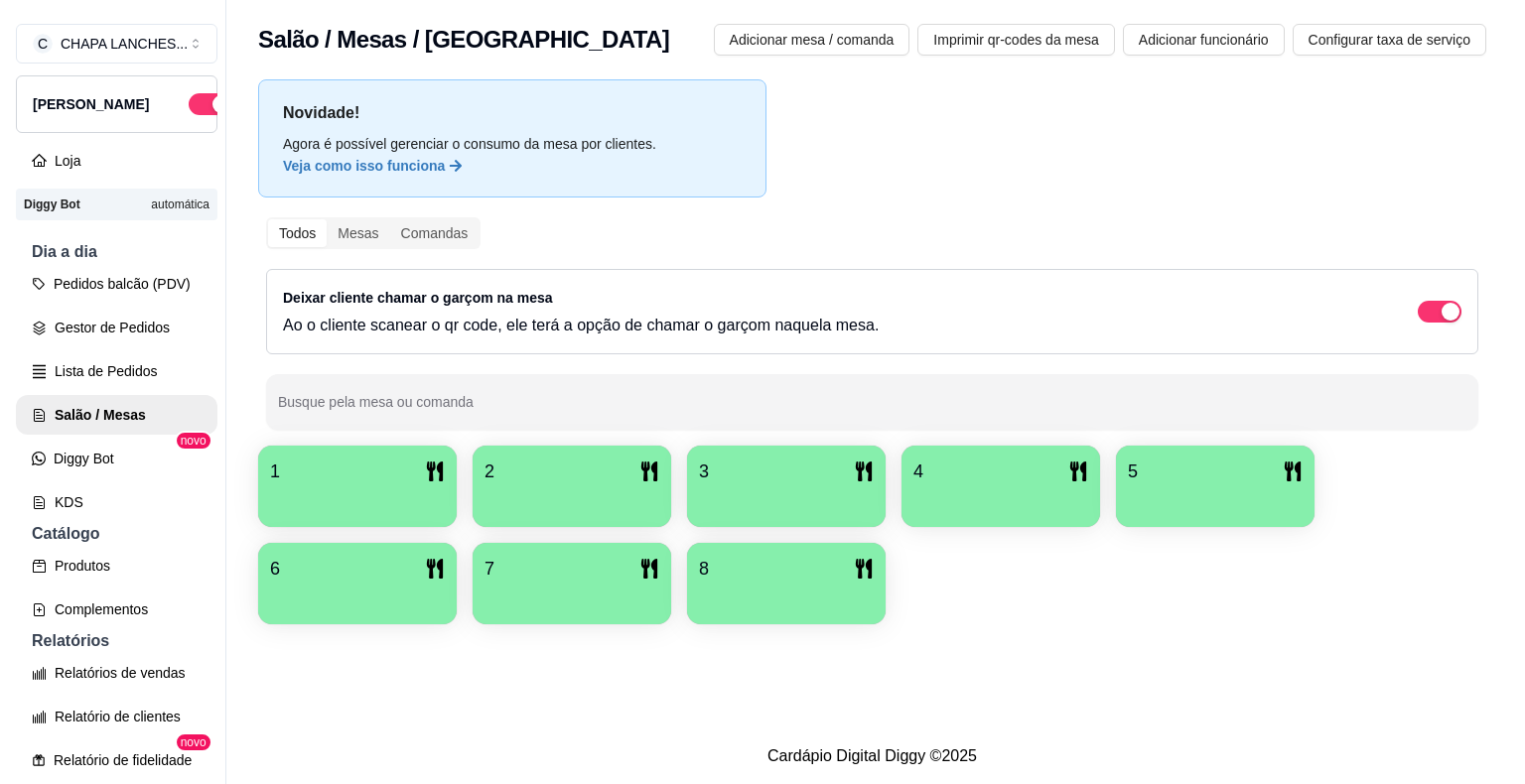 scroll, scrollTop: 0, scrollLeft: 0, axis: both 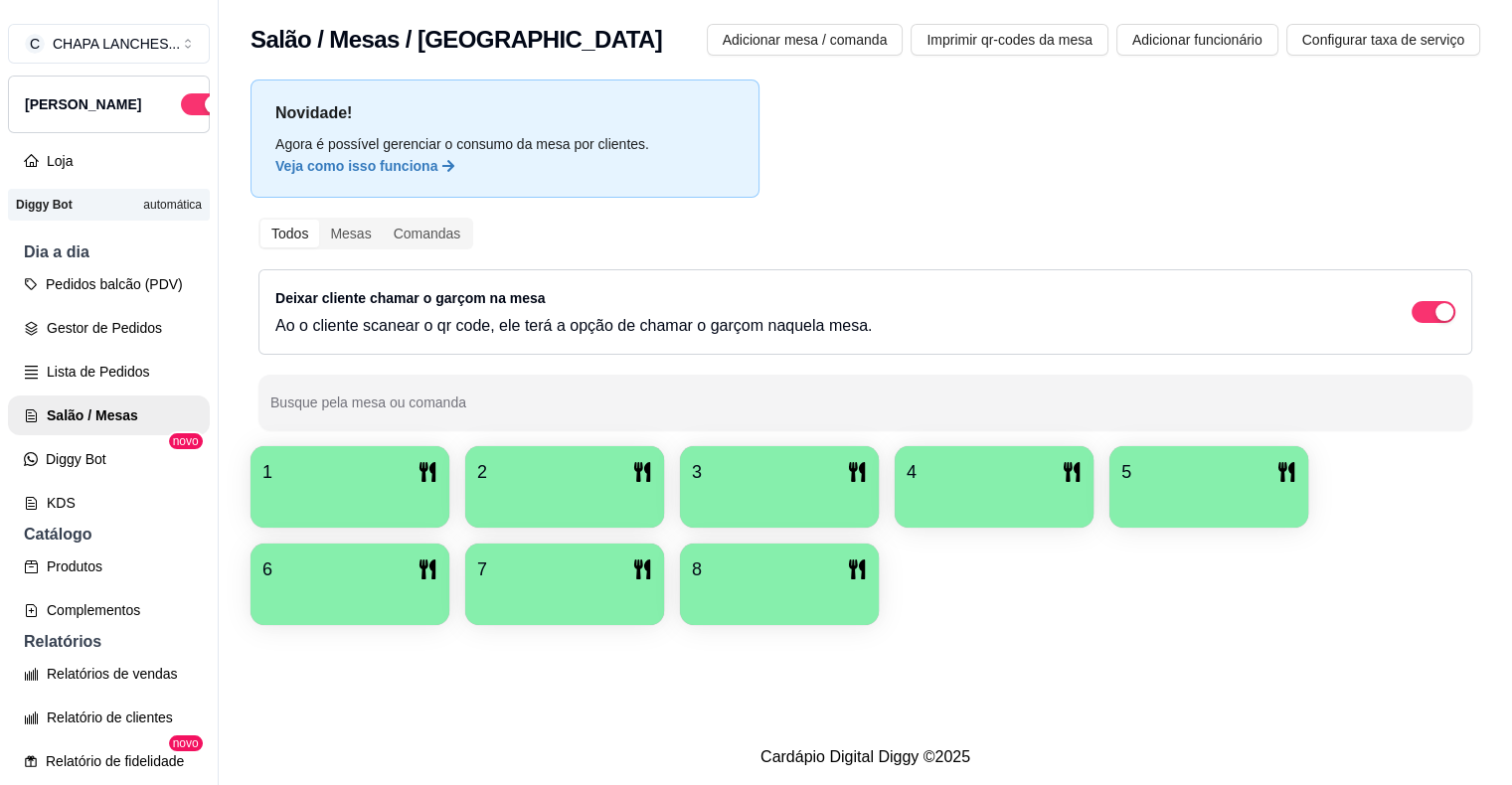 click on "2" at bounding box center [565, 472] 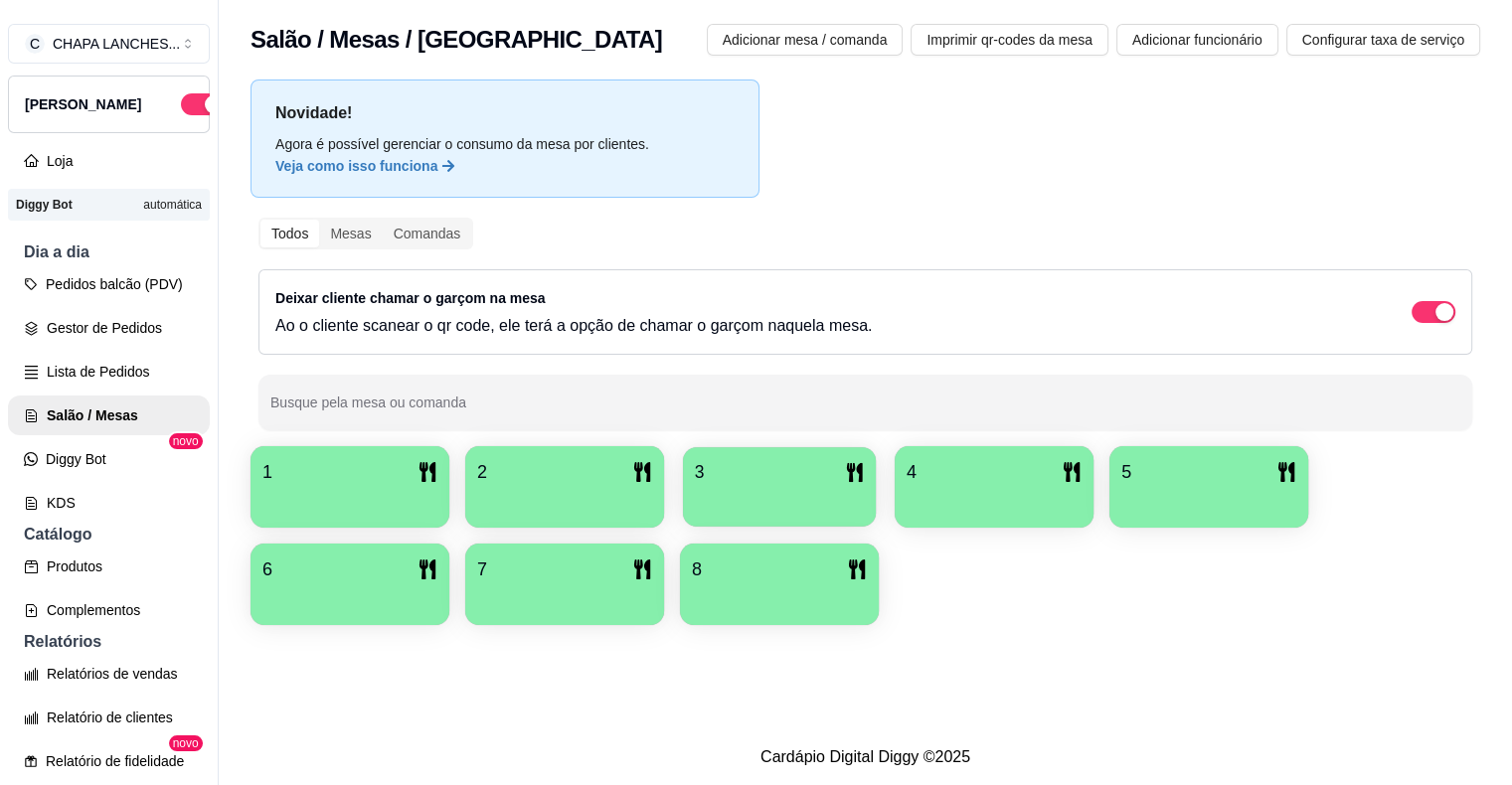 click on "3" at bounding box center (779, 472) 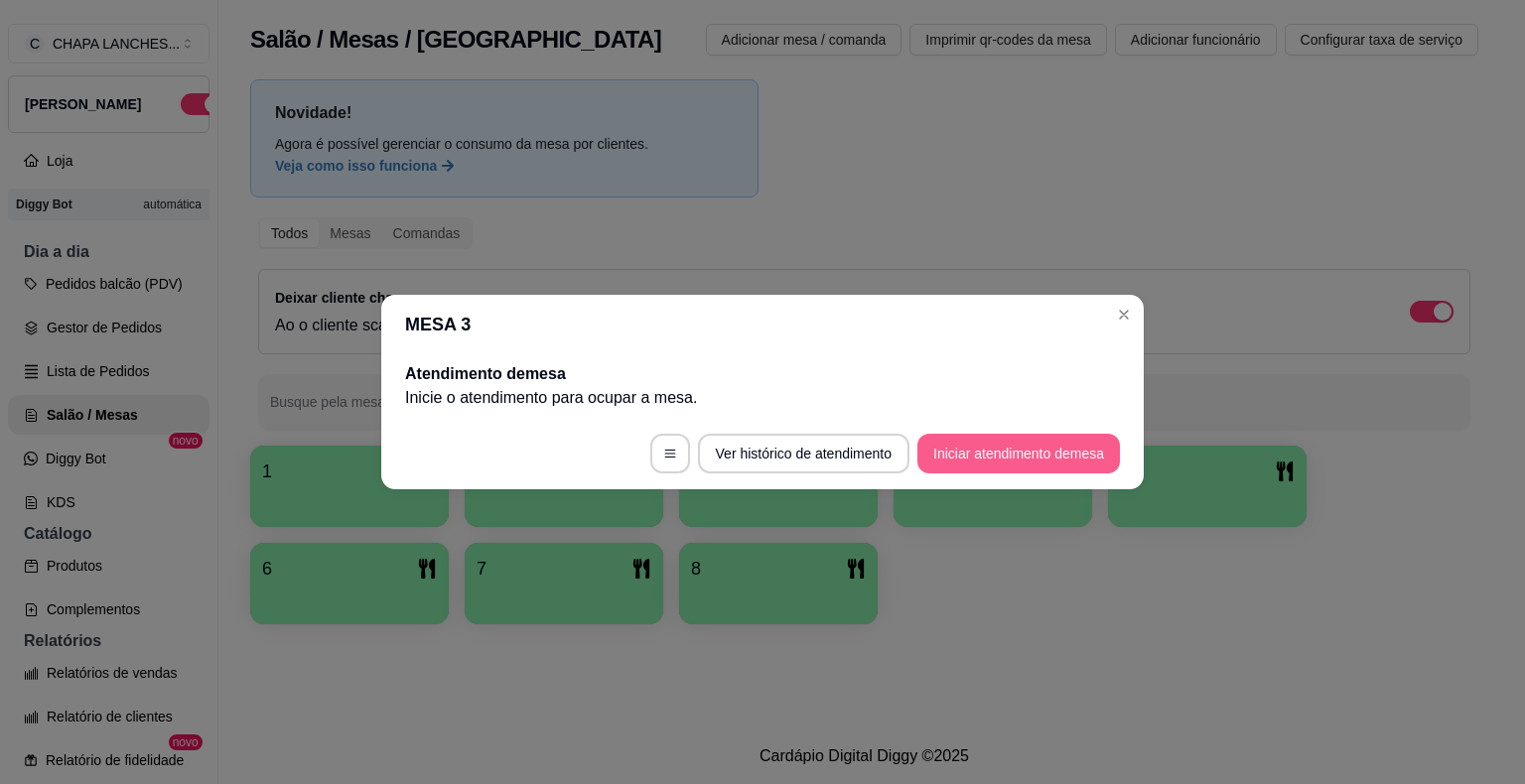 click on "Iniciar atendimento de  mesa" at bounding box center [1019, 454] 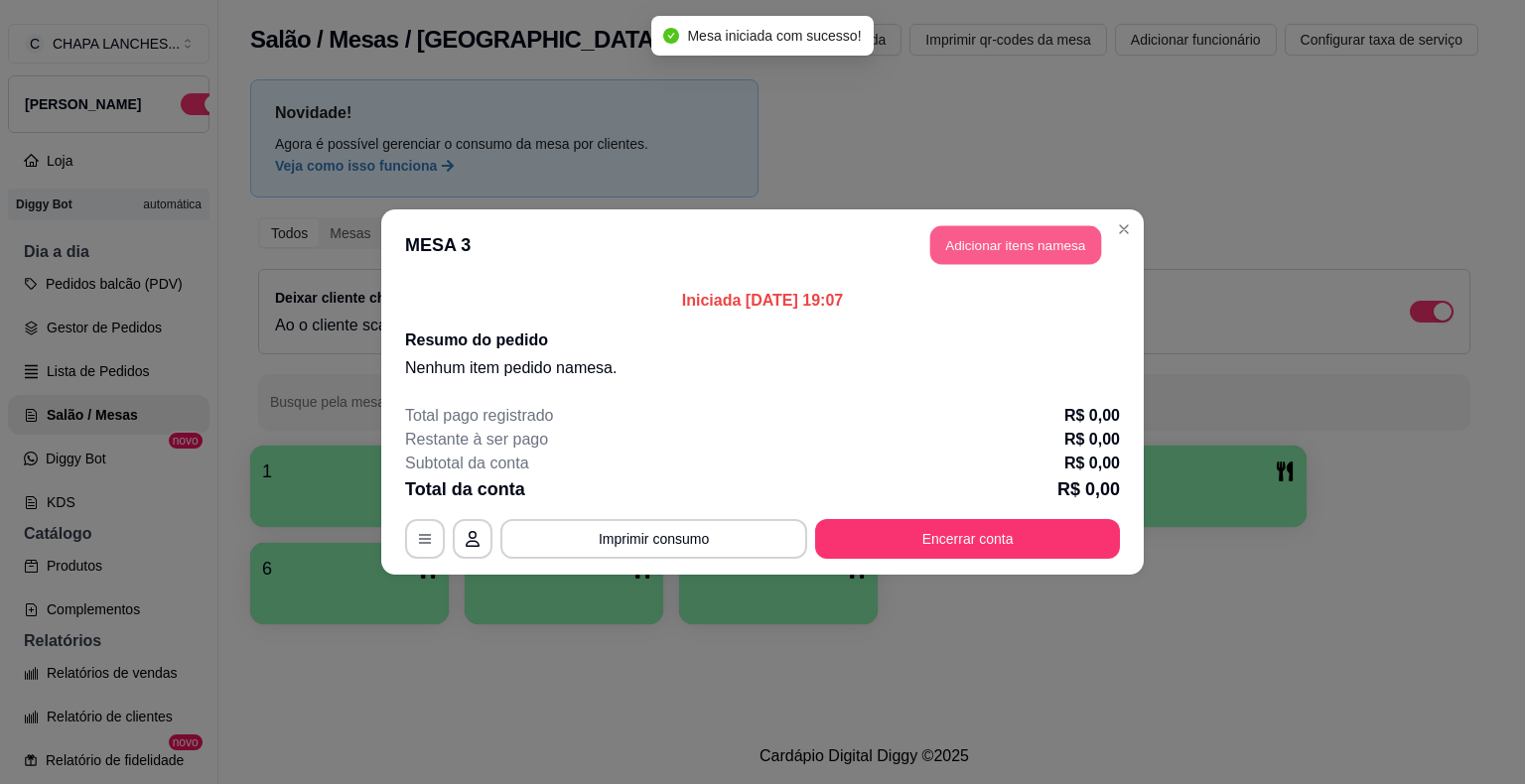 click on "Adicionar itens na  mesa" at bounding box center (1016, 245) 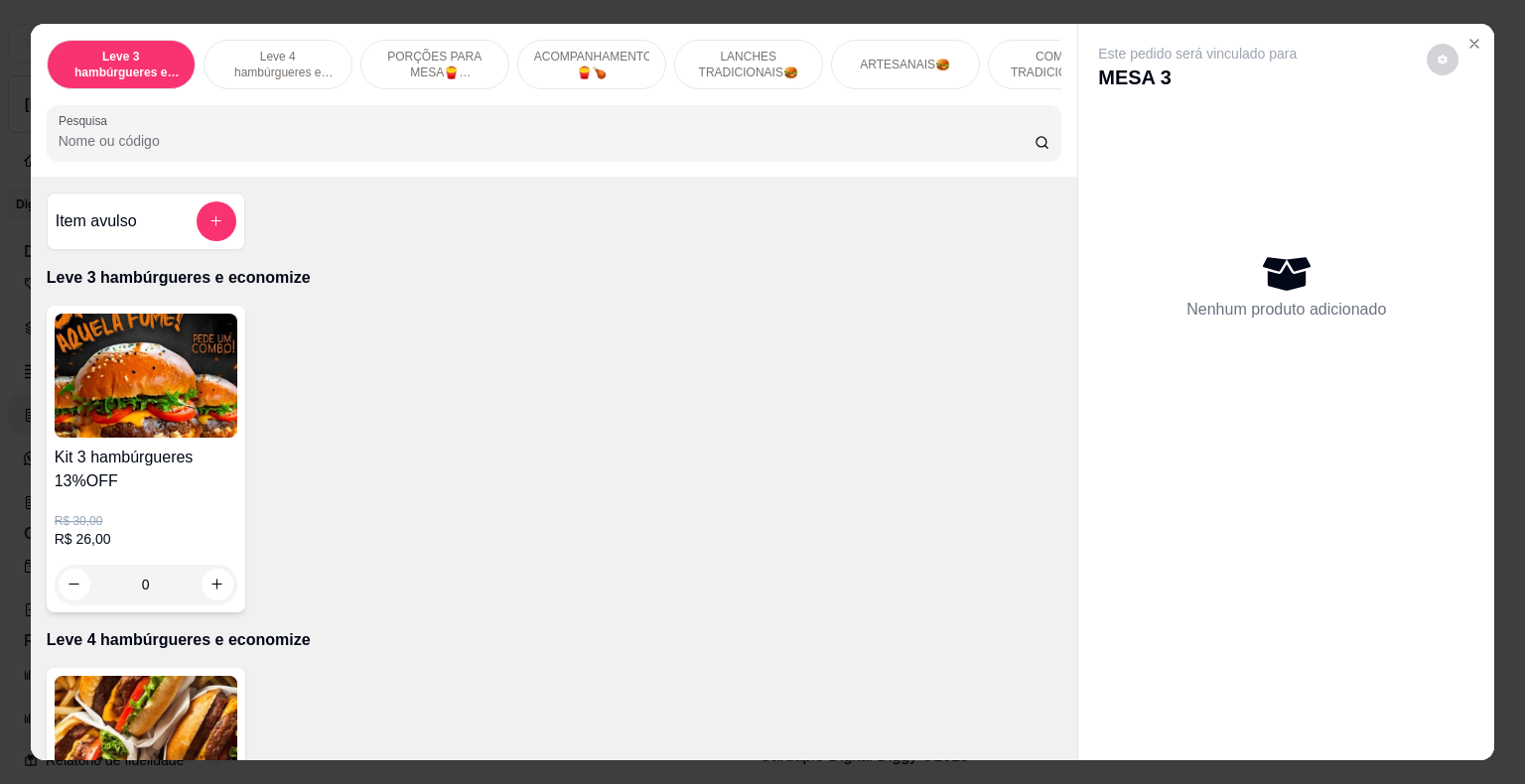click on "ACOMPANHAMENTOS🍟🍗" at bounding box center [592, 65] 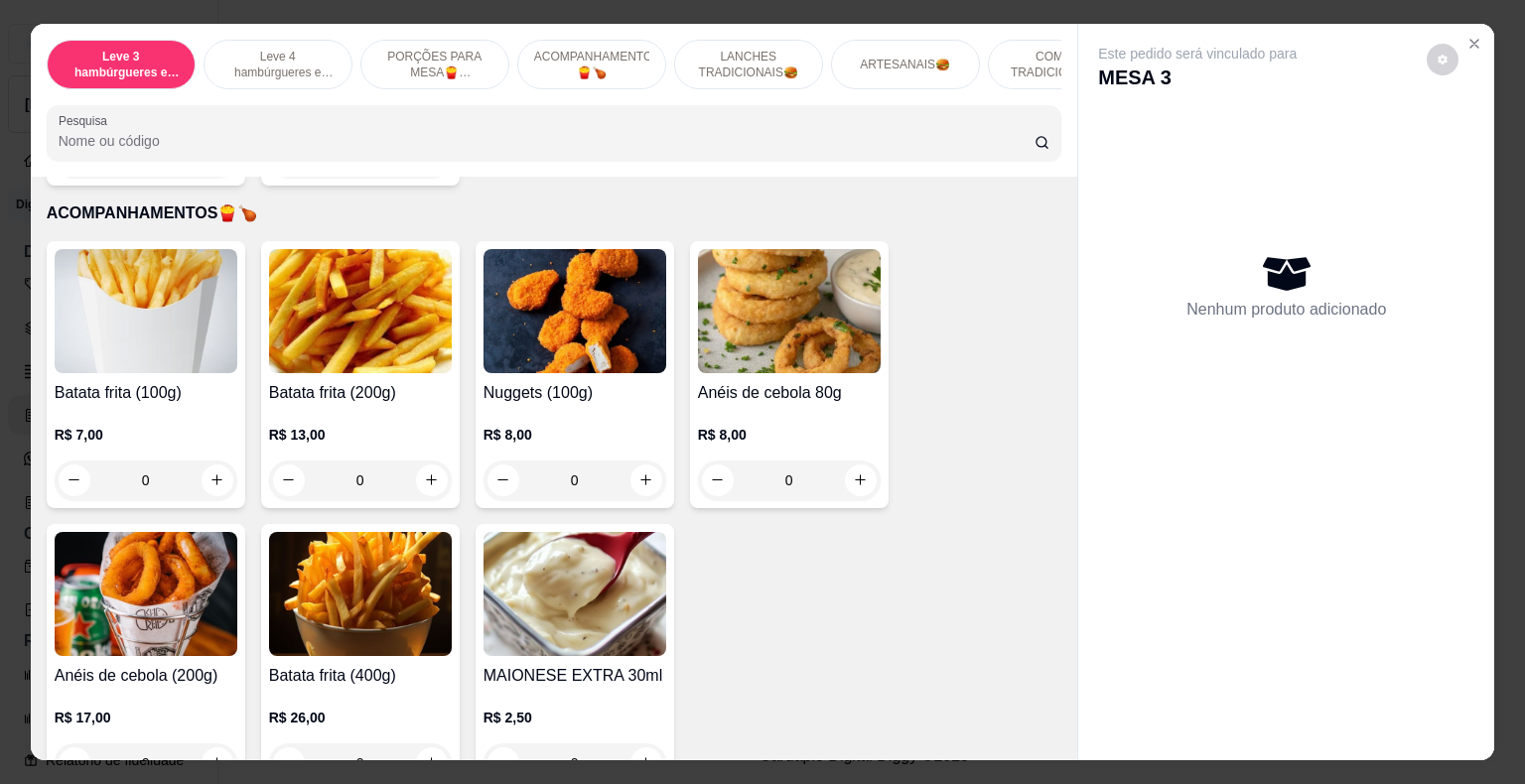 scroll, scrollTop: 48, scrollLeft: 0, axis: vertical 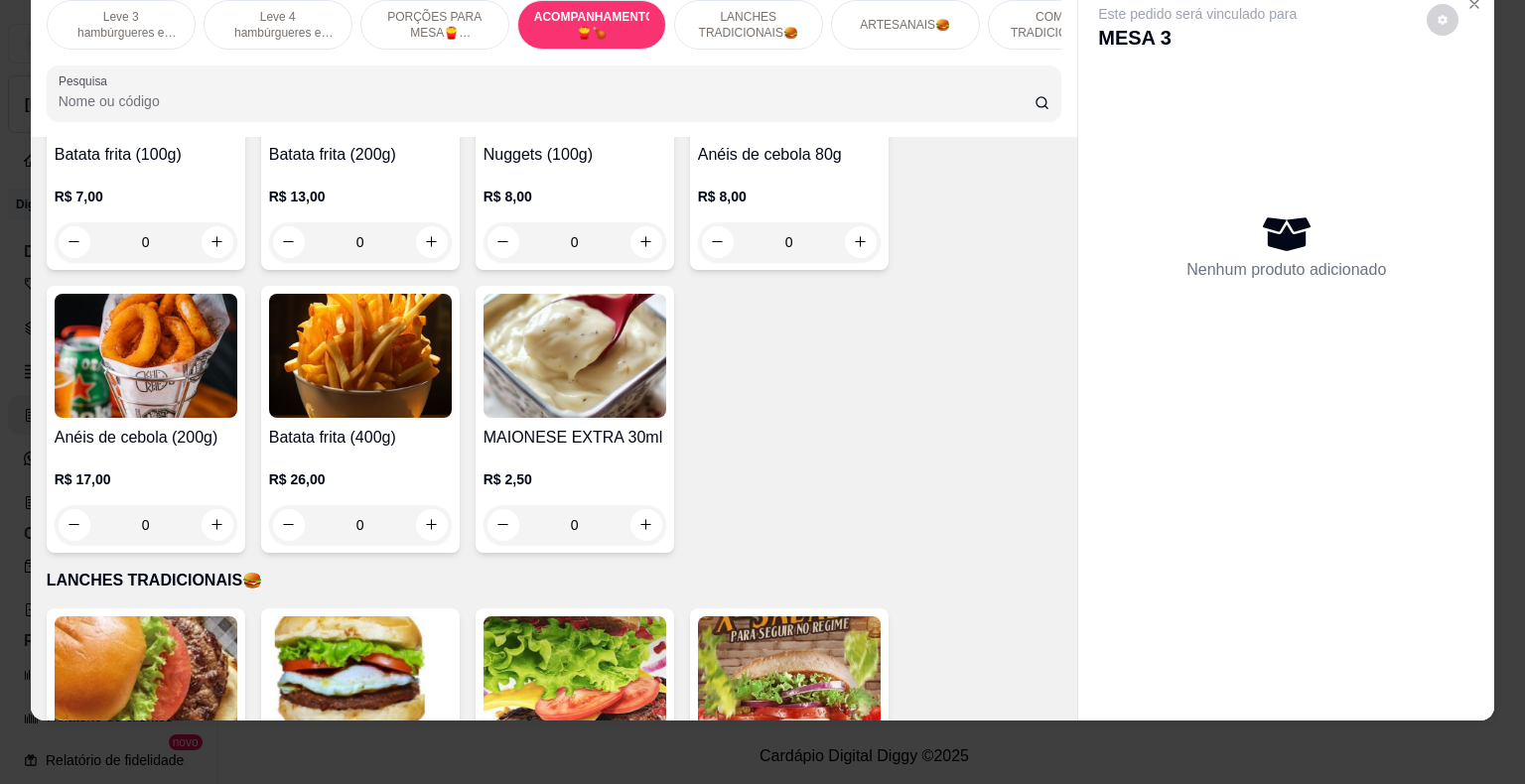 click on "0" at bounding box center [360, 525] 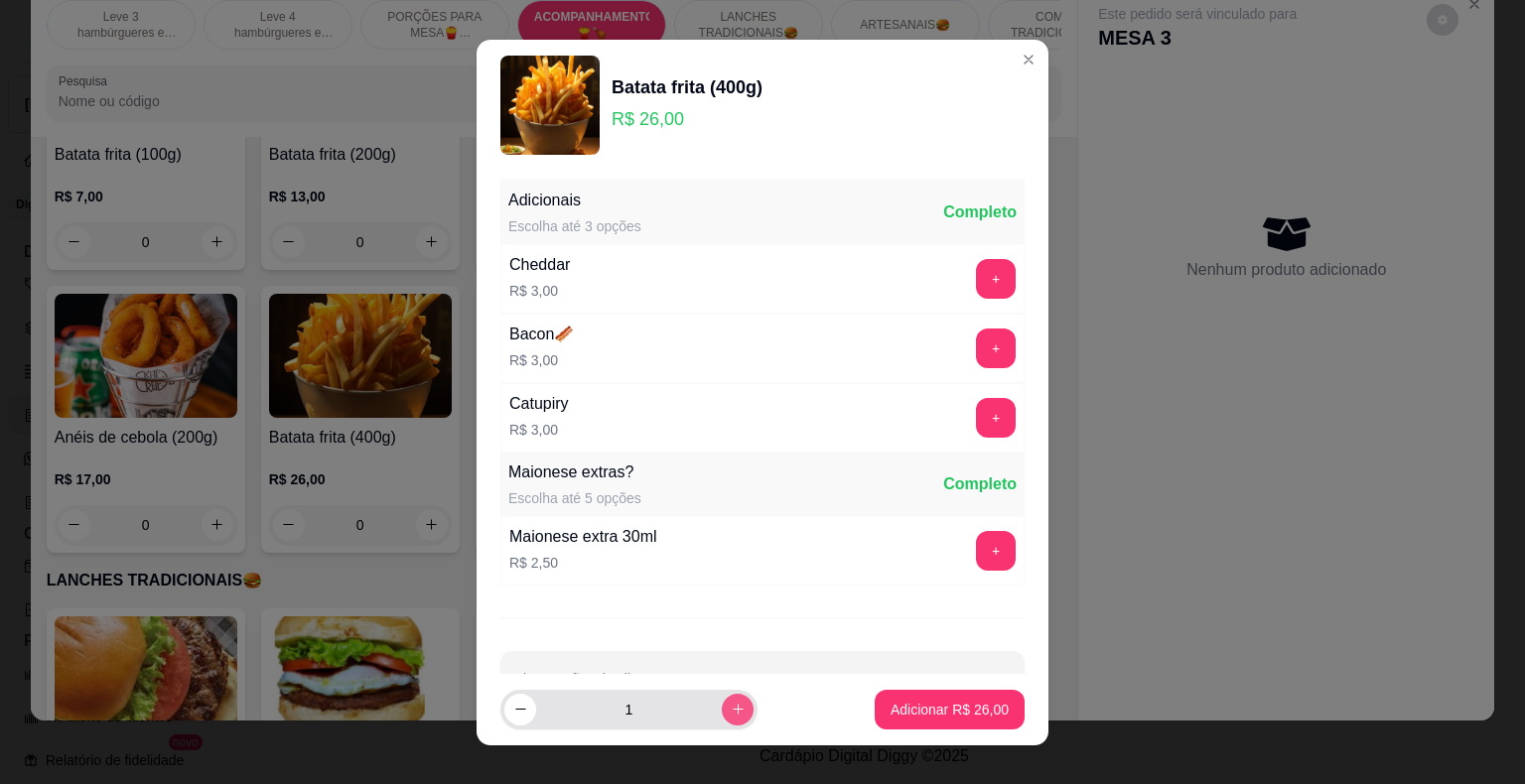 click 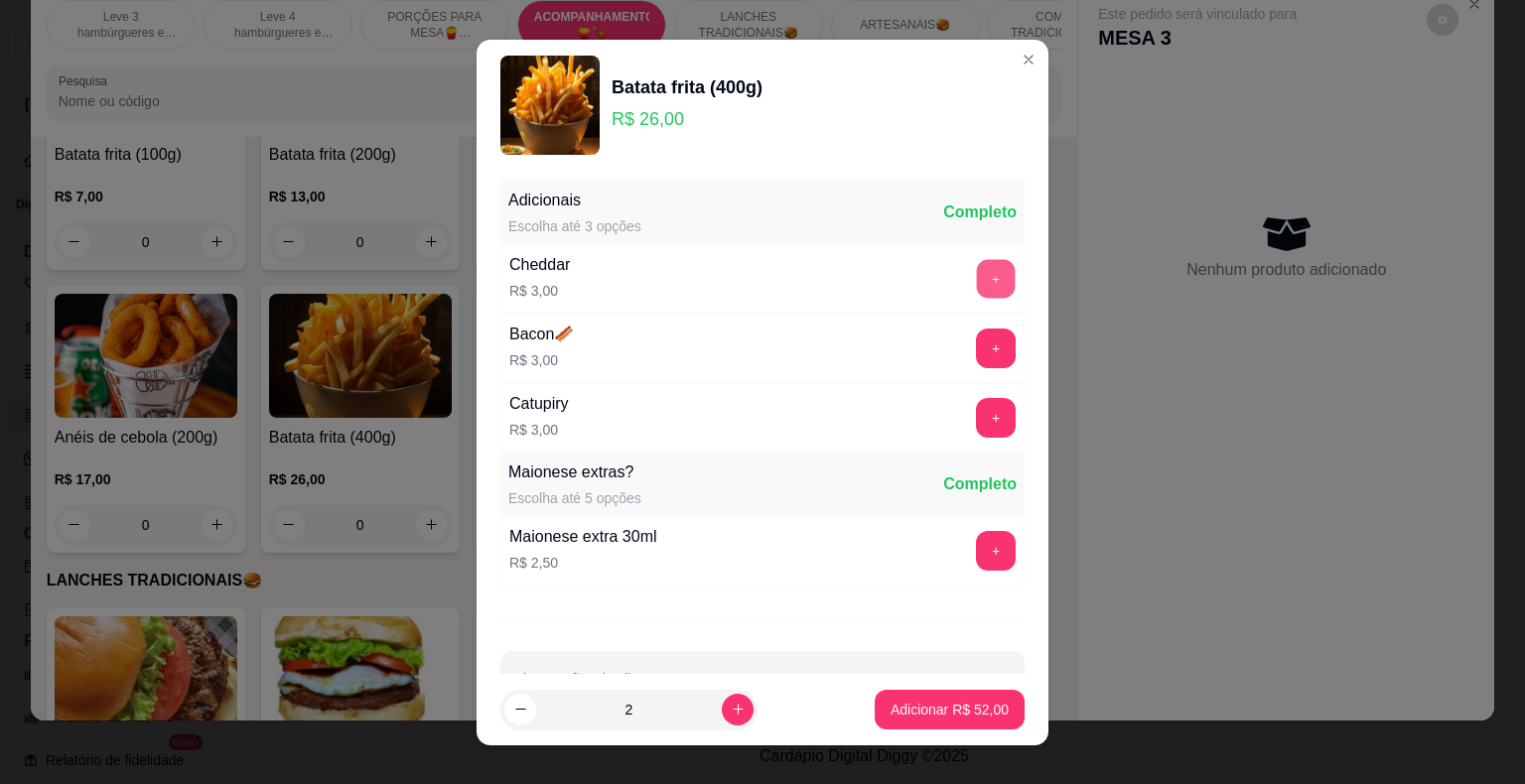 click on "+" at bounding box center (996, 278) 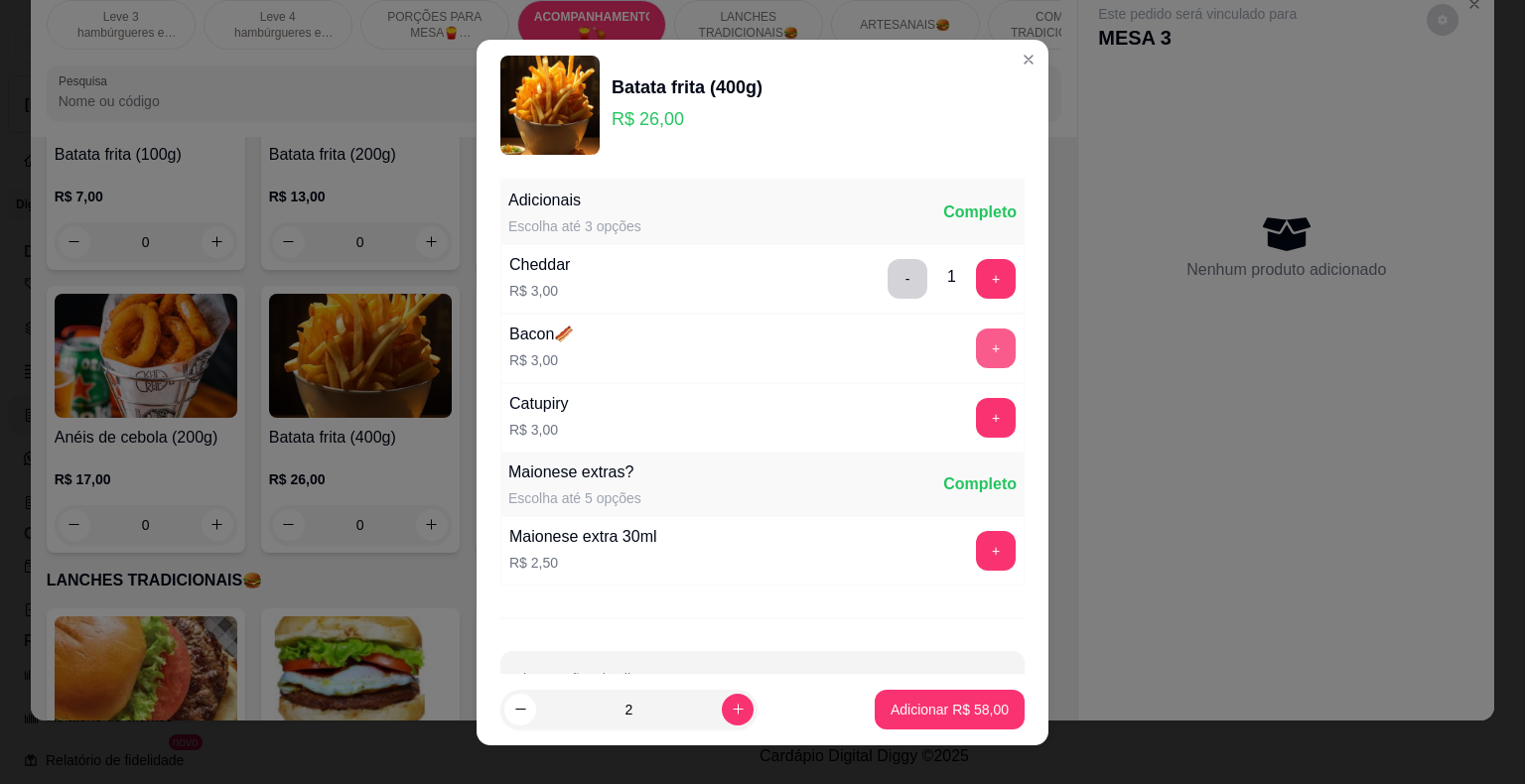 click on "+" at bounding box center [996, 348] 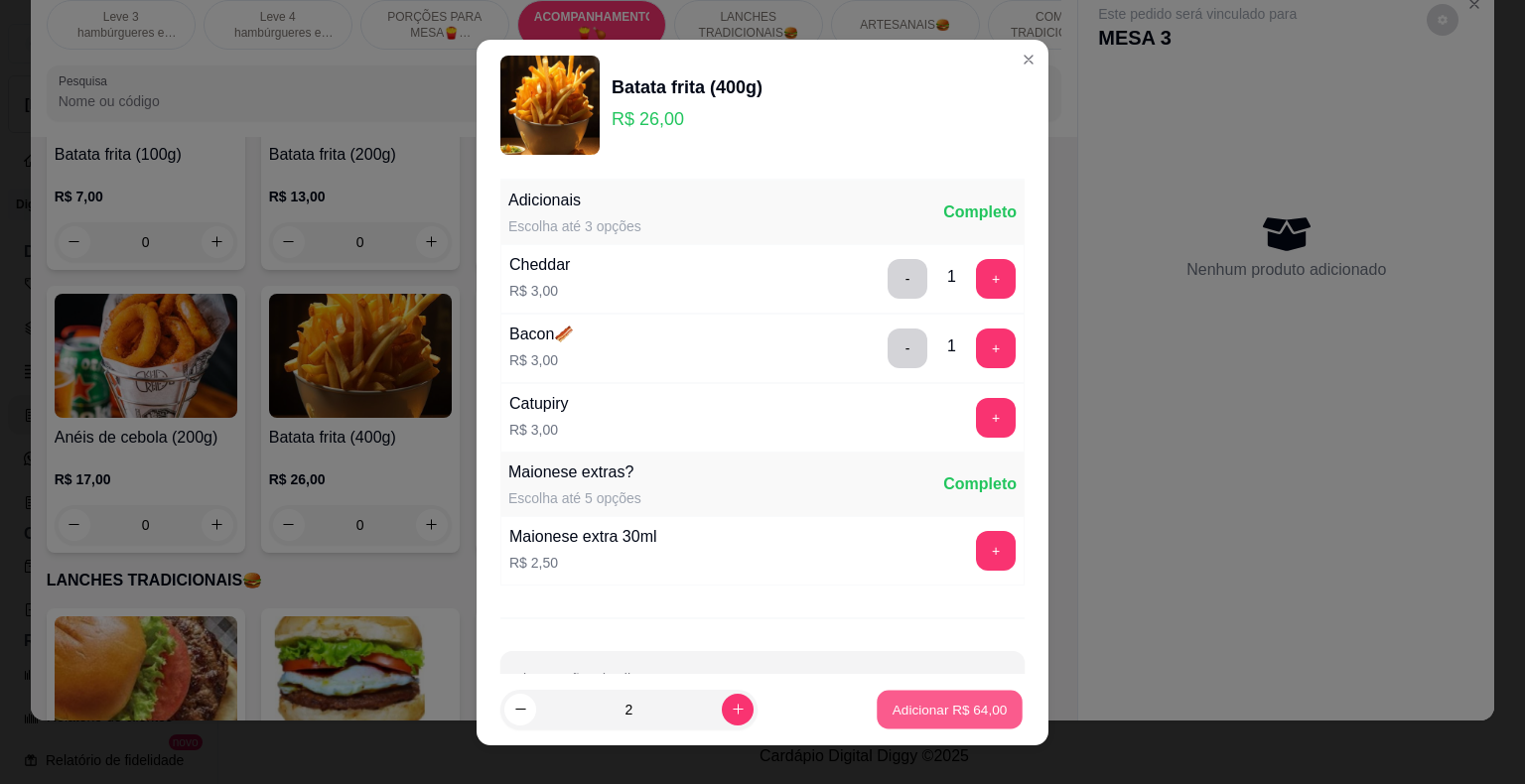 click on "Adicionar   R$ 64,00" at bounding box center [950, 709] 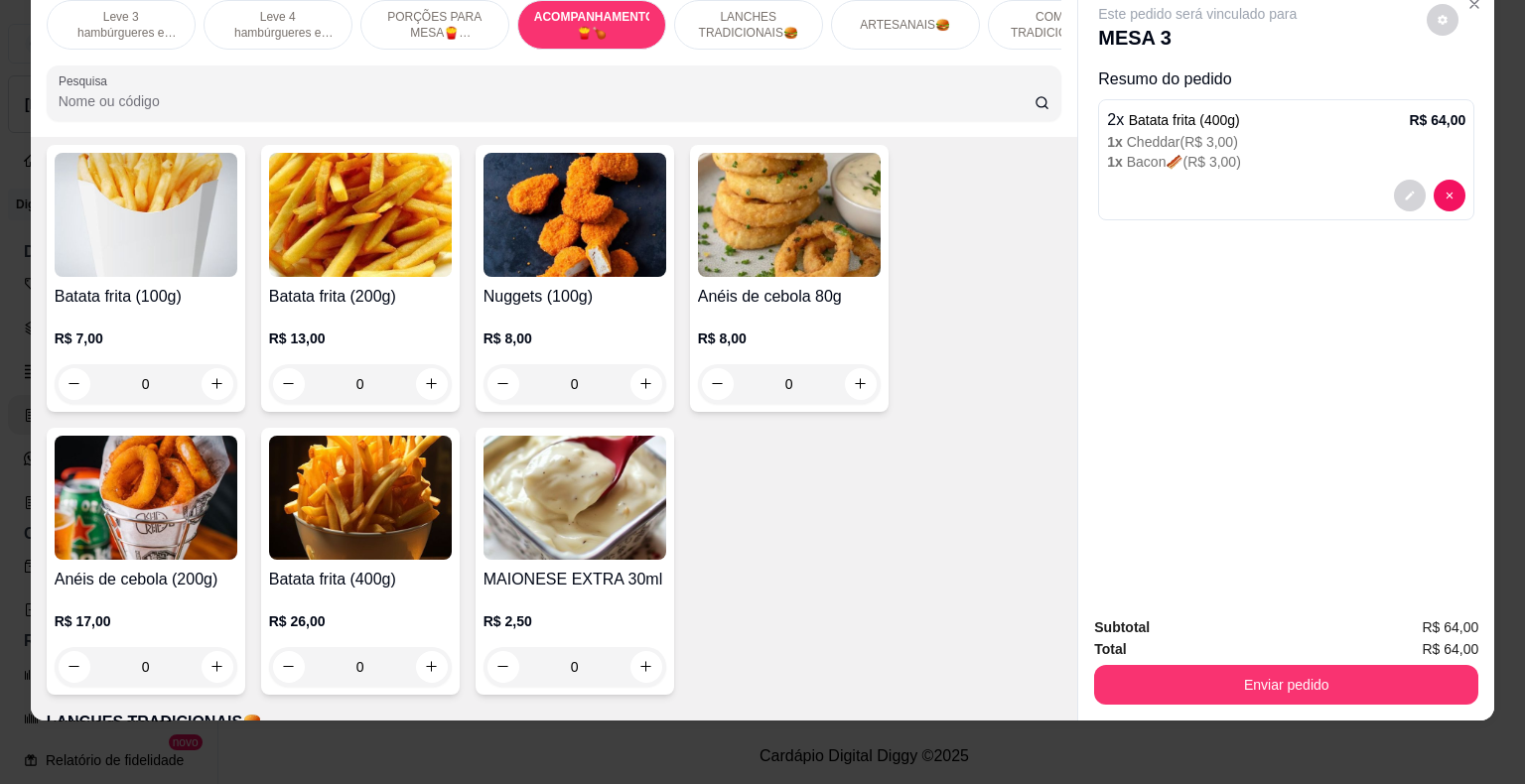 scroll, scrollTop: 1235, scrollLeft: 0, axis: vertical 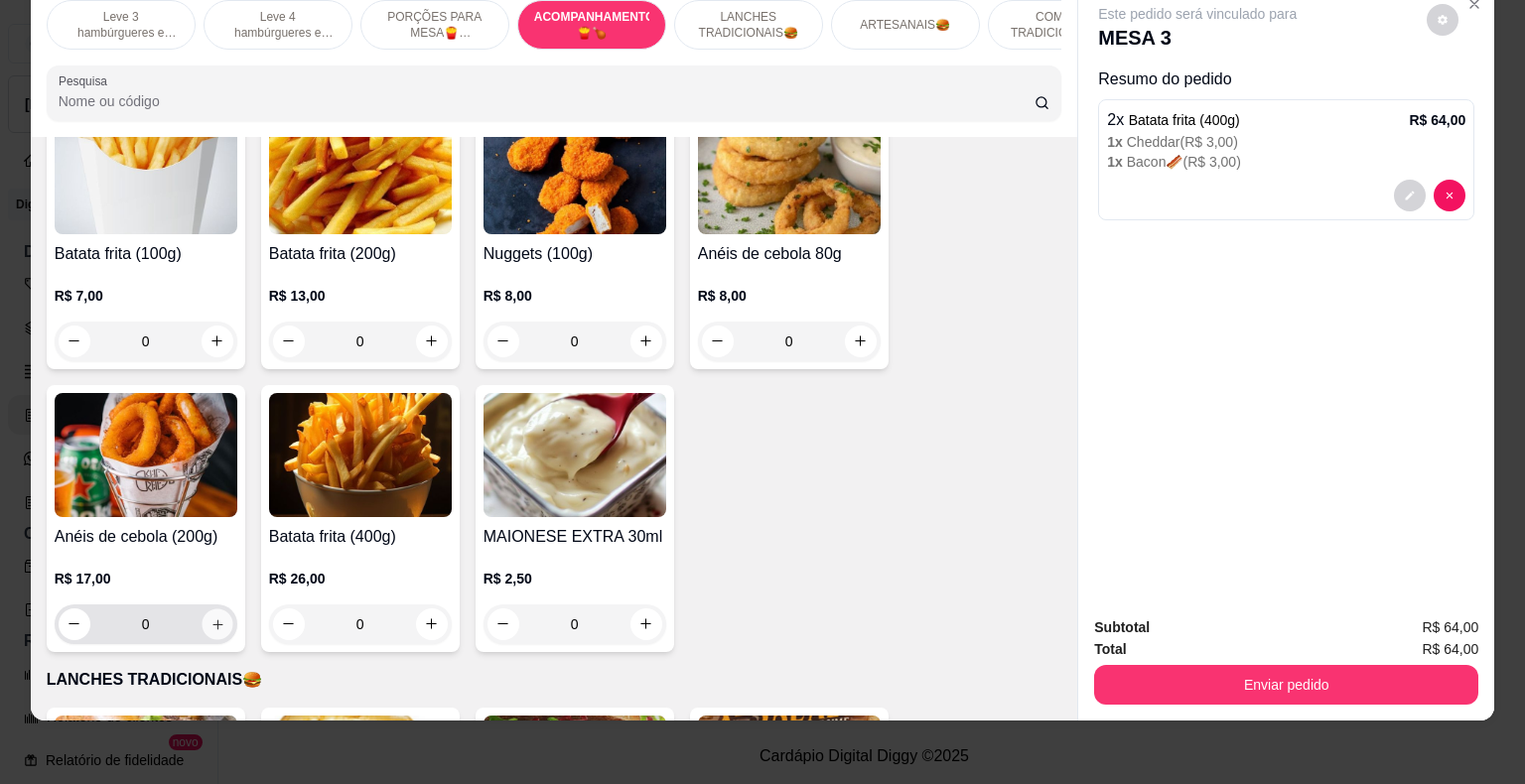 click 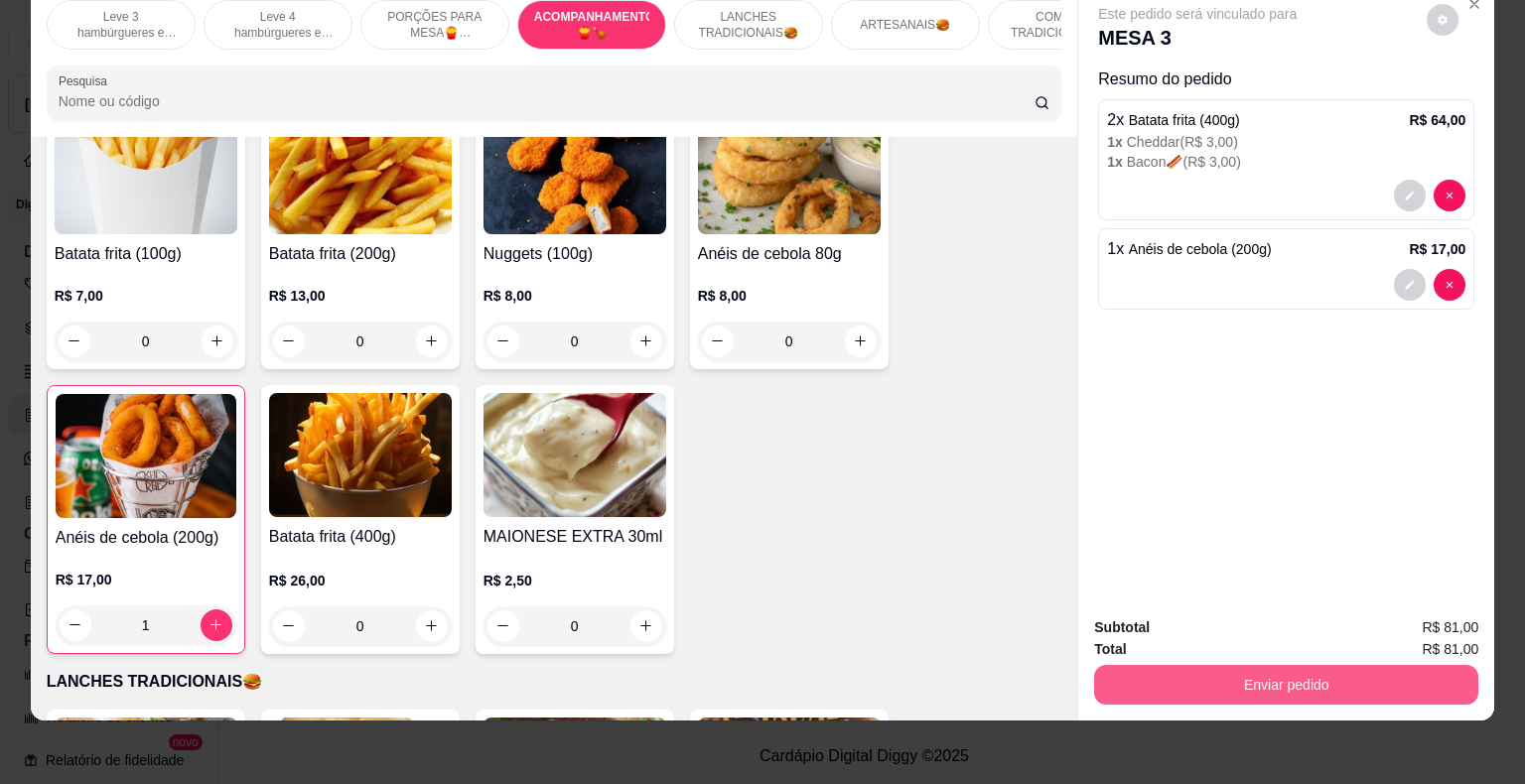 click on "Enviar pedido" at bounding box center [1286, 685] 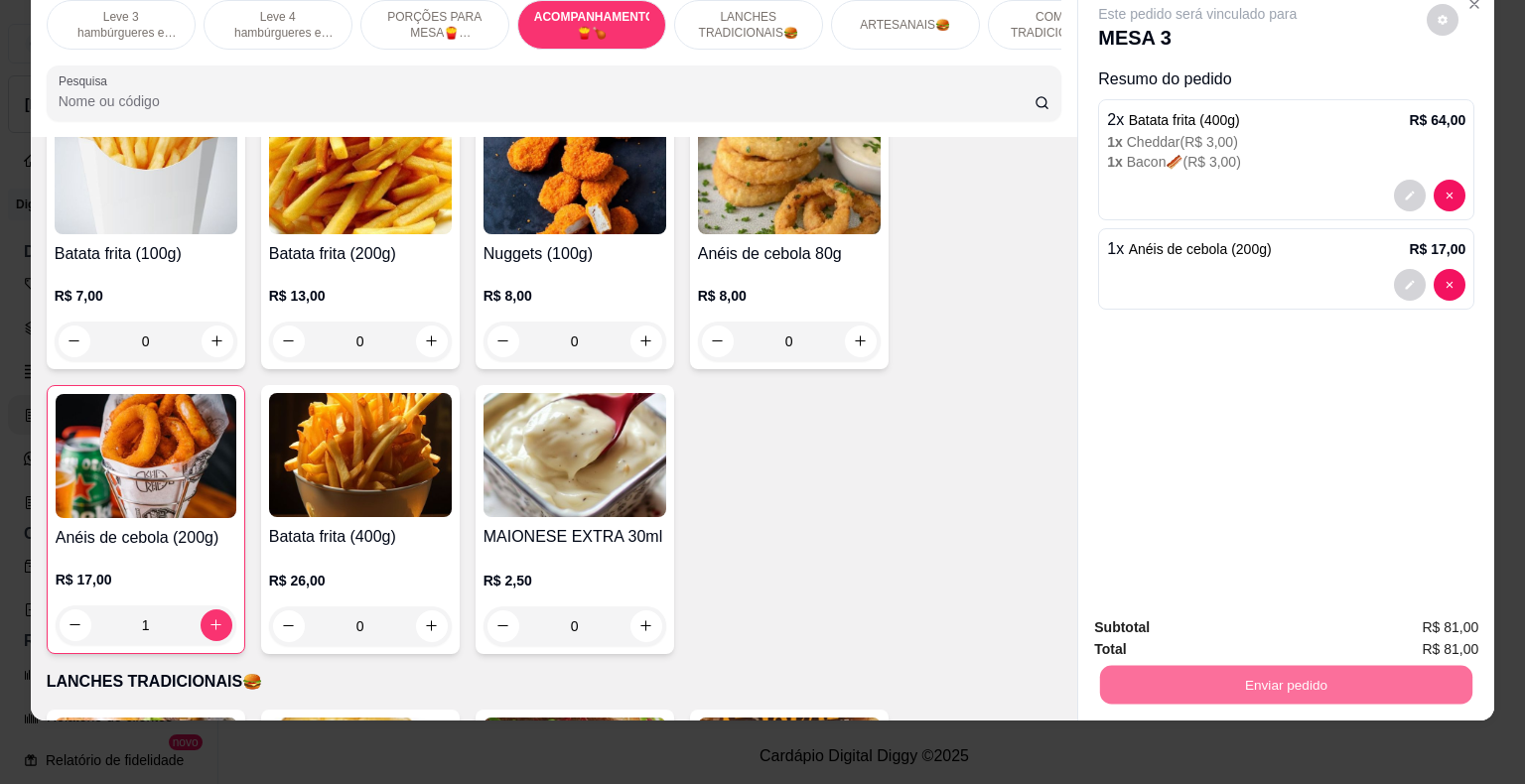 click on "Não registrar e enviar pedido" at bounding box center (1220, 621) 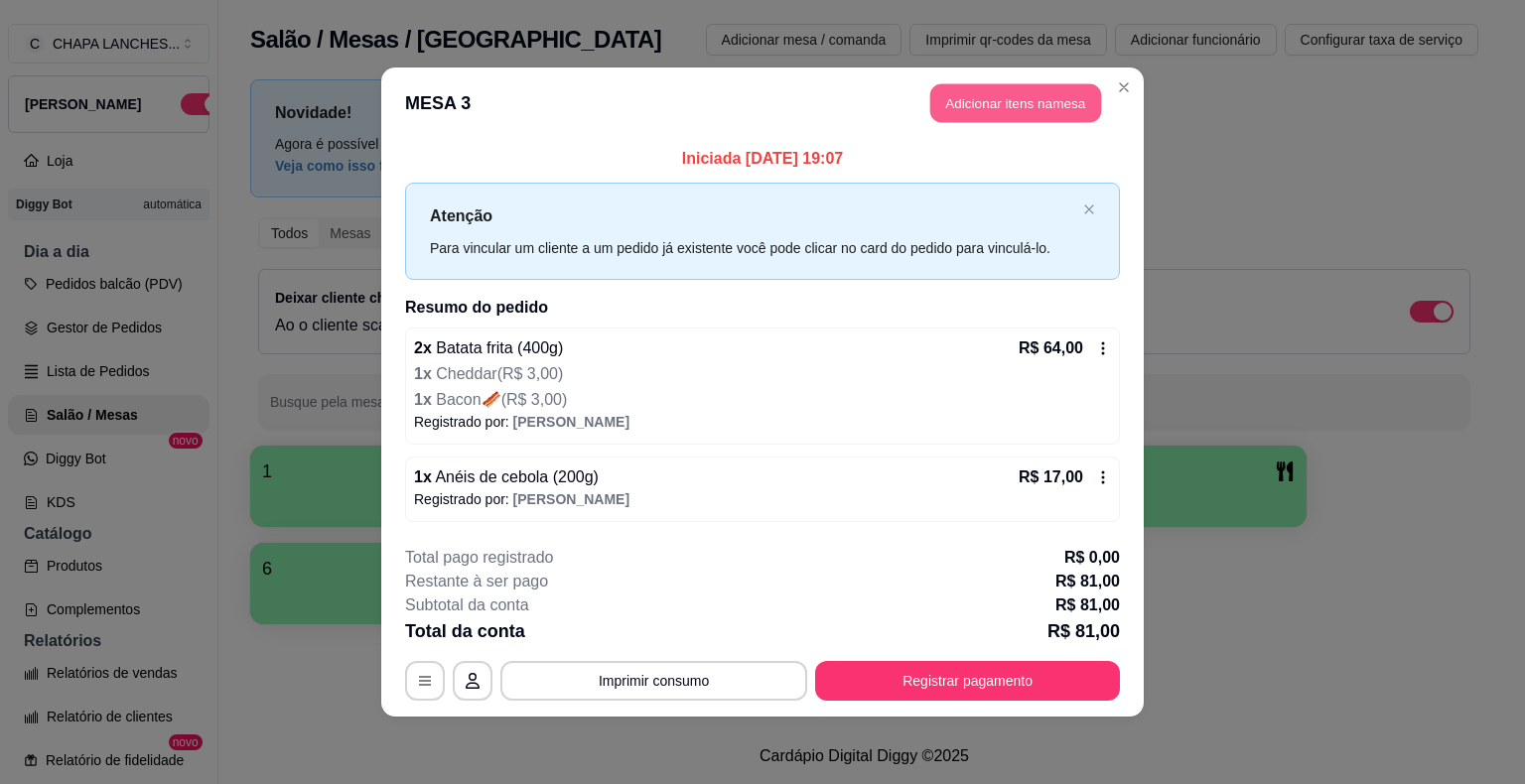 click on "Adicionar itens na  mesa" at bounding box center [1016, 103] 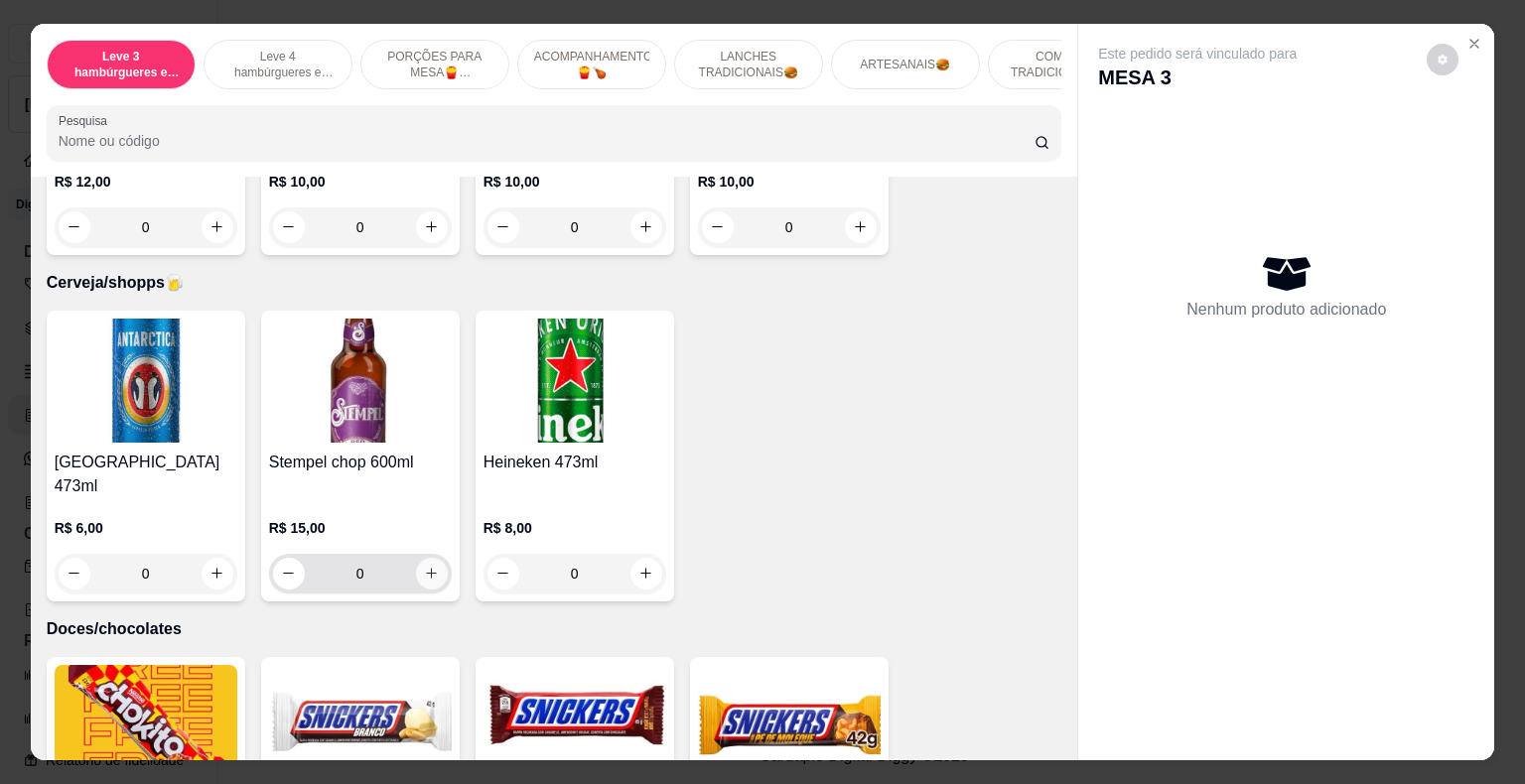 scroll, scrollTop: 5855, scrollLeft: 0, axis: vertical 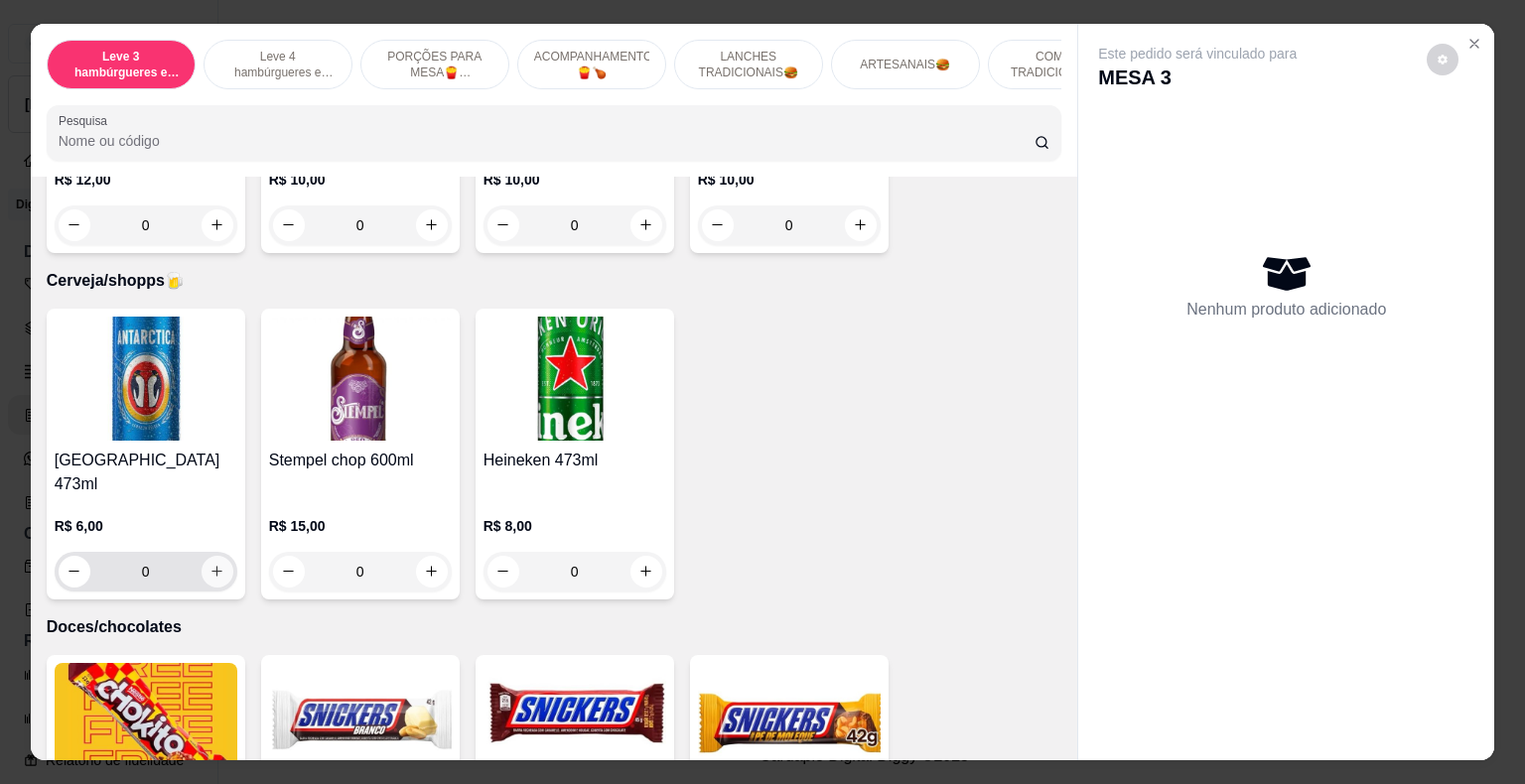 click 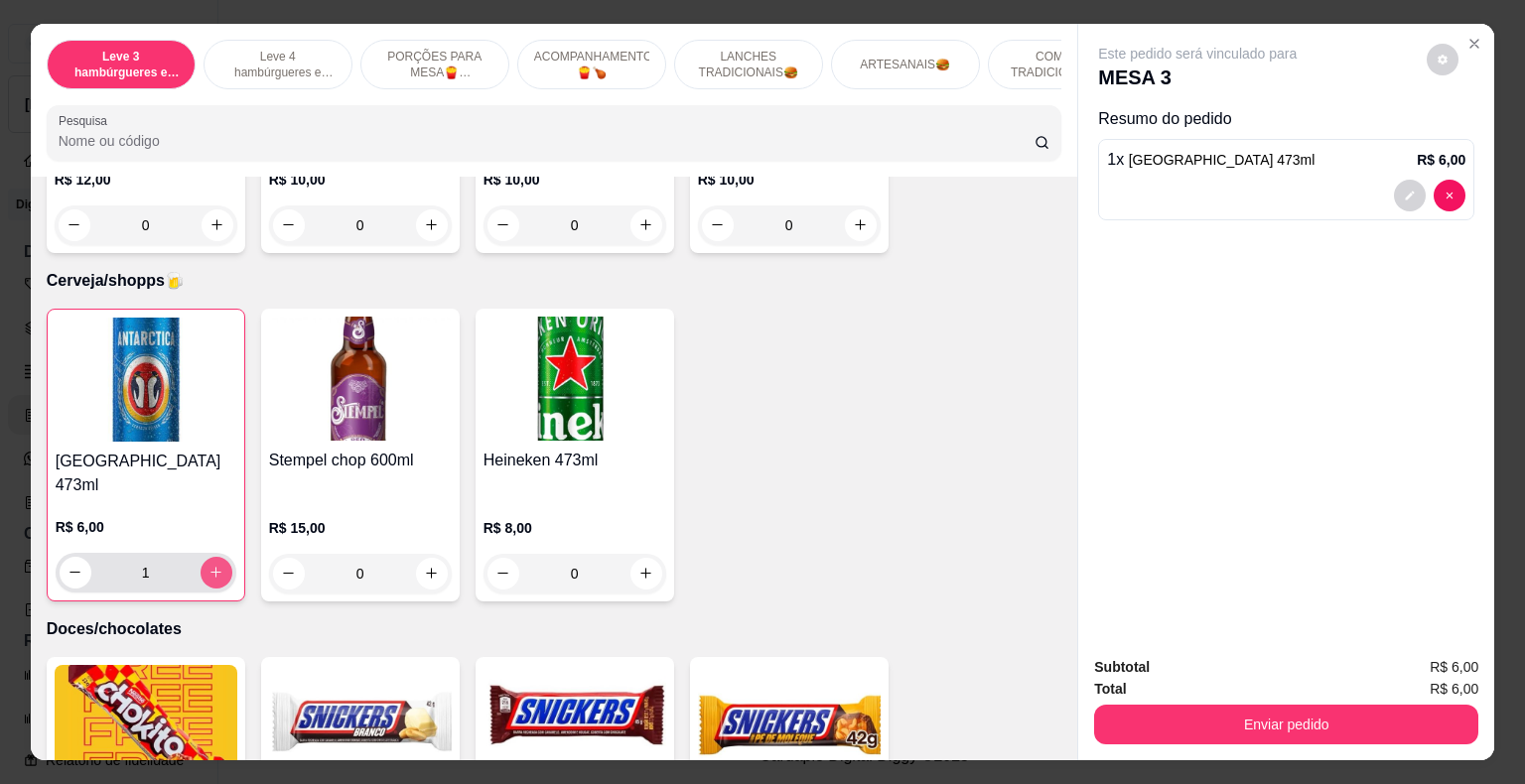 click 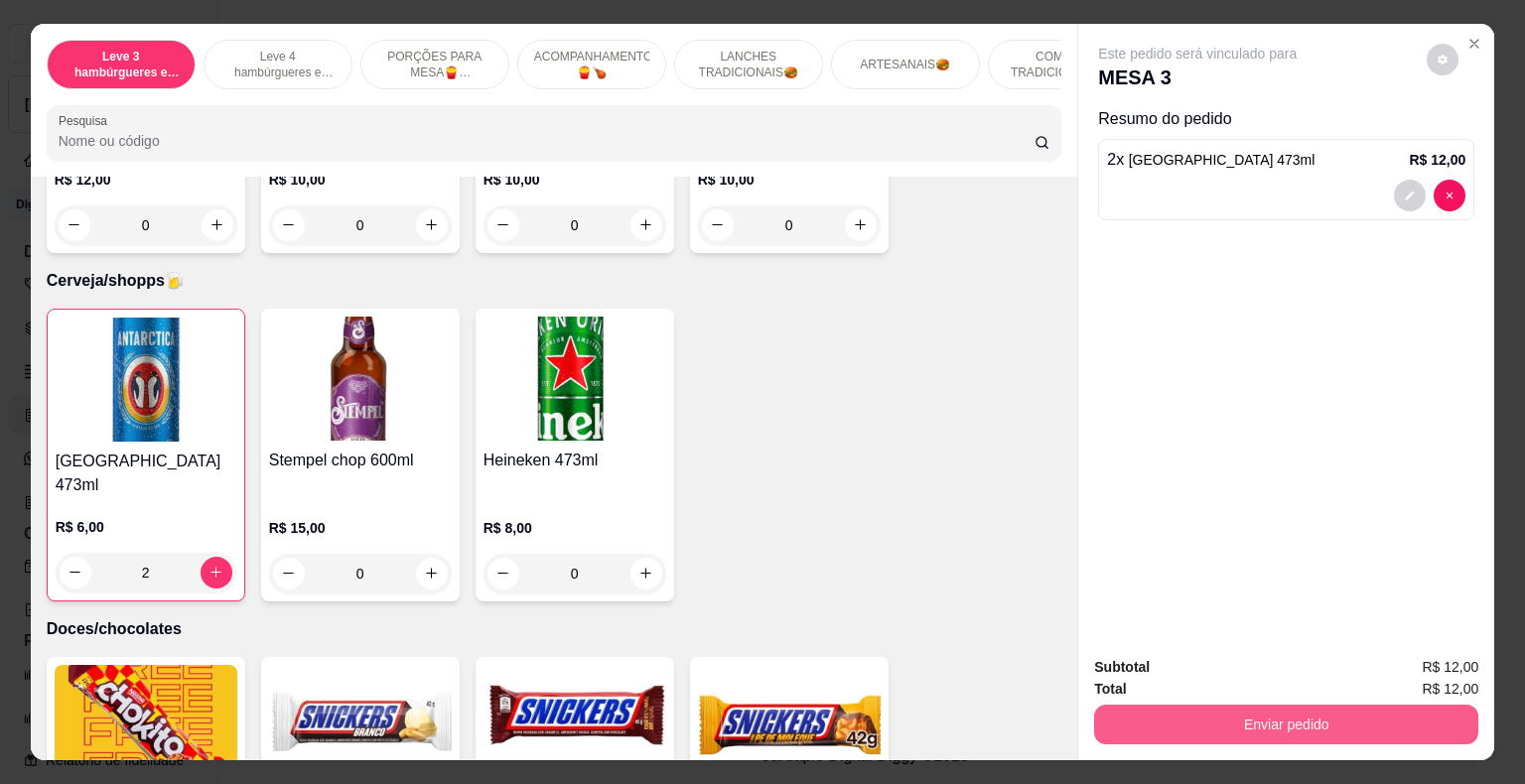 click on "Enviar pedido" at bounding box center [1286, 724] 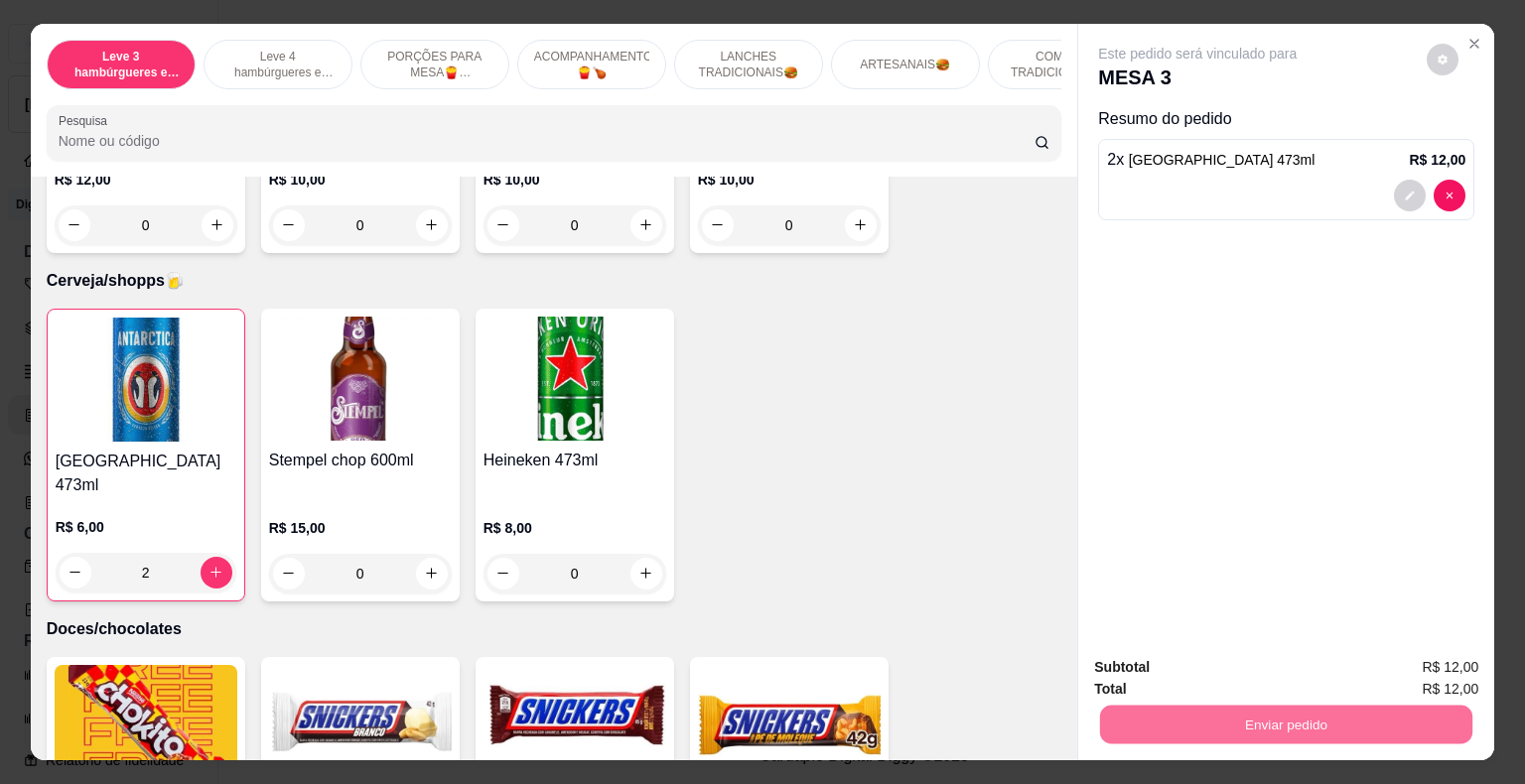click on "Não registrar e enviar pedido" at bounding box center (1220, 668) 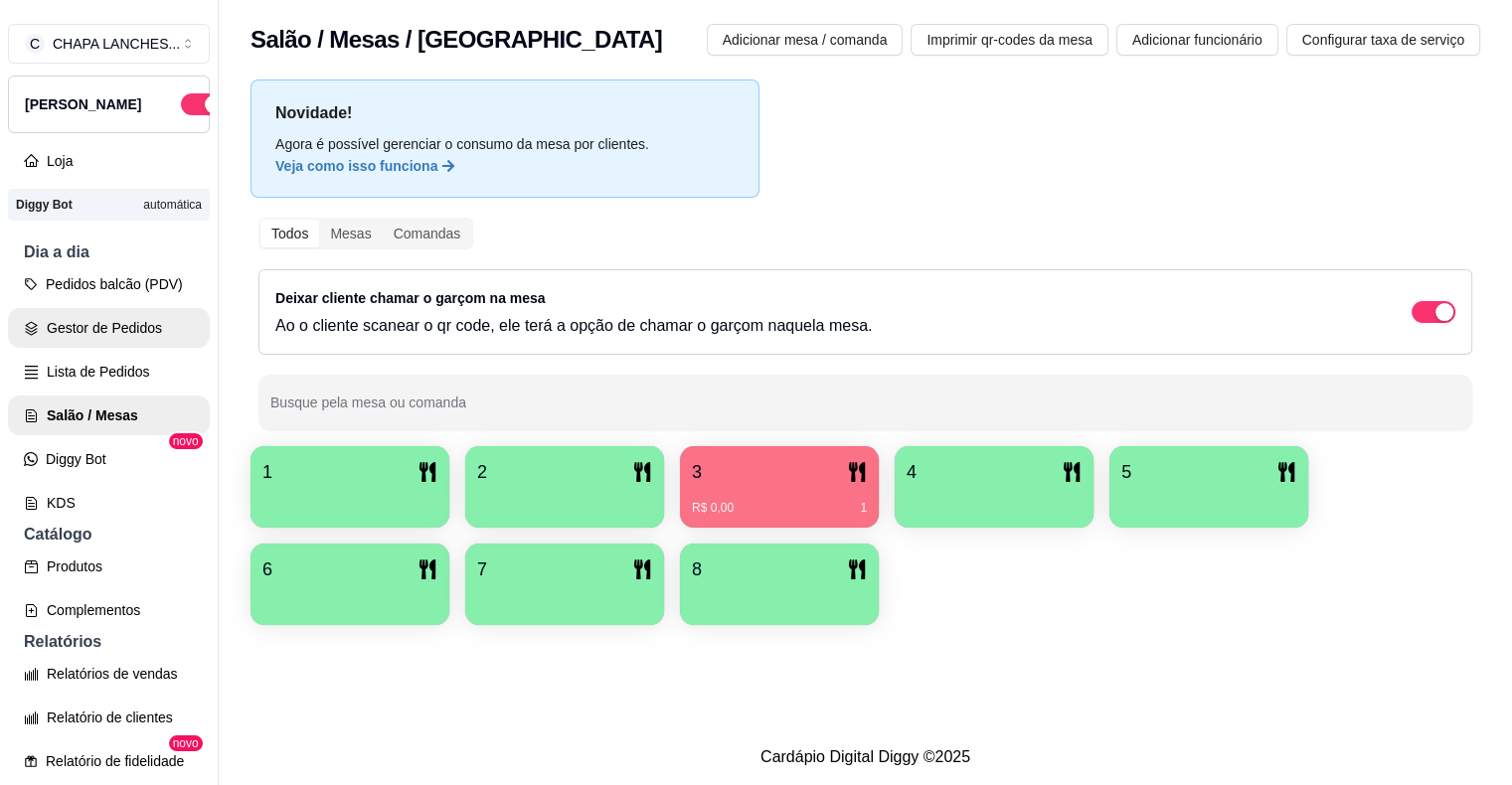 click on "Gestor de Pedidos" at bounding box center (108, 328) 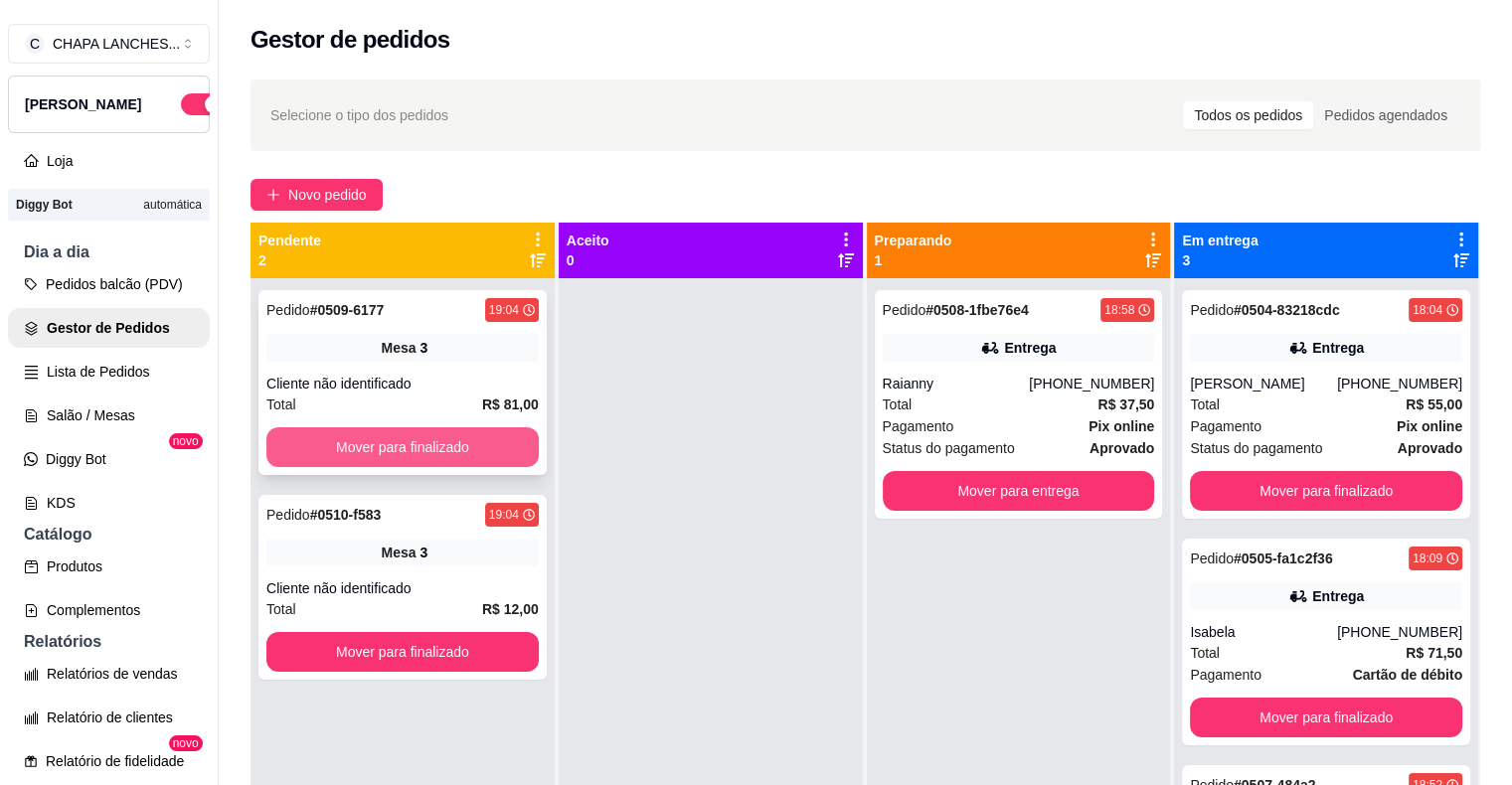 click on "Mover para finalizado" at bounding box center [403, 447] 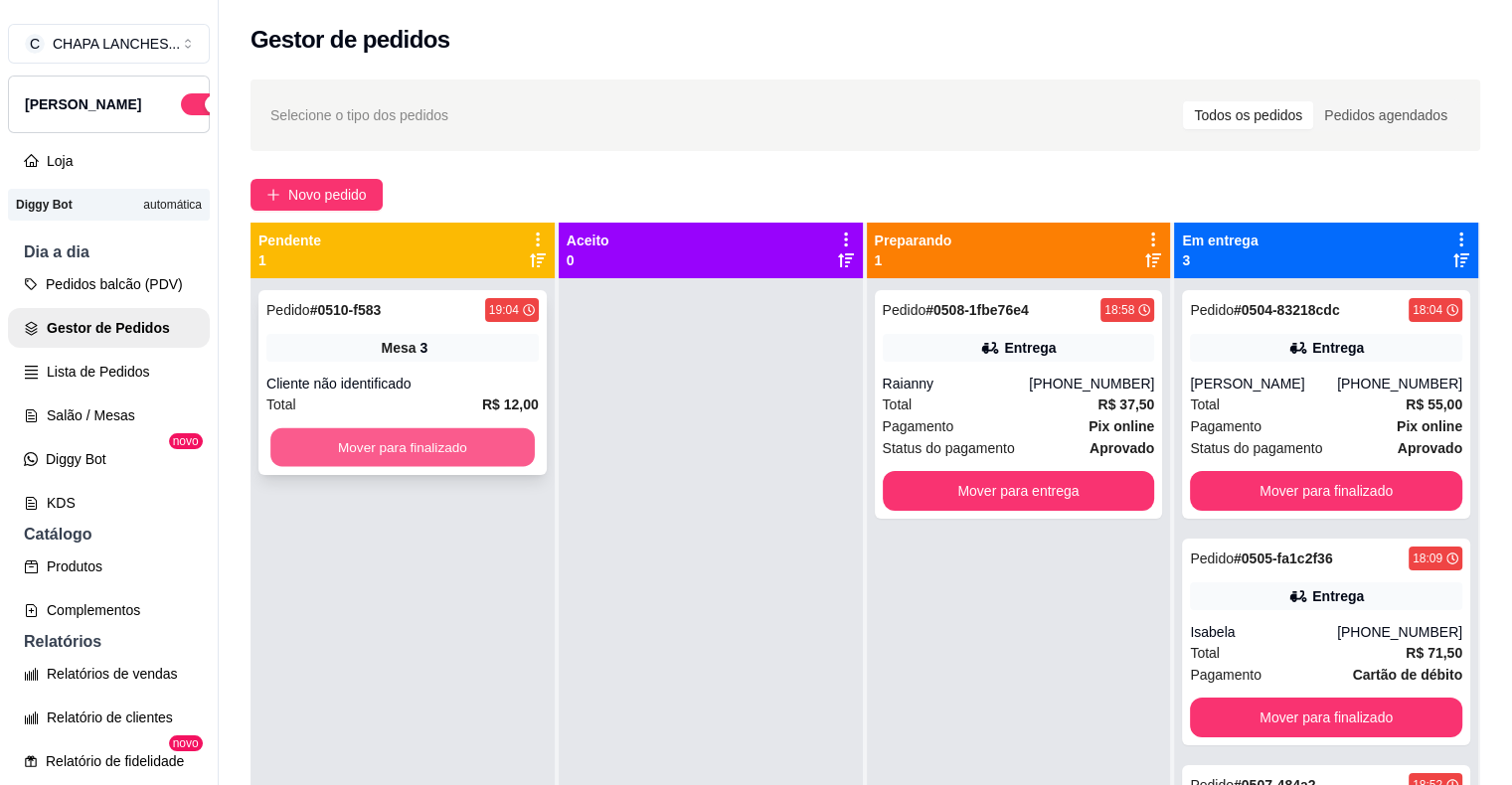 click on "Mover para finalizado" at bounding box center (403, 447) 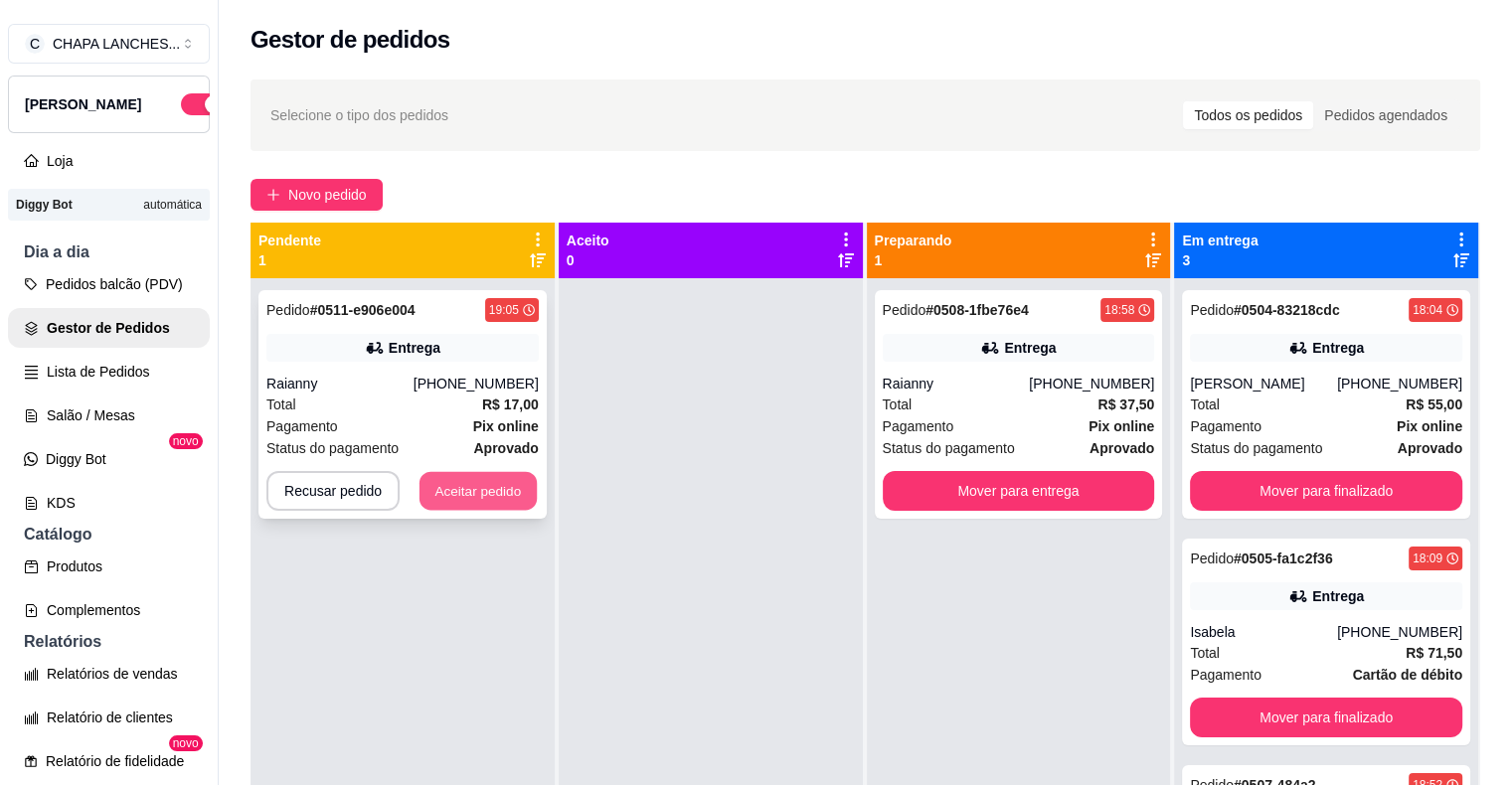 click on "Aceitar pedido" at bounding box center (478, 491) 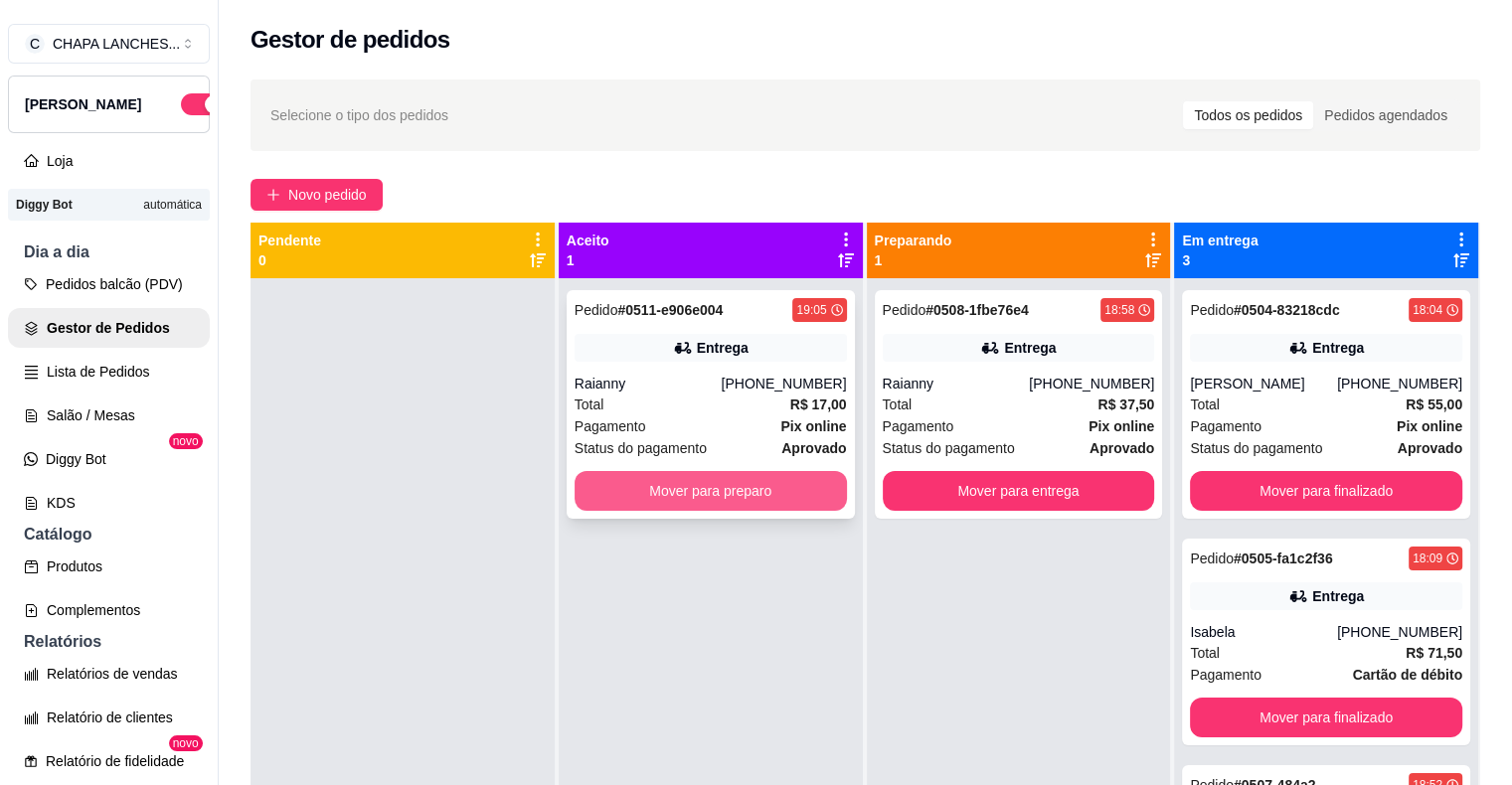 click on "Mover para preparo" at bounding box center (711, 491) 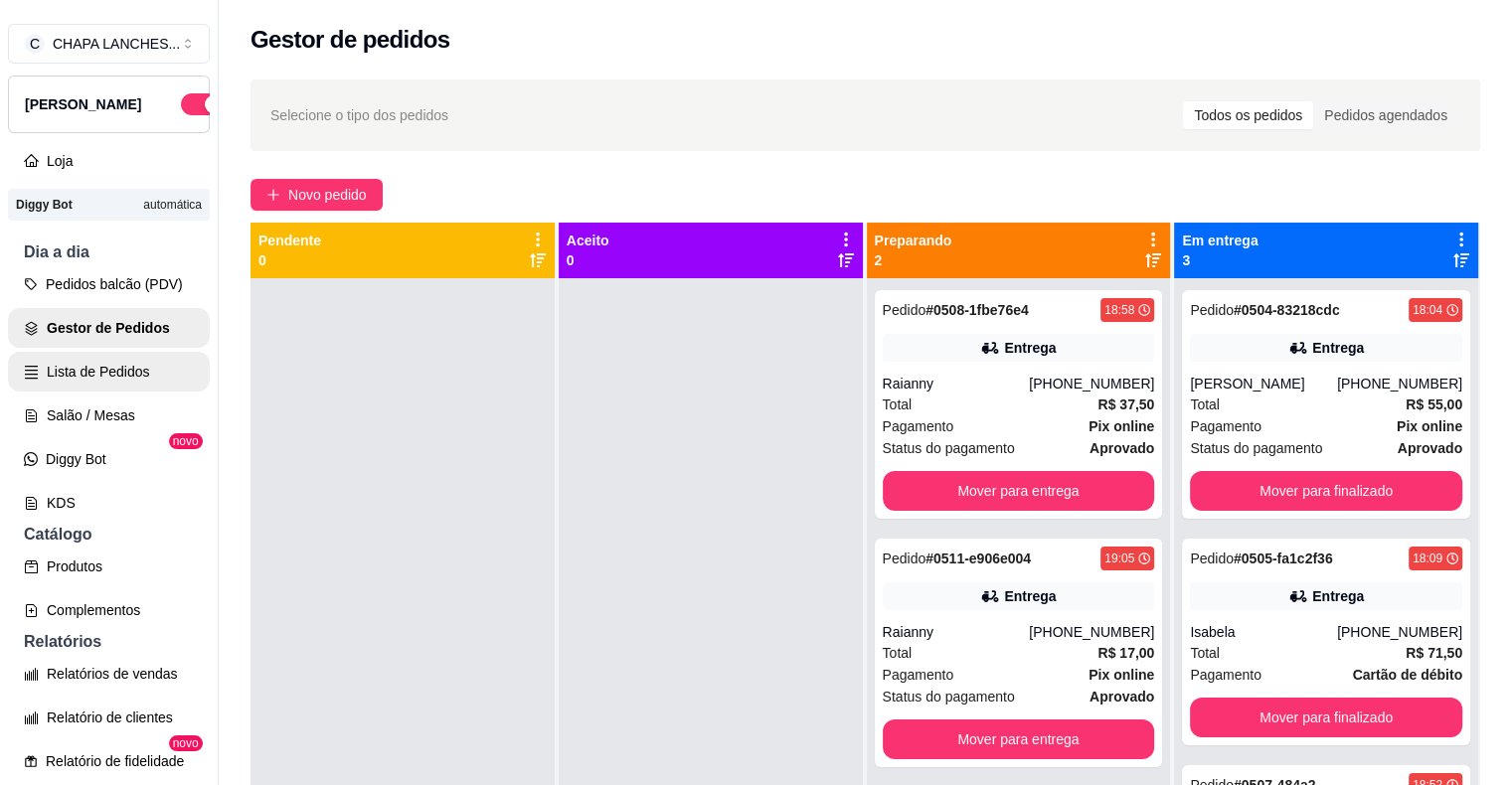 click on "Lista de Pedidos" at bounding box center (108, 372) 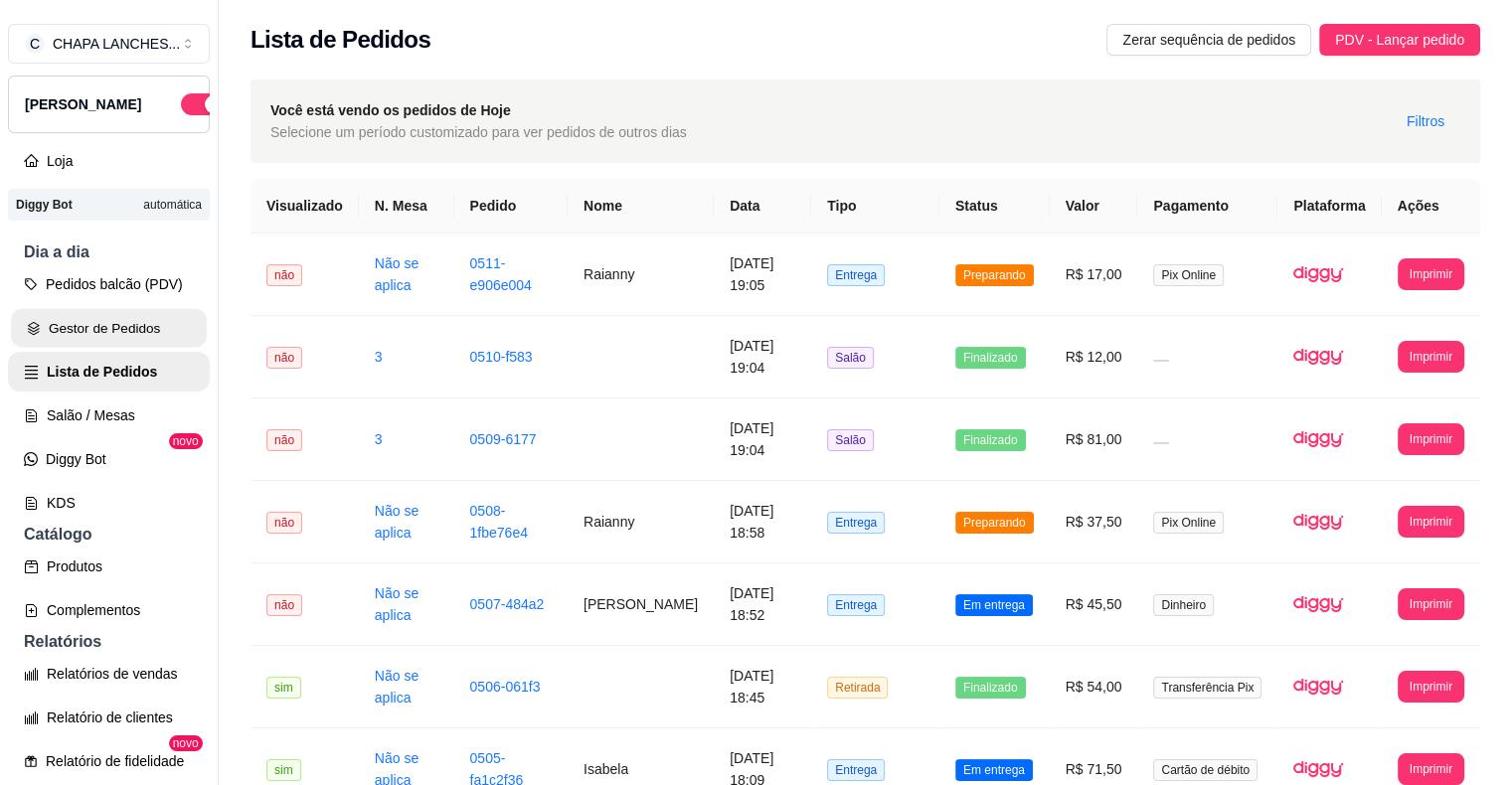 click on "Gestor de Pedidos" at bounding box center [108, 328] 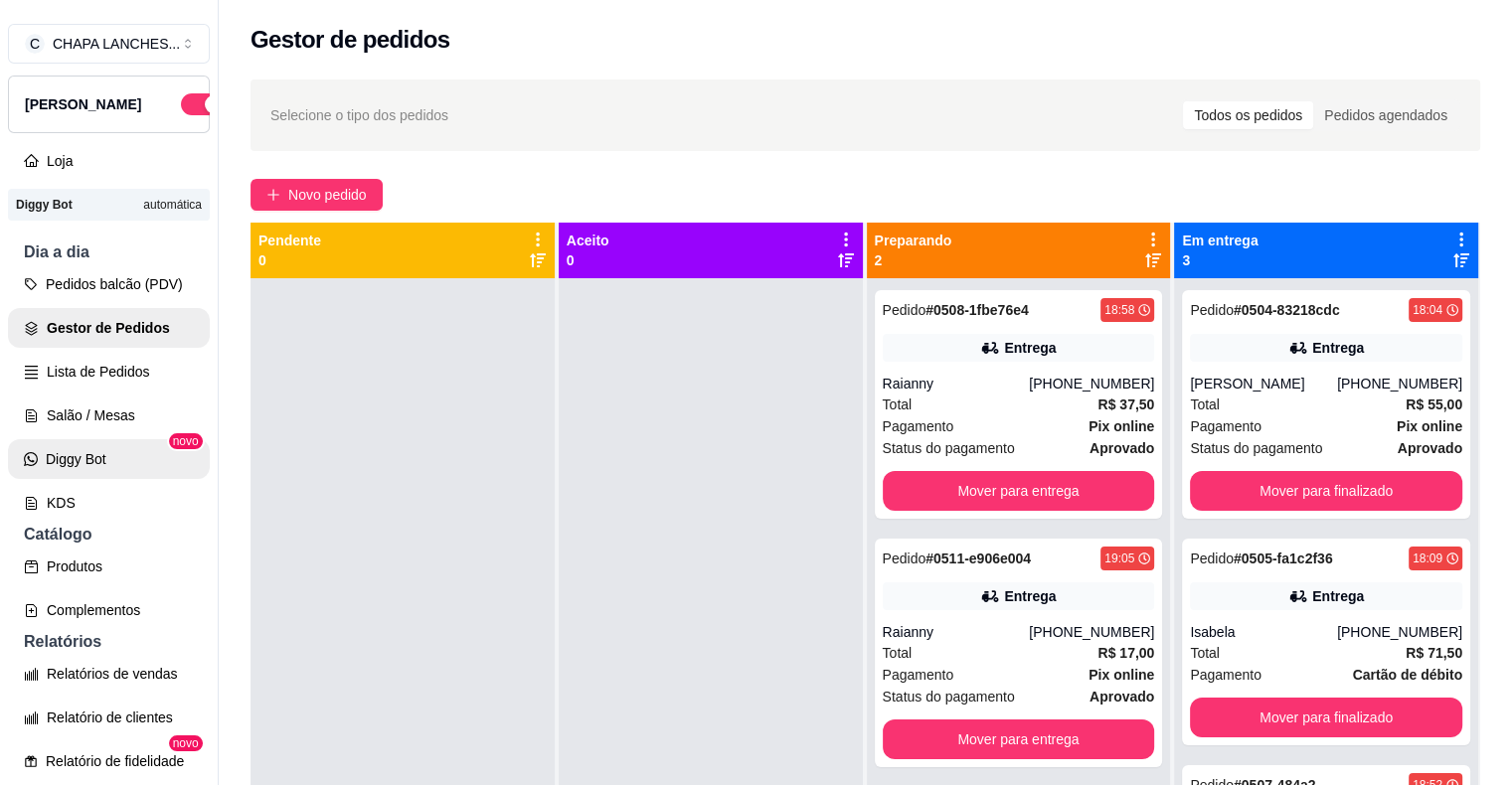 click on "Diggy Bot" at bounding box center (108, 459) 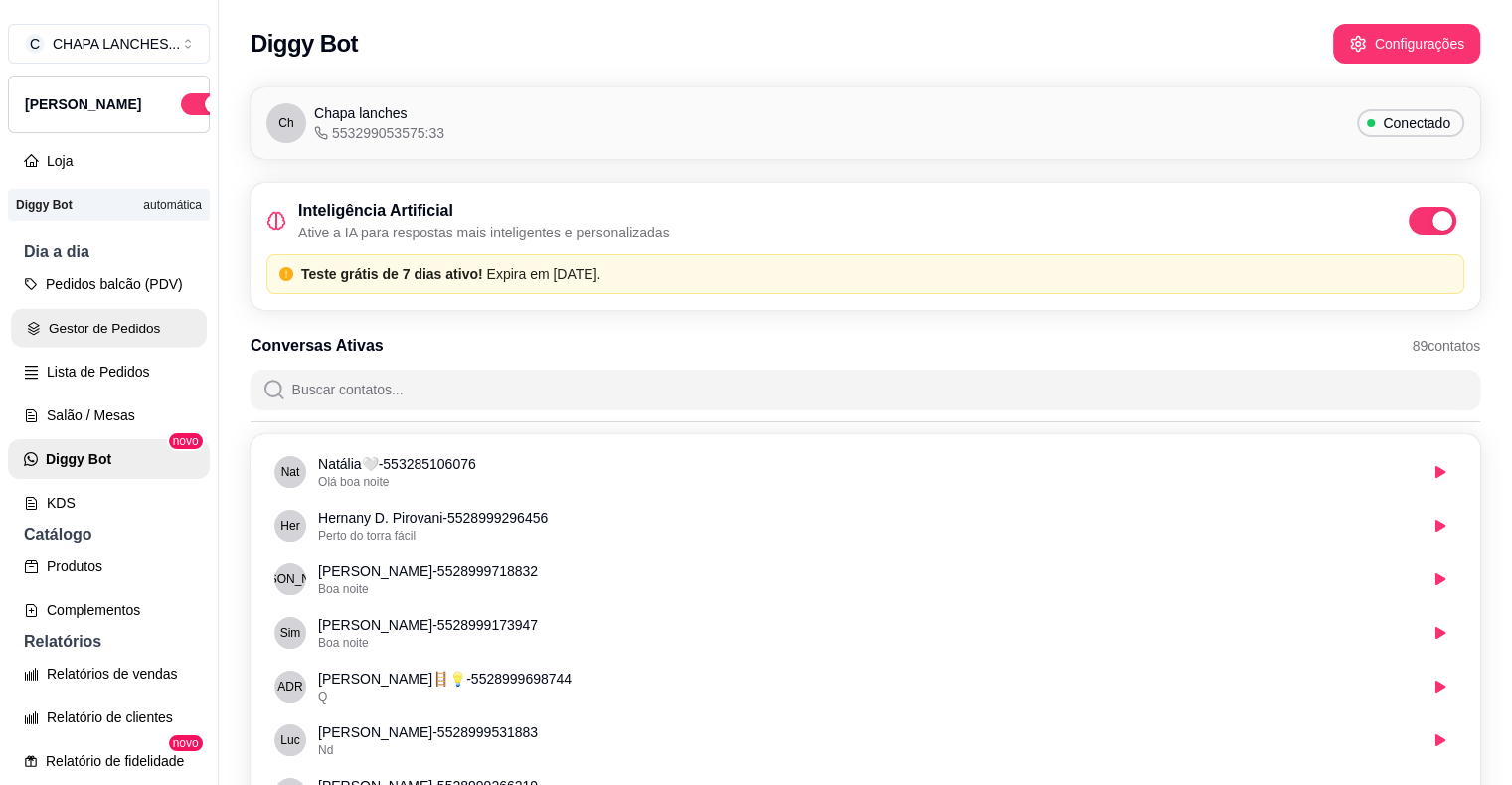 click on "Gestor de Pedidos" at bounding box center (108, 328) 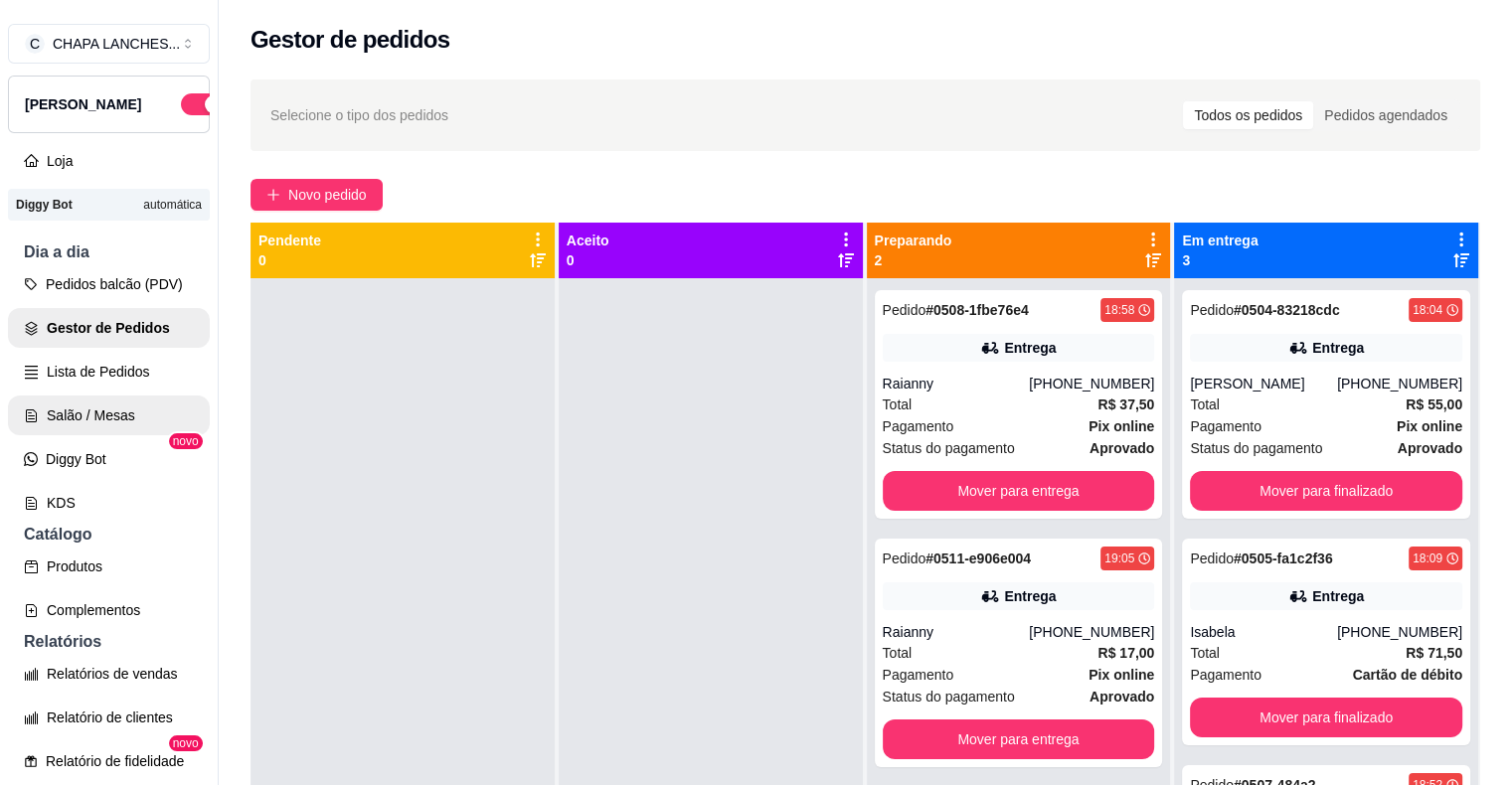 click on "Salão / Mesas" at bounding box center [108, 415] 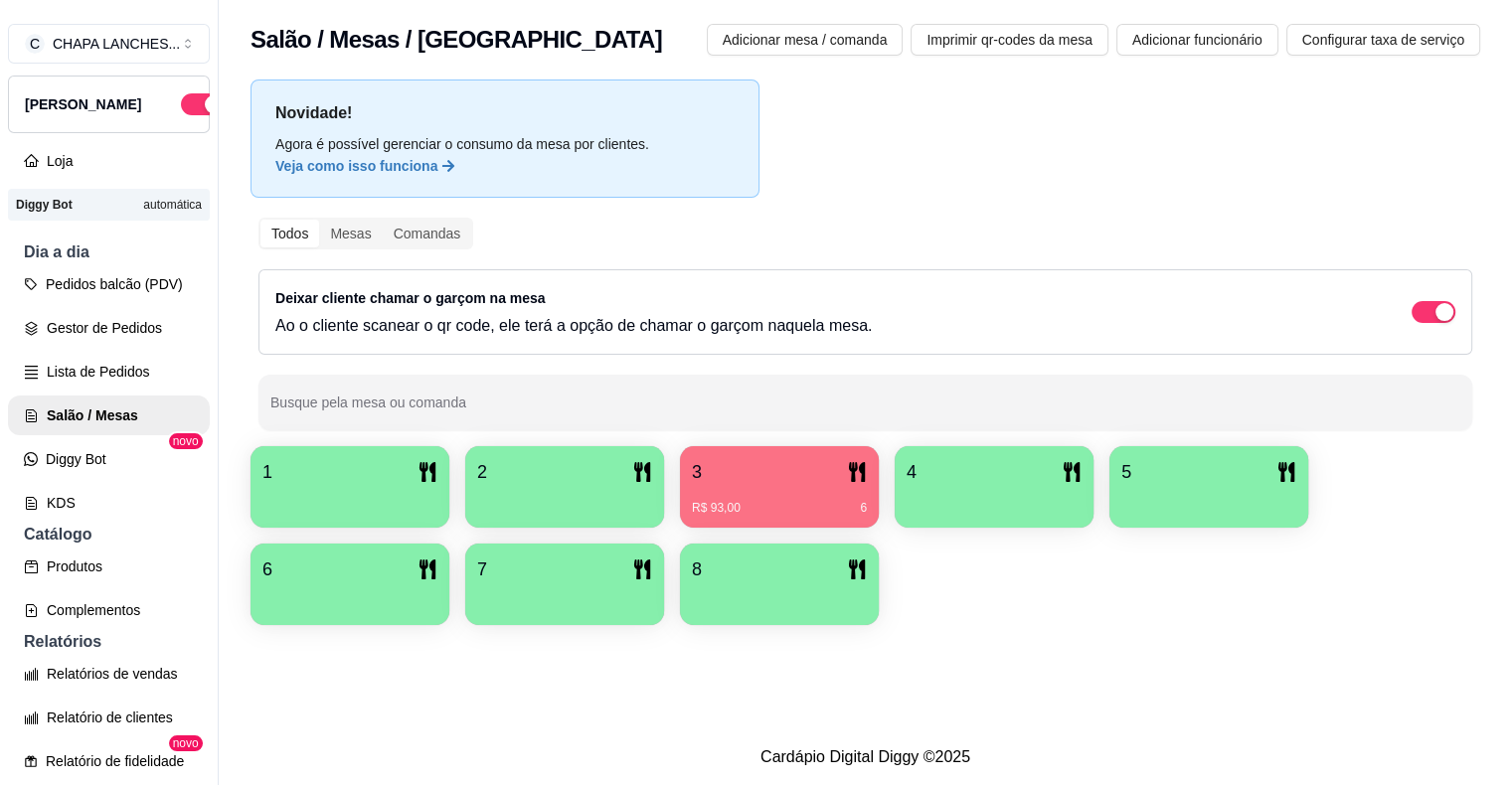 click on "3" at bounding box center (779, 472) 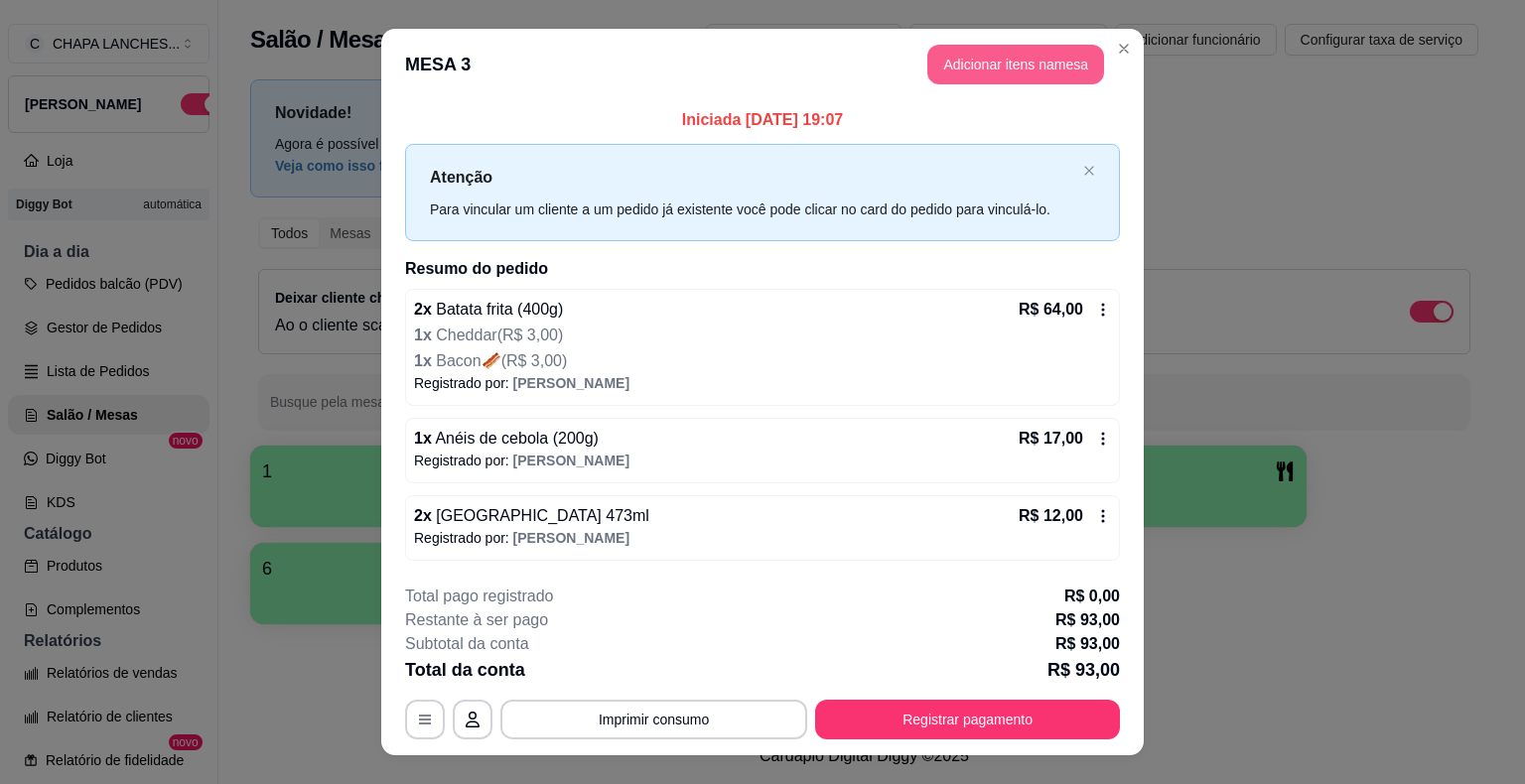 click on "Adicionar itens na  mesa" at bounding box center (1016, 65) 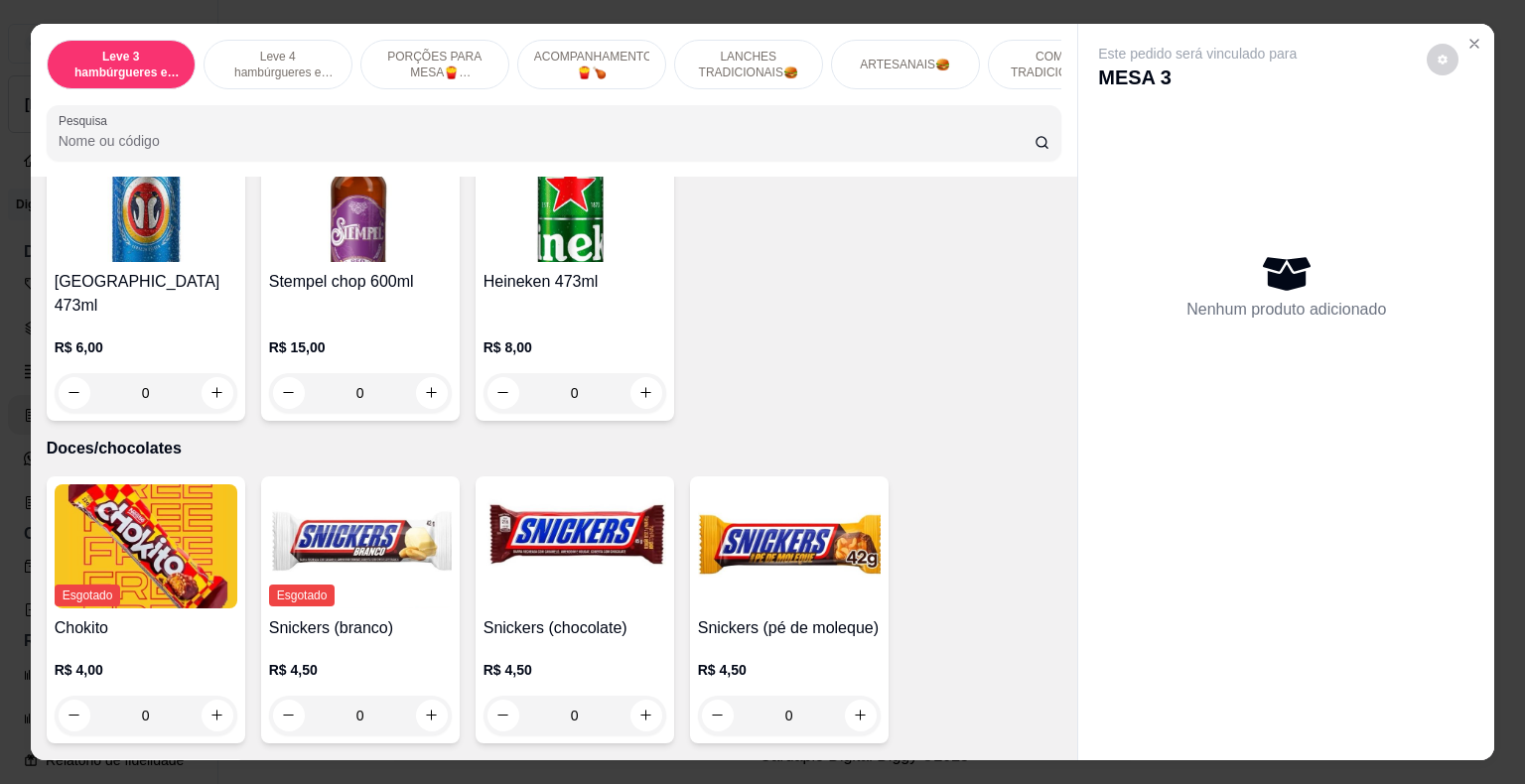 scroll, scrollTop: 6054, scrollLeft: 0, axis: vertical 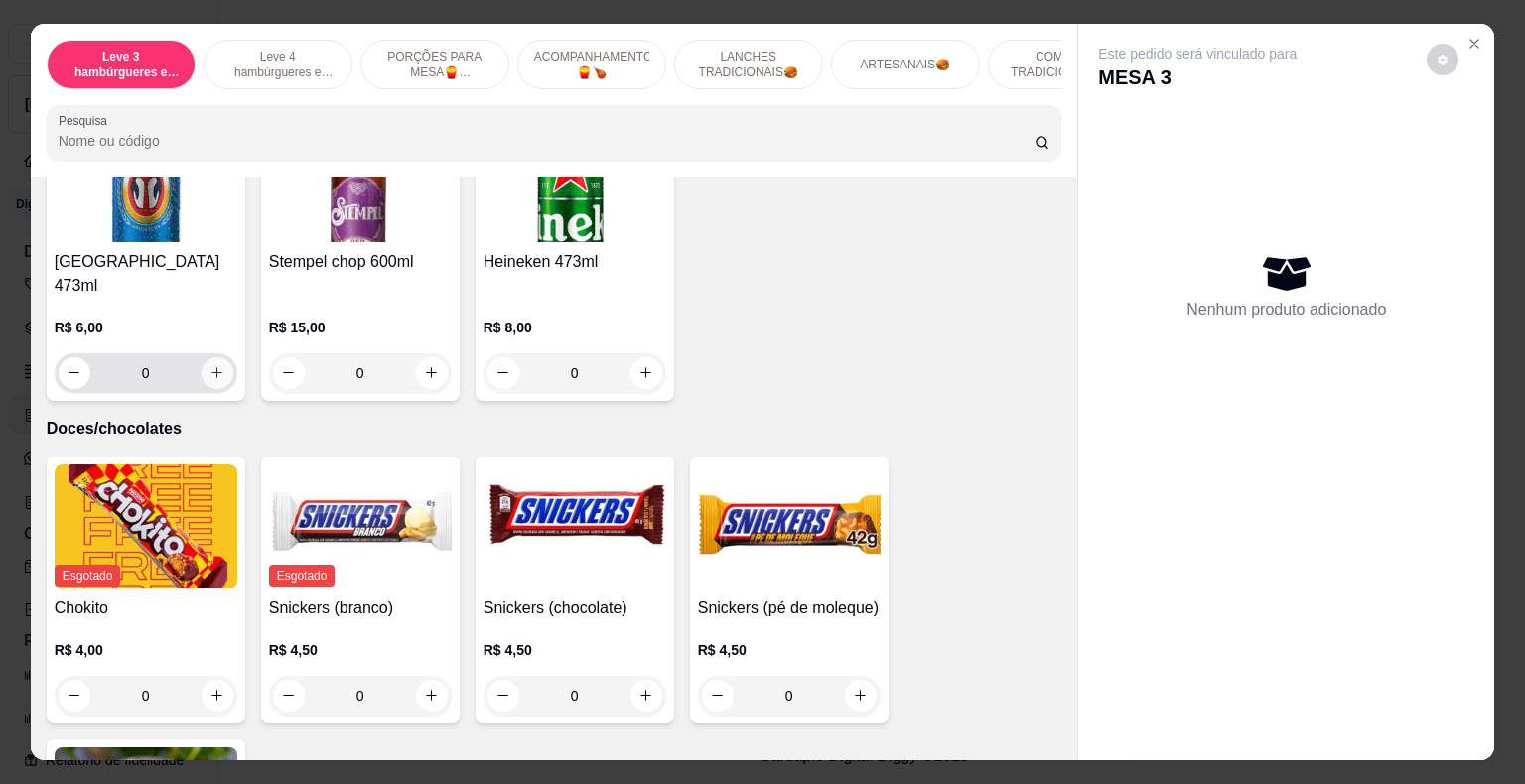 click at bounding box center [217, 373] 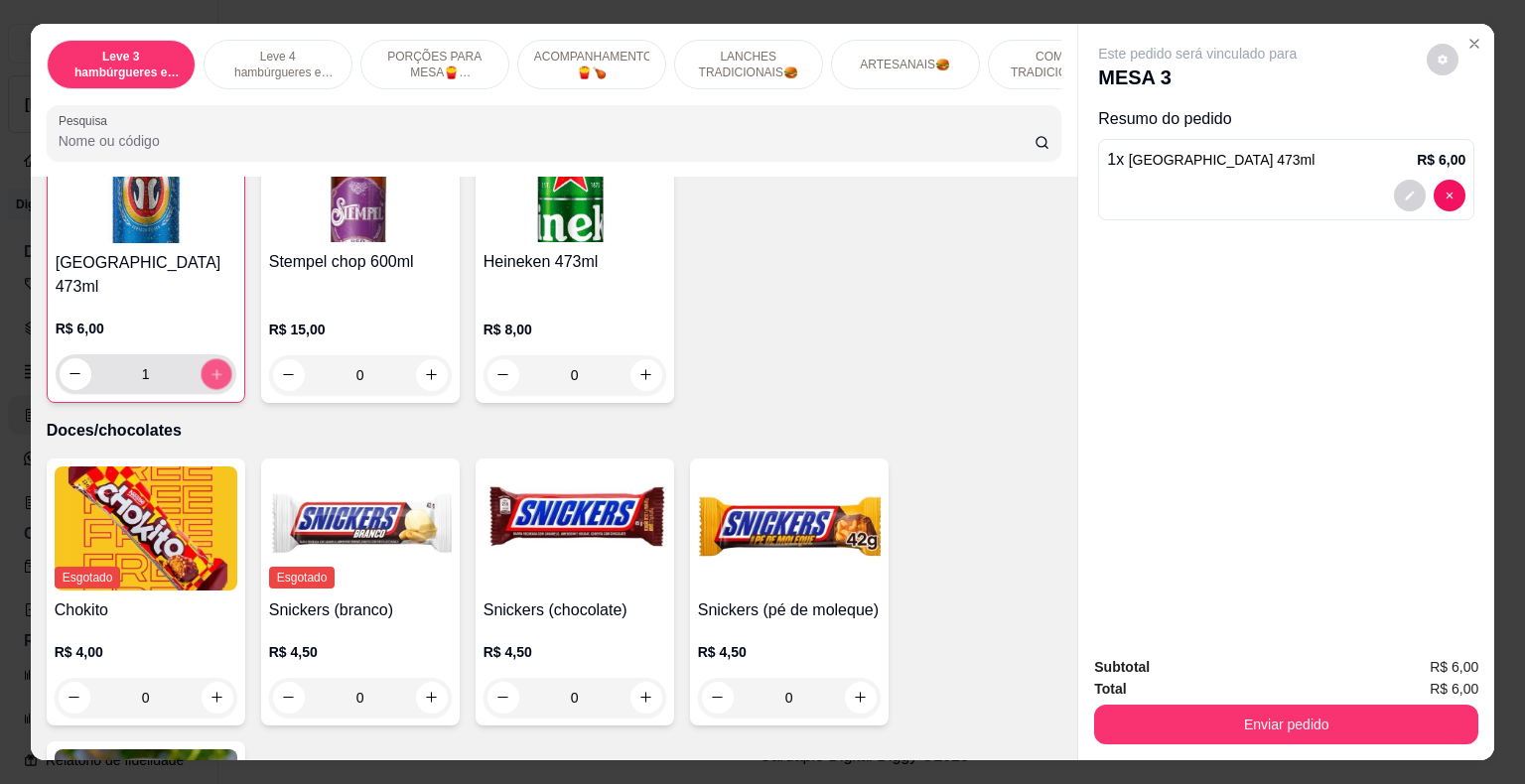 click at bounding box center (215, 373) 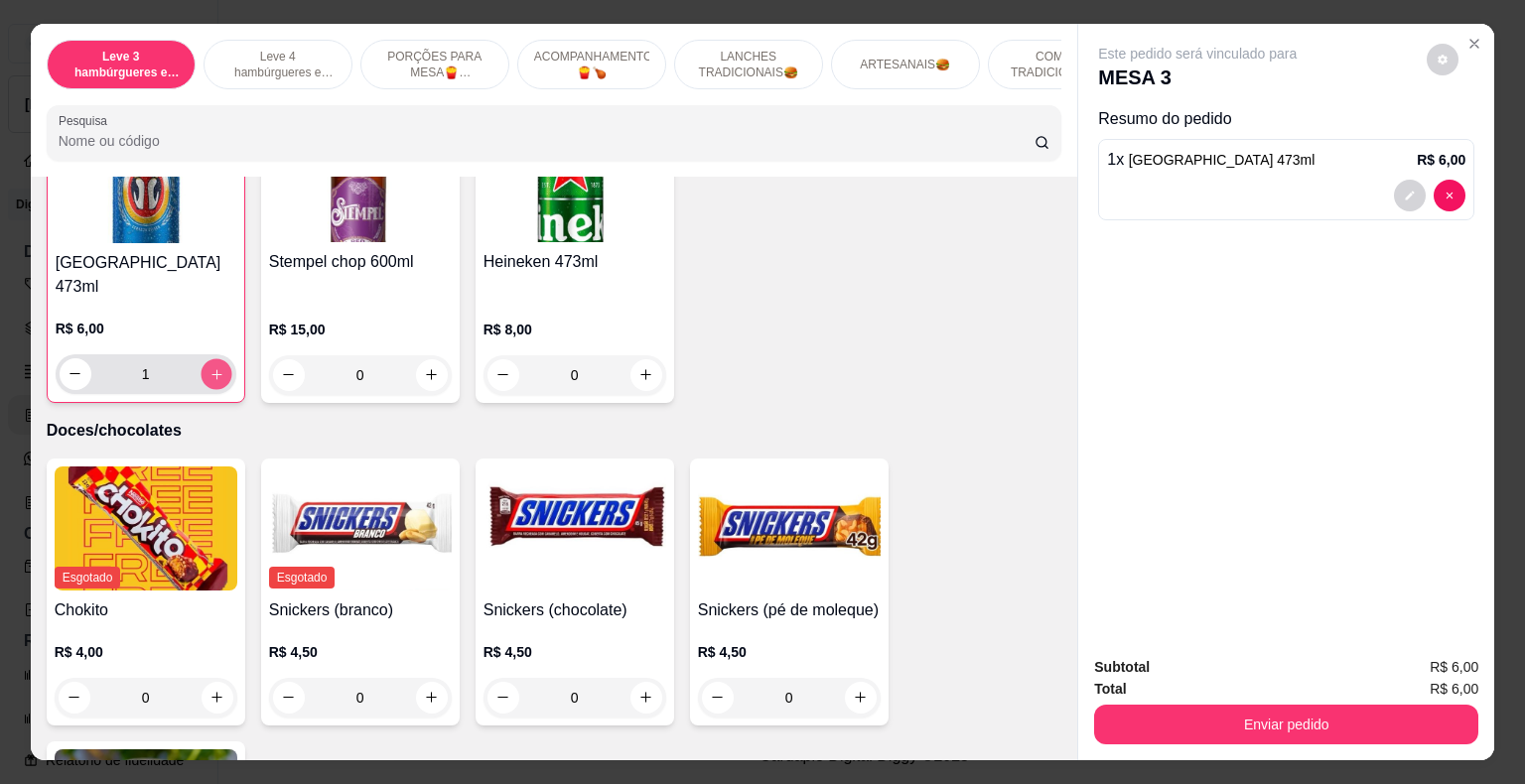 type on "2" 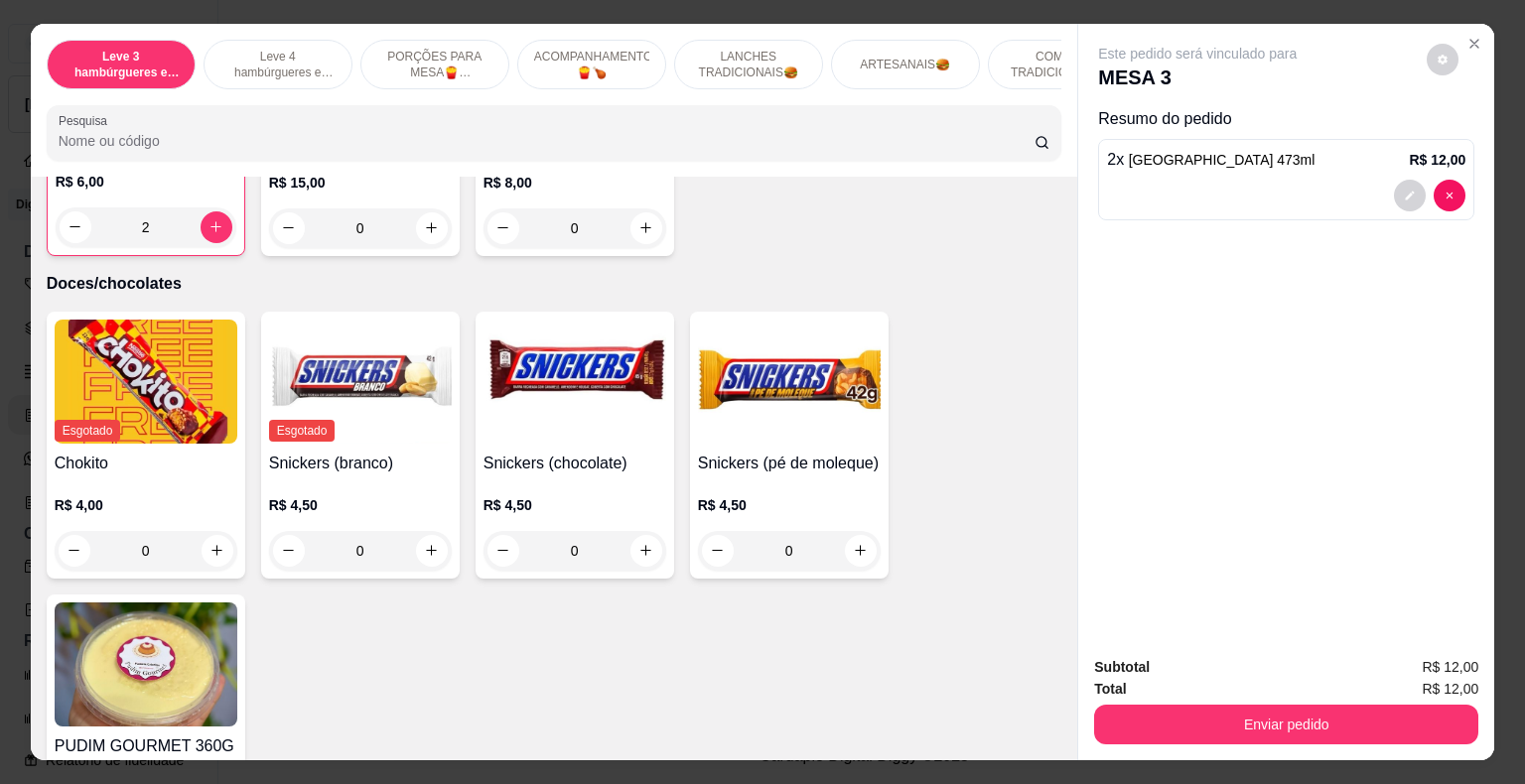 scroll, scrollTop: 6283, scrollLeft: 0, axis: vertical 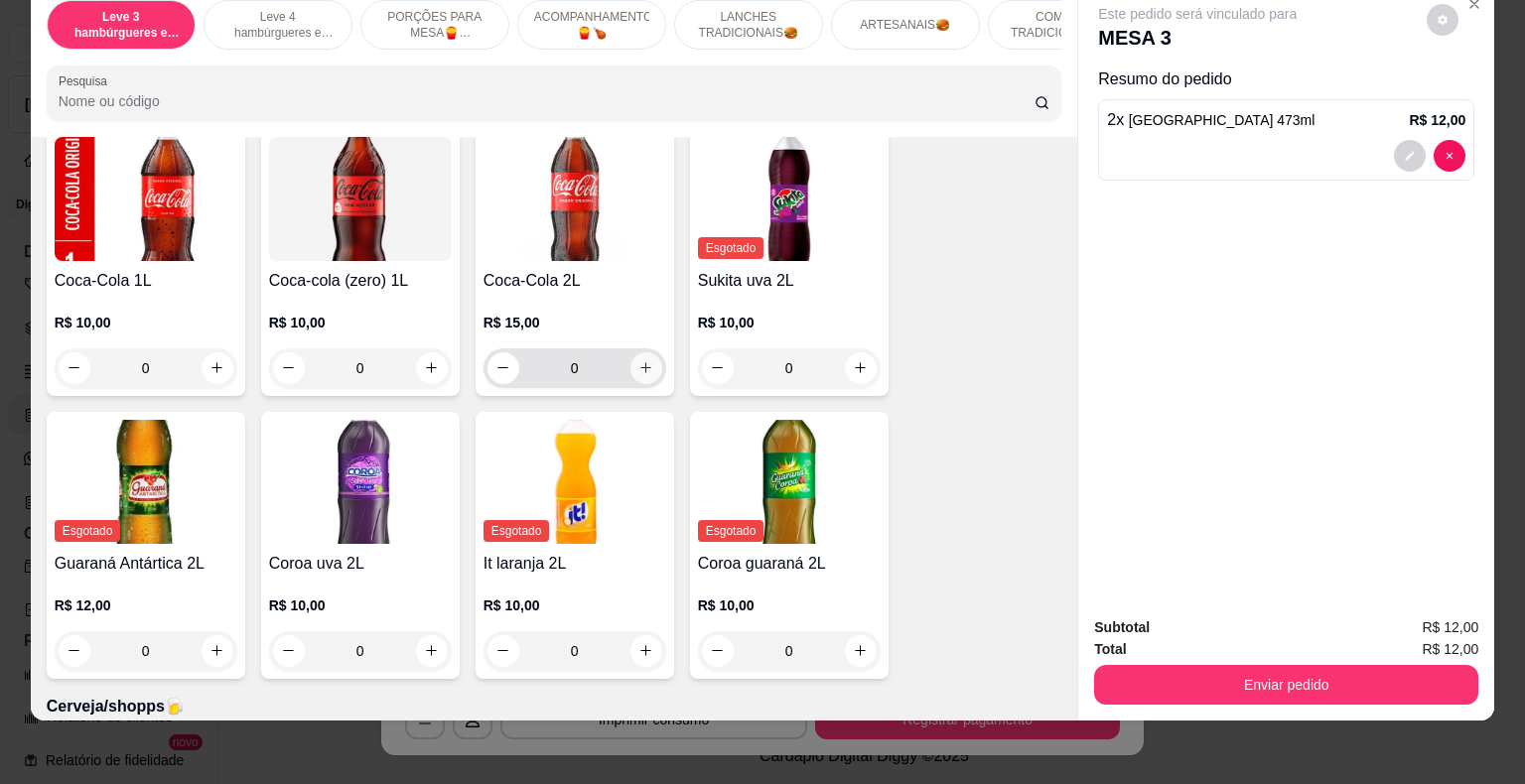 click 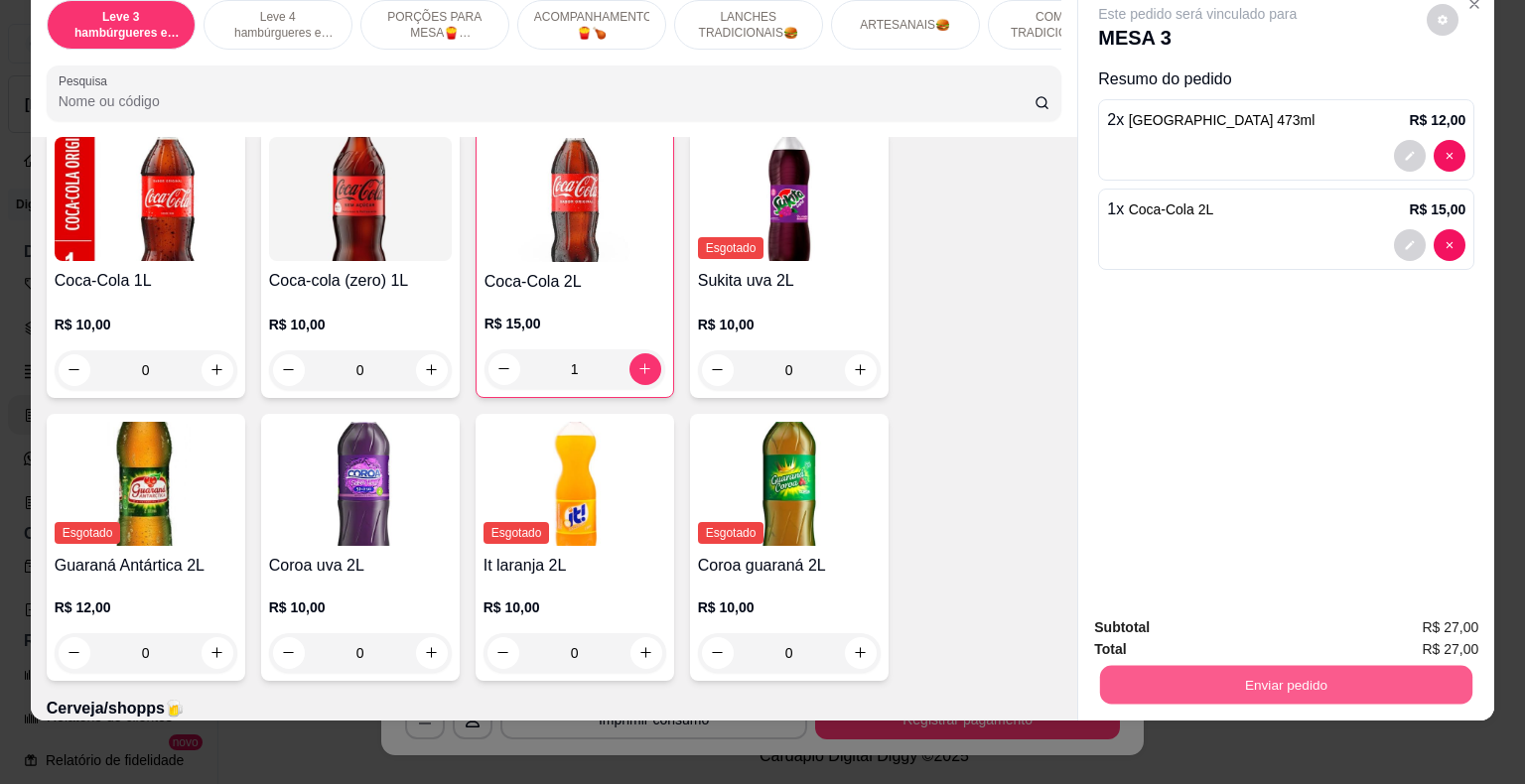 click on "Enviar pedido" at bounding box center (1286, 685) 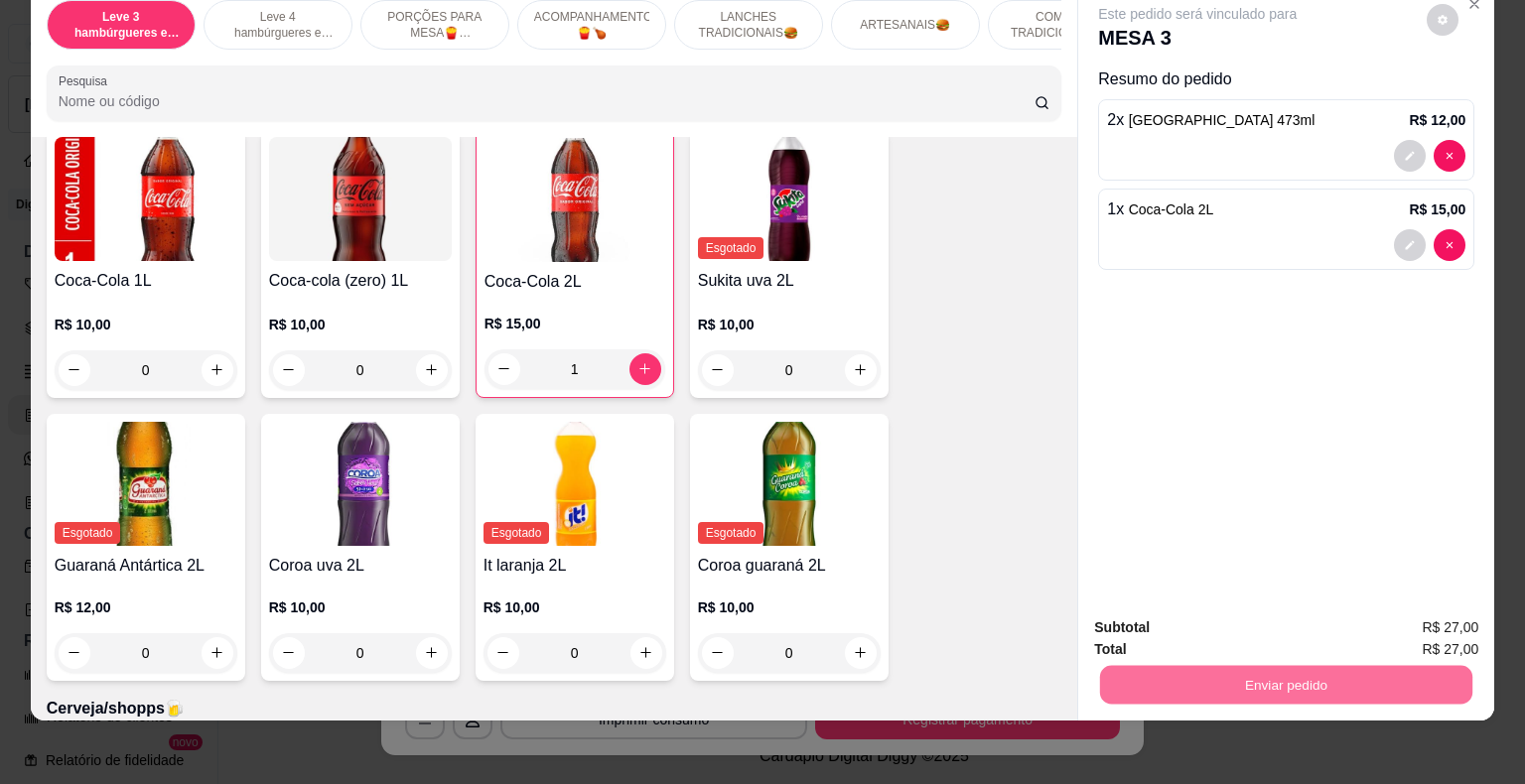 click on "Não registrar e enviar pedido" at bounding box center (1220, 621) 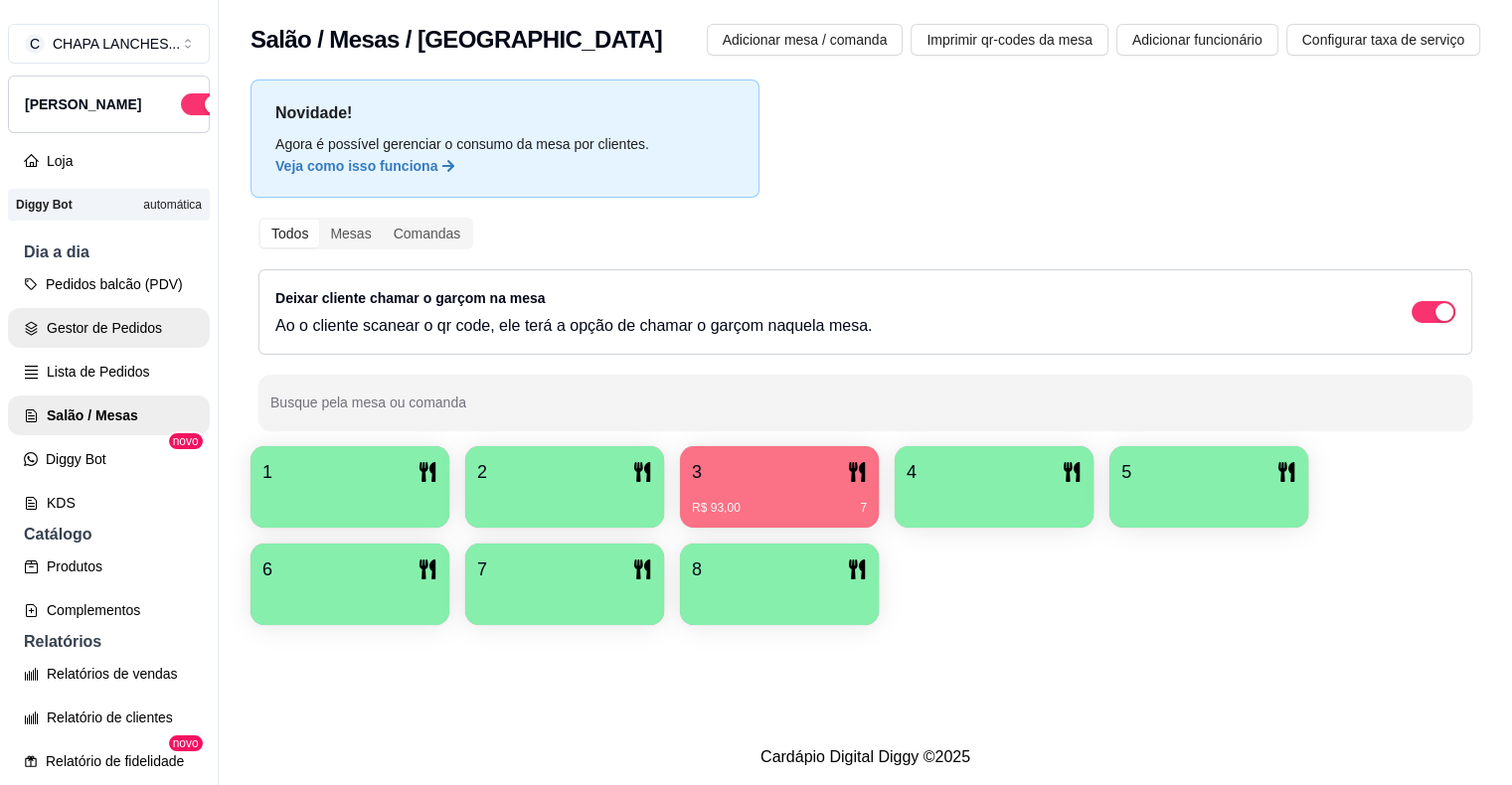 click on "Gestor de Pedidos" at bounding box center (108, 328) 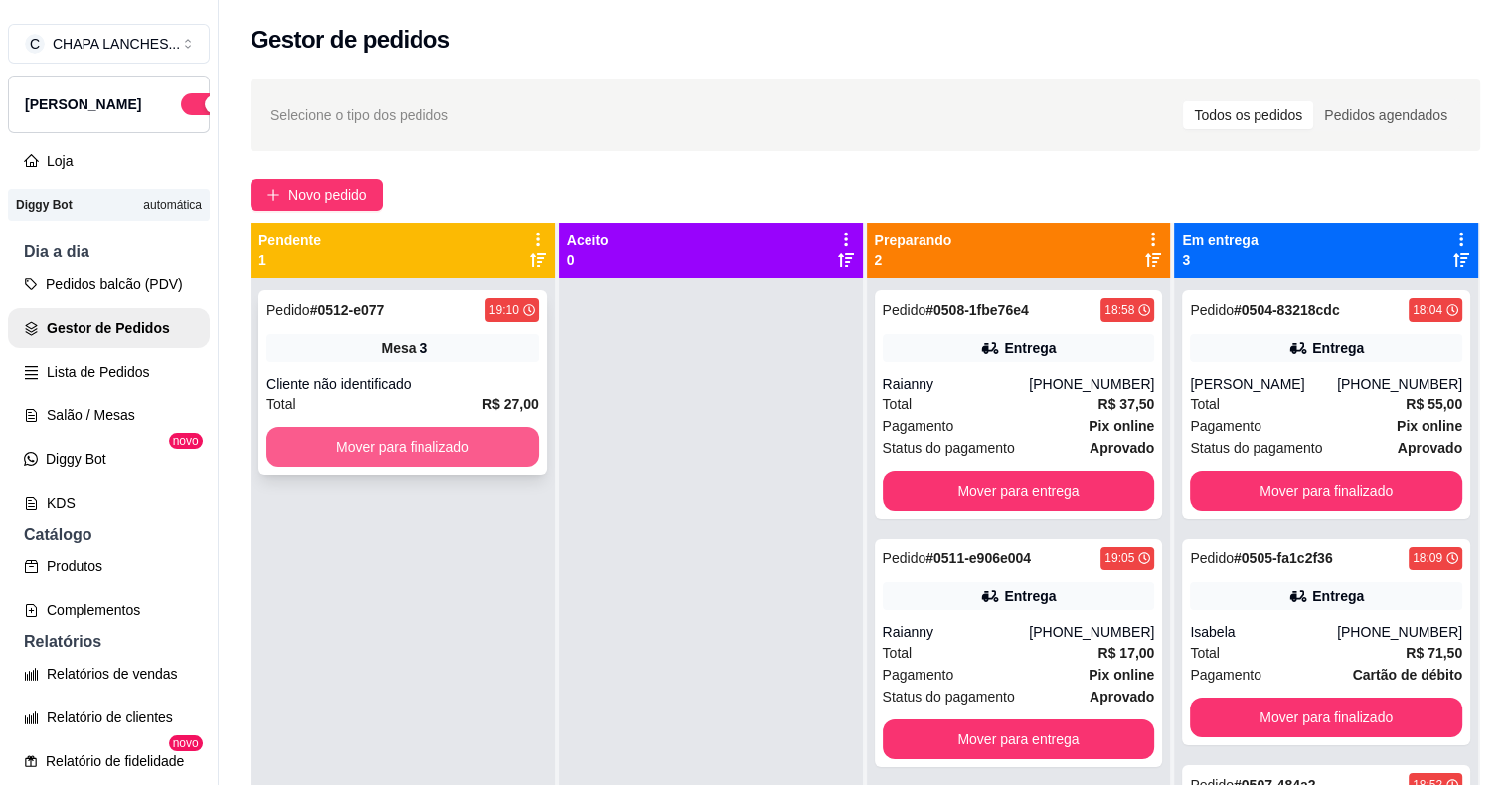 click on "Mover para finalizado" at bounding box center [403, 447] 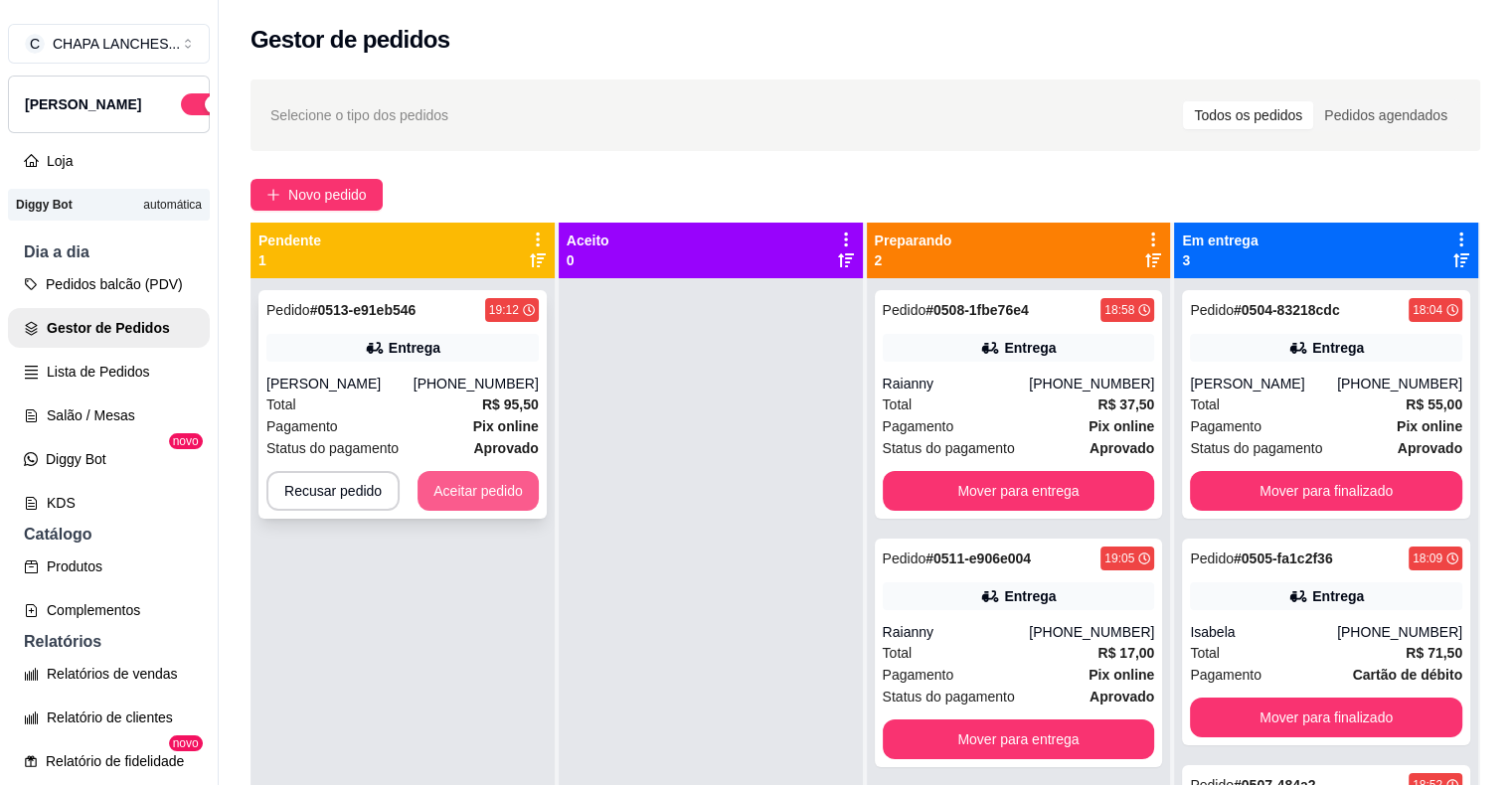 click on "Aceitar pedido" at bounding box center (478, 491) 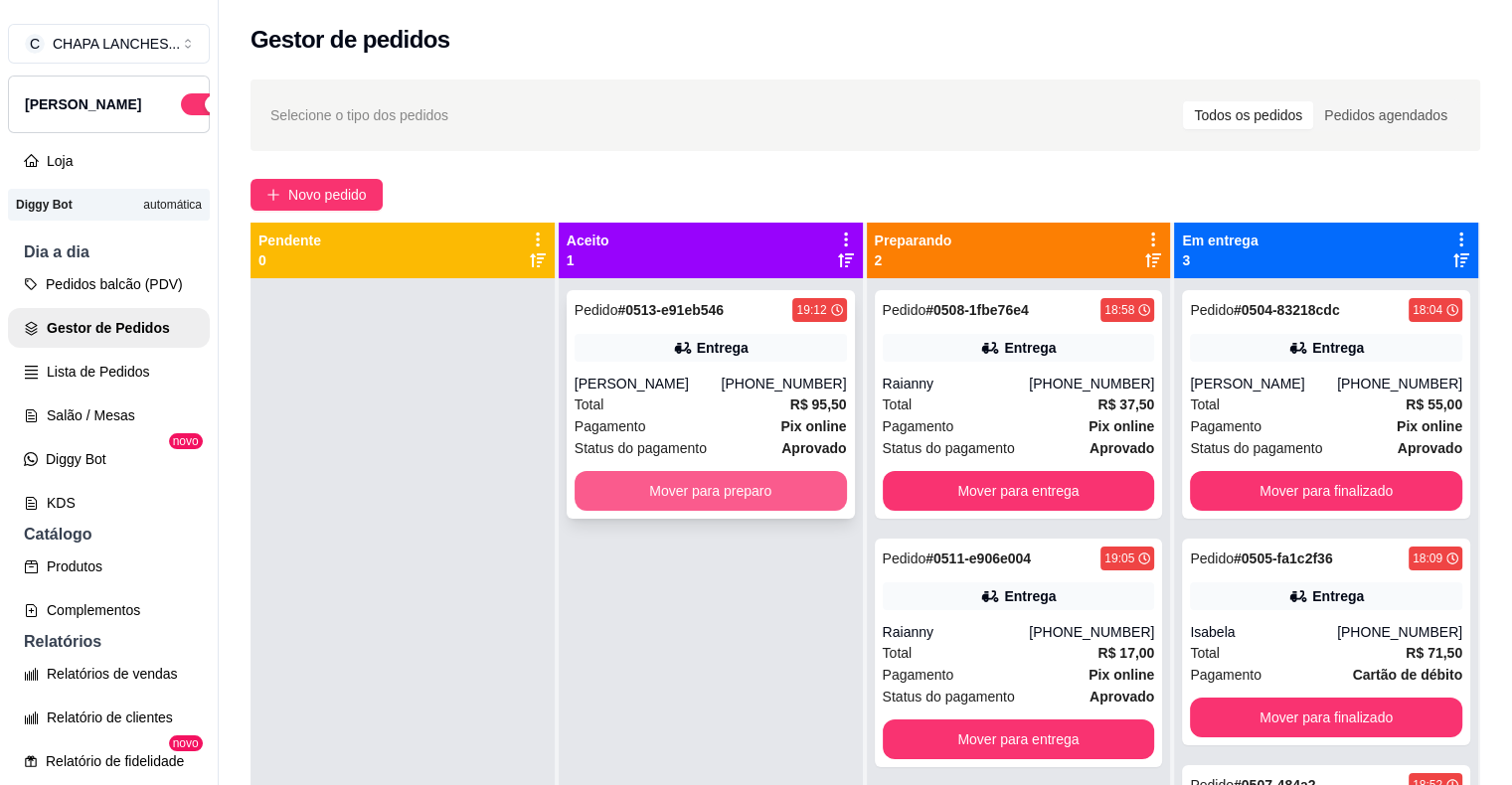 click on "Mover para preparo" at bounding box center (711, 491) 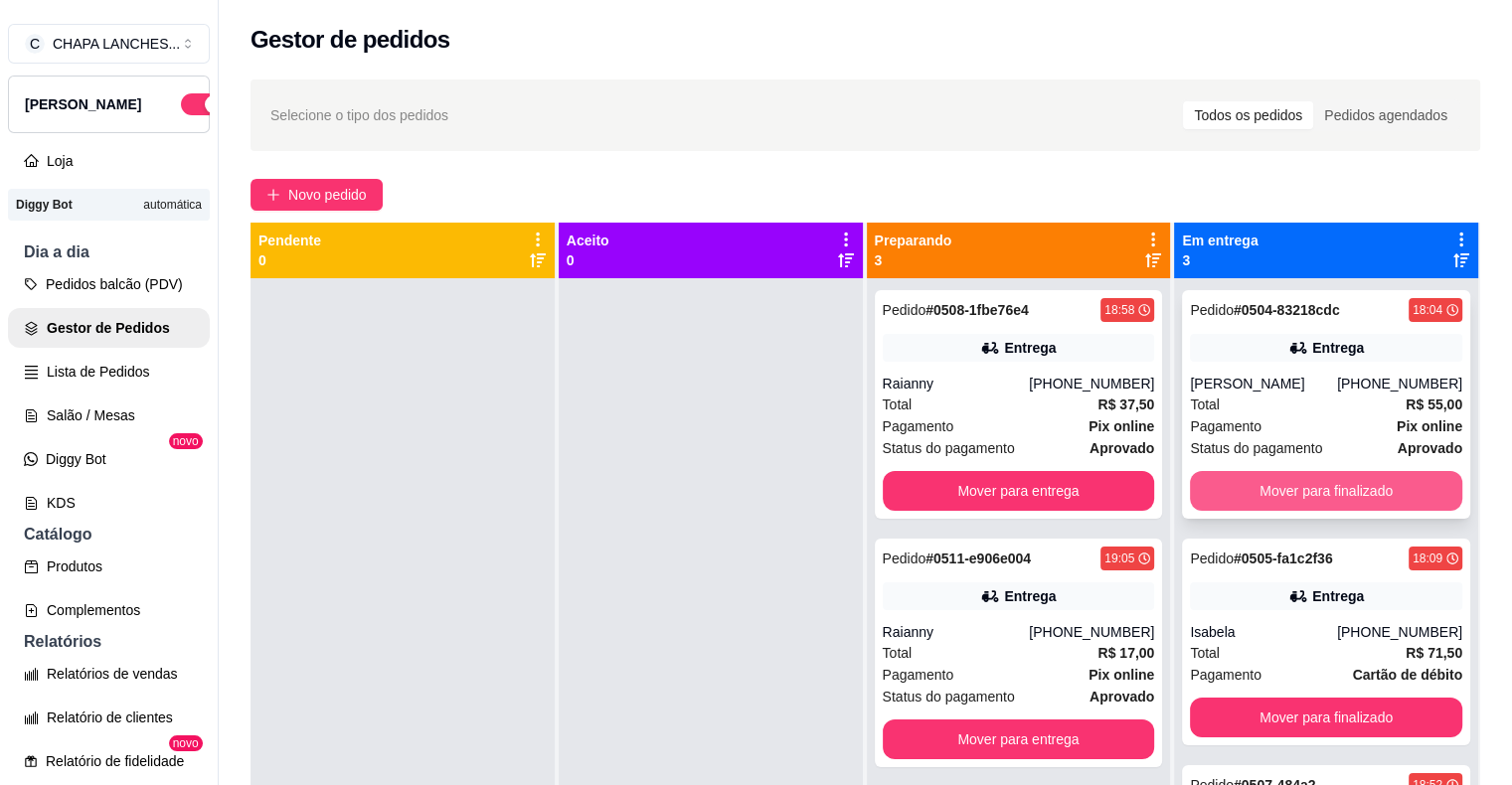 click on "Mover para finalizado" at bounding box center [1326, 491] 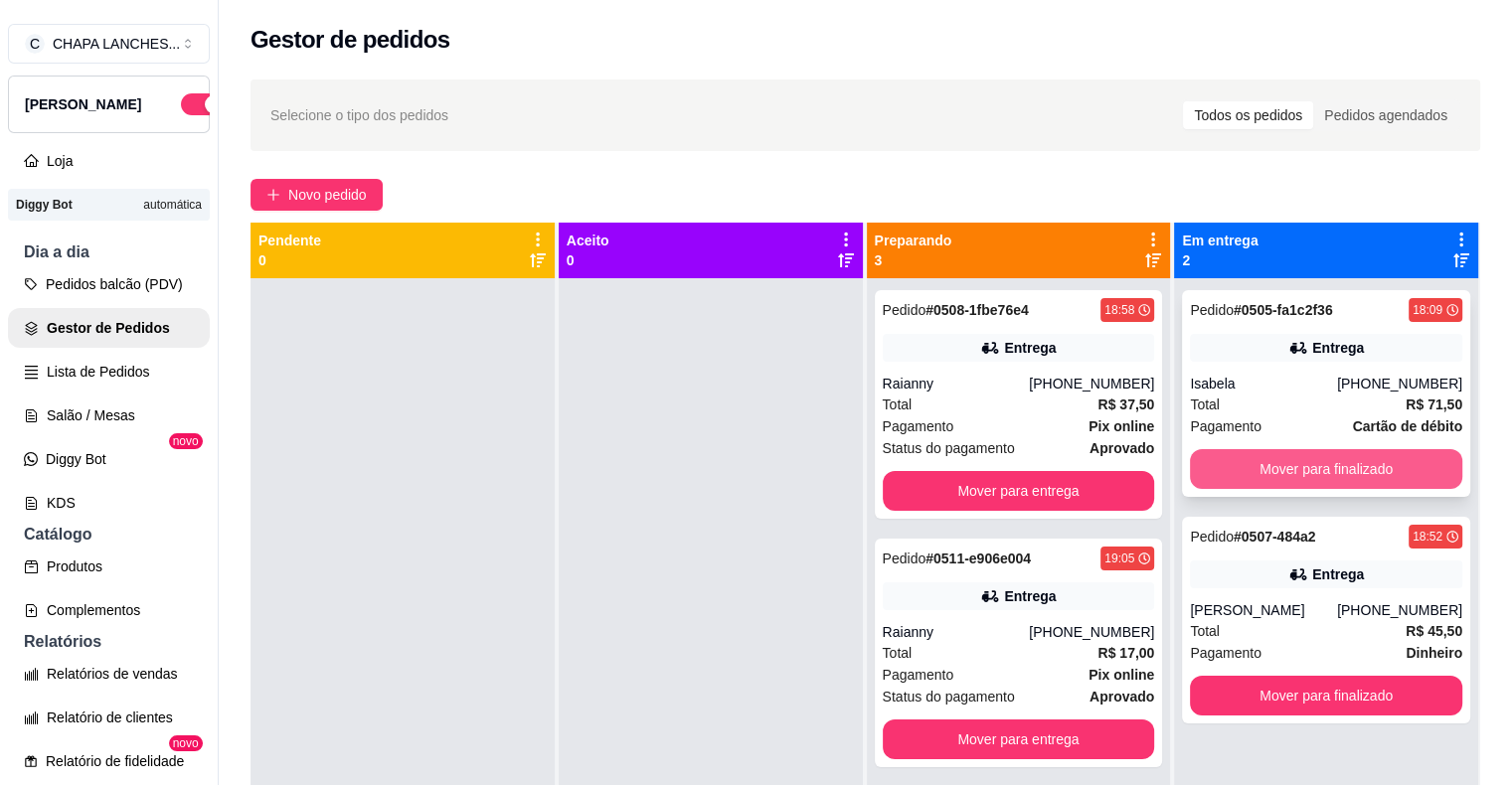 click on "Mover para finalizado" at bounding box center (1326, 469) 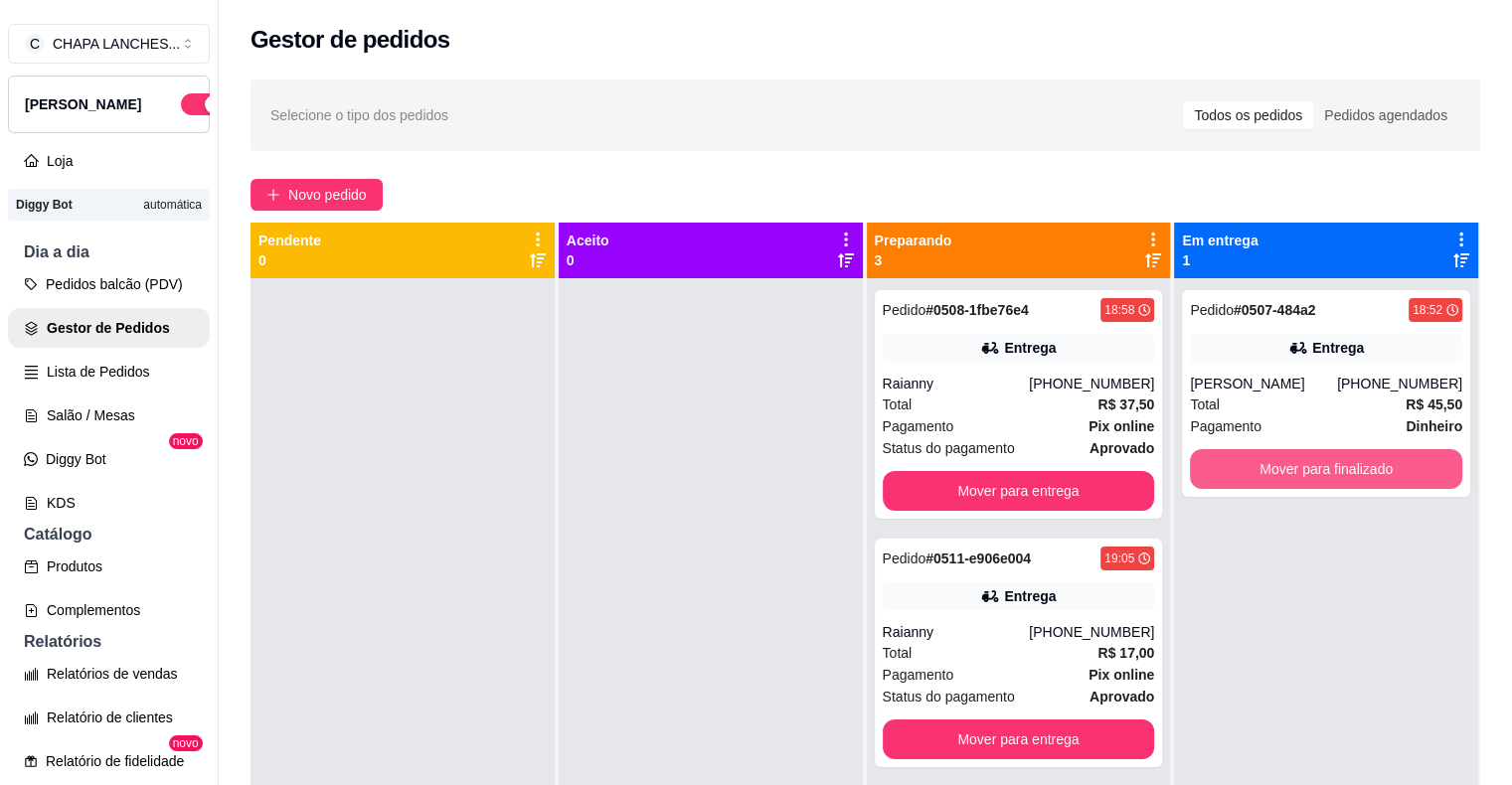 click on "Mover para finalizado" at bounding box center (1326, 469) 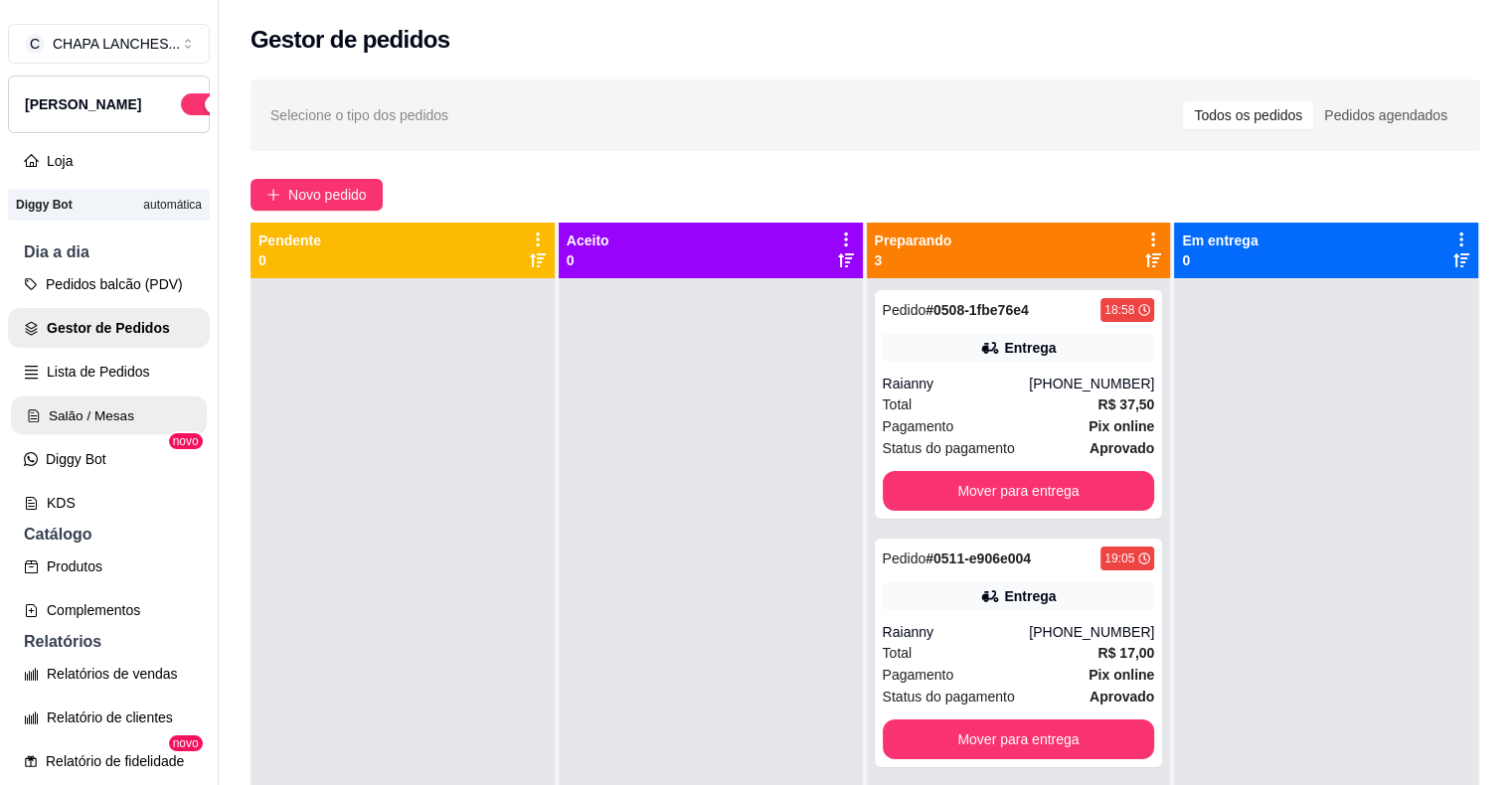 click on "Salão / Mesas" at bounding box center (108, 415) 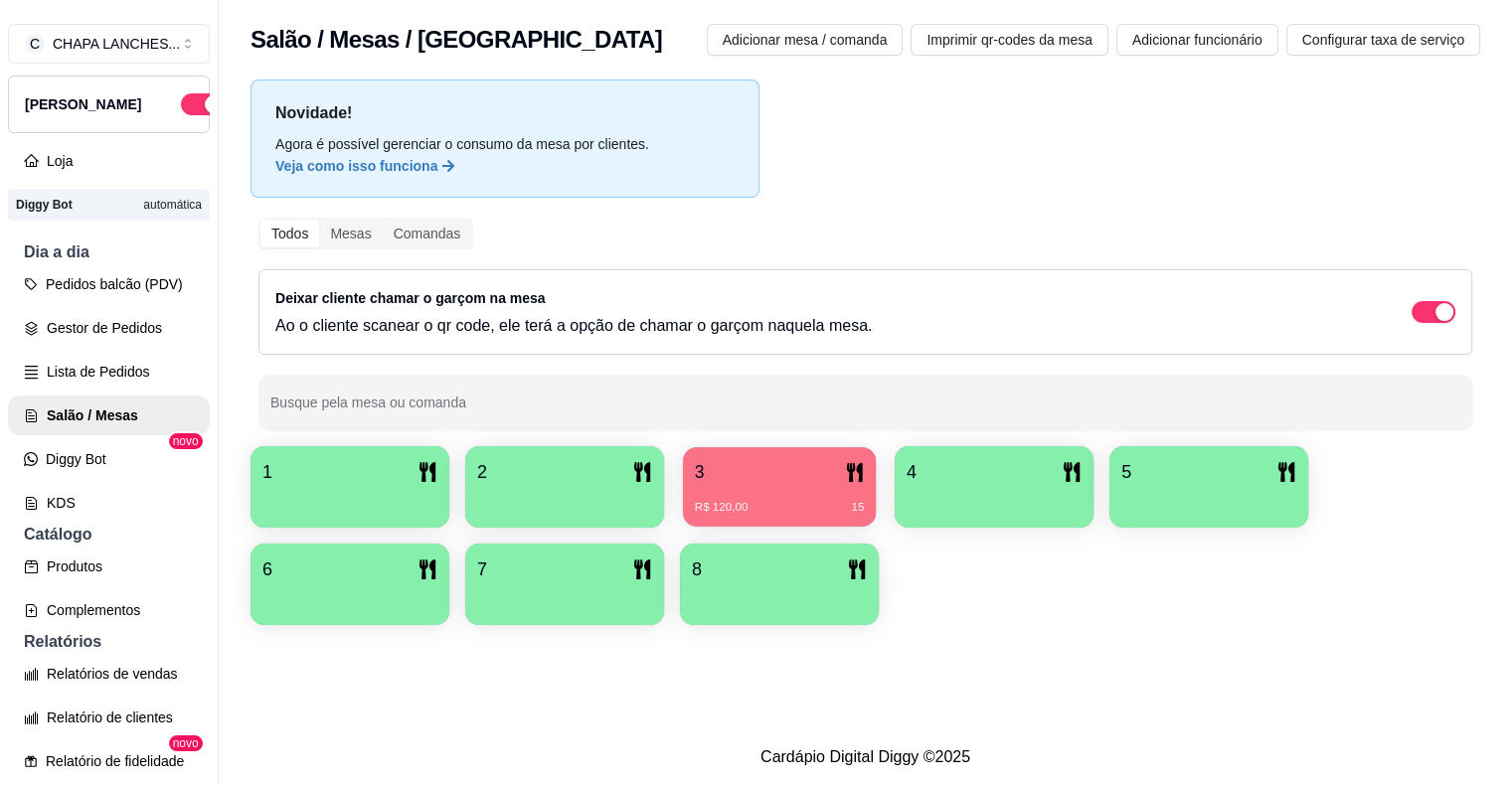 click on "R$ 120,00 15" at bounding box center [779, 500] 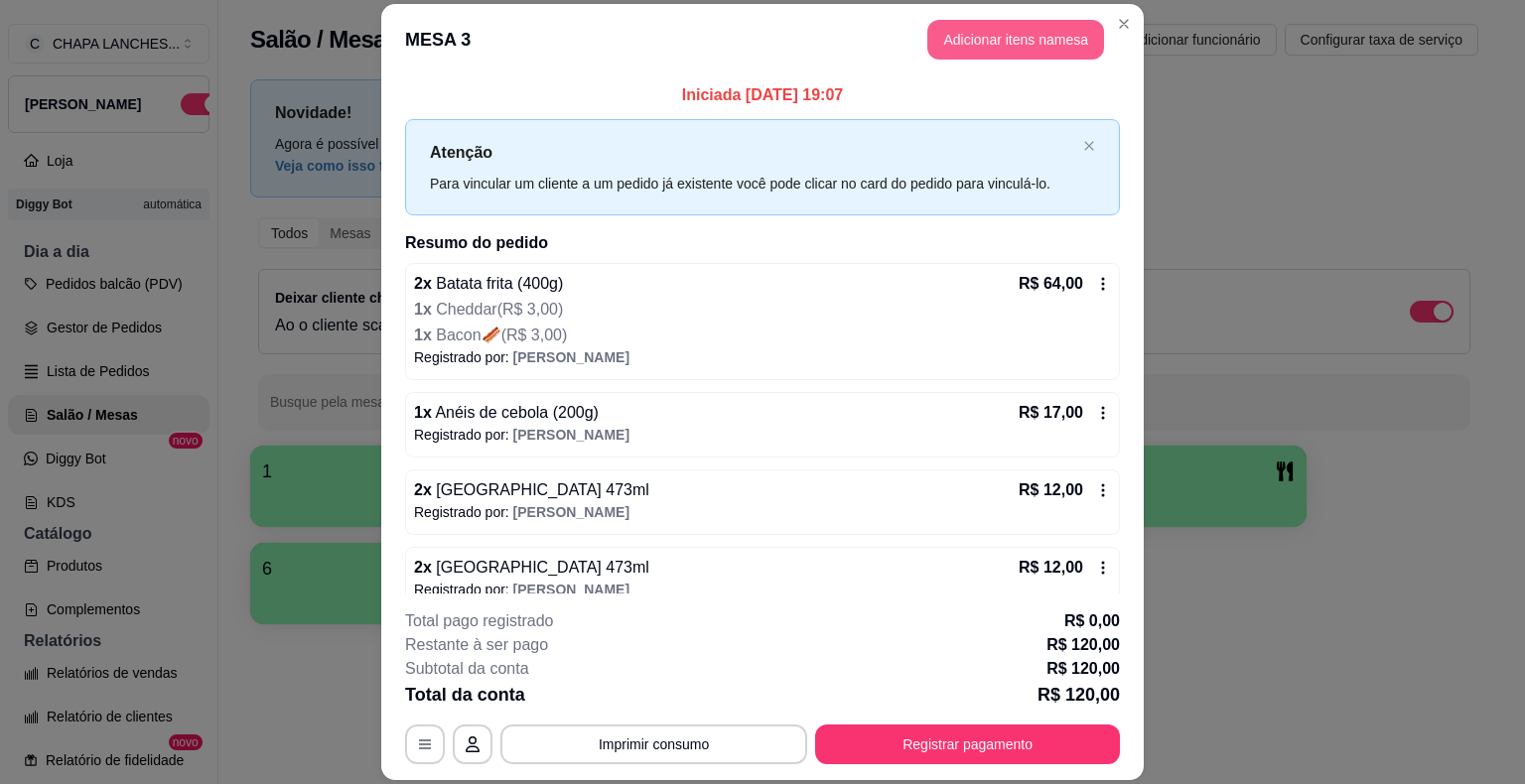 click on "Adicionar itens na  mesa" at bounding box center [1016, 40] 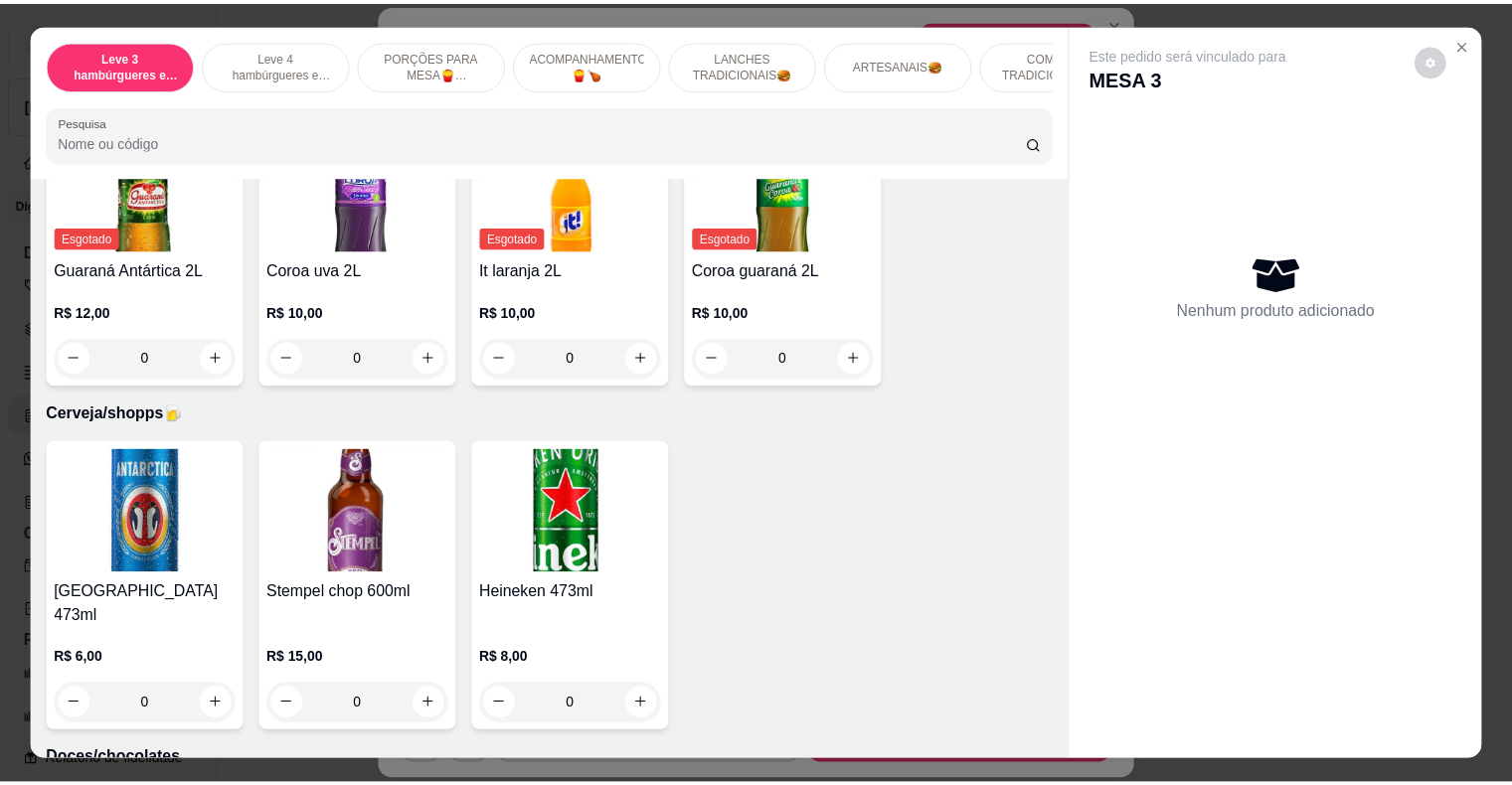 scroll, scrollTop: 5763, scrollLeft: 0, axis: vertical 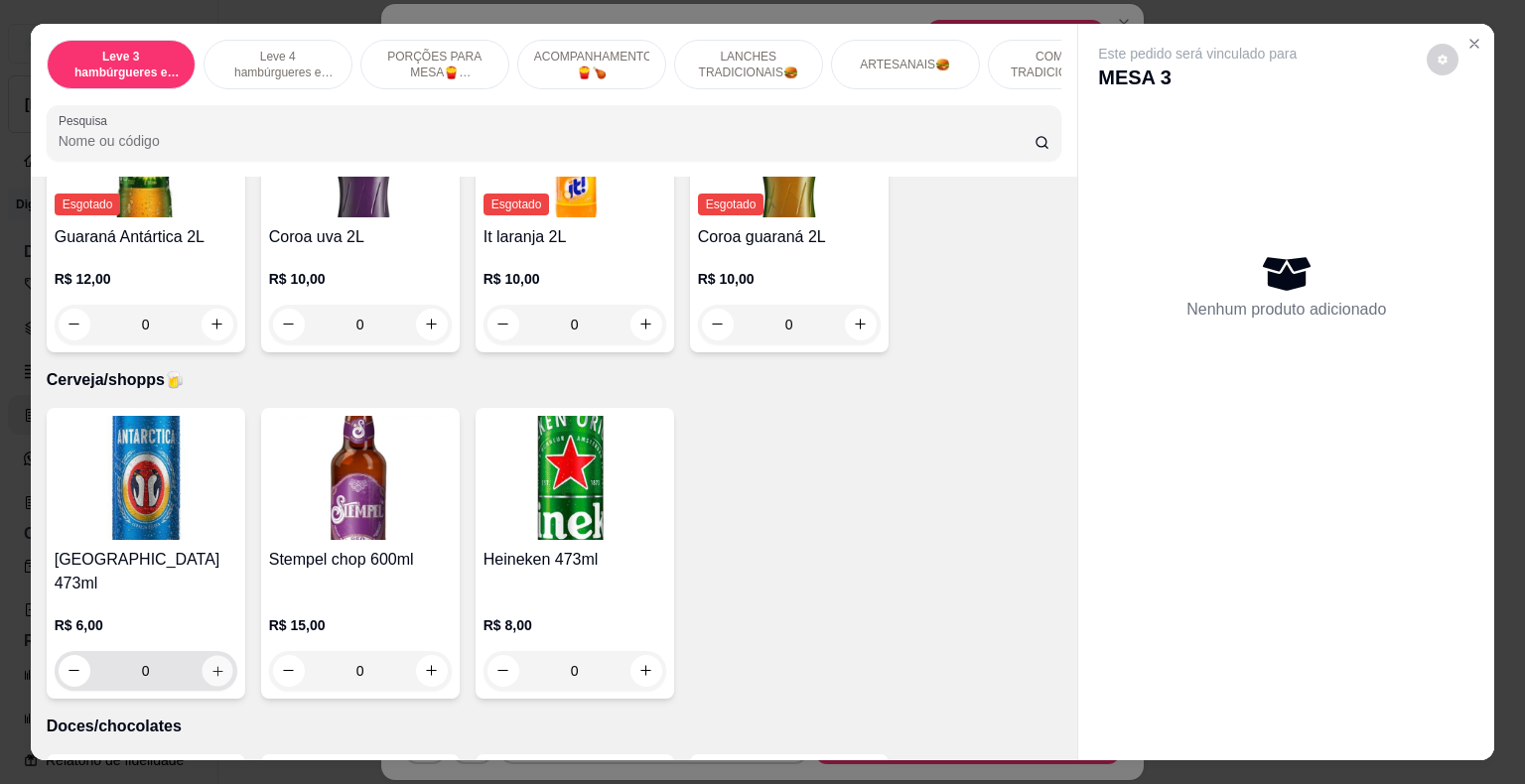 click 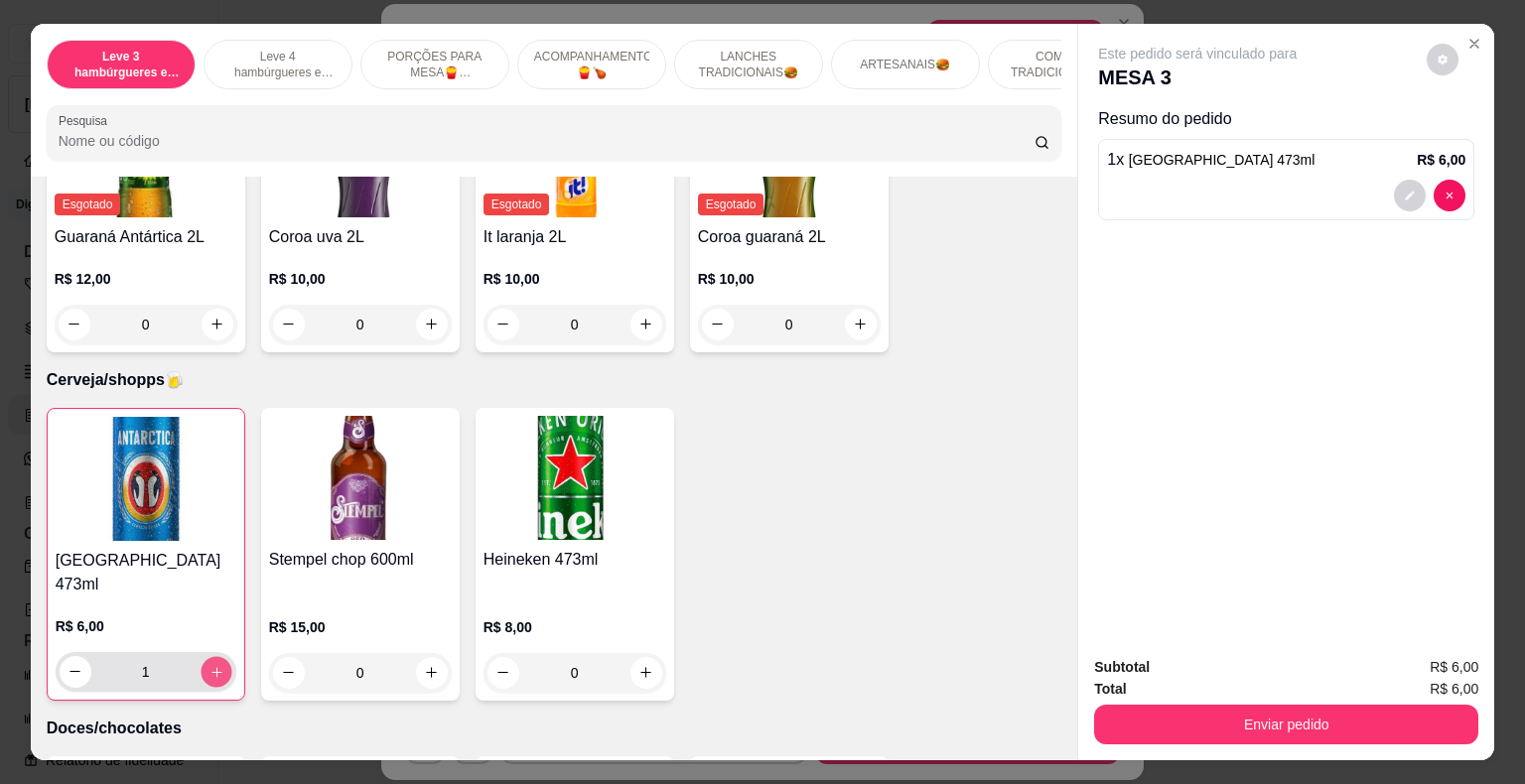 click 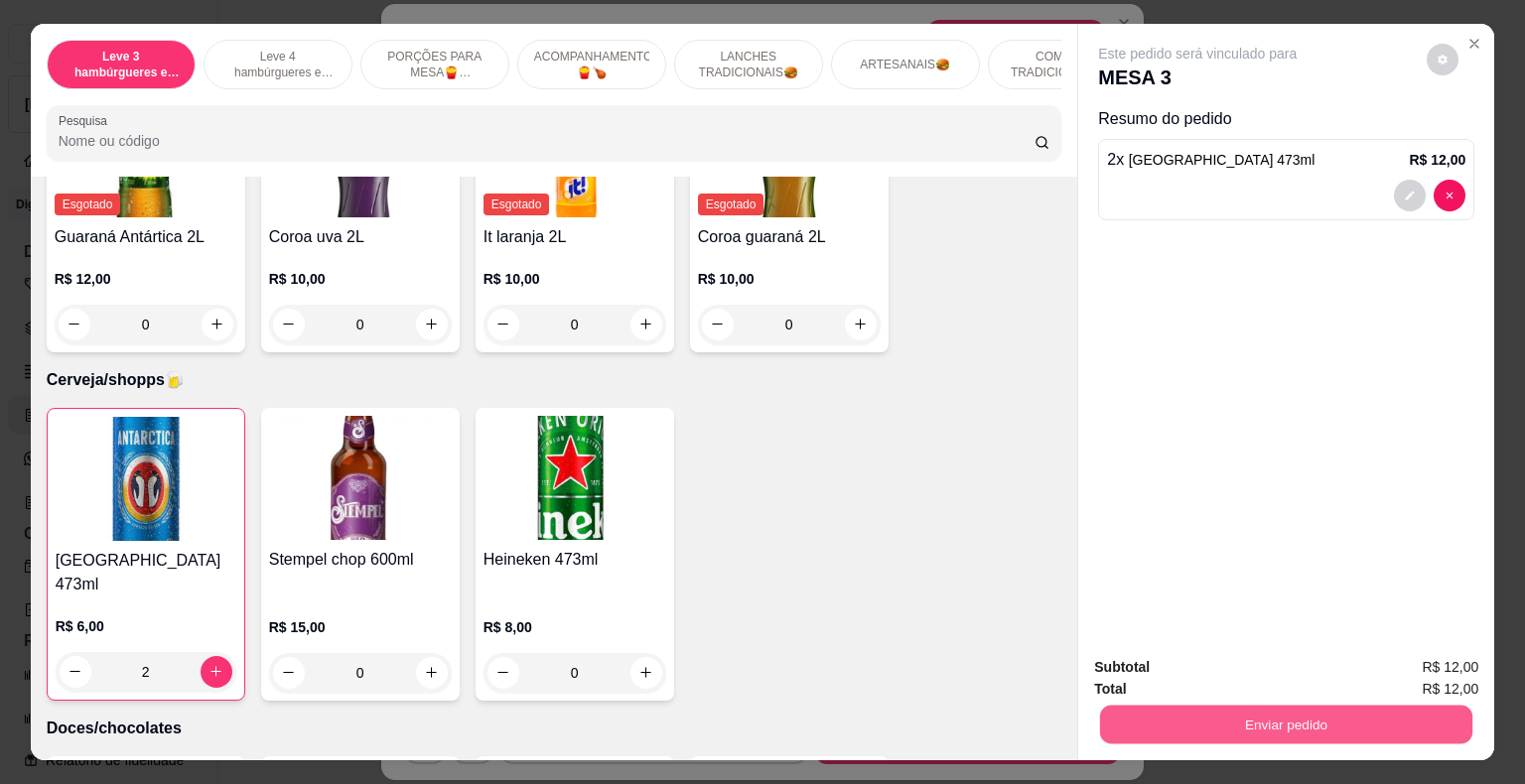 click on "Enviar pedido" at bounding box center (1286, 724) 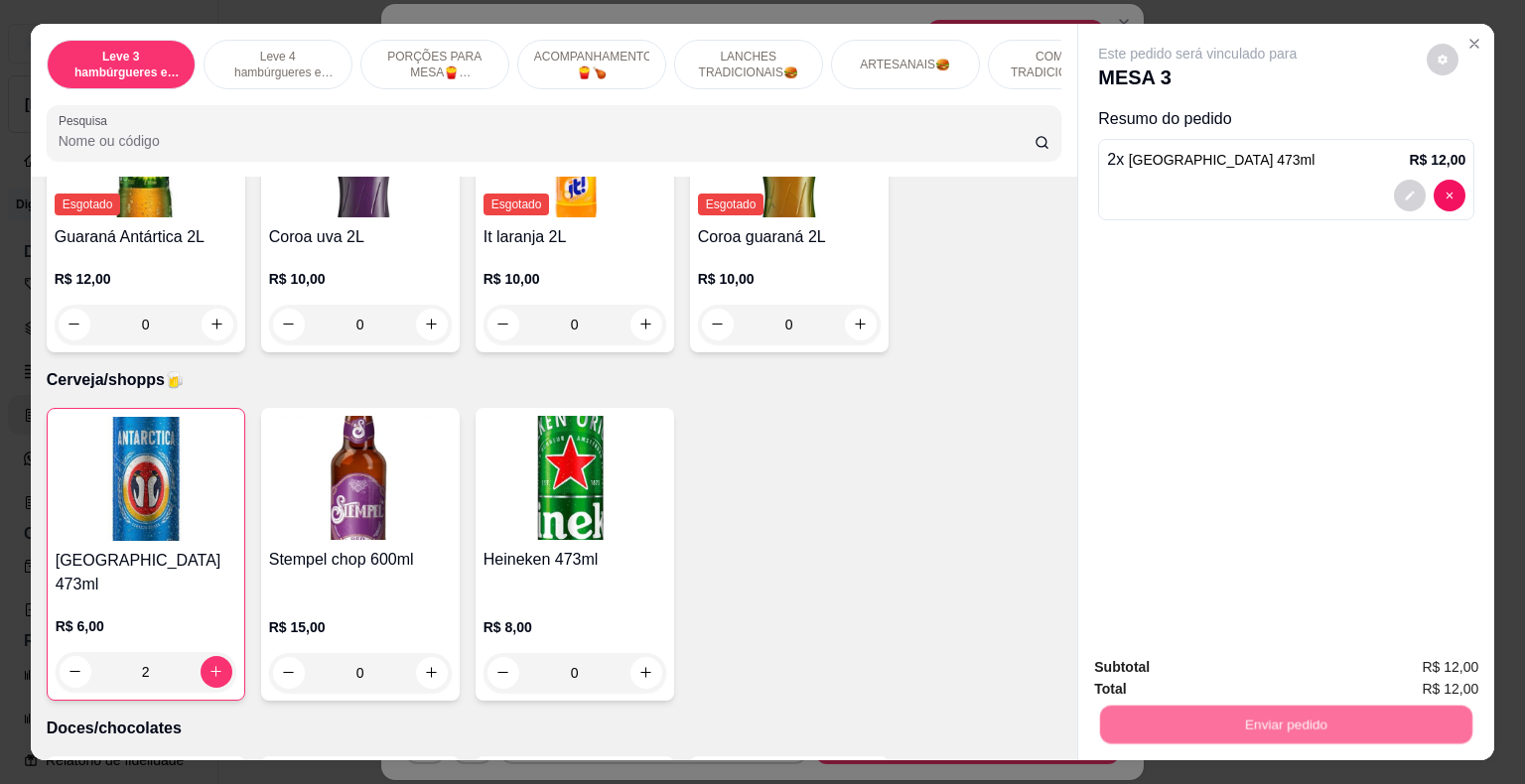 click on "Não registrar e enviar pedido" at bounding box center (1220, 669) 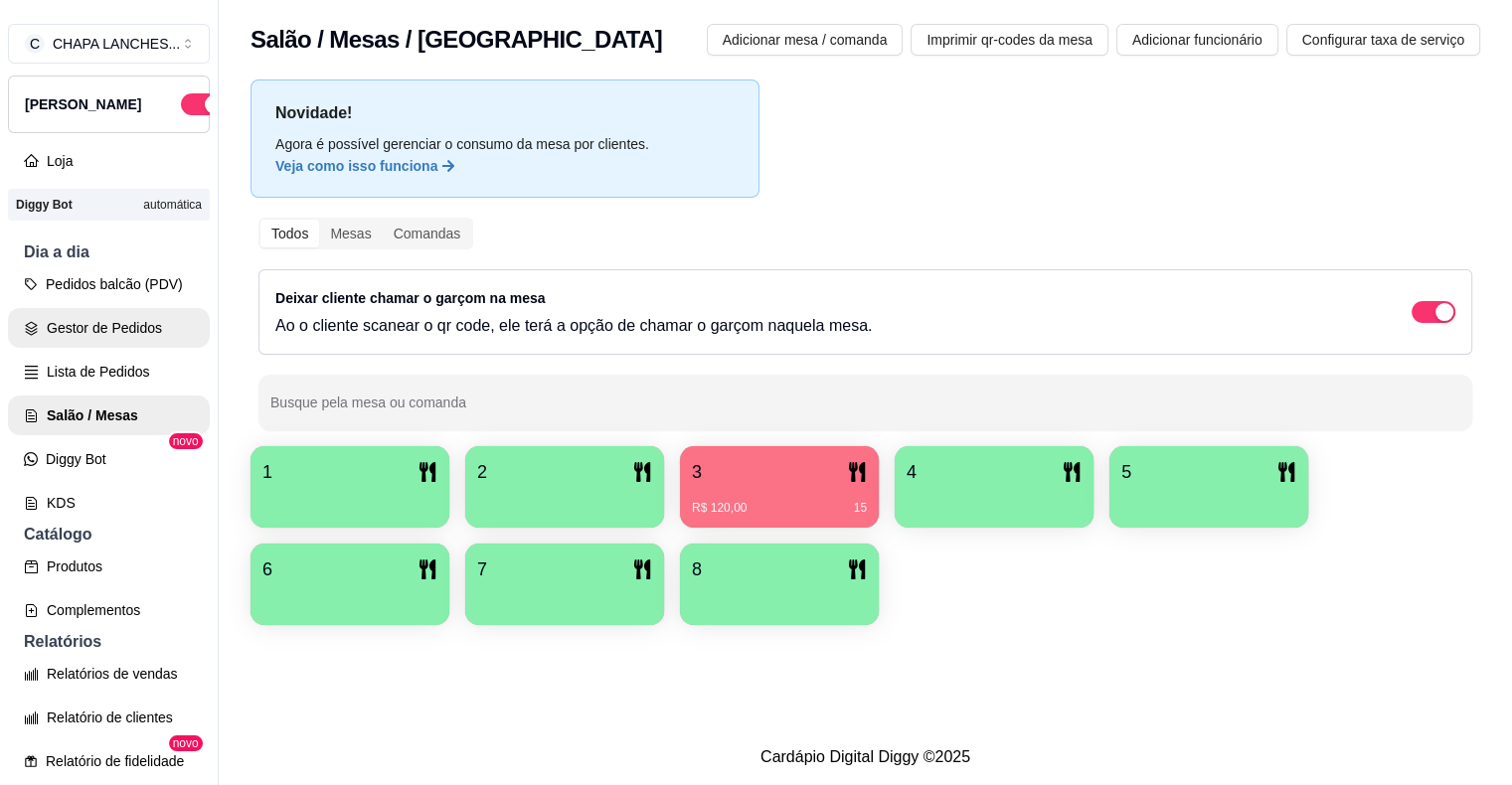 click on "Gestor de Pedidos" at bounding box center (108, 328) 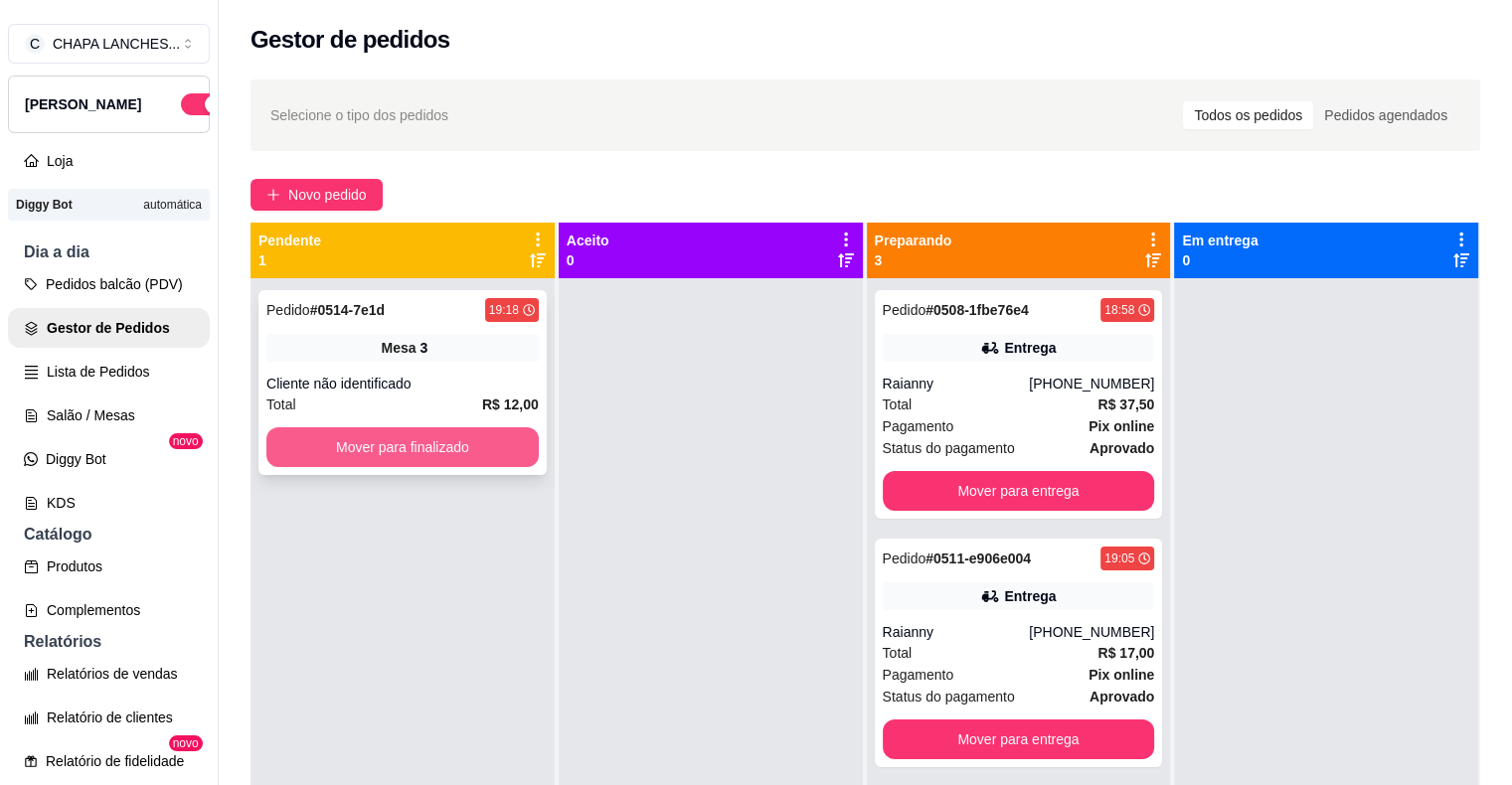 click on "Mover para finalizado" at bounding box center (403, 447) 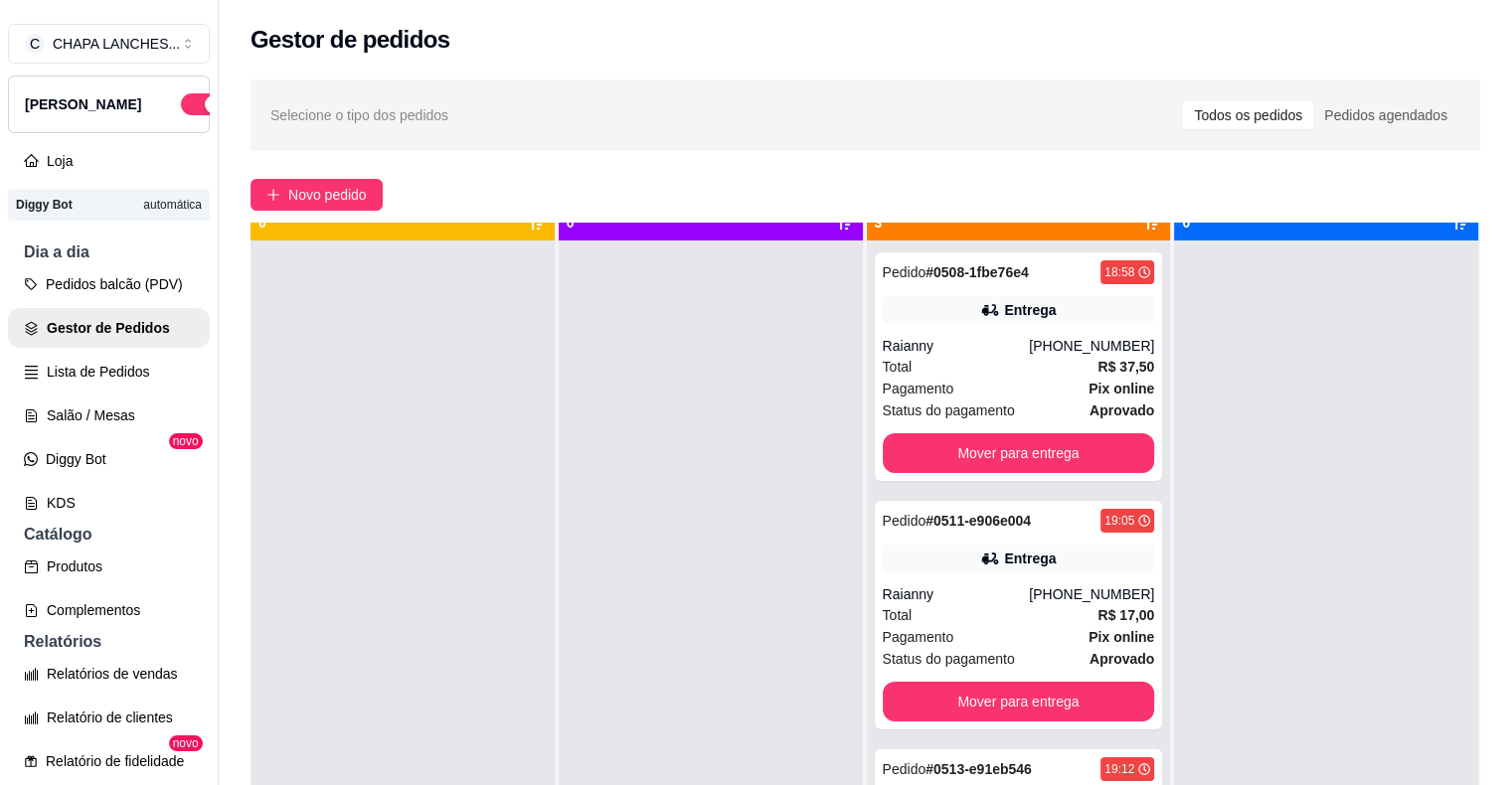 scroll, scrollTop: 56, scrollLeft: 0, axis: vertical 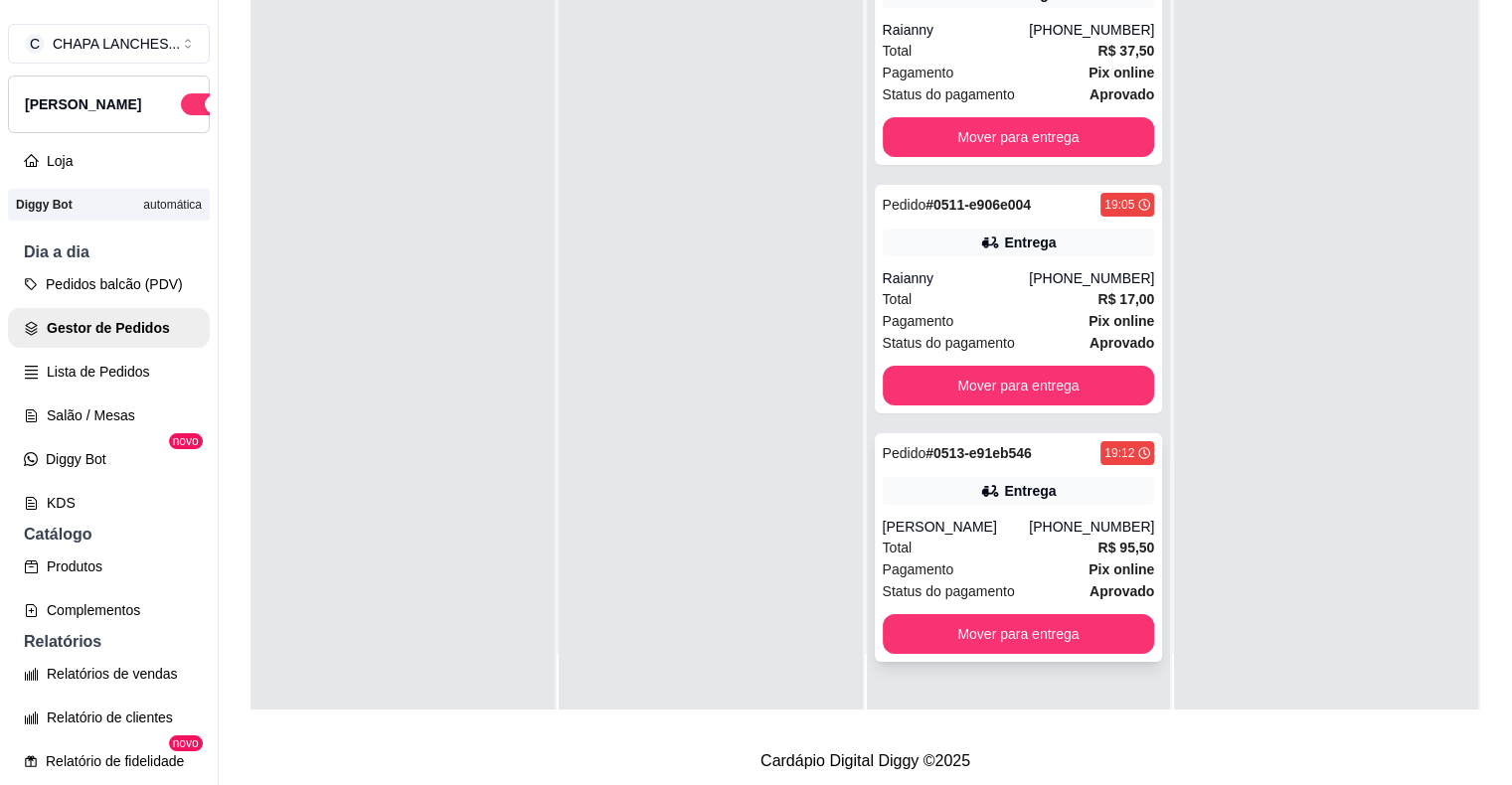 click on "[PERSON_NAME]" at bounding box center [956, 527] 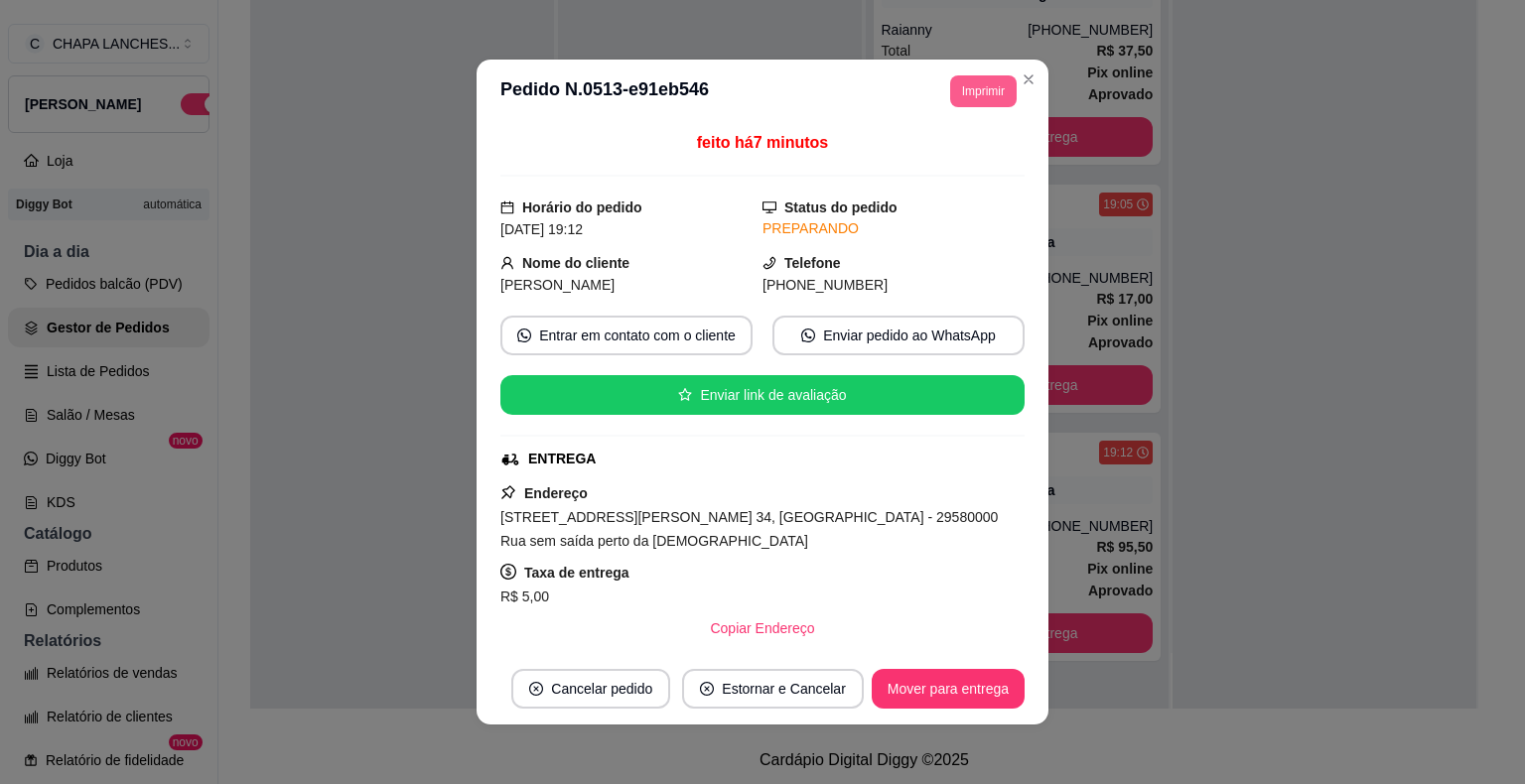 click on "Imprimir" at bounding box center (983, 91) 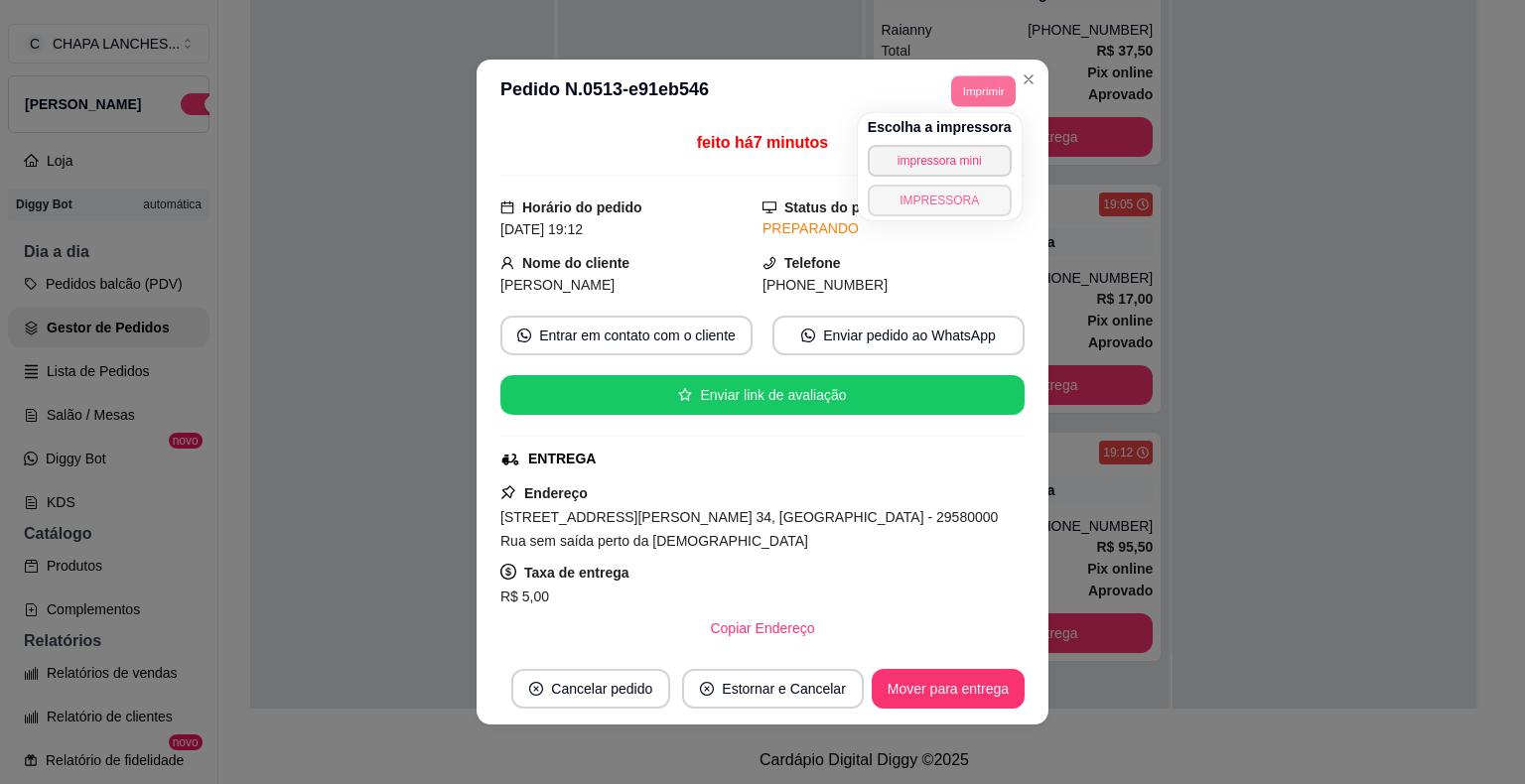 click on "IMPRESSORA" at bounding box center (939, 200) 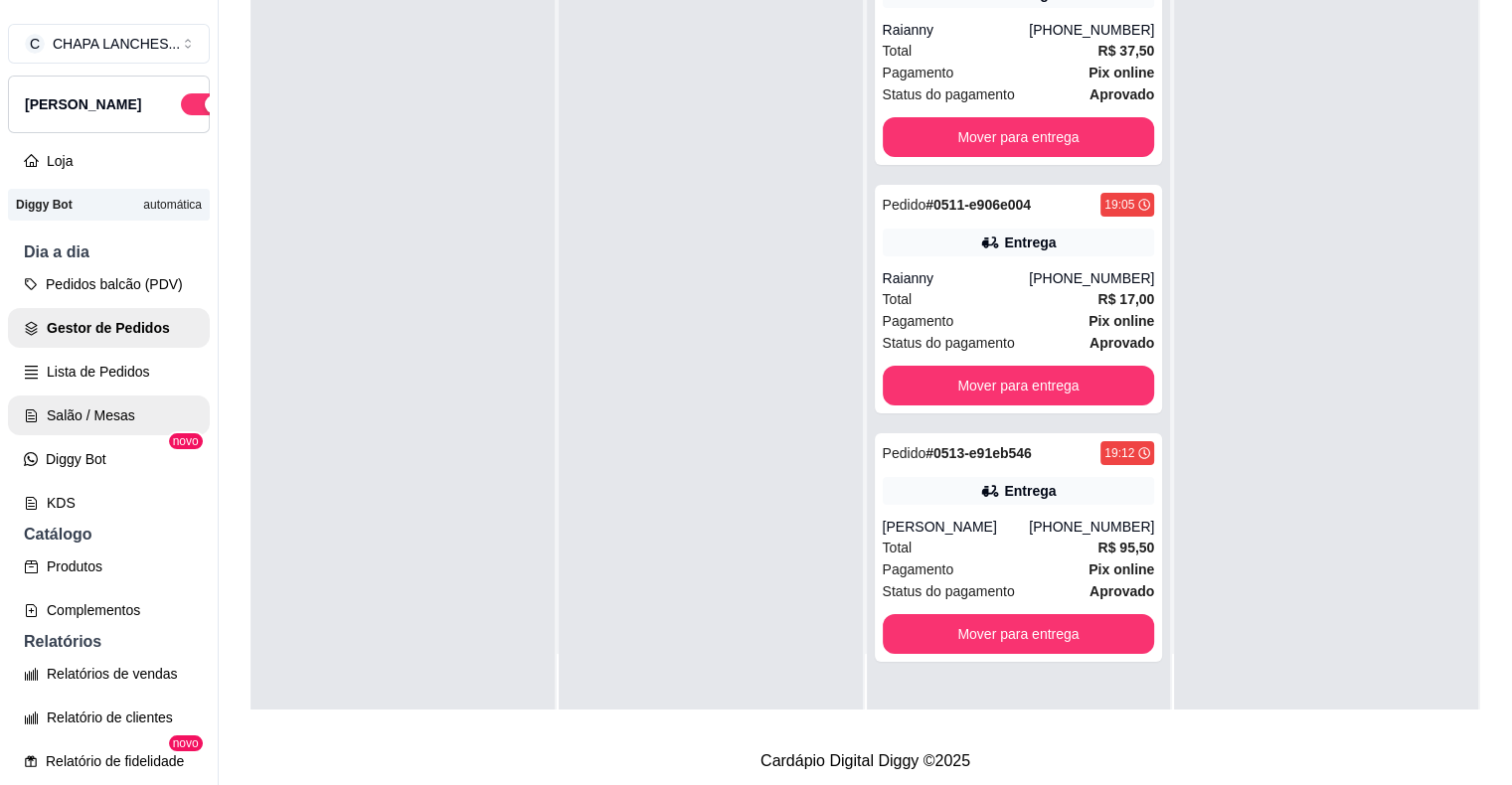 click on "Salão / Mesas" at bounding box center [108, 415] 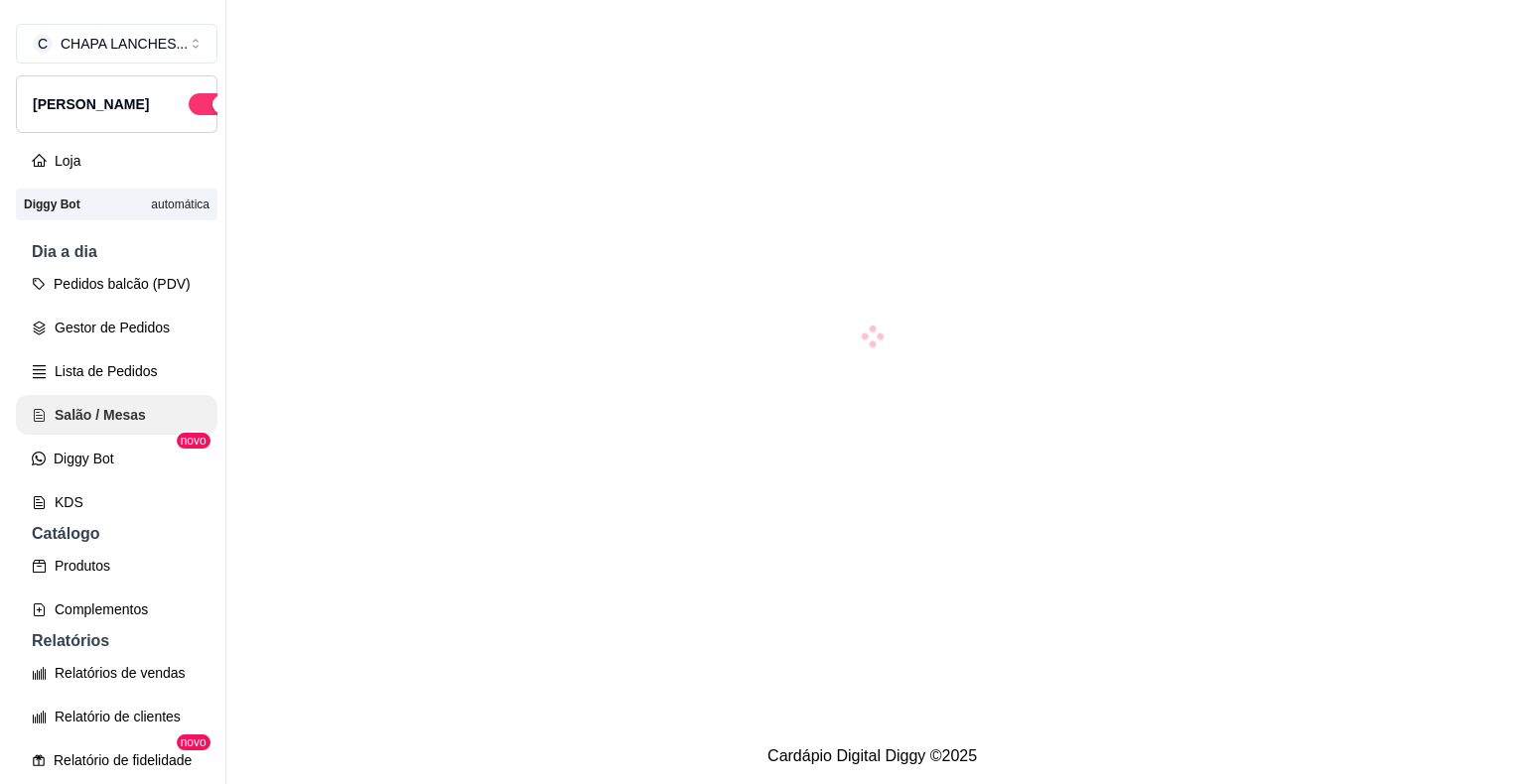 scroll, scrollTop: 0, scrollLeft: 0, axis: both 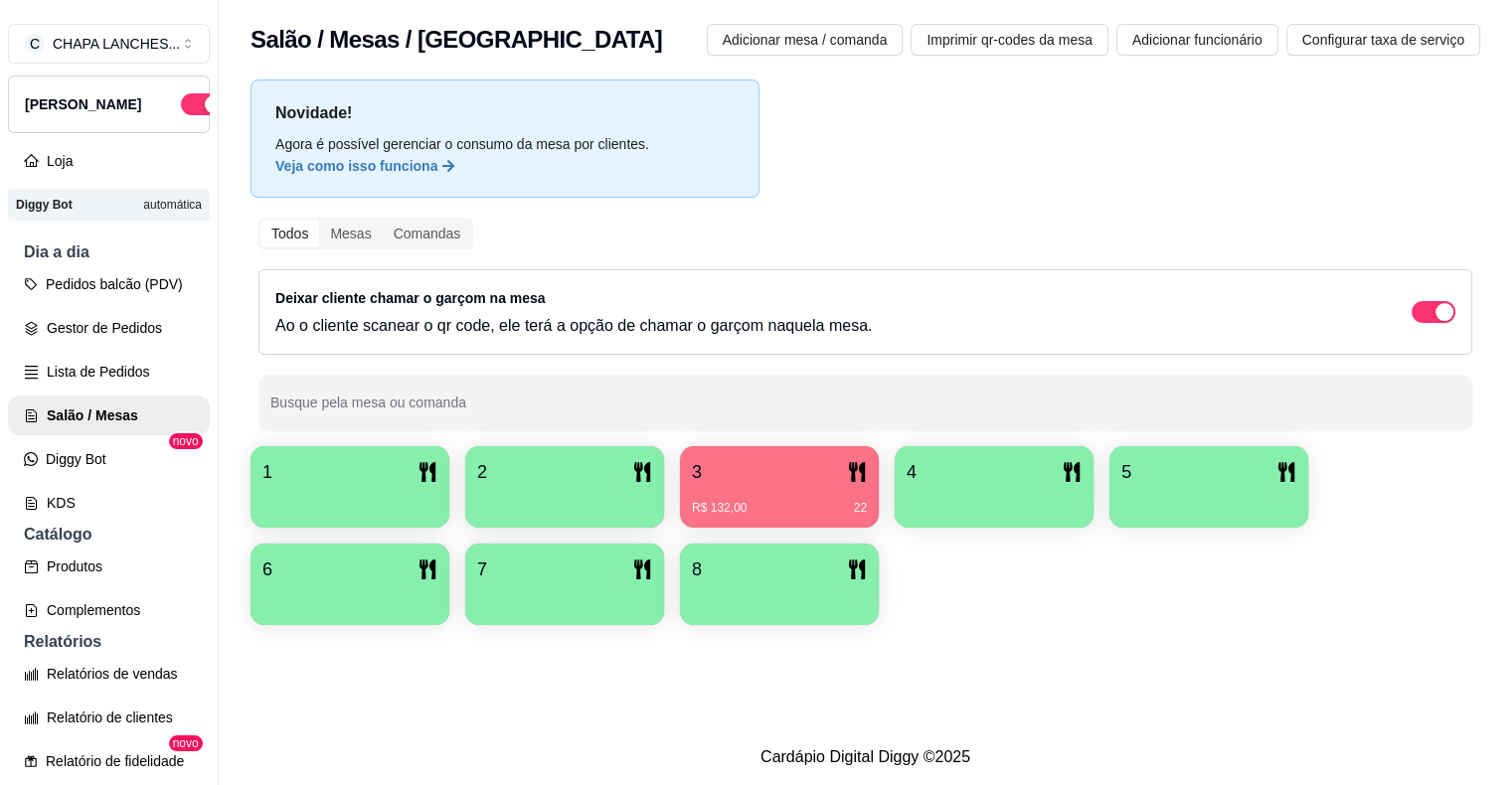 click on "R$ 132,00 22" at bounding box center [779, 501] 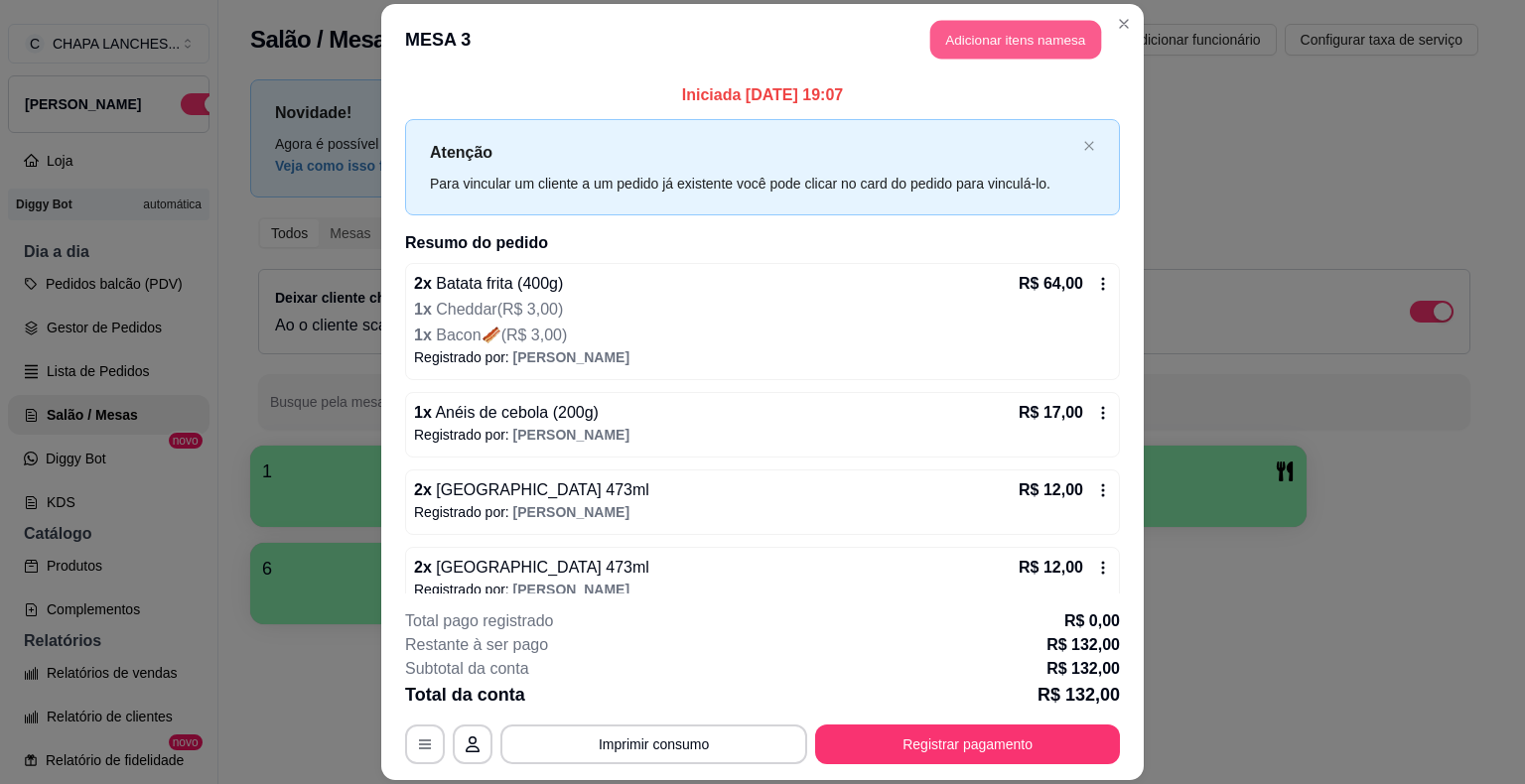 click on "Adicionar itens na  mesa" at bounding box center (1016, 40) 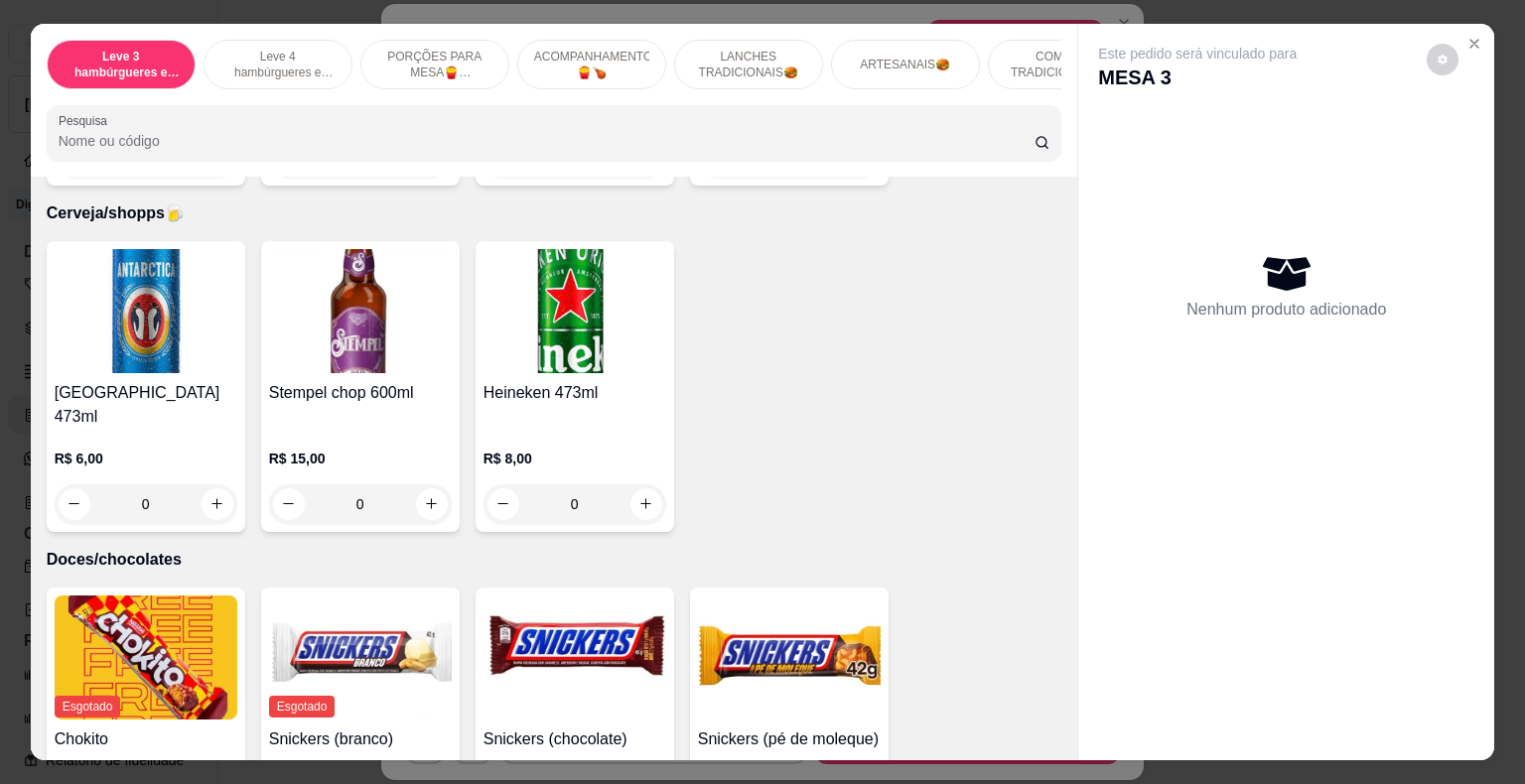 scroll, scrollTop: 5954, scrollLeft: 0, axis: vertical 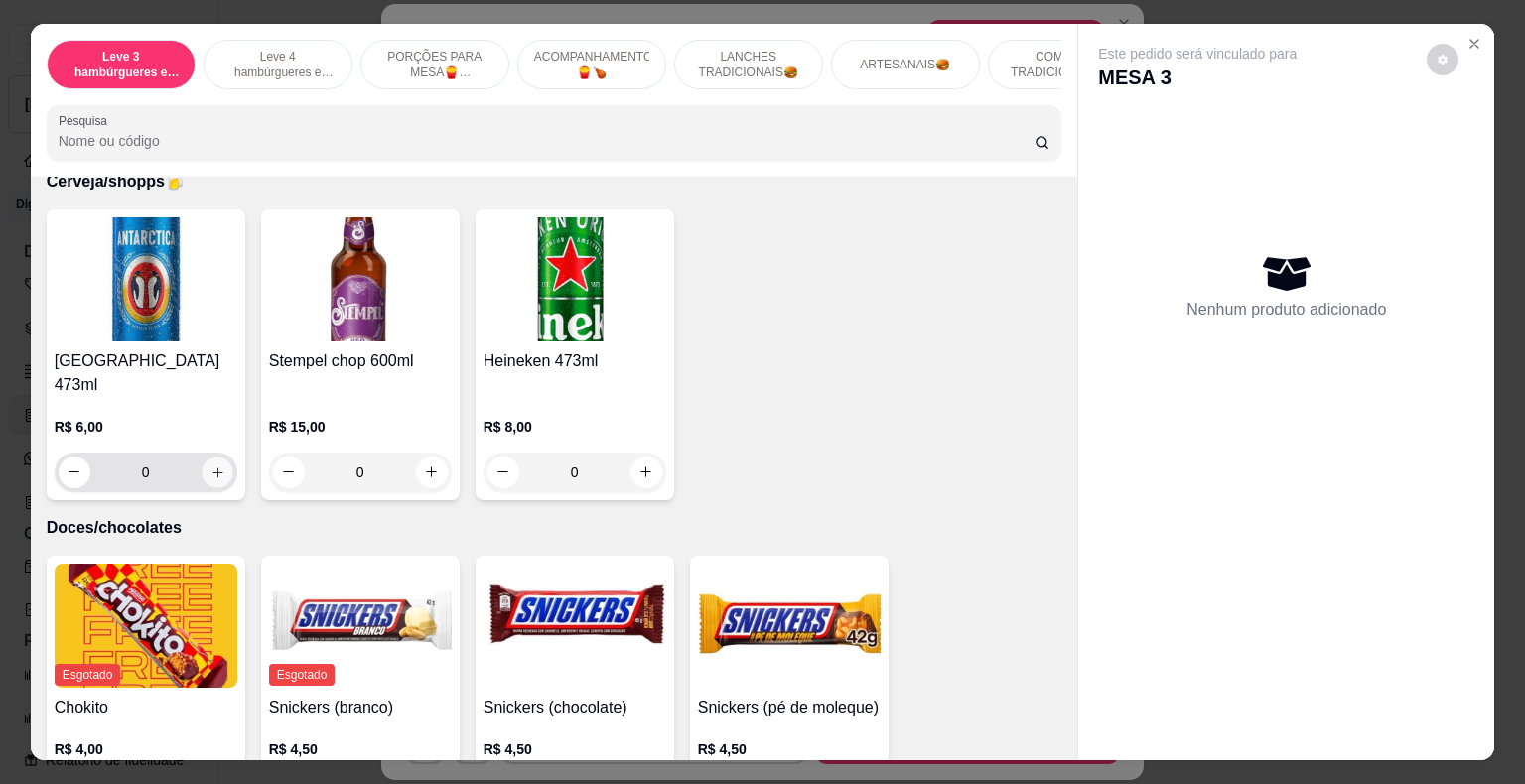 click 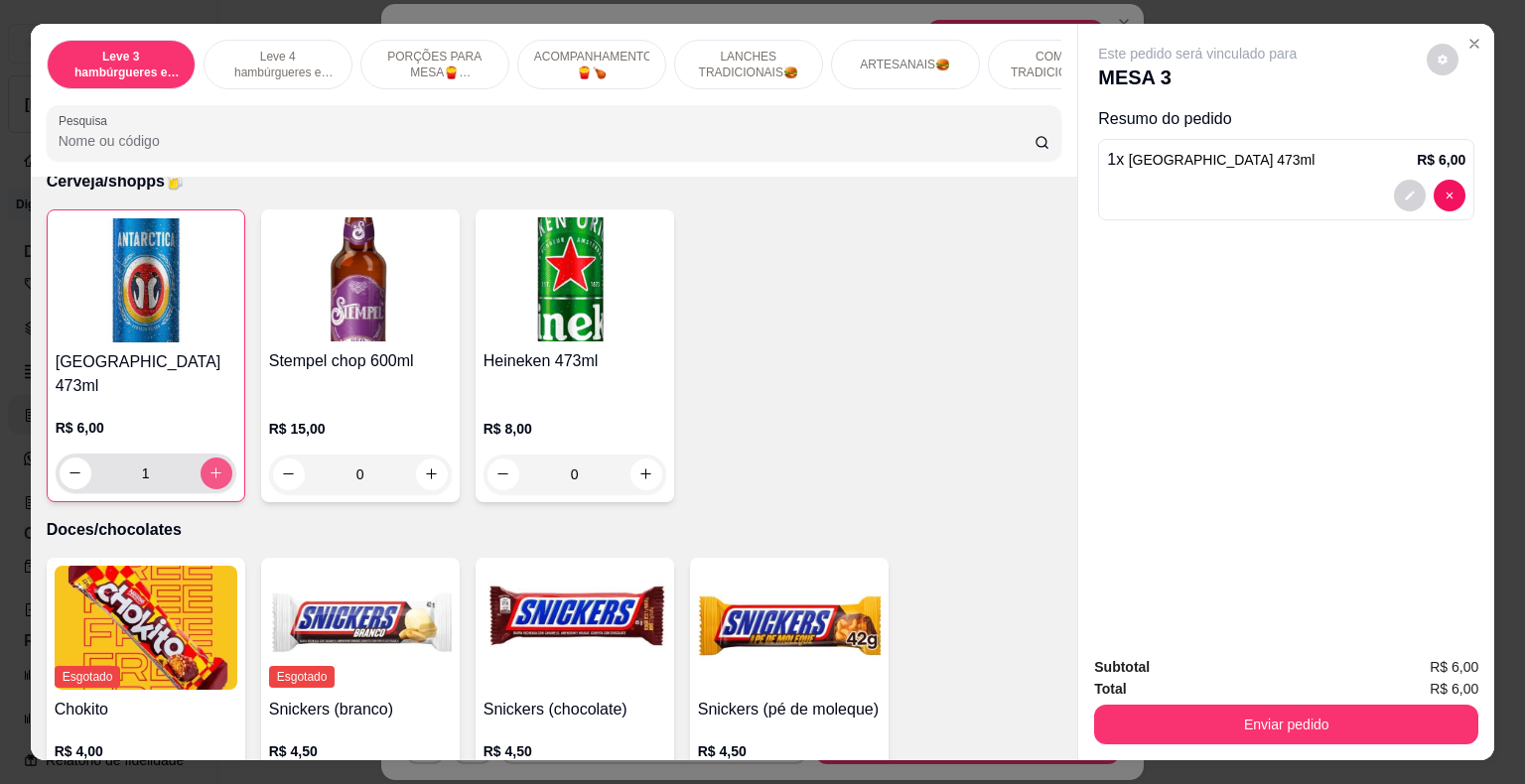 click 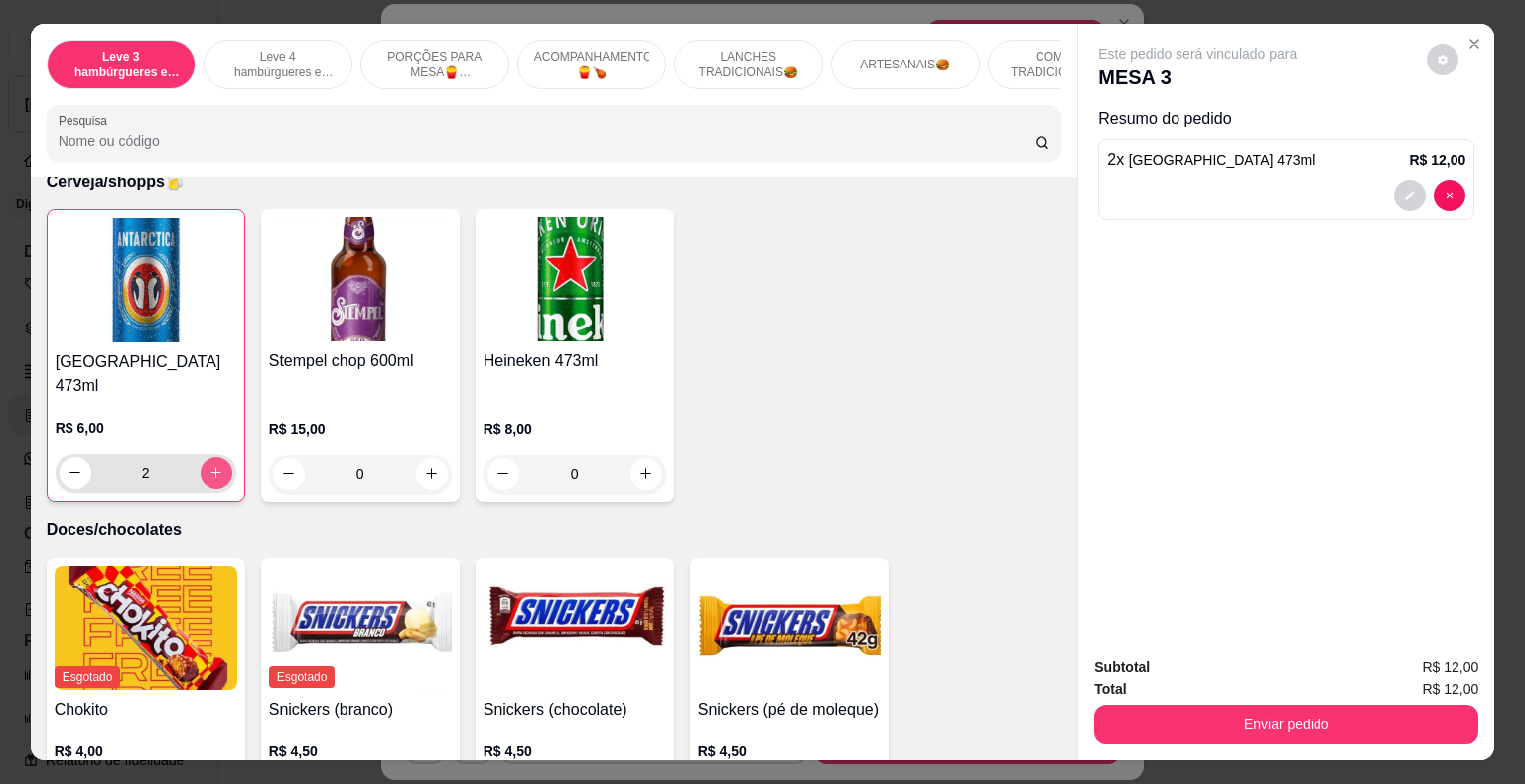click 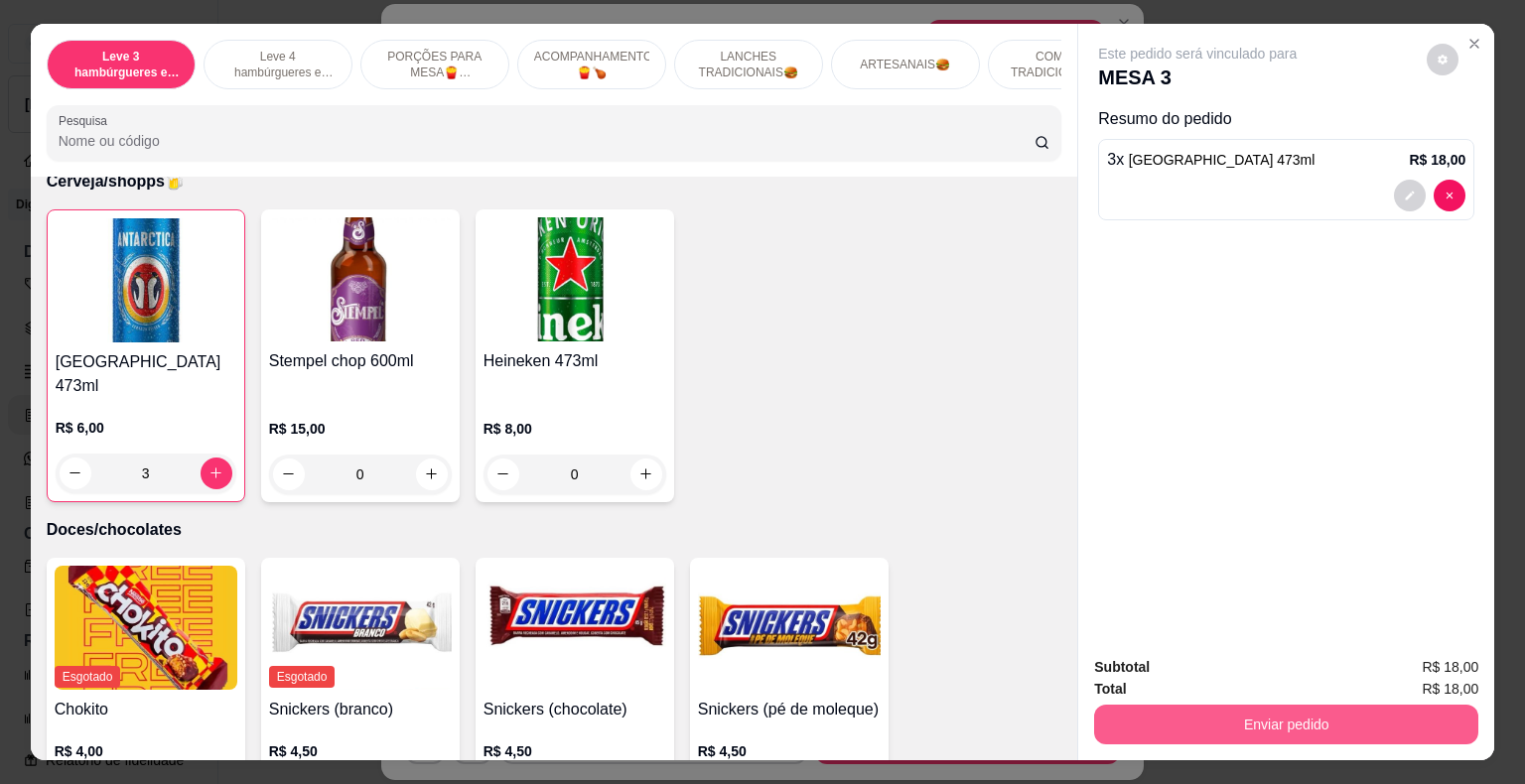 click on "Enviar pedido" at bounding box center [1286, 724] 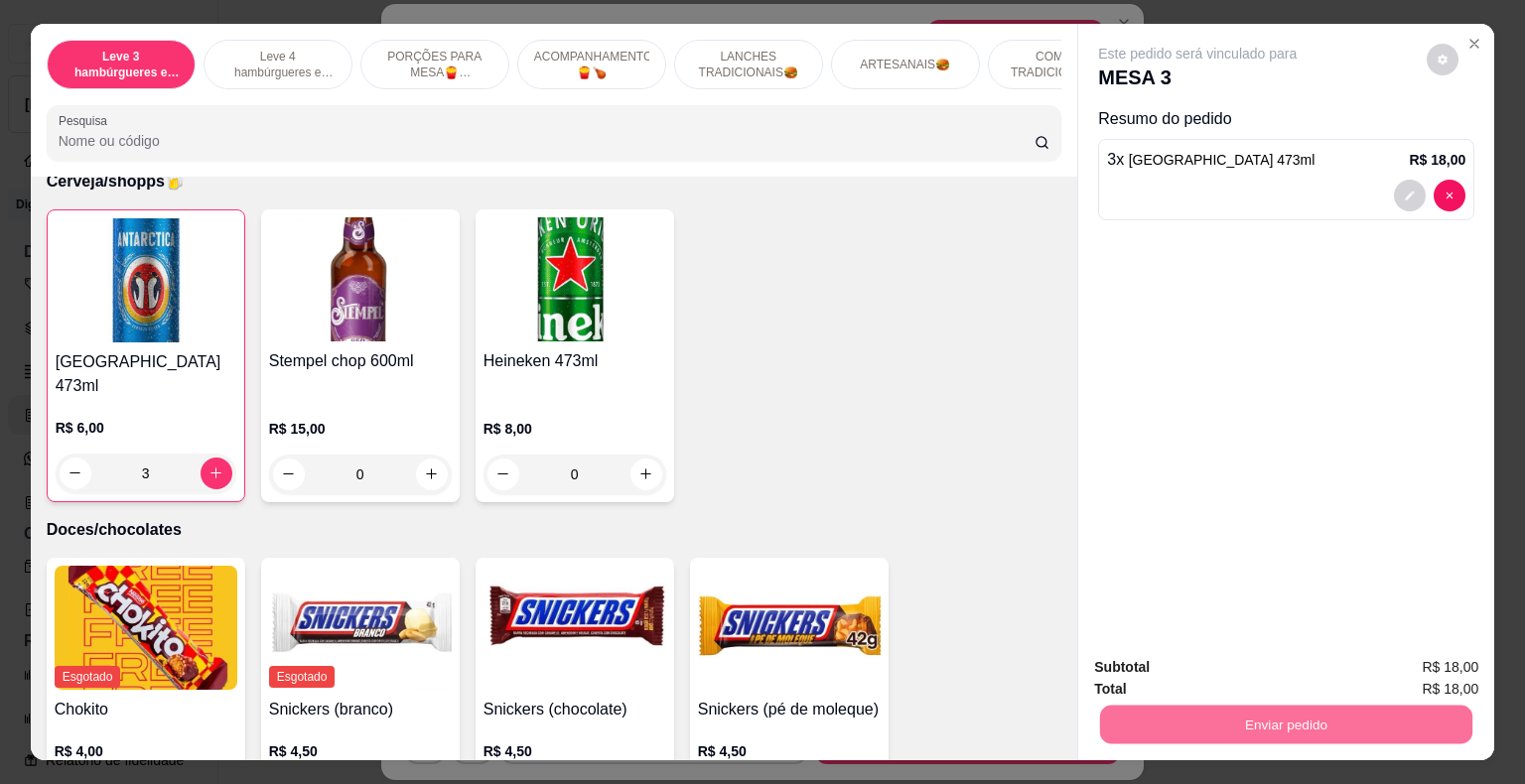click on "Não registrar e enviar pedido" at bounding box center (1220, 668) 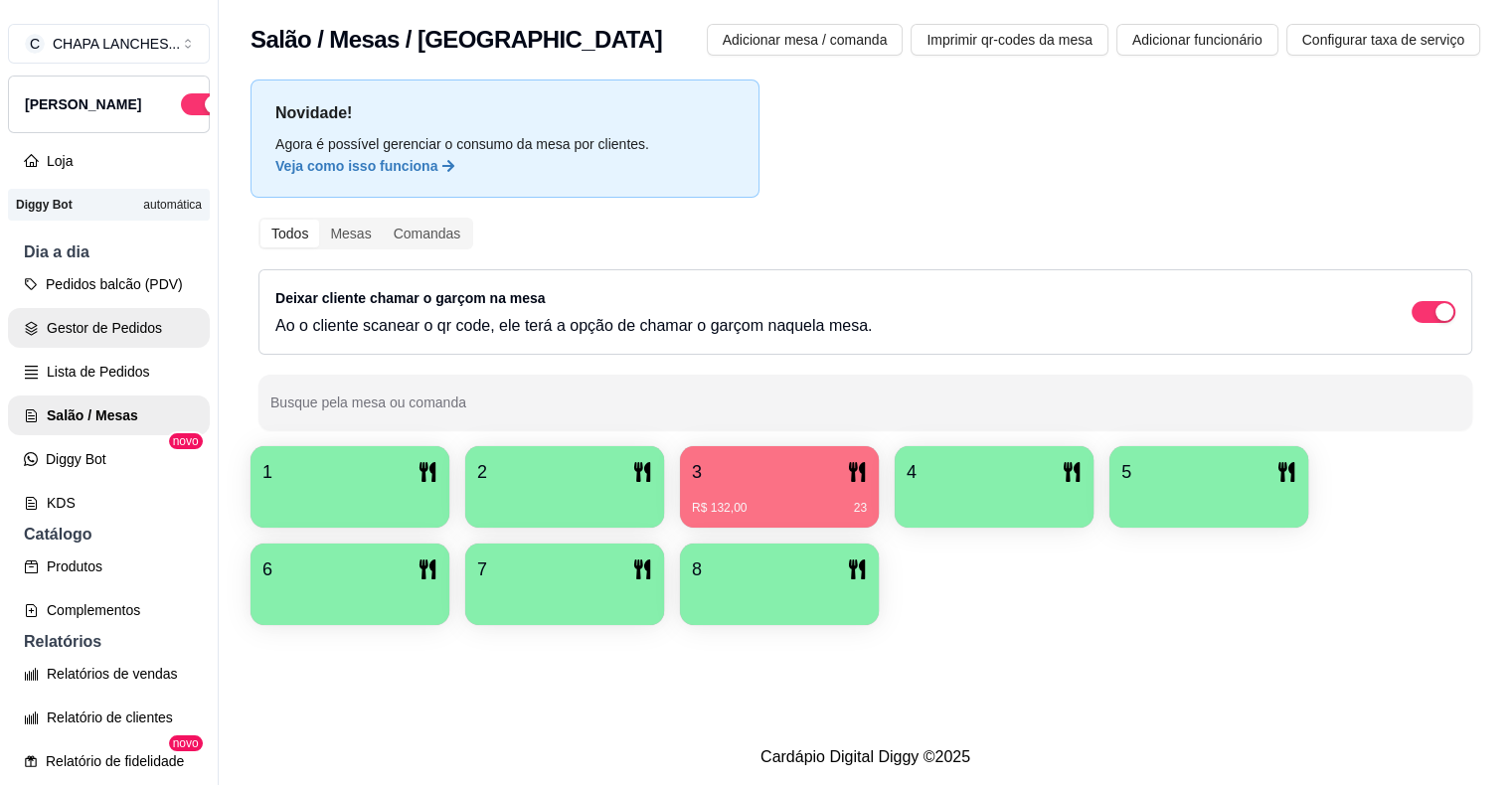 click on "Gestor de Pedidos" at bounding box center [108, 328] 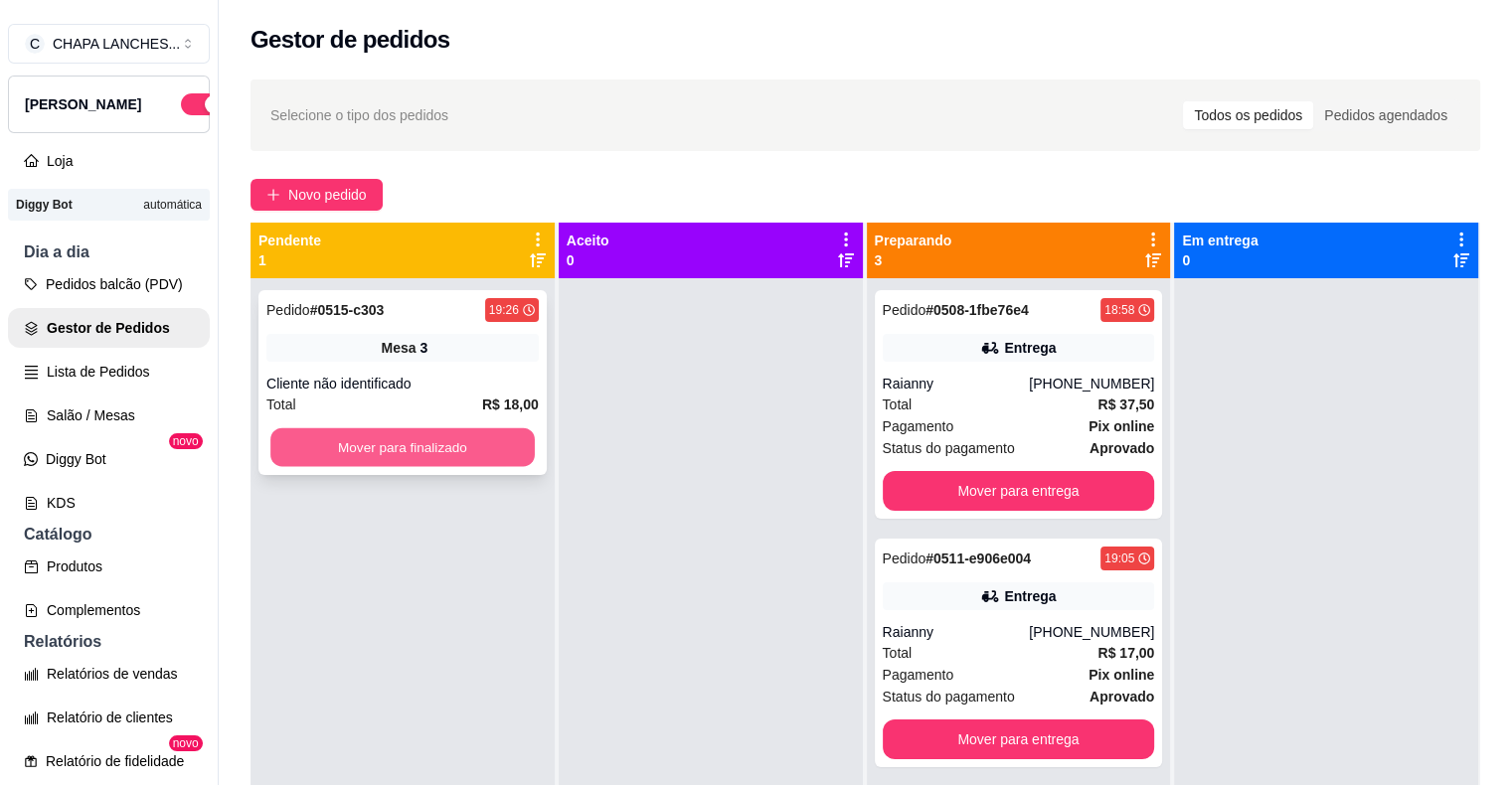 click on "Mover para finalizado" at bounding box center (403, 447) 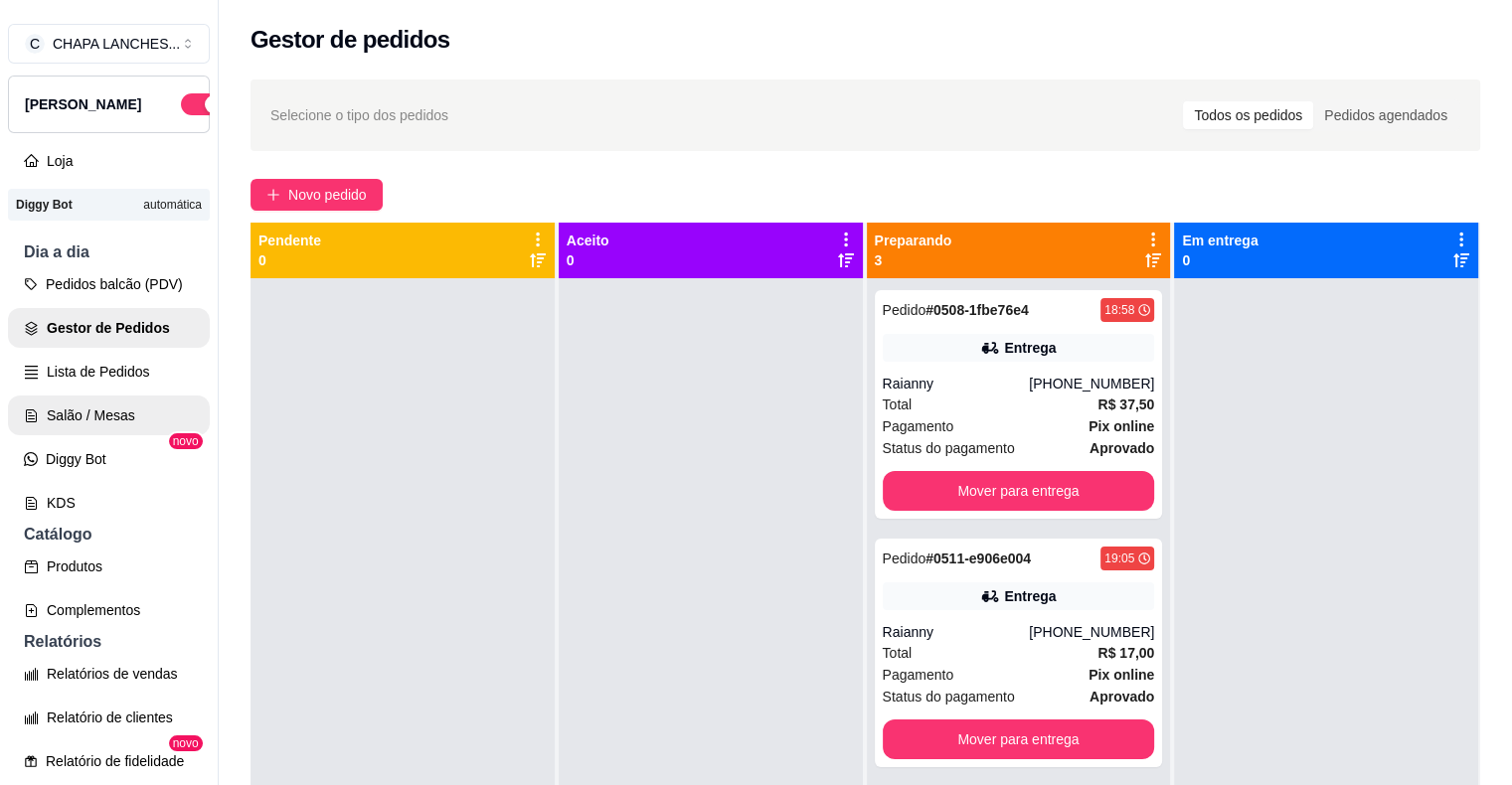 click on "Salão / Mesas" at bounding box center (108, 415) 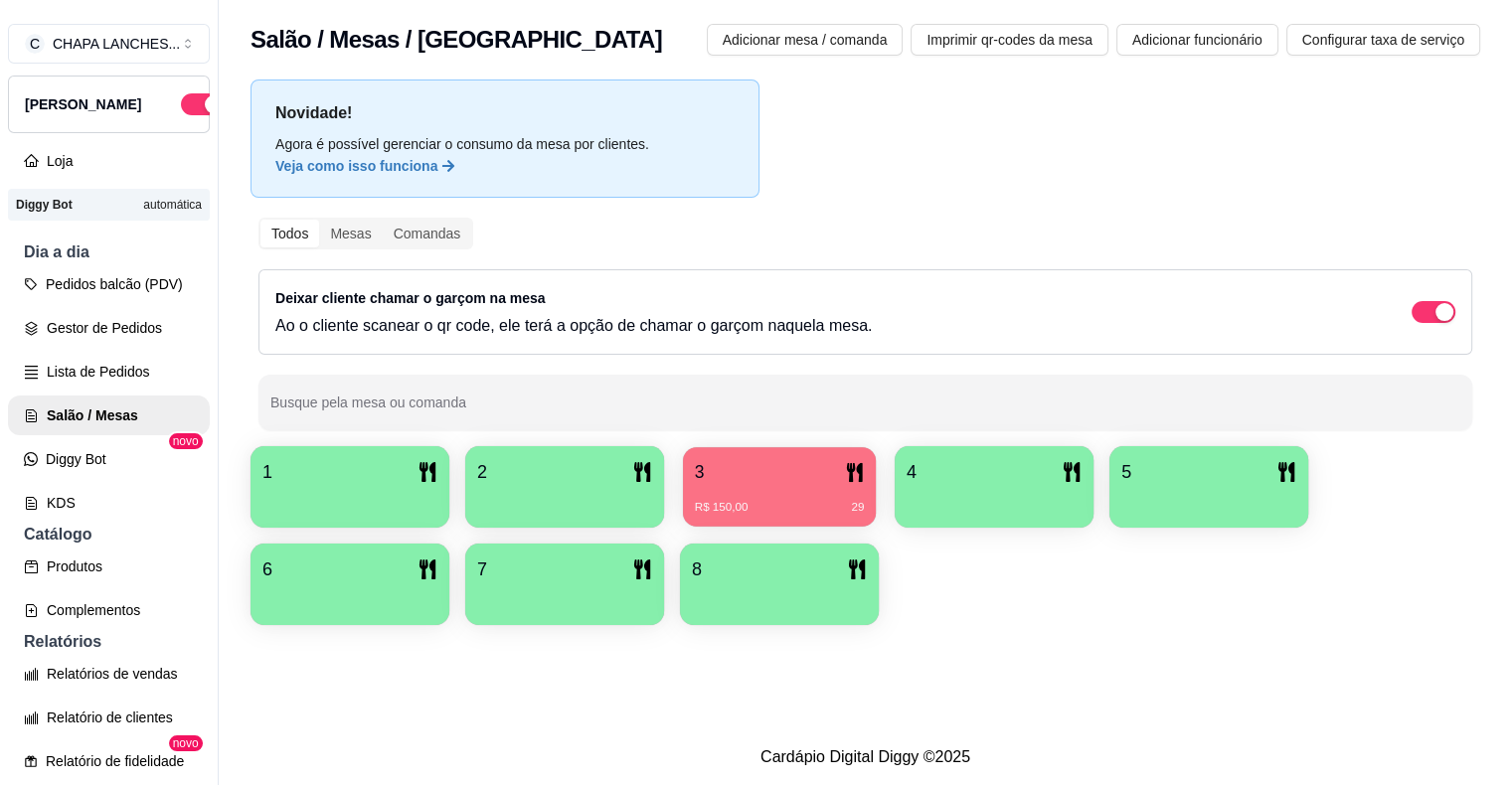 click on "3 R$ 150,00 29" at bounding box center (779, 487) 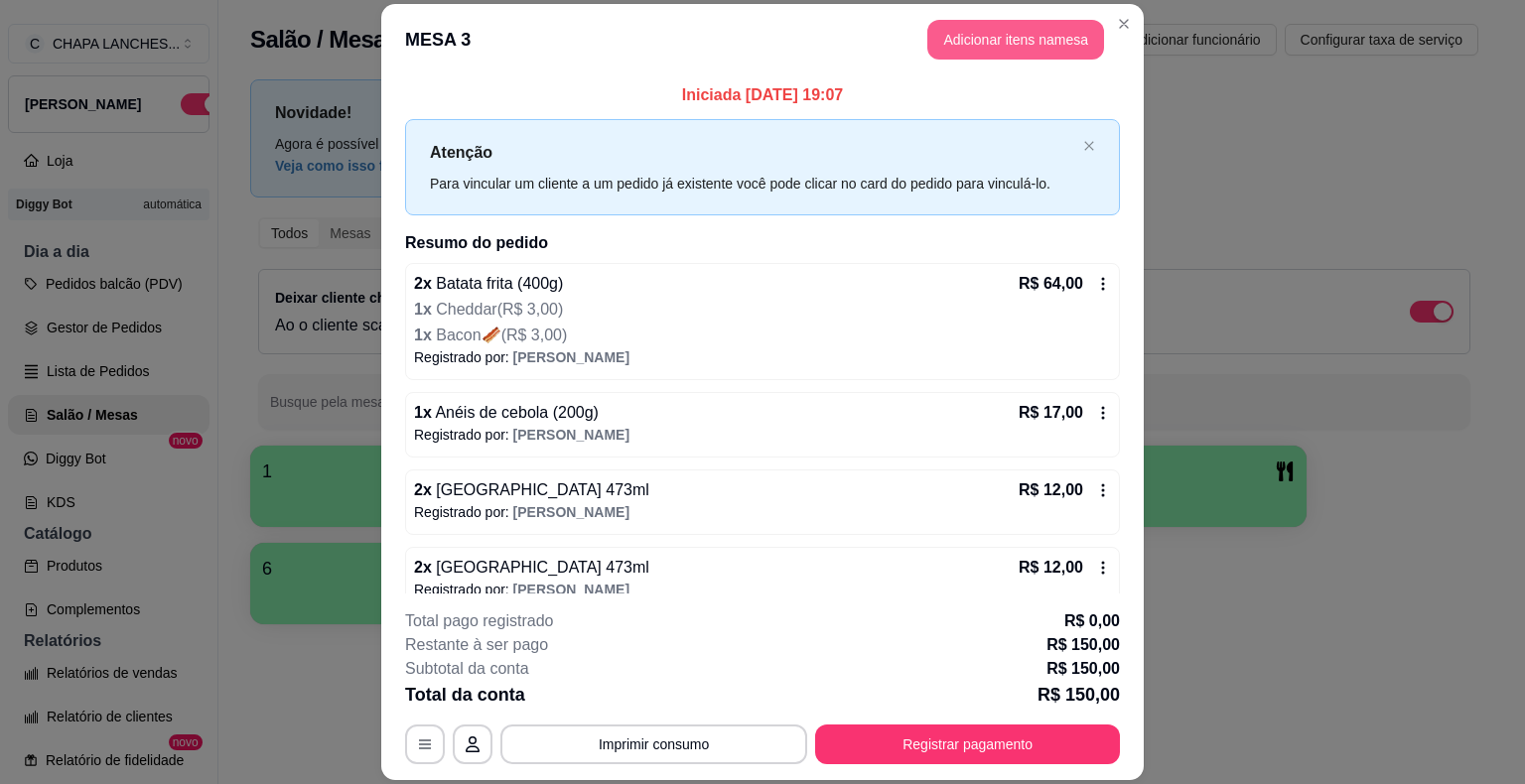 click on "Adicionar itens na  mesa" at bounding box center (1016, 40) 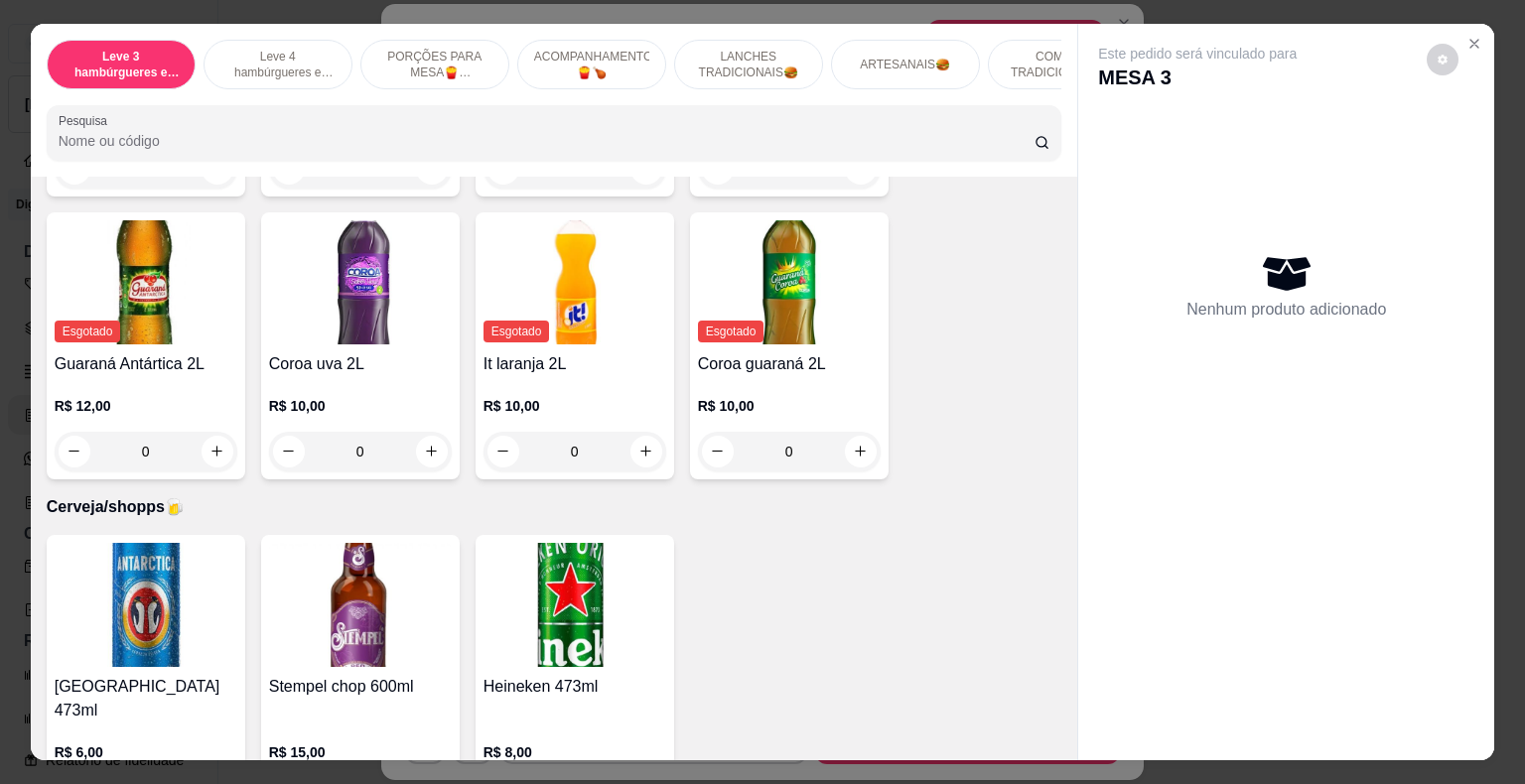 scroll, scrollTop: 5855, scrollLeft: 0, axis: vertical 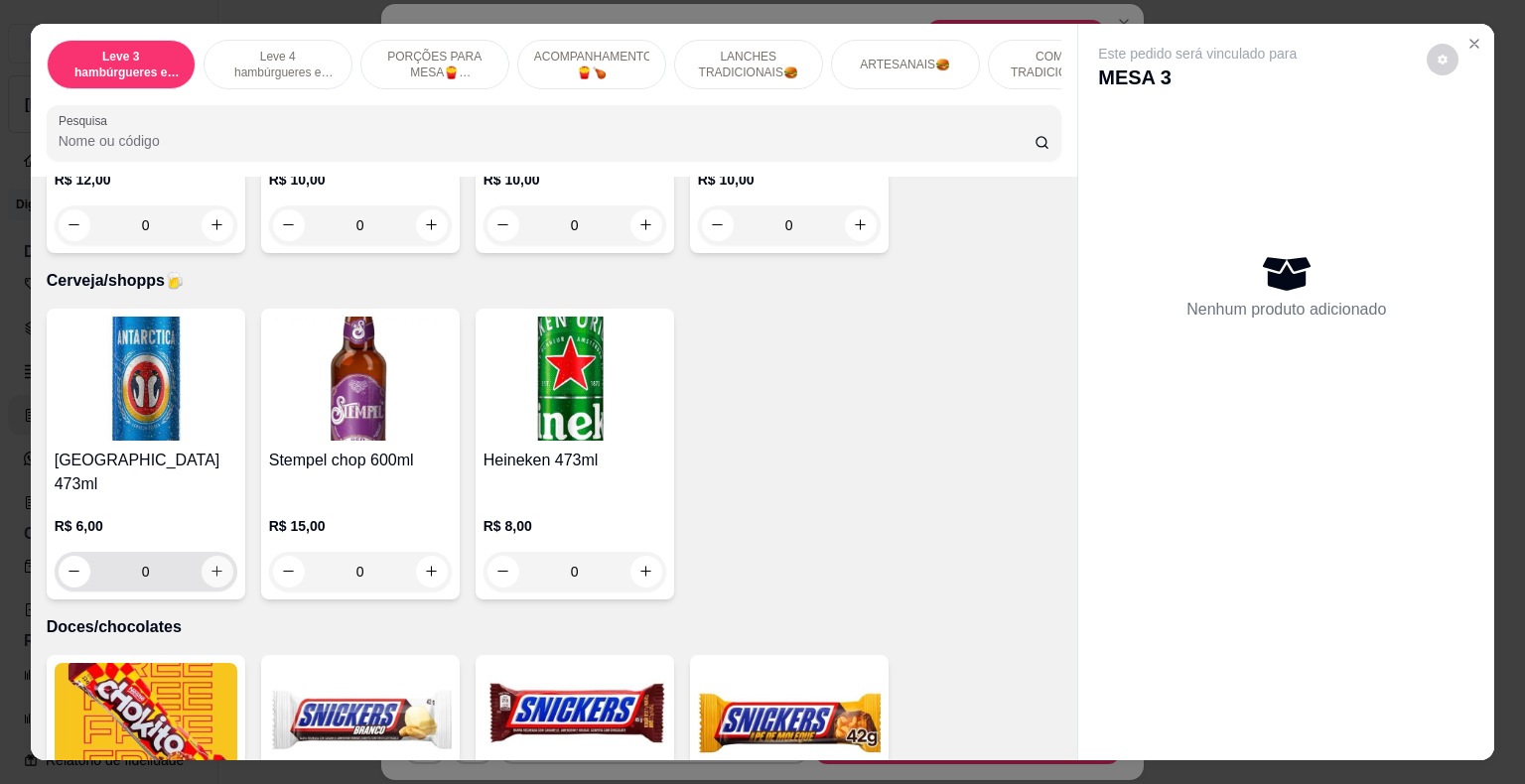 click 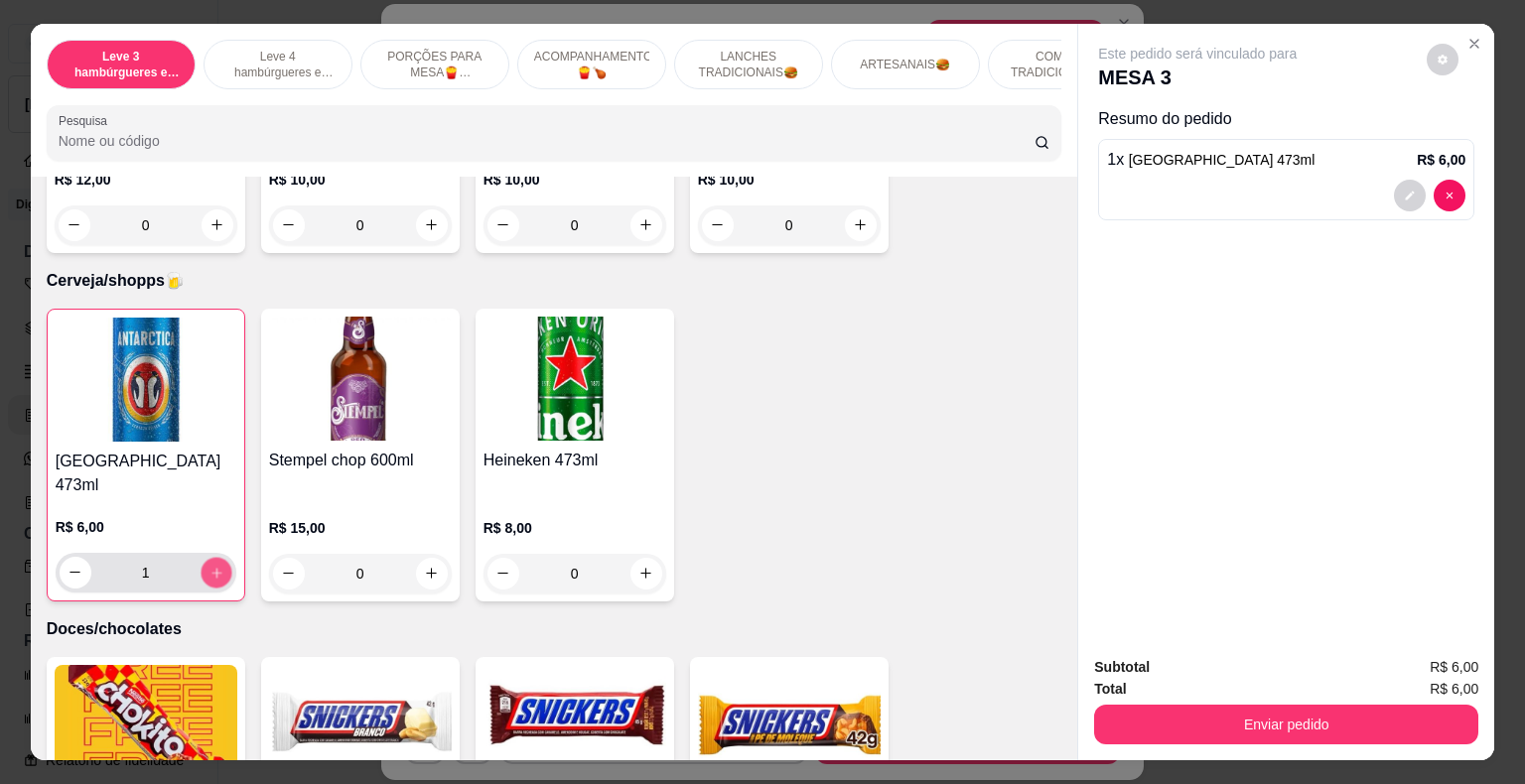 click 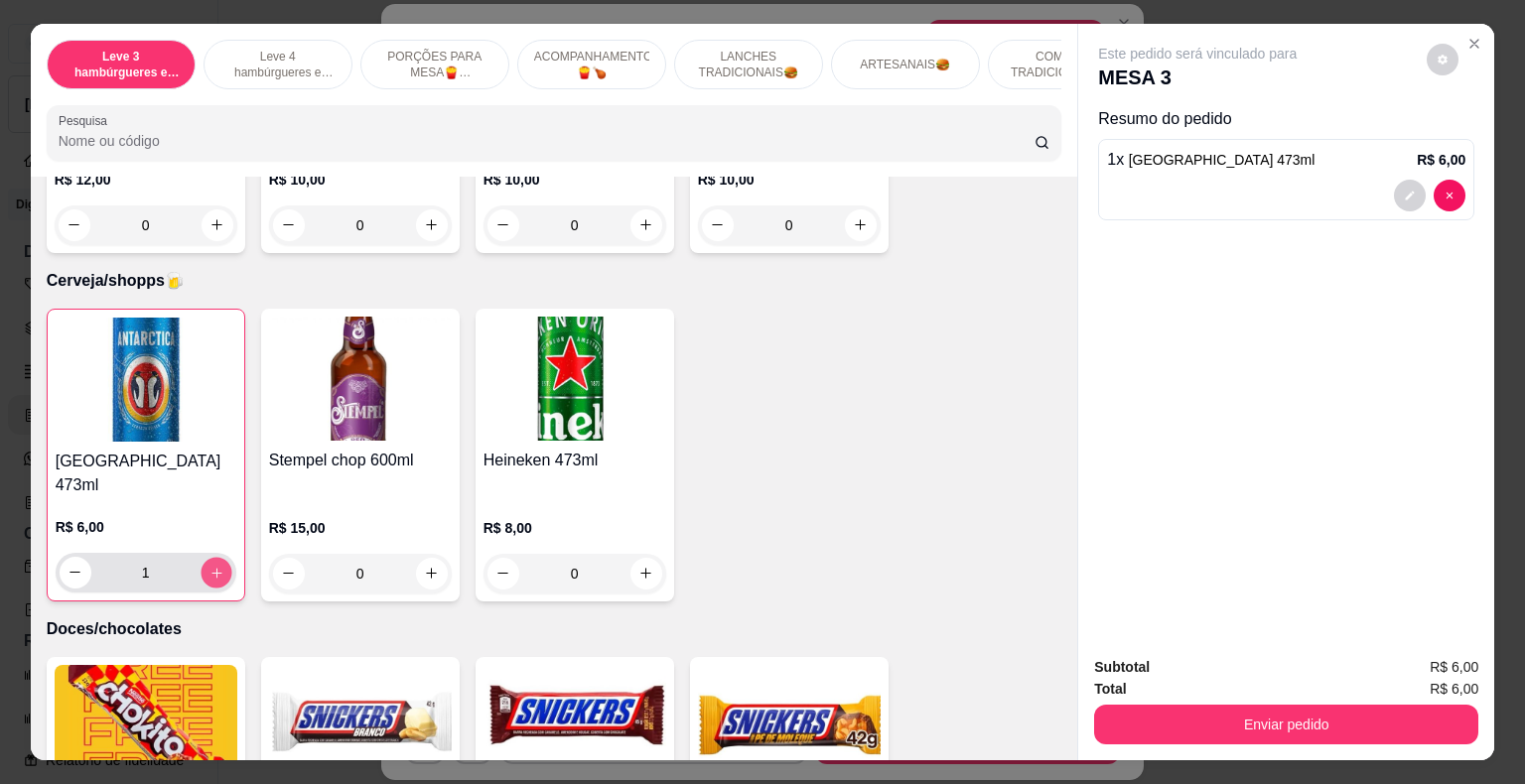 type on "2" 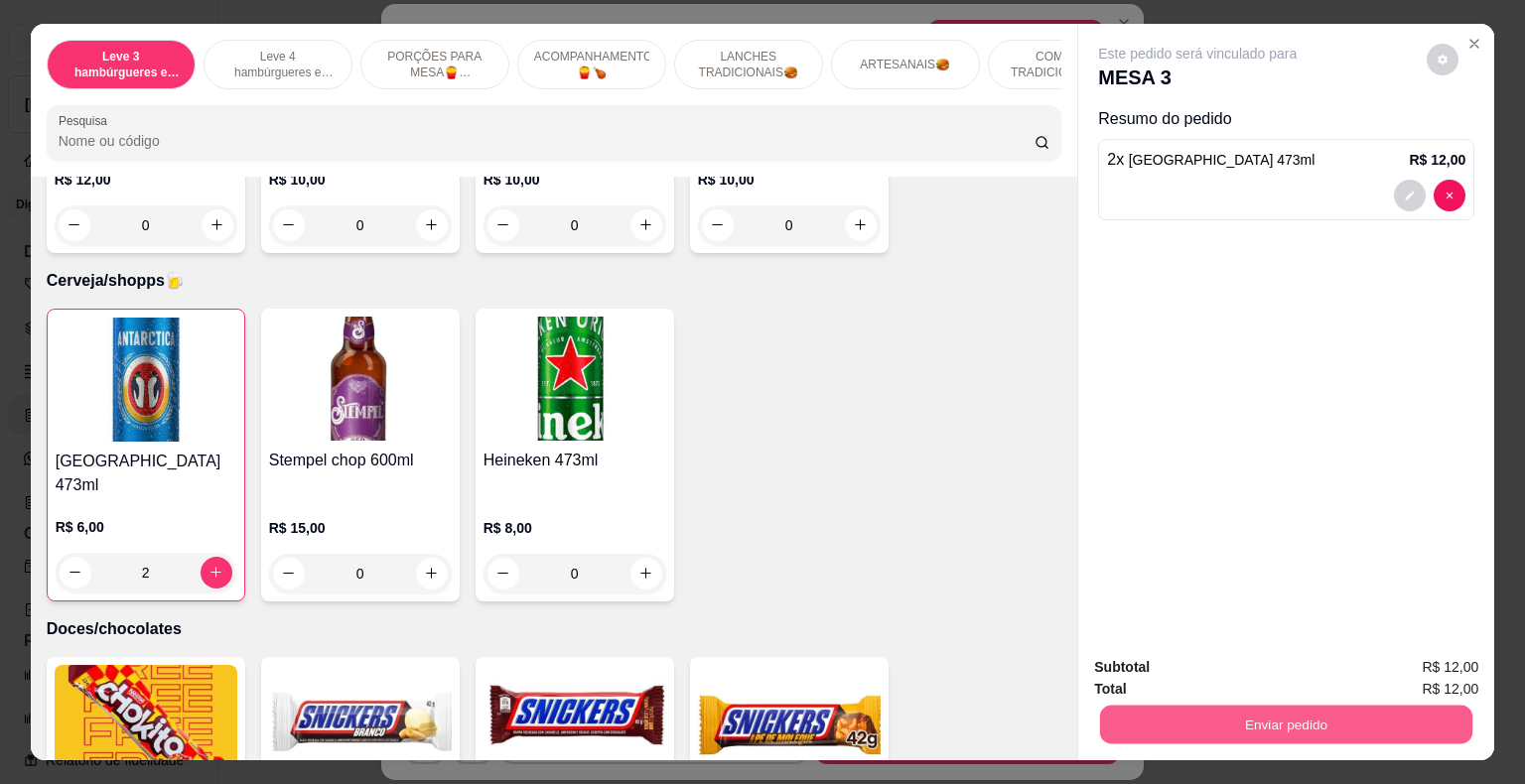 click on "Enviar pedido" at bounding box center (1286, 724) 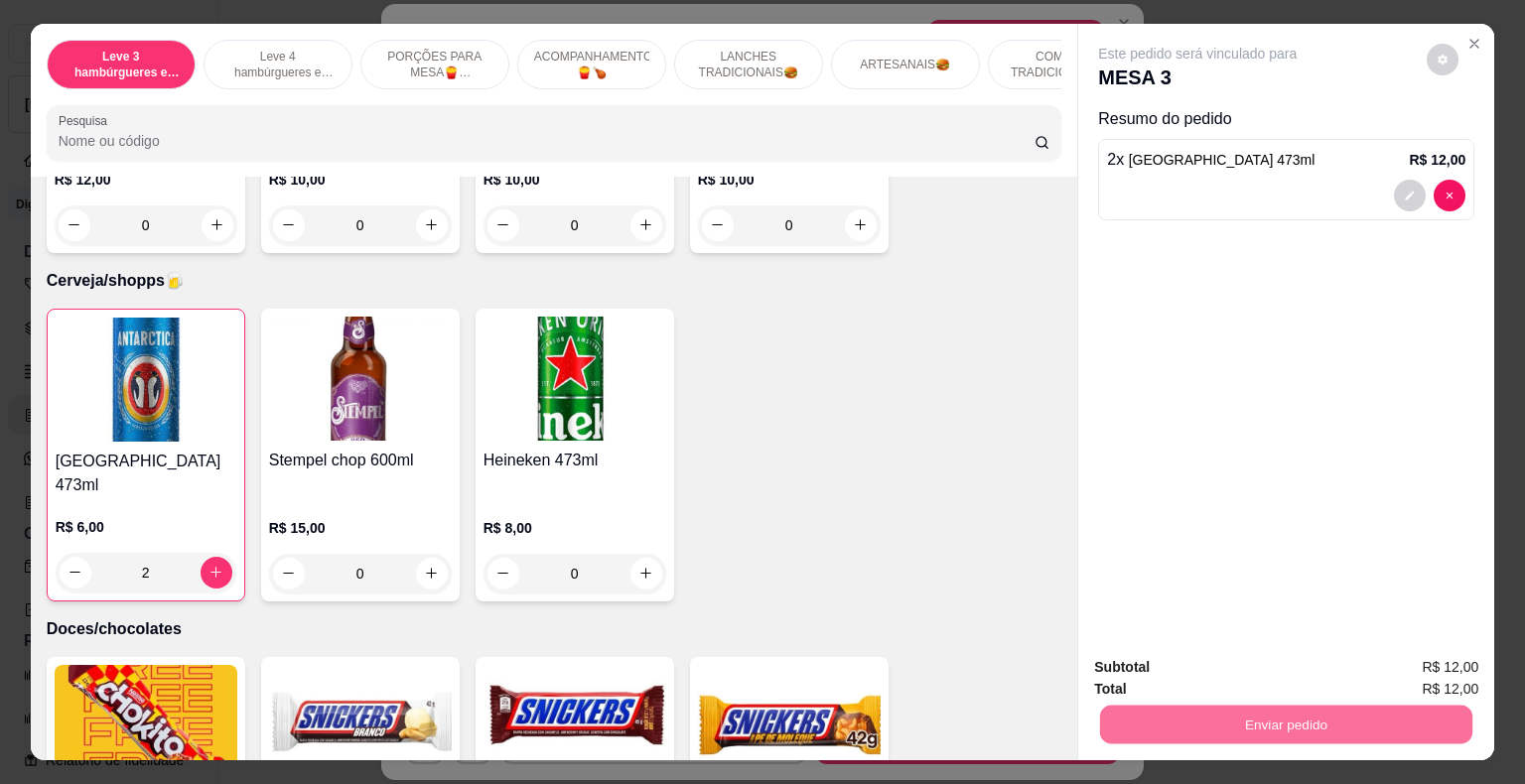 click on "Não registrar e enviar pedido" at bounding box center [1218, 668] 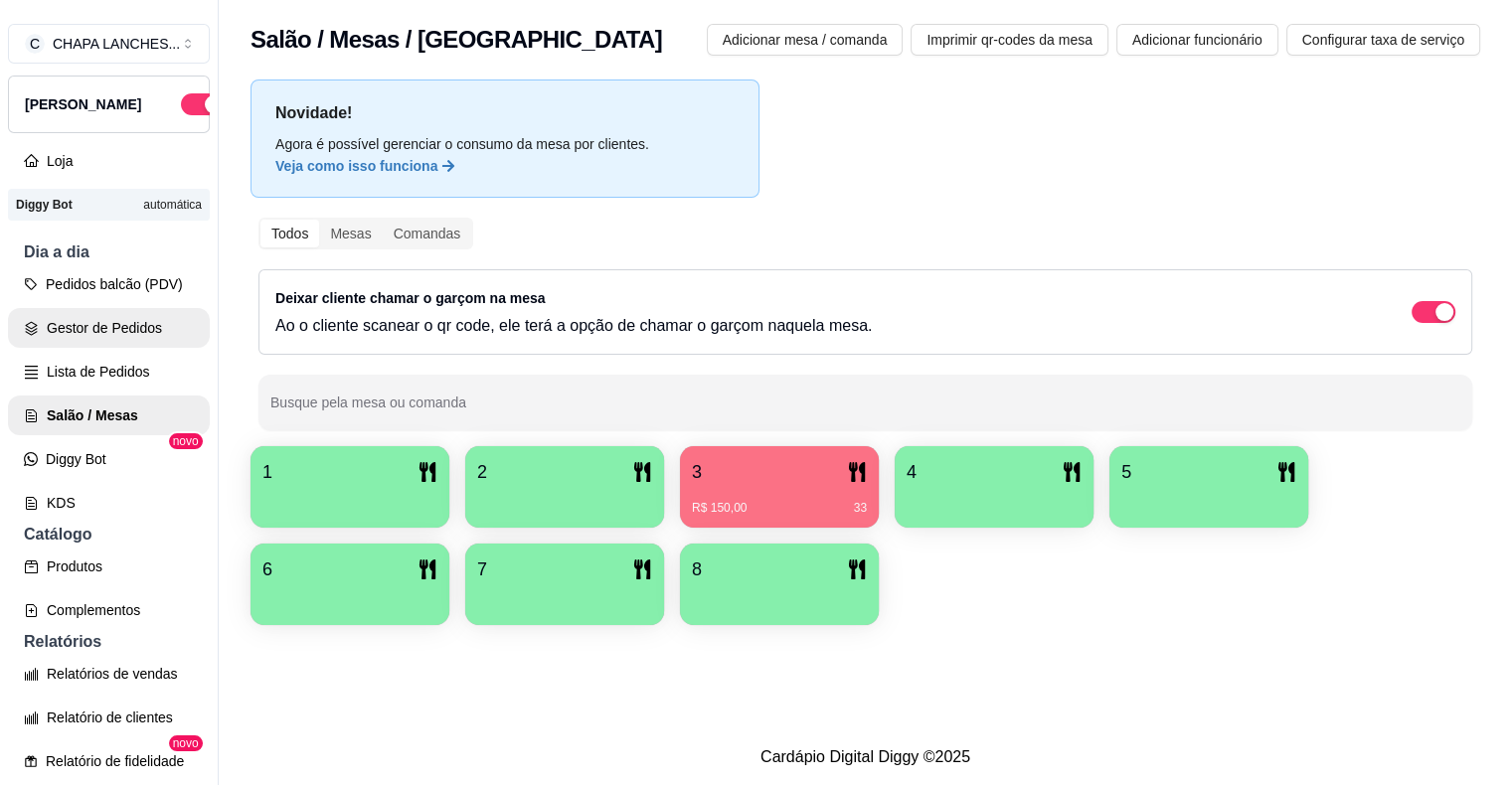 click on "Gestor de Pedidos" at bounding box center [108, 328] 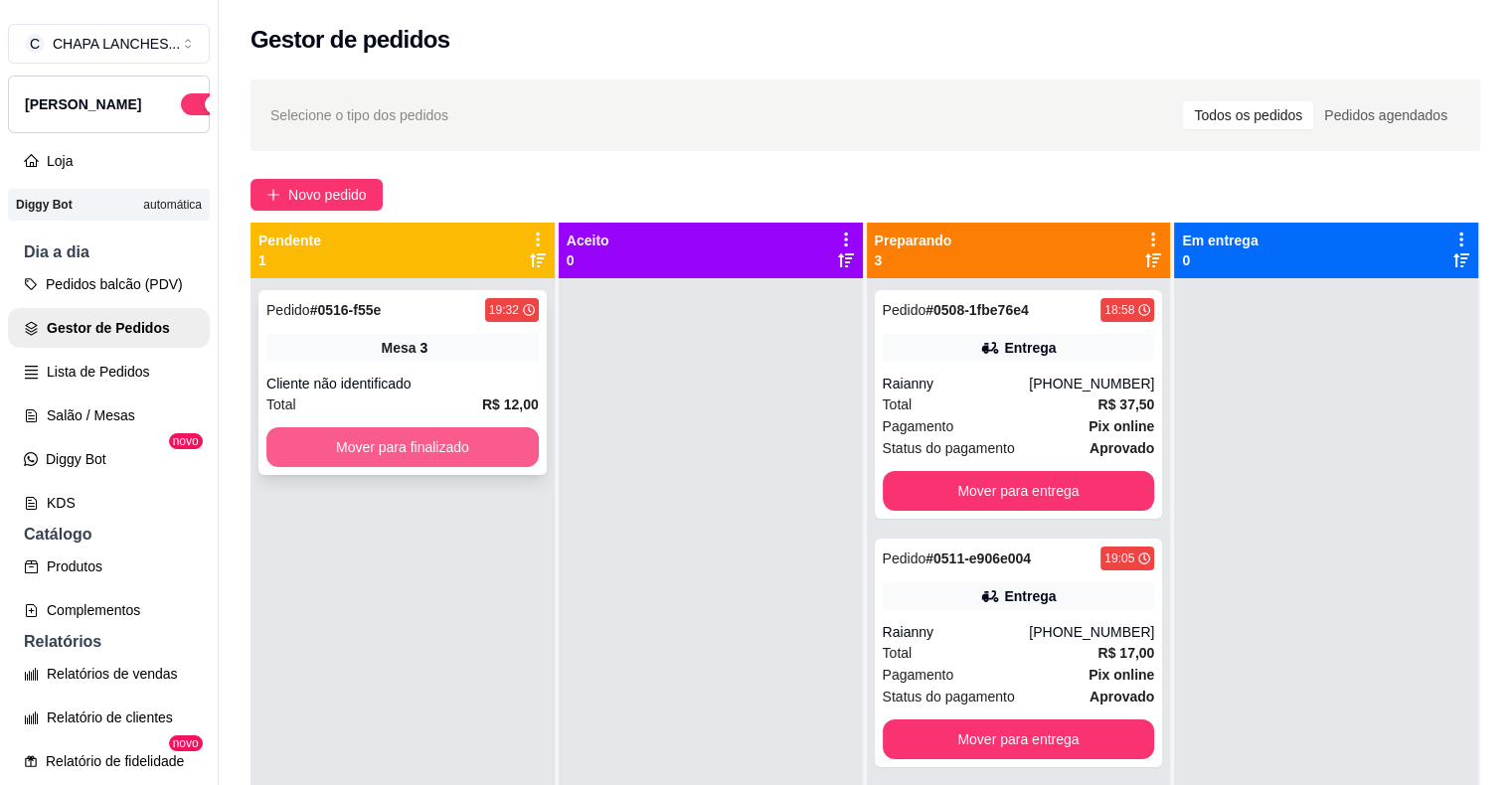 click on "Mover para finalizado" at bounding box center [403, 447] 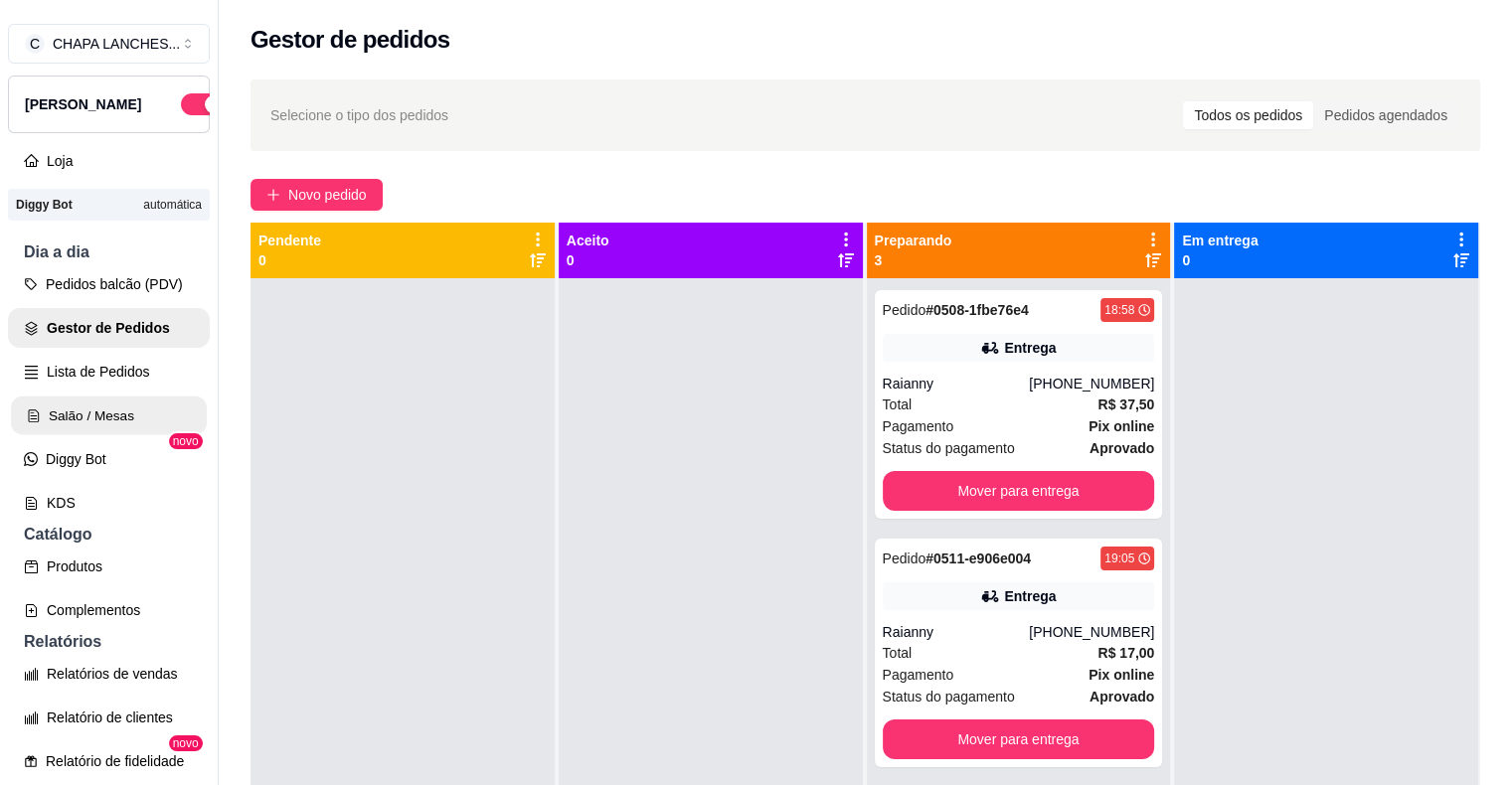 click on "Salão / Mesas" at bounding box center [108, 415] 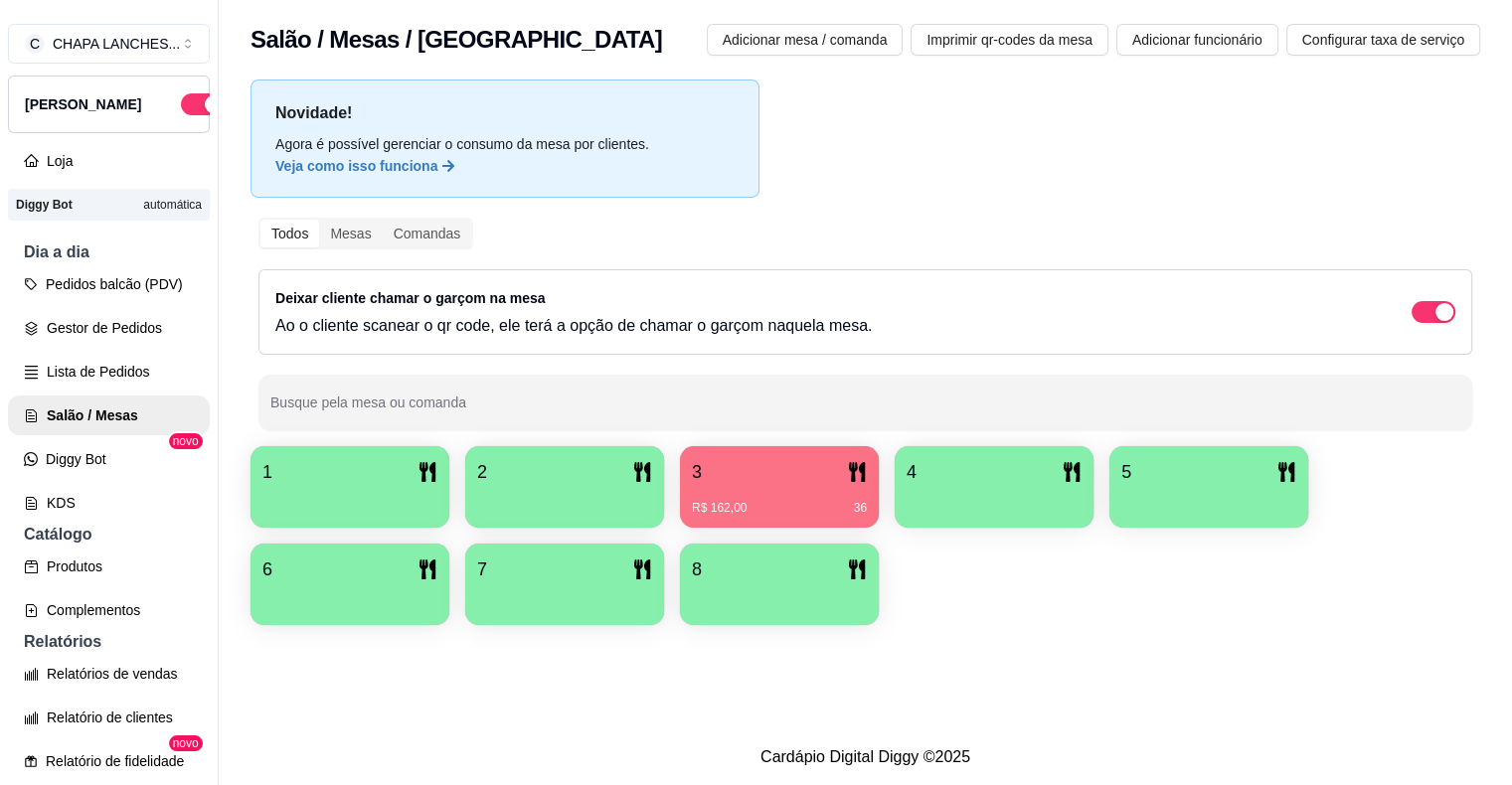 click on "R$ 162,00 36" at bounding box center [779, 501] 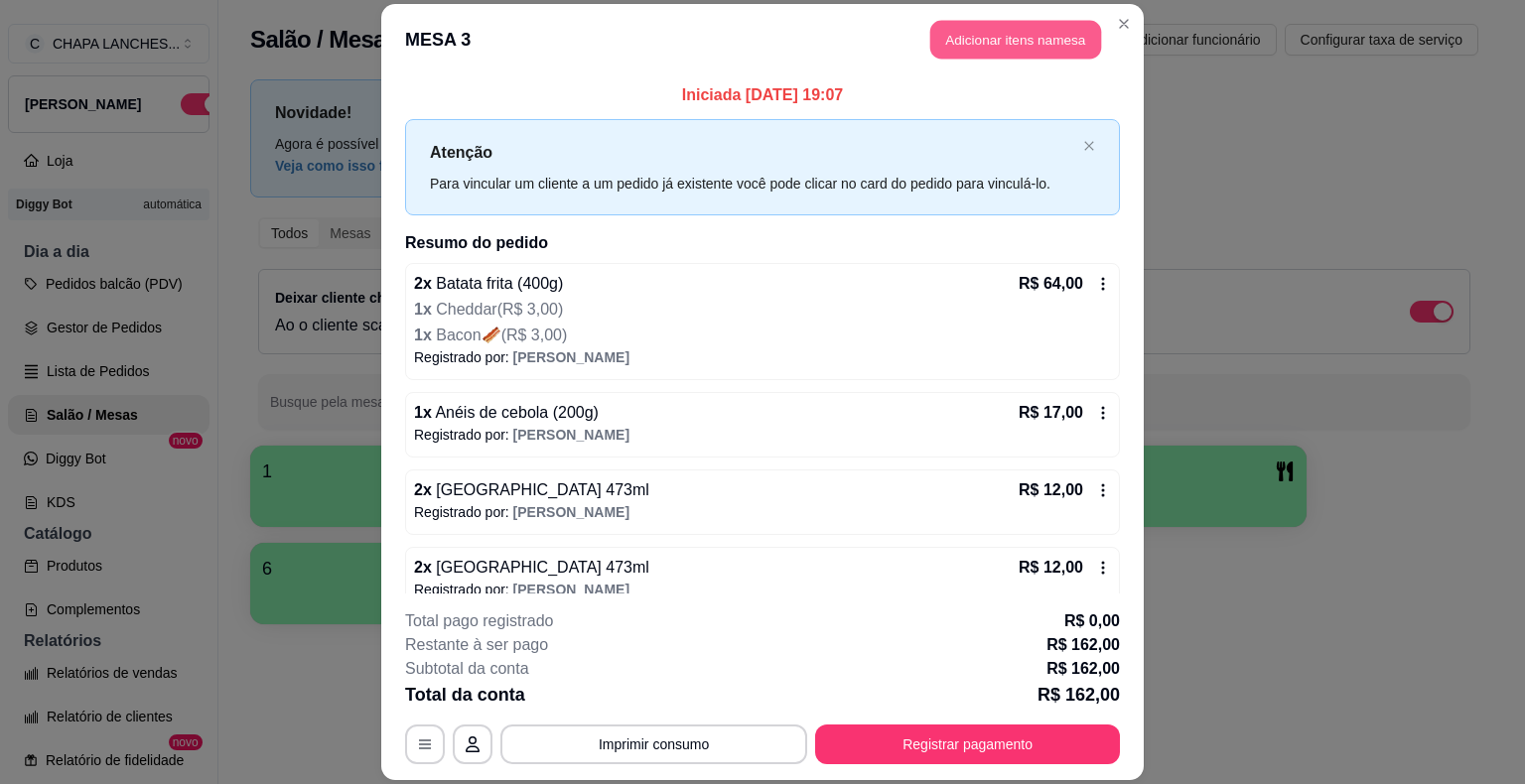 click on "Adicionar itens na  mesa" at bounding box center [1016, 40] 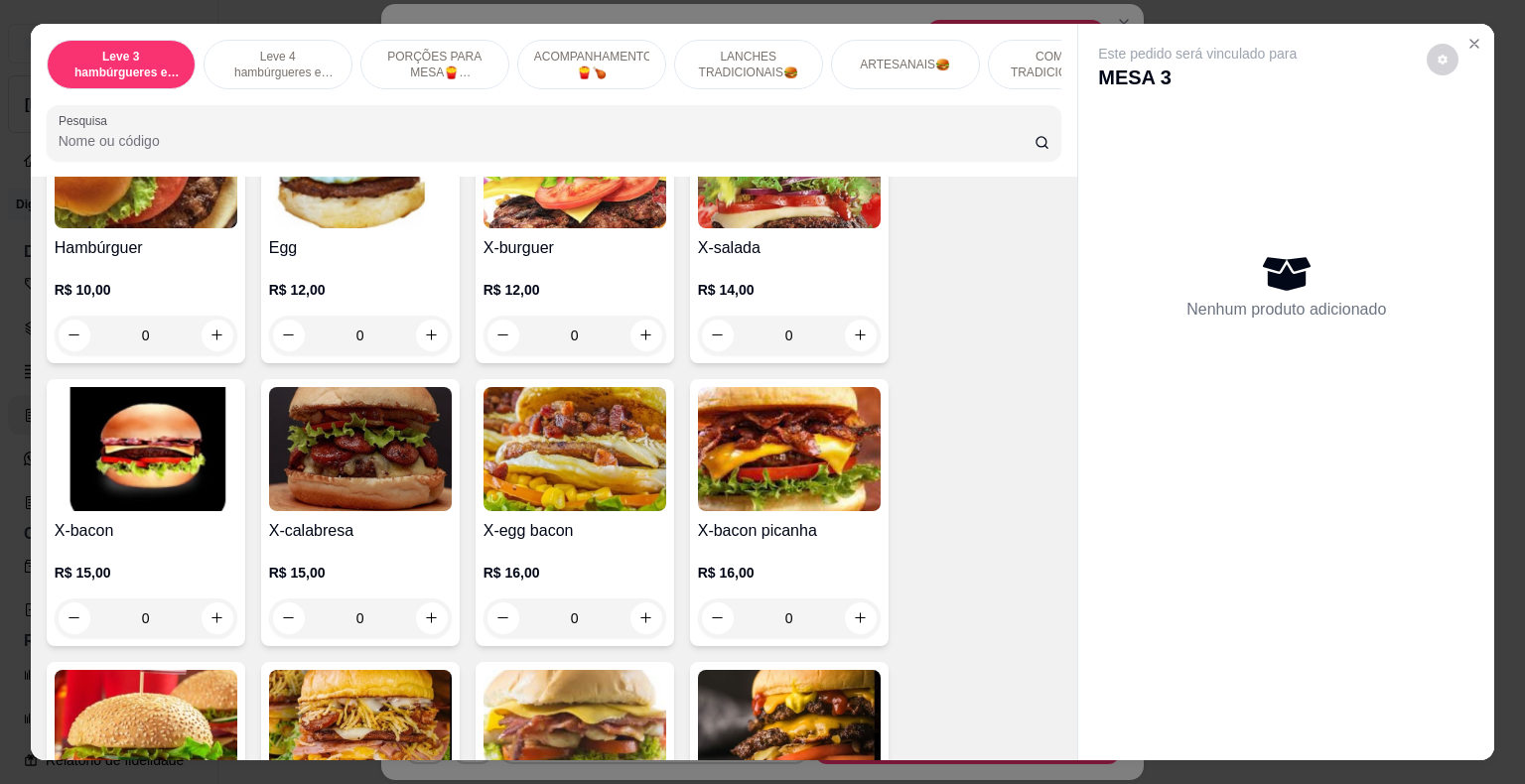 scroll, scrollTop: 1687, scrollLeft: 0, axis: vertical 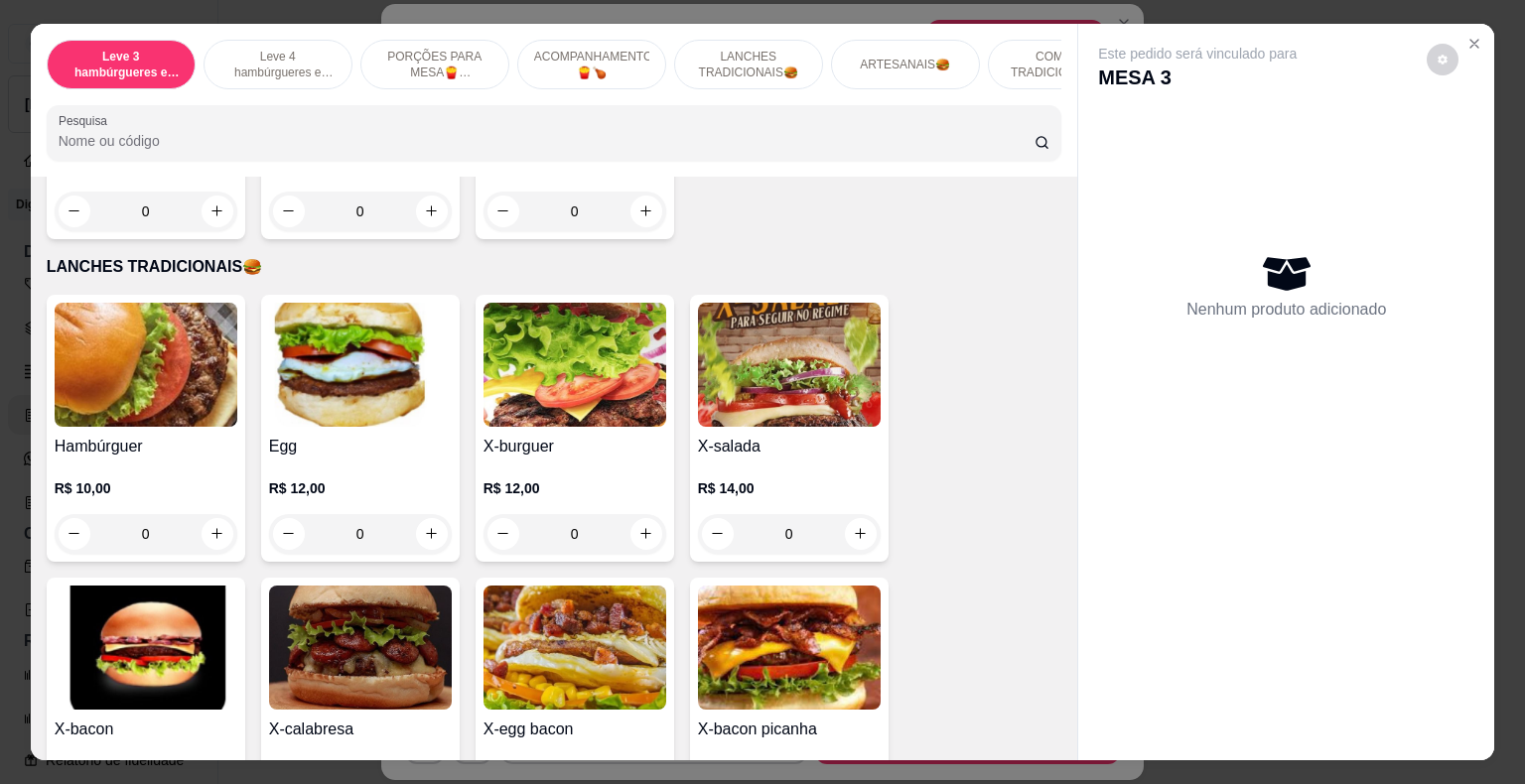 click on "0" at bounding box center [146, 534] 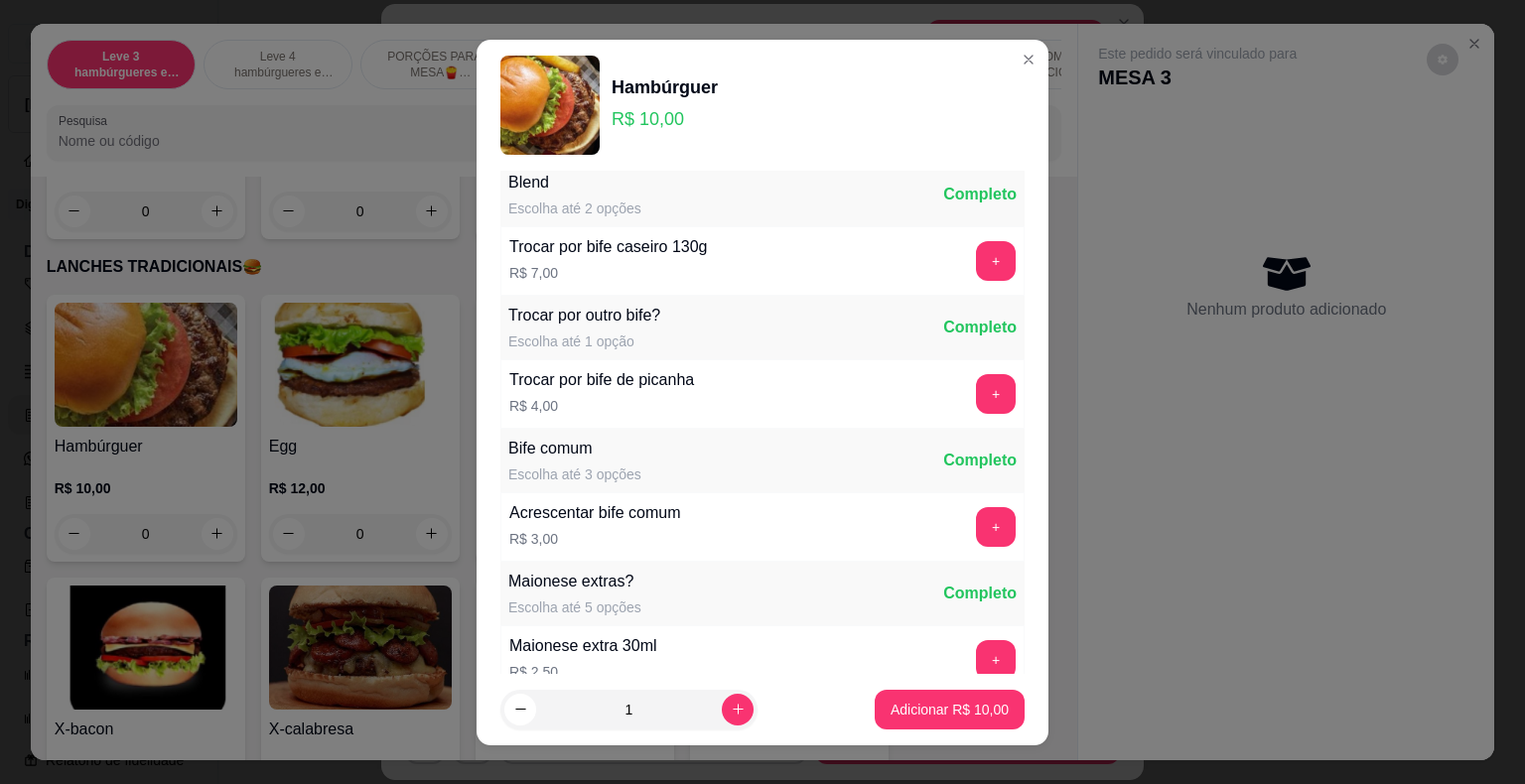 scroll, scrollTop: 385, scrollLeft: 0, axis: vertical 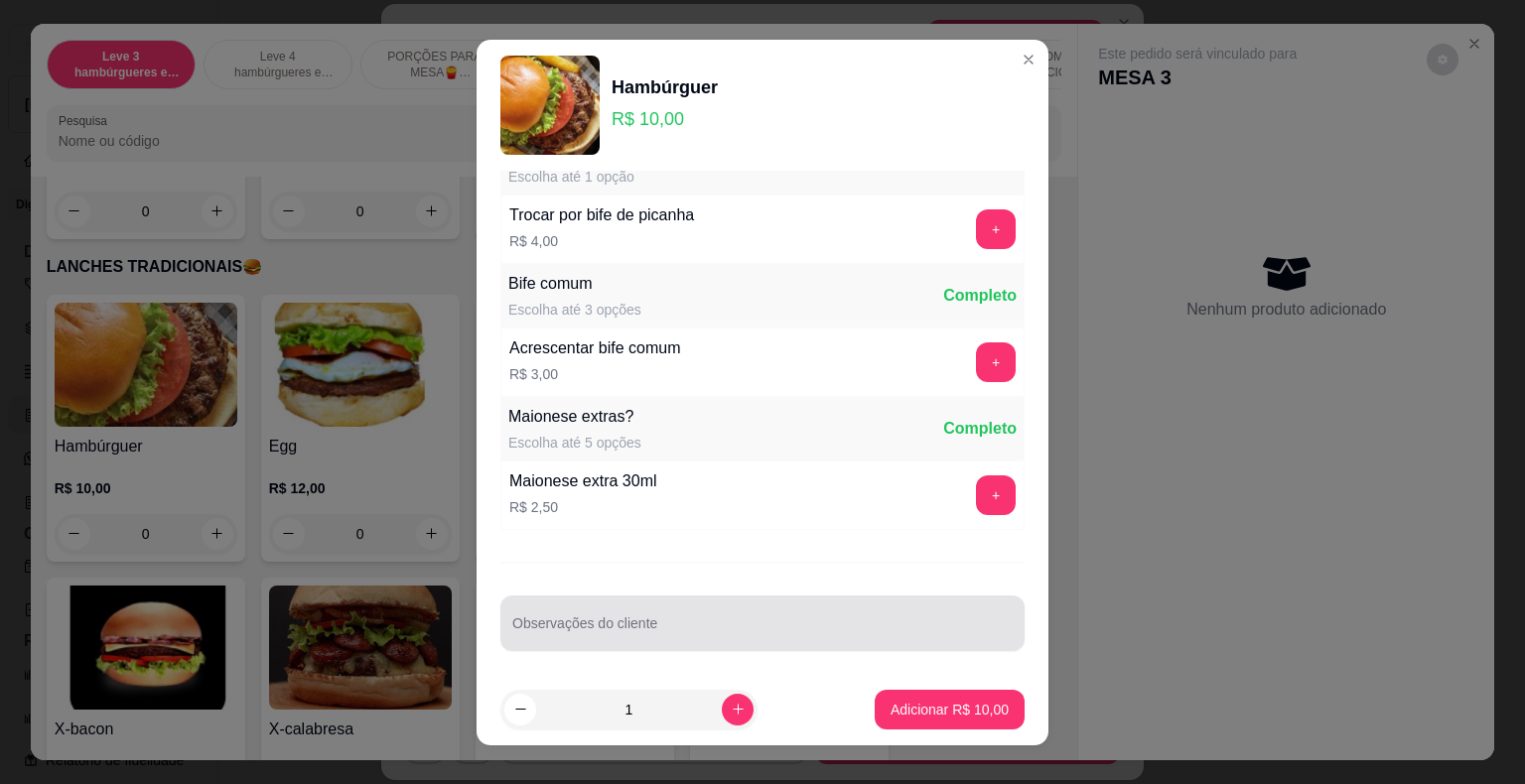 click on "Observações do cliente" at bounding box center (762, 631) 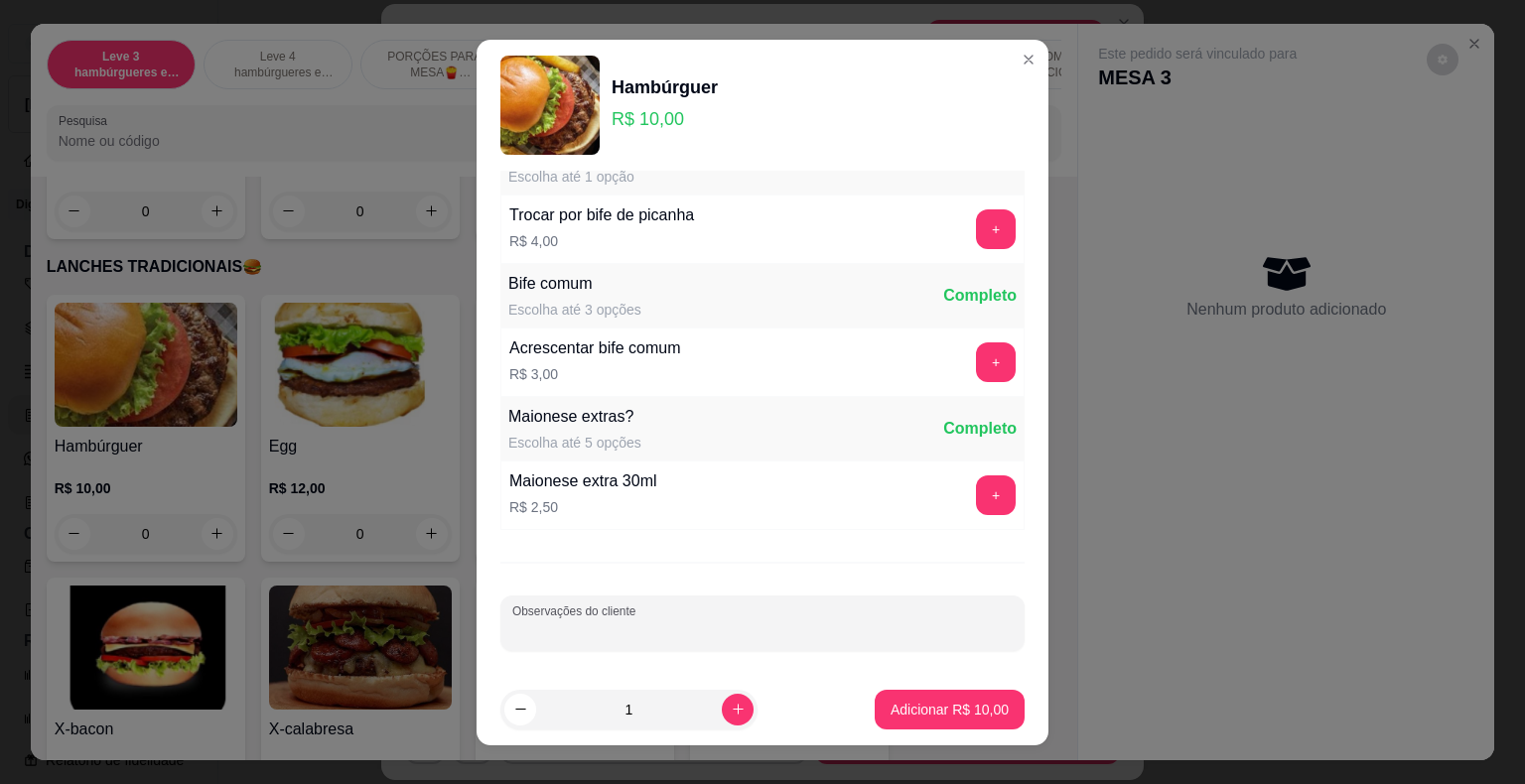 type on "s" 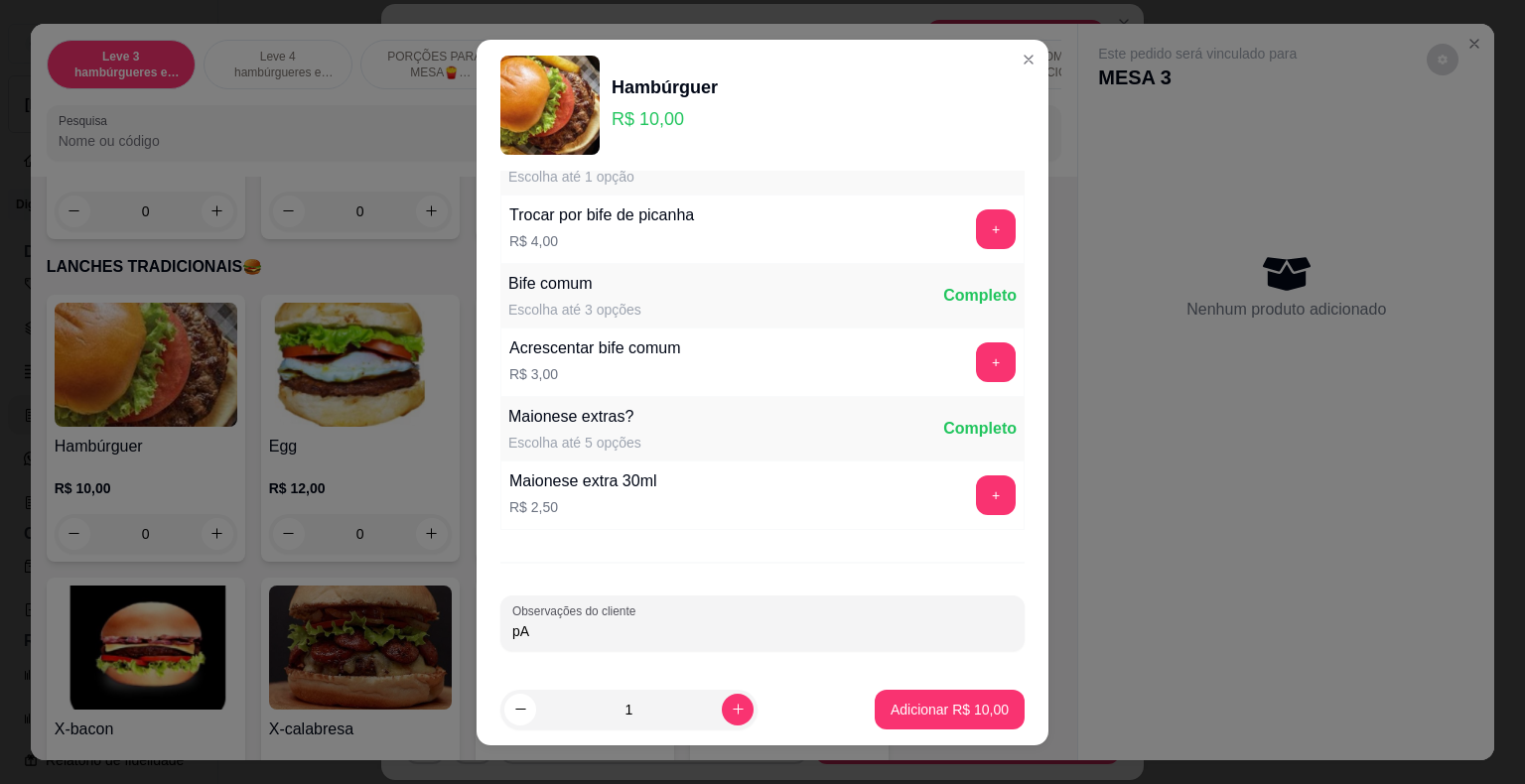 type on "p" 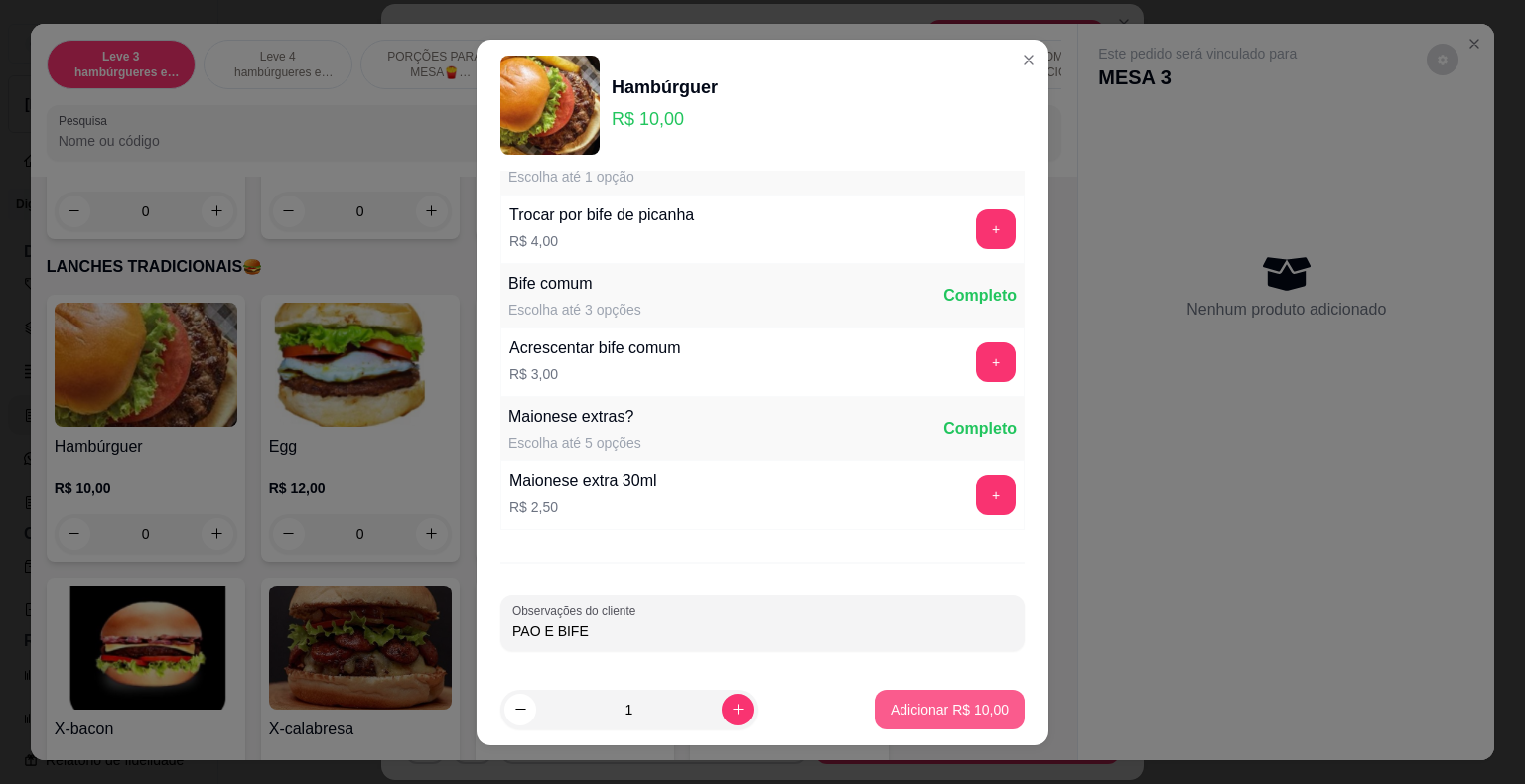 type on "PAO E BIFE" 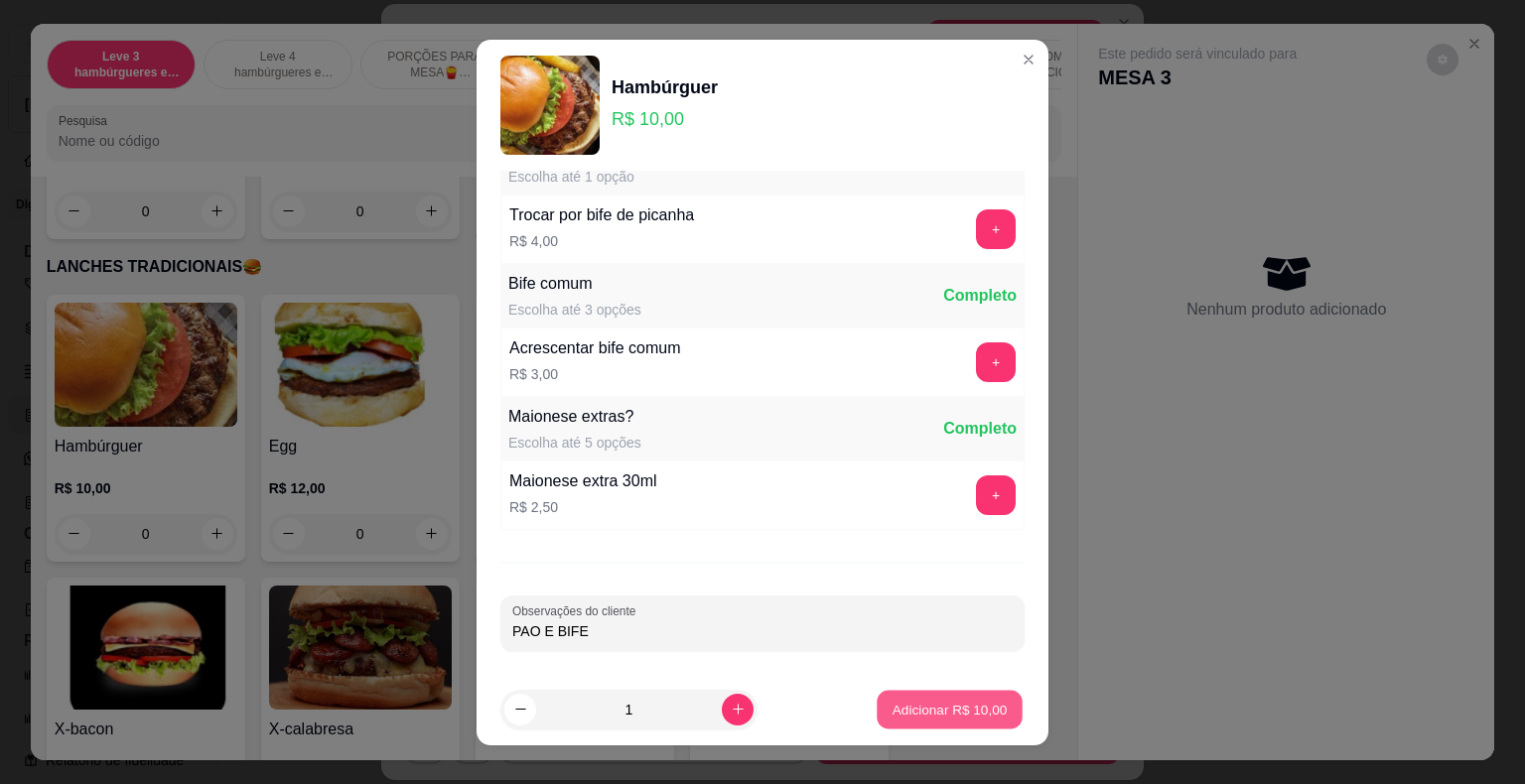 click on "Adicionar   R$ 10,00" at bounding box center (950, 709) 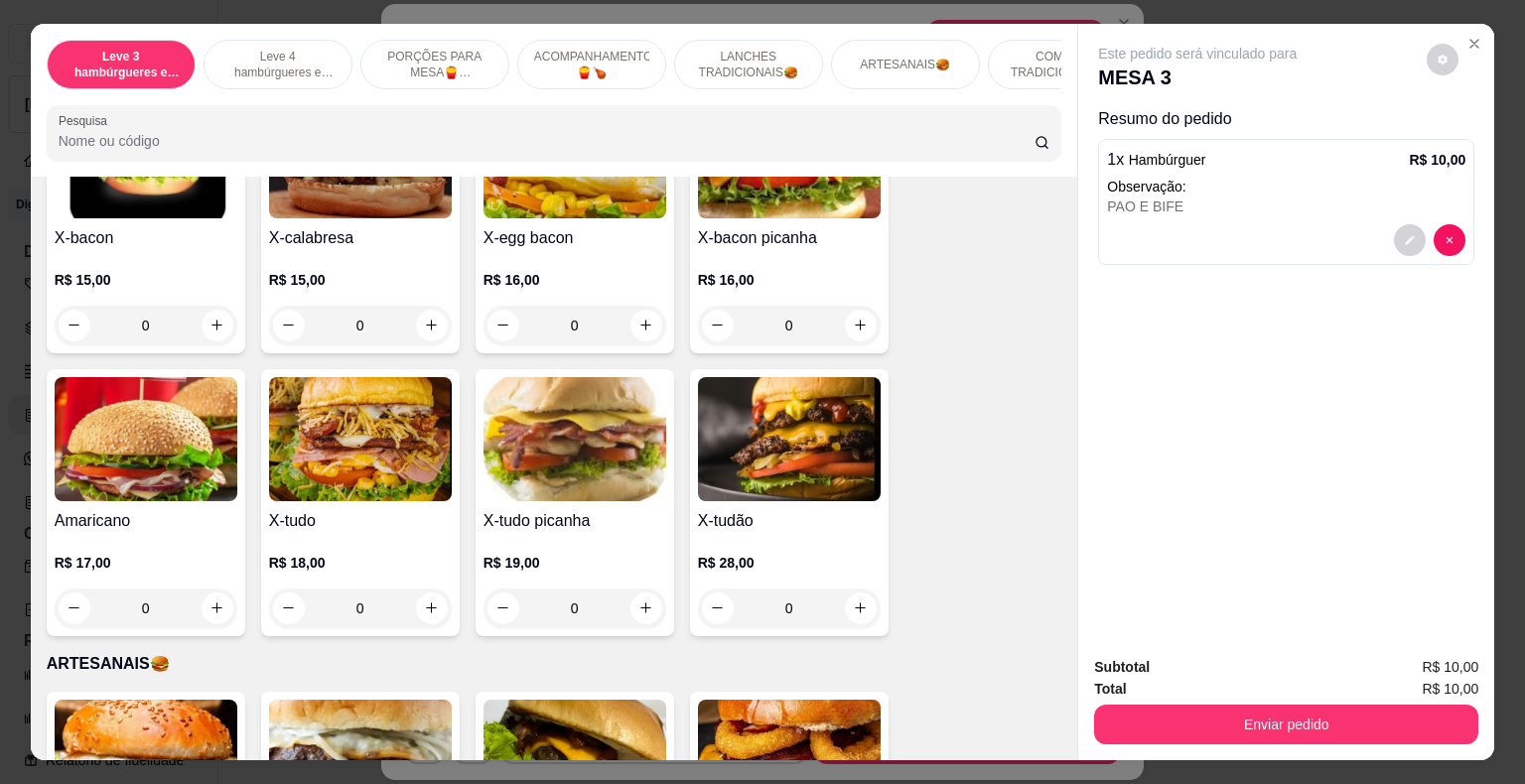 scroll, scrollTop: 2283, scrollLeft: 0, axis: vertical 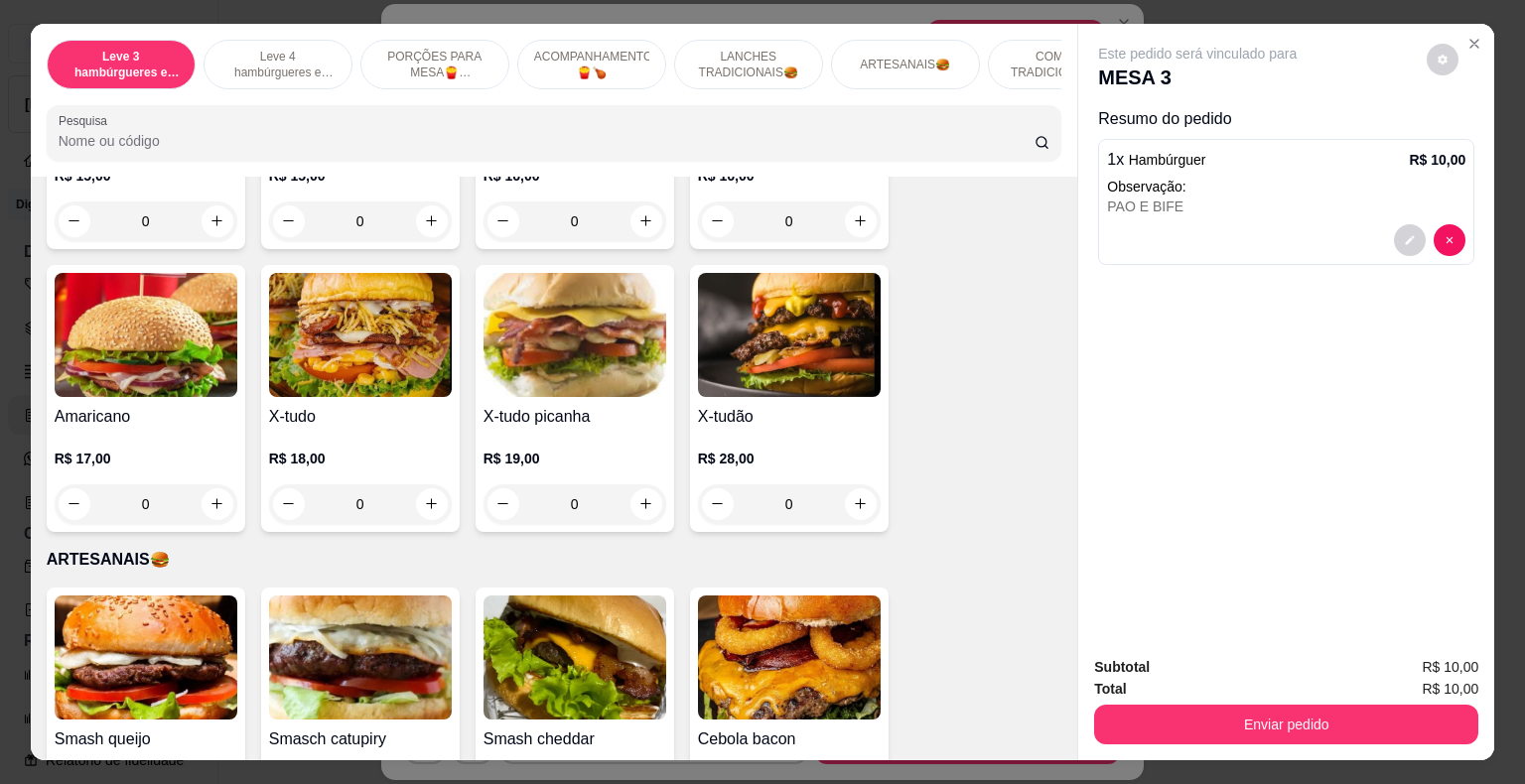 click on "0" at bounding box center [360, 504] 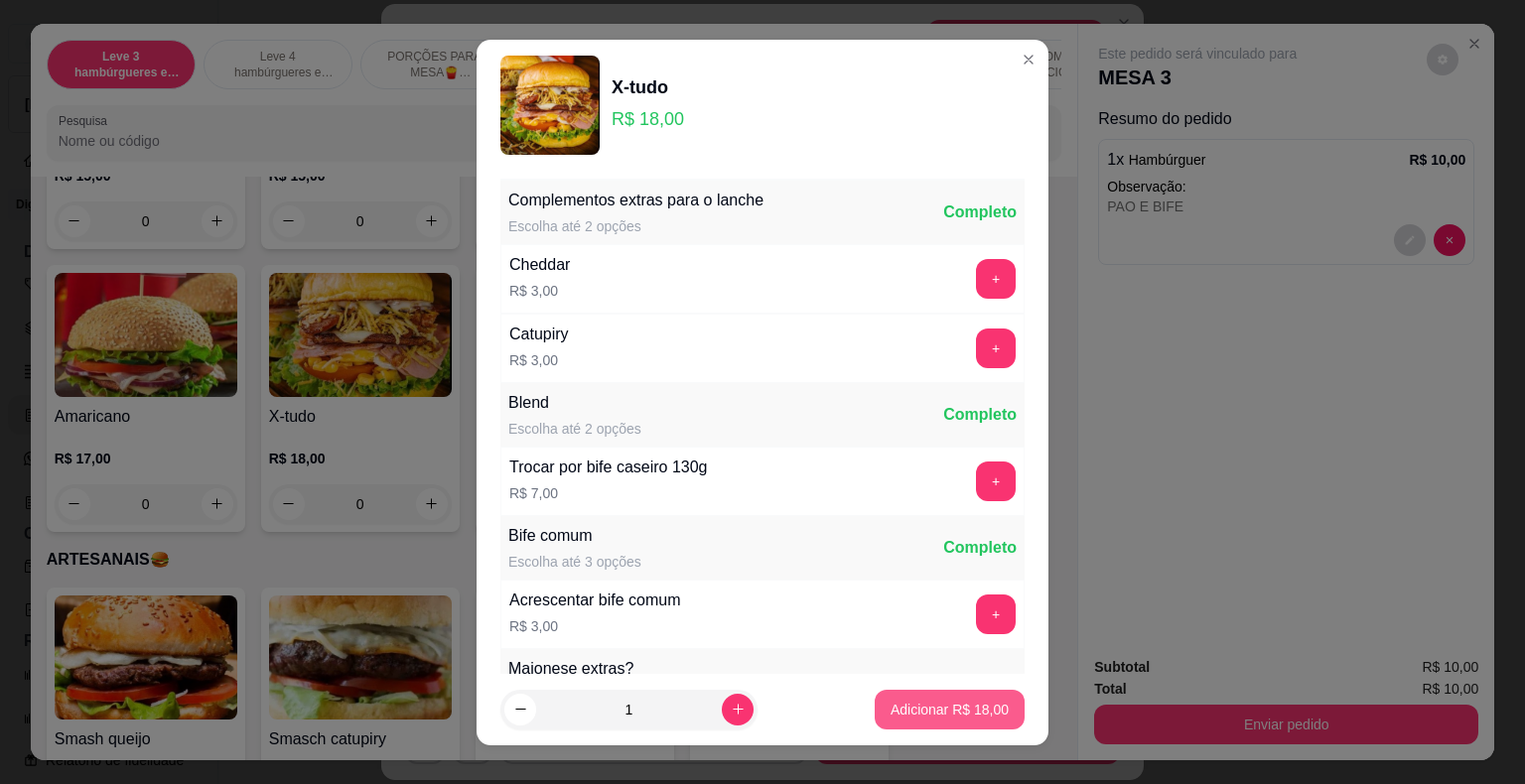 click on "Adicionar   R$ 18,00" at bounding box center (949, 710) 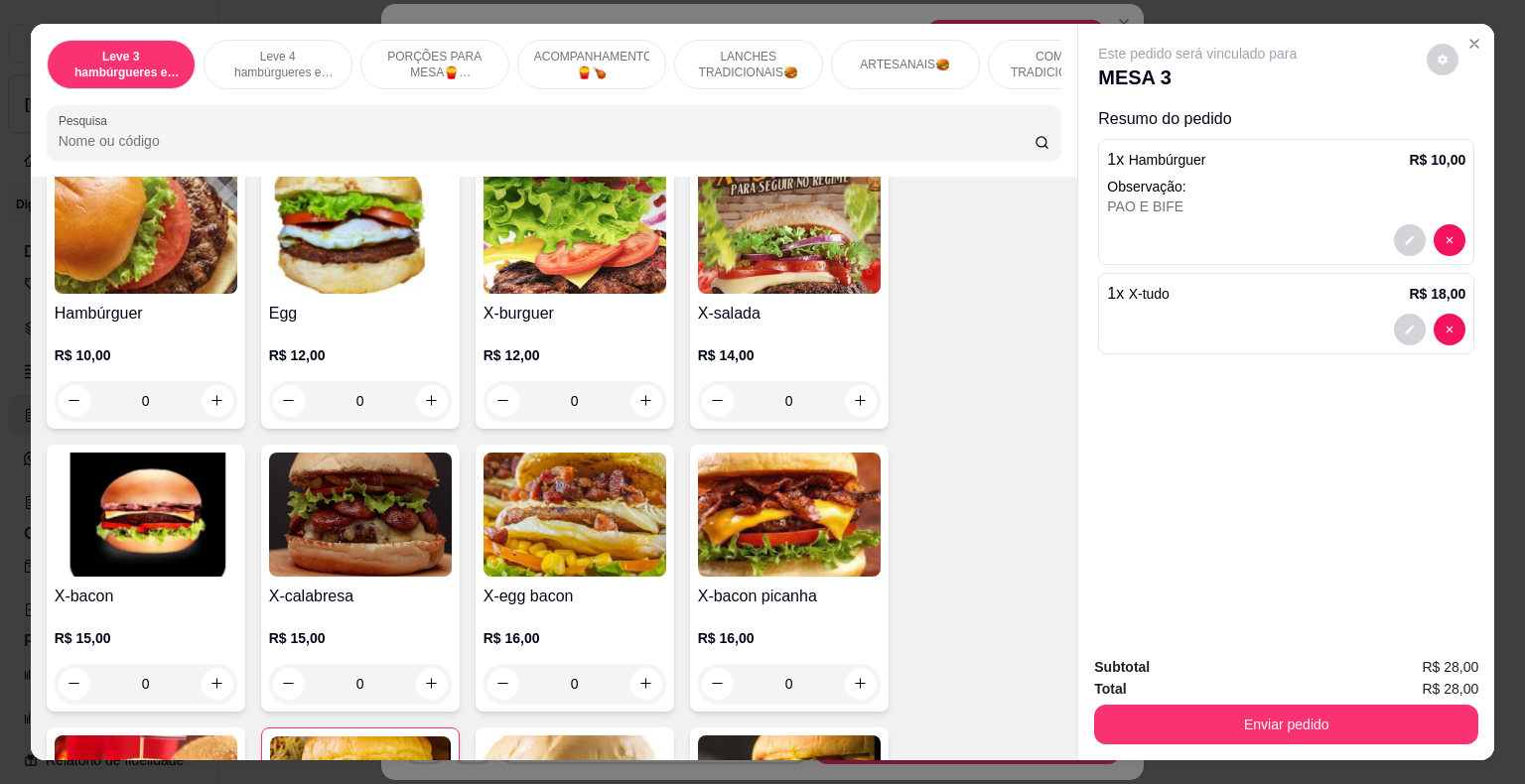 scroll, scrollTop: 1786, scrollLeft: 0, axis: vertical 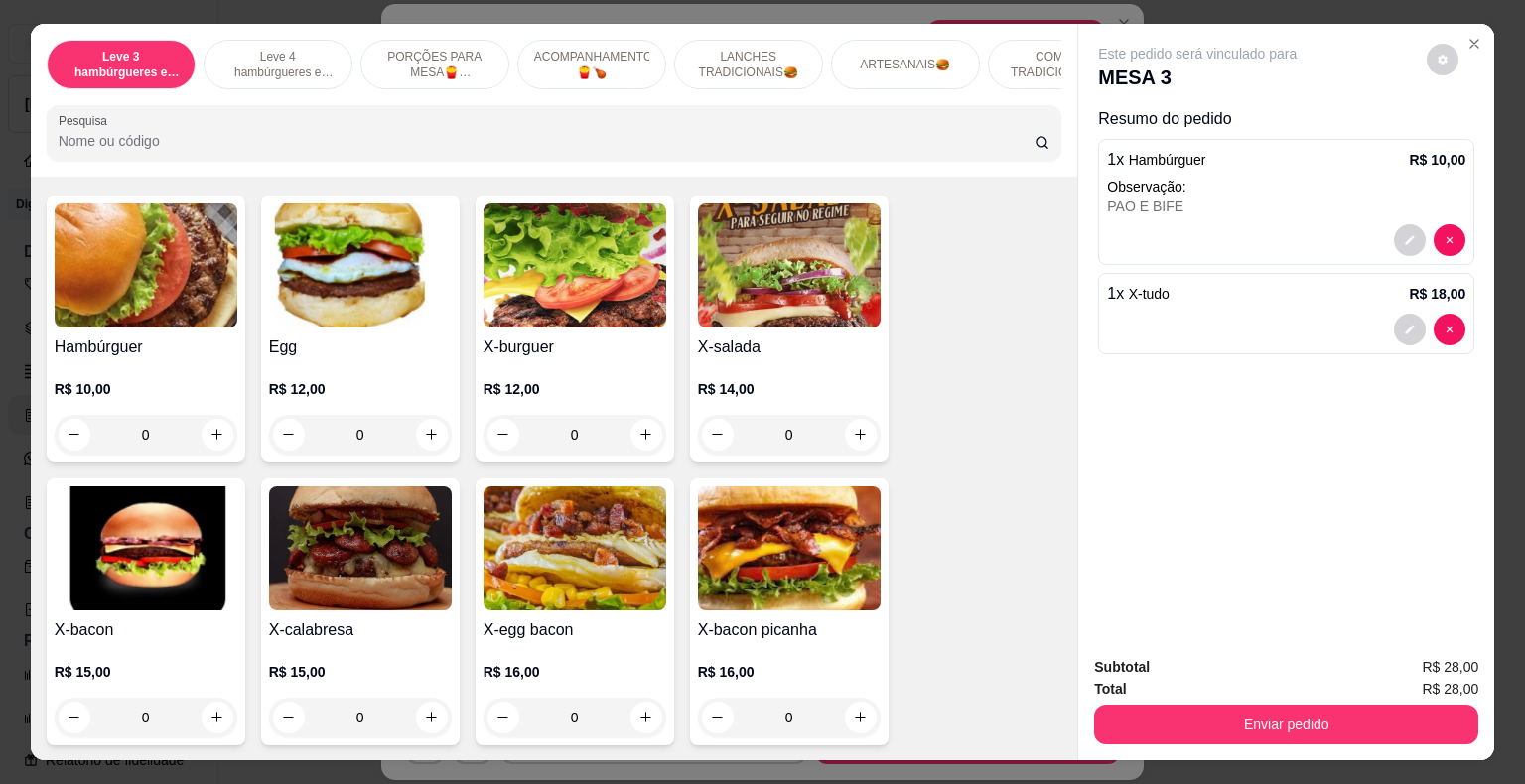 click on "0" at bounding box center (789, 435) 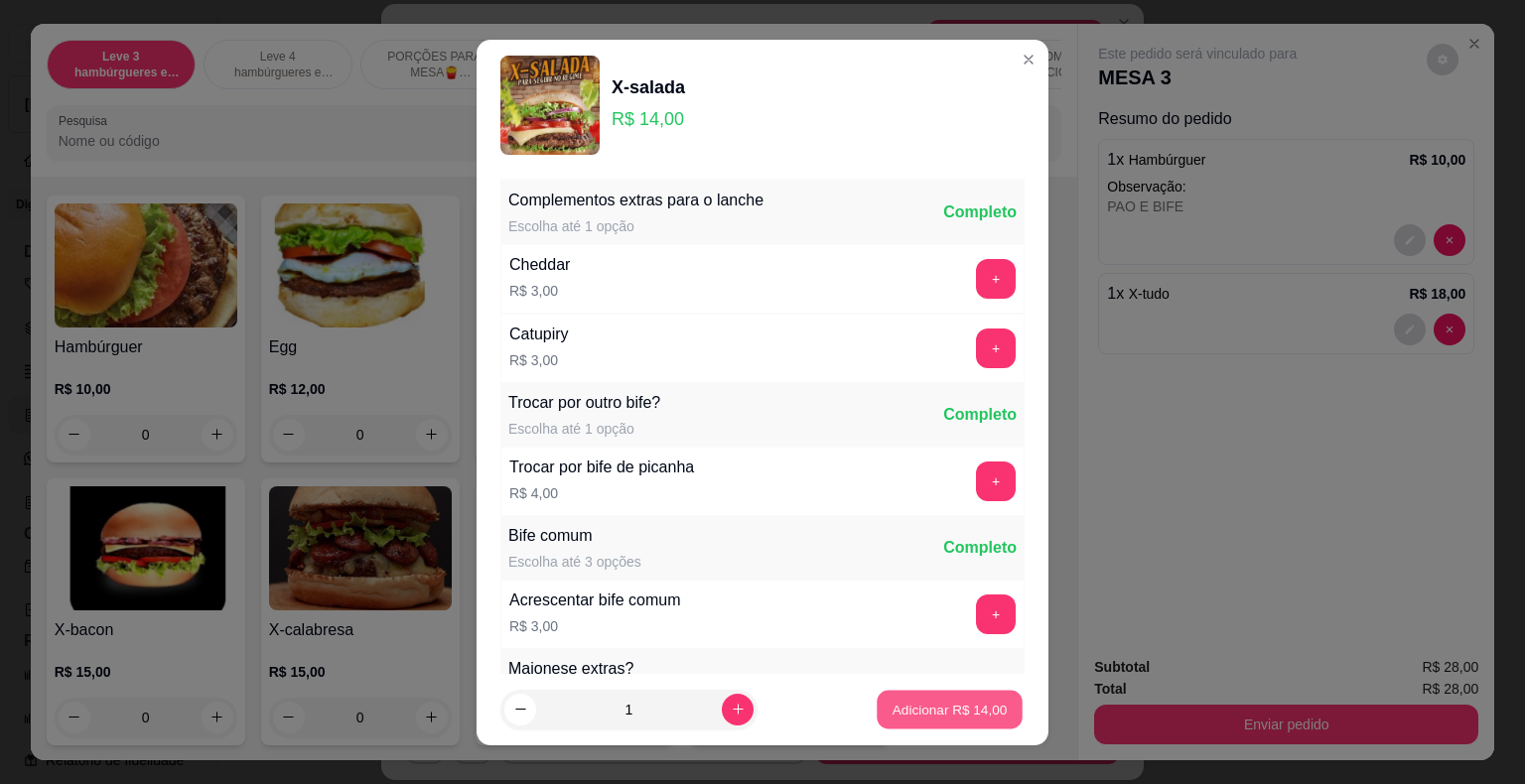 click on "Adicionar   R$ 14,00" at bounding box center (950, 709) 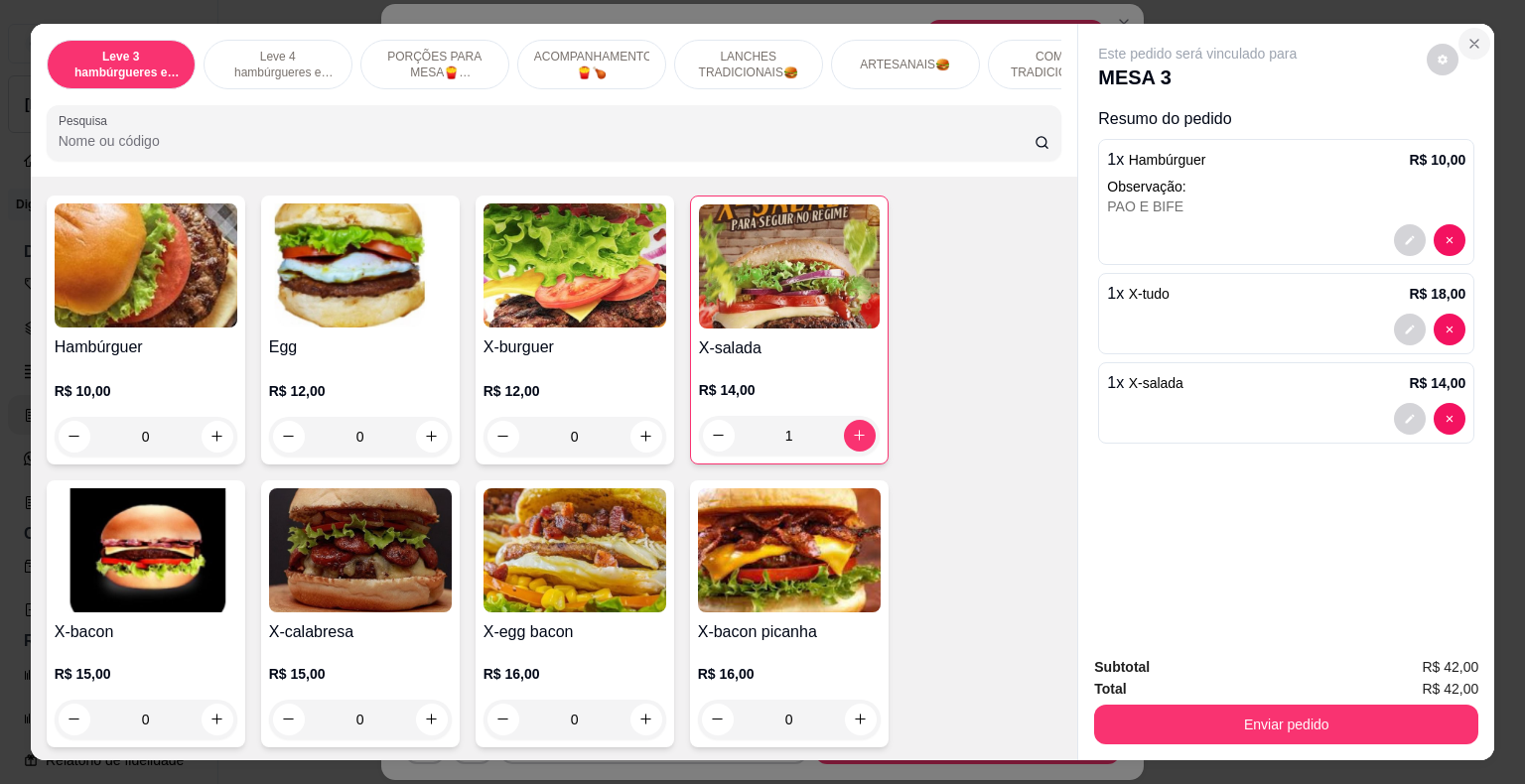 click 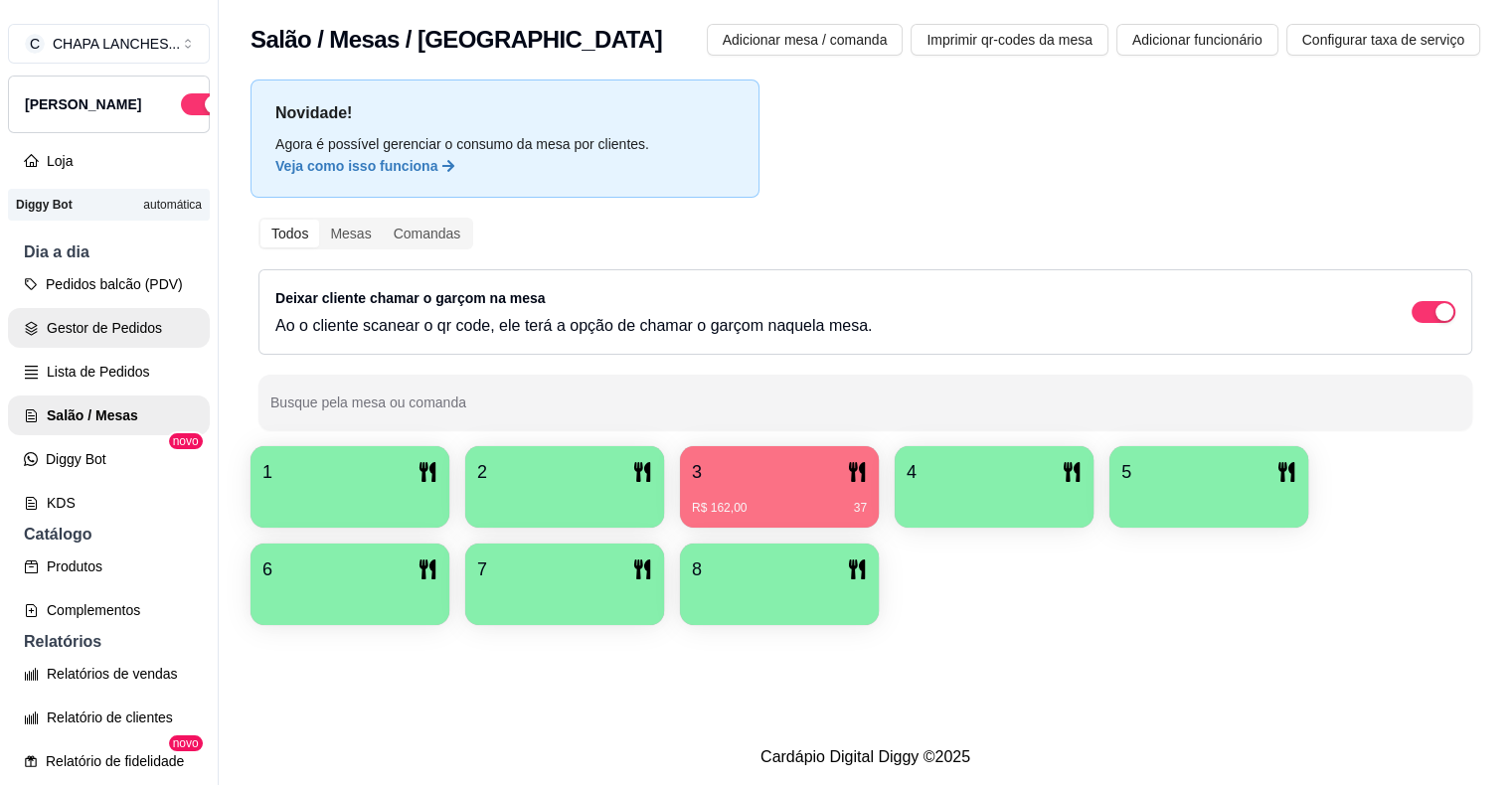 click on "Gestor de Pedidos" at bounding box center [108, 328] 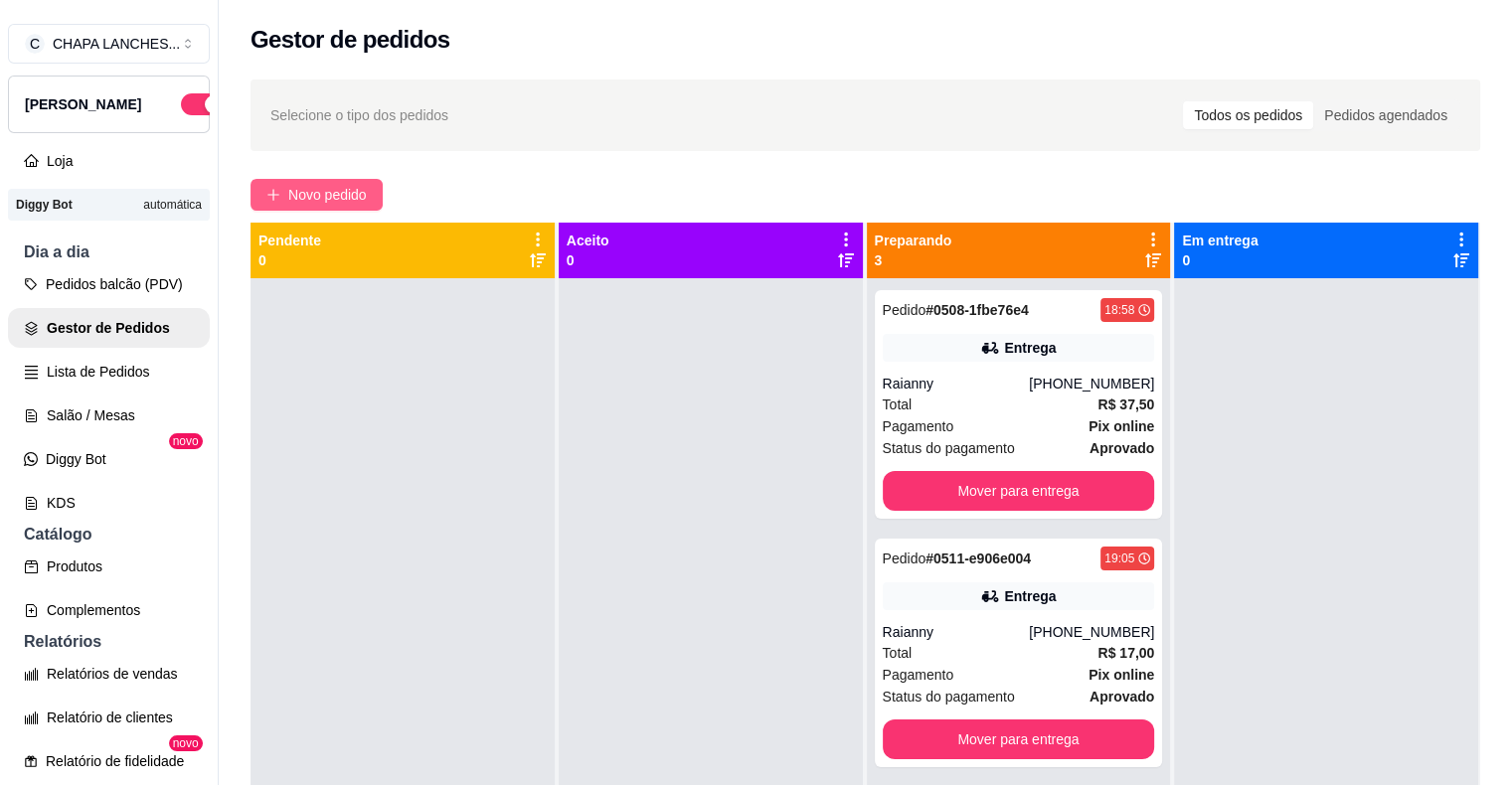 click on "Novo pedido" at bounding box center (327, 195) 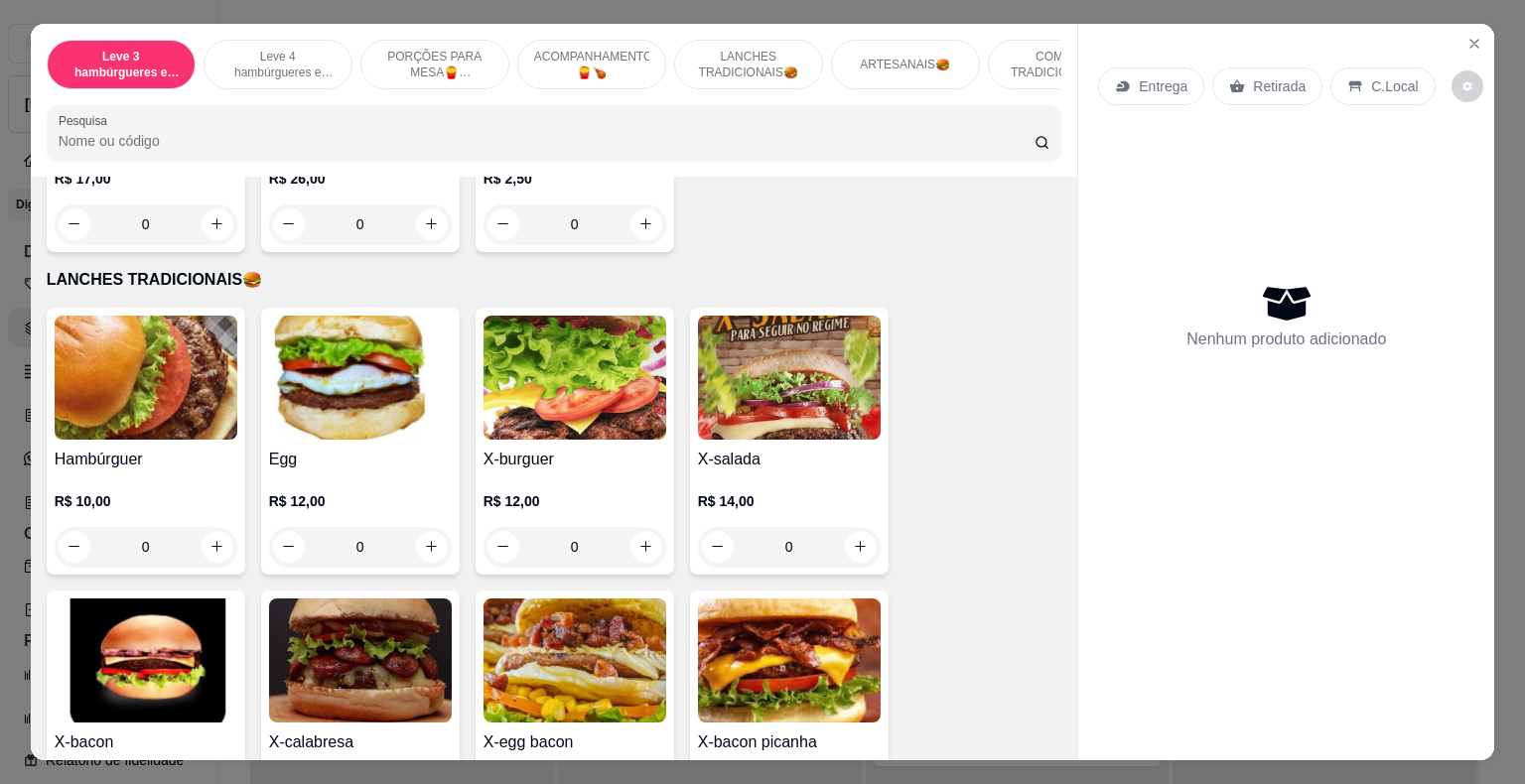 scroll, scrollTop: 1687, scrollLeft: 0, axis: vertical 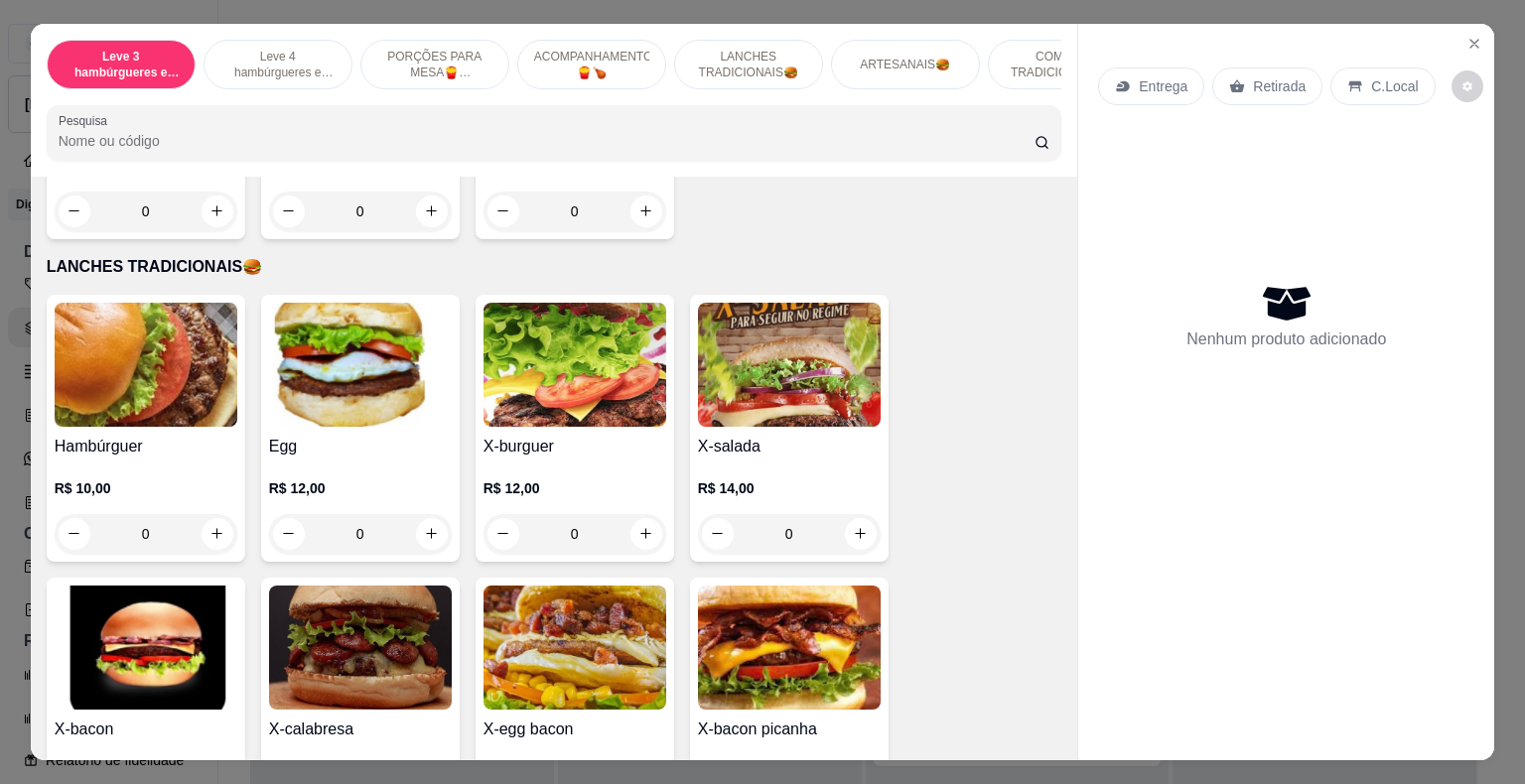 click on "0" at bounding box center (146, 534) 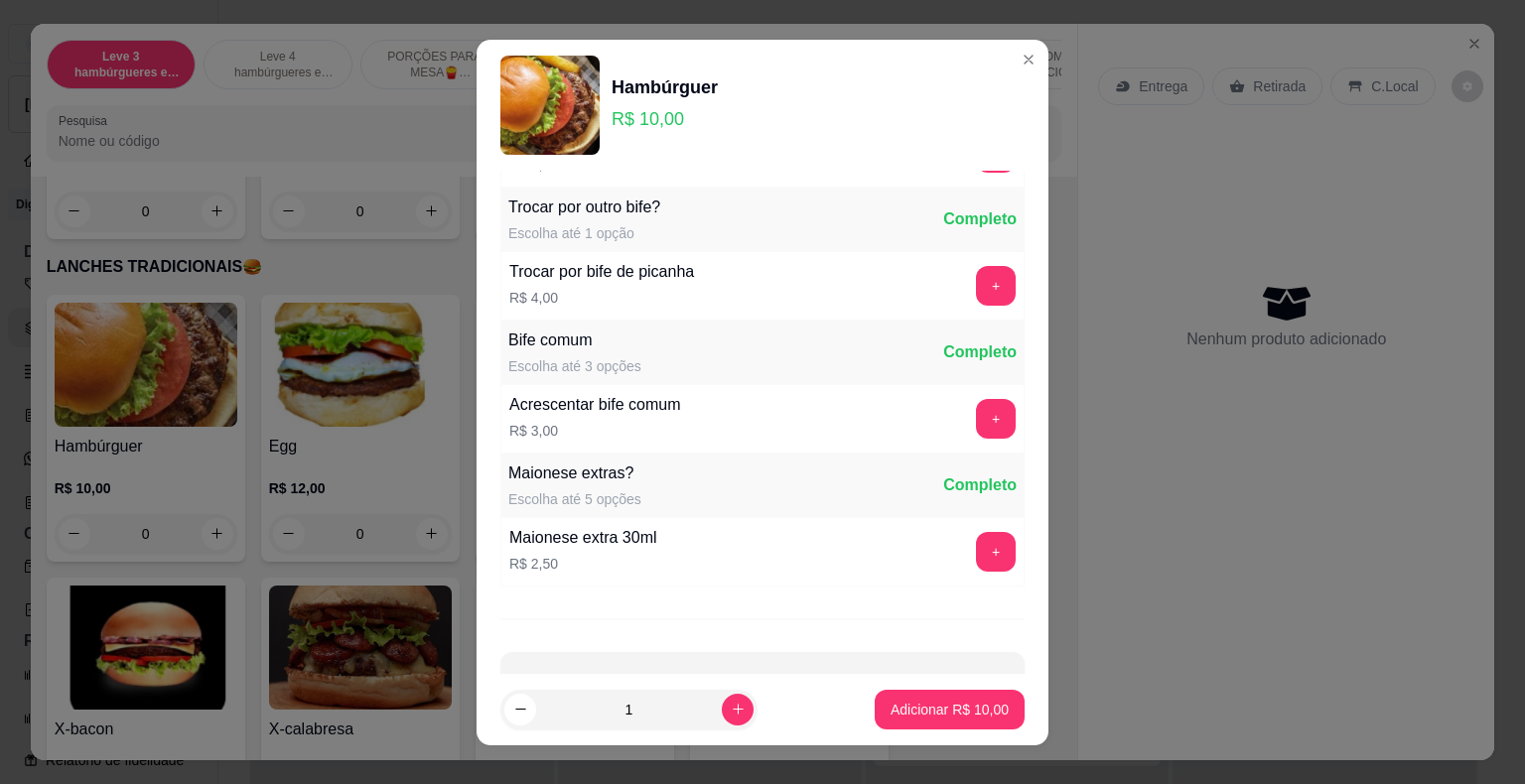 scroll, scrollTop: 385, scrollLeft: 0, axis: vertical 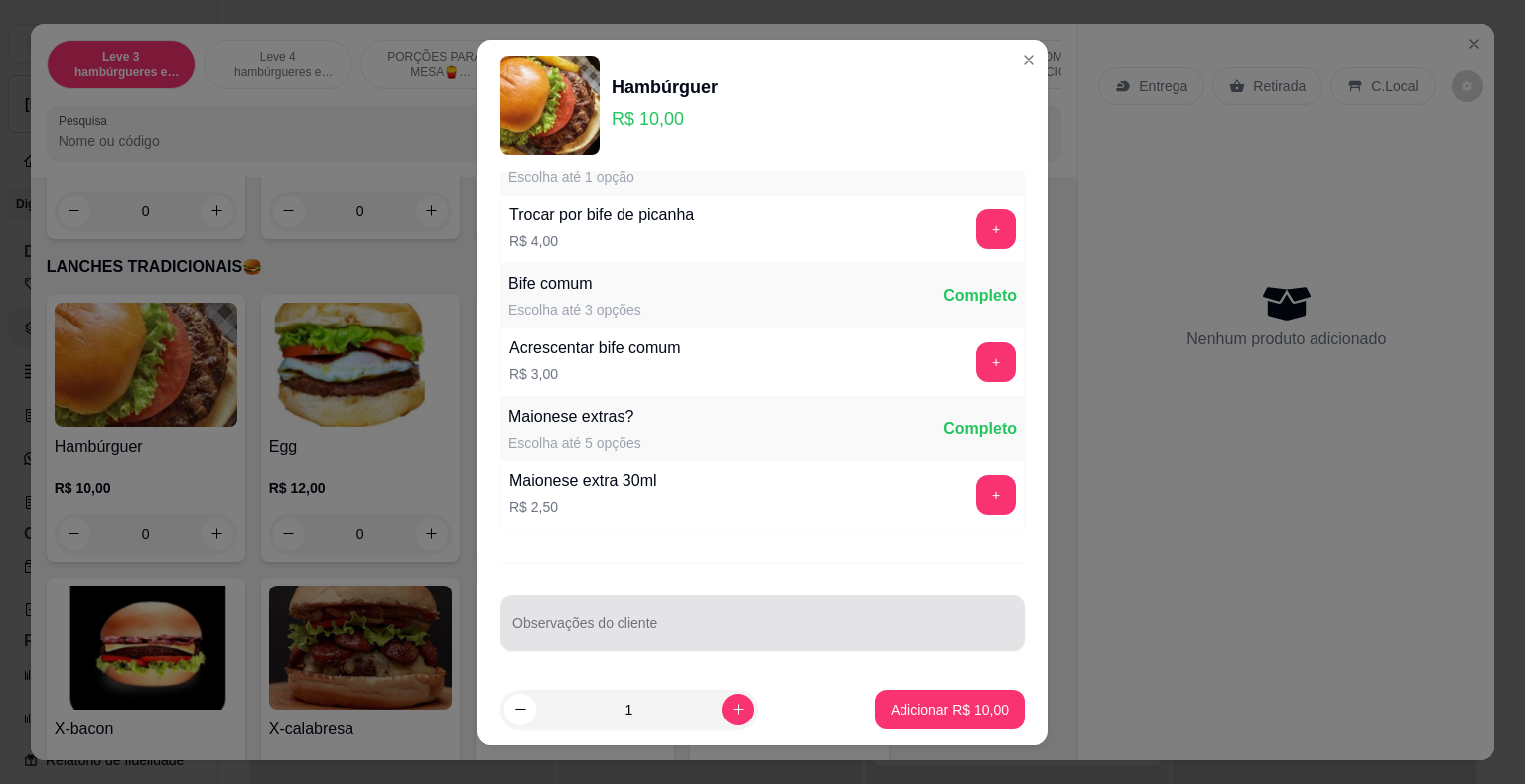 drag, startPoint x: 562, startPoint y: 614, endPoint x: 544, endPoint y: 603, distance: 21.095023 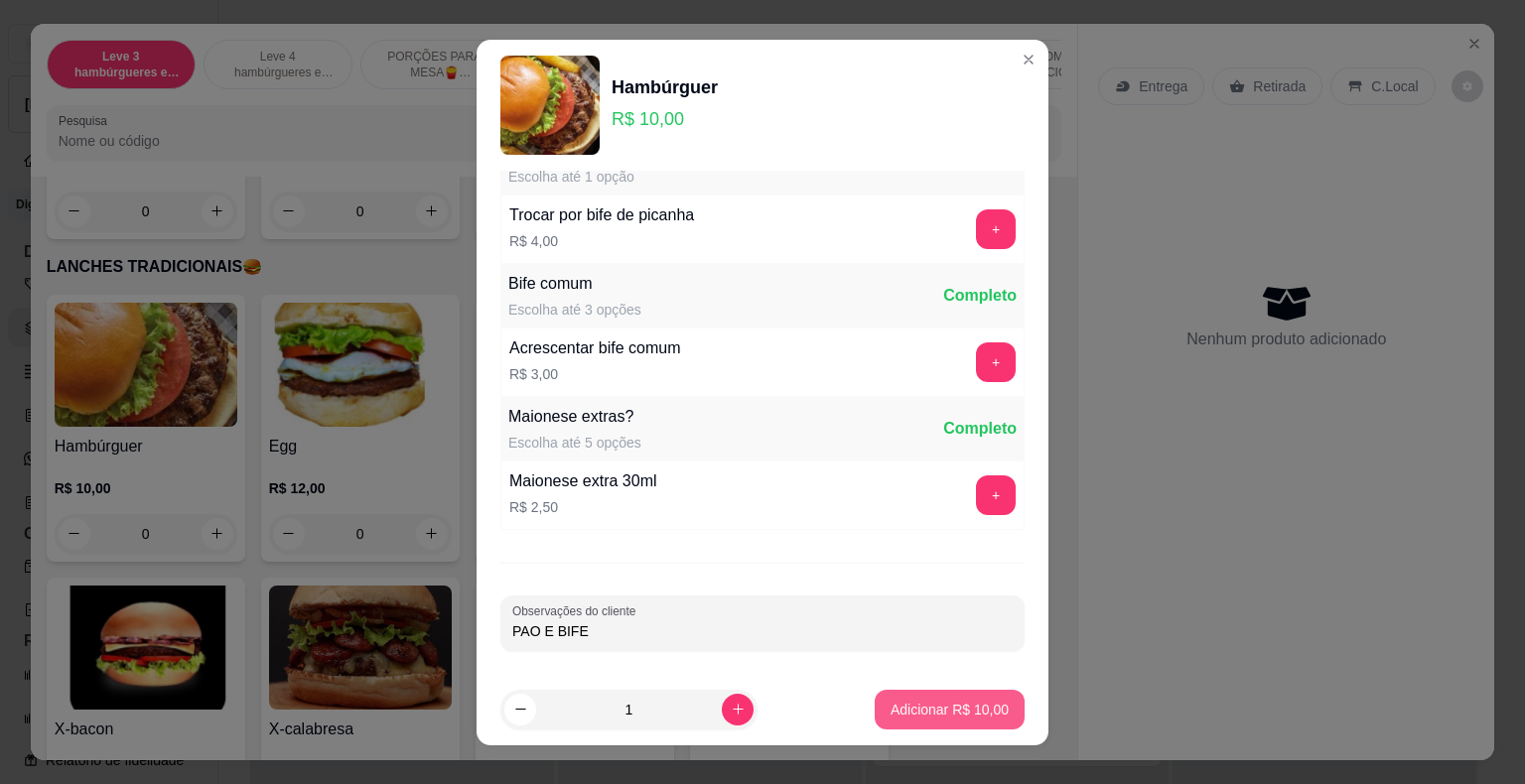 type on "PAO E BIFE" 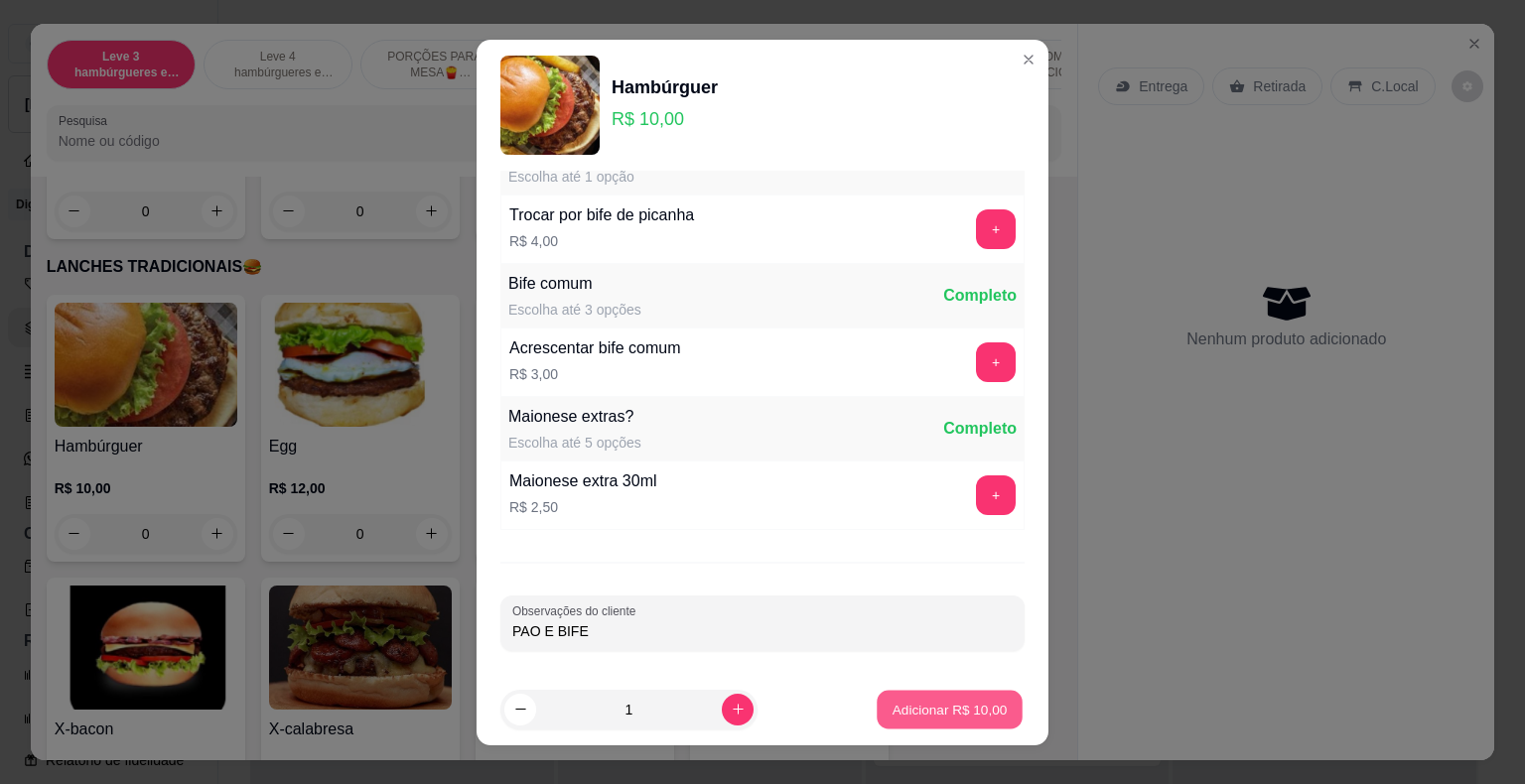 click on "Adicionar   R$ 10,00" at bounding box center (950, 709) 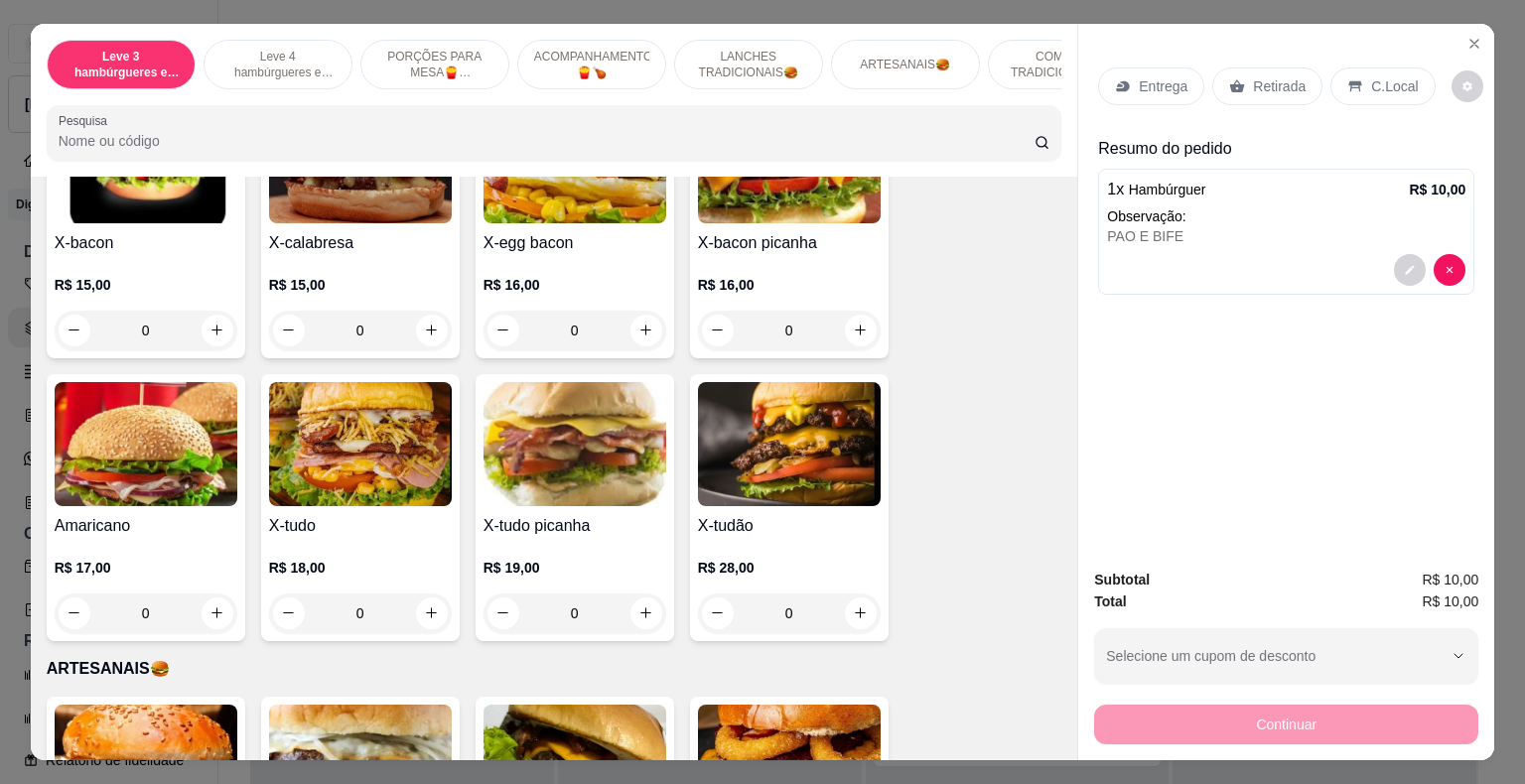 scroll, scrollTop: 2183, scrollLeft: 0, axis: vertical 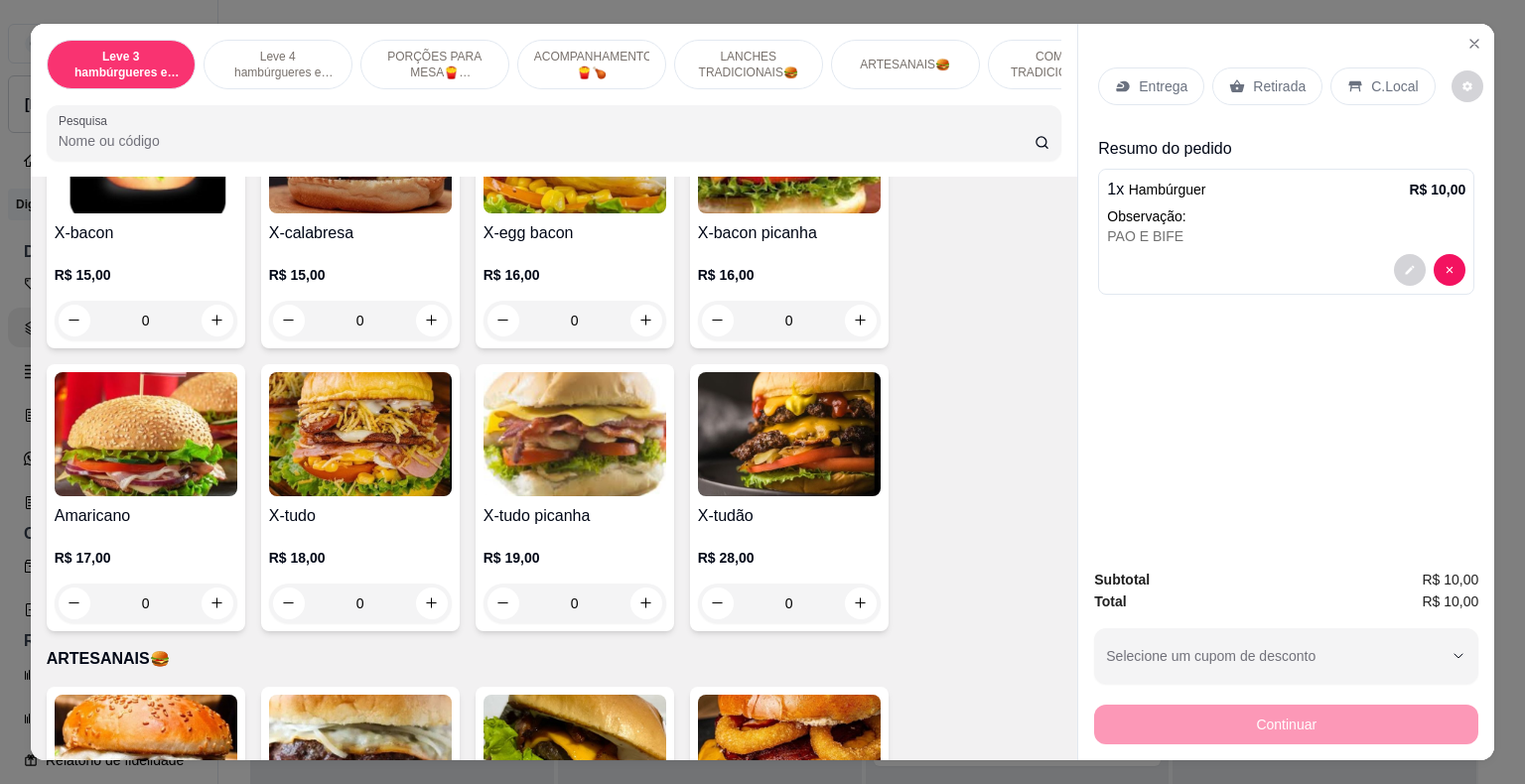 click on "0" at bounding box center [360, 603] 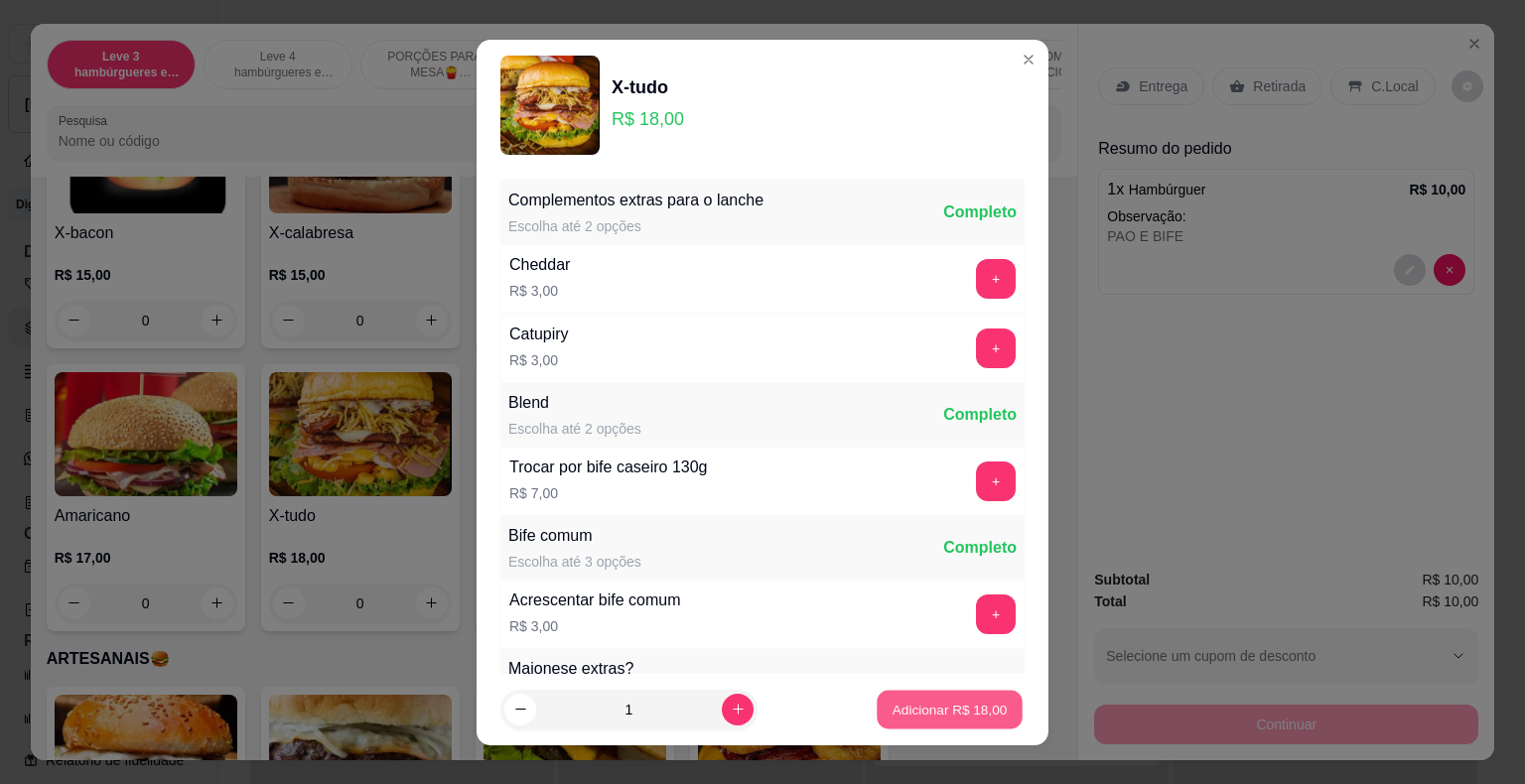 click on "Adicionar   R$ 18,00" at bounding box center [950, 709] 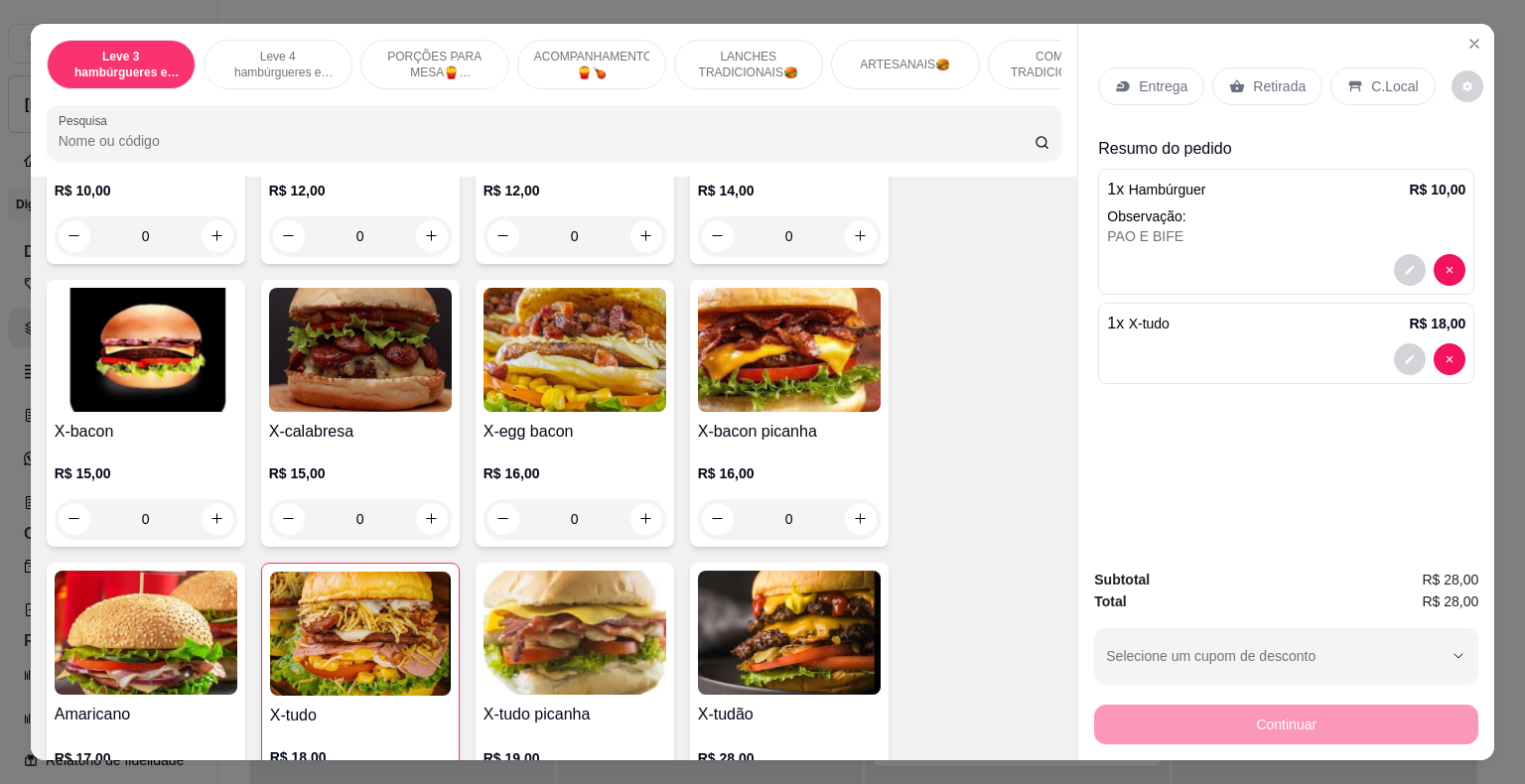scroll, scrollTop: 1886, scrollLeft: 0, axis: vertical 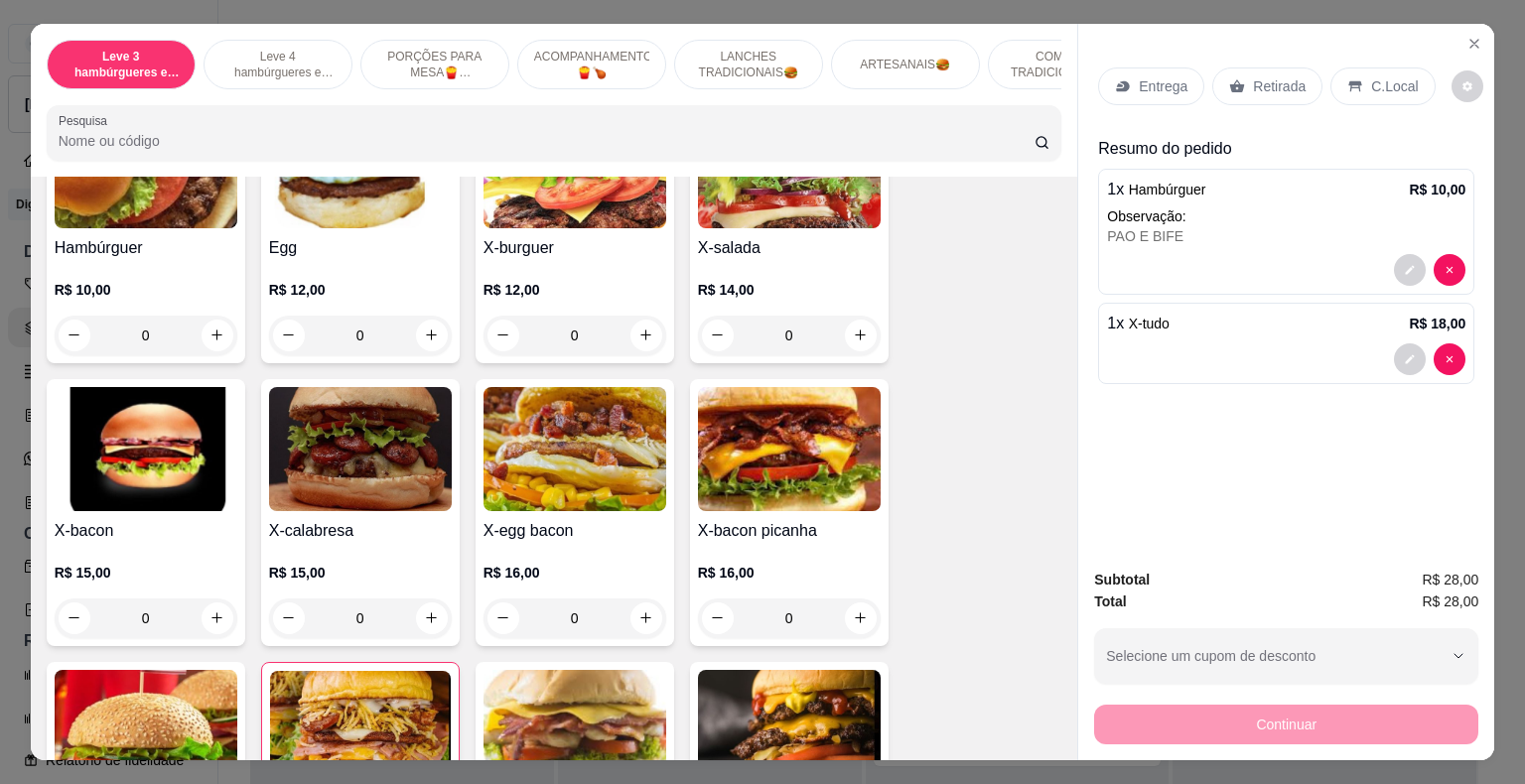 click on "0" at bounding box center (789, 335) 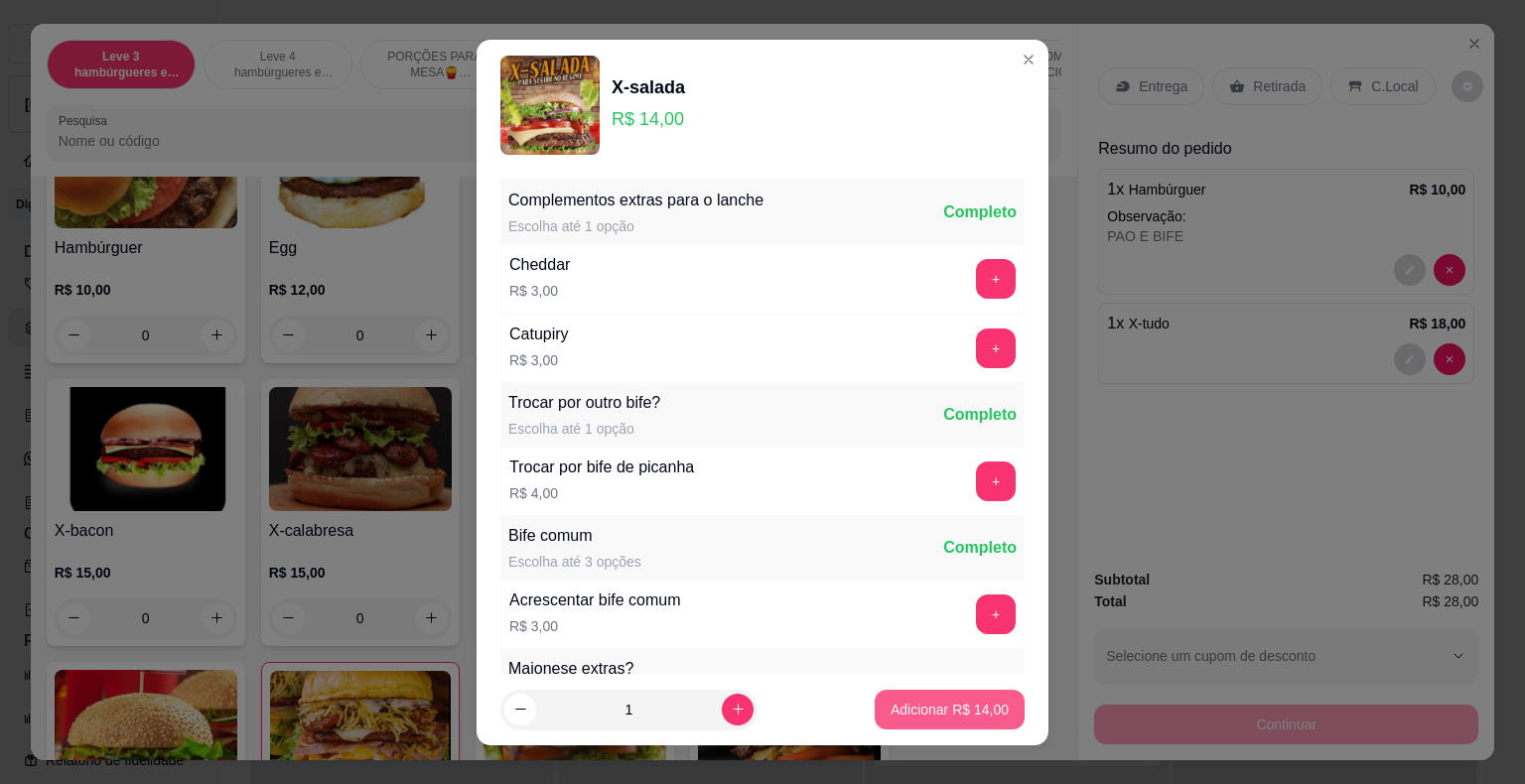 click on "Adicionar   R$ 14,00" at bounding box center (949, 710) 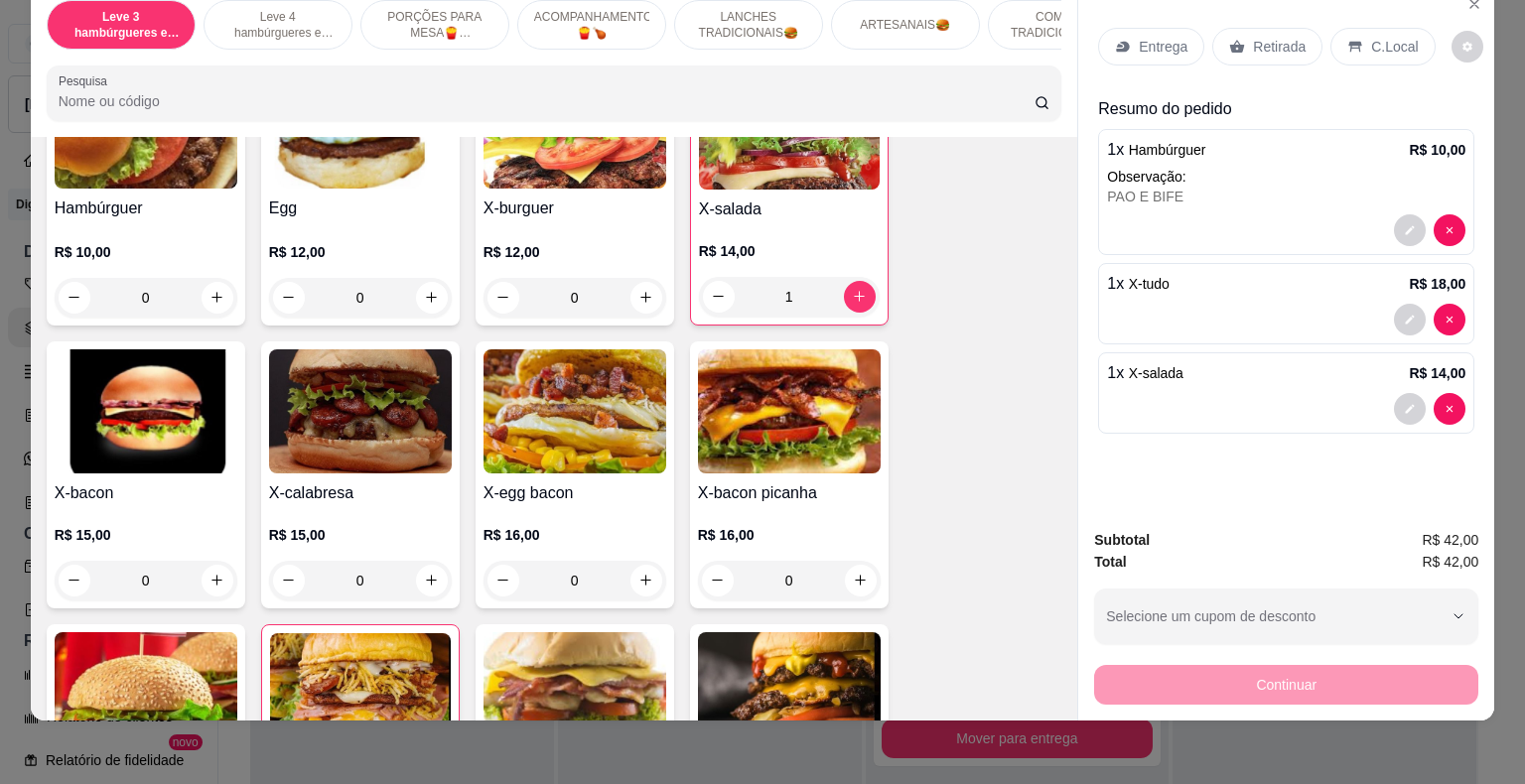 scroll, scrollTop: 48, scrollLeft: 0, axis: vertical 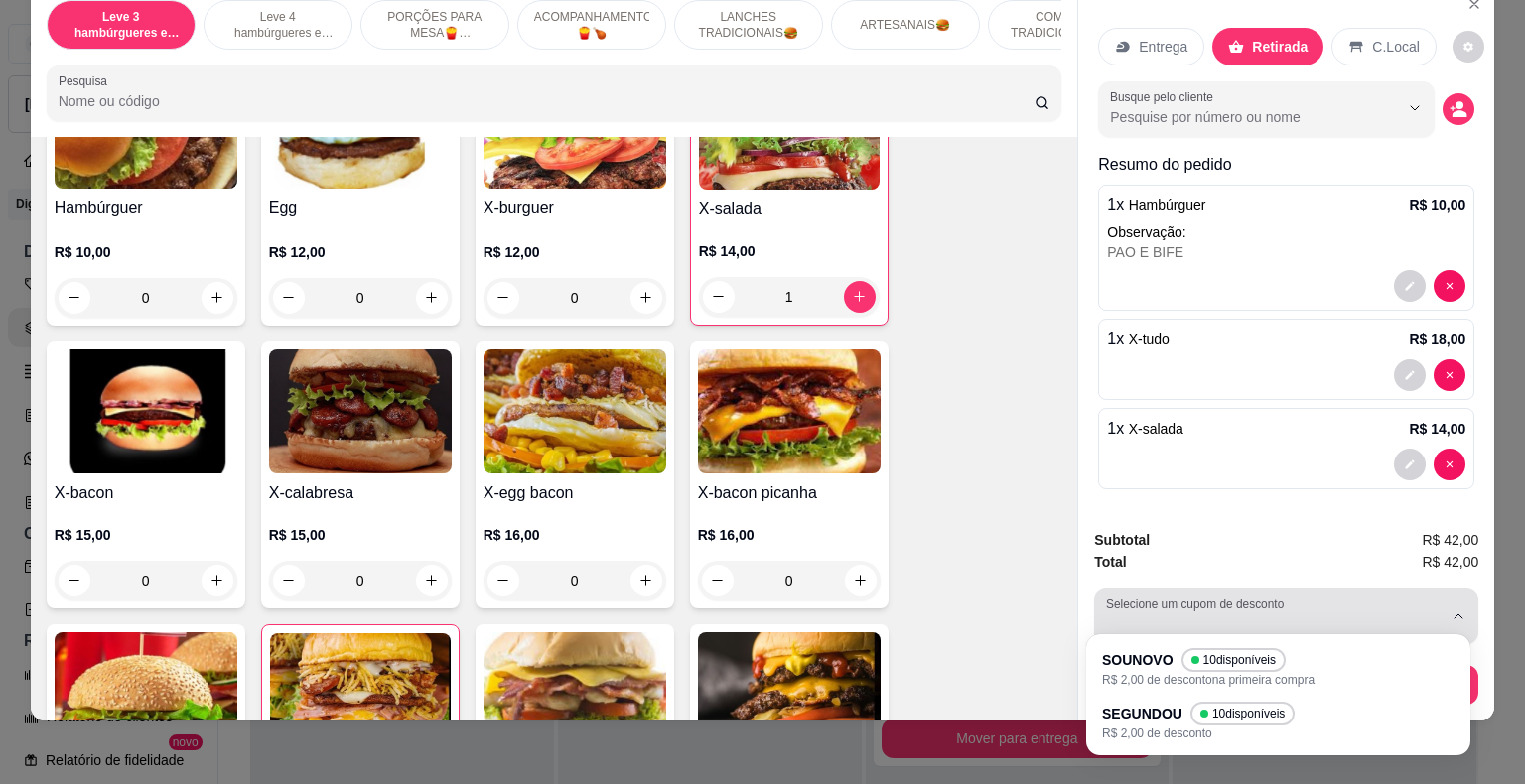 click on "Selecione um cupom de desconto" at bounding box center [1286, 616] 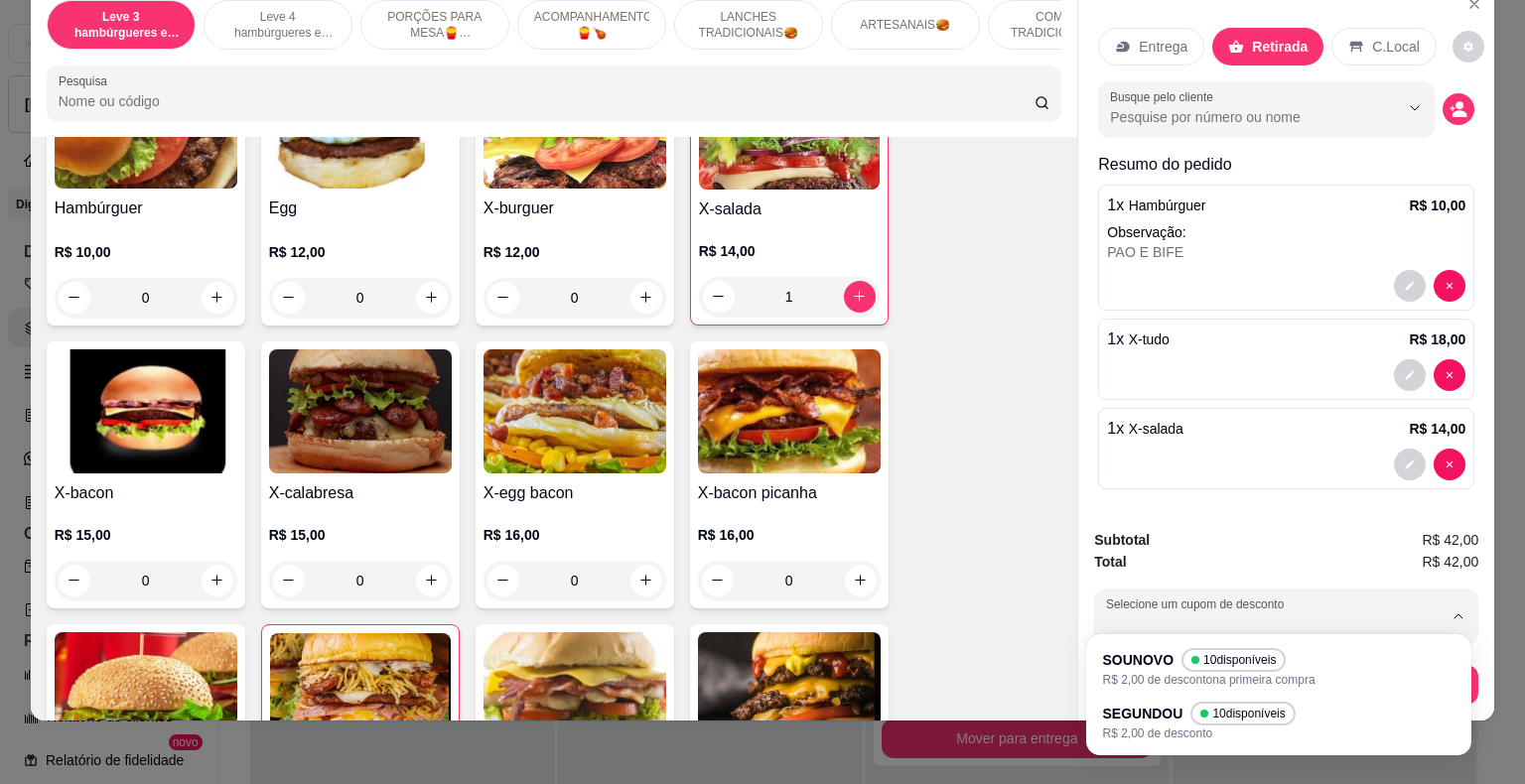 scroll, scrollTop: 0, scrollLeft: 0, axis: both 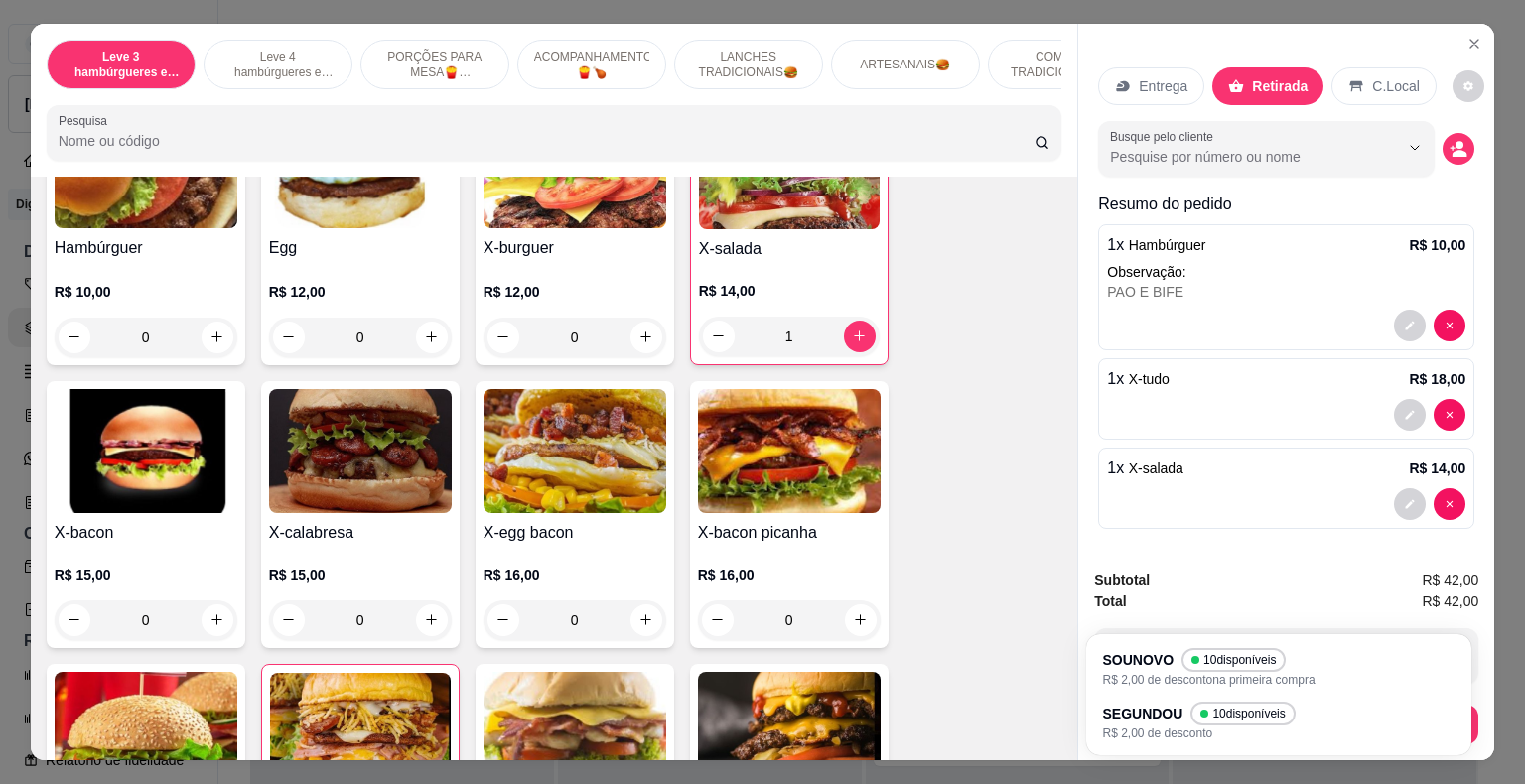 click on "1 x   X-salada R$ 14,00" at bounding box center [1286, 488] 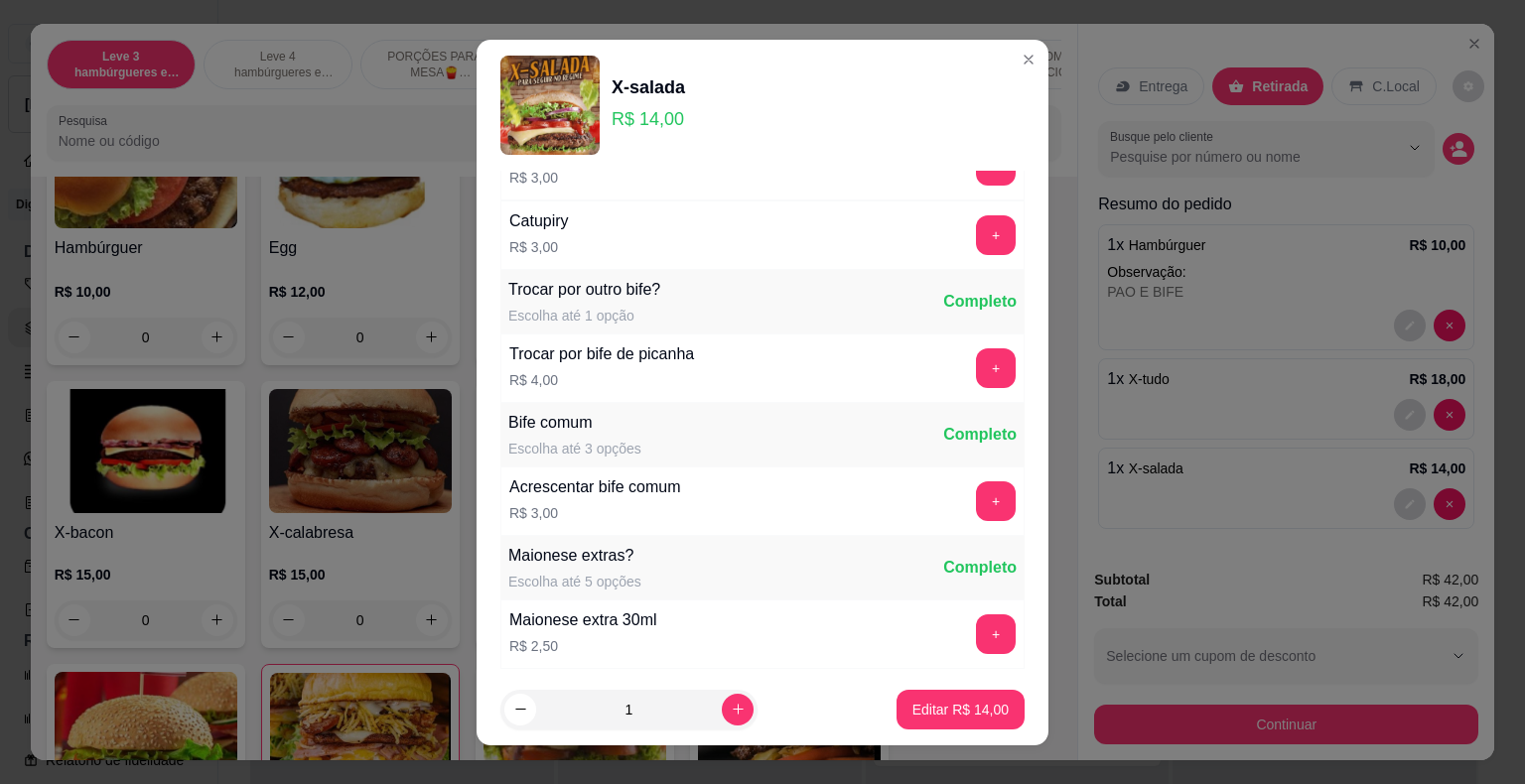 scroll, scrollTop: 253, scrollLeft: 0, axis: vertical 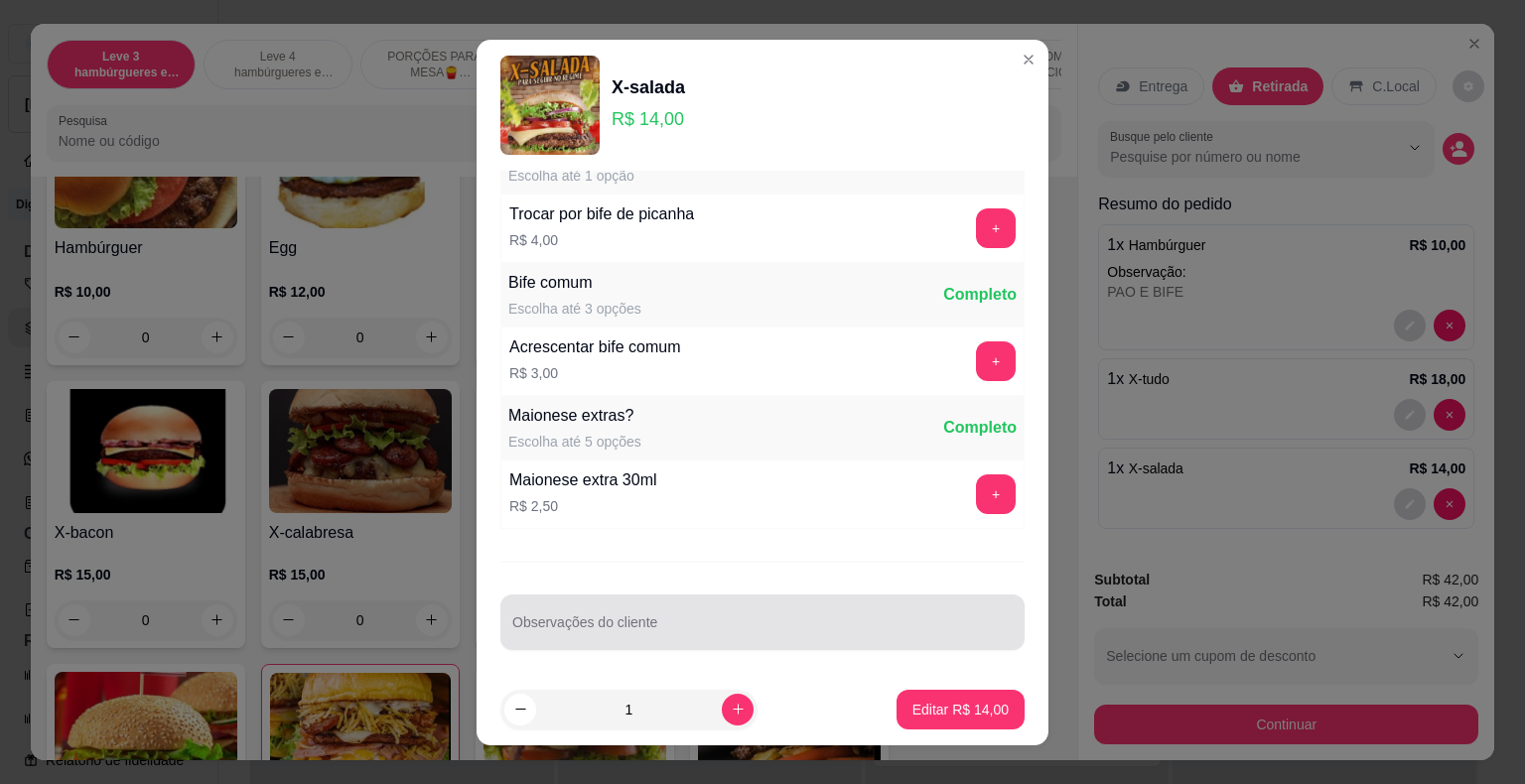 click at bounding box center [762, 622] 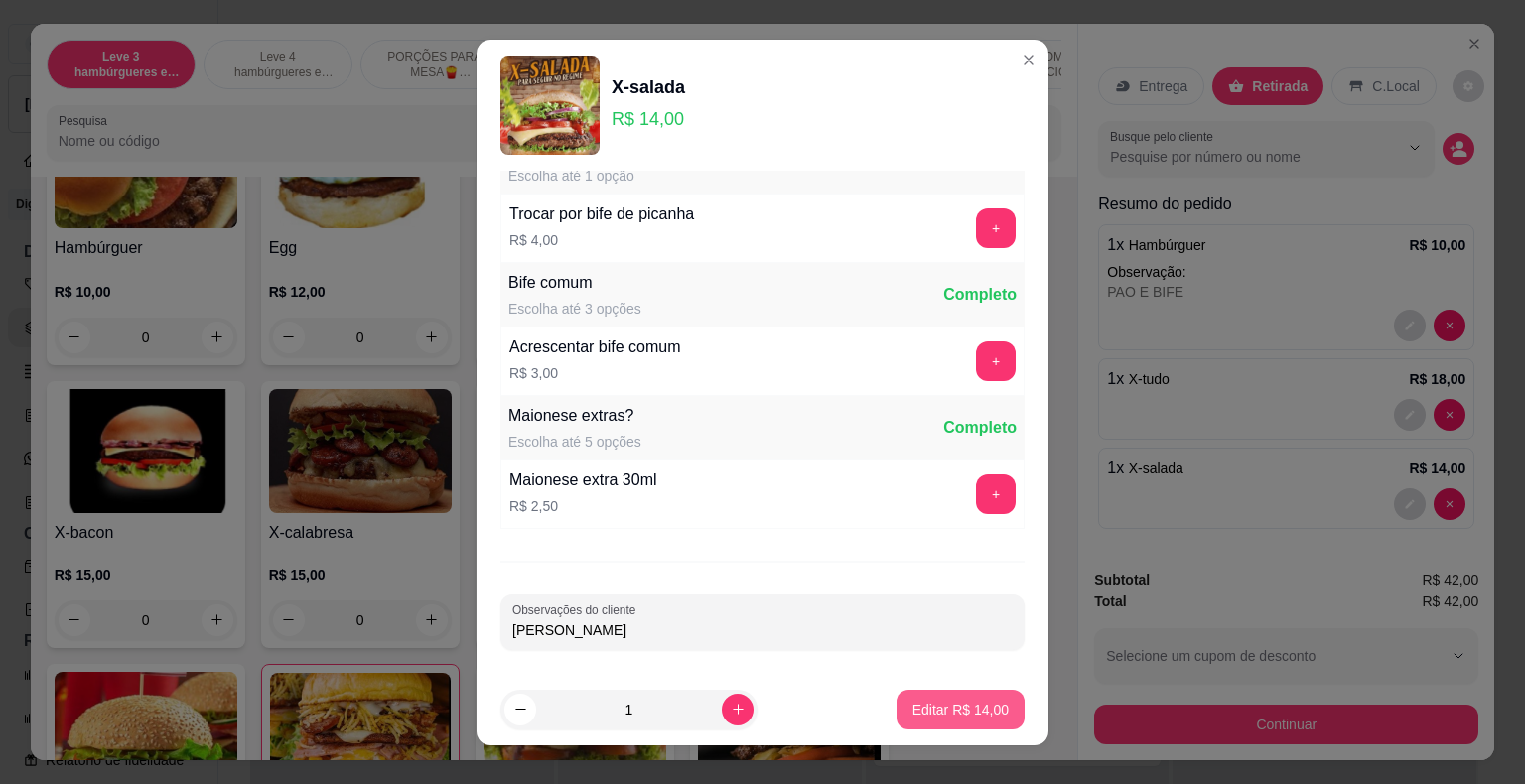 type on "[PERSON_NAME]" 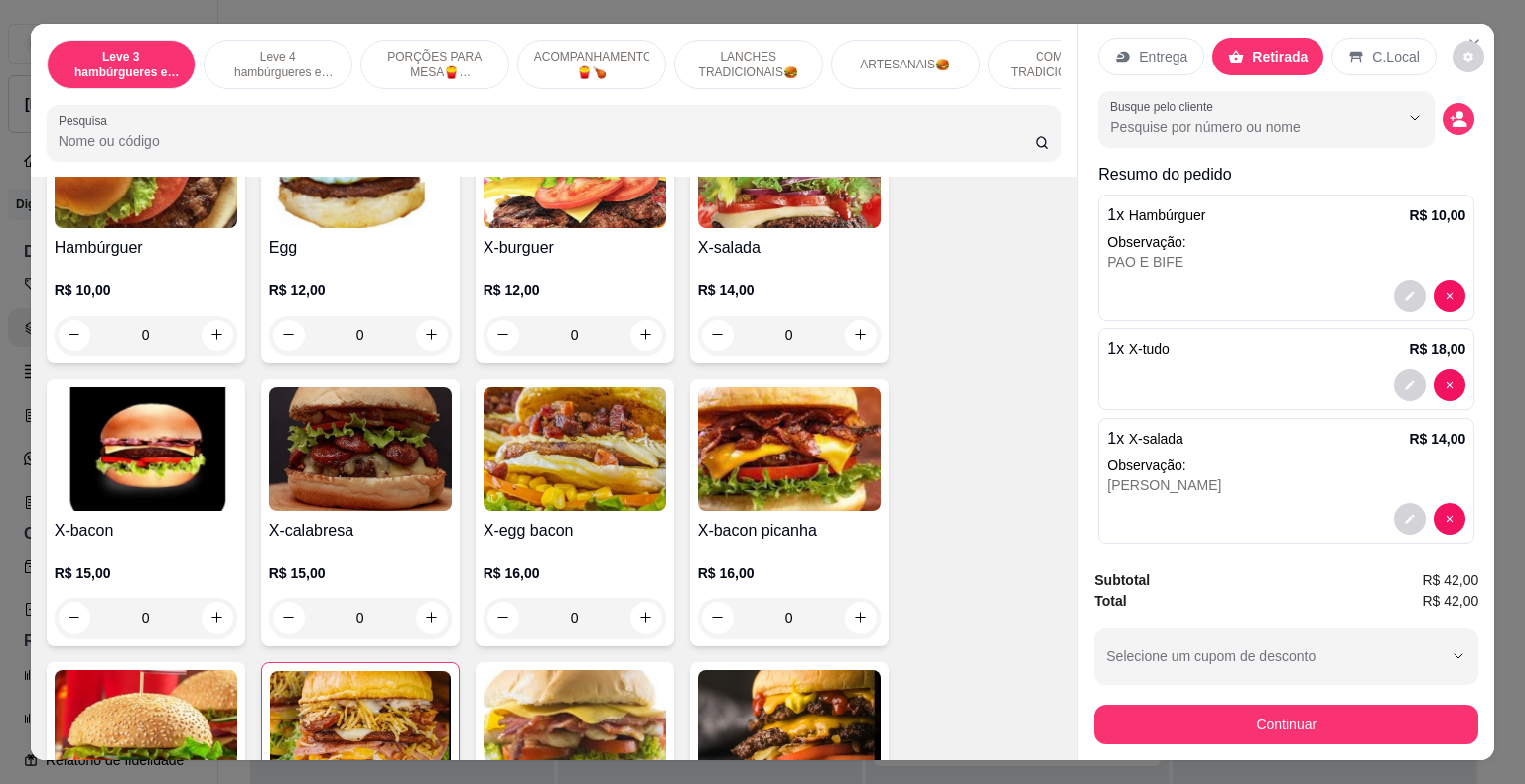 scroll, scrollTop: 46, scrollLeft: 0, axis: vertical 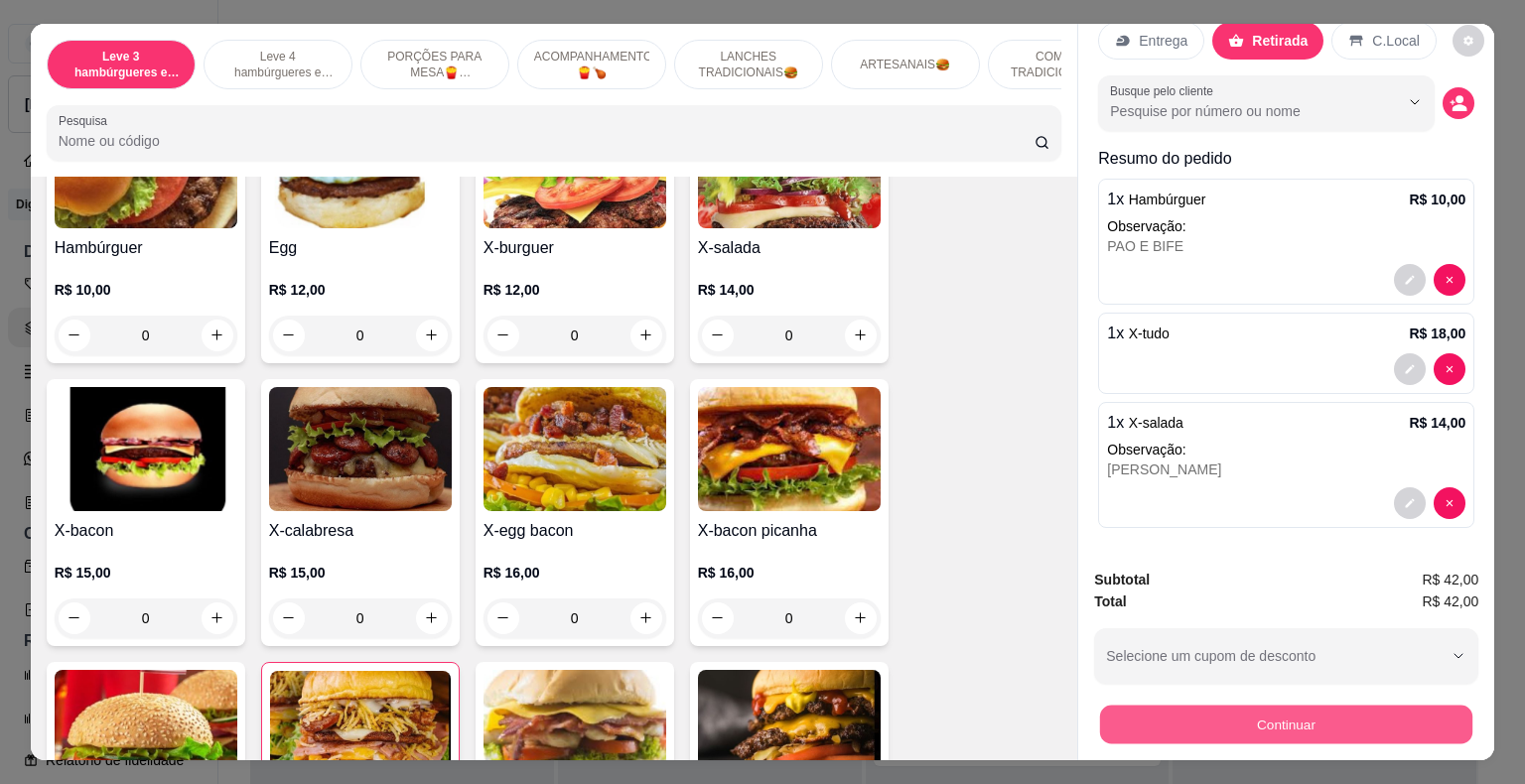 click on "Continuar" at bounding box center [1286, 724] 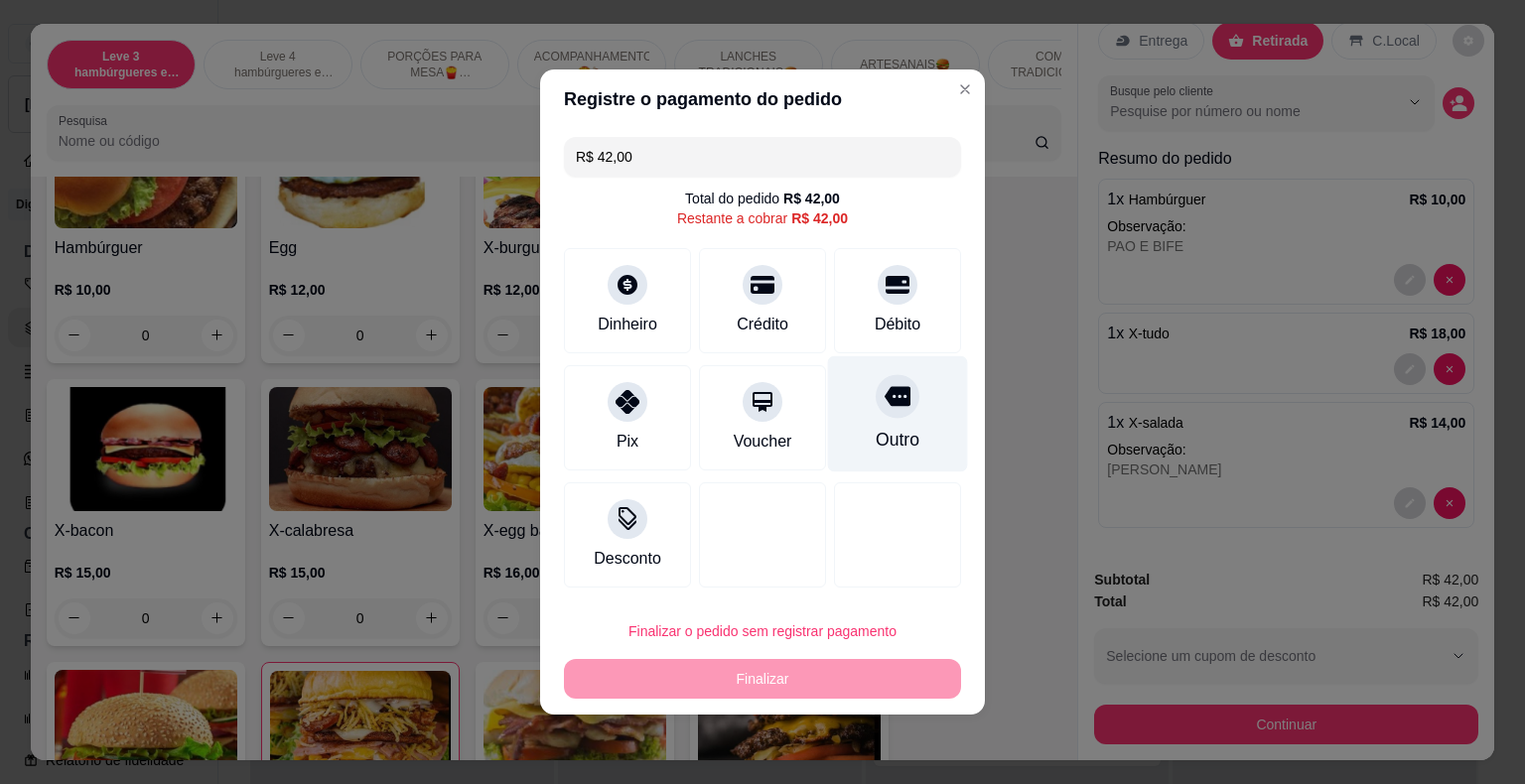 click at bounding box center (898, 396) 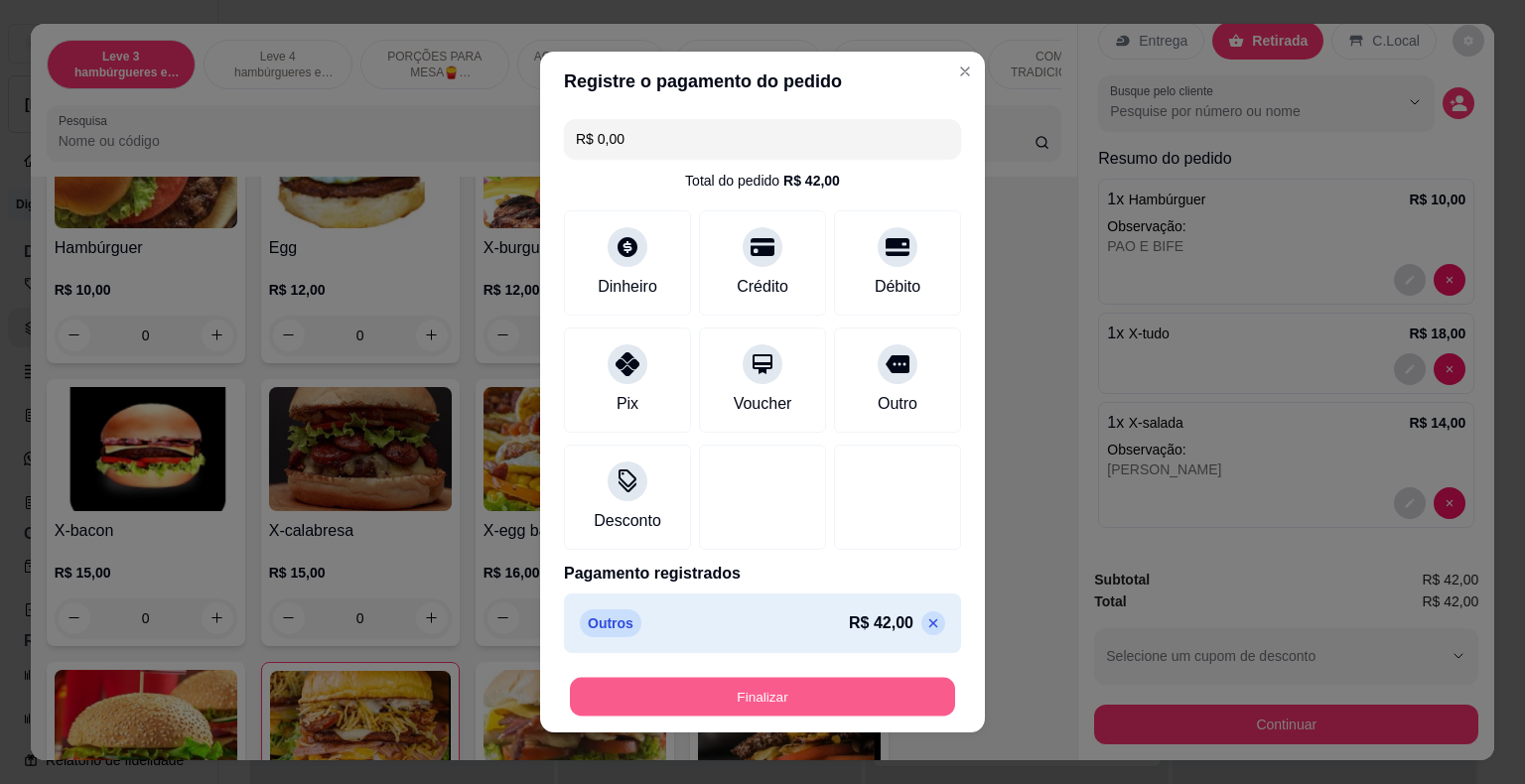 click on "Finalizar" at bounding box center [762, 697] 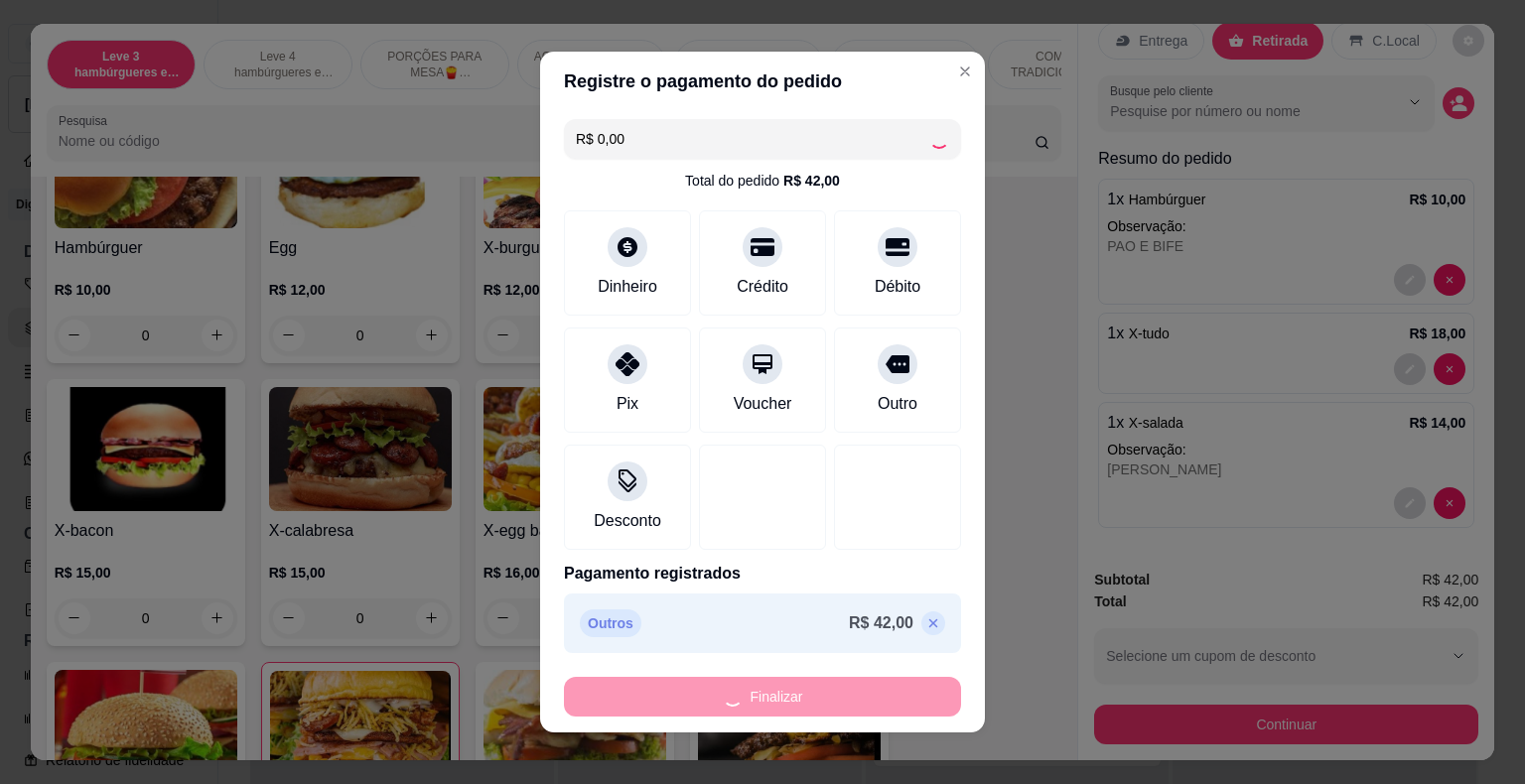 type on "0" 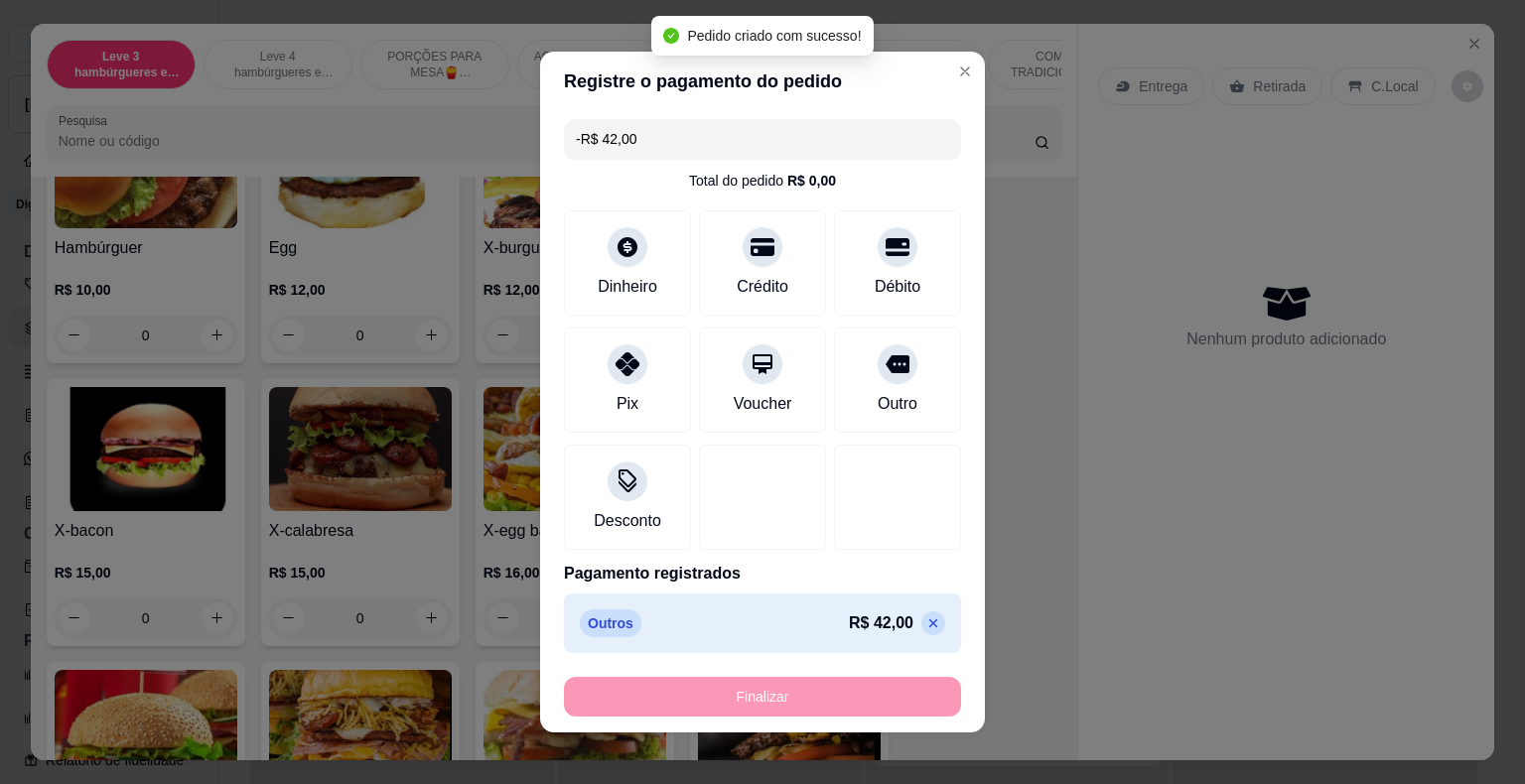 scroll, scrollTop: 0, scrollLeft: 0, axis: both 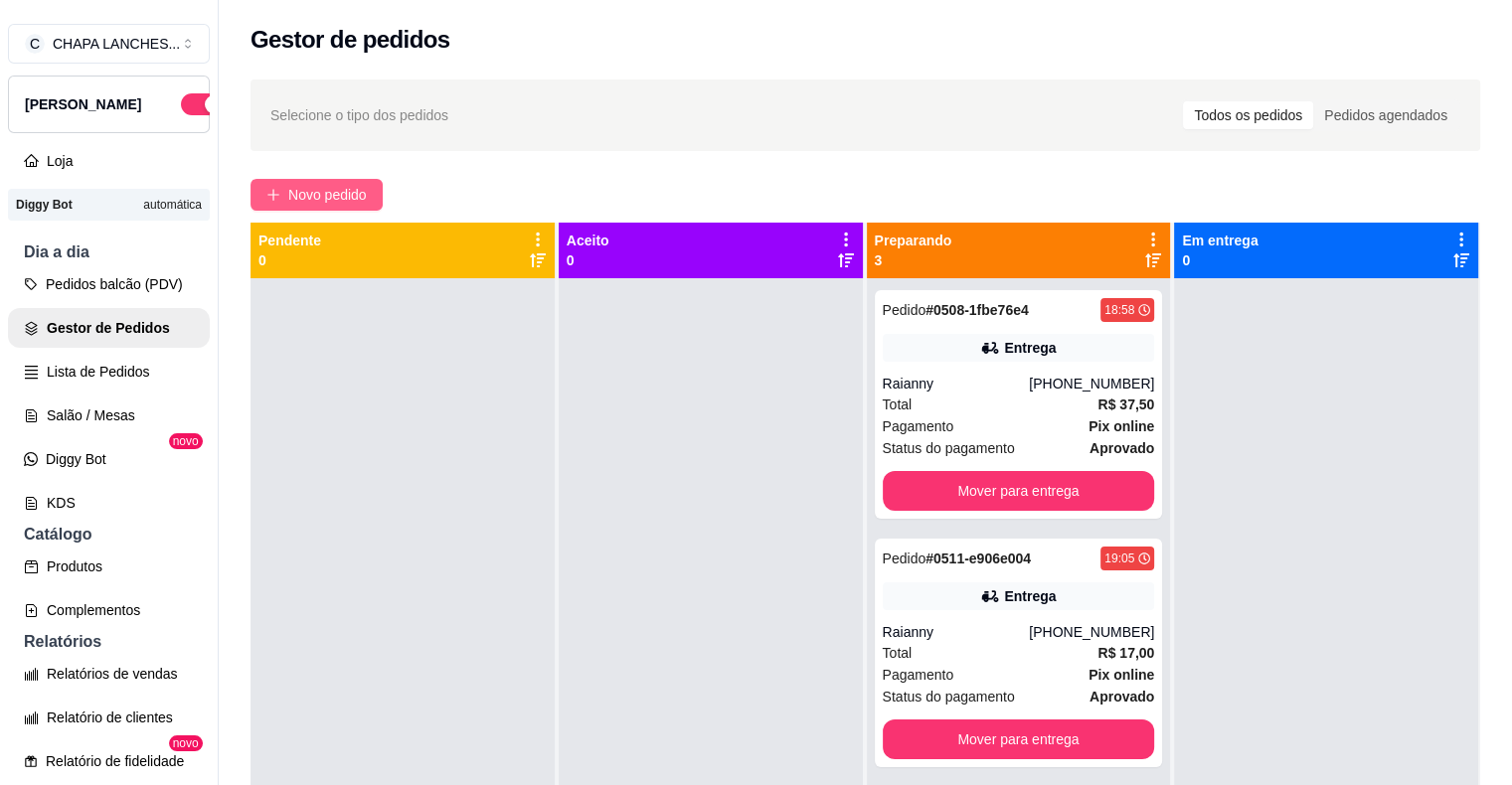 click on "Novo pedido" at bounding box center (327, 195) 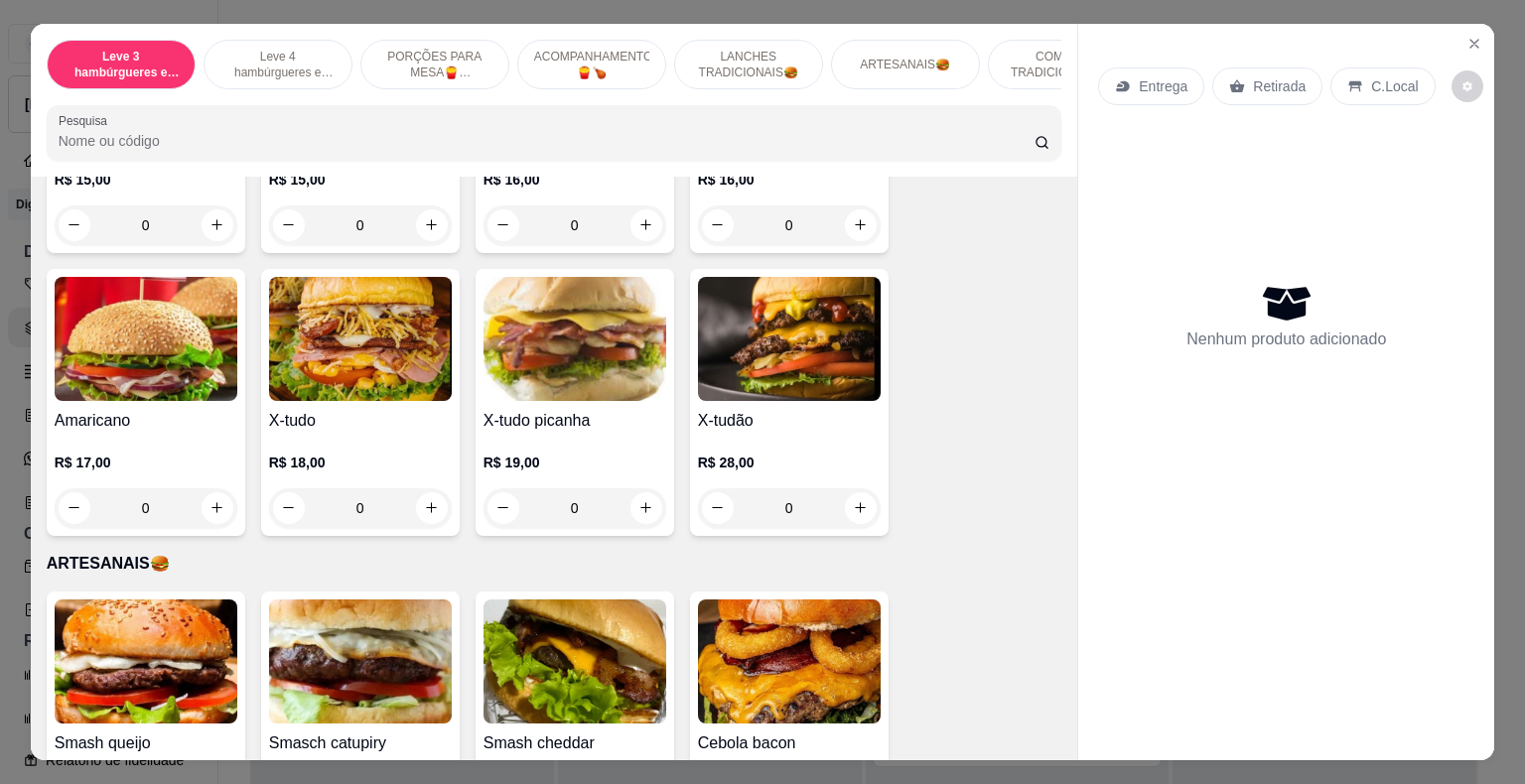 scroll, scrollTop: 2283, scrollLeft: 0, axis: vertical 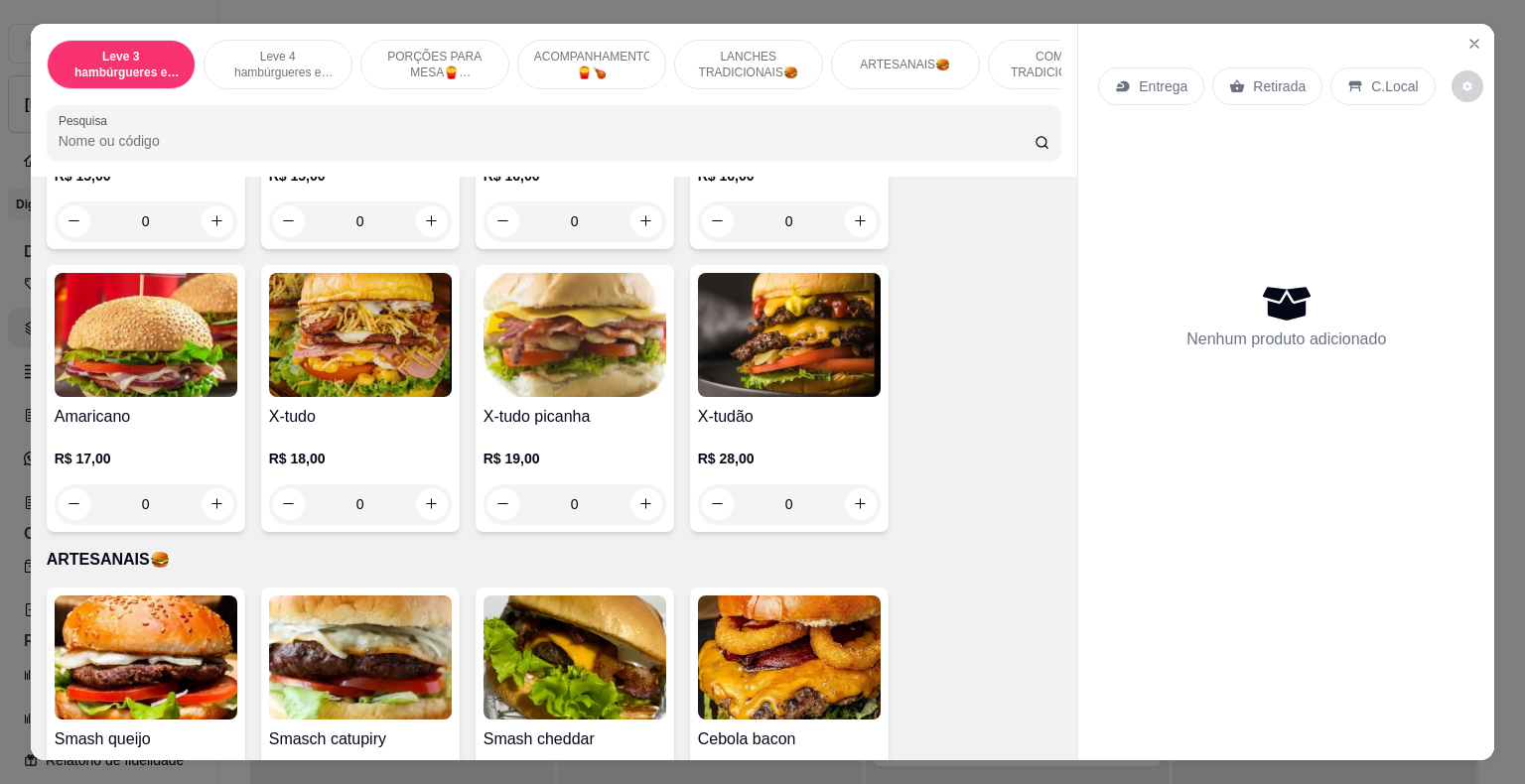 click on "0" at bounding box center (575, 504) 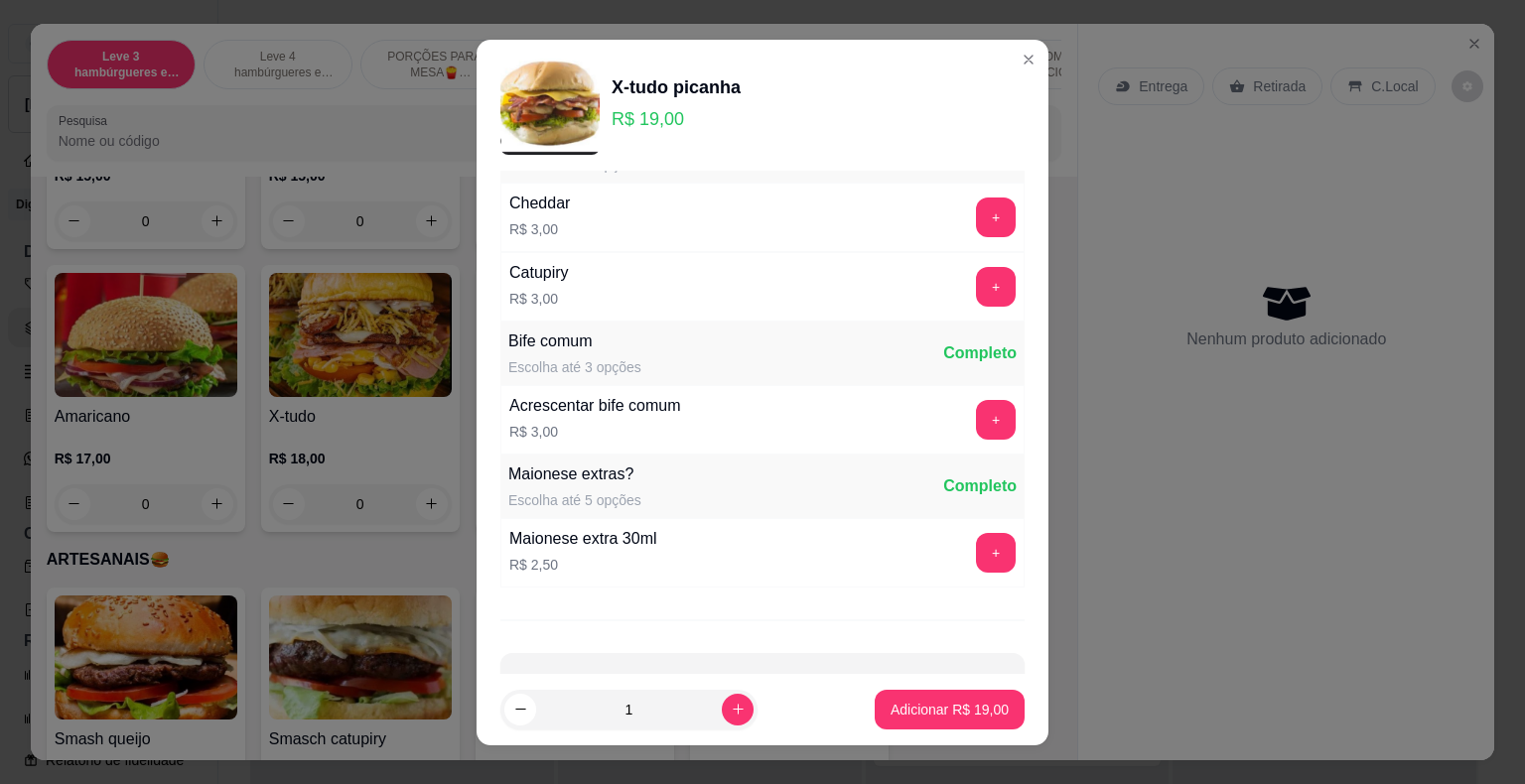 scroll, scrollTop: 120, scrollLeft: 0, axis: vertical 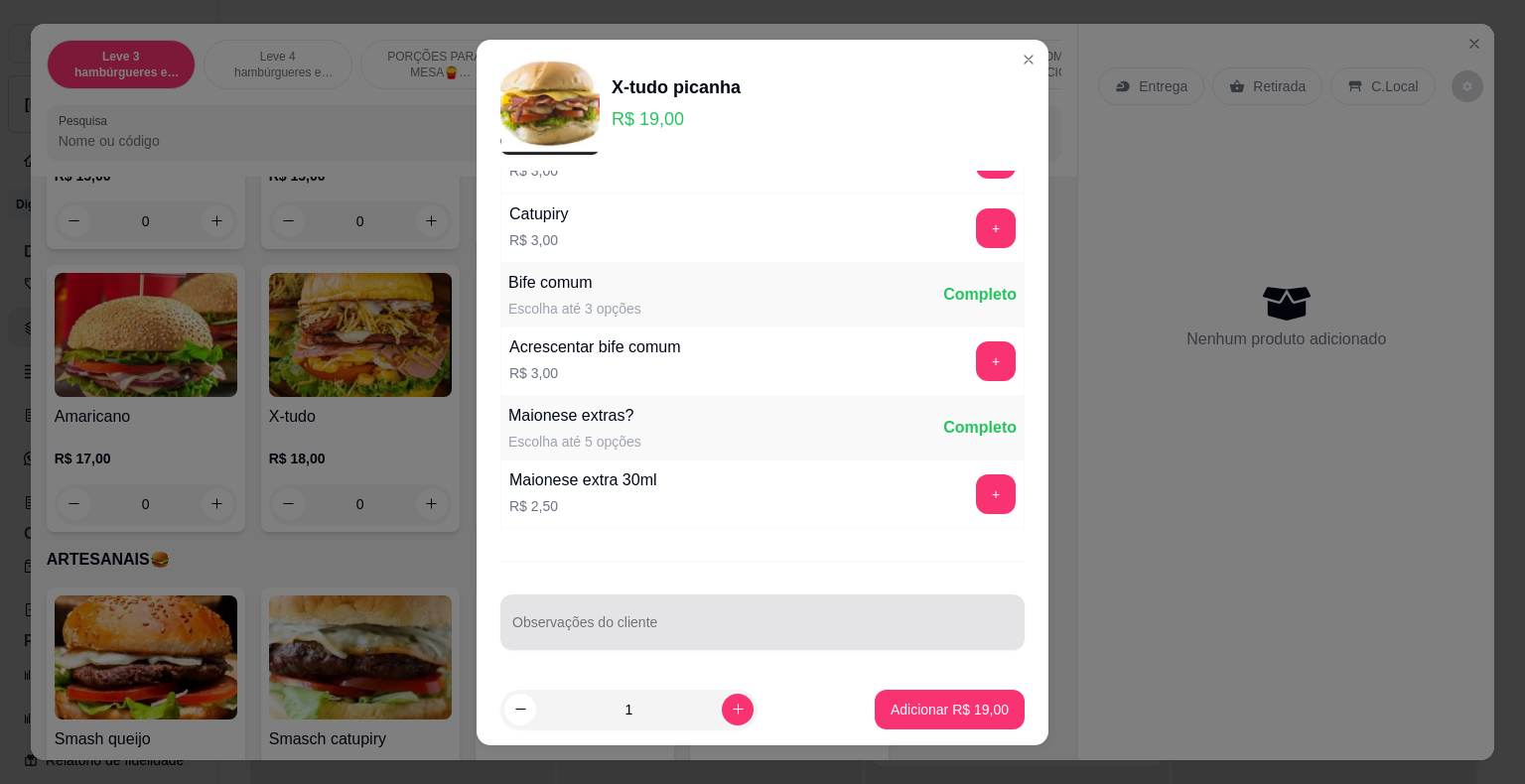 click at bounding box center [762, 622] 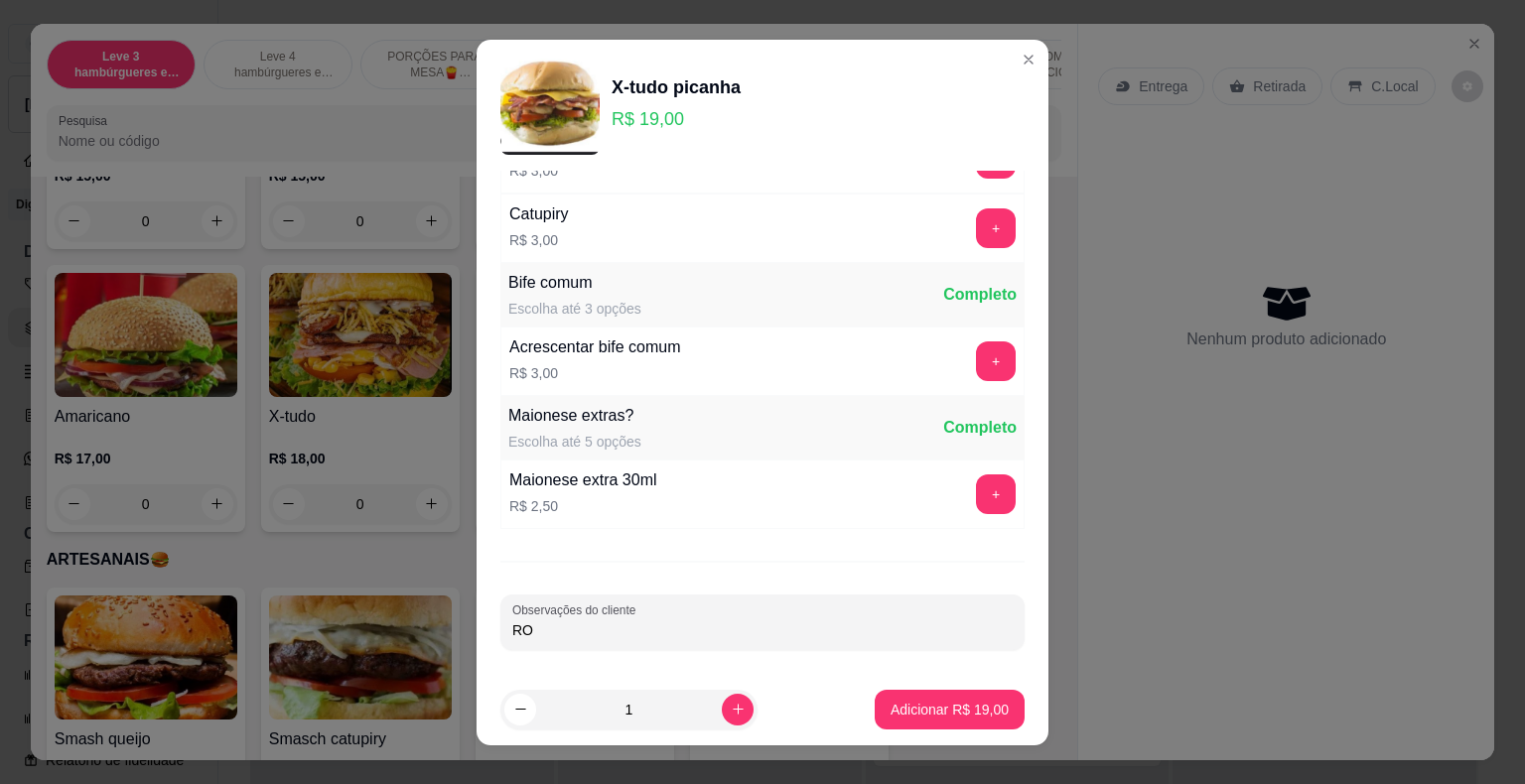 type on "R" 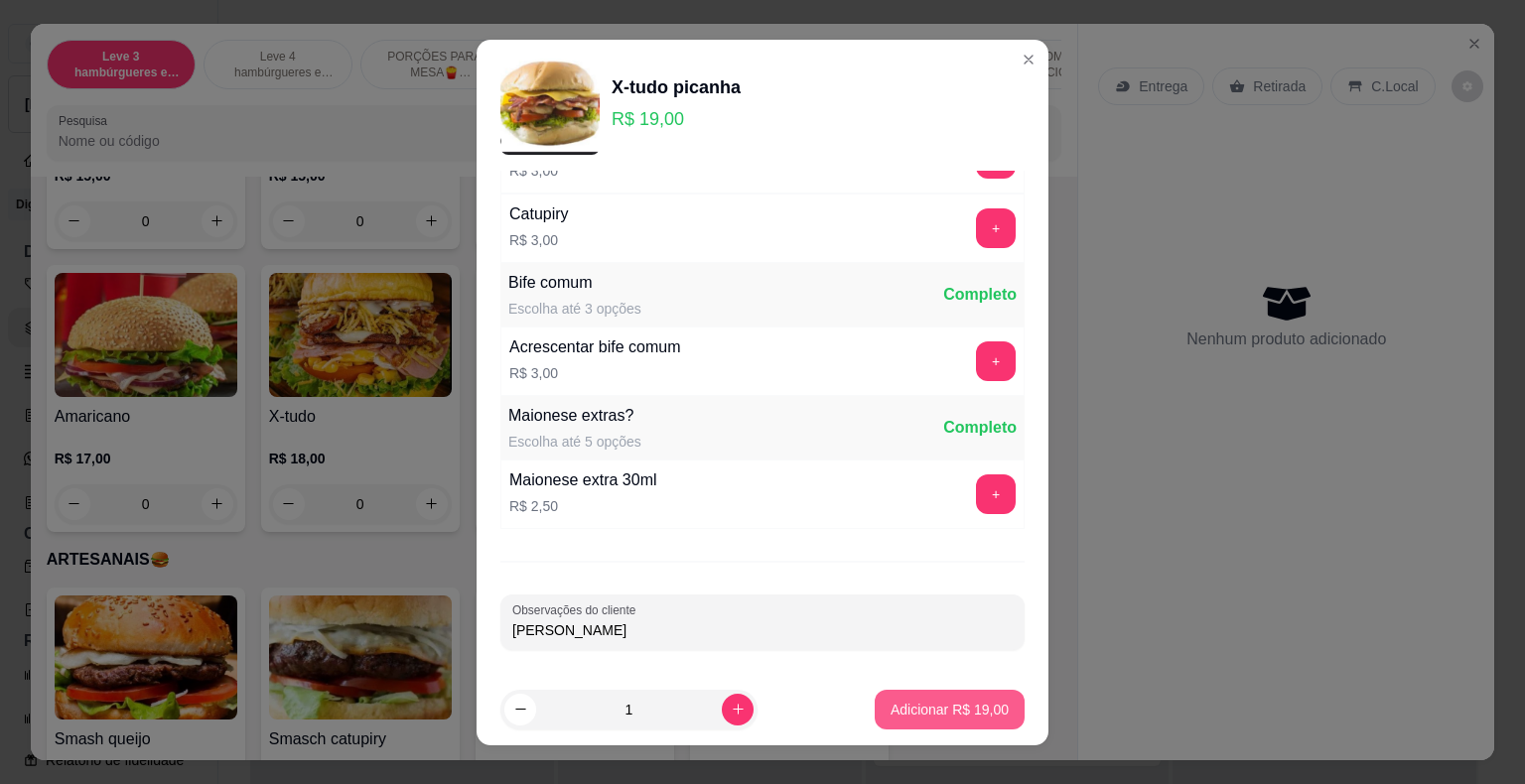 type on "[PERSON_NAME]" 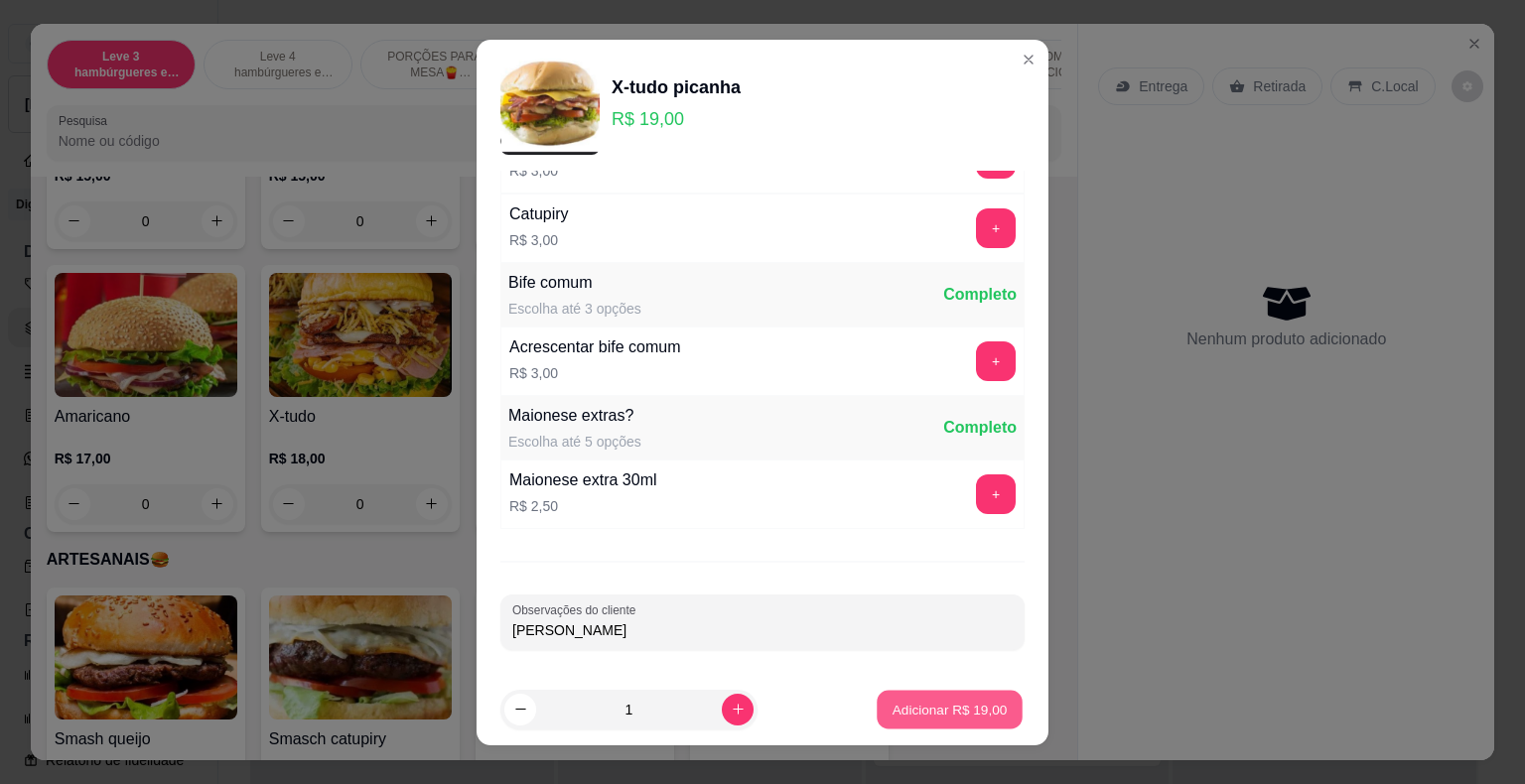click on "Adicionar   R$ 19,00" at bounding box center (950, 709) 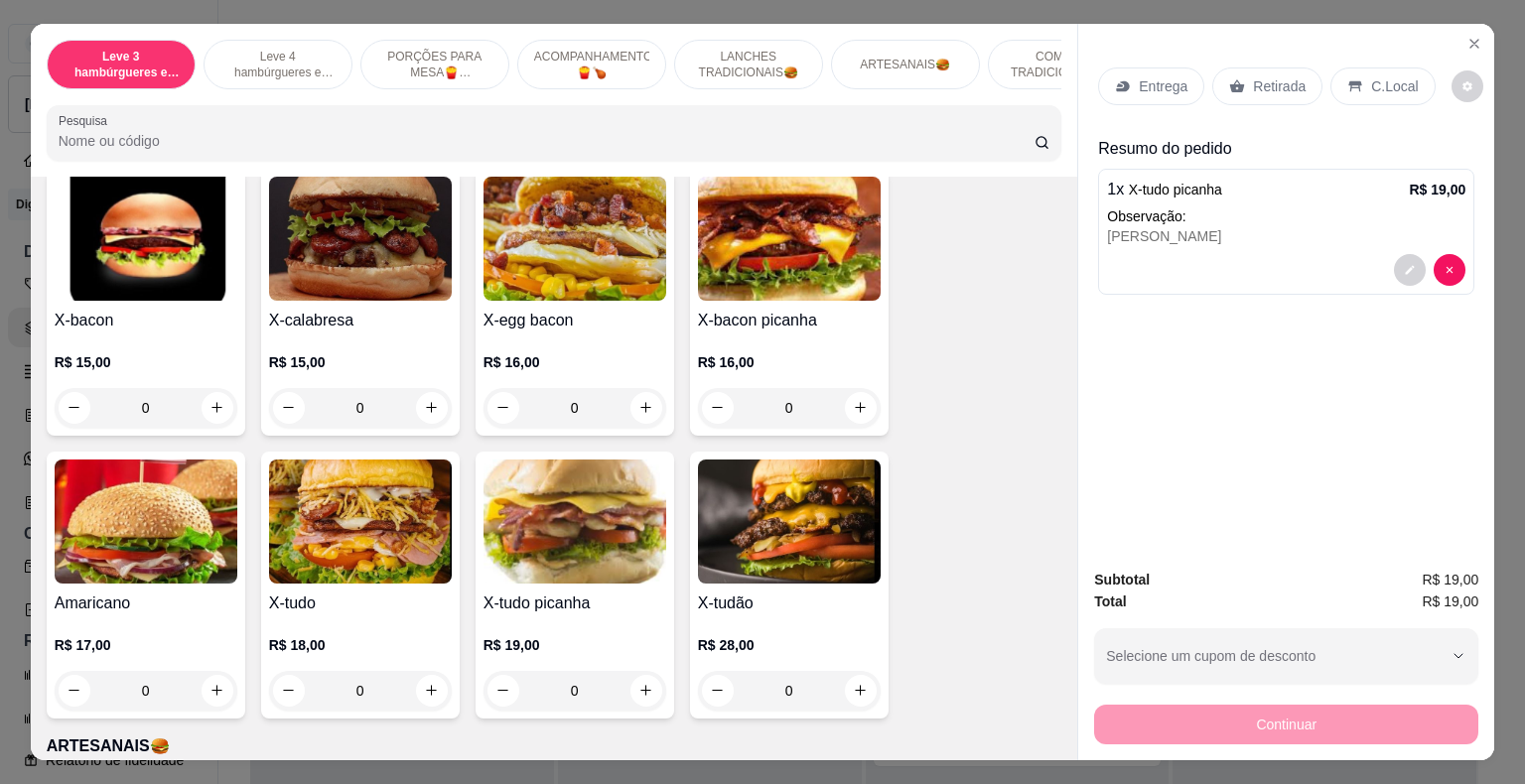 scroll, scrollTop: 2084, scrollLeft: 0, axis: vertical 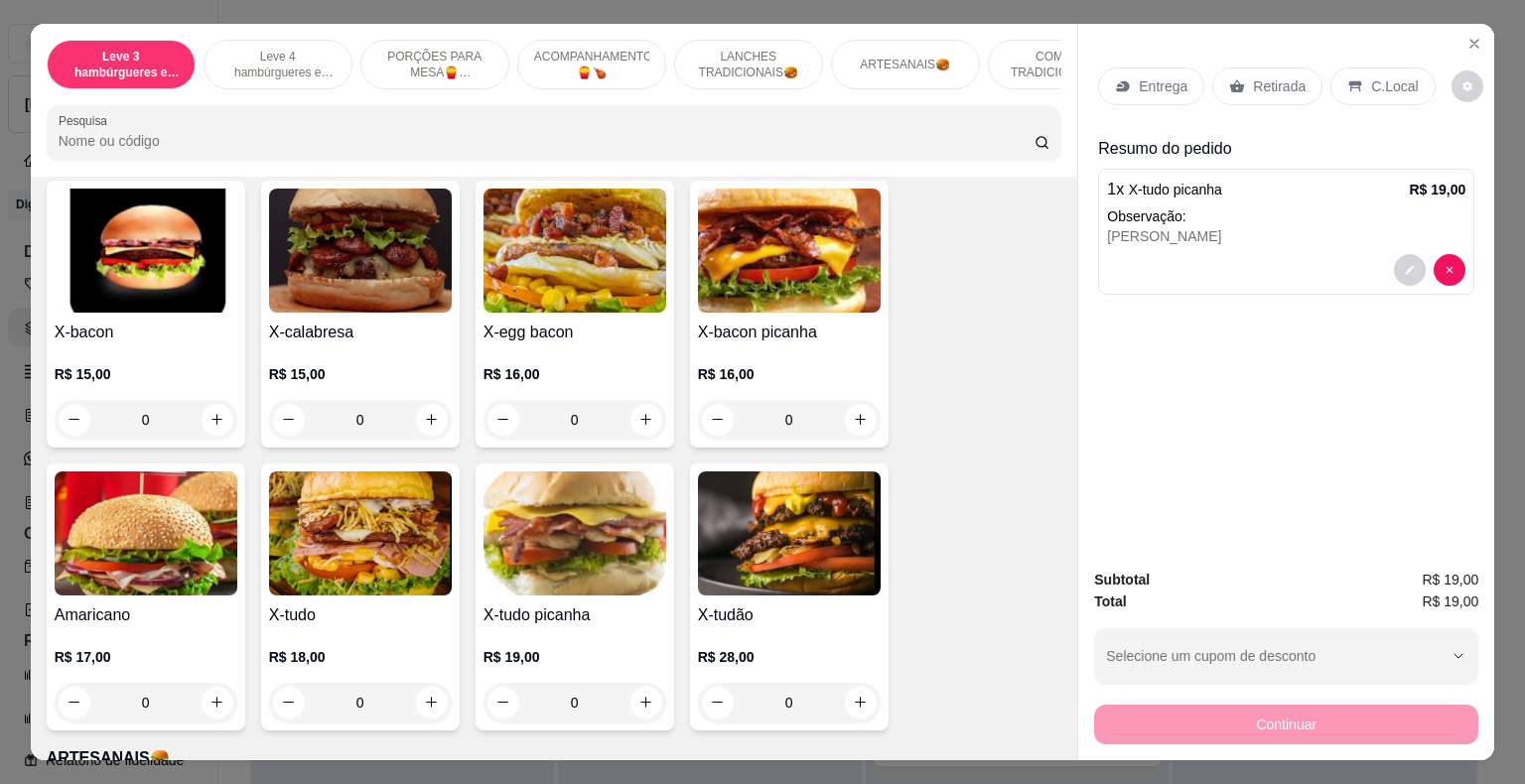 click on "0" at bounding box center [146, 420] 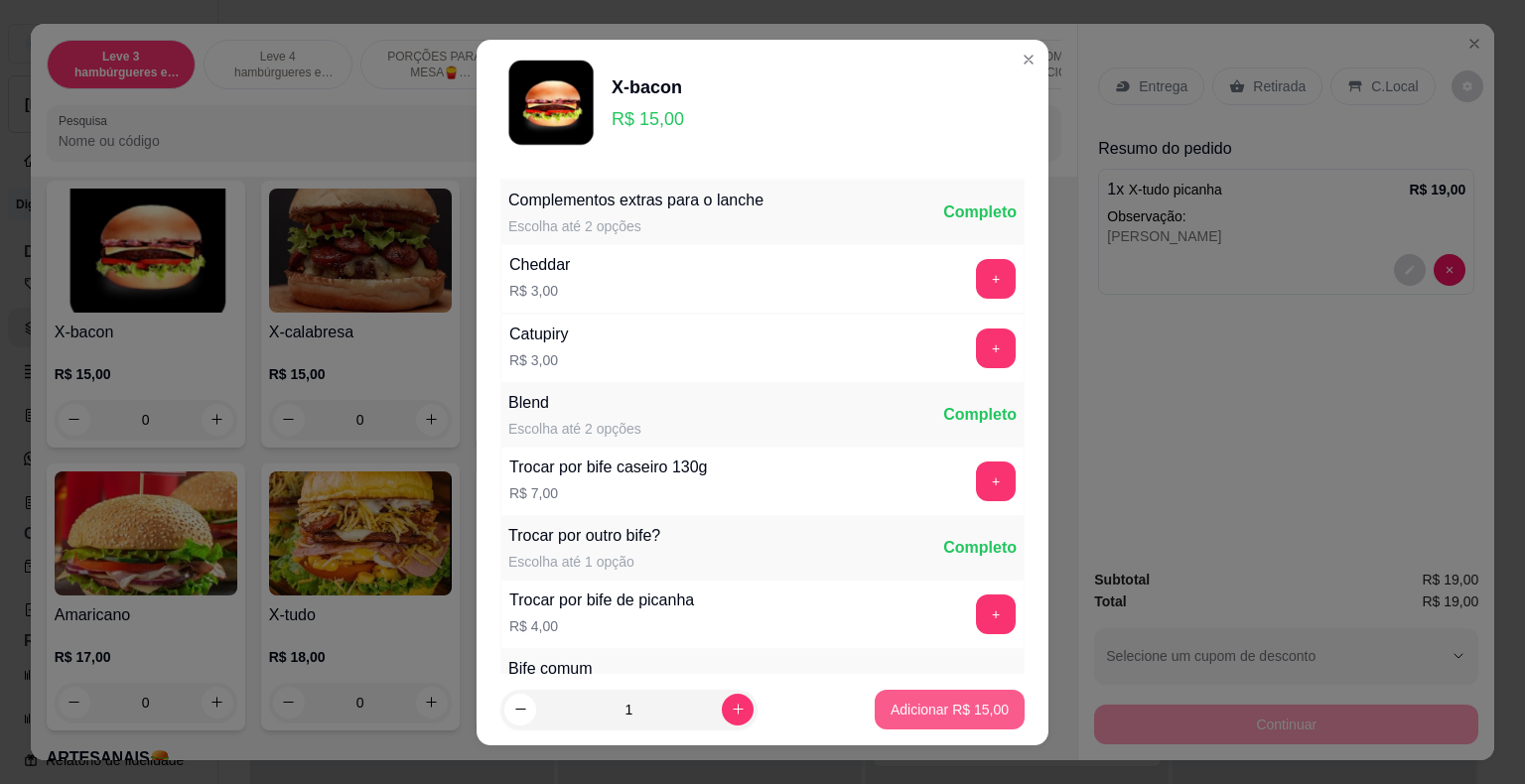 click on "Adicionar   R$ 15,00" at bounding box center [949, 710] 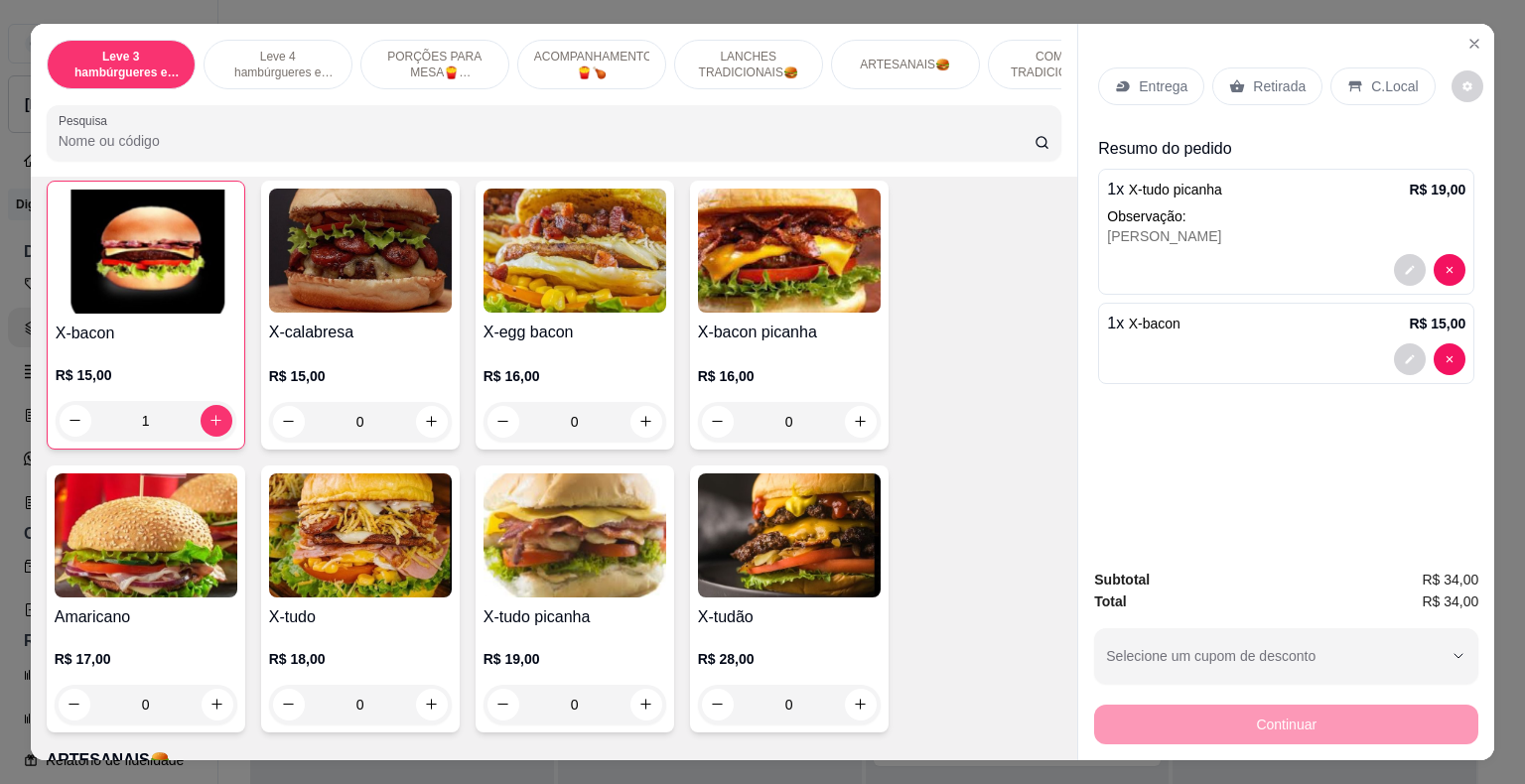 scroll, scrollTop: 2084, scrollLeft: 0, axis: vertical 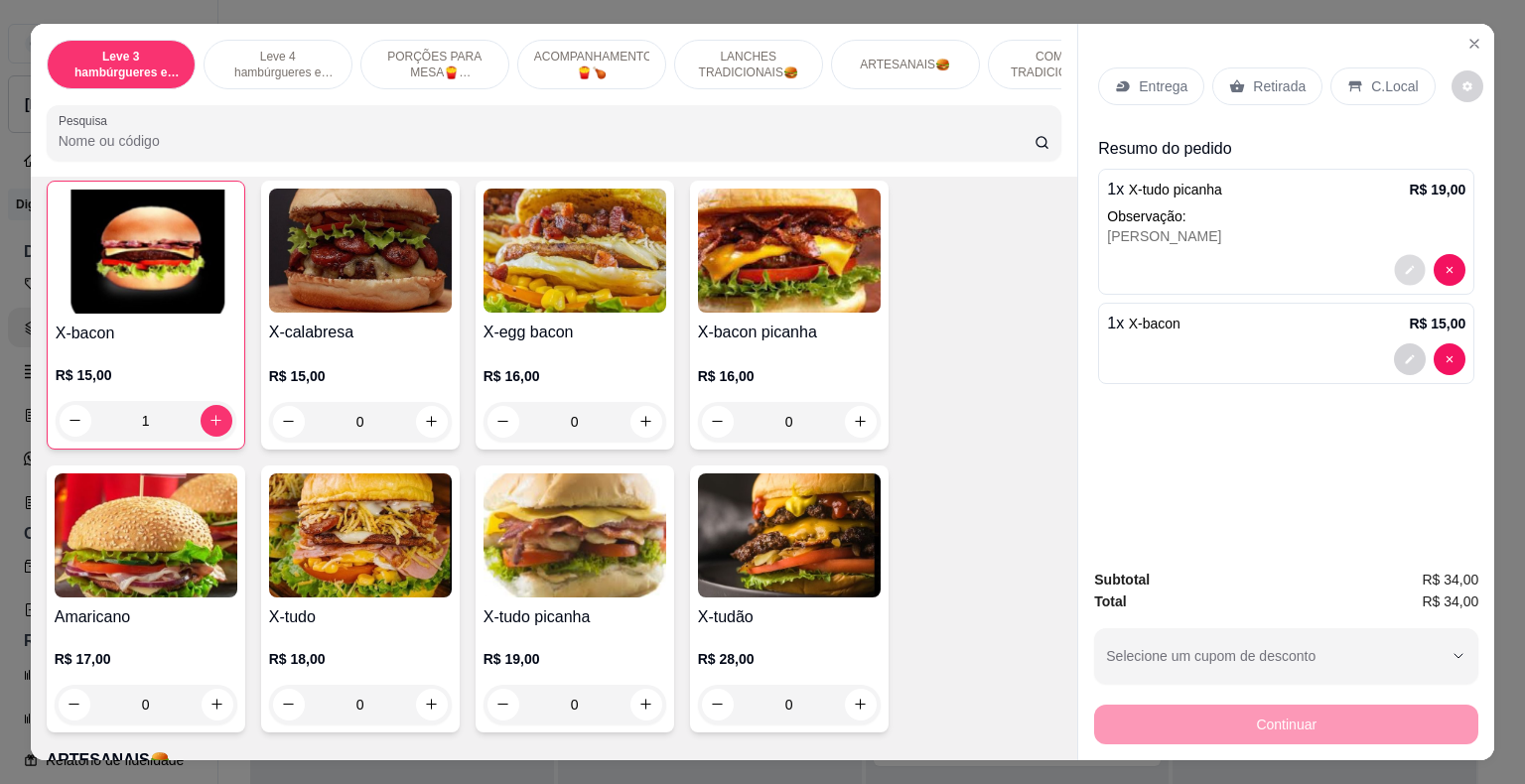 click at bounding box center [1410, 269] 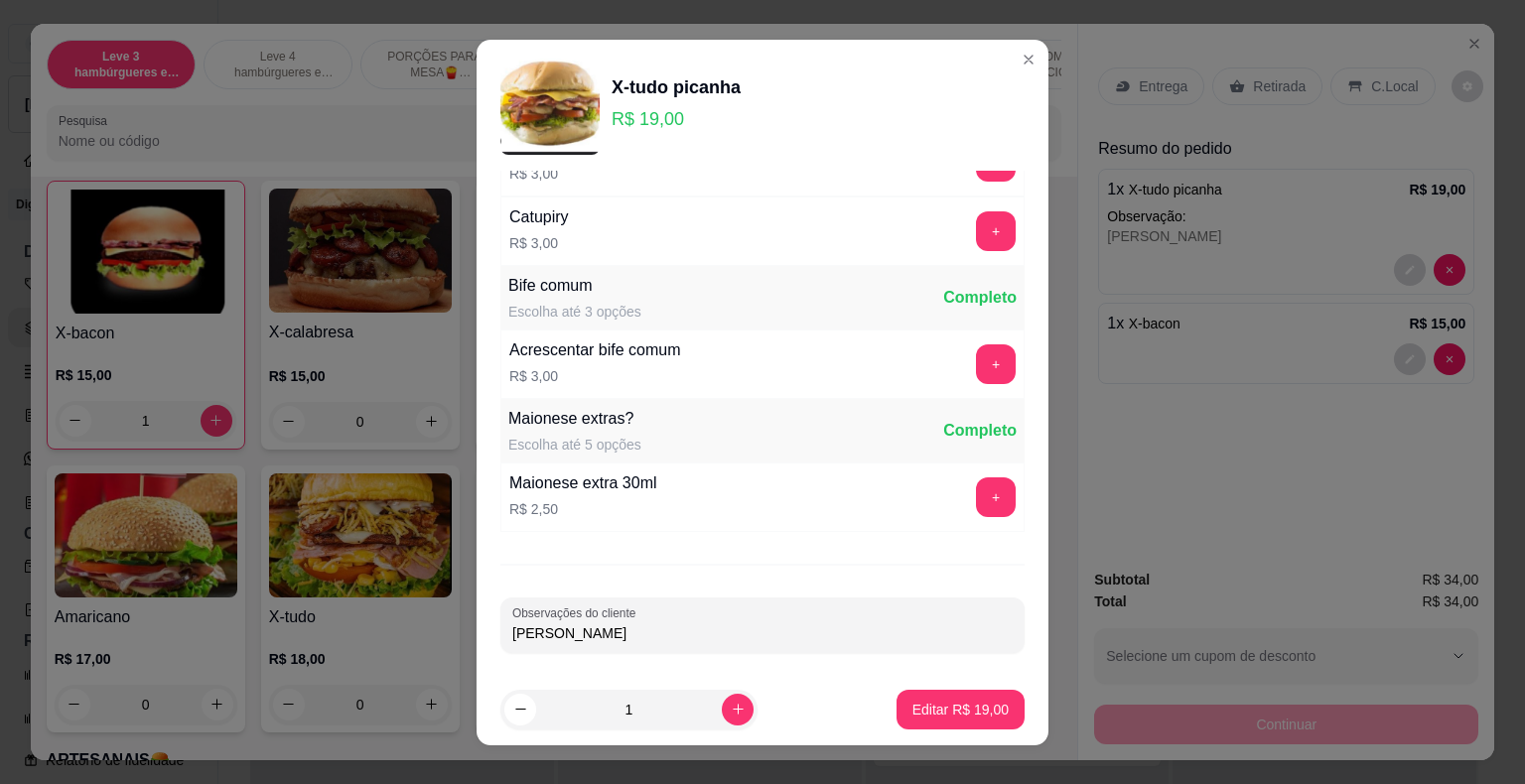 scroll, scrollTop: 120, scrollLeft: 0, axis: vertical 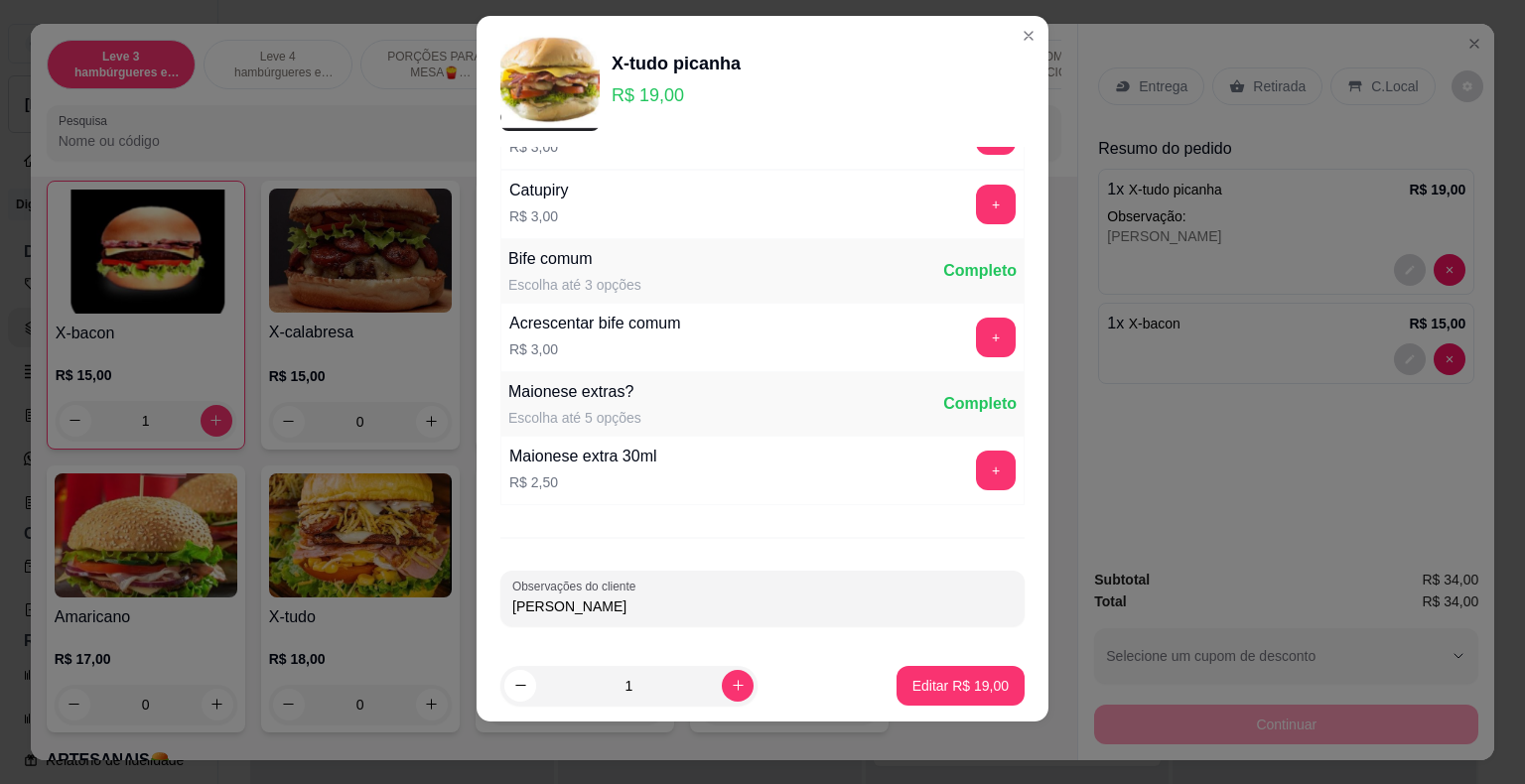 click on "Complementos extras para o lanche Escolha até 1 opção Completo Cheddar  R$ 3,00 + Catupiry  R$ 3,00 + Bife comum Escolha até 3 opções Completo Acrescentar bife comum  R$ 3,00 + Maionese extras? Escolha até 5 opções Completo Maionese extra 30ml R$ 2,50 + Observações do cliente [PERSON_NAME]" at bounding box center [762, 398] 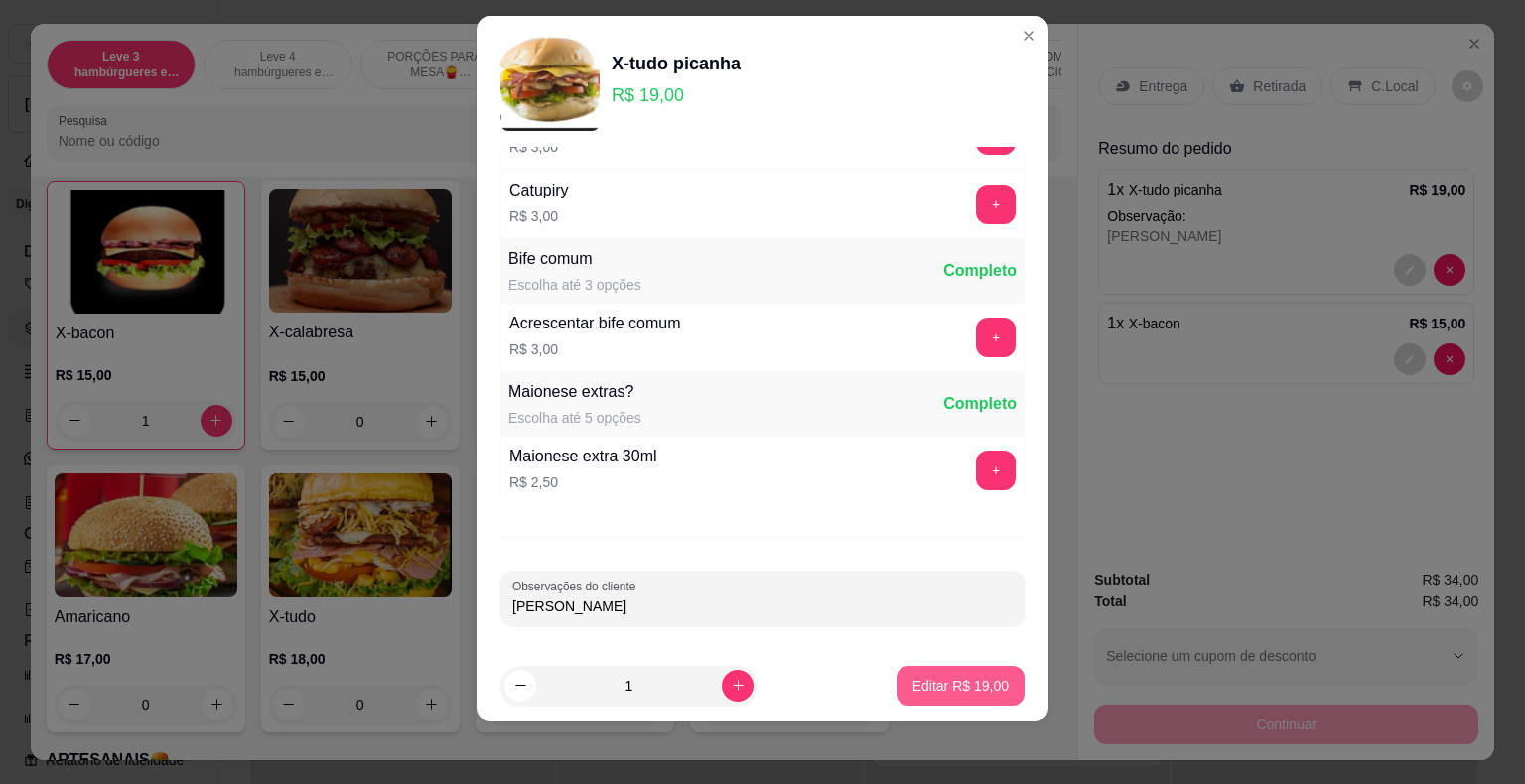 type on "[PERSON_NAME]" 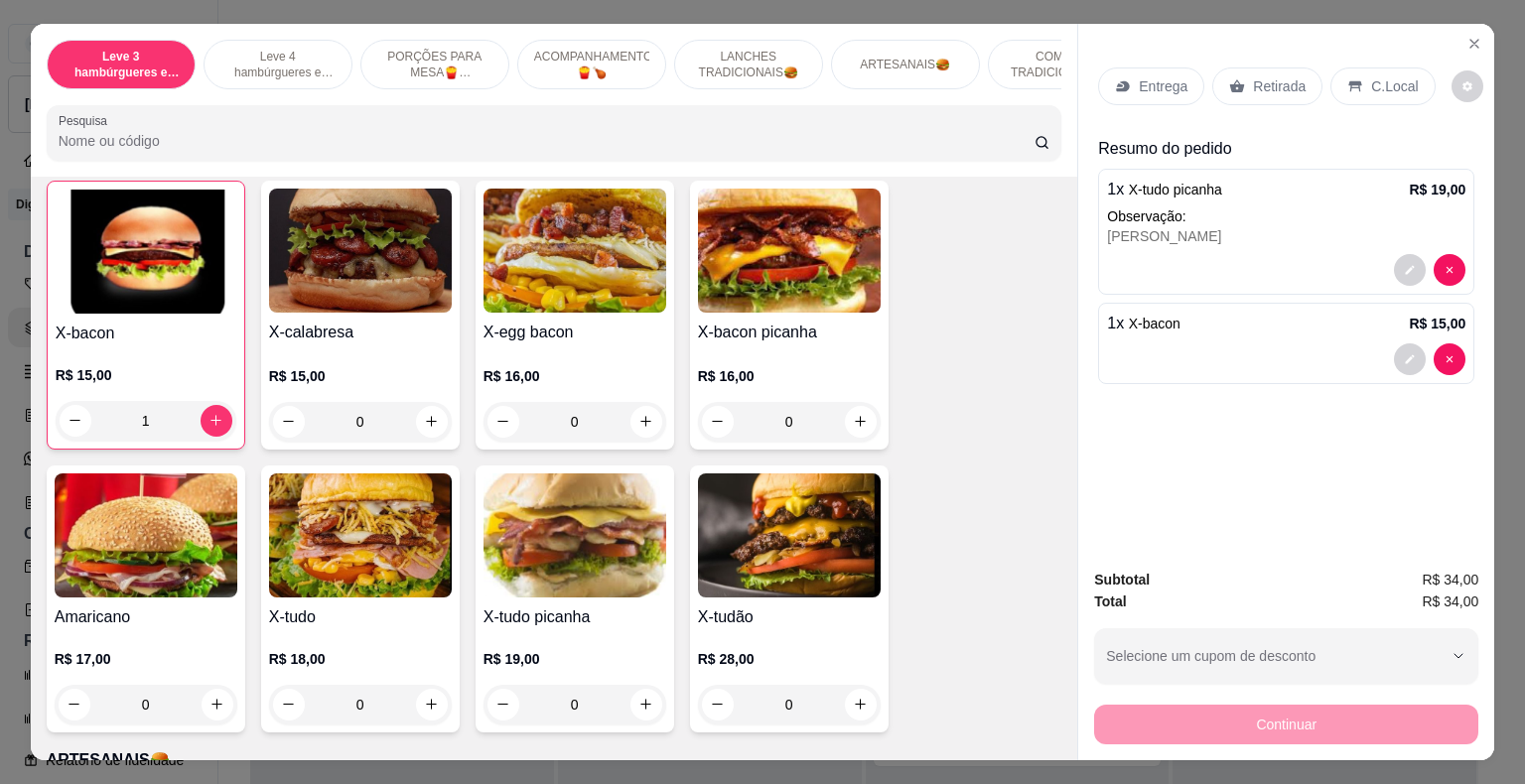 click on "Retirada" at bounding box center (1279, 86) 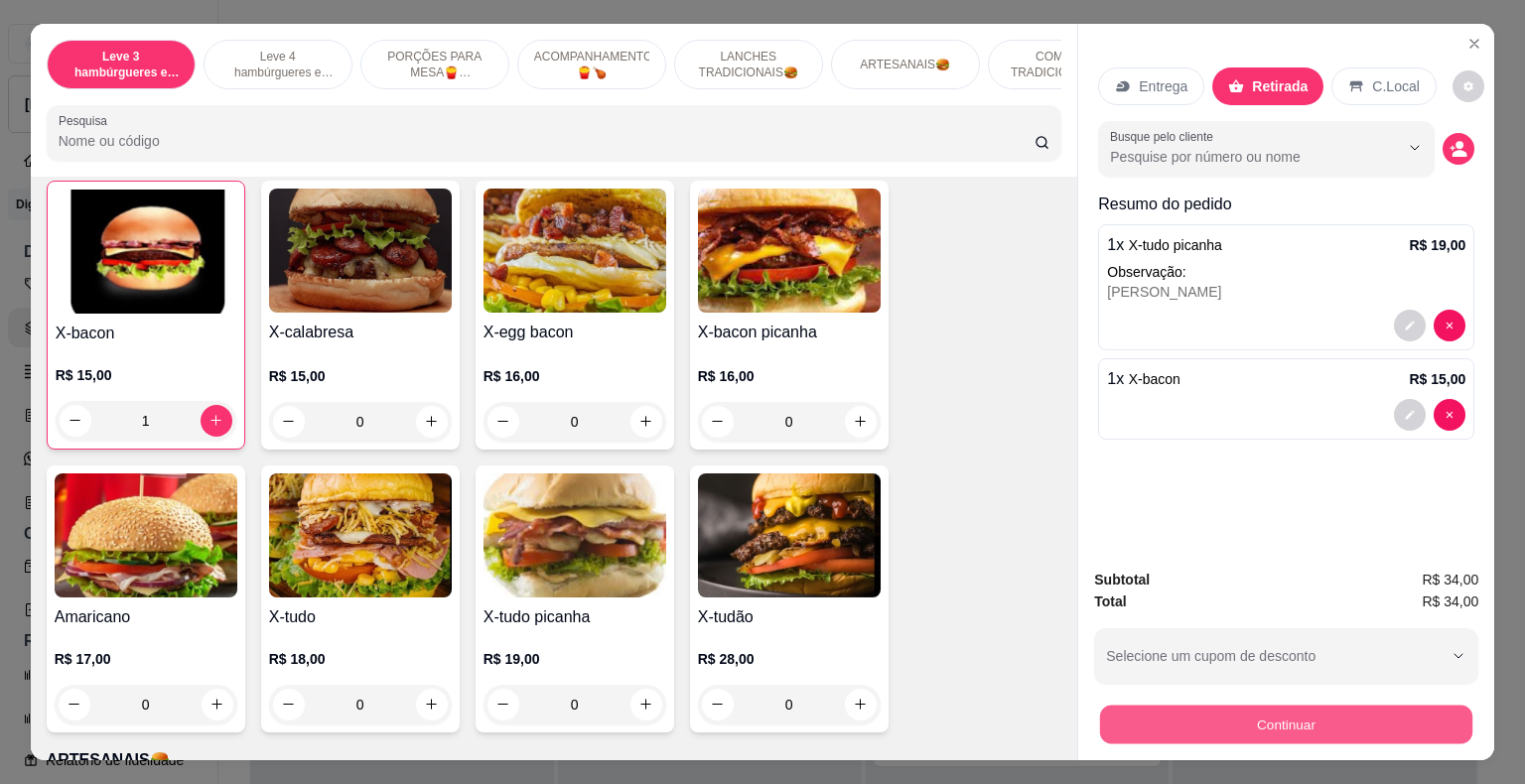 click on "Continuar" at bounding box center (1286, 724) 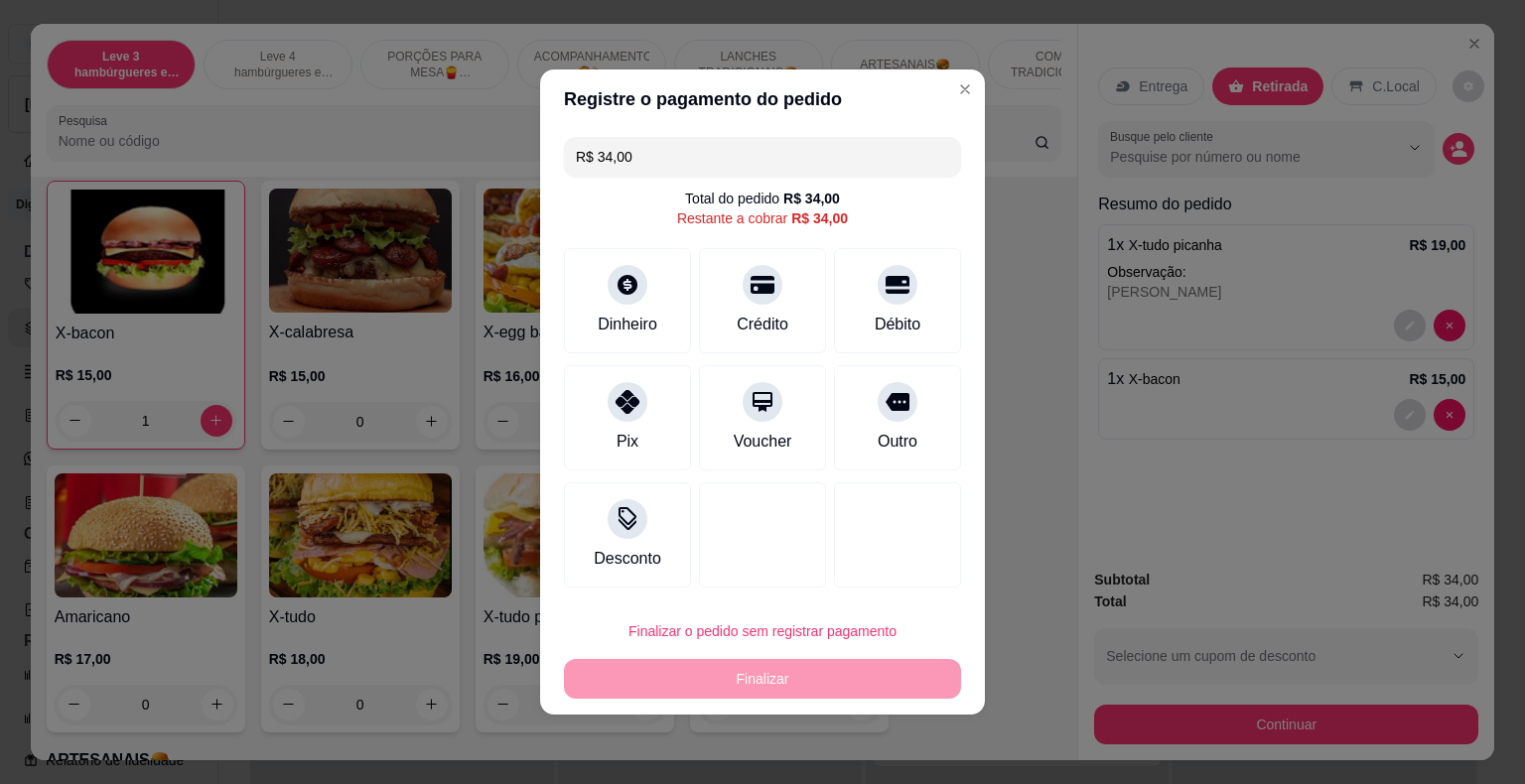 drag, startPoint x: 899, startPoint y: 420, endPoint x: 972, endPoint y: 627, distance: 219.49487 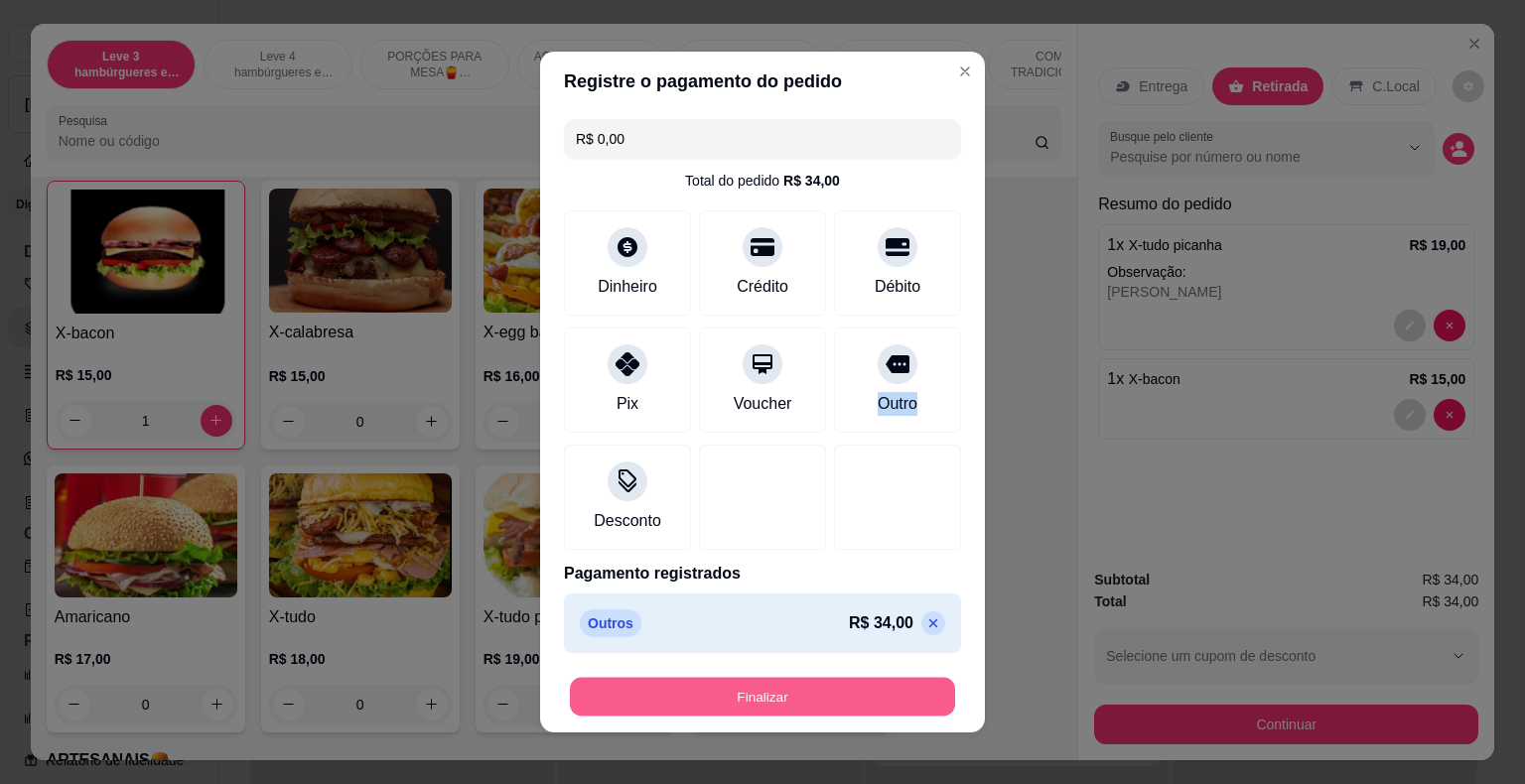 click on "Finalizar" at bounding box center (762, 697) 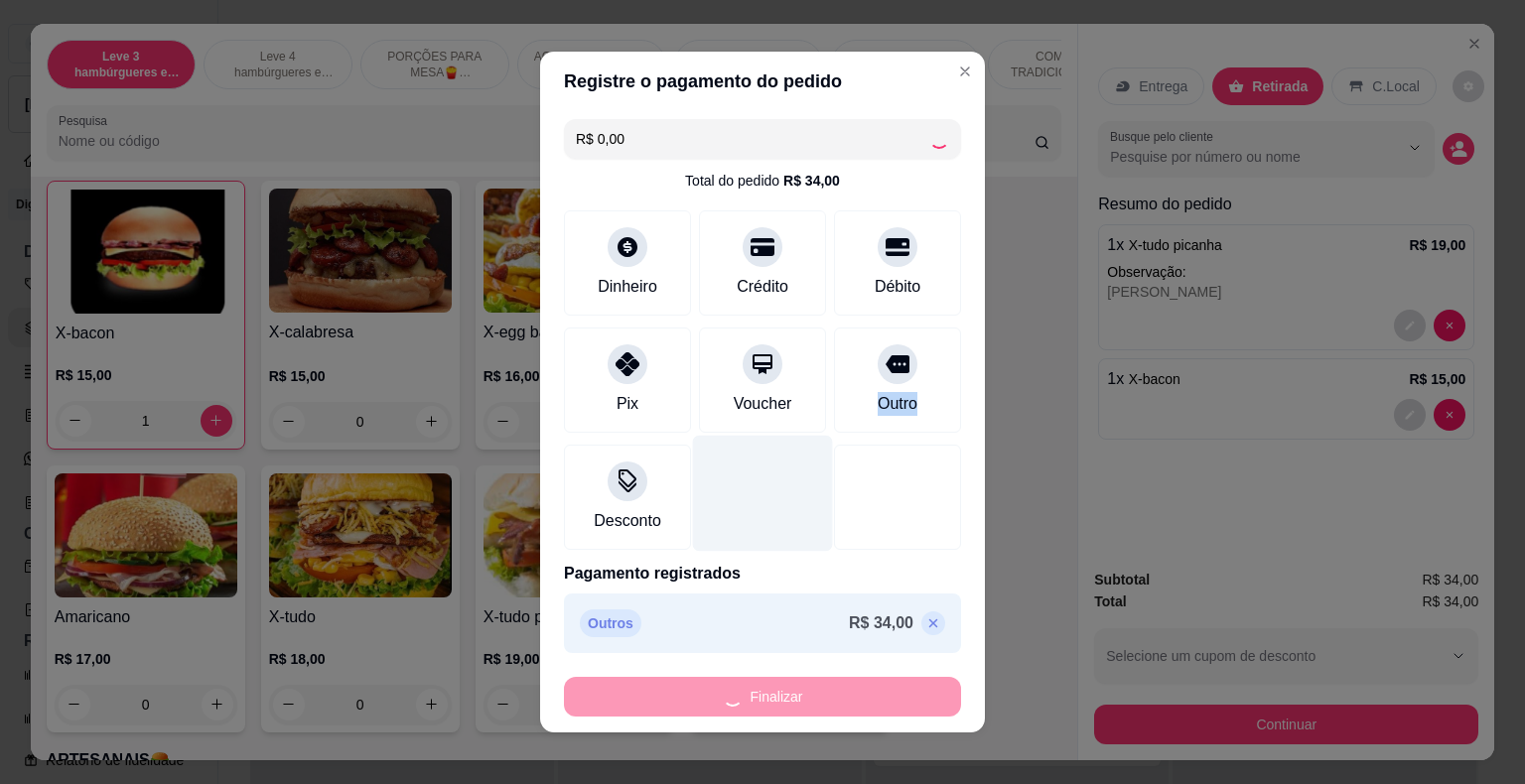 type on "0" 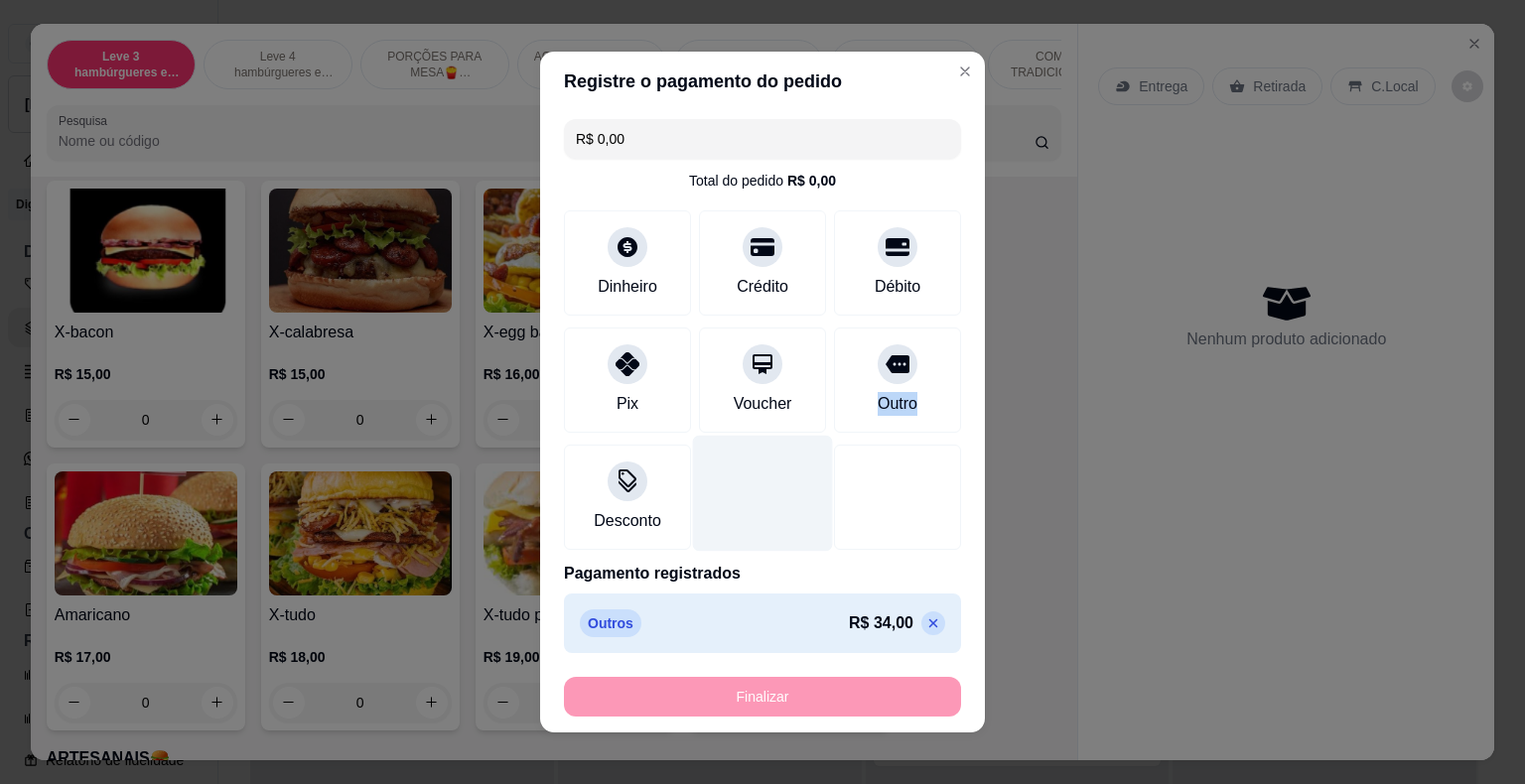 type on "-R$ 34,00" 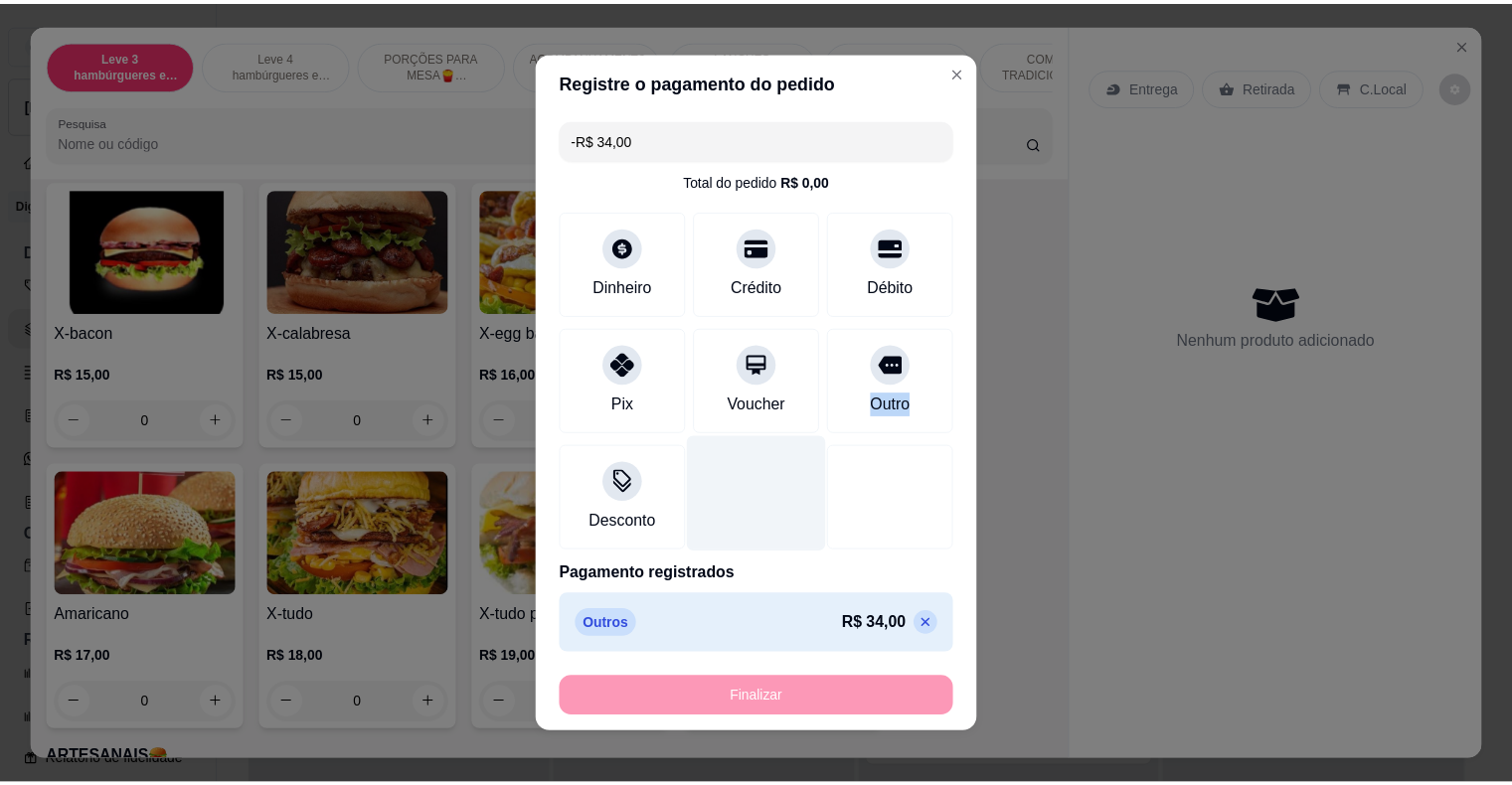 scroll, scrollTop: 2087, scrollLeft: 0, axis: vertical 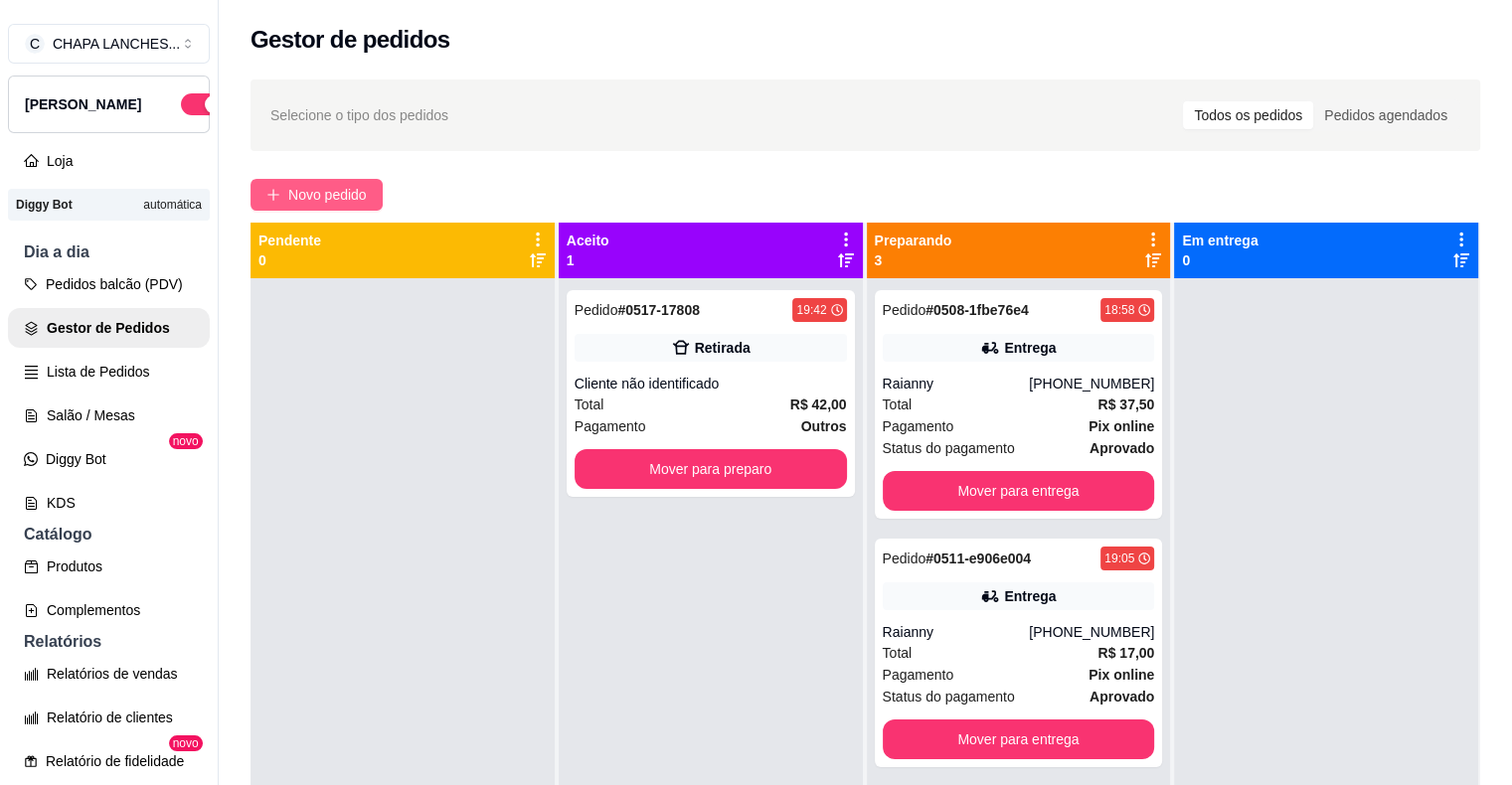 click on "Novo pedido" at bounding box center [327, 195] 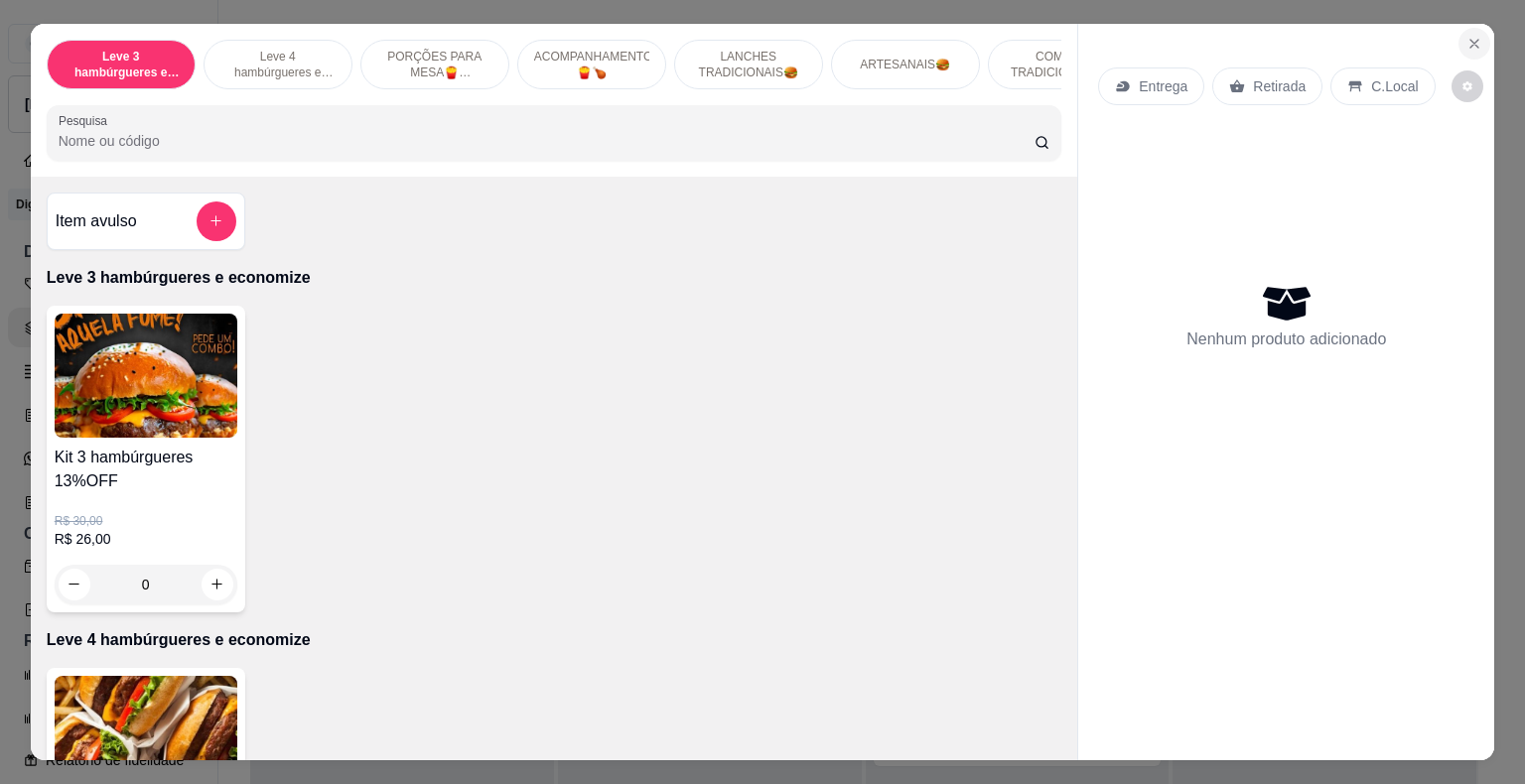click 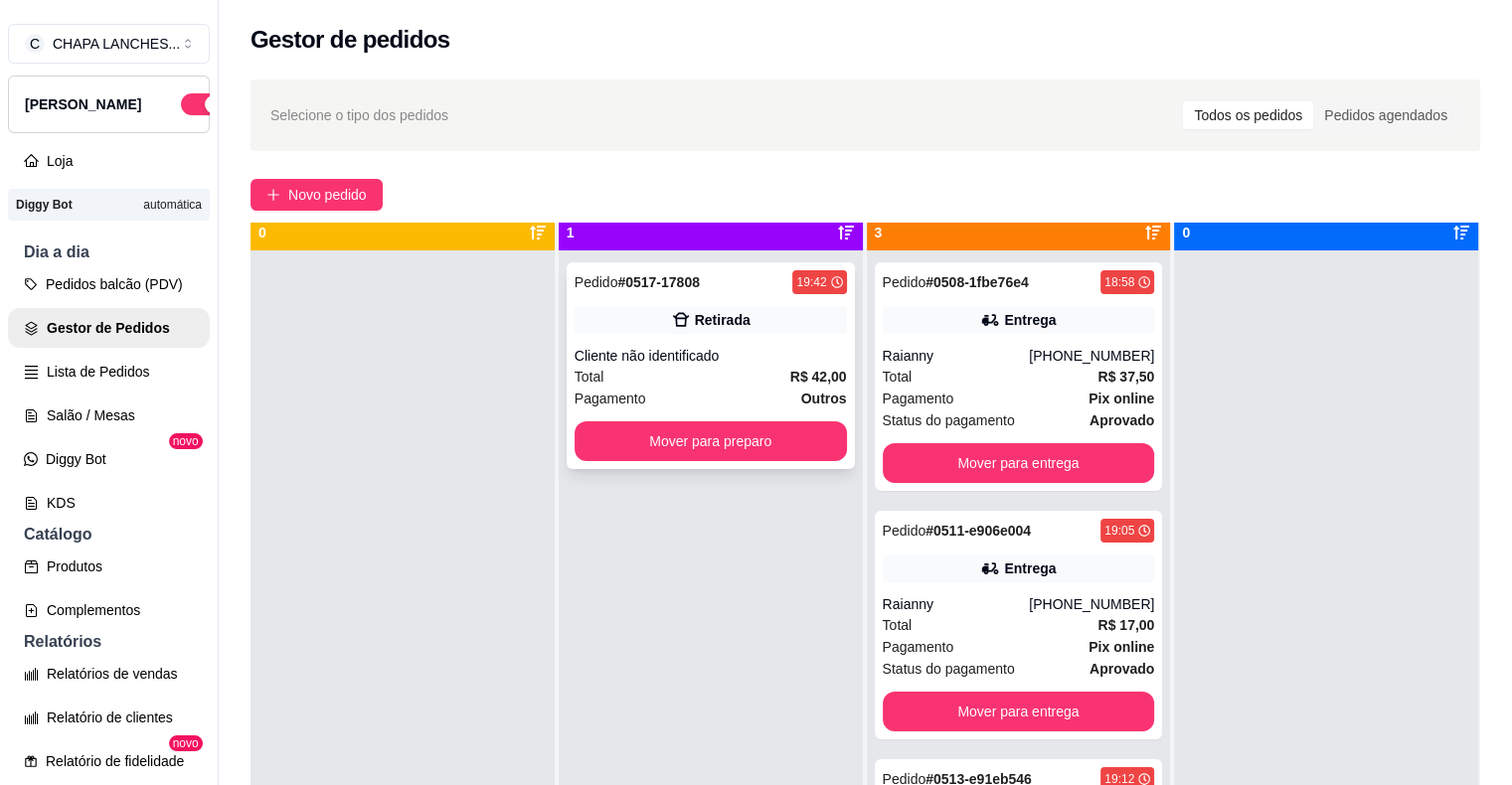 scroll, scrollTop: 56, scrollLeft: 0, axis: vertical 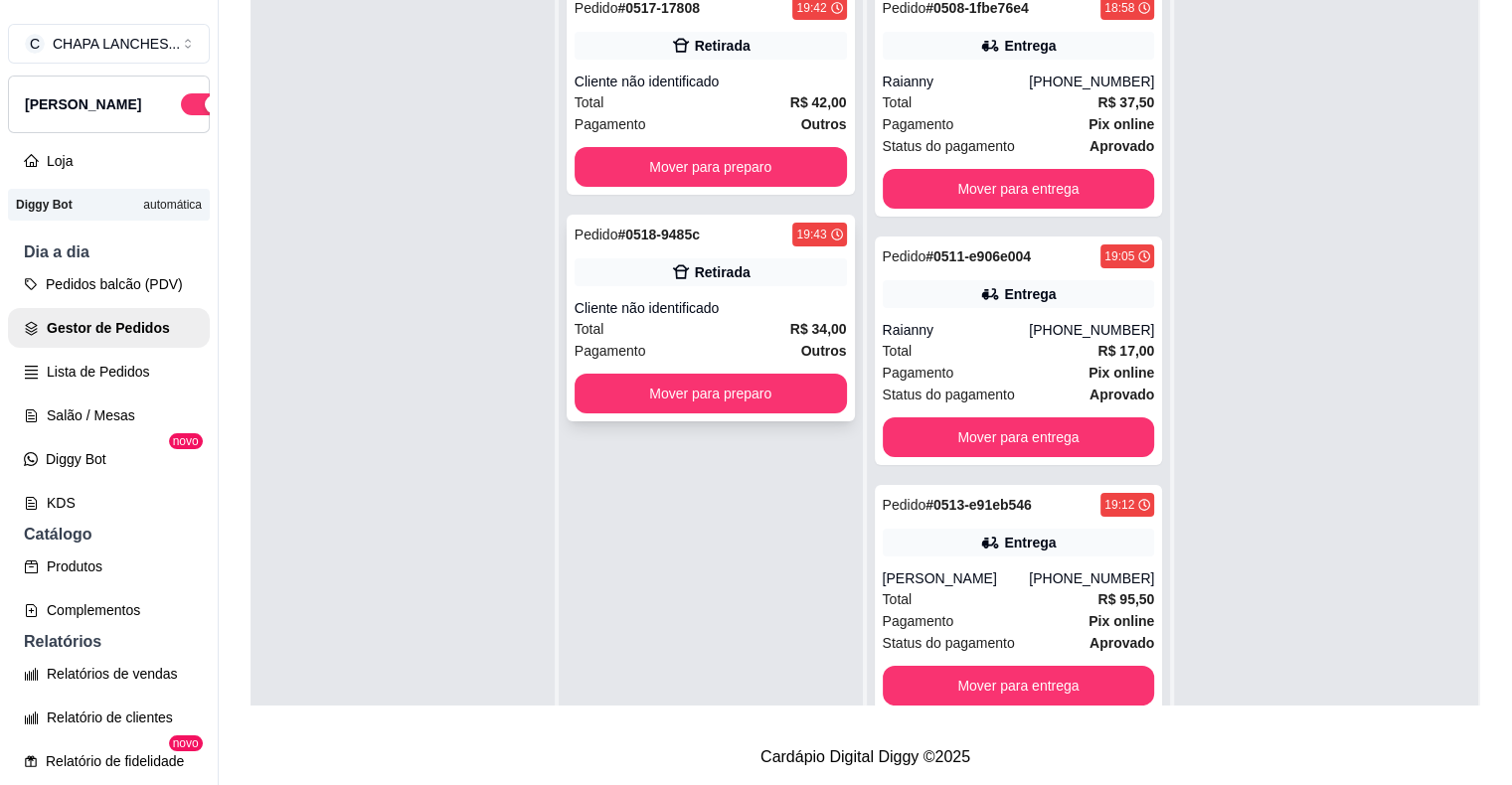 click on "Total R$ 34,00" at bounding box center [711, 329] 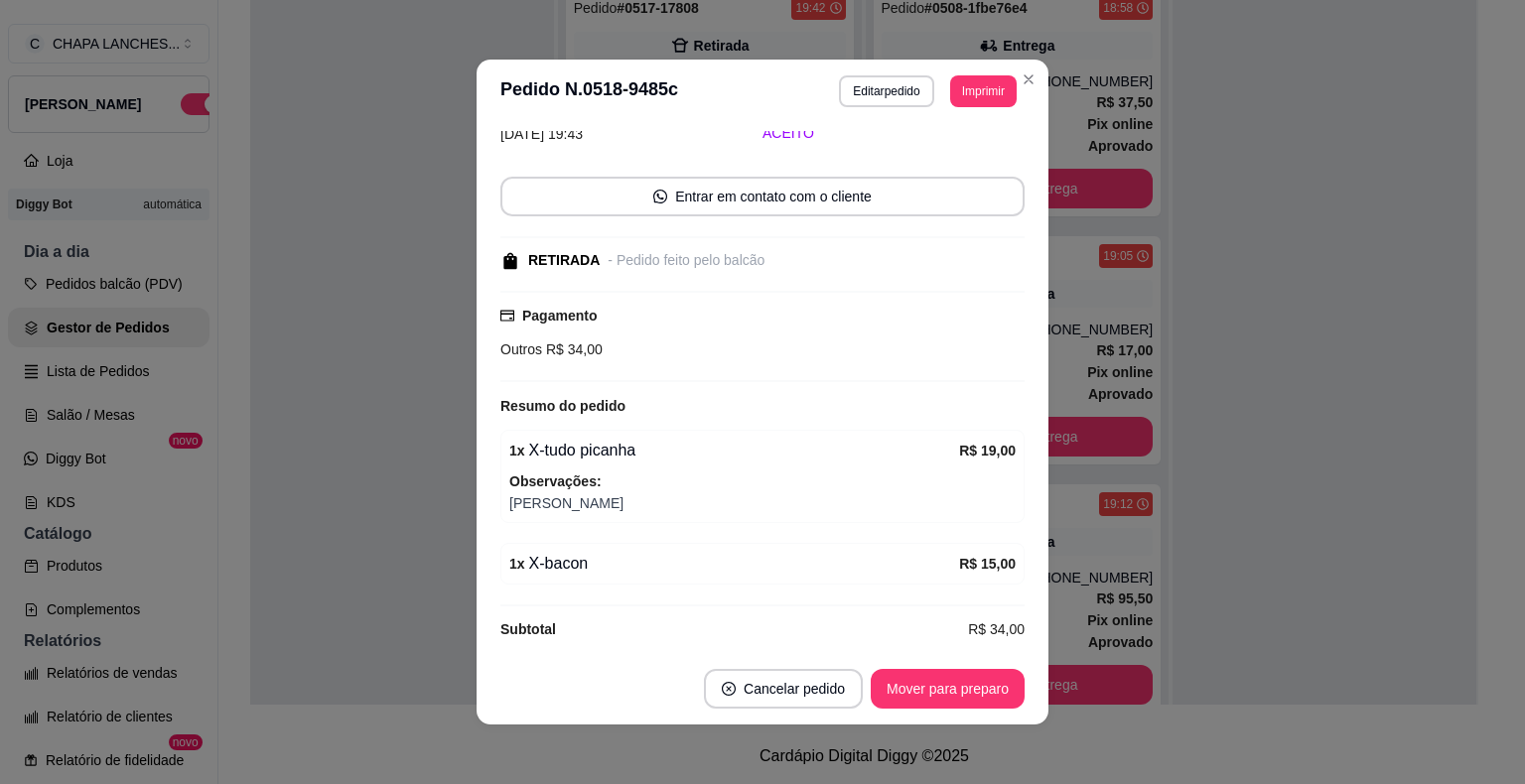 scroll, scrollTop: 108, scrollLeft: 0, axis: vertical 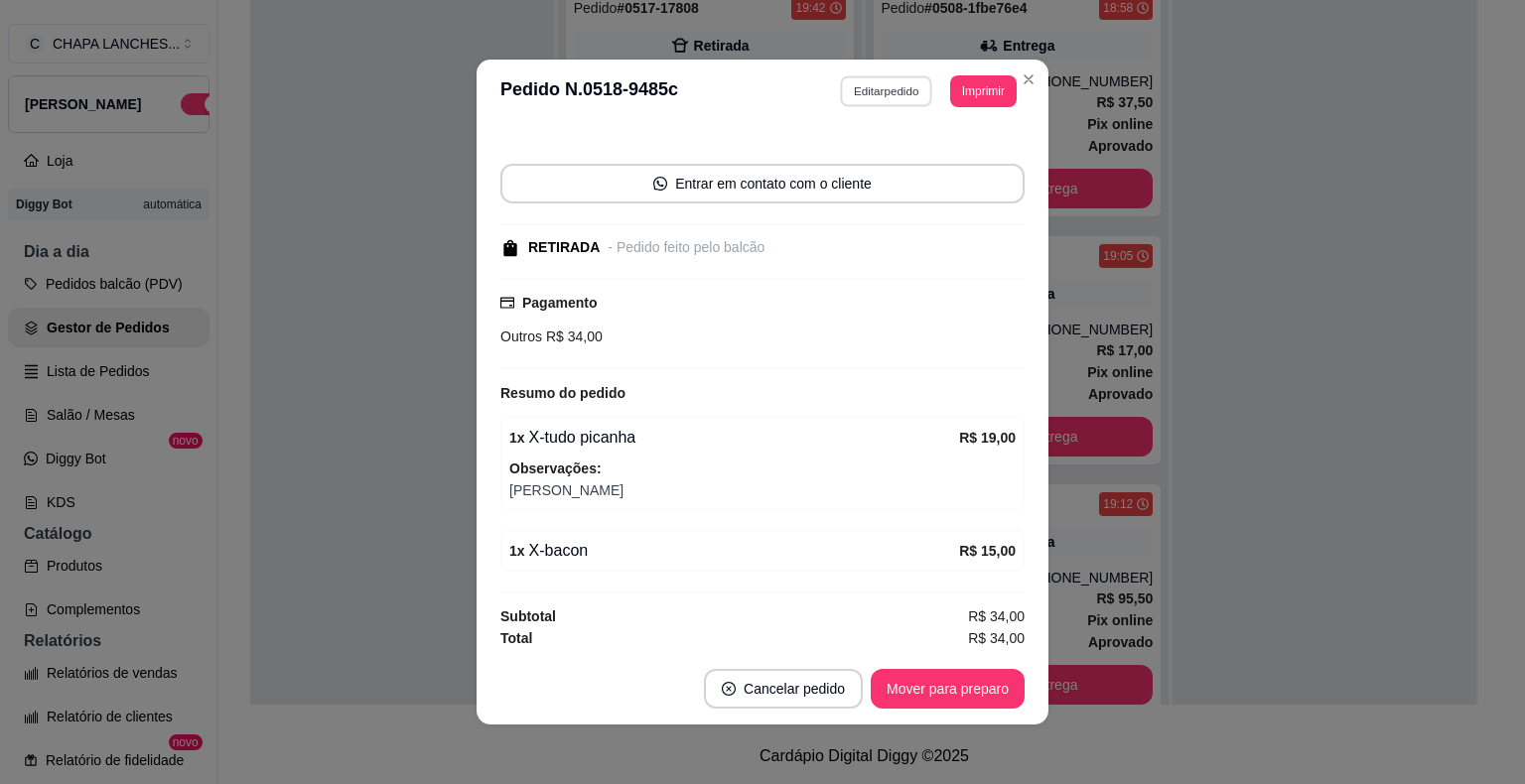 click on "Editar  pedido" at bounding box center (887, 90) 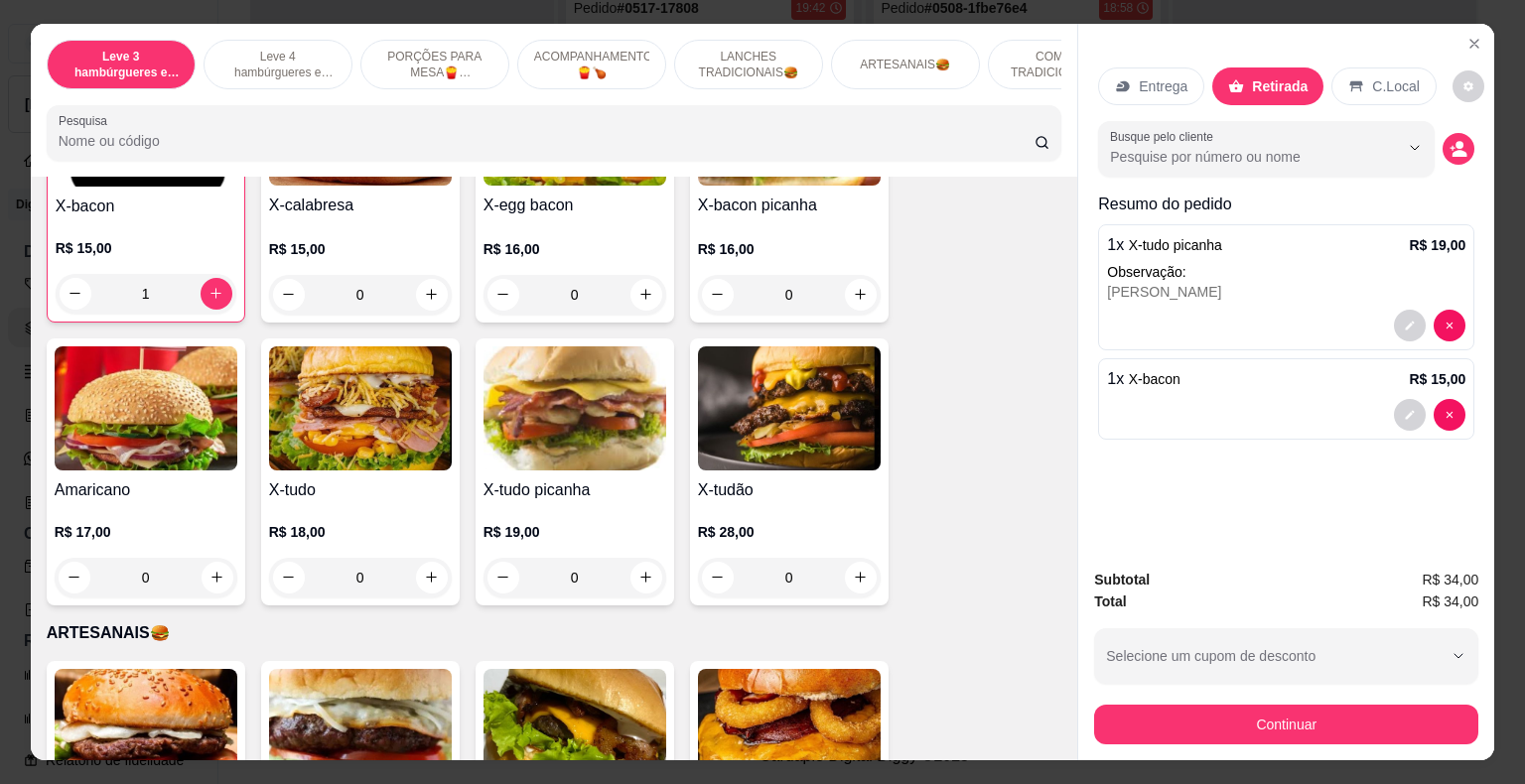 scroll, scrollTop: 2283, scrollLeft: 0, axis: vertical 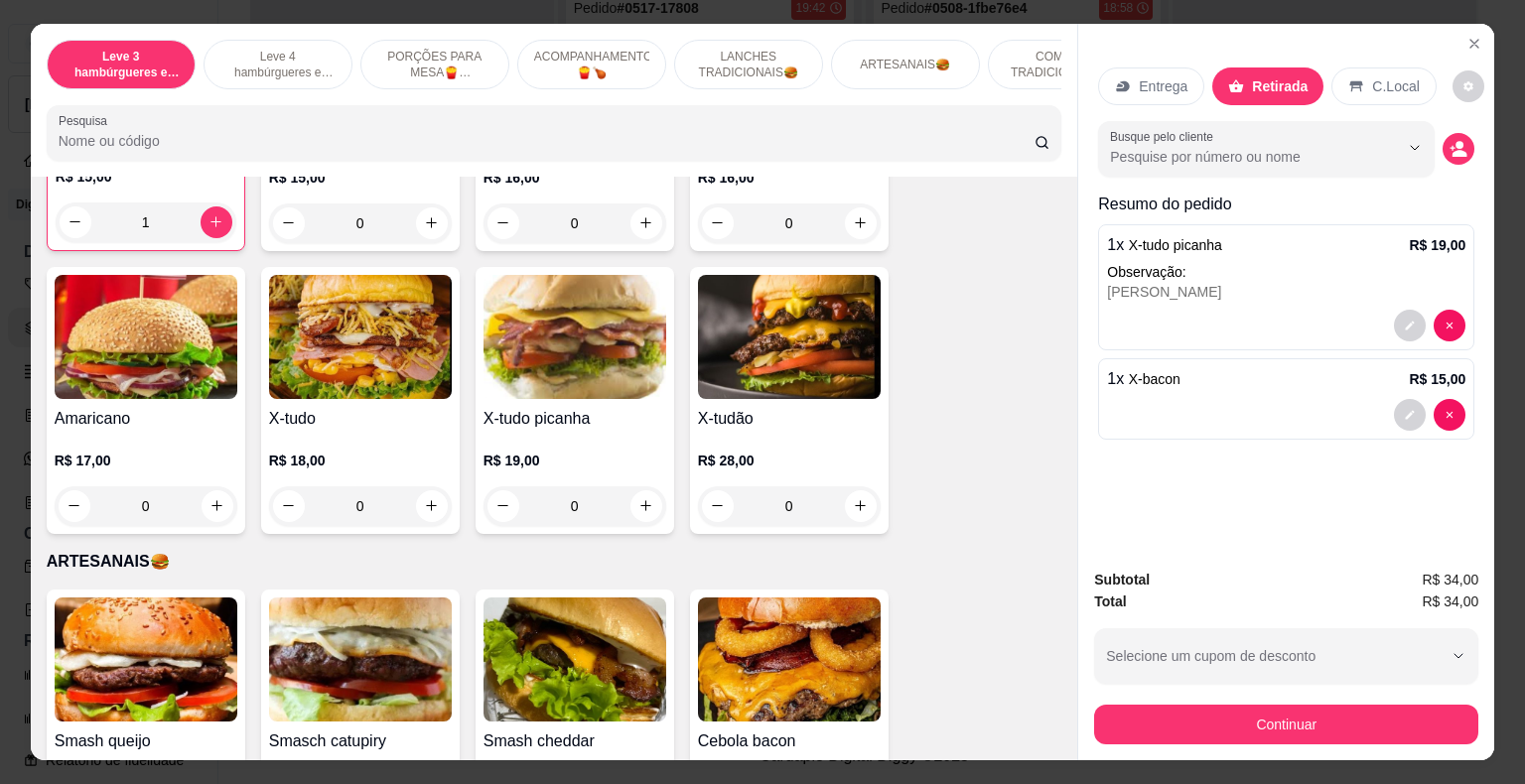 click on "0" at bounding box center (575, 506) 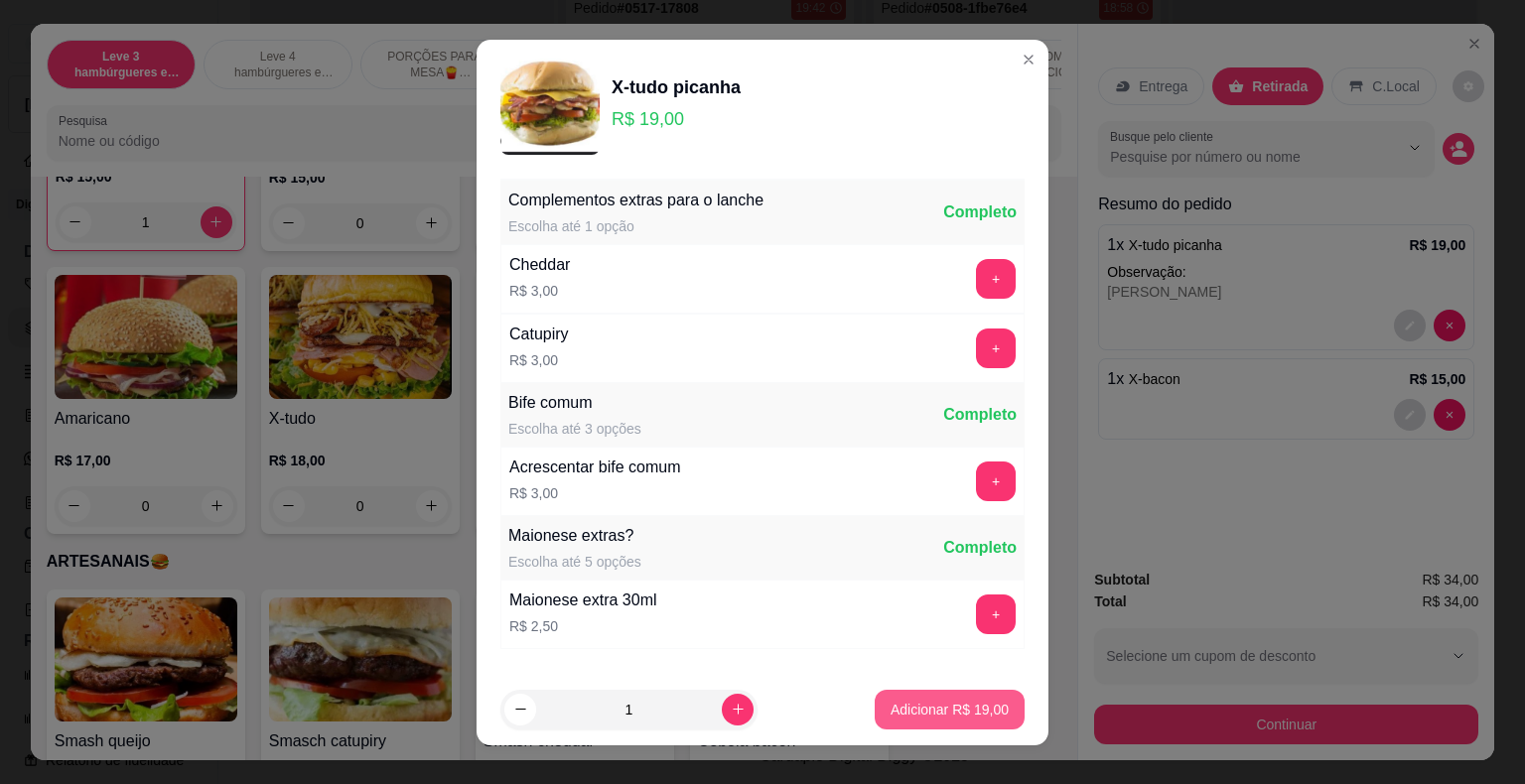 click on "Adicionar   R$ 19,00" at bounding box center (949, 710) 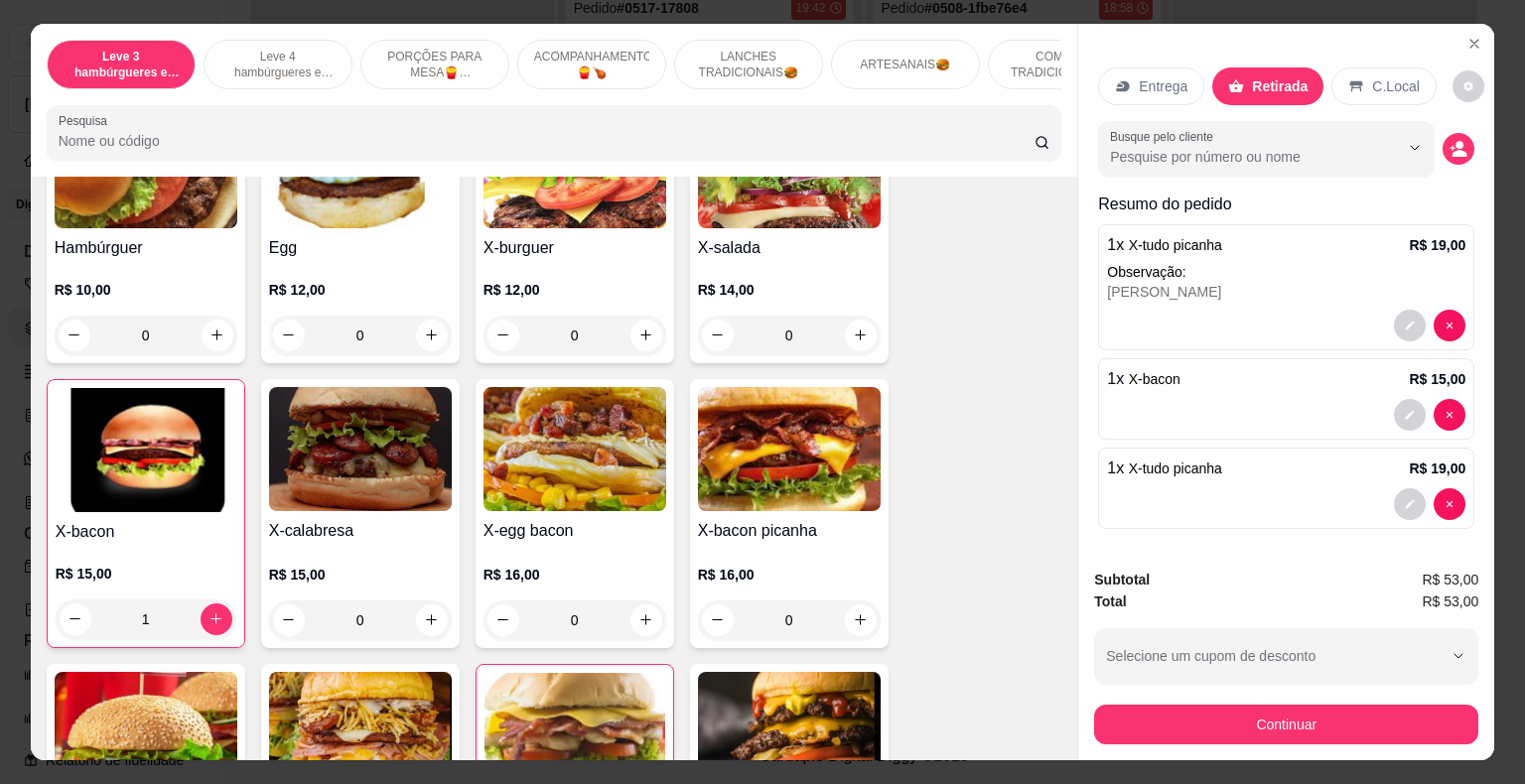 scroll, scrollTop: 1786, scrollLeft: 0, axis: vertical 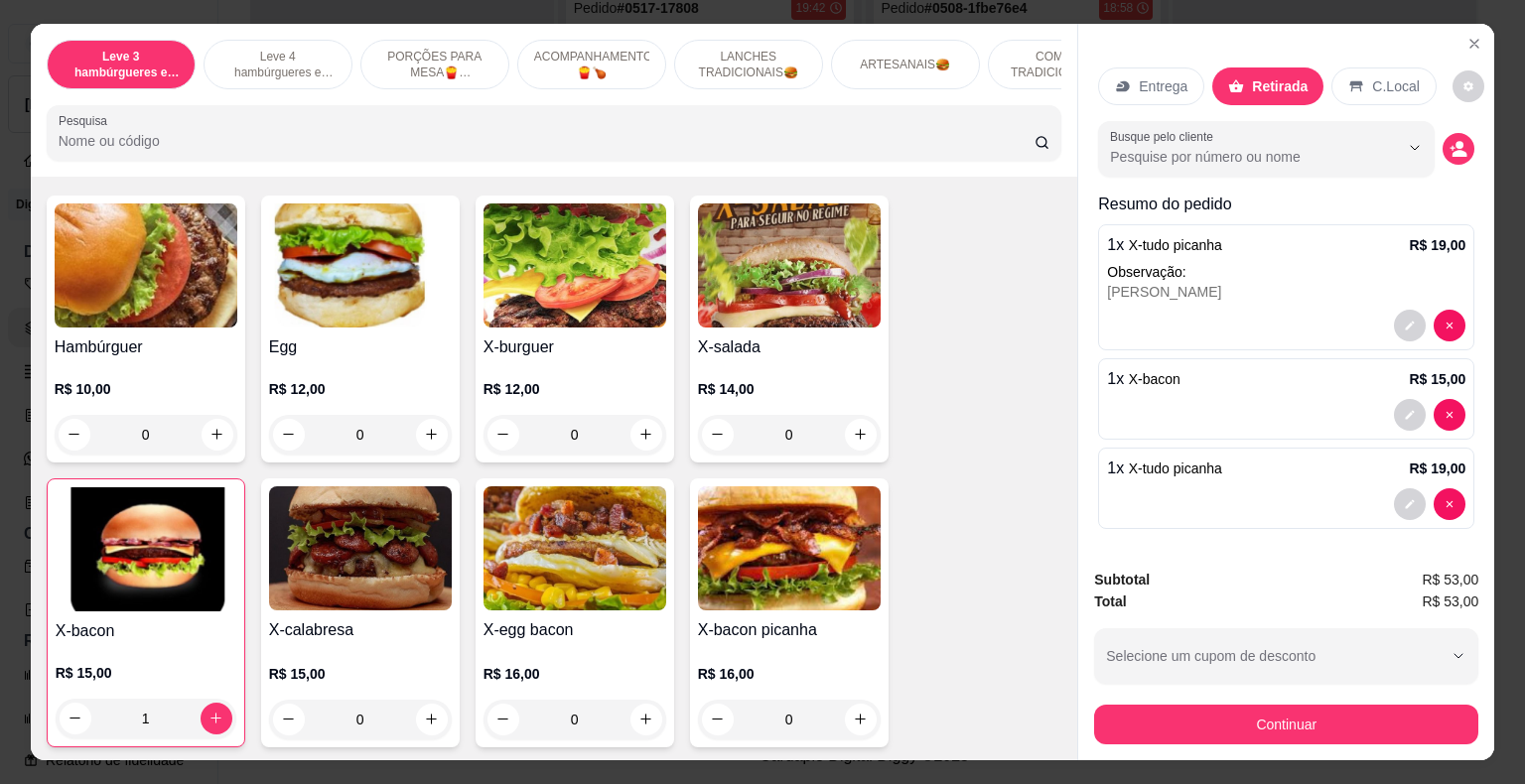 click on "0" at bounding box center [789, 435] 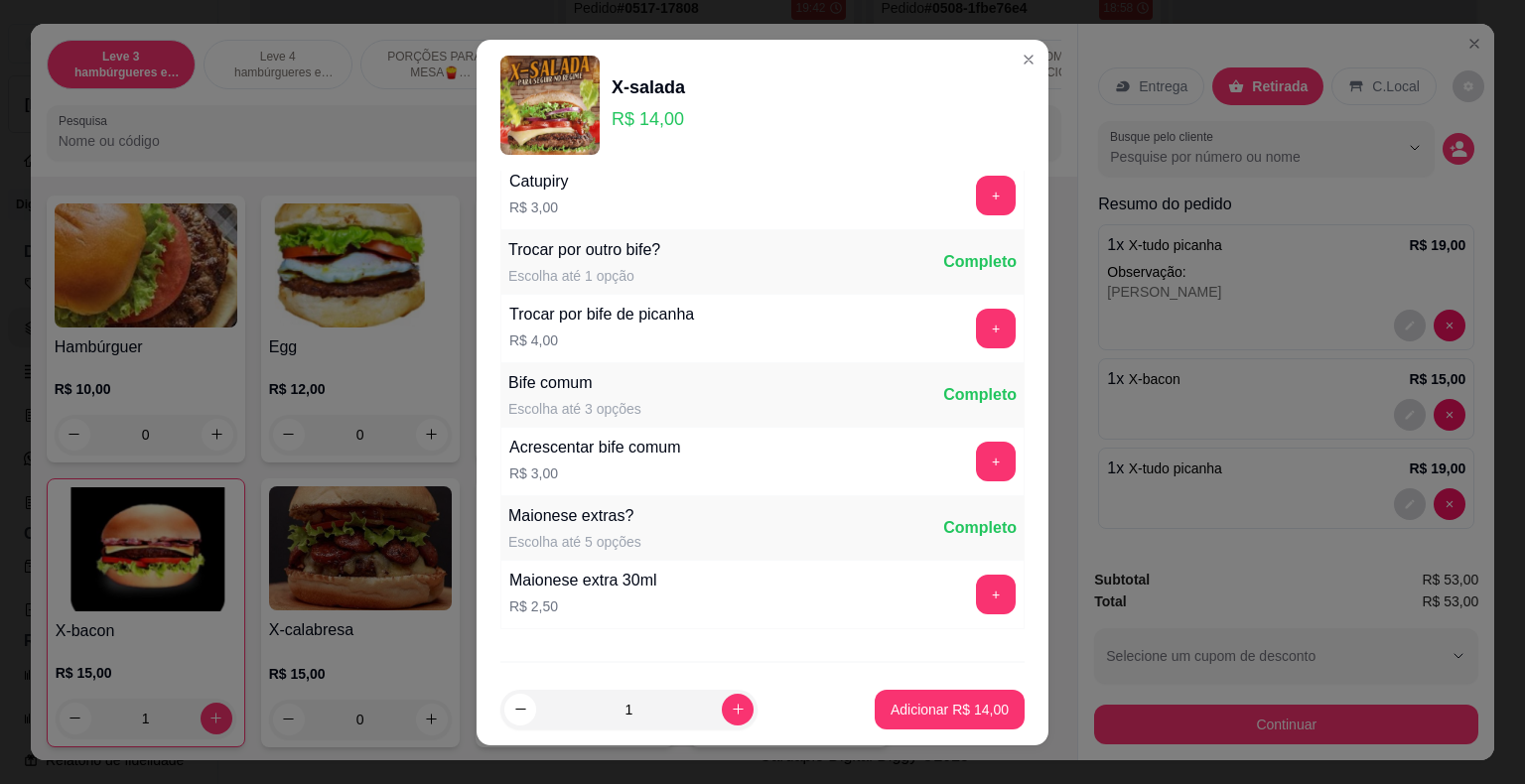 scroll, scrollTop: 253, scrollLeft: 0, axis: vertical 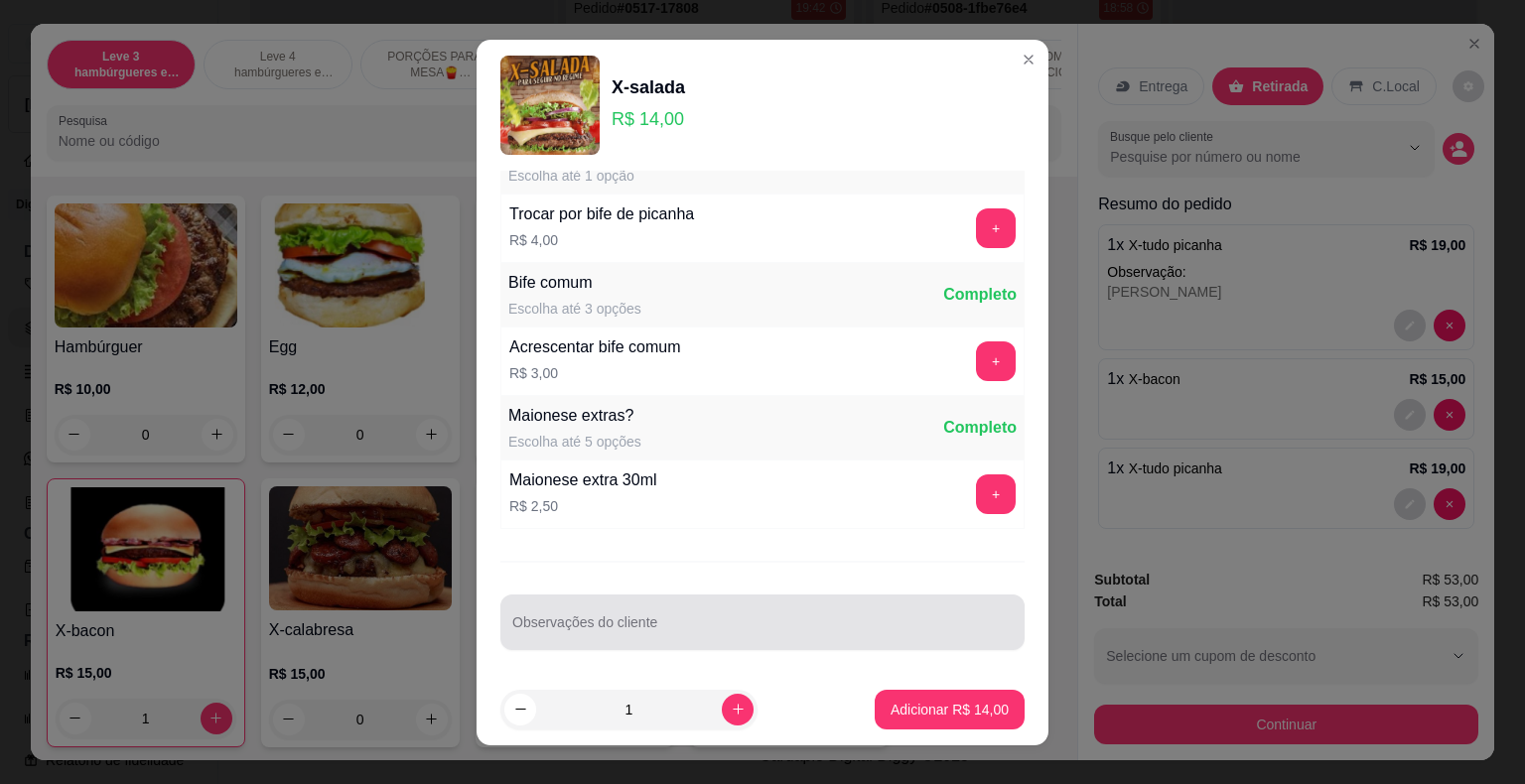 click on "Observações do cliente" at bounding box center [762, 630] 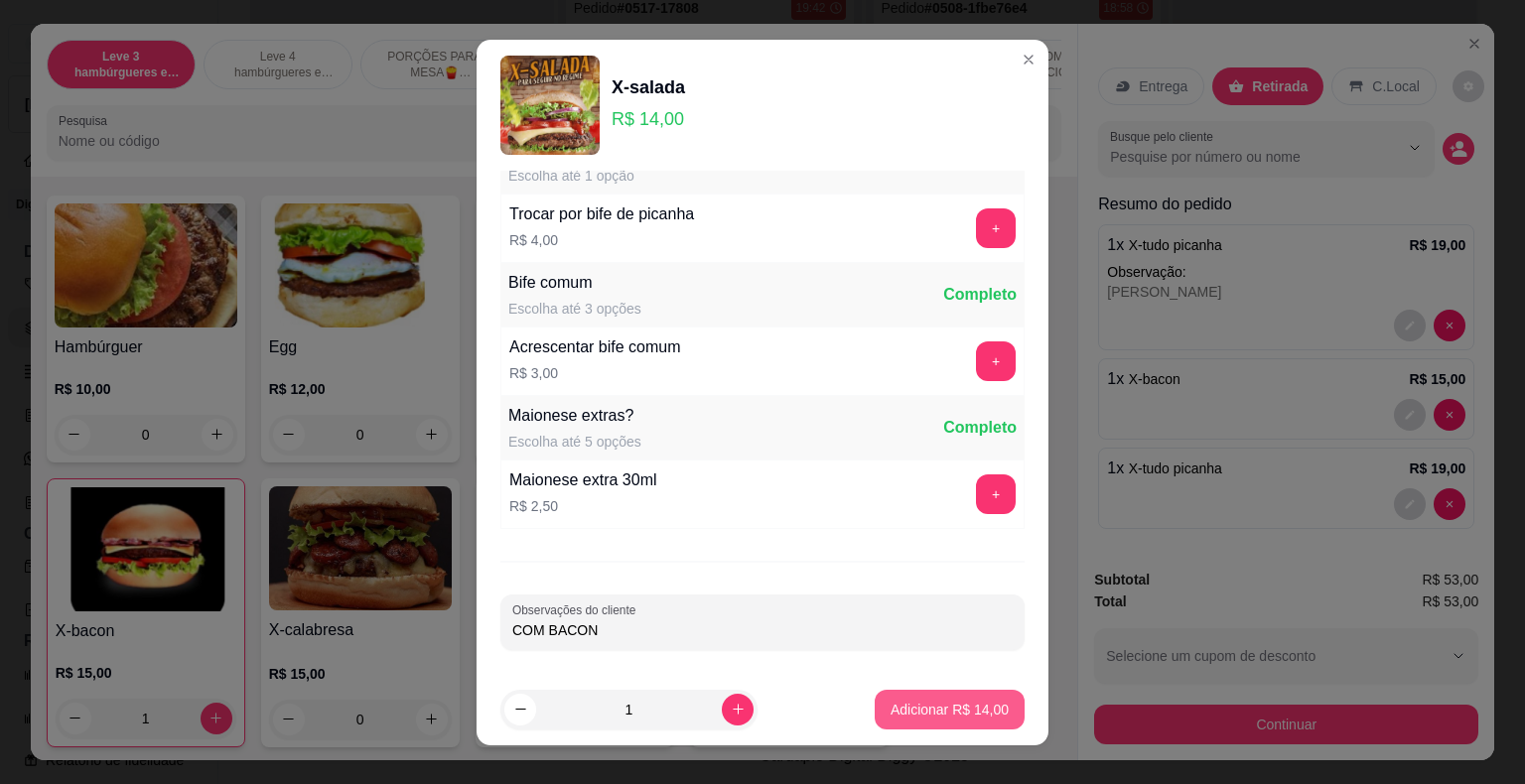 type on "COM BACON" 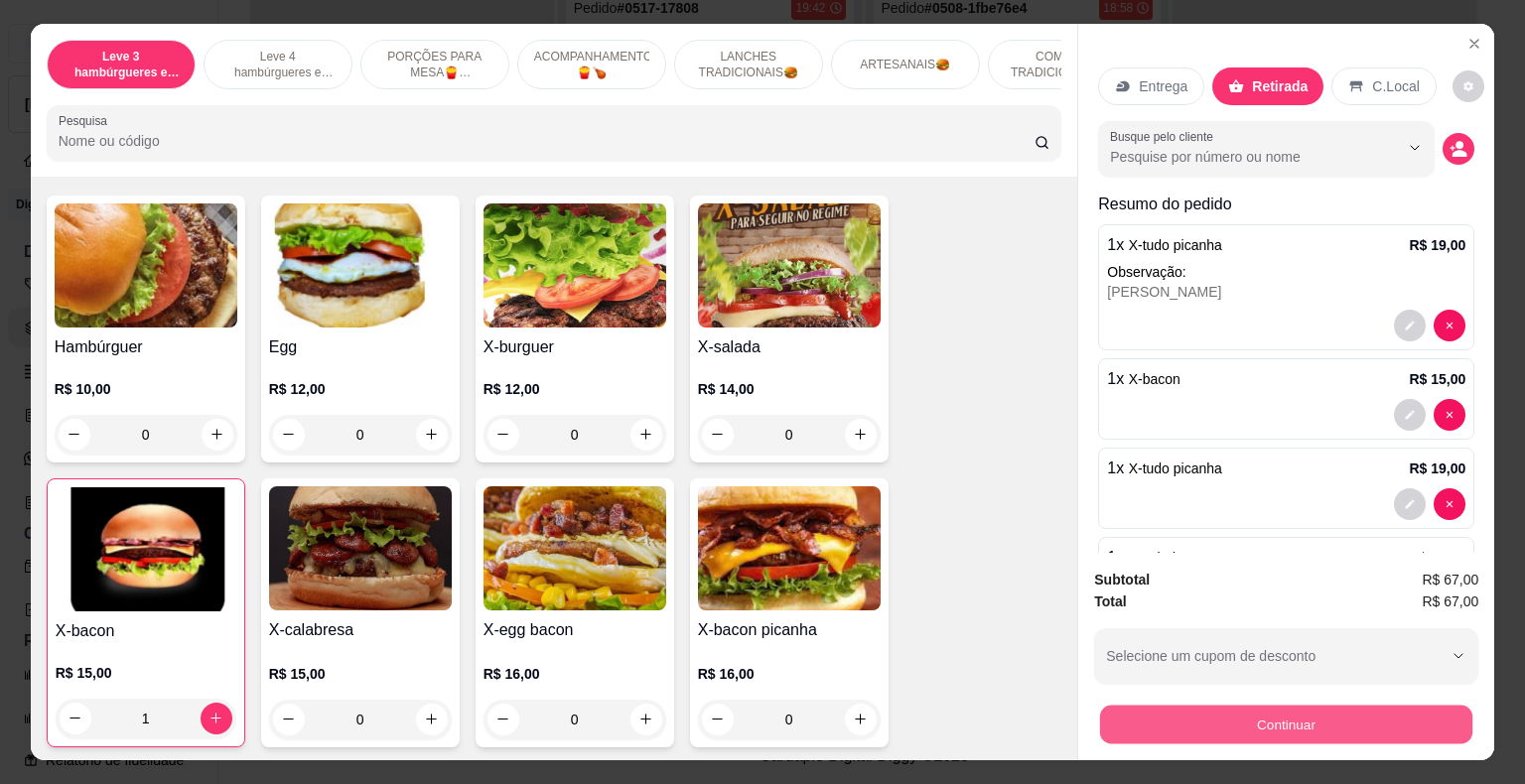 click on "Continuar" at bounding box center [1286, 724] 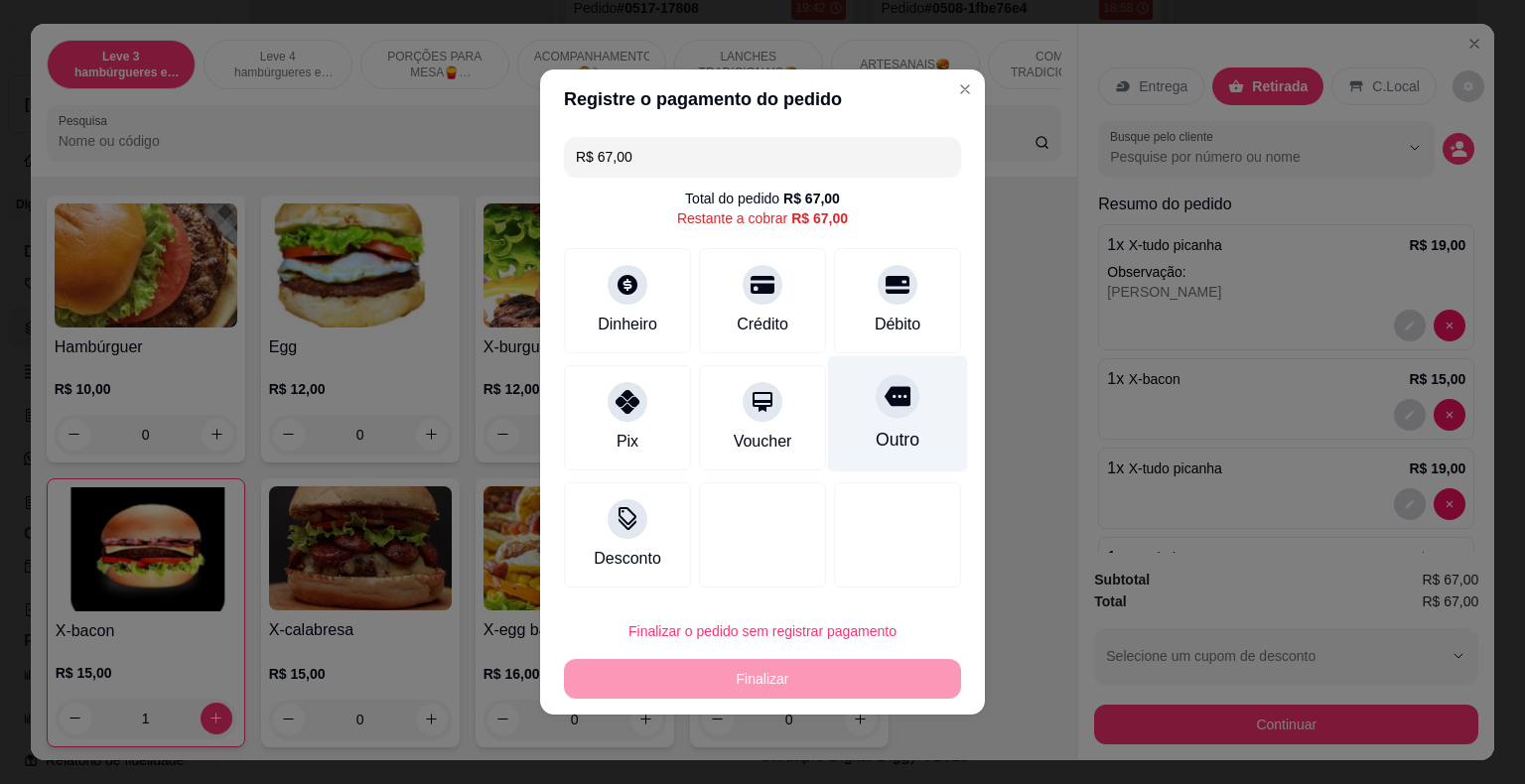 click 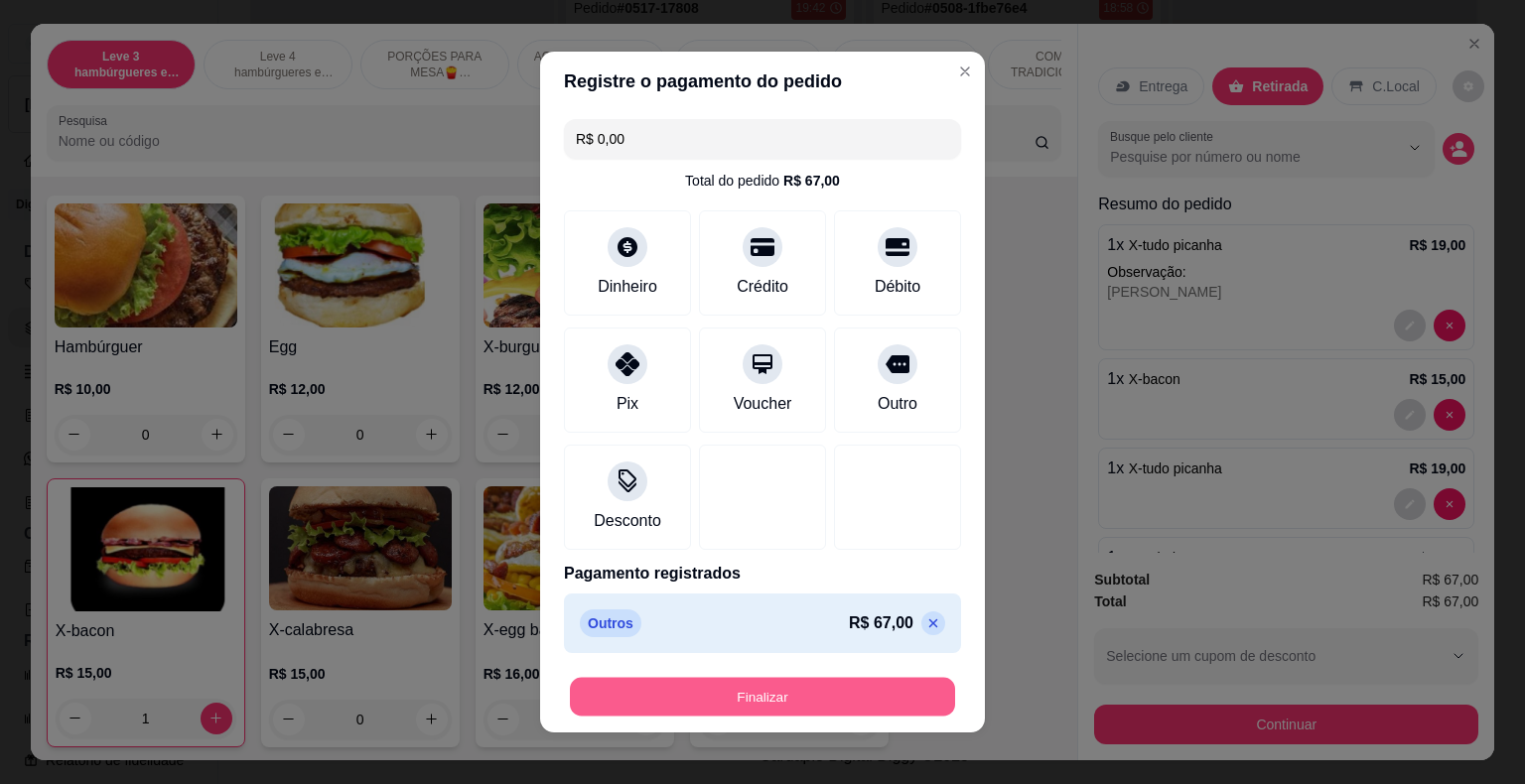 click on "Finalizar" at bounding box center (762, 697) 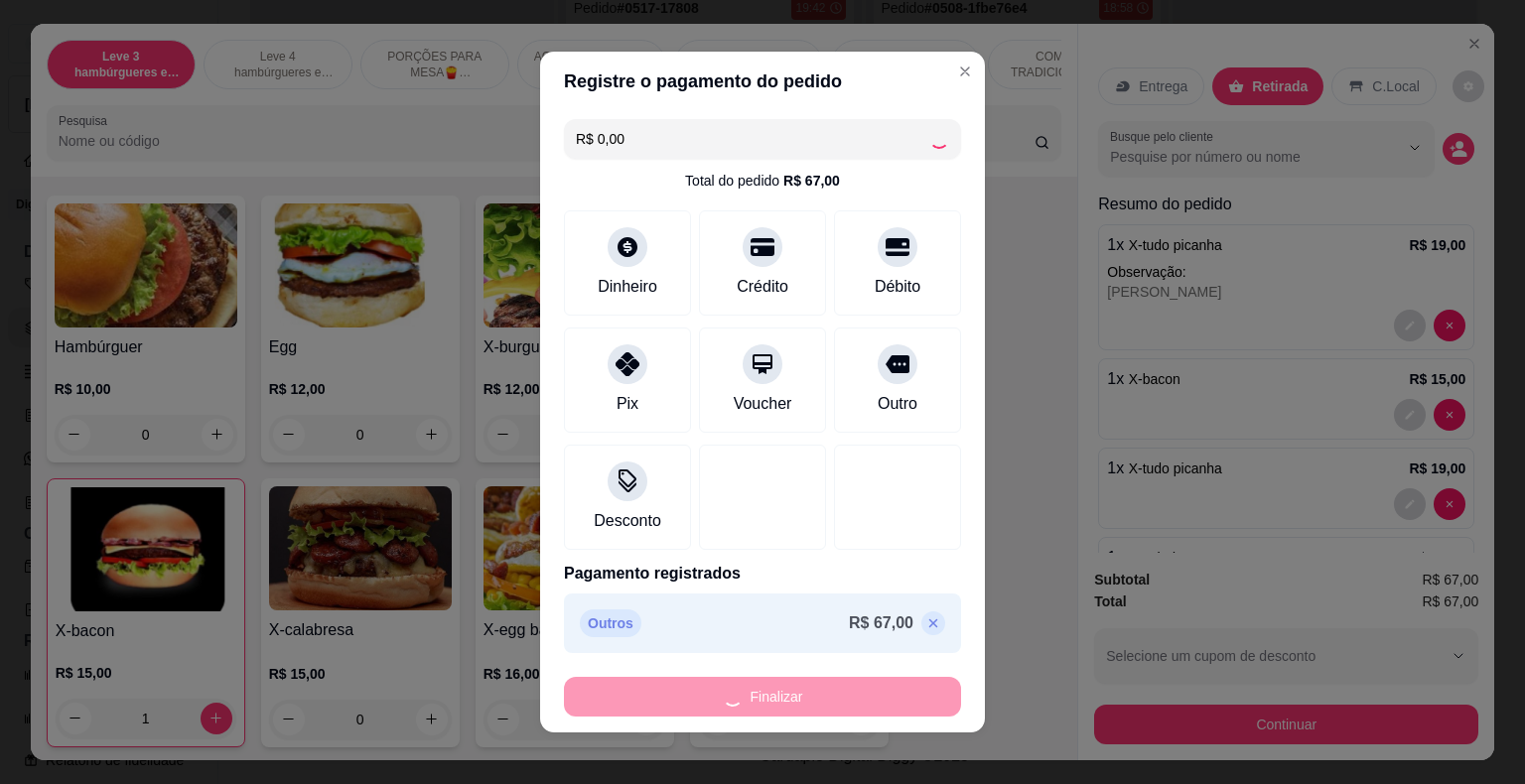type on "0" 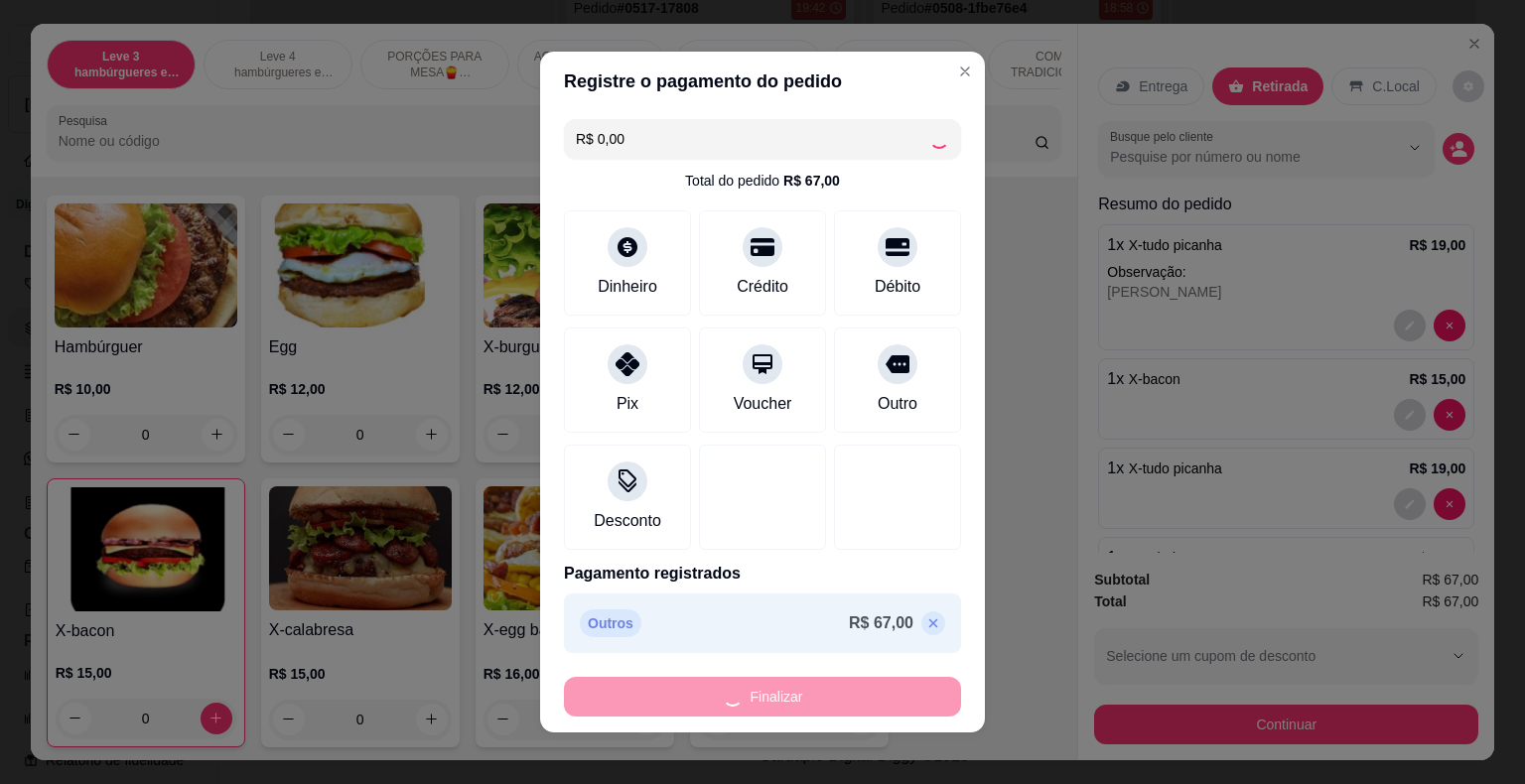 type on "-R$ 67,00" 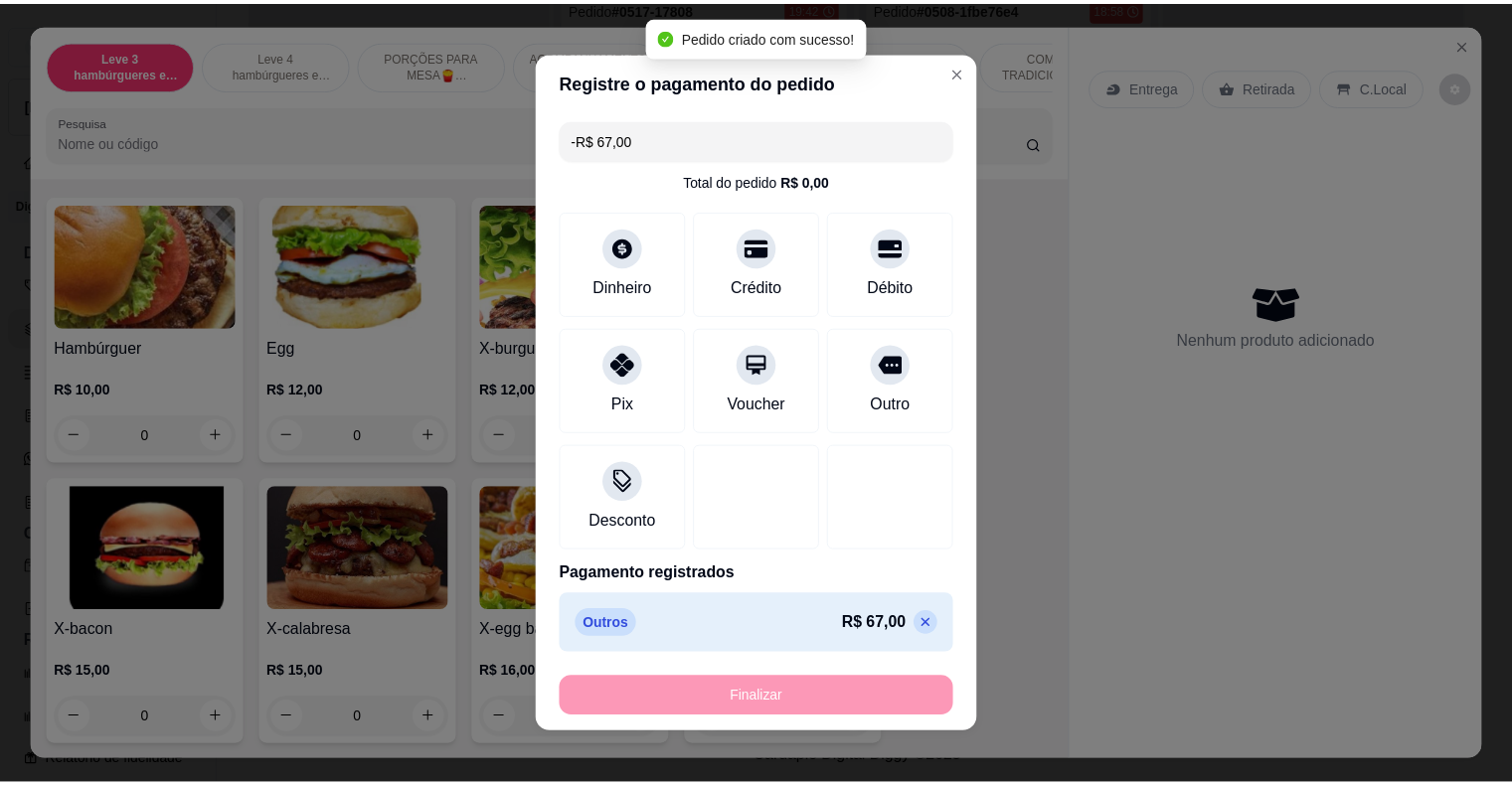 scroll, scrollTop: 152, scrollLeft: 0, axis: vertical 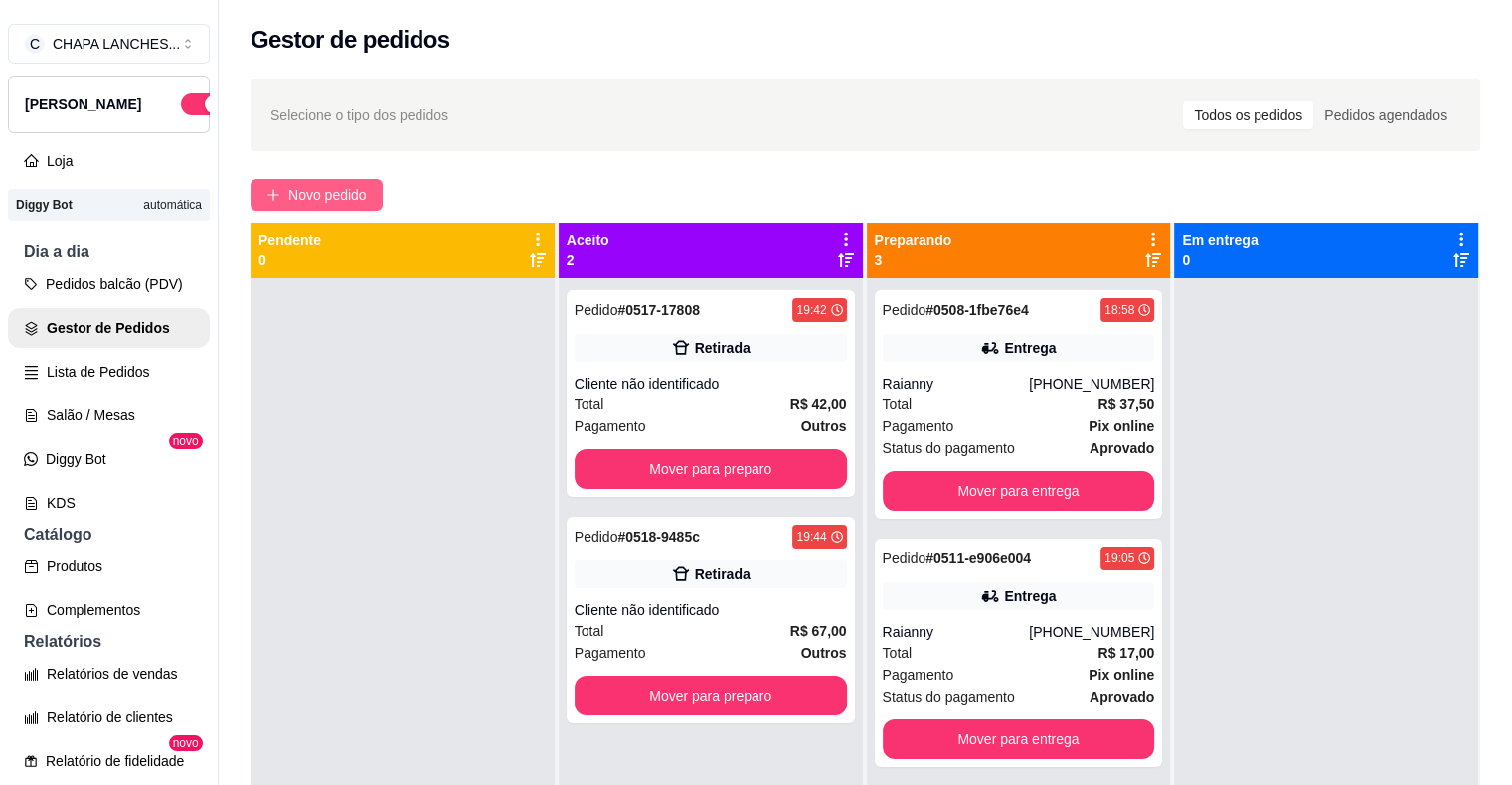 click on "Novo pedido" at bounding box center [327, 195] 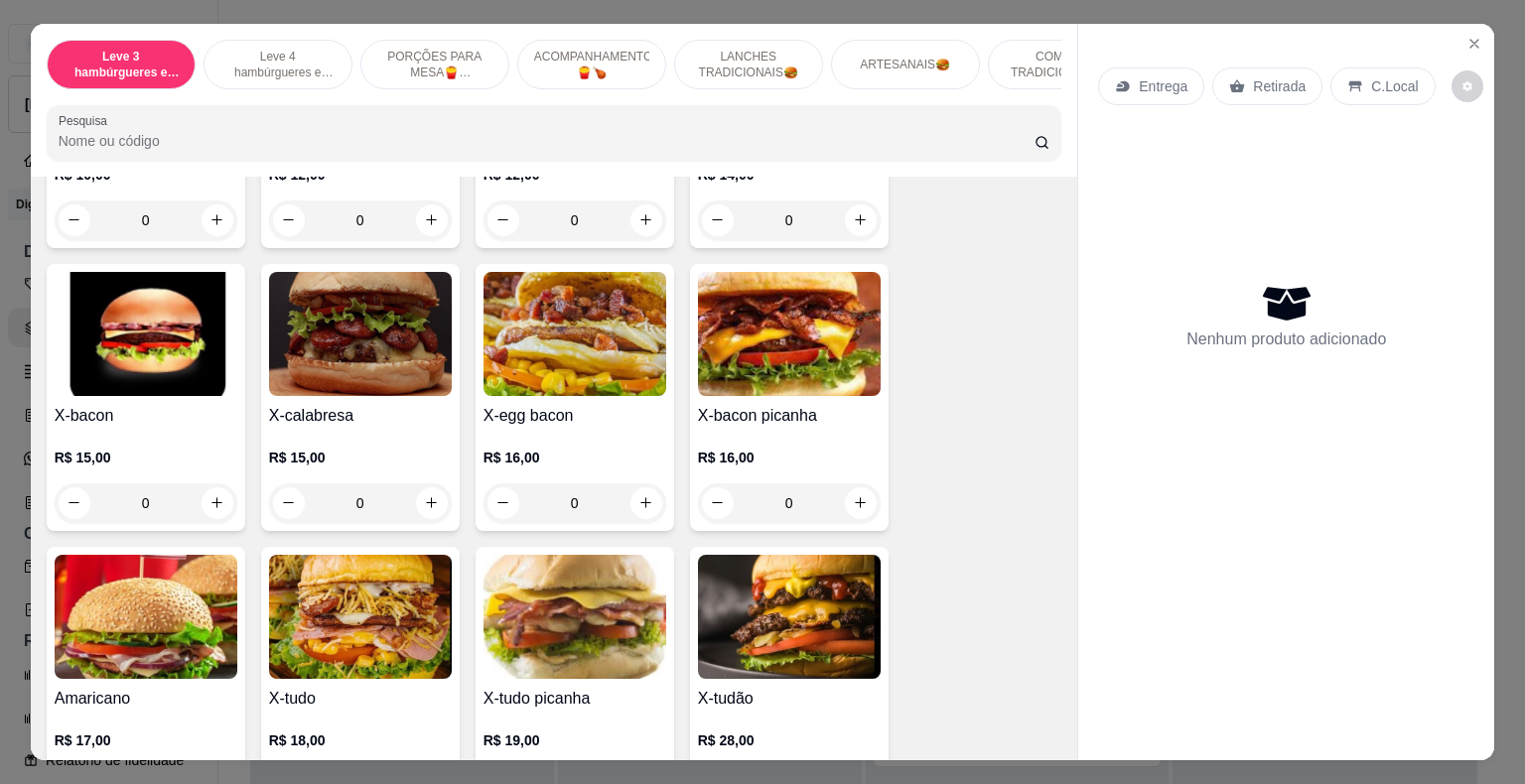 scroll, scrollTop: 2382, scrollLeft: 0, axis: vertical 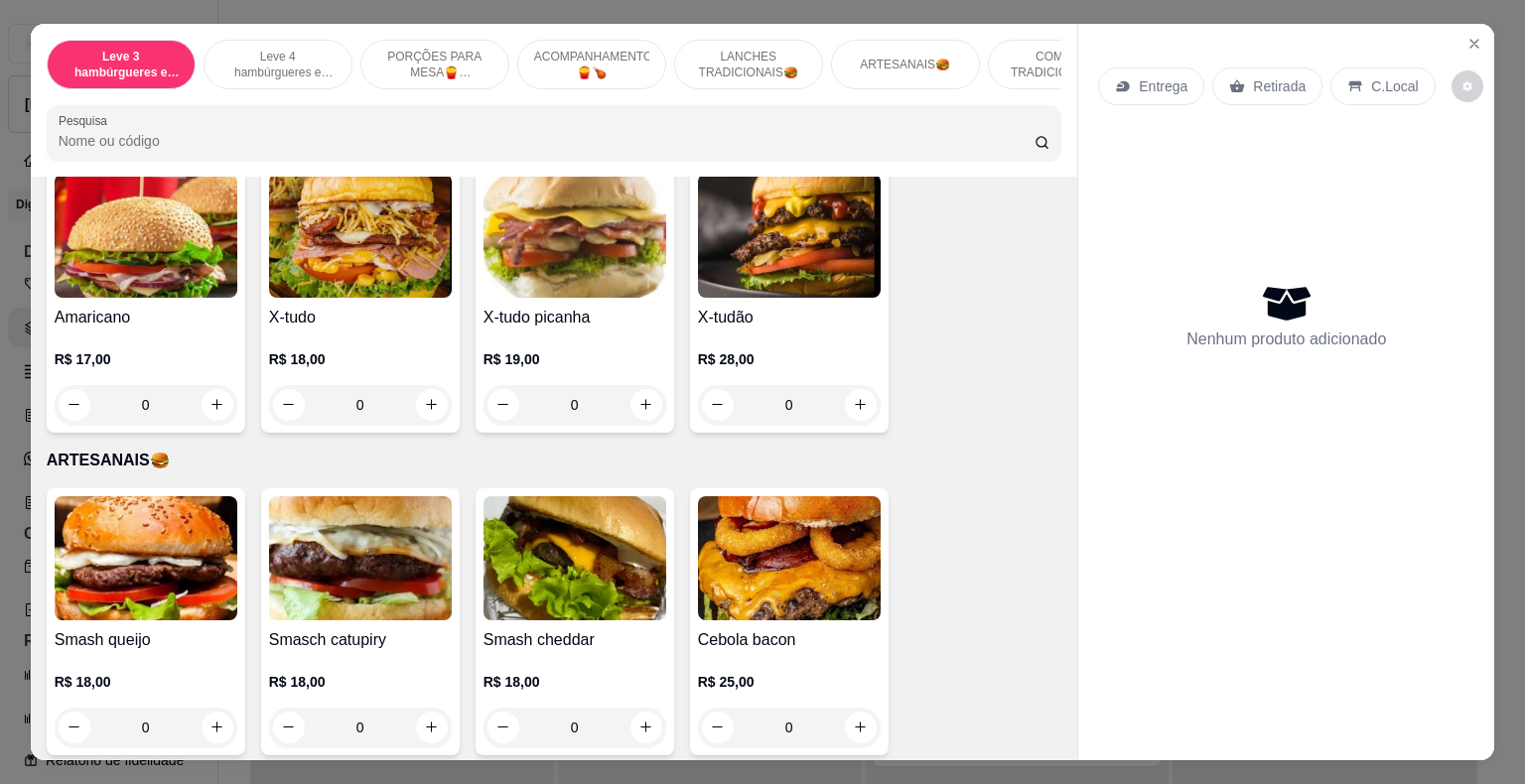 click on "0" at bounding box center [575, 405] 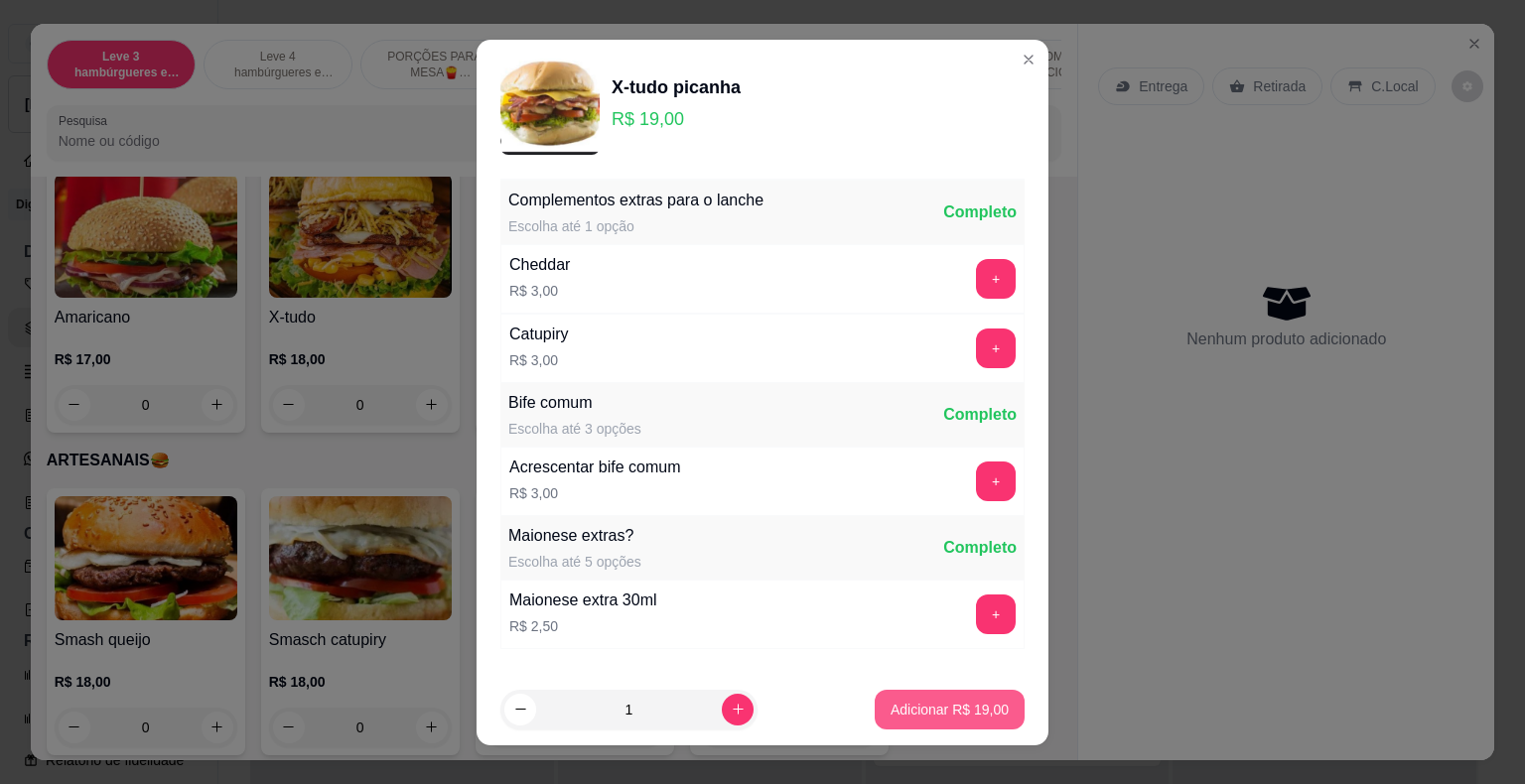 click on "Adicionar   R$ 19,00" at bounding box center (949, 710) 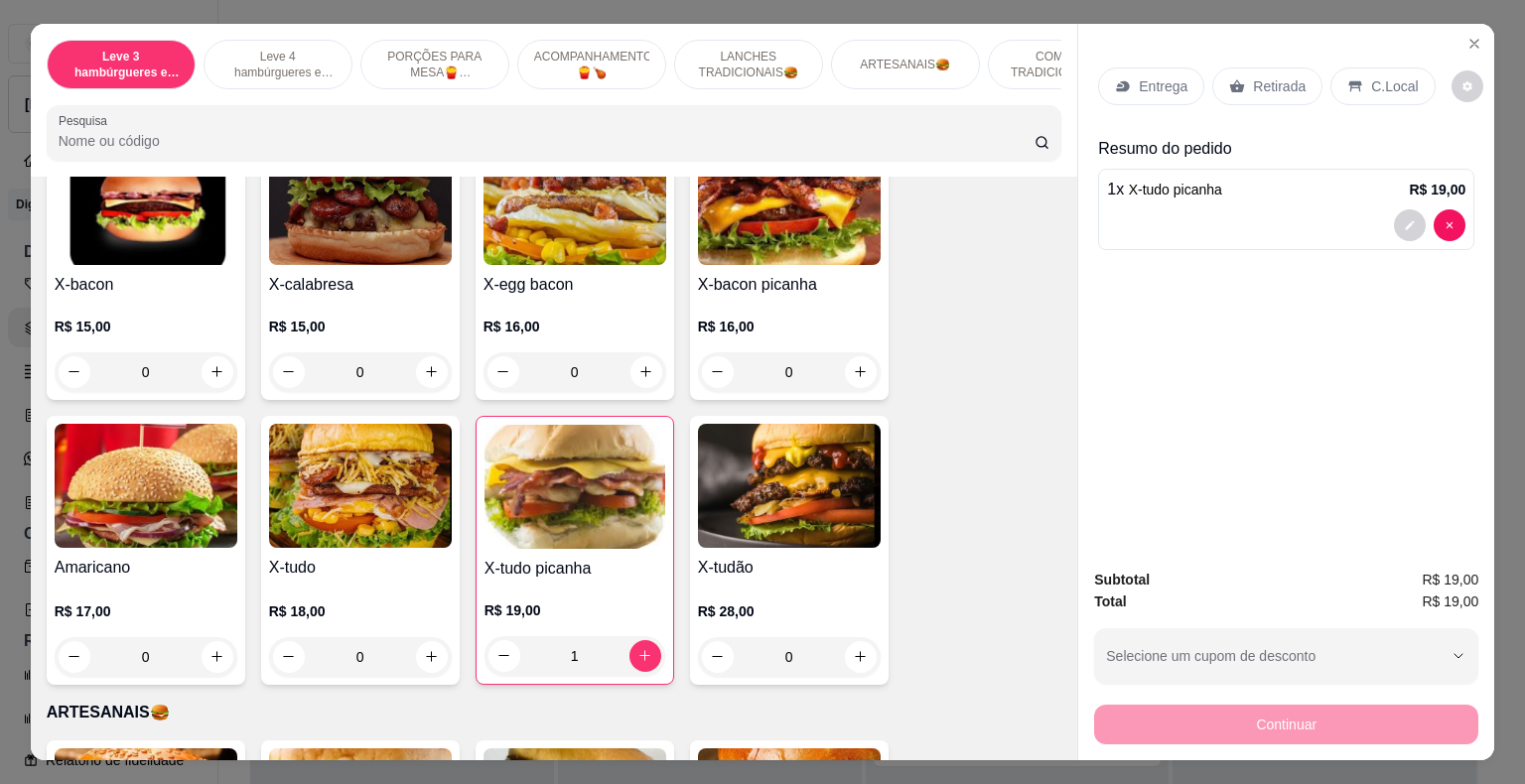 scroll, scrollTop: 2084, scrollLeft: 0, axis: vertical 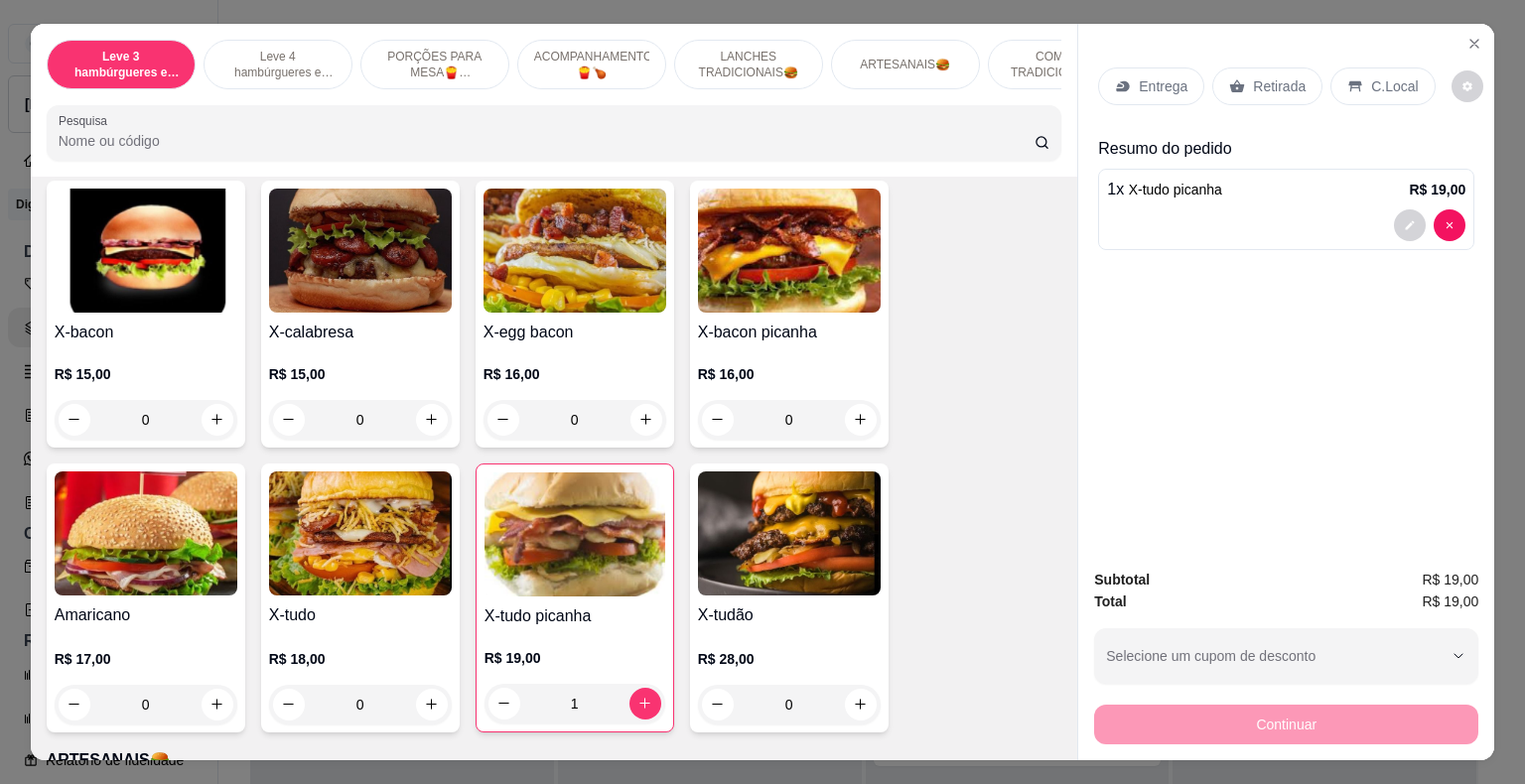 click on "0" at bounding box center (789, 420) 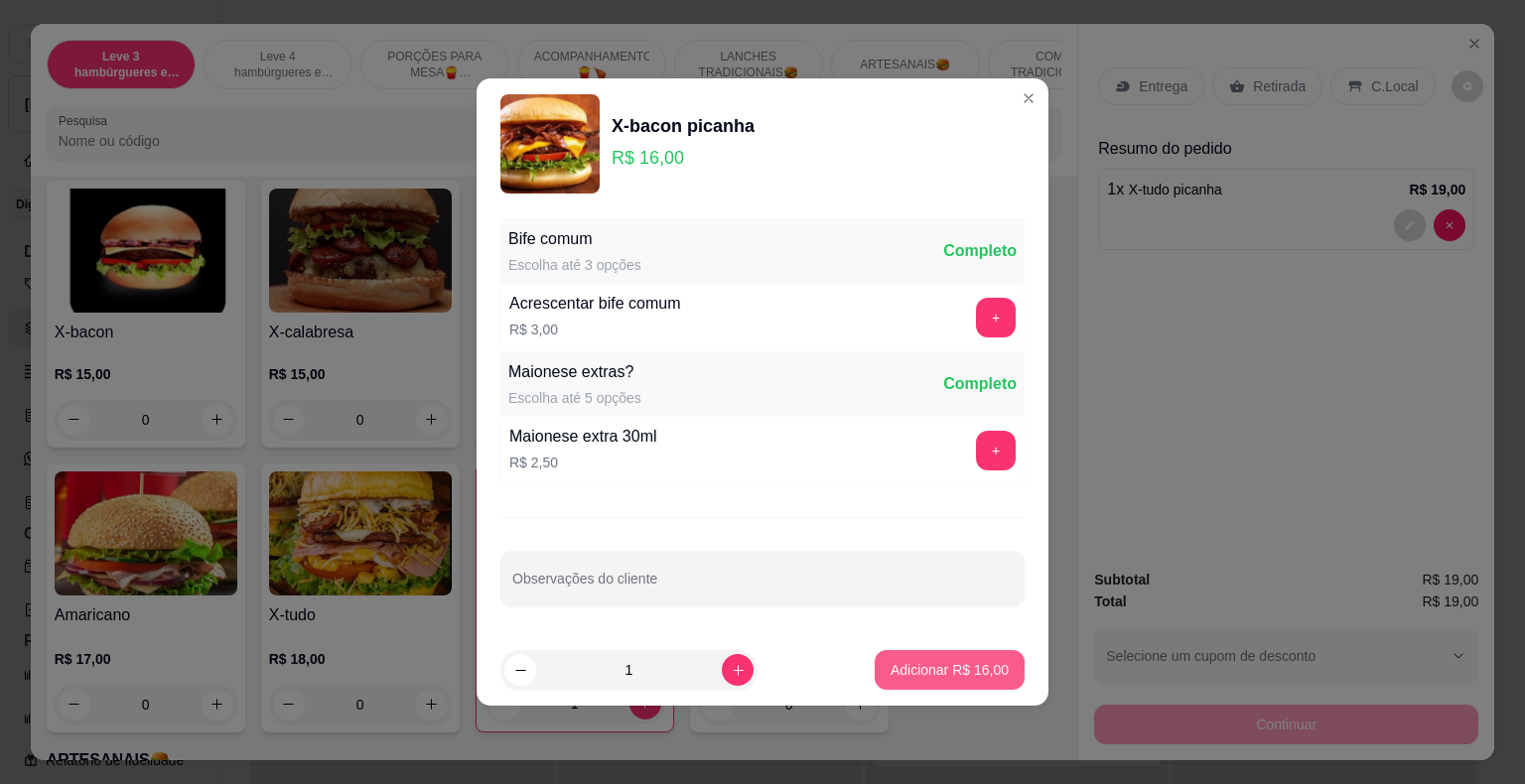 click on "Adicionar   R$ 16,00" at bounding box center [949, 670] 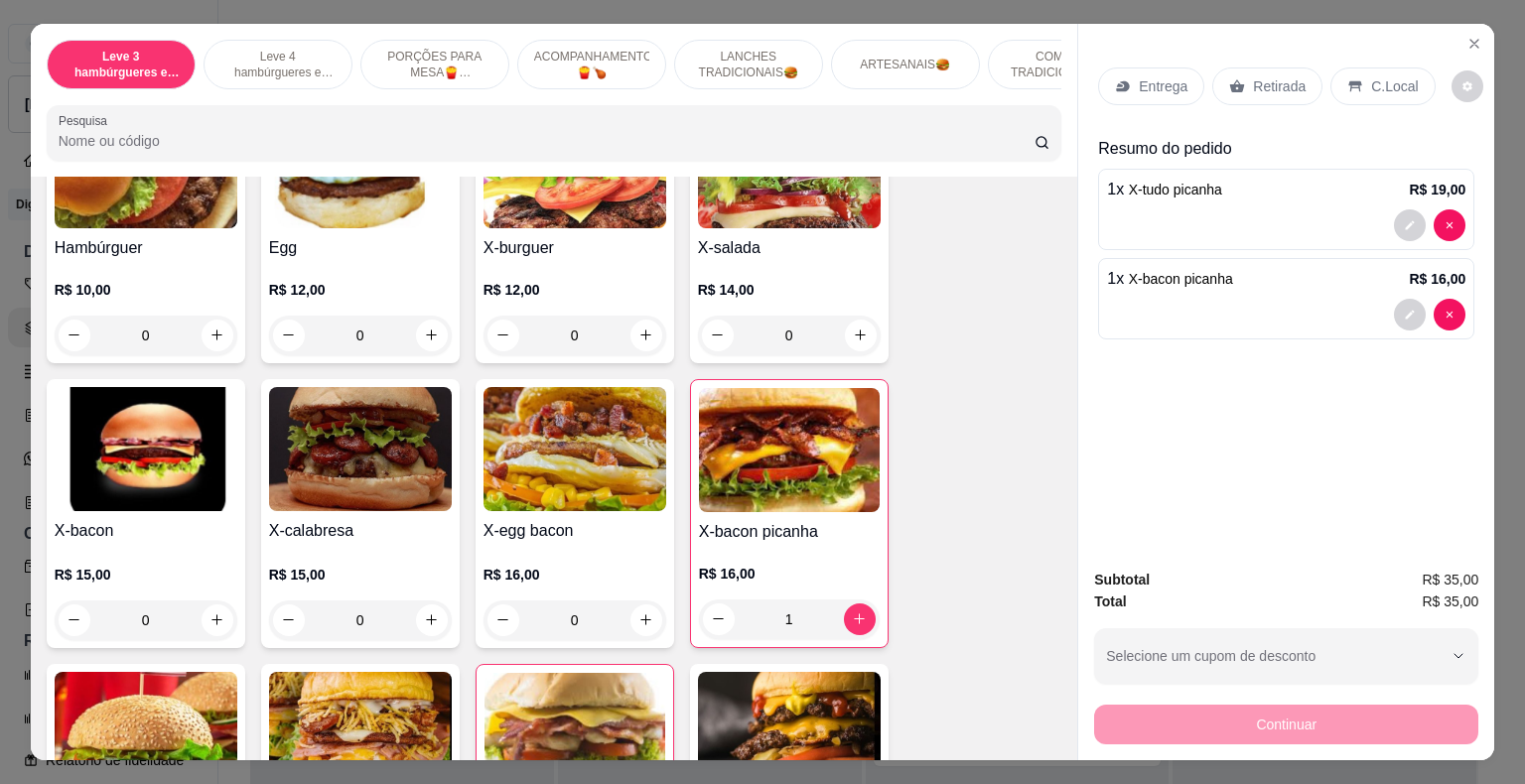 scroll, scrollTop: 1786, scrollLeft: 0, axis: vertical 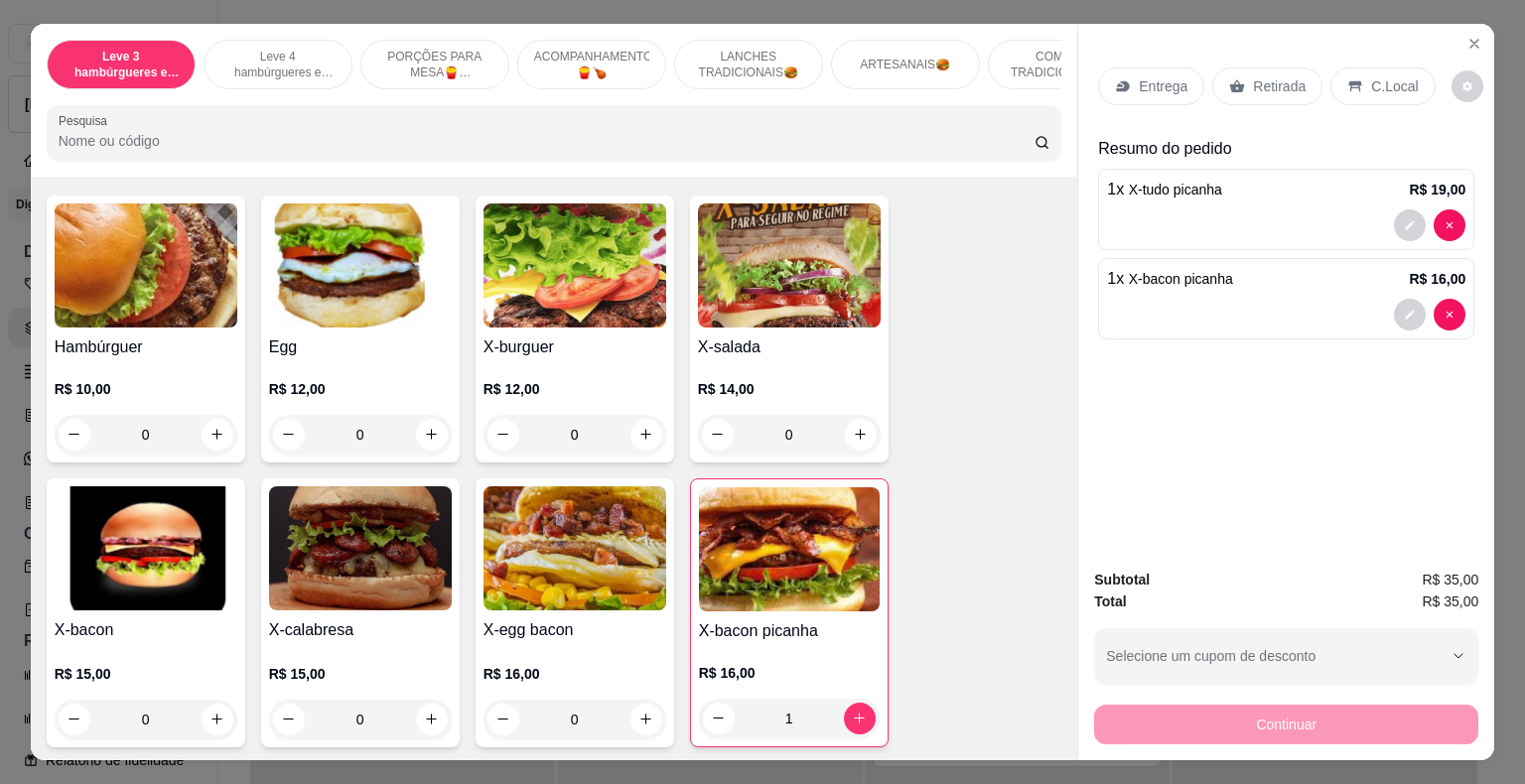 click on "0" at bounding box center [789, 435] 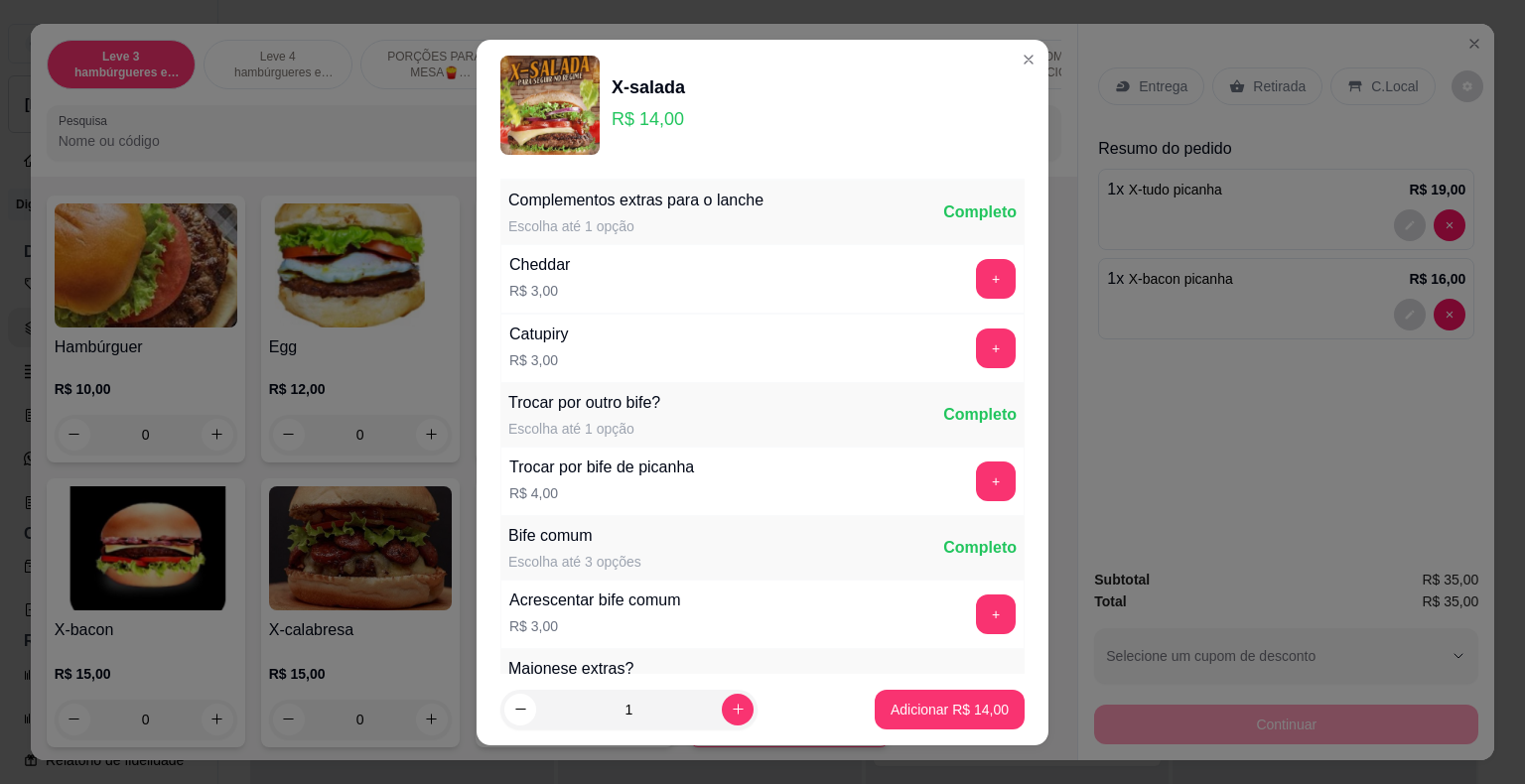 scroll, scrollTop: 253, scrollLeft: 0, axis: vertical 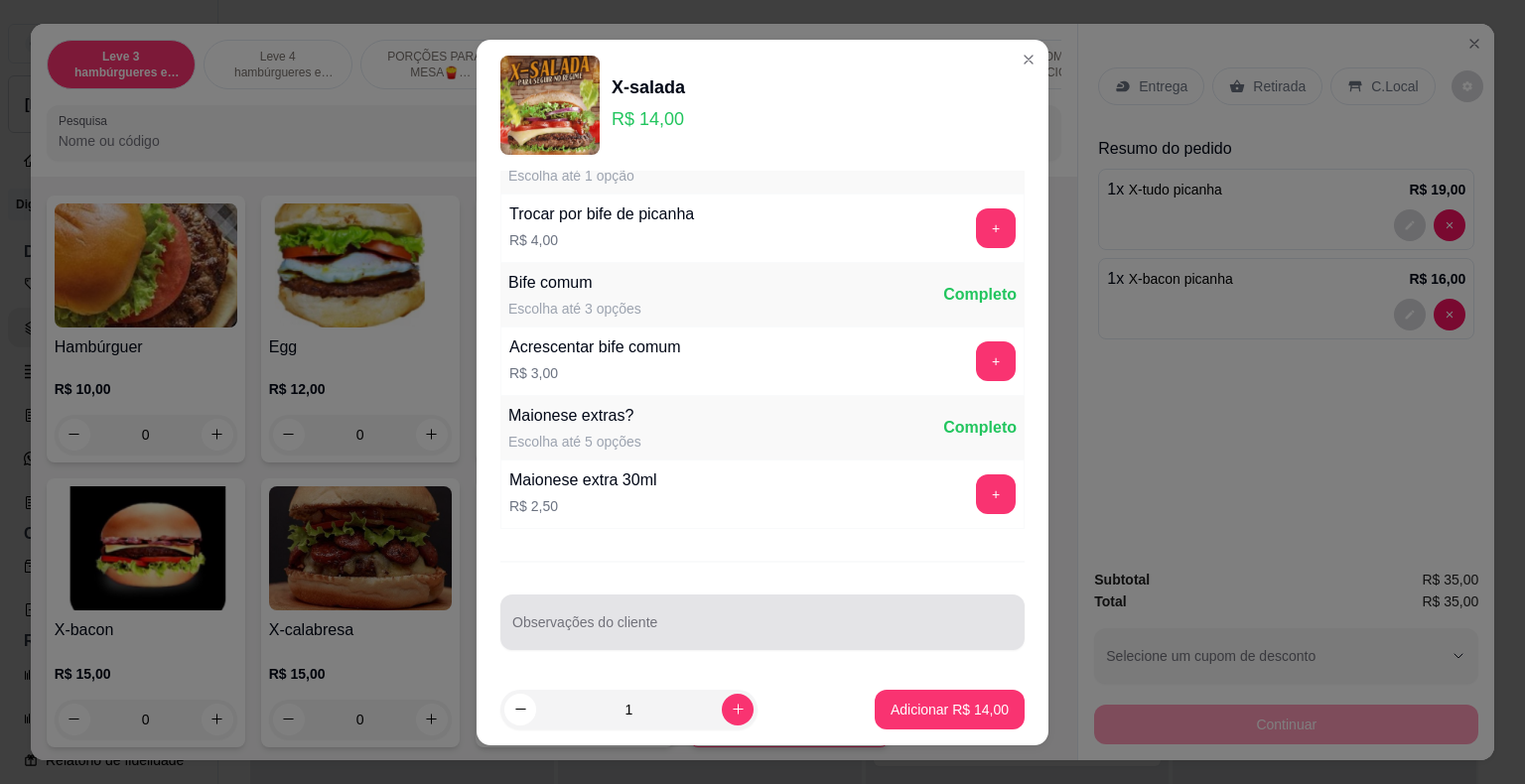 click at bounding box center (762, 622) 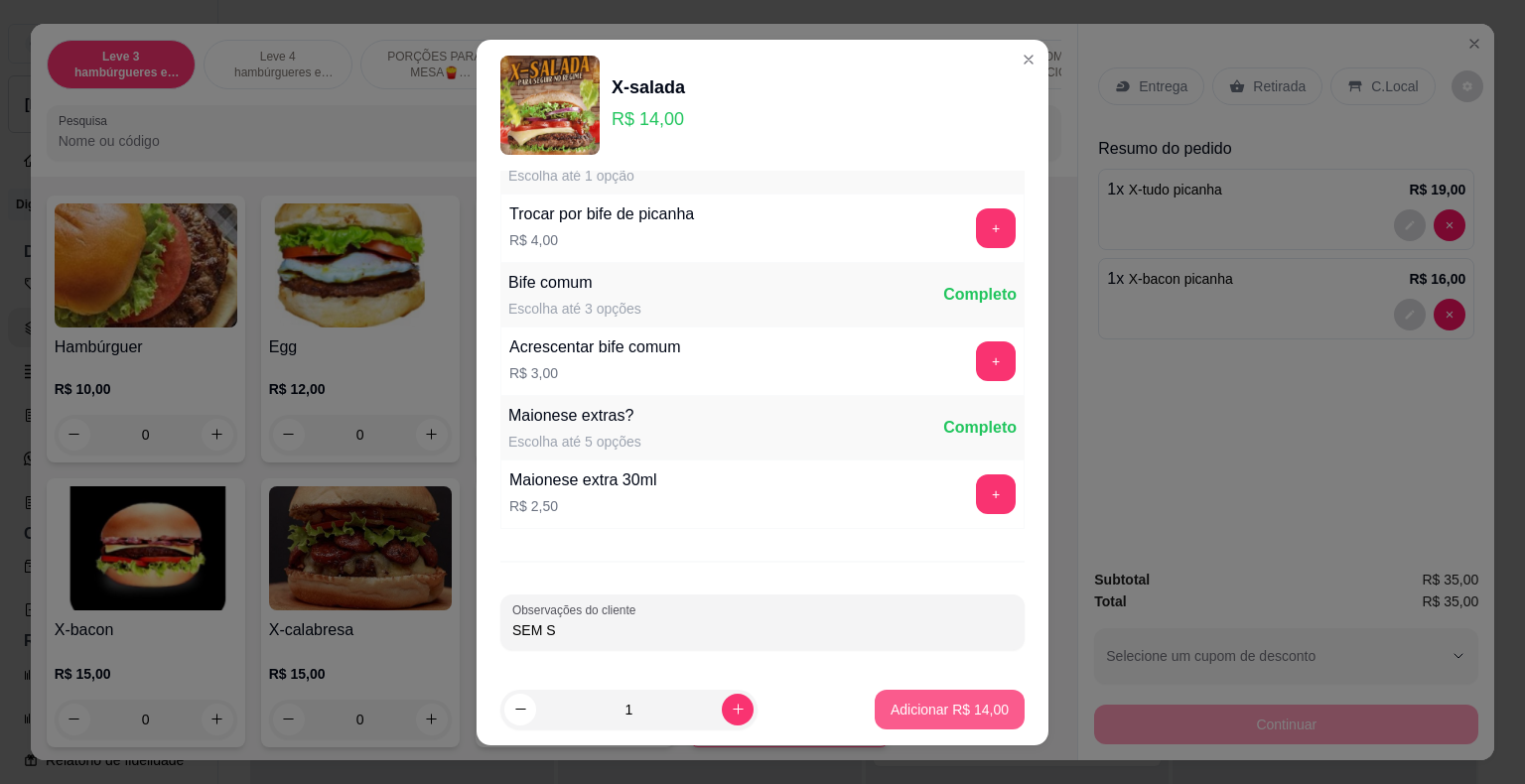 type on "SEM S" 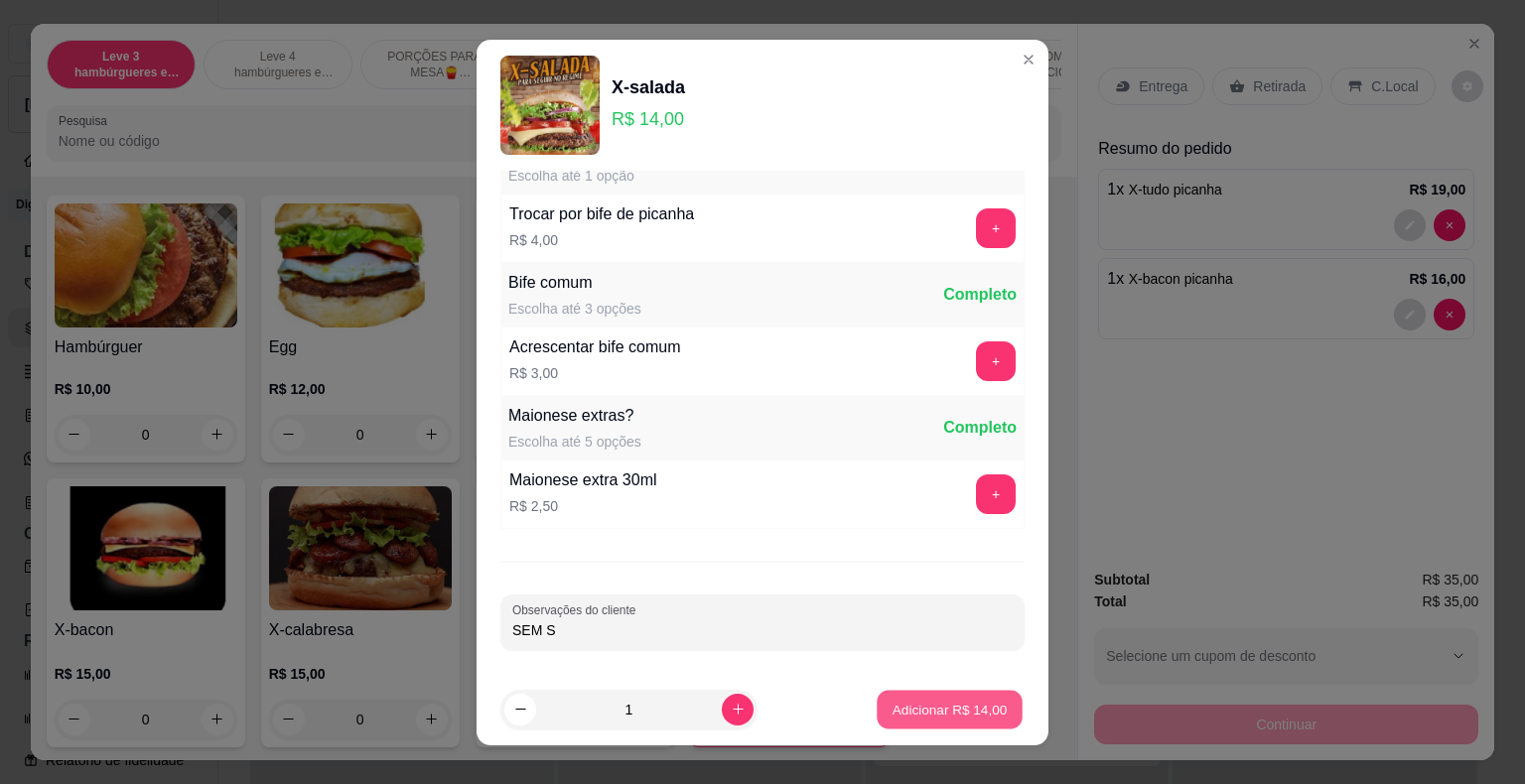 click on "Adicionar   R$ 14,00" at bounding box center (950, 709) 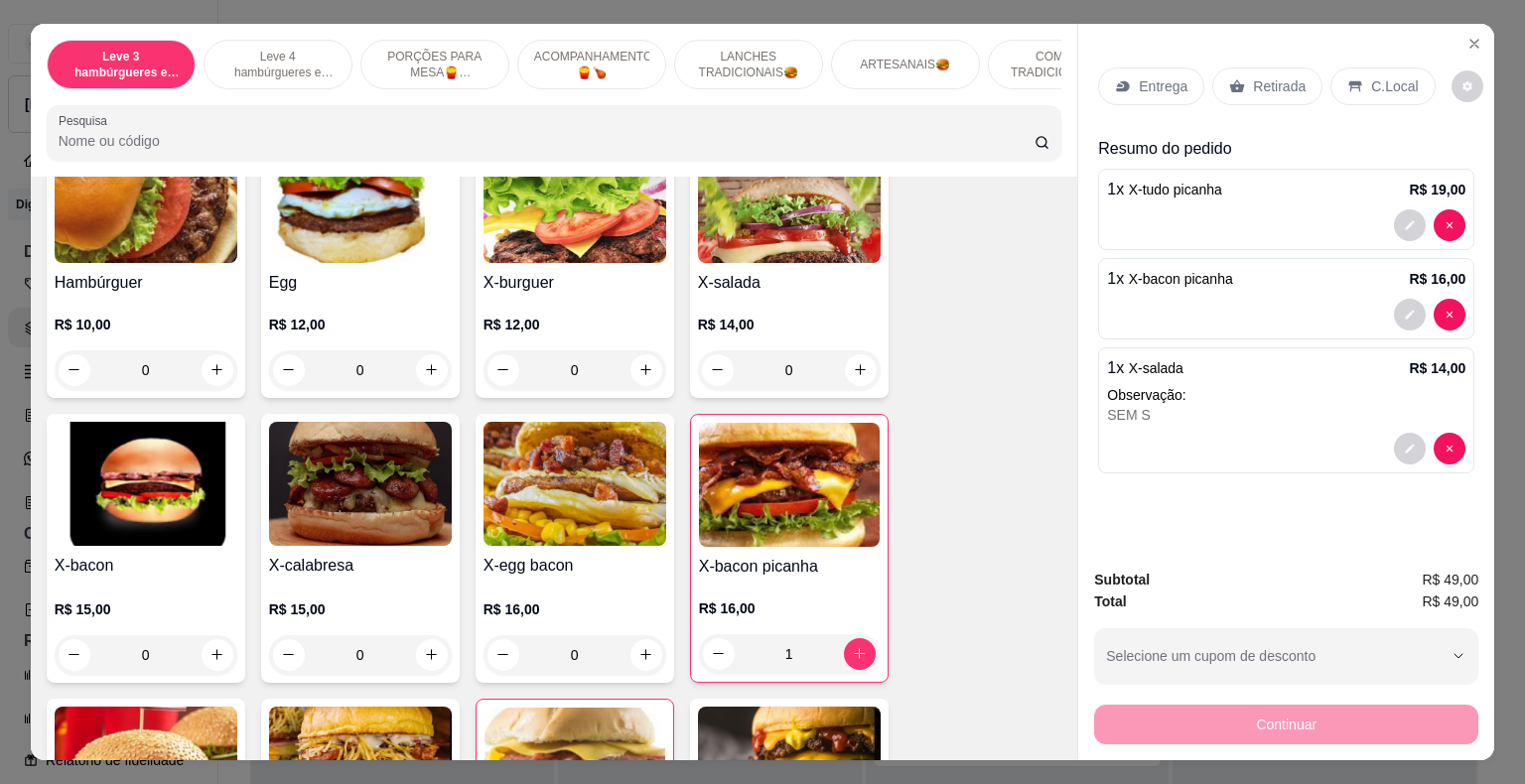 scroll, scrollTop: 1985, scrollLeft: 0, axis: vertical 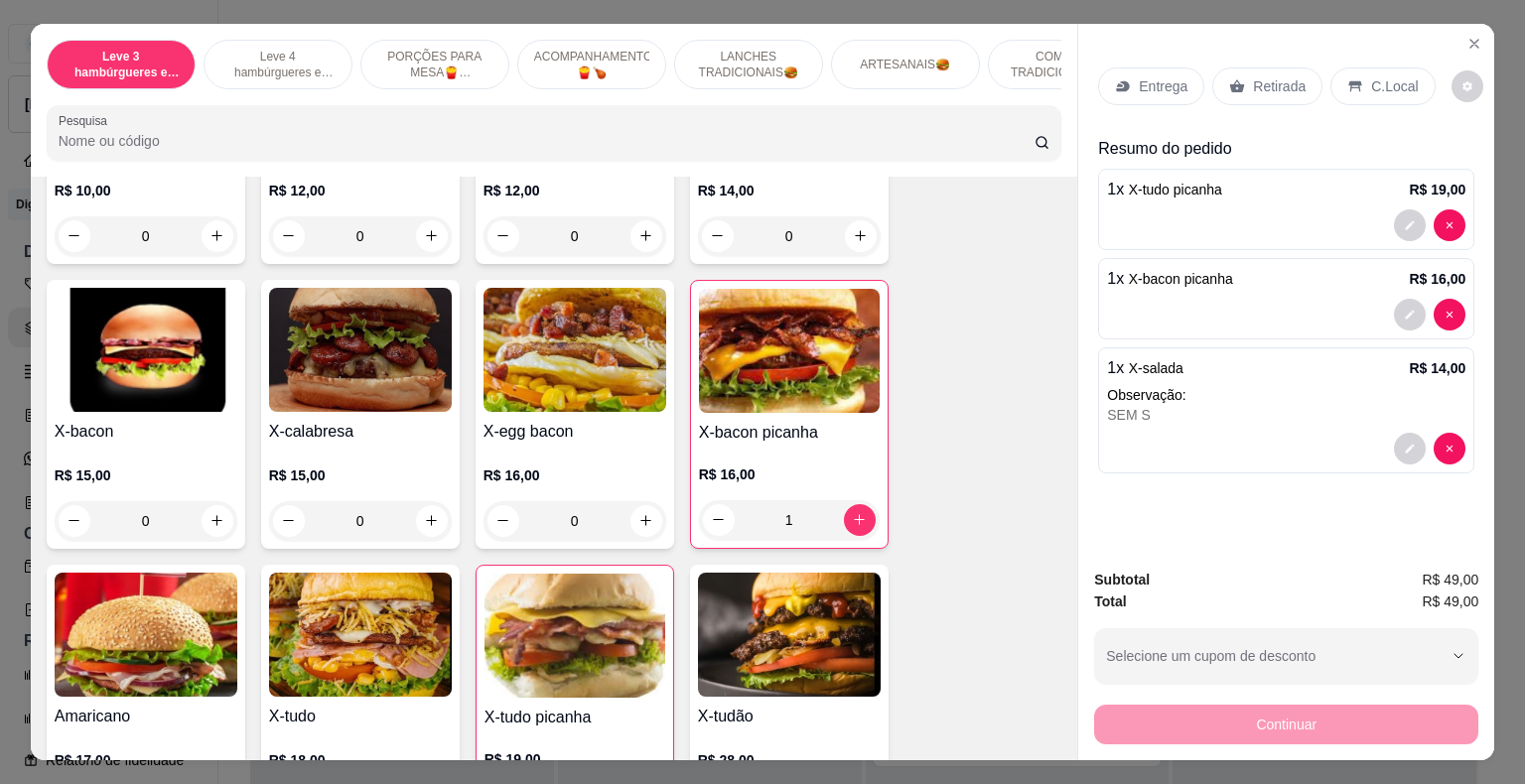 click on "0" at bounding box center [575, 521] 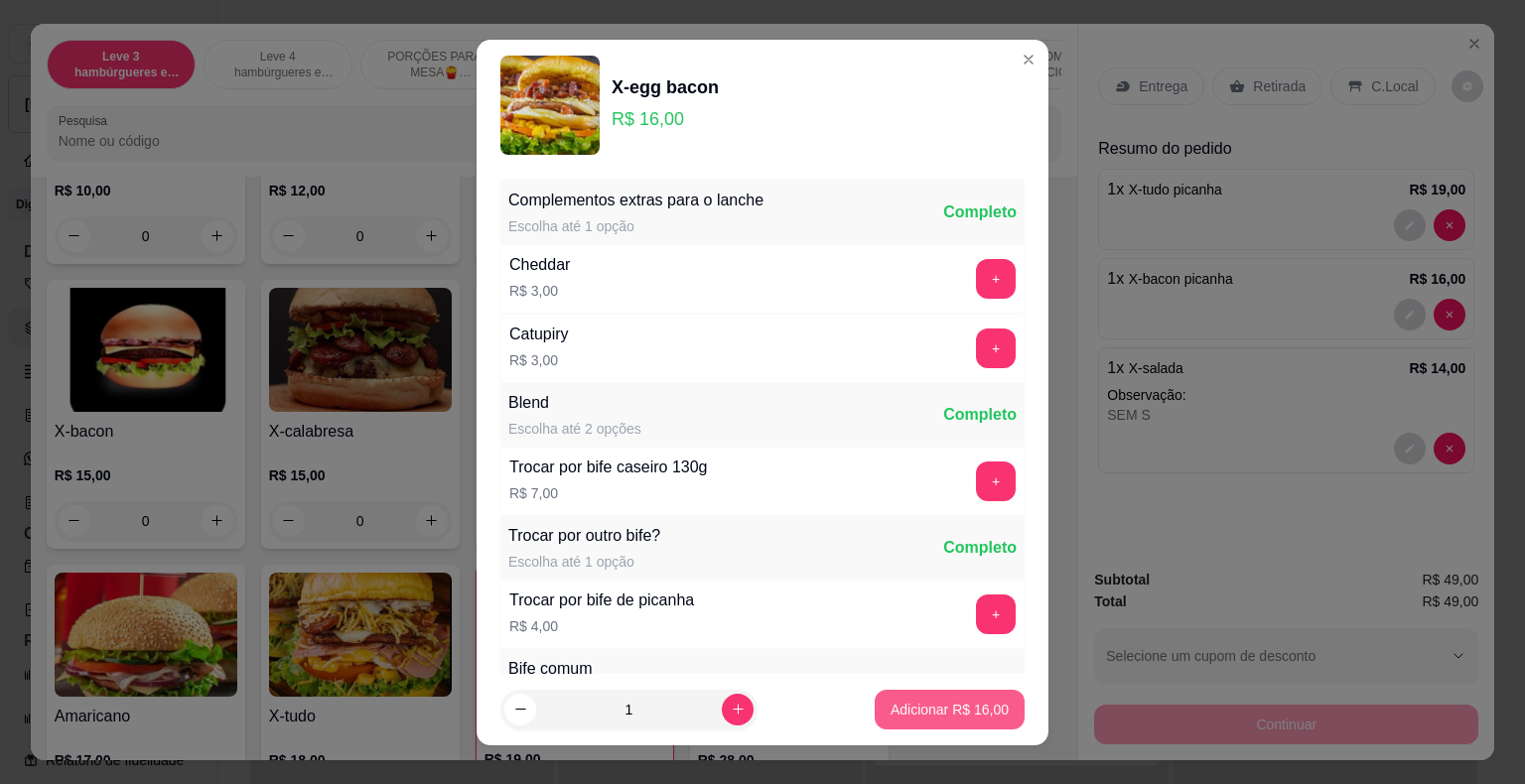 click on "Adicionar   R$ 16,00" at bounding box center (949, 710) 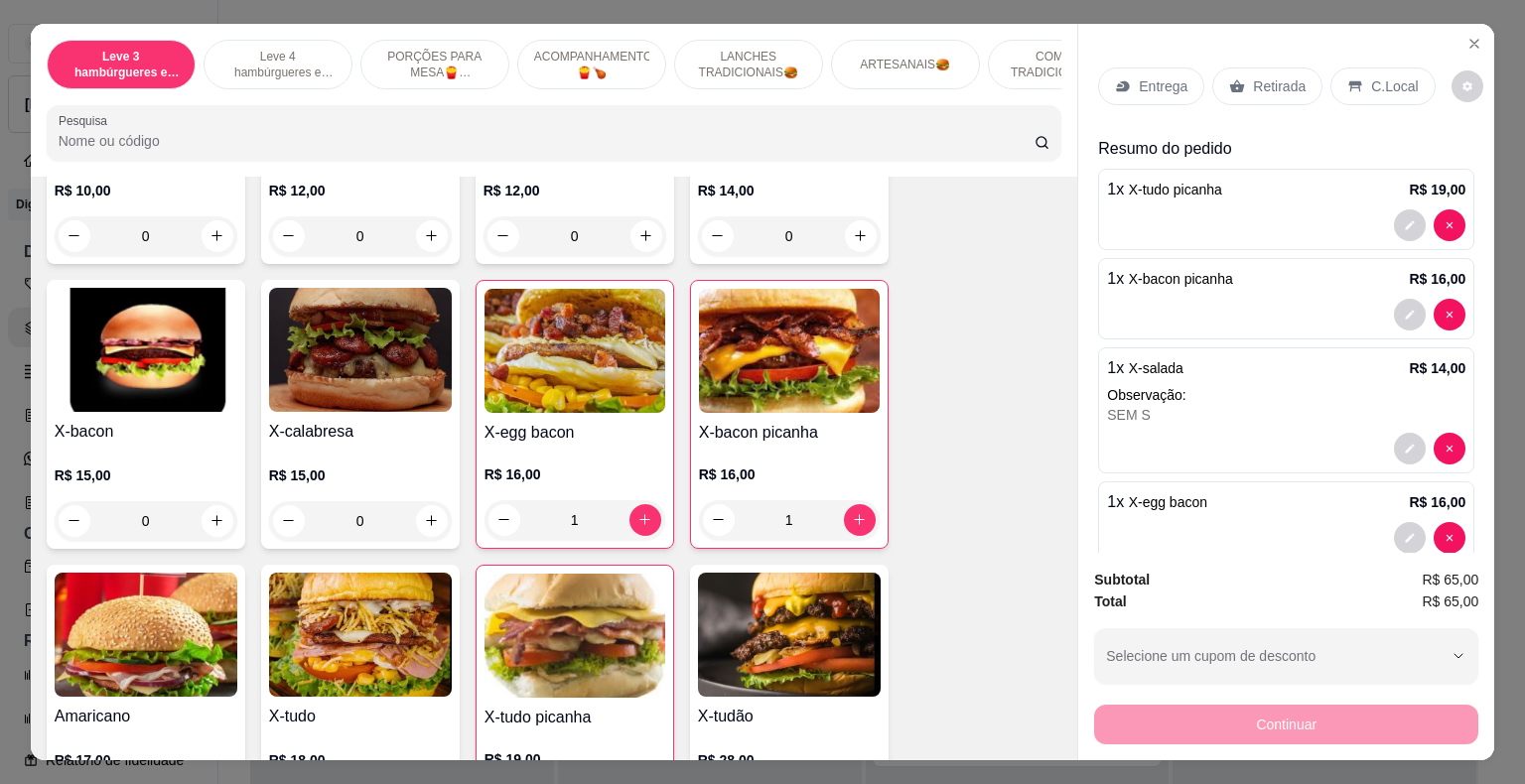 click on "1" at bounding box center (575, 520) 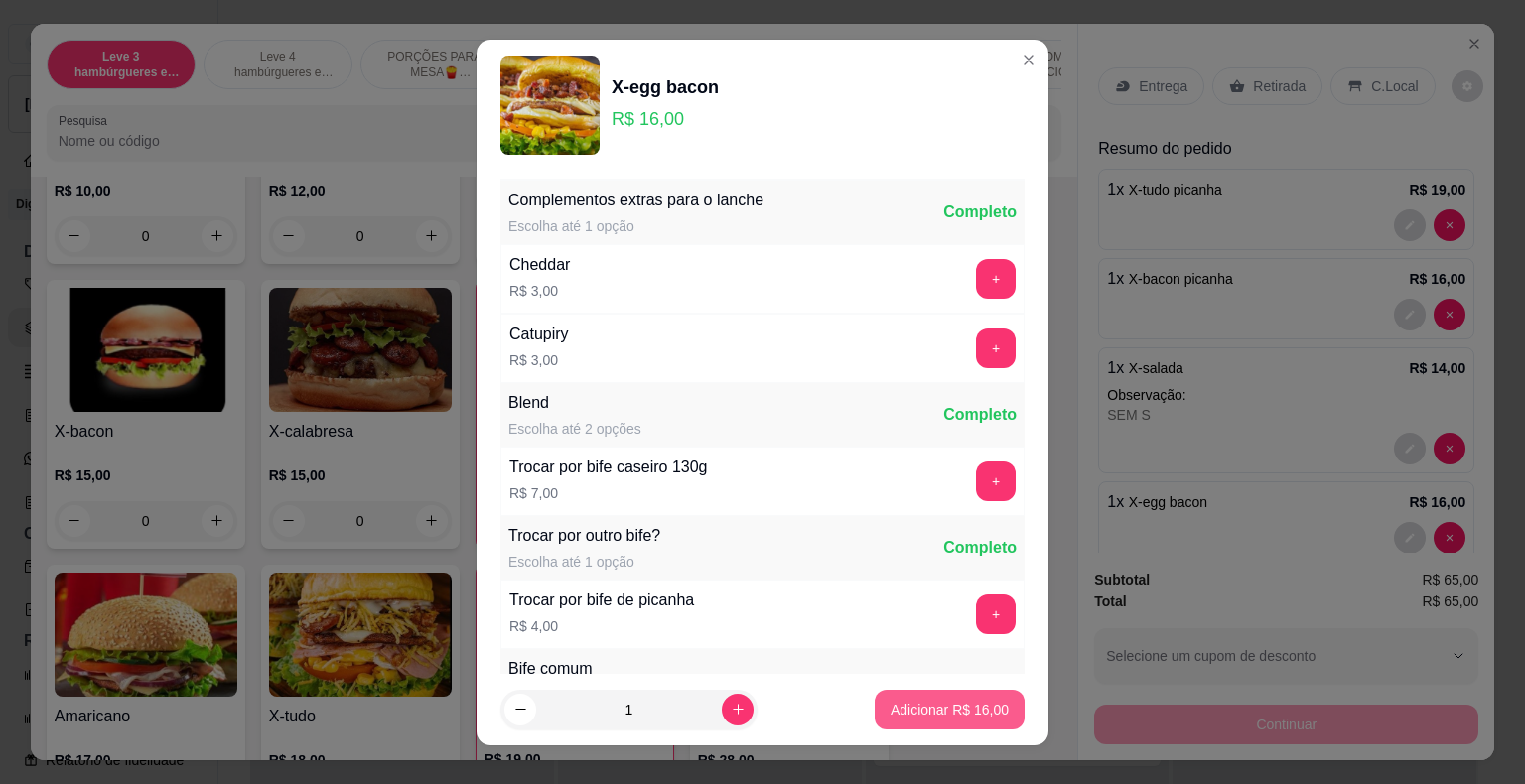 click on "Adicionar   R$ 16,00" at bounding box center (949, 710) 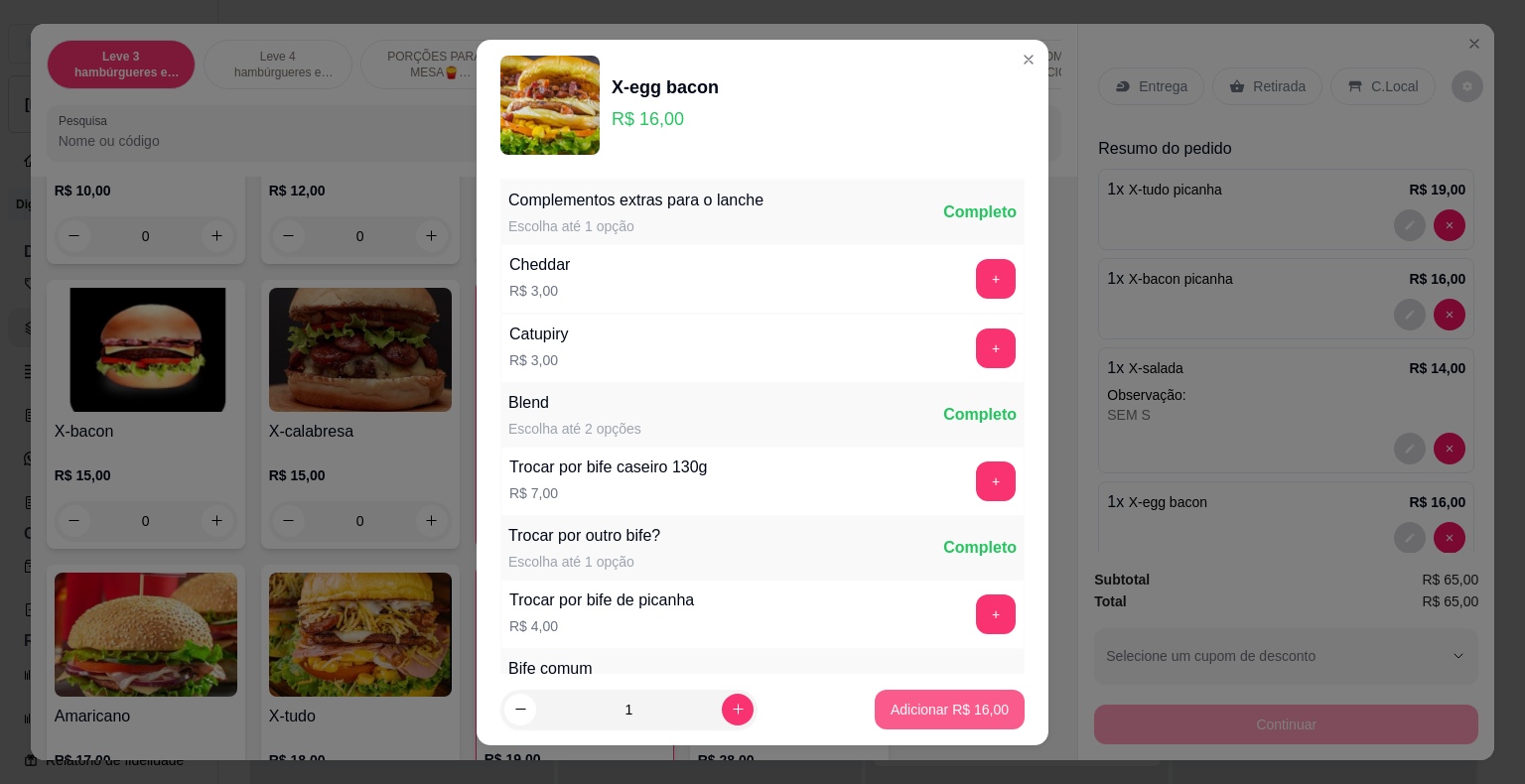 type on "2" 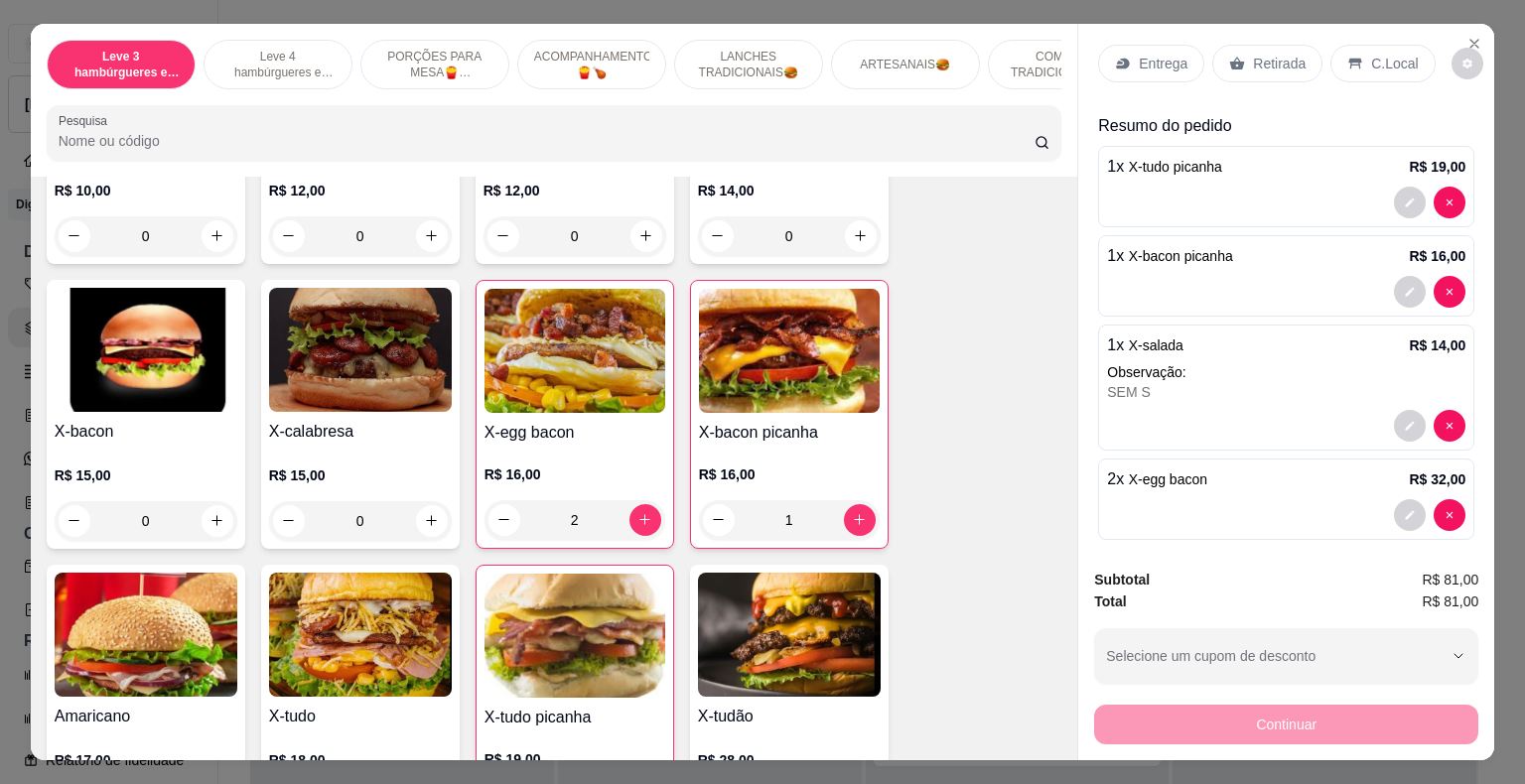 scroll, scrollTop: 34, scrollLeft: 0, axis: vertical 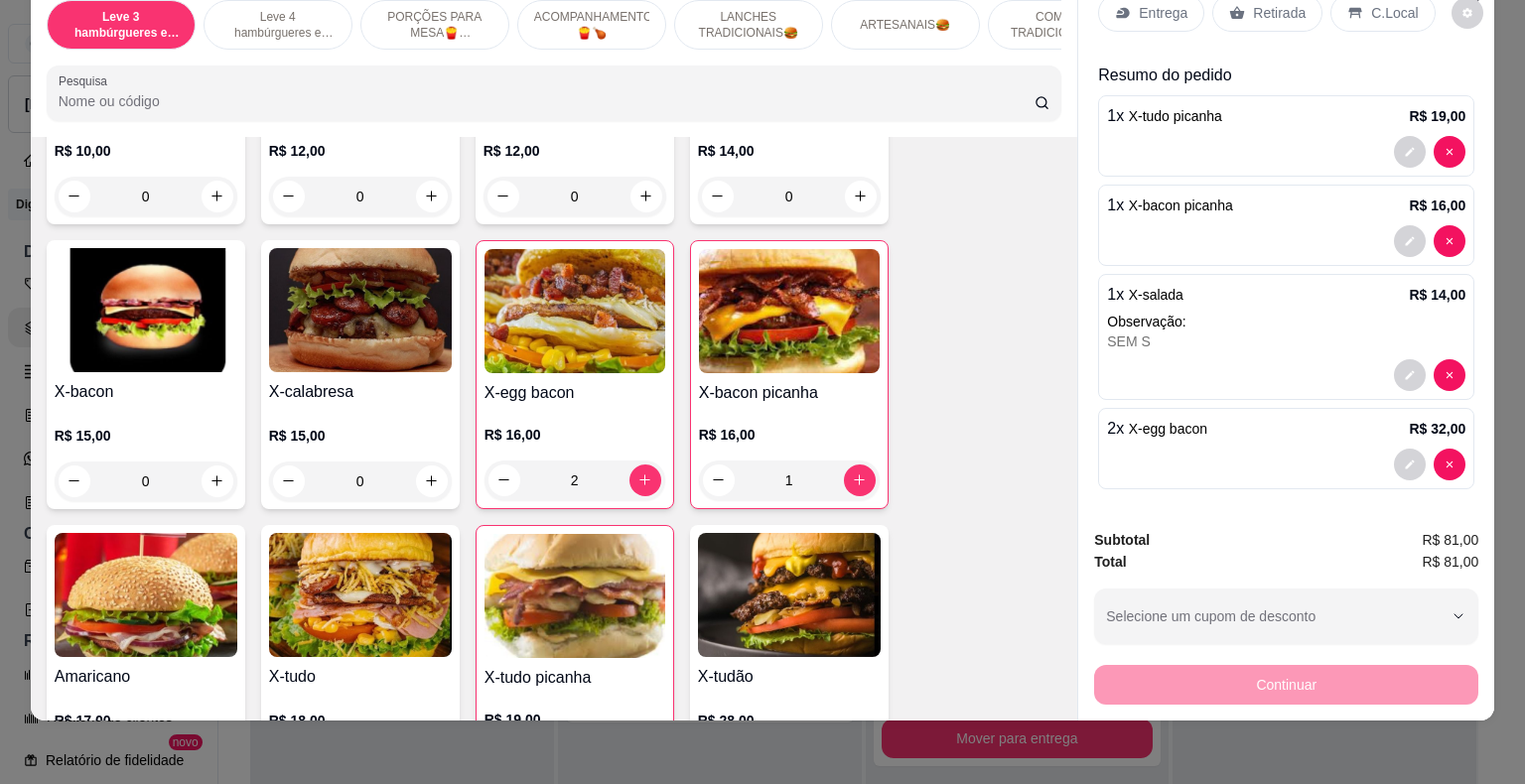 click at bounding box center [1286, 464] 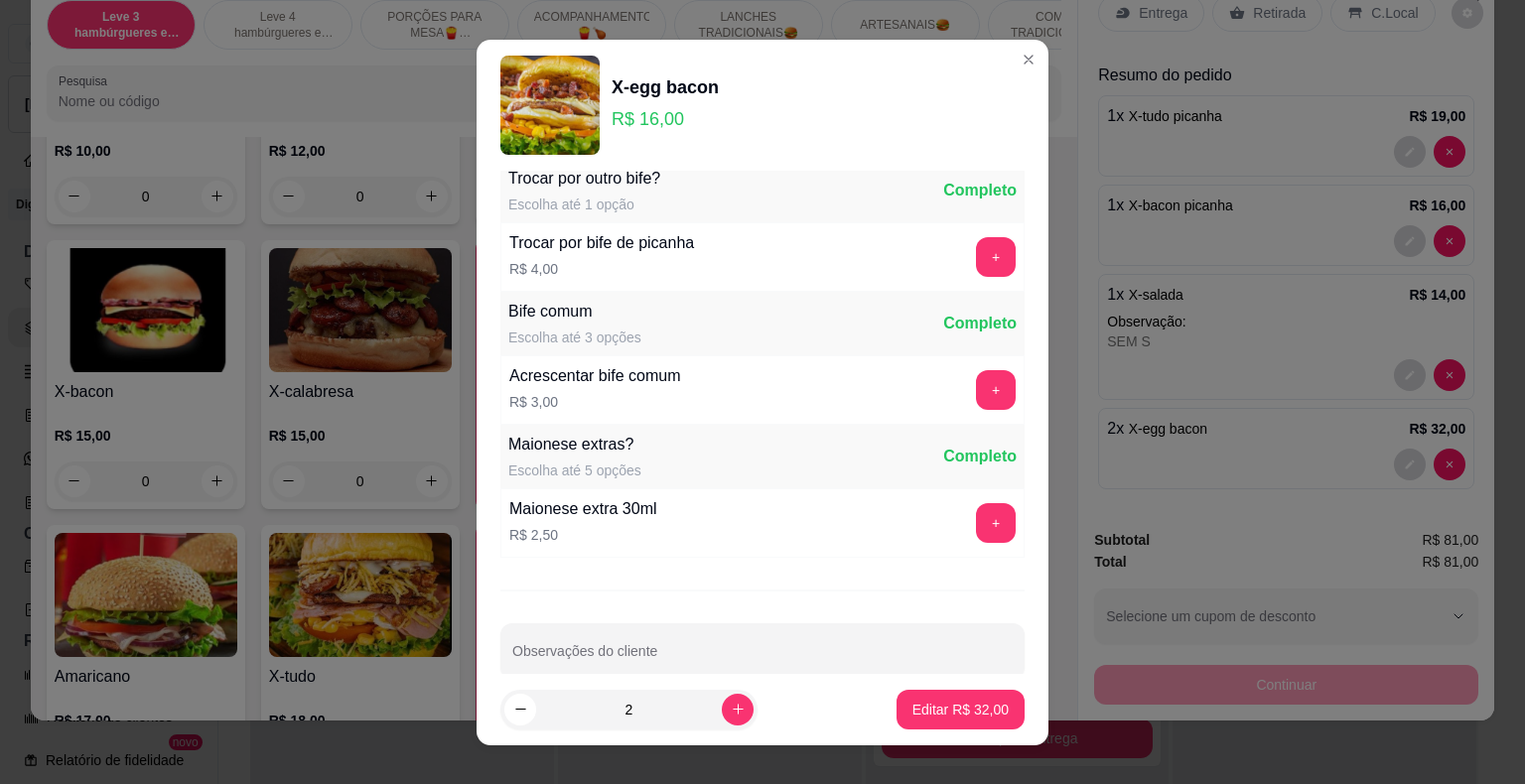 scroll, scrollTop: 385, scrollLeft: 0, axis: vertical 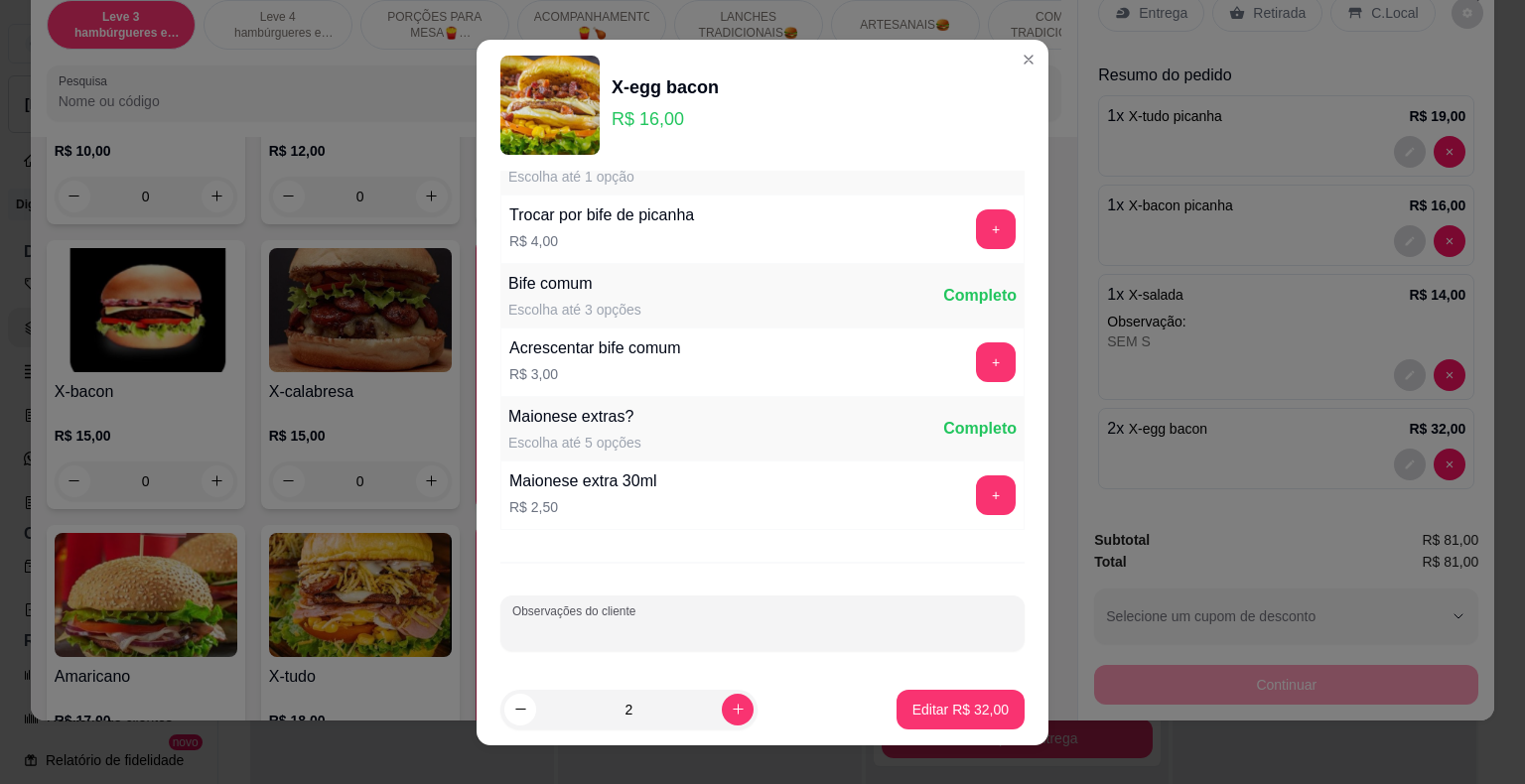click on "Observações do cliente" at bounding box center [762, 631] 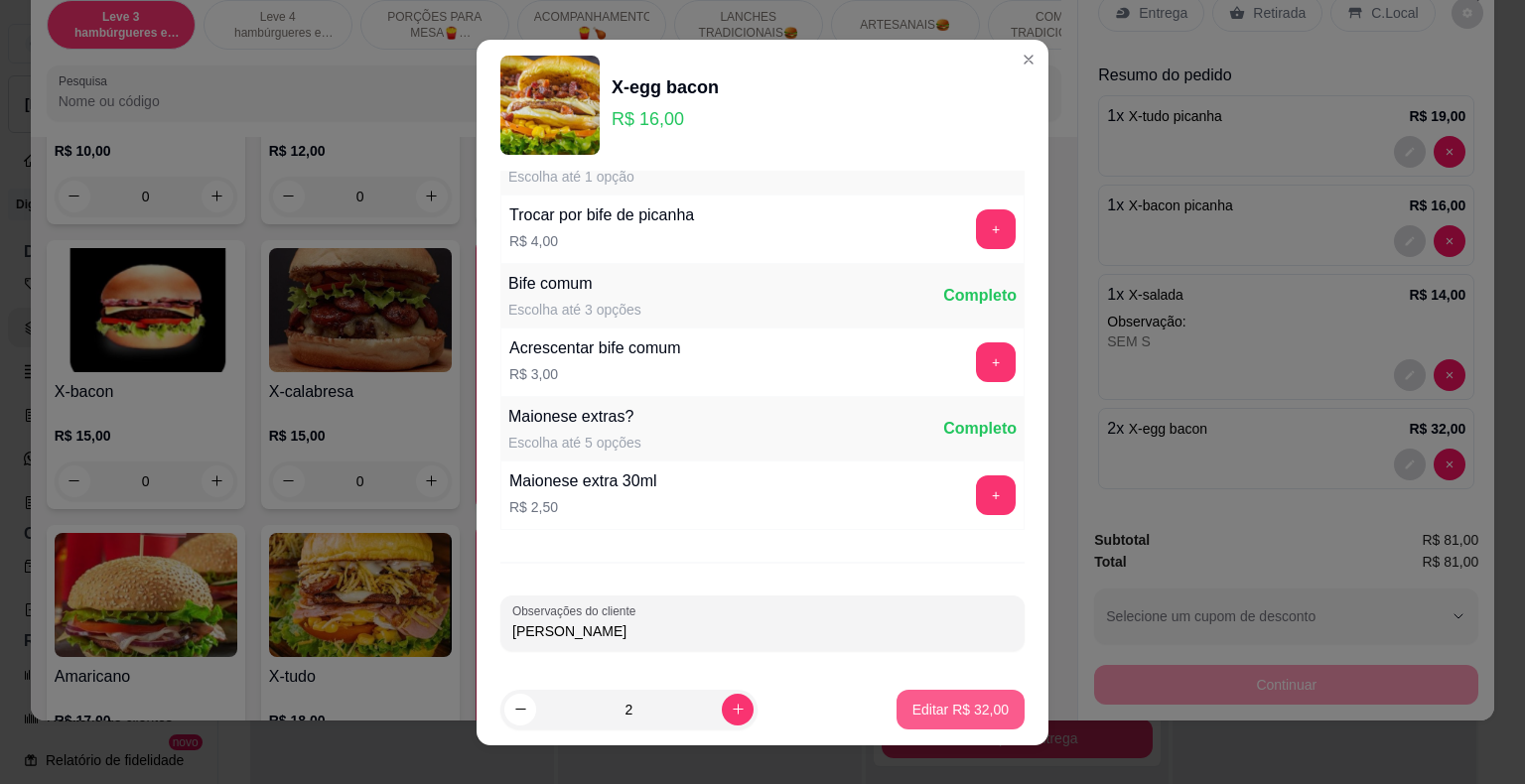 type on "[PERSON_NAME]" 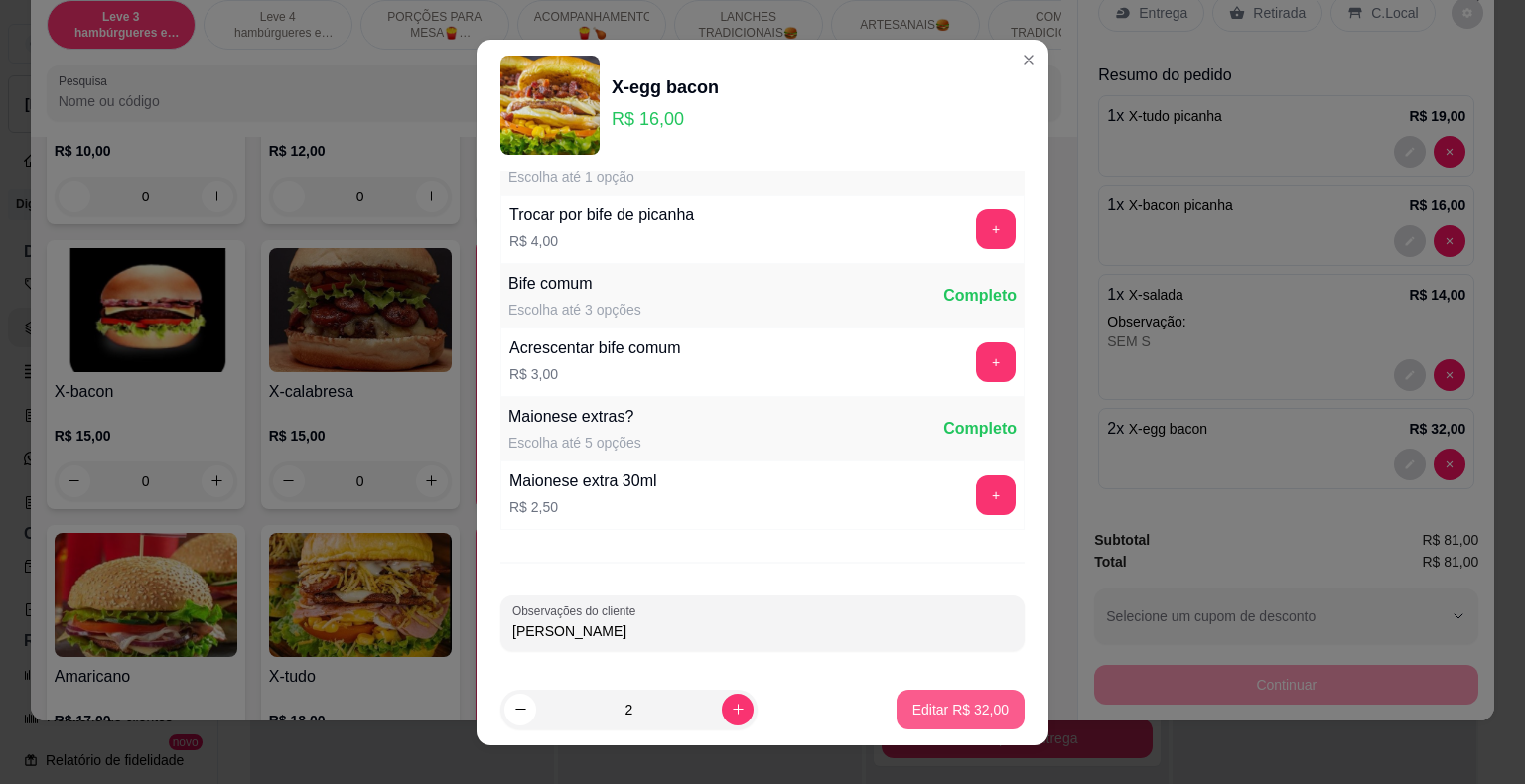 click on "Editar   R$ 32,00" at bounding box center (960, 710) 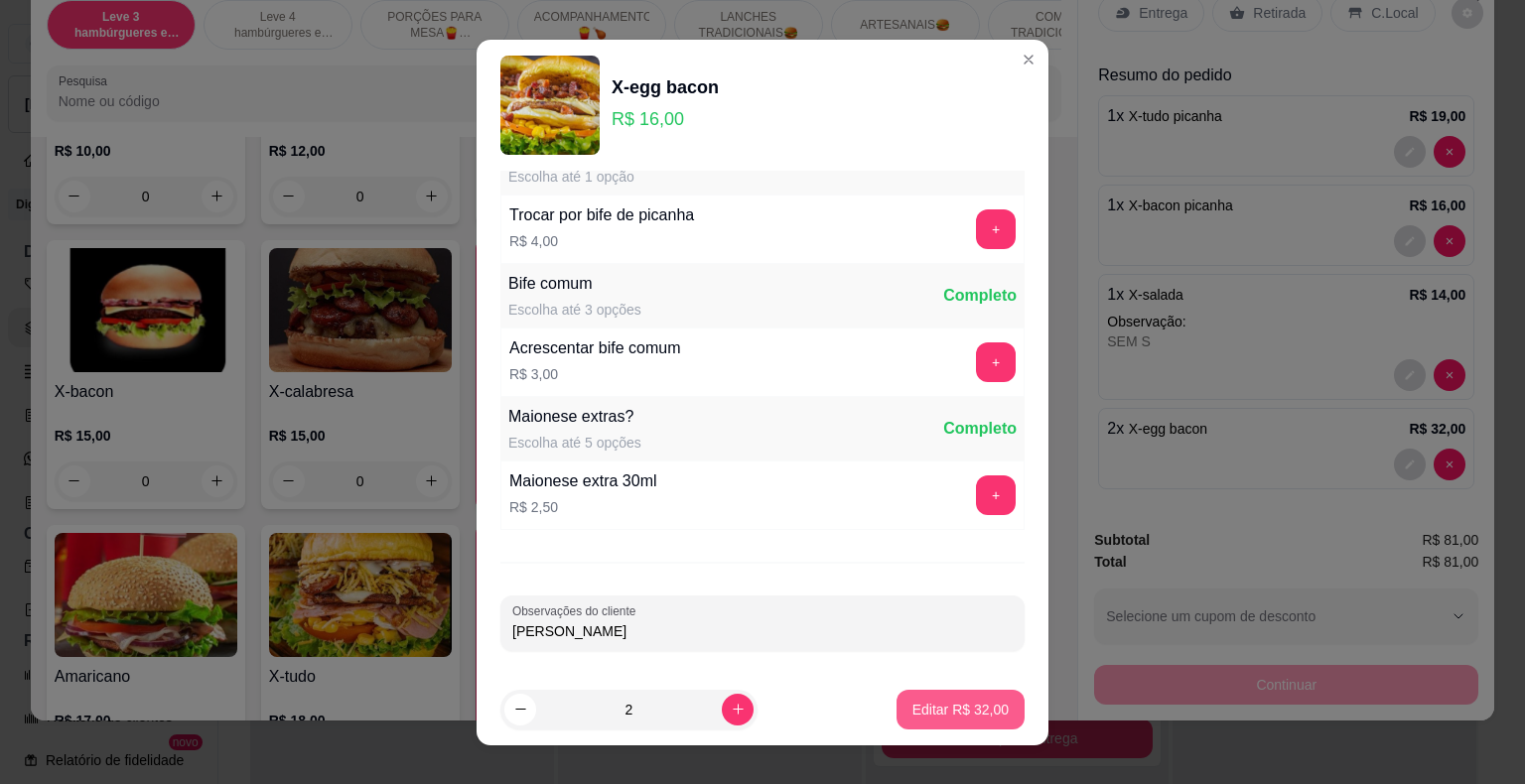 type on "0" 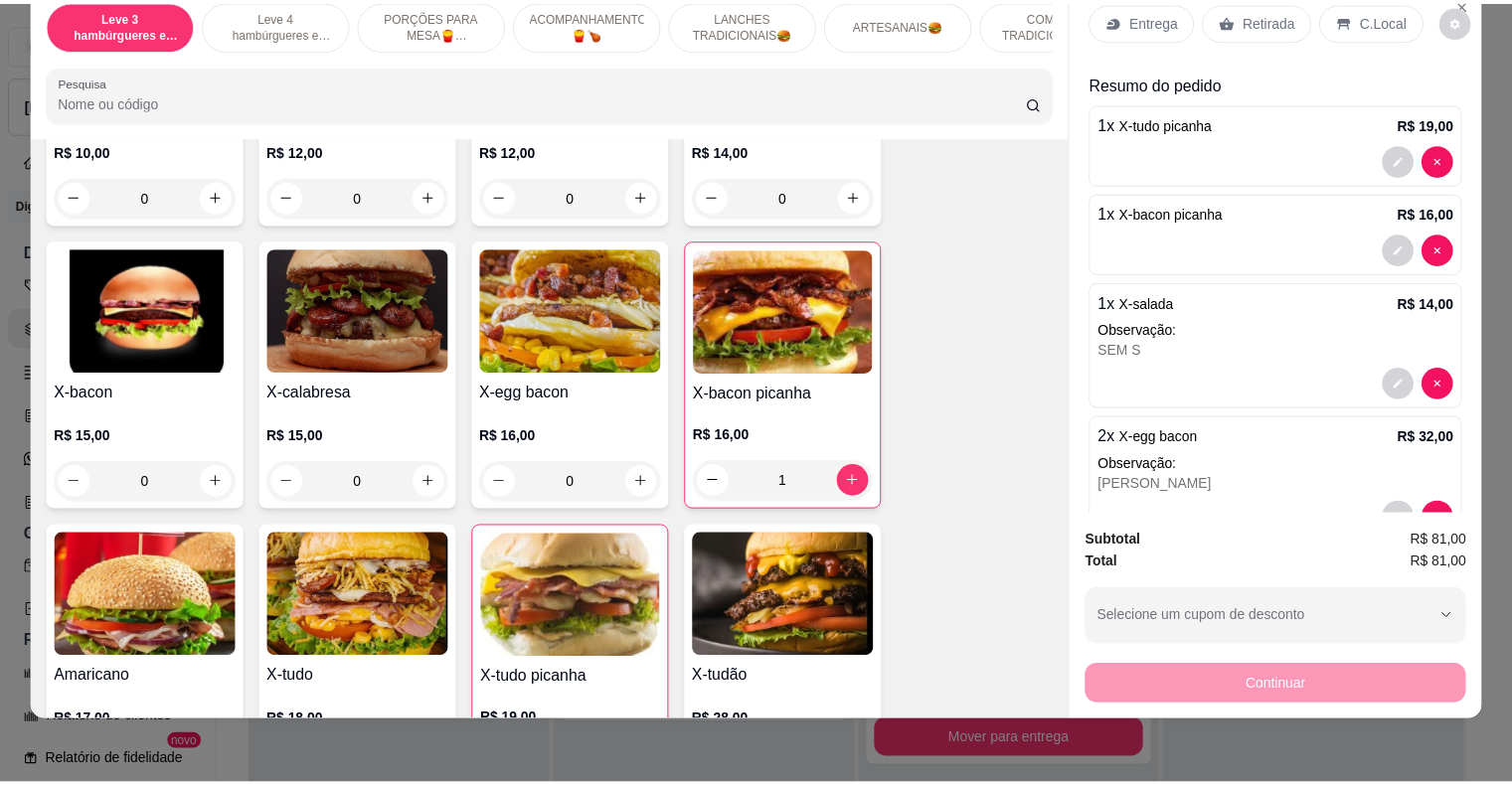 scroll, scrollTop: 0, scrollLeft: 0, axis: both 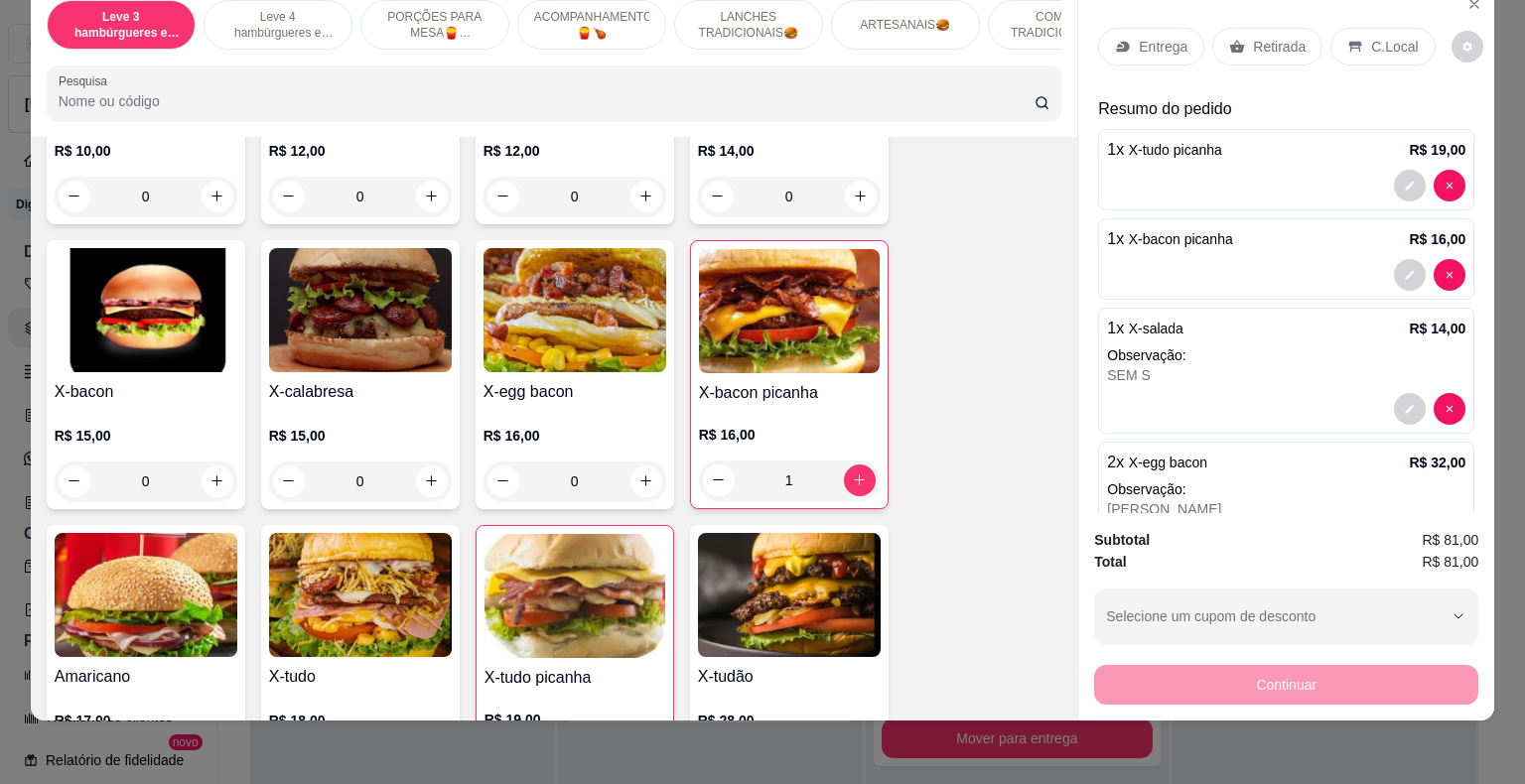 click on "Retirada" at bounding box center (1279, 47) 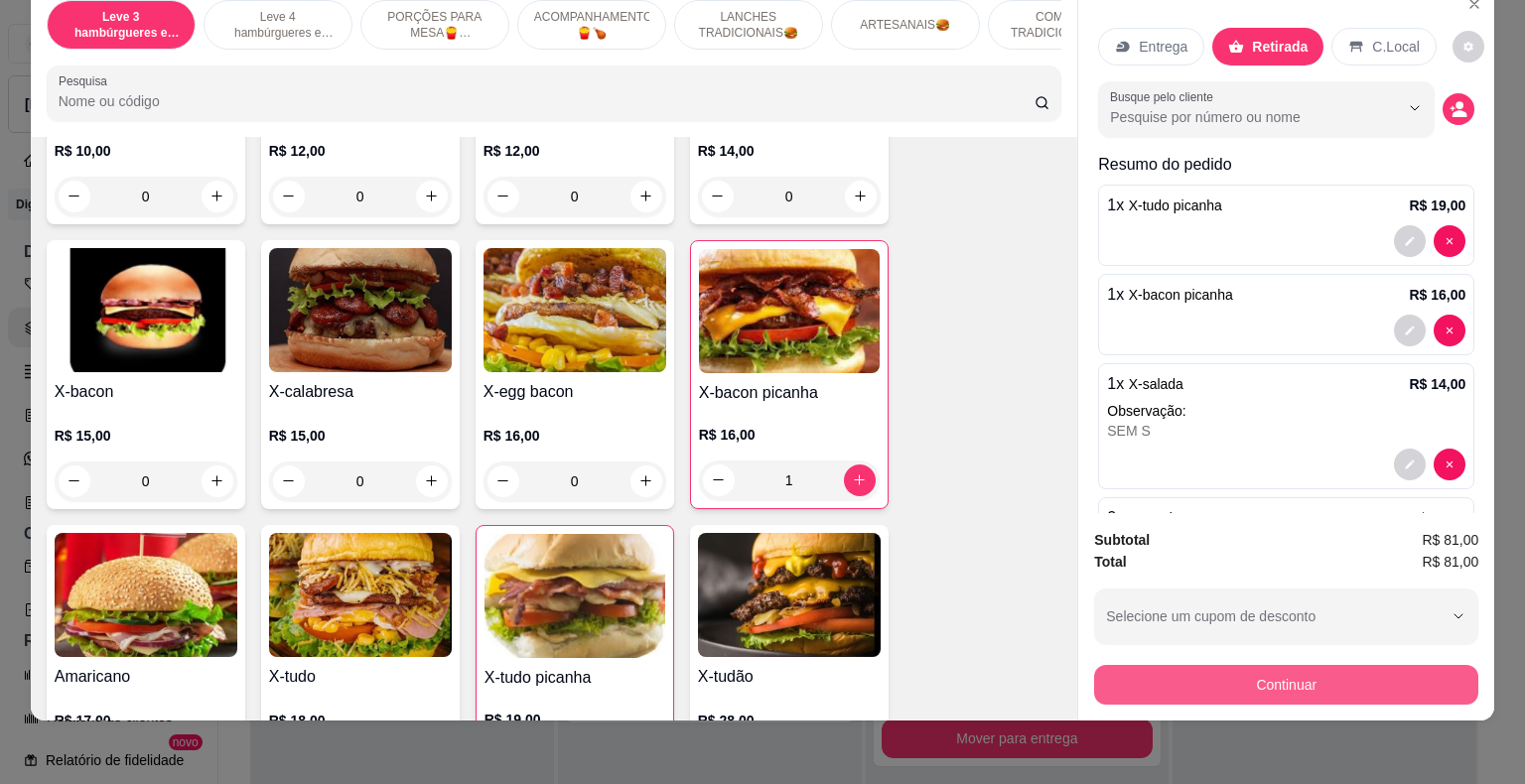 click on "Continuar" at bounding box center [1286, 685] 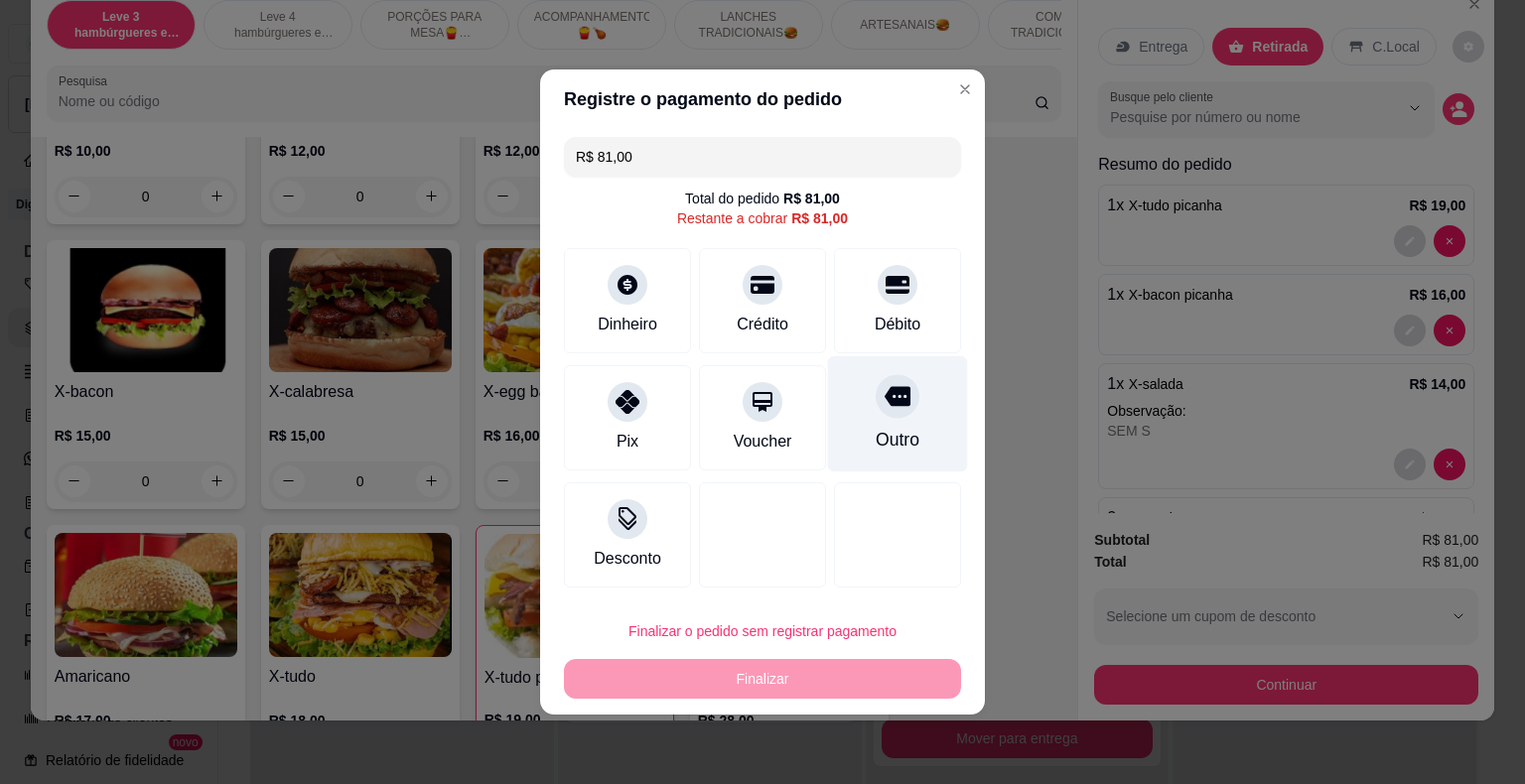 drag, startPoint x: 866, startPoint y: 395, endPoint x: 892, endPoint y: 411, distance: 30.528675 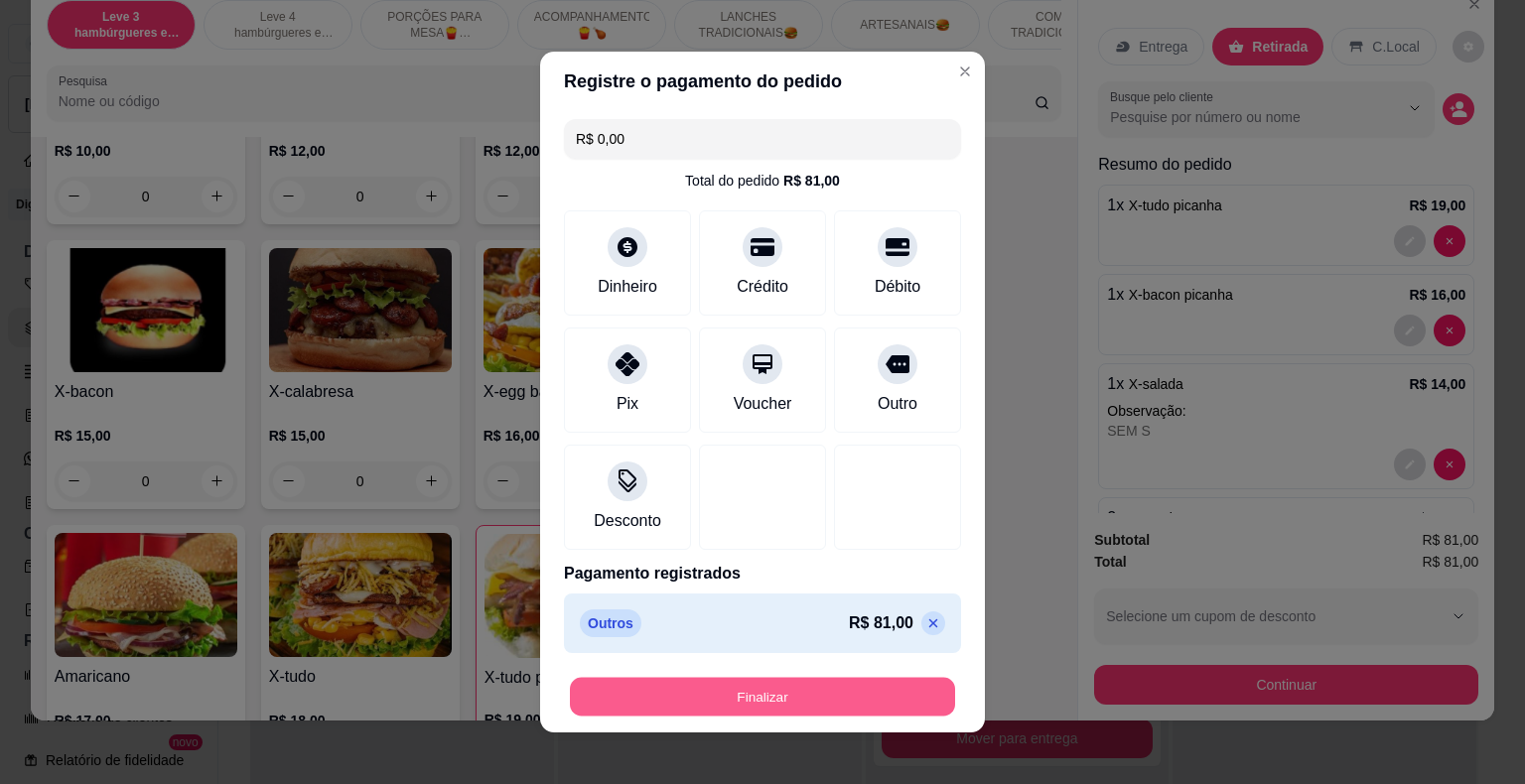 click on "Finalizar" at bounding box center [762, 697] 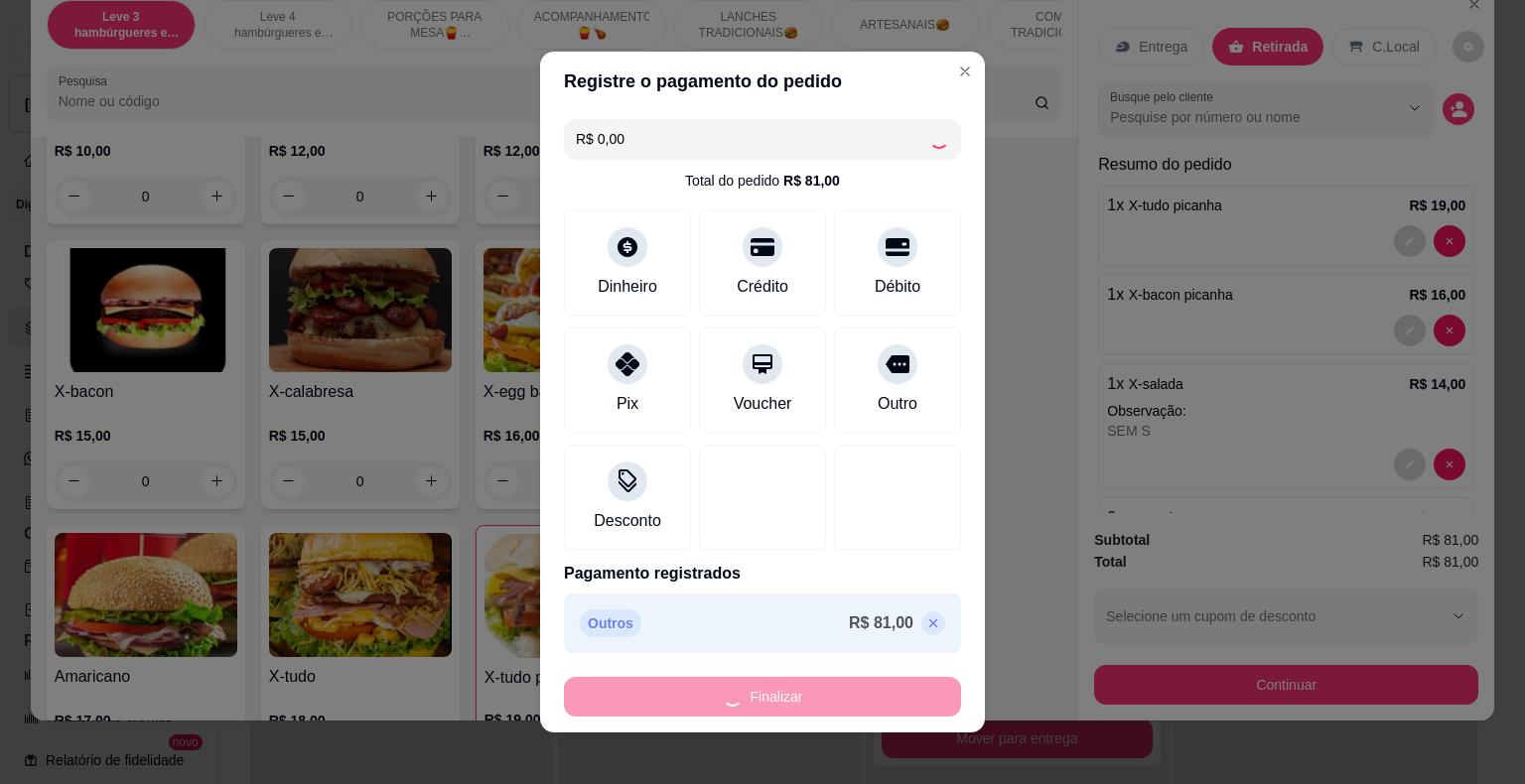 type on "0" 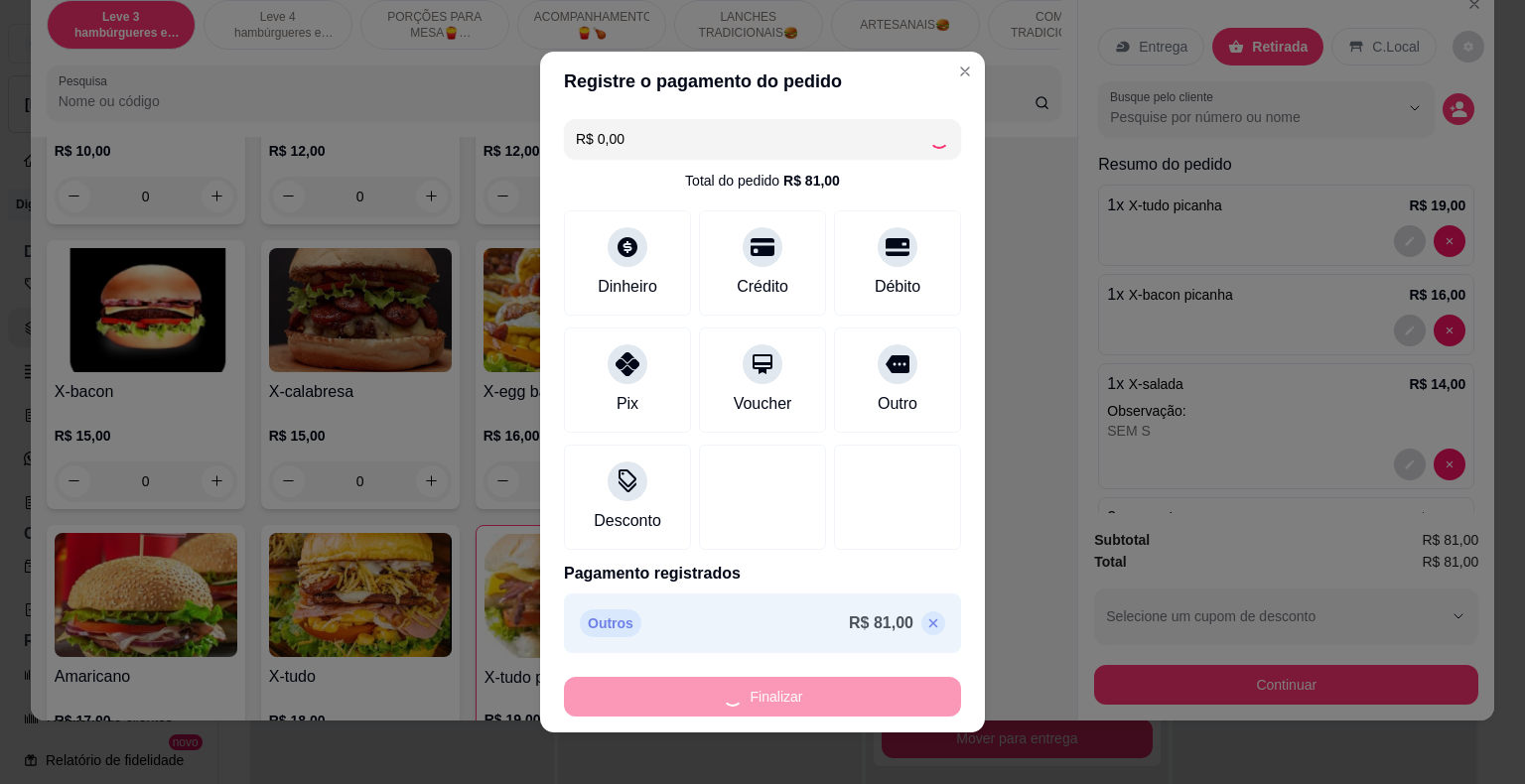 type on "0" 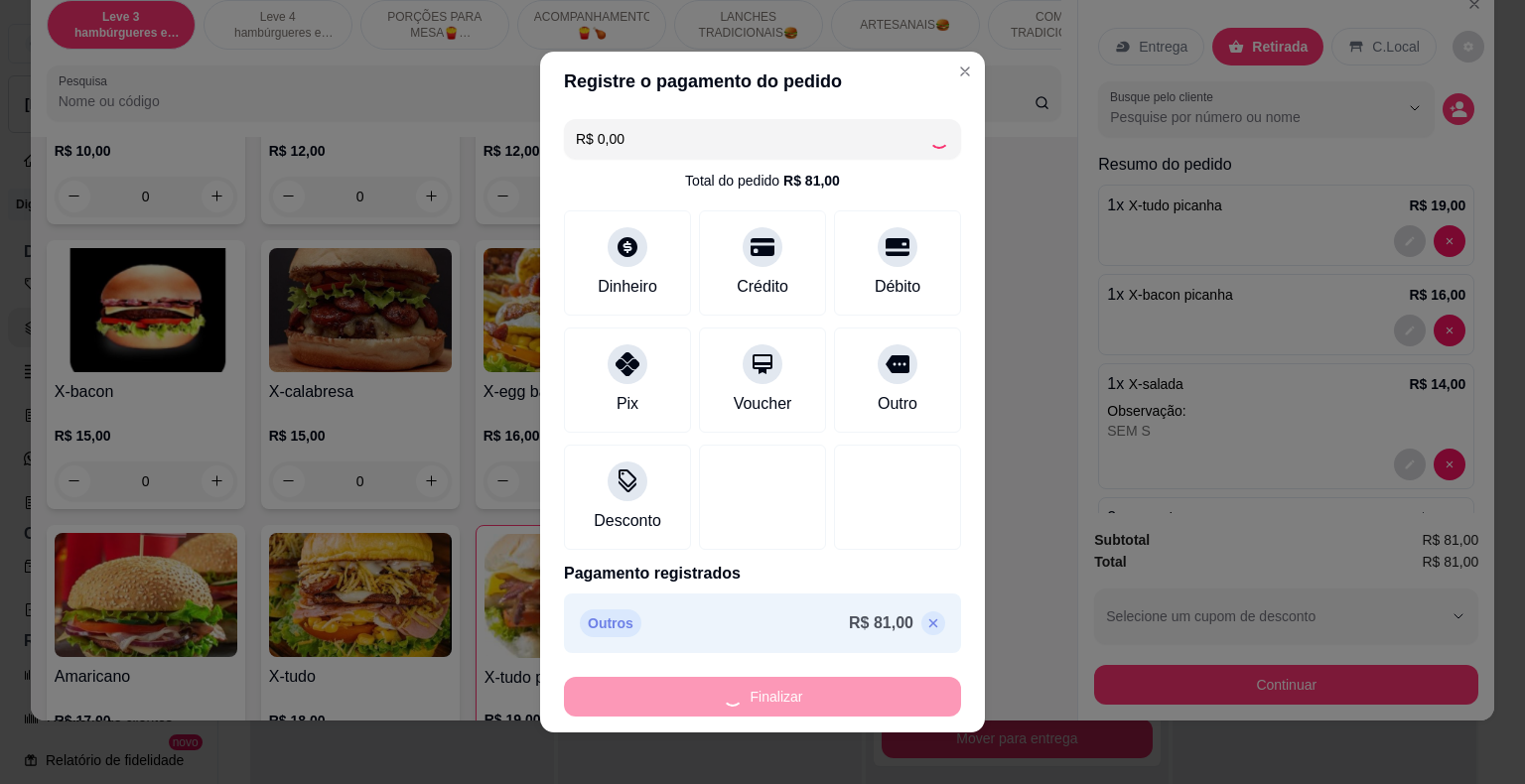 type on "-R$ 81,00" 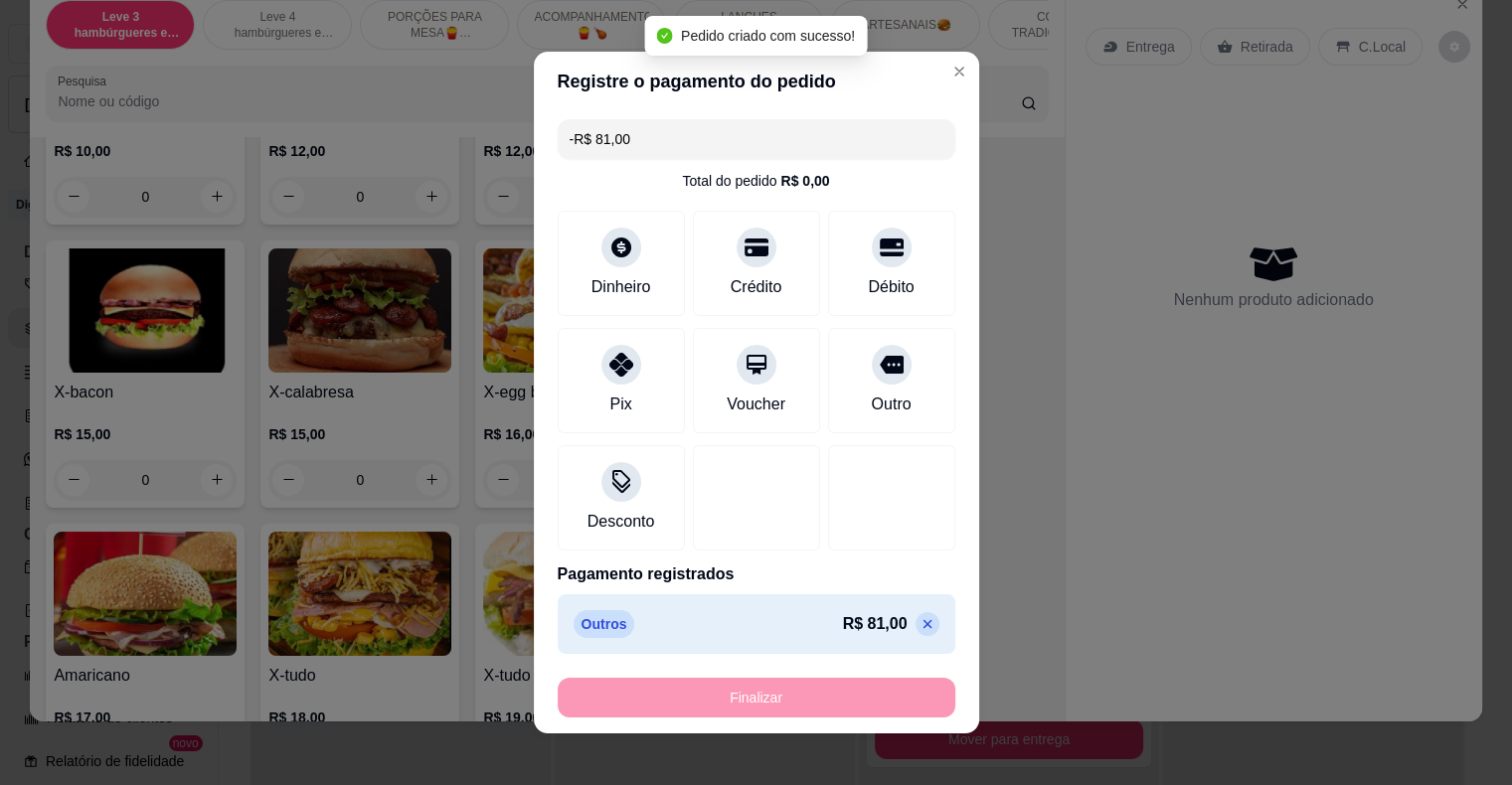 click on "Status do pagamento aprovado" at bounding box center (1009, 448) 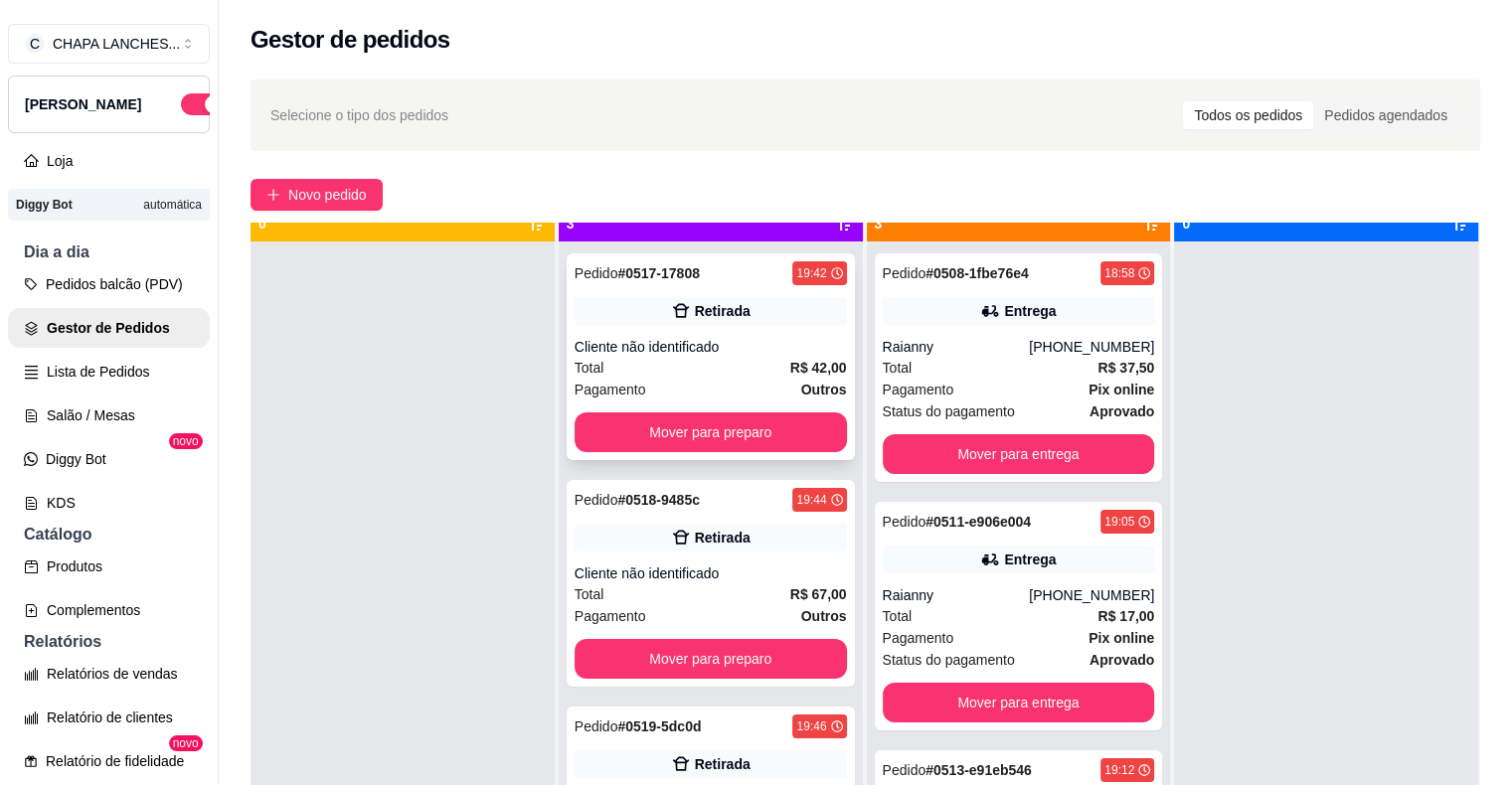 scroll, scrollTop: 56, scrollLeft: 0, axis: vertical 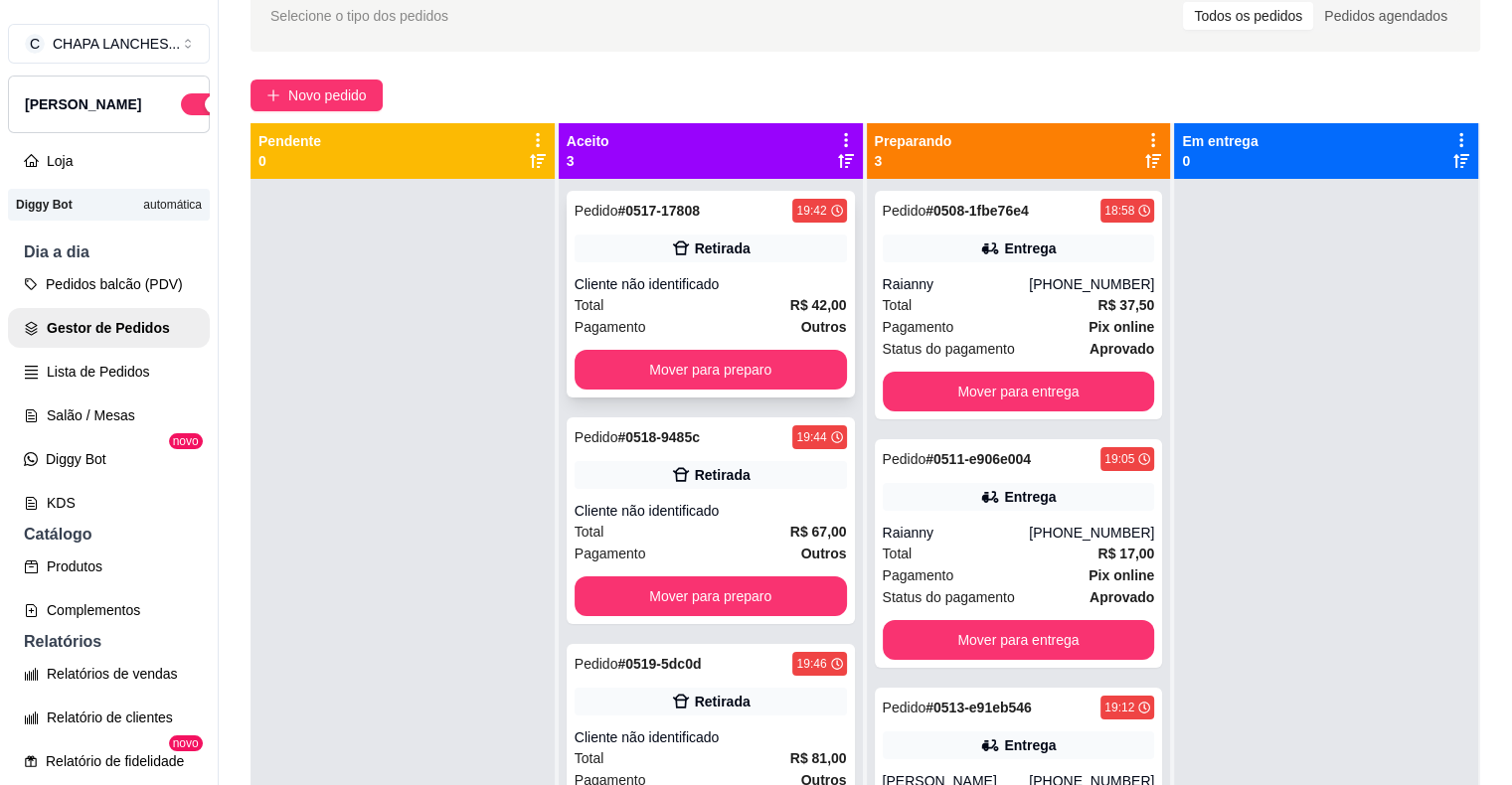 click on "Cliente não identificado" at bounding box center (711, 284) 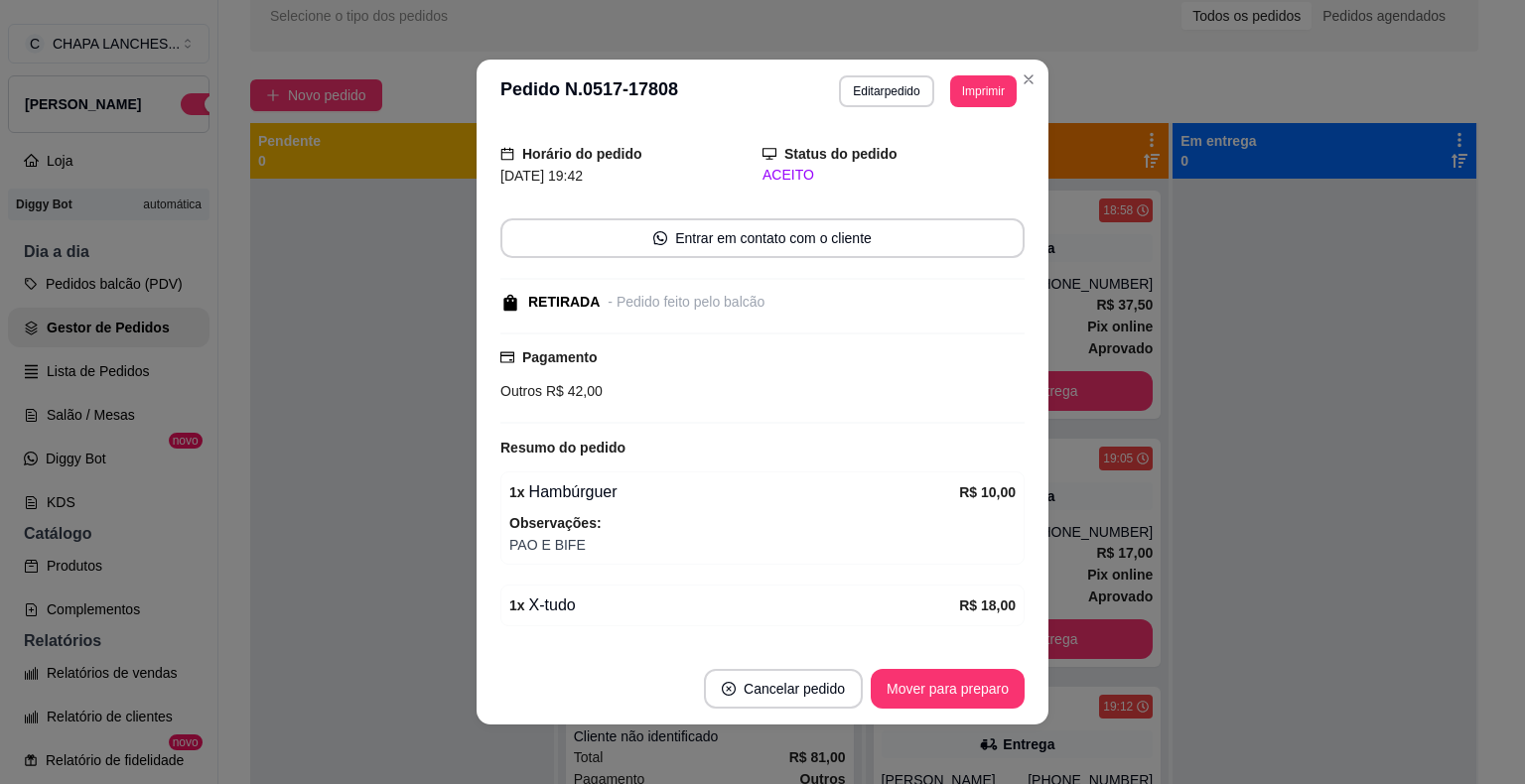 scroll, scrollTop: 198, scrollLeft: 0, axis: vertical 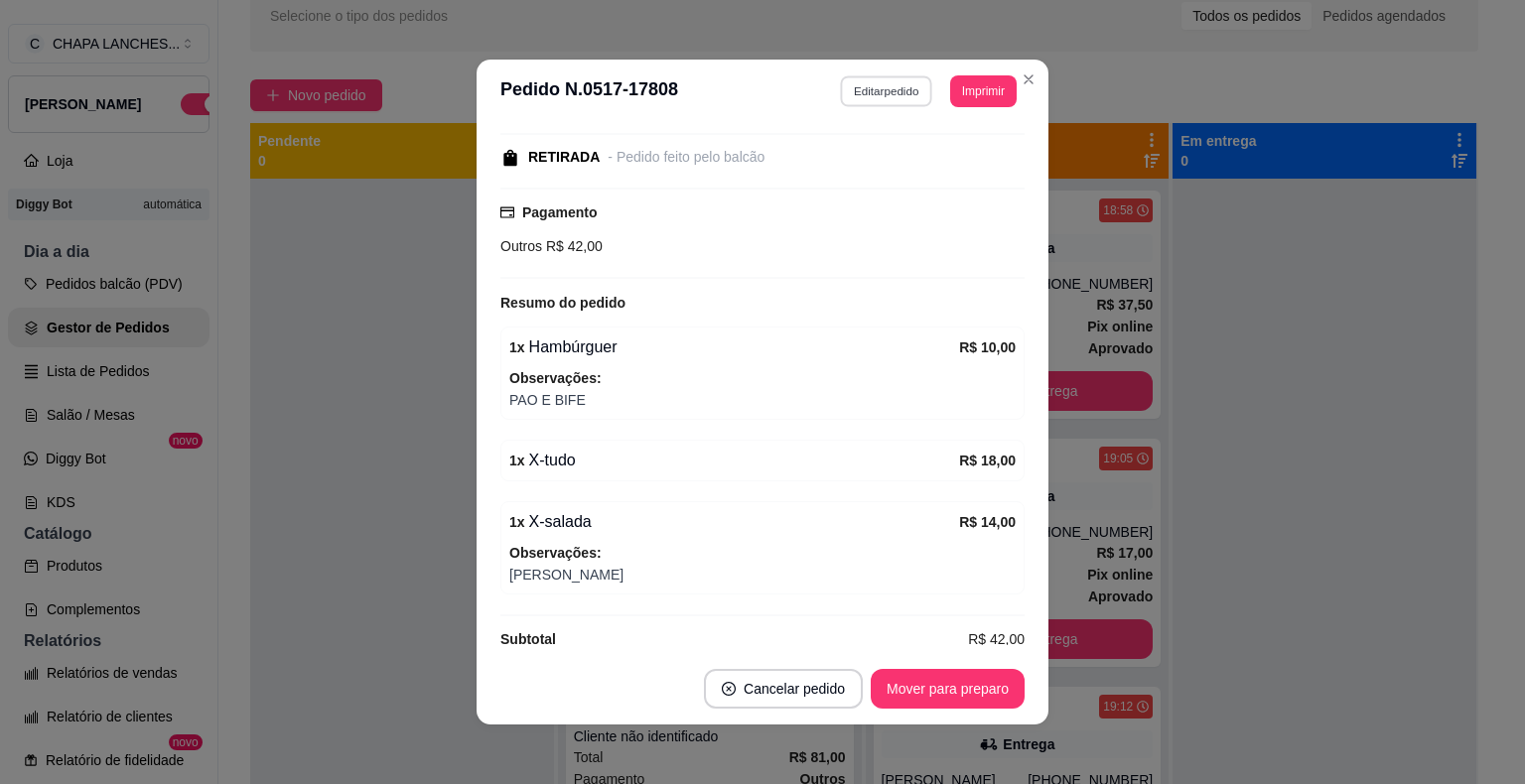 click on "Editar  pedido" at bounding box center (887, 90) 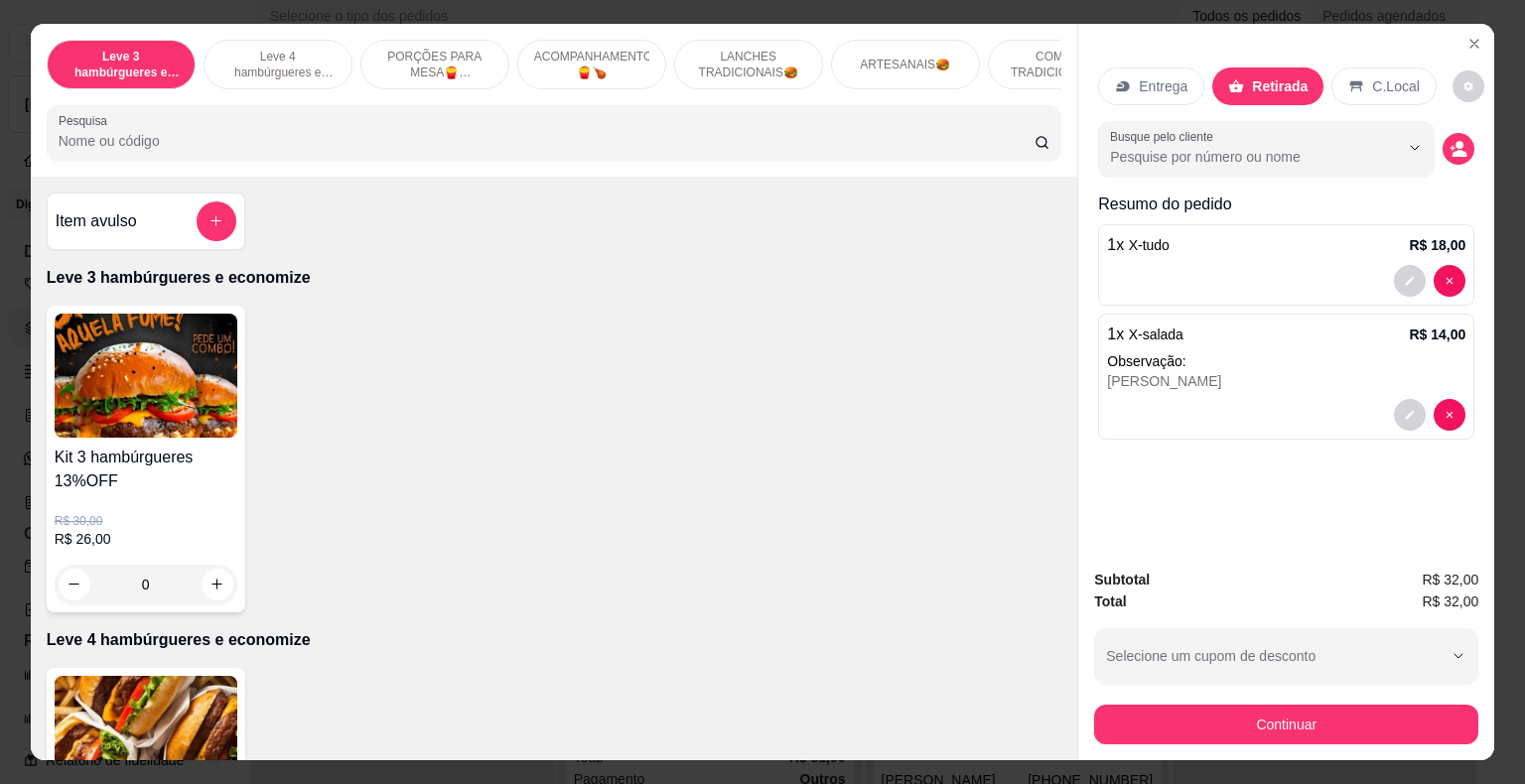 drag, startPoint x: 747, startPoint y: 53, endPoint x: 781, endPoint y: 132, distance: 86.00581 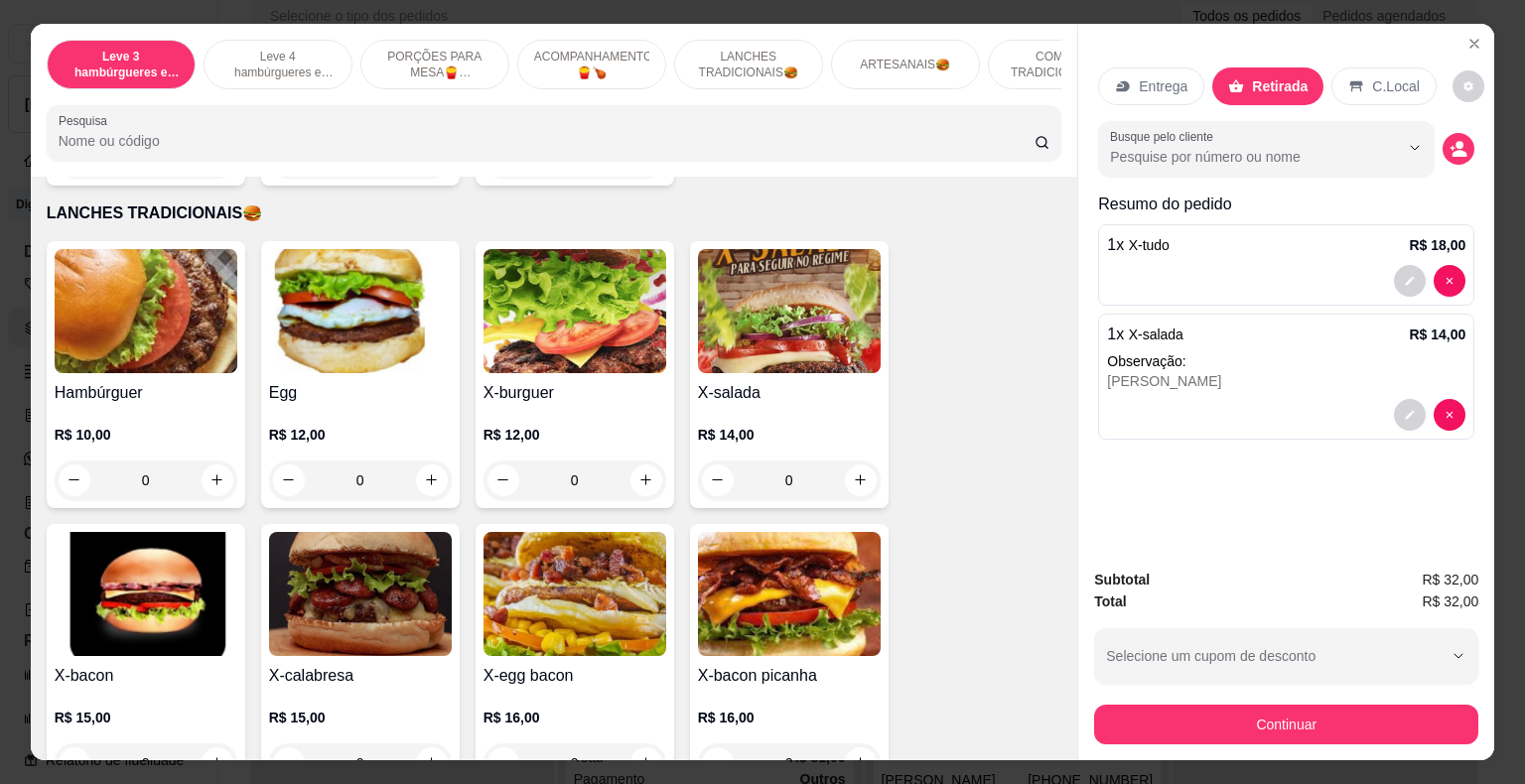 scroll, scrollTop: 48, scrollLeft: 0, axis: vertical 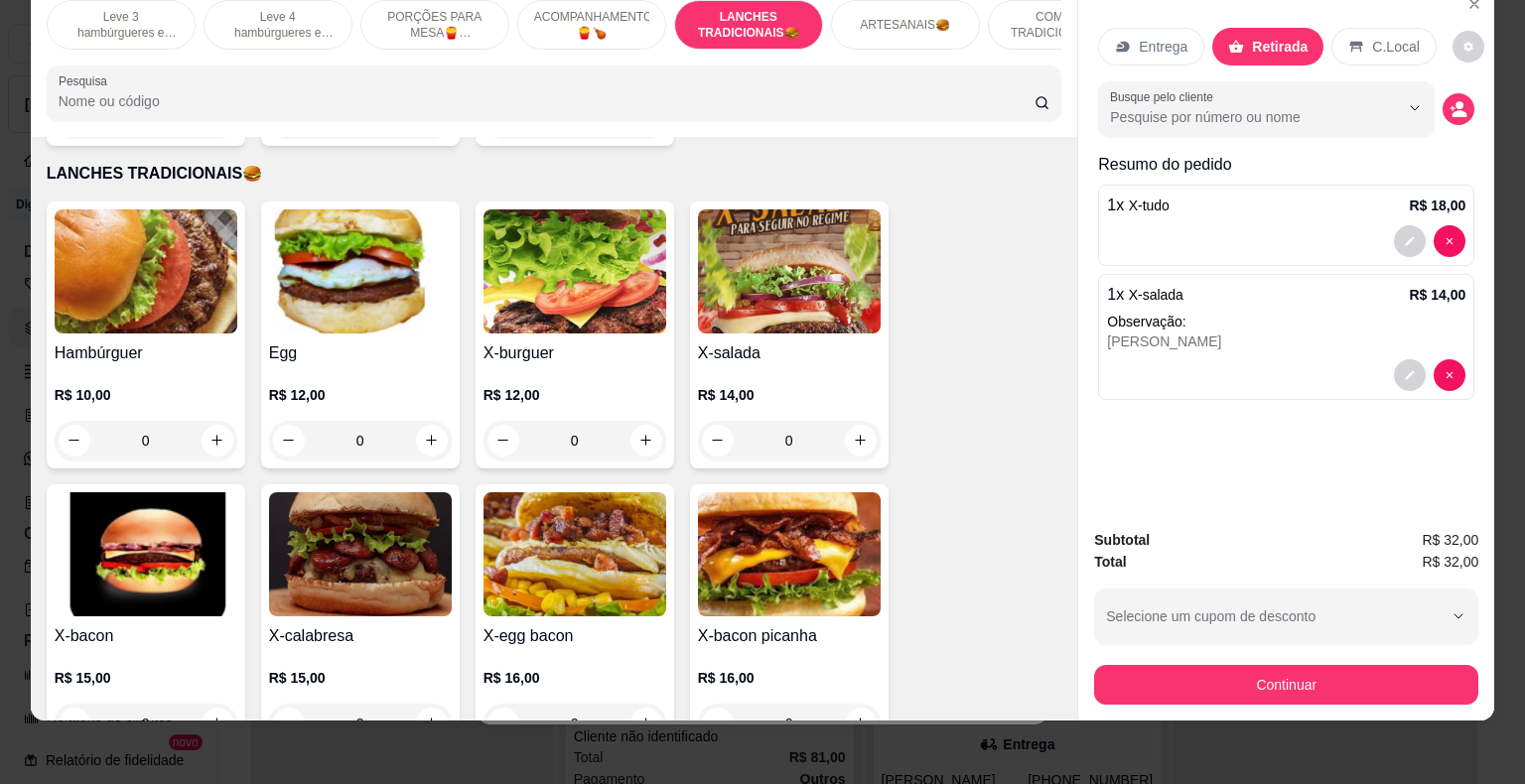 click on "0" at bounding box center (575, 441) 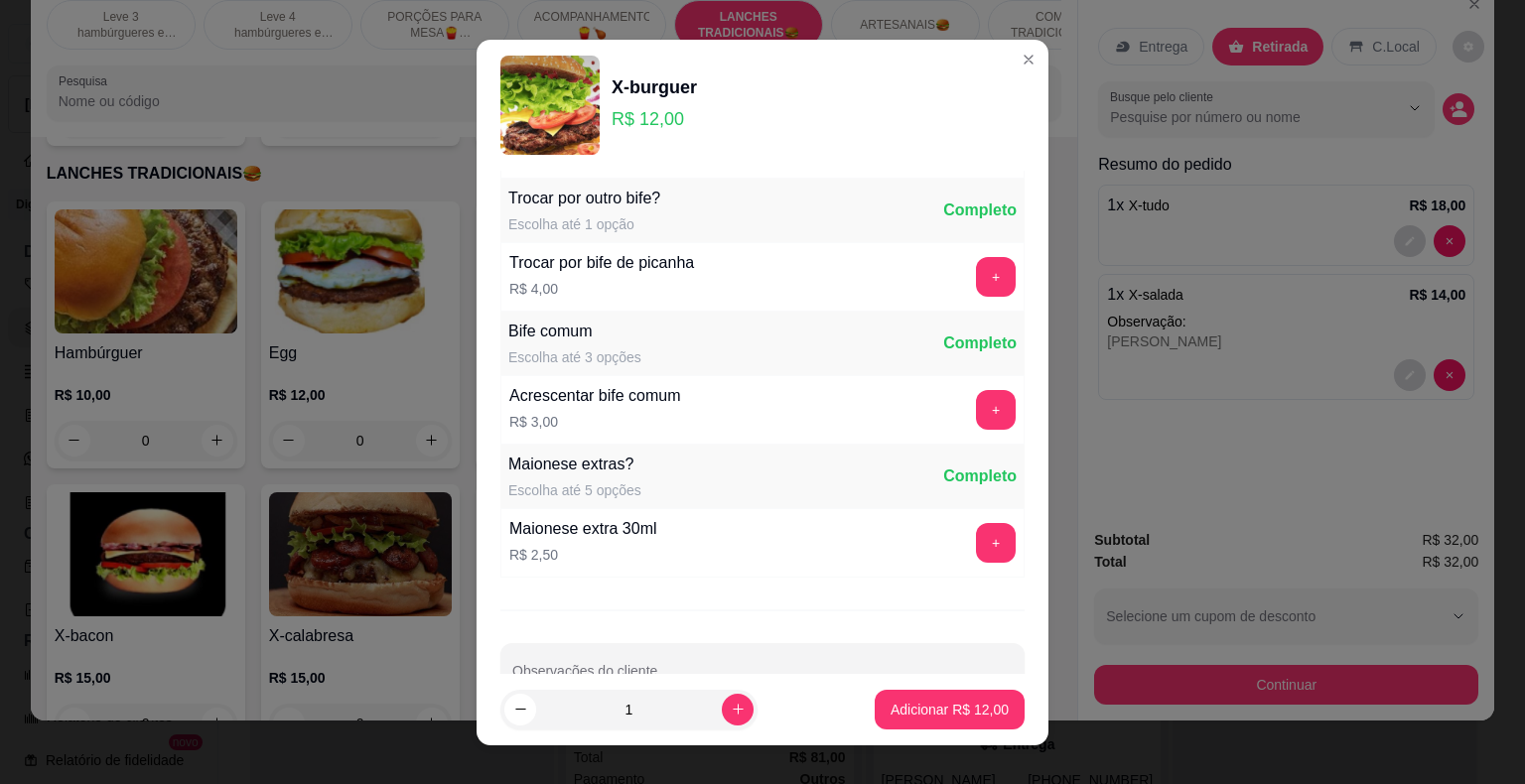 scroll, scrollTop: 385, scrollLeft: 0, axis: vertical 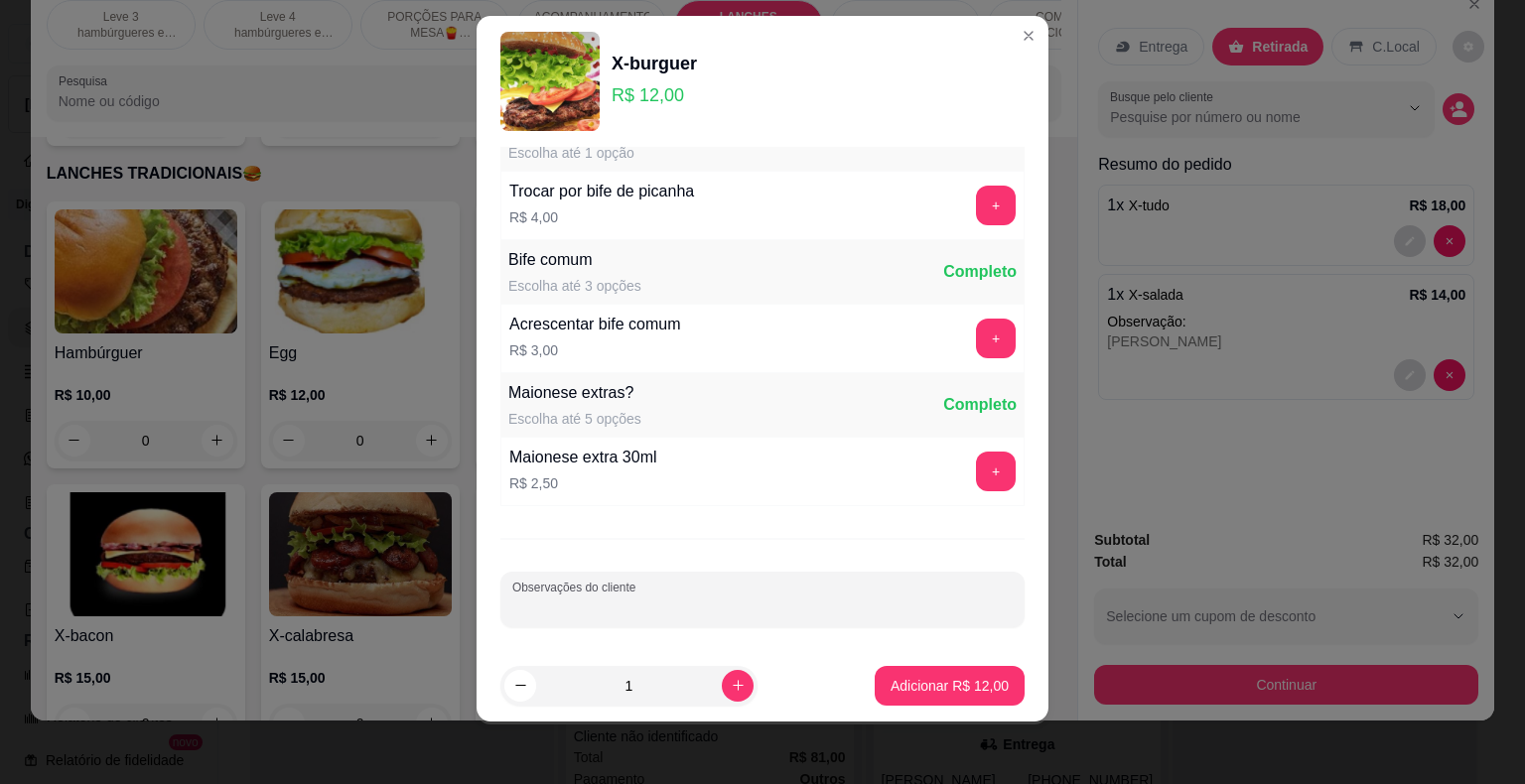 click on "Observações do cliente" at bounding box center (762, 607) 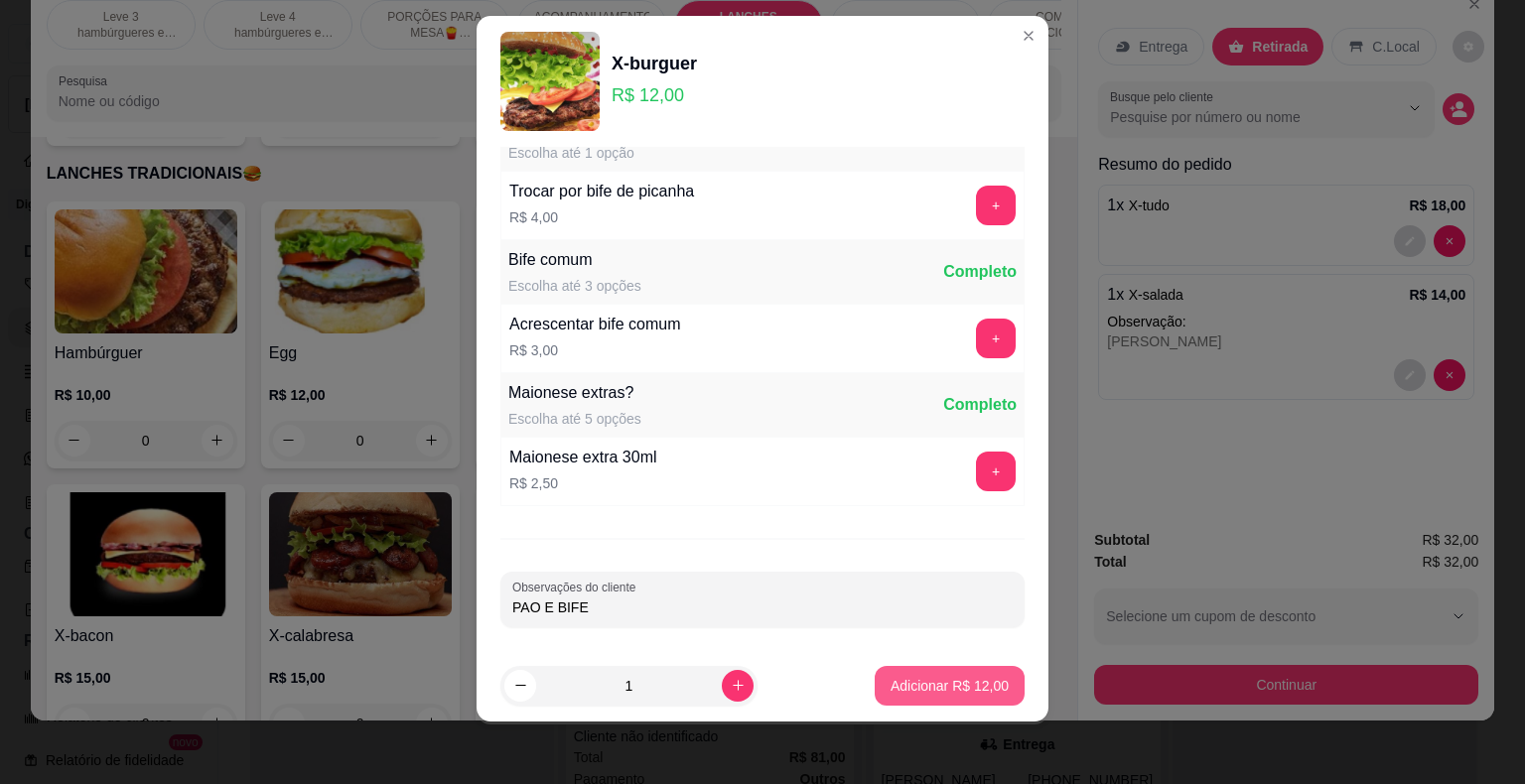 type on "PAO E BIFE" 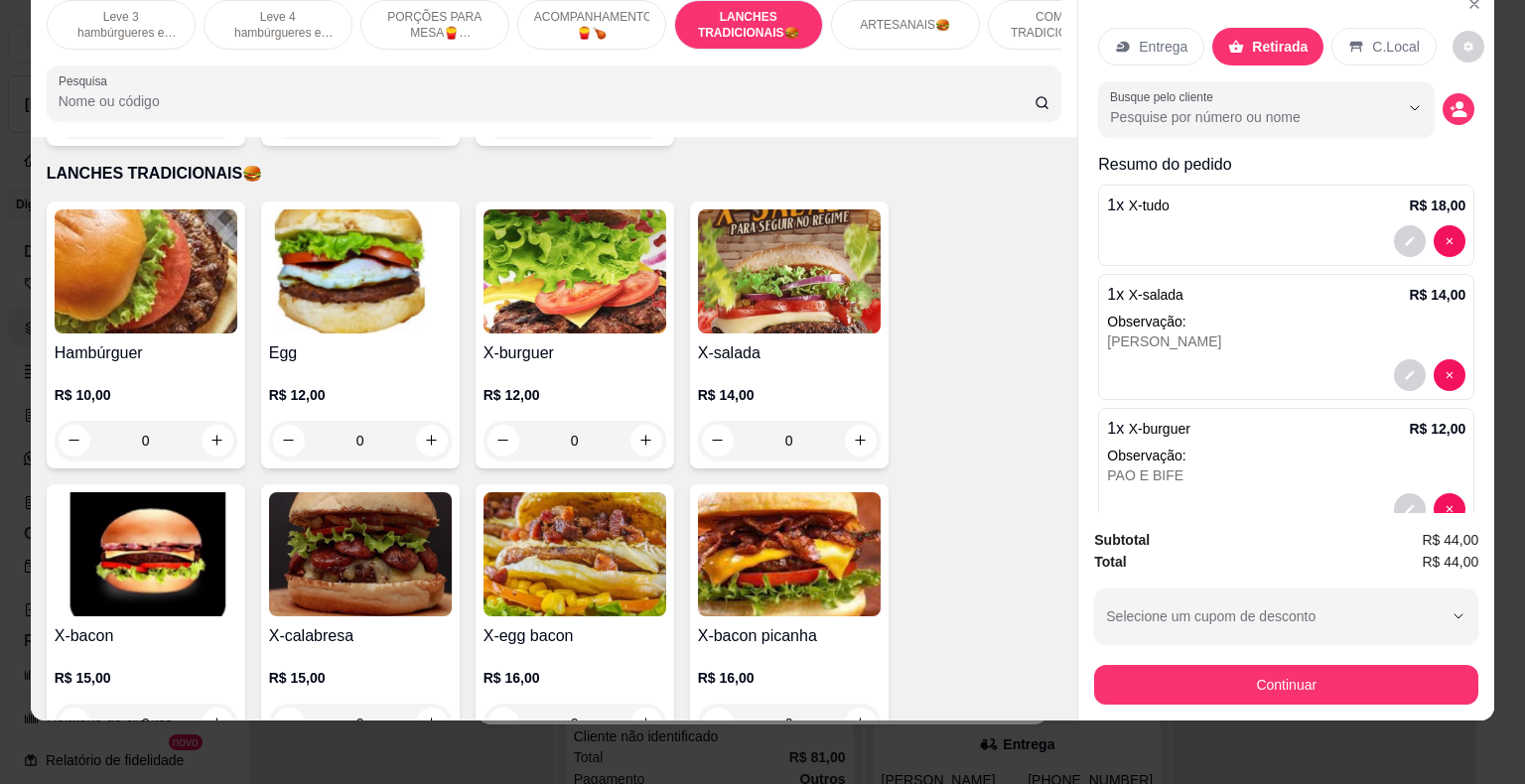 scroll, scrollTop: 46, scrollLeft: 0, axis: vertical 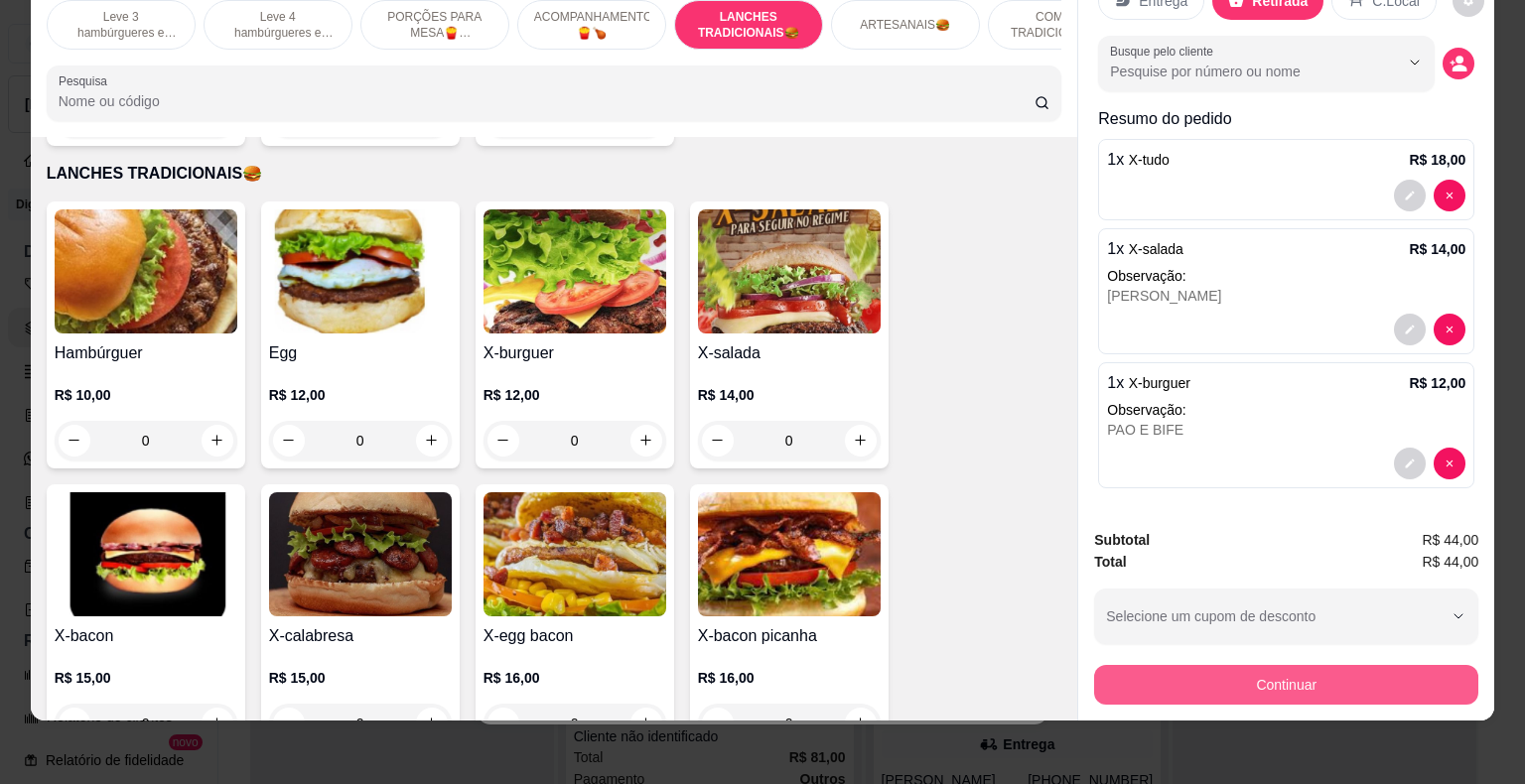 click on "Continuar" at bounding box center (1286, 685) 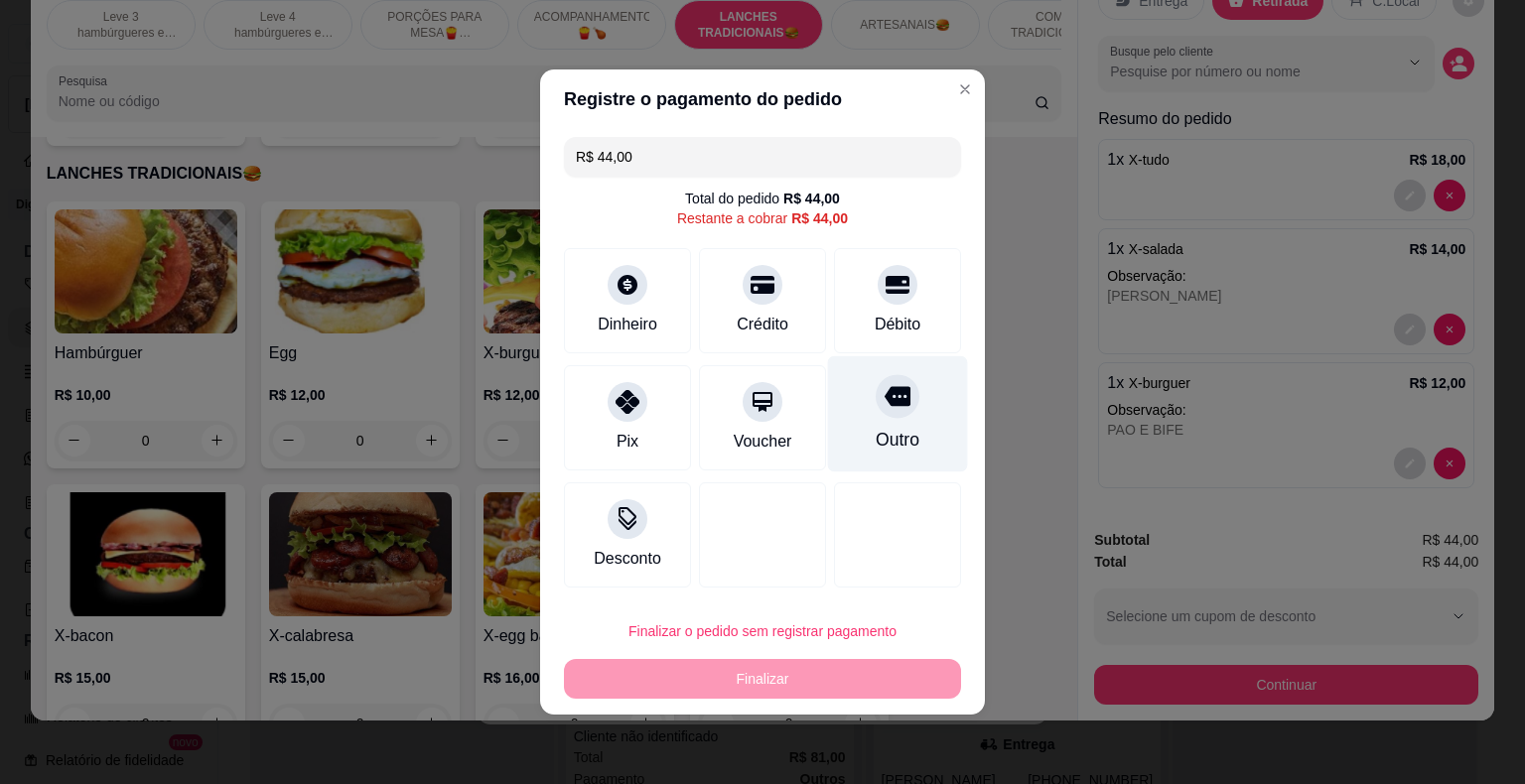 click 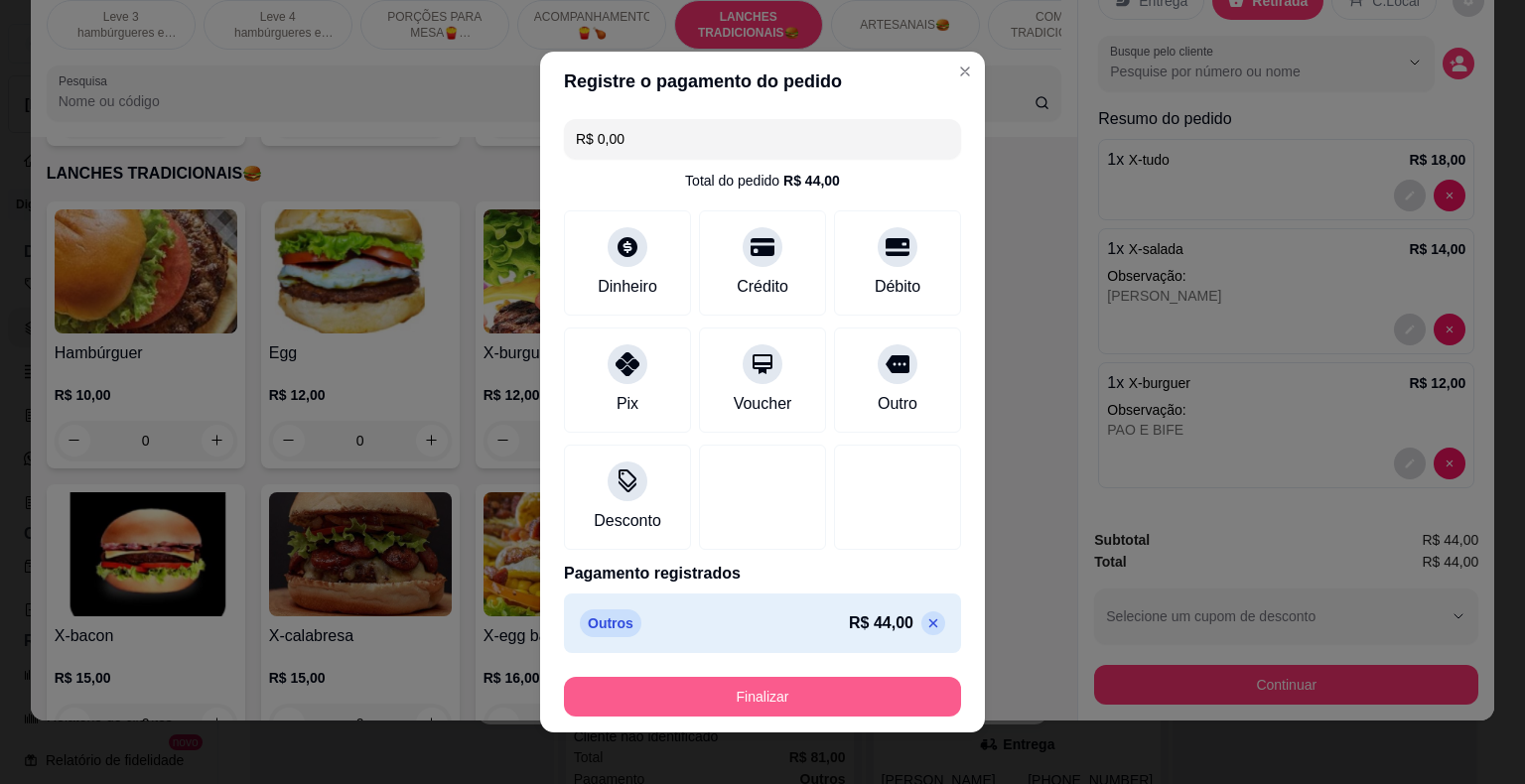 click on "Finalizar" at bounding box center [762, 697] 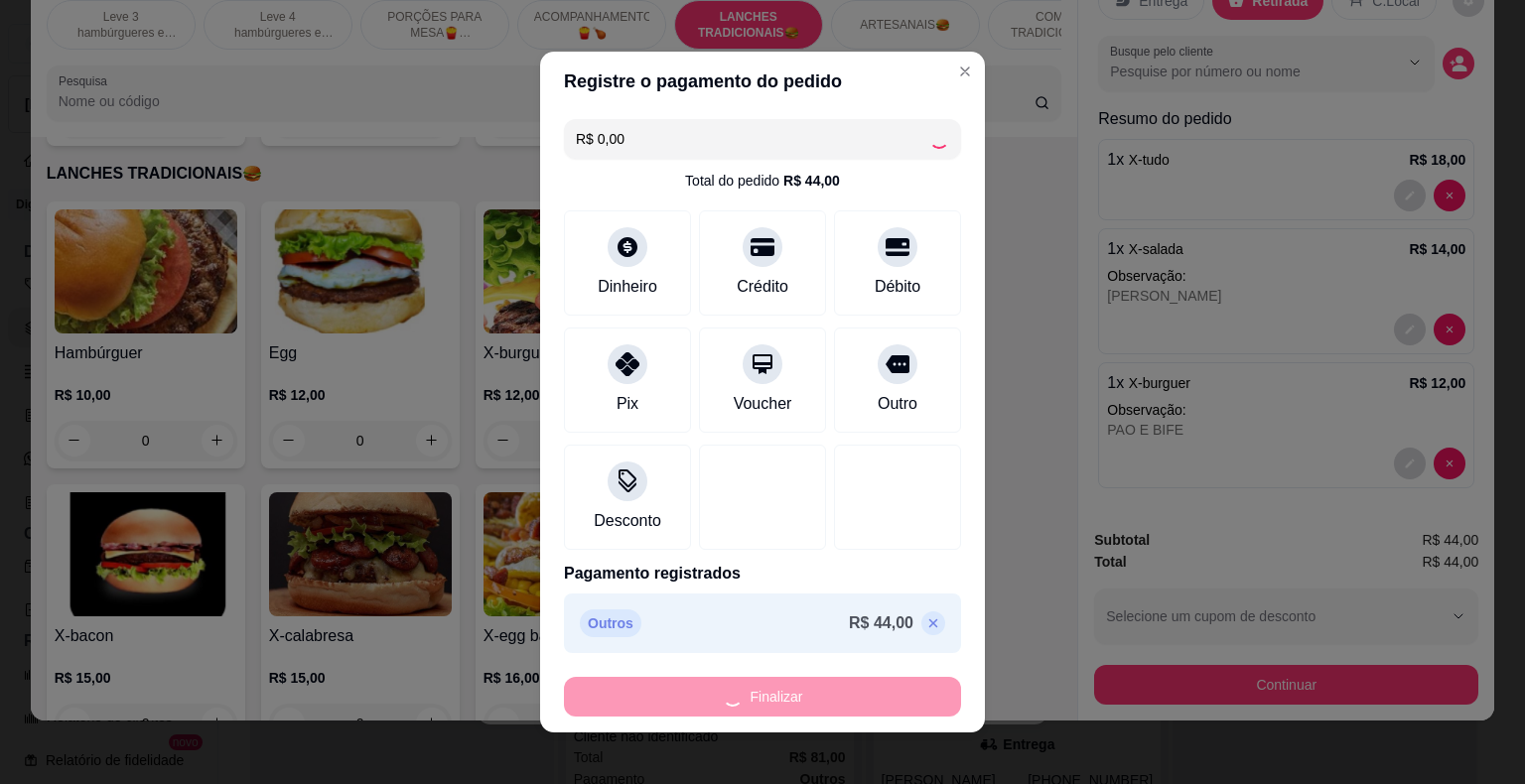 type on "0" 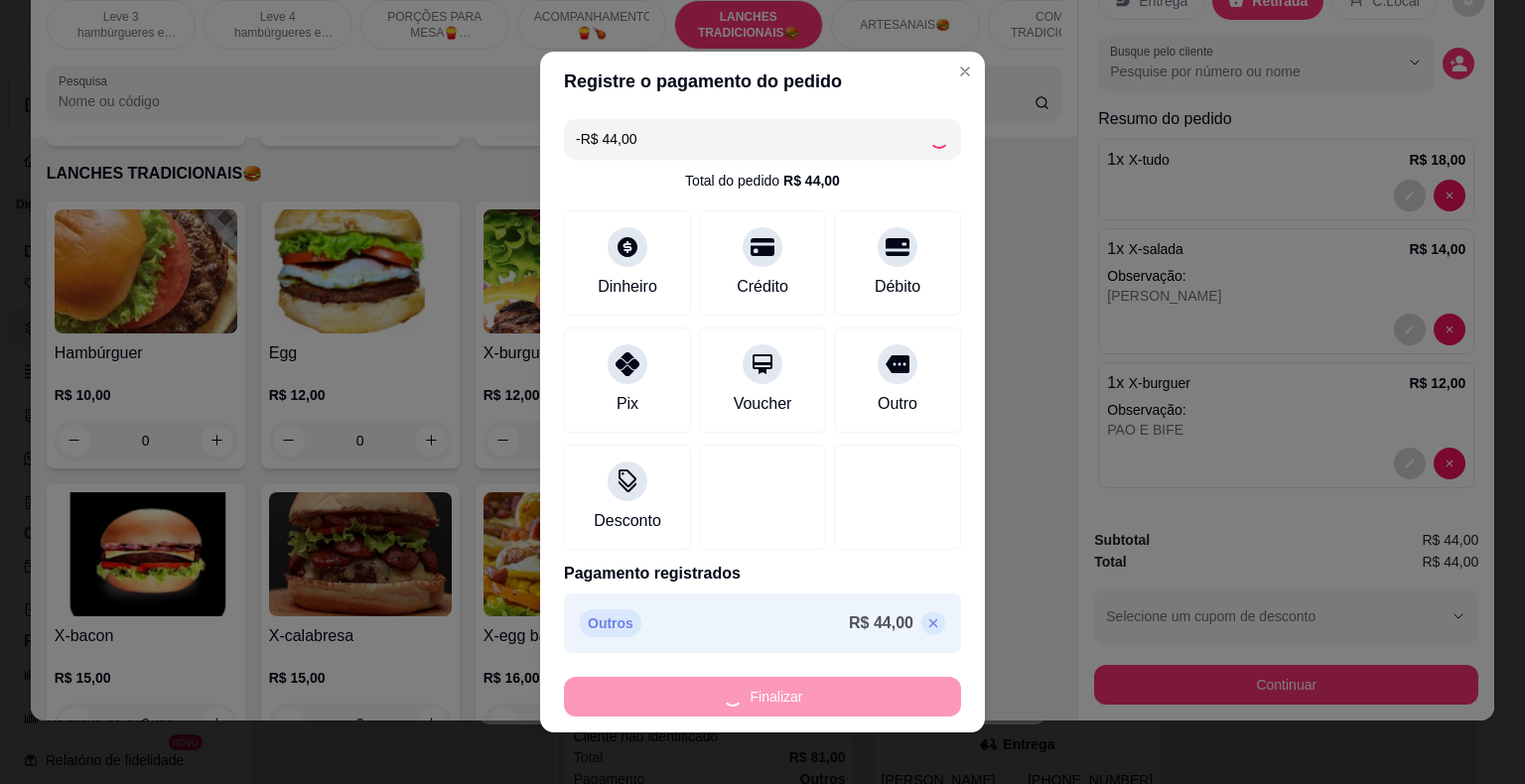 scroll, scrollTop: 0, scrollLeft: 0, axis: both 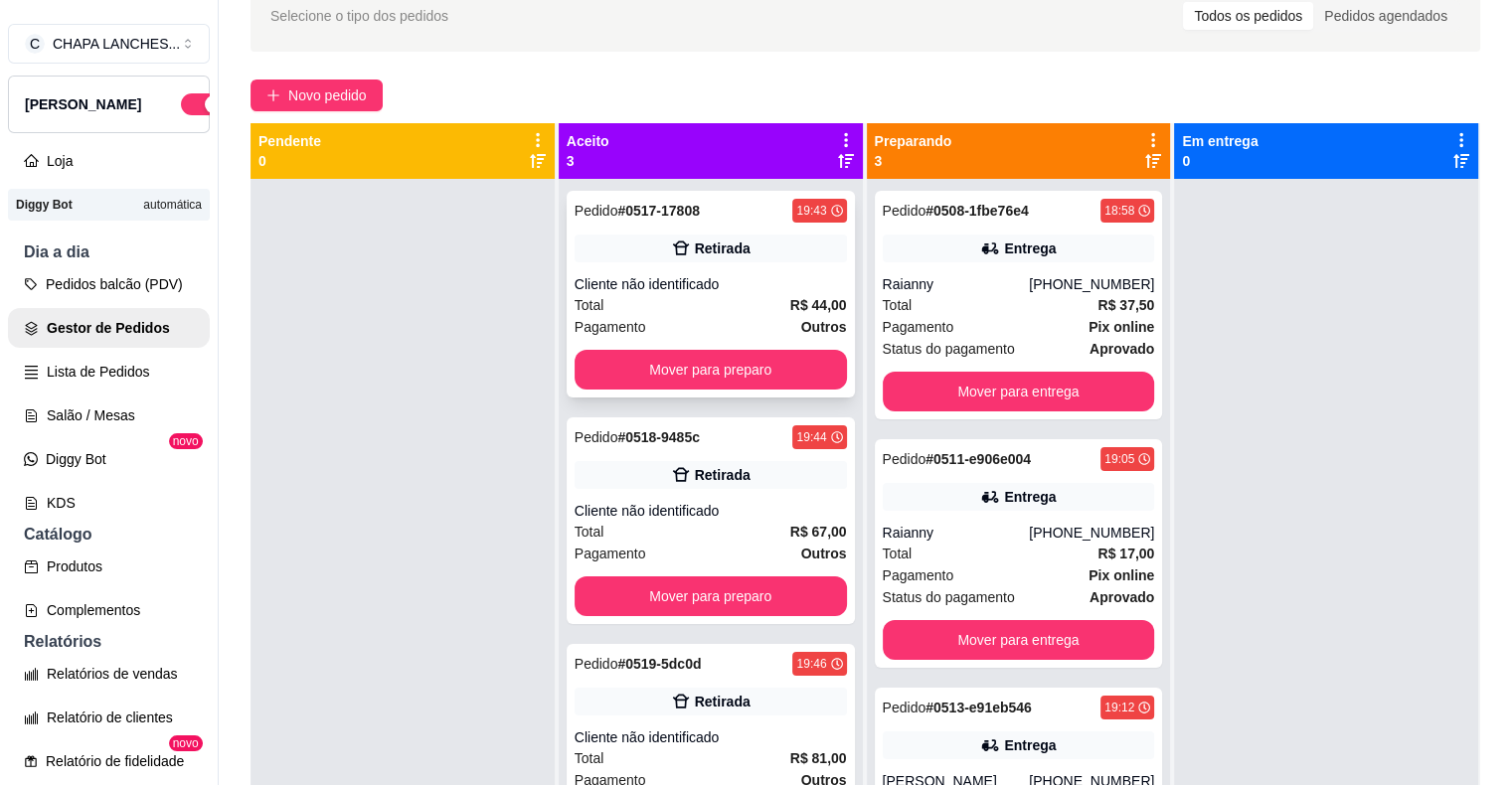 click on "Total R$ 44,00" at bounding box center [711, 305] 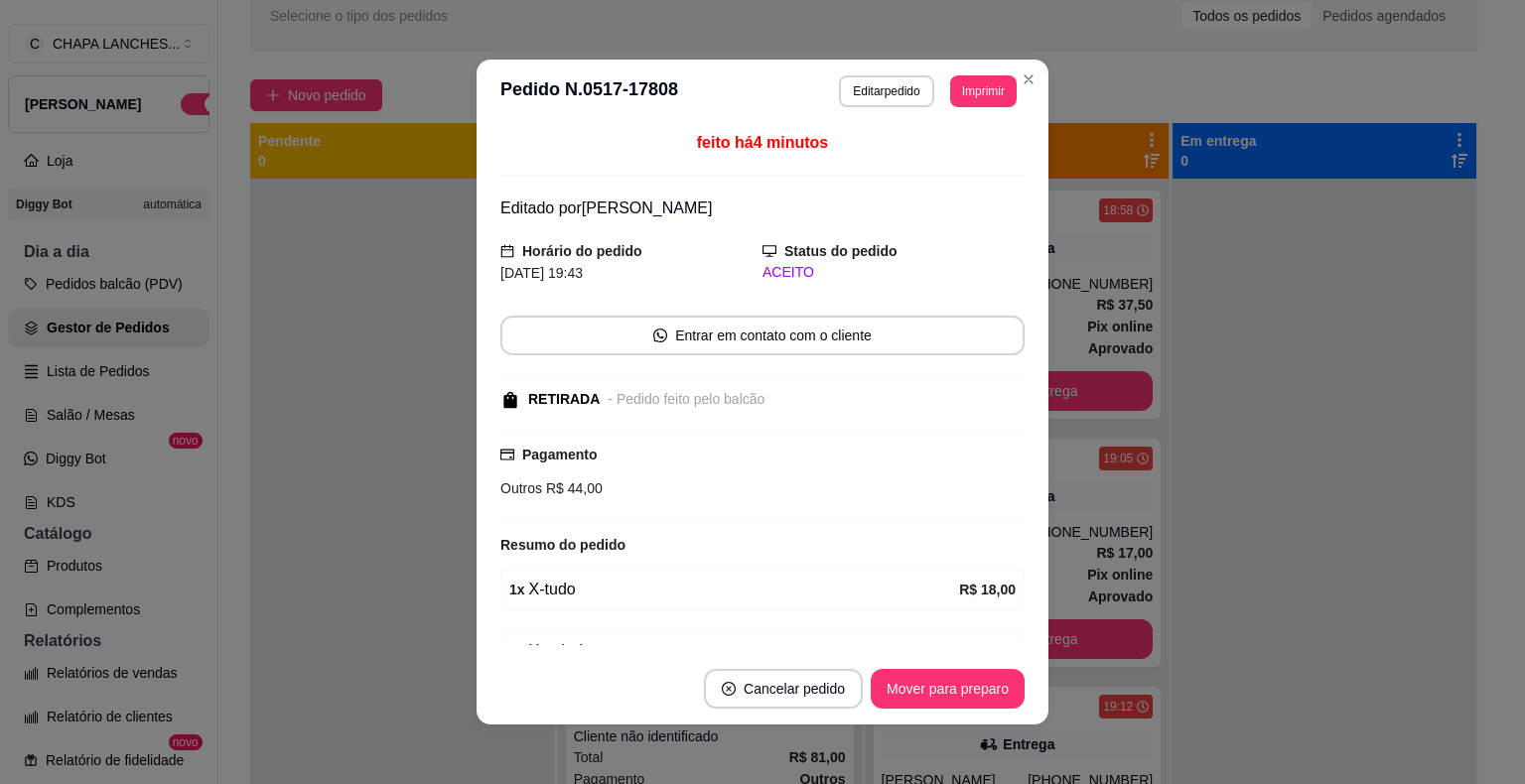 scroll, scrollTop: 4, scrollLeft: 0, axis: vertical 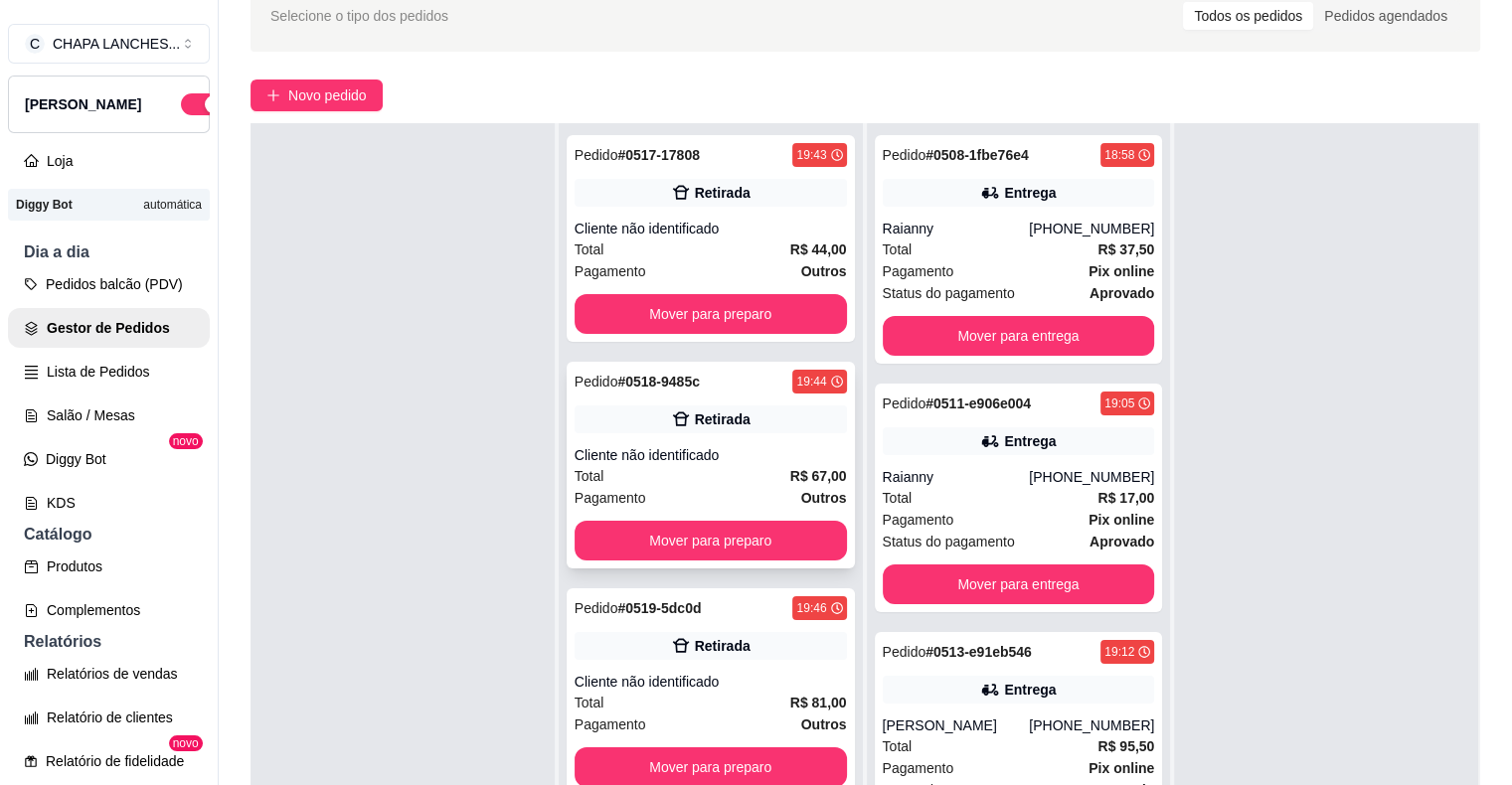 click on "Cliente não identificado" at bounding box center (711, 455) 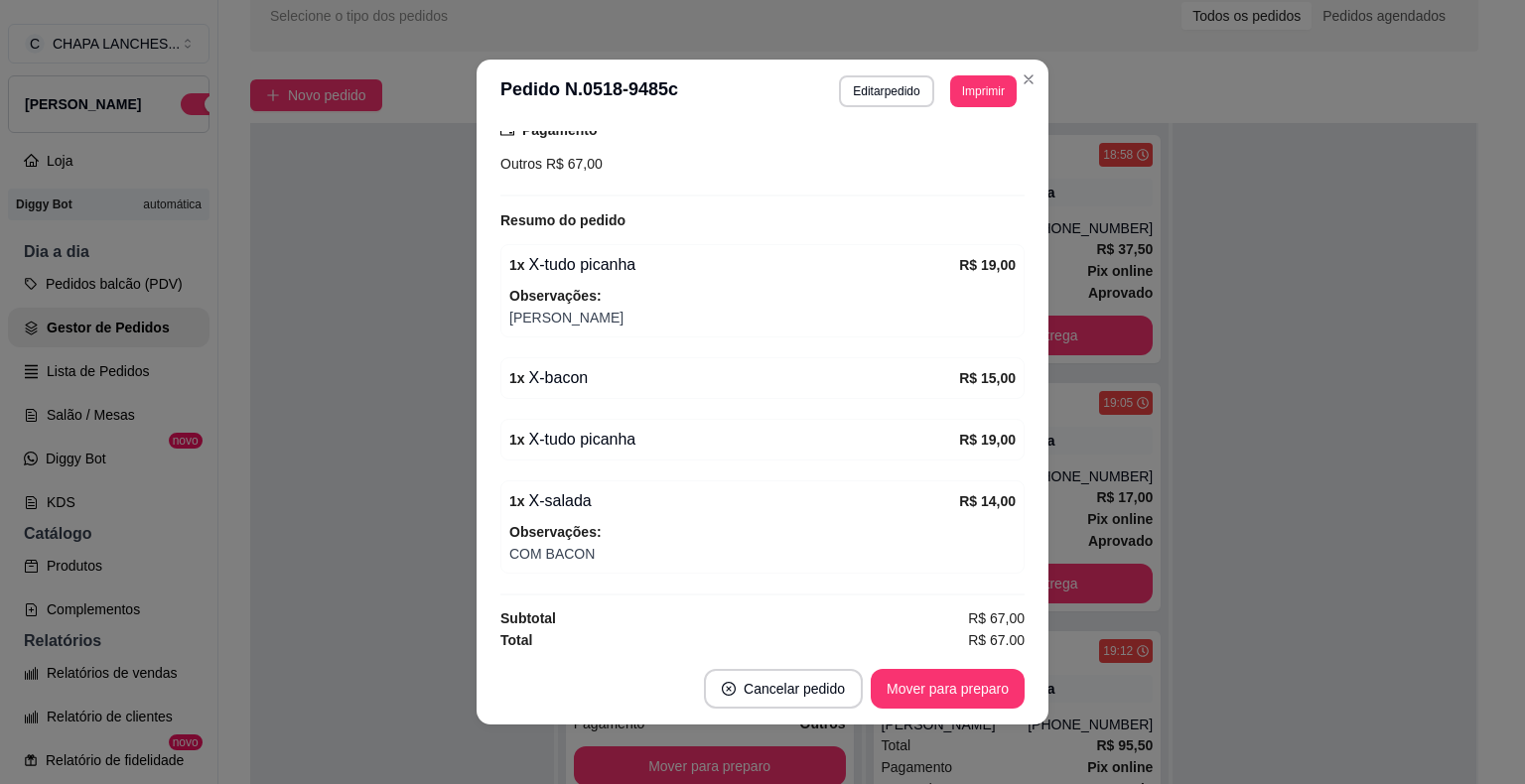 scroll, scrollTop: 326, scrollLeft: 0, axis: vertical 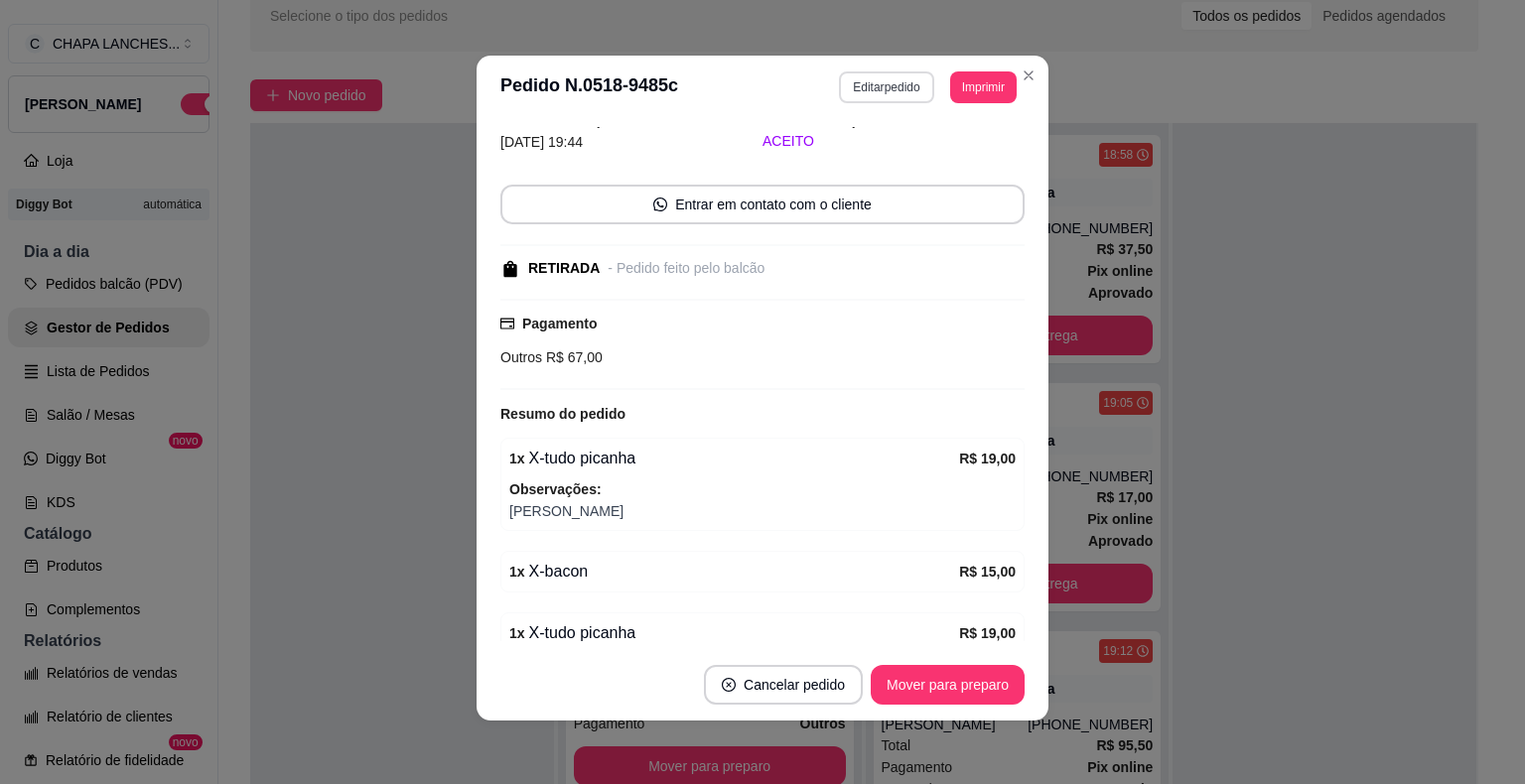 click on "Editar  pedido" at bounding box center (886, 87) 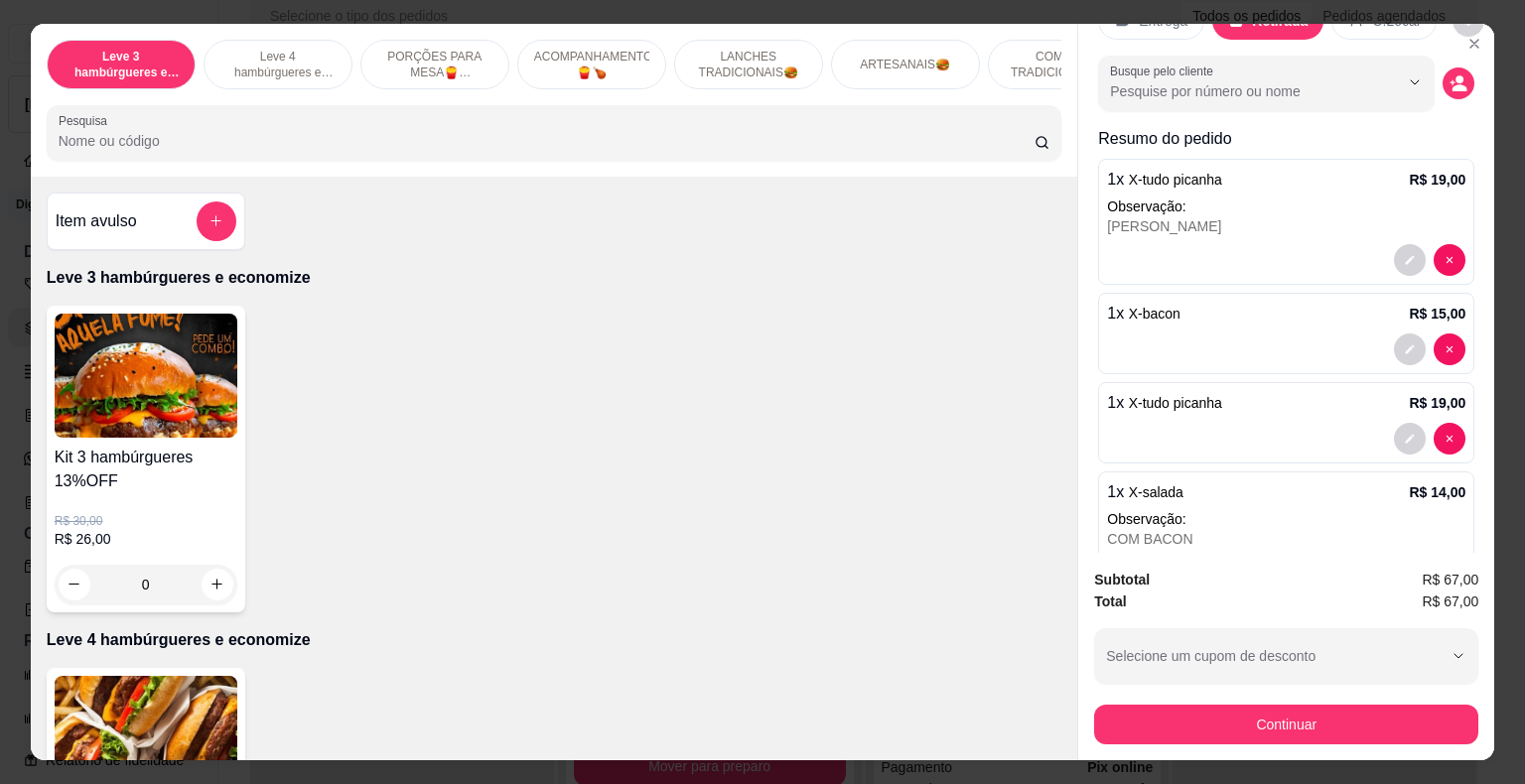scroll, scrollTop: 135, scrollLeft: 0, axis: vertical 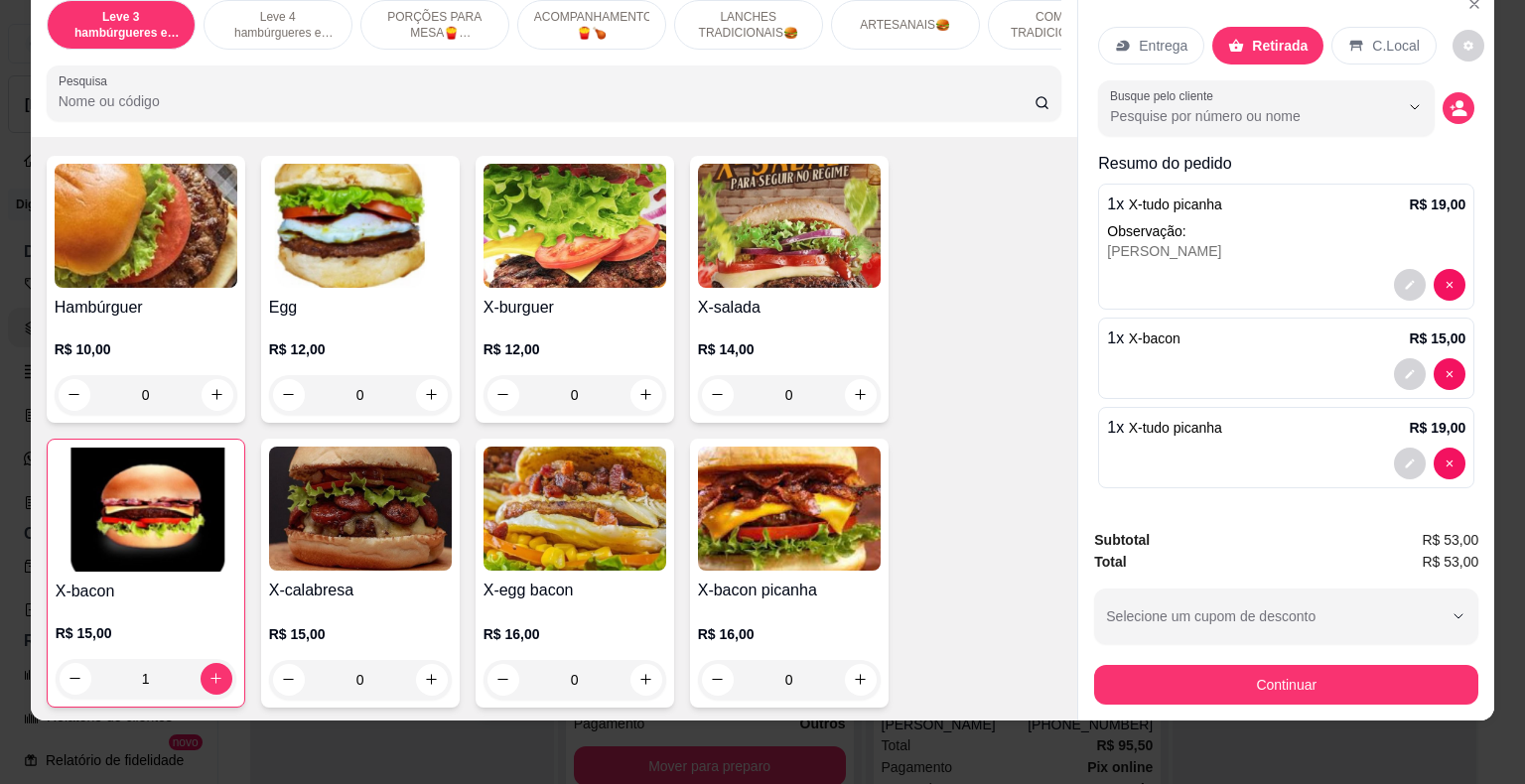 click on "0" at bounding box center (789, 395) 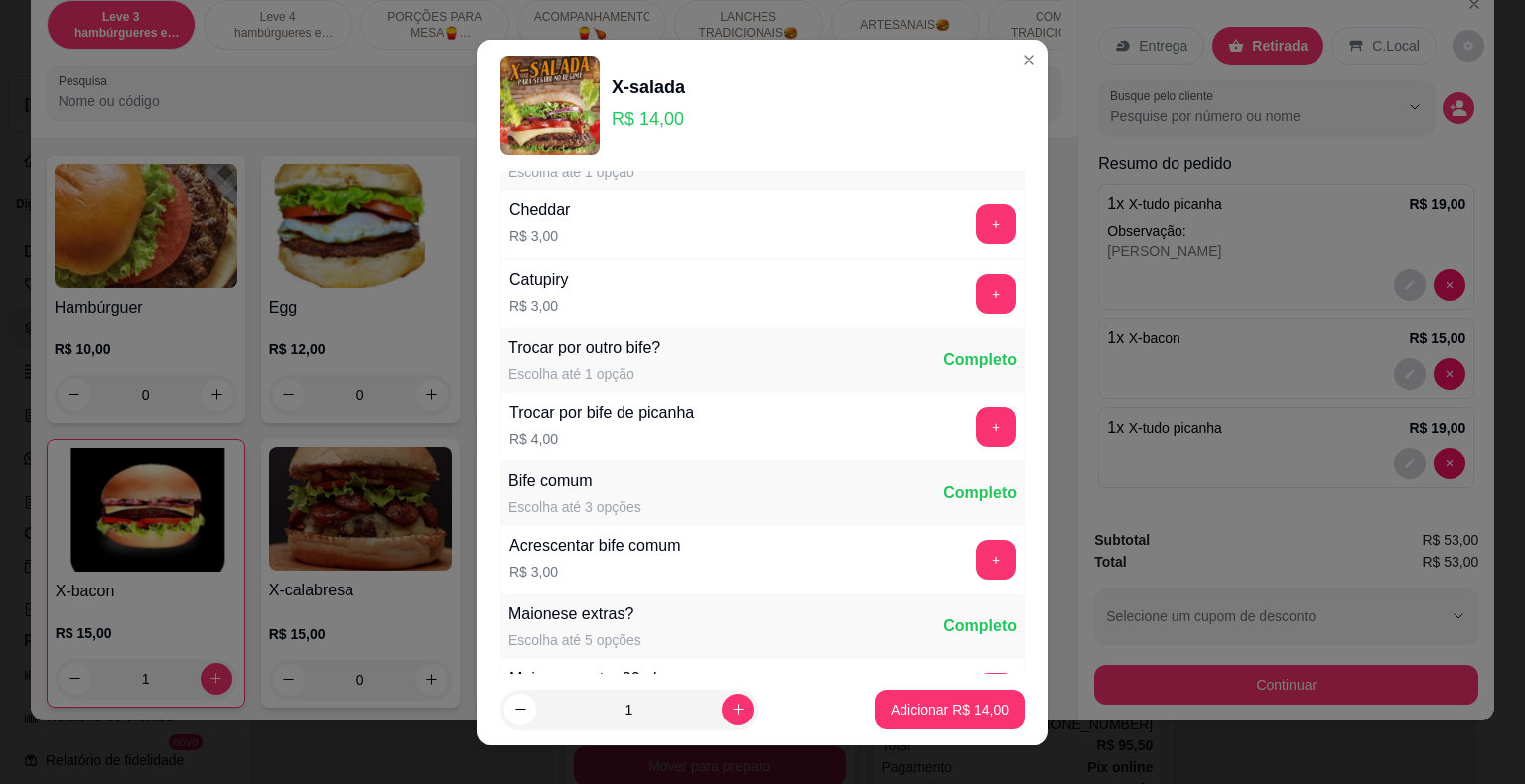 scroll, scrollTop: 0, scrollLeft: 0, axis: both 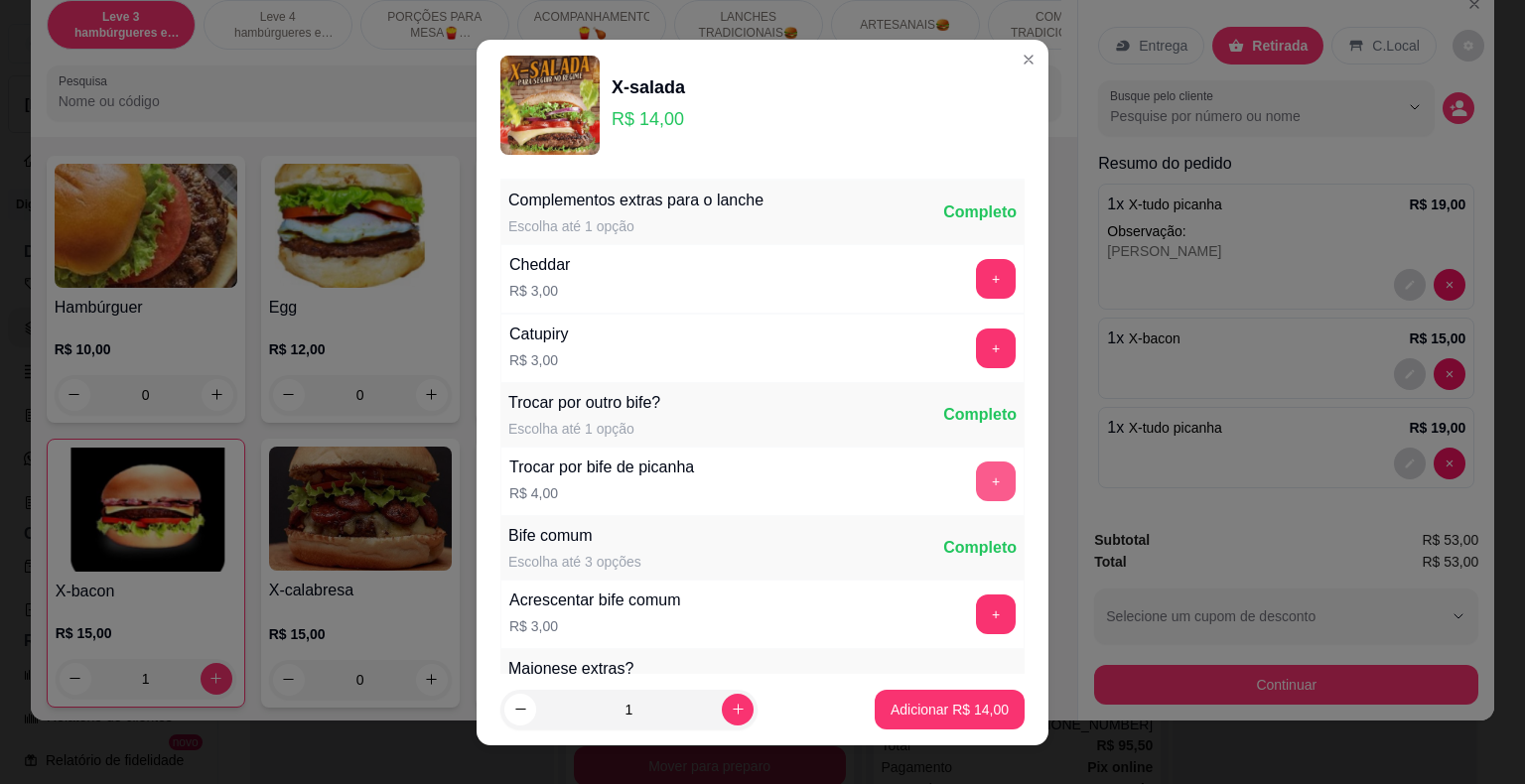 click on "+" at bounding box center (996, 481) 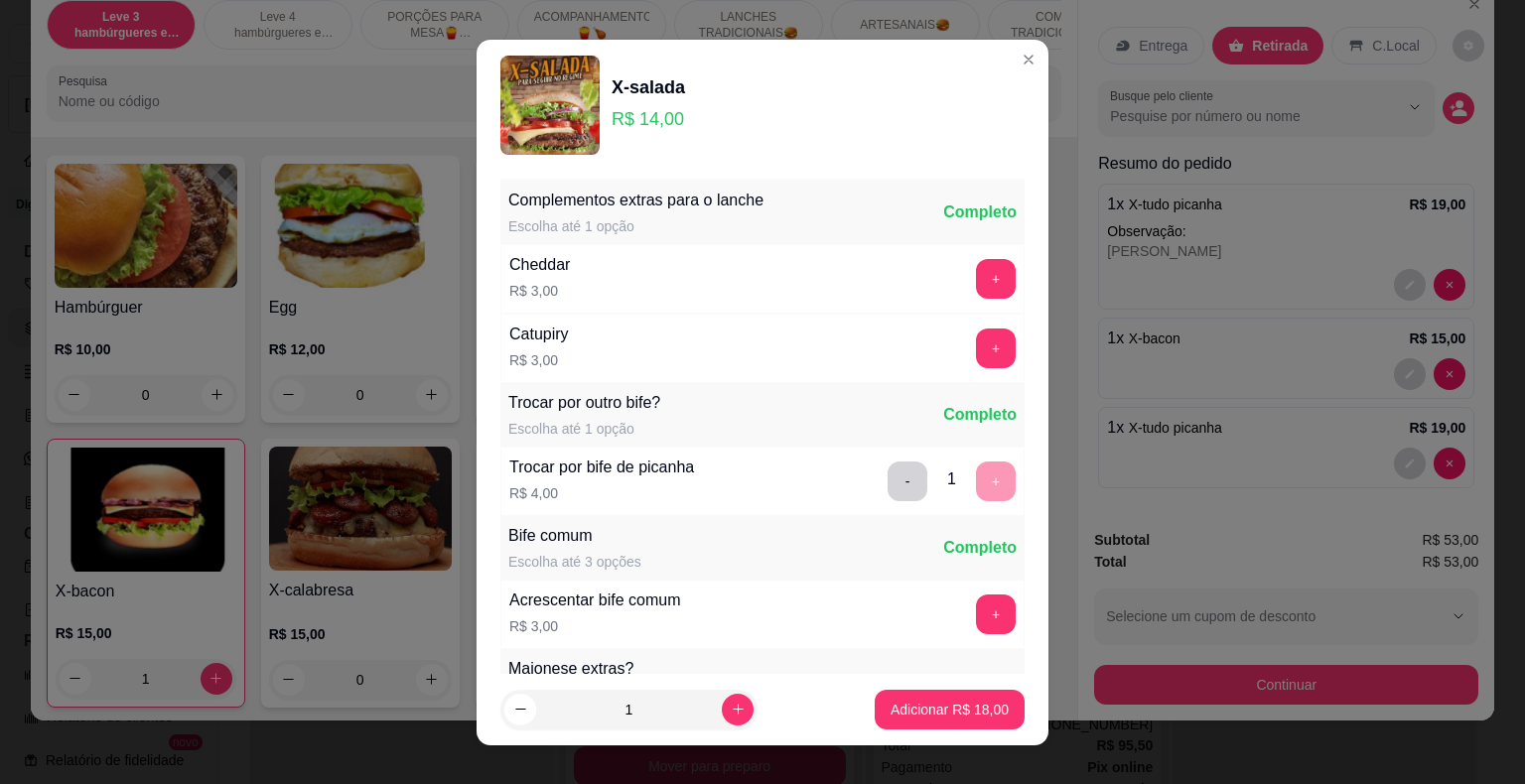 scroll, scrollTop: 253, scrollLeft: 0, axis: vertical 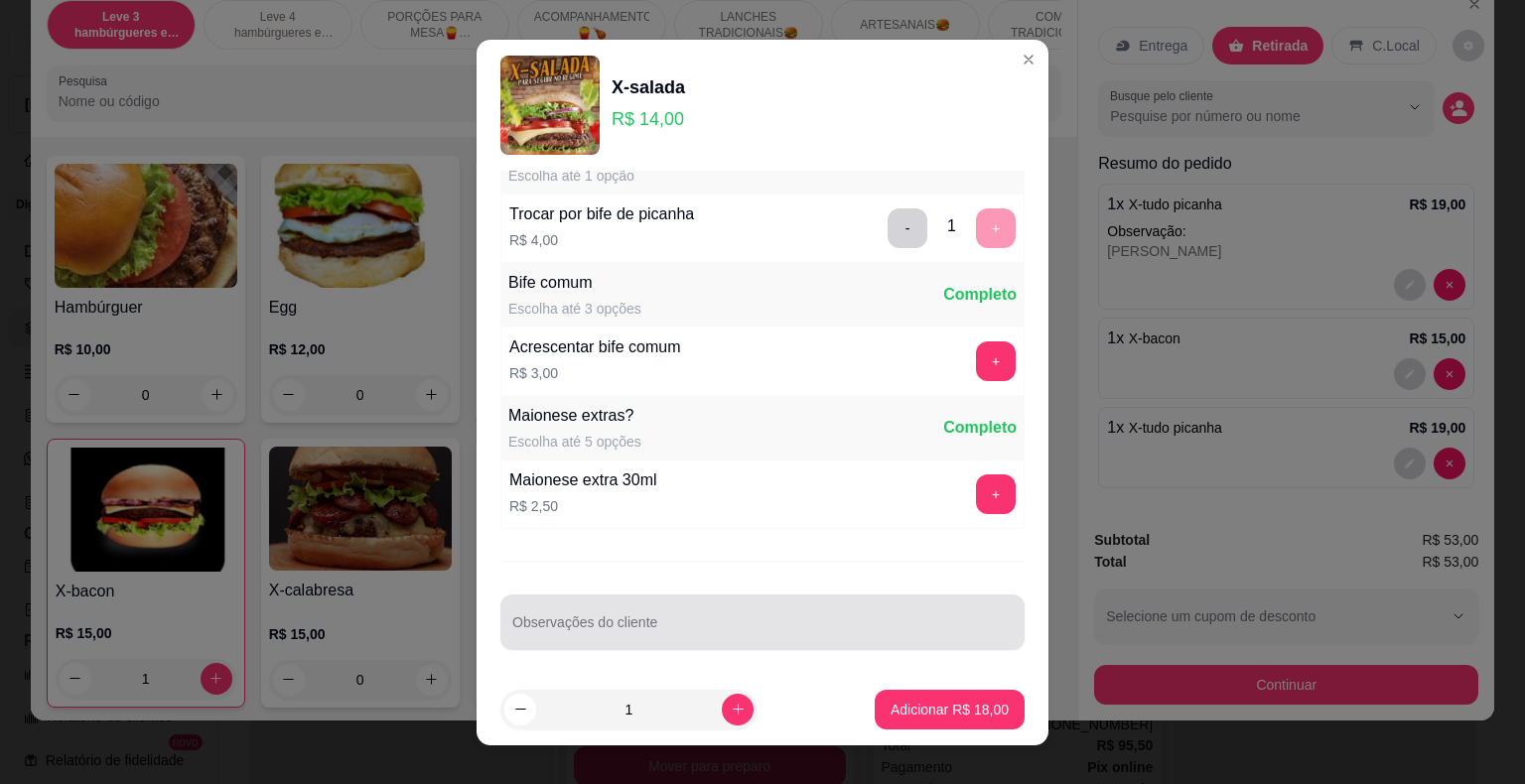 click at bounding box center [762, 622] 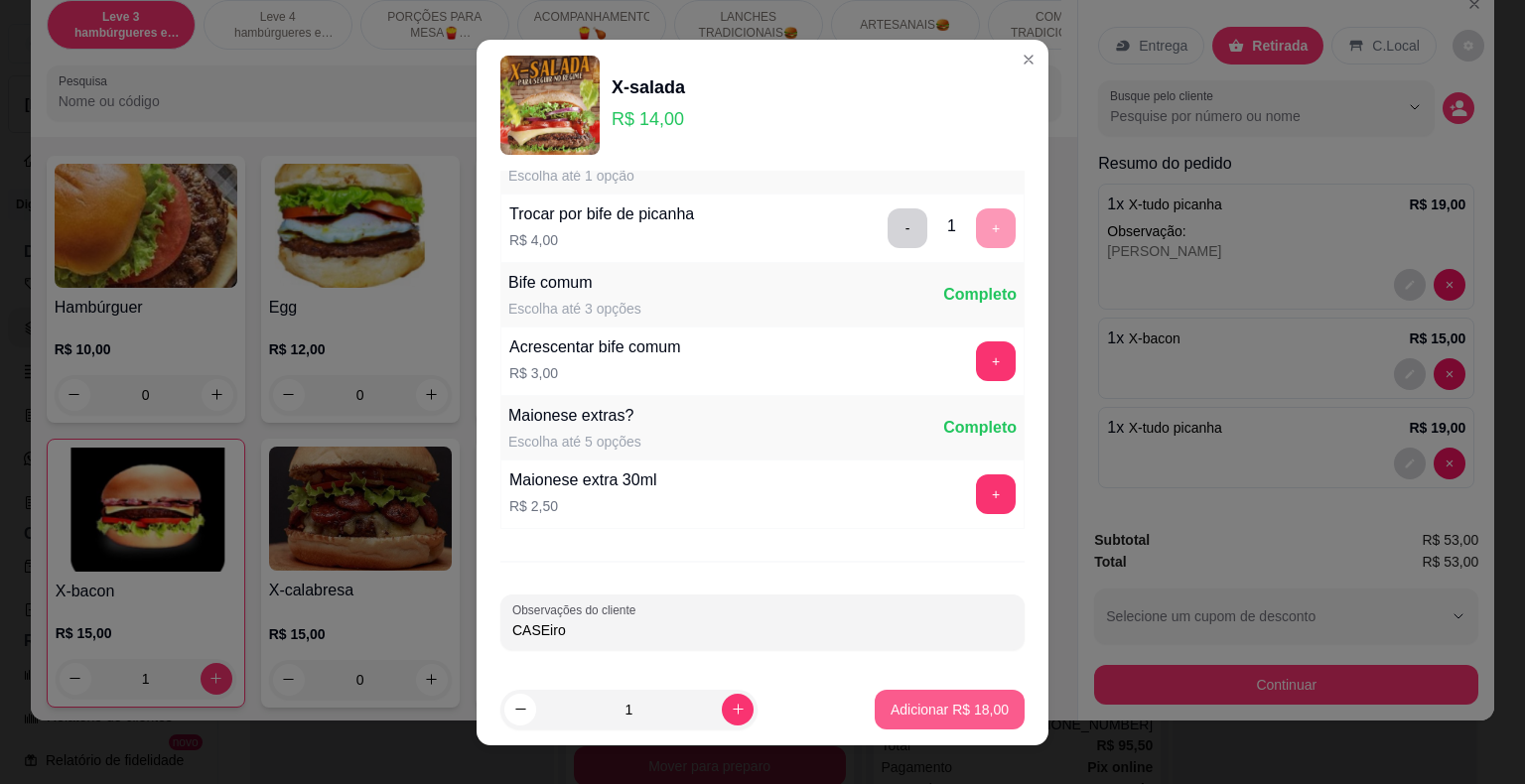 type on "CASEiro" 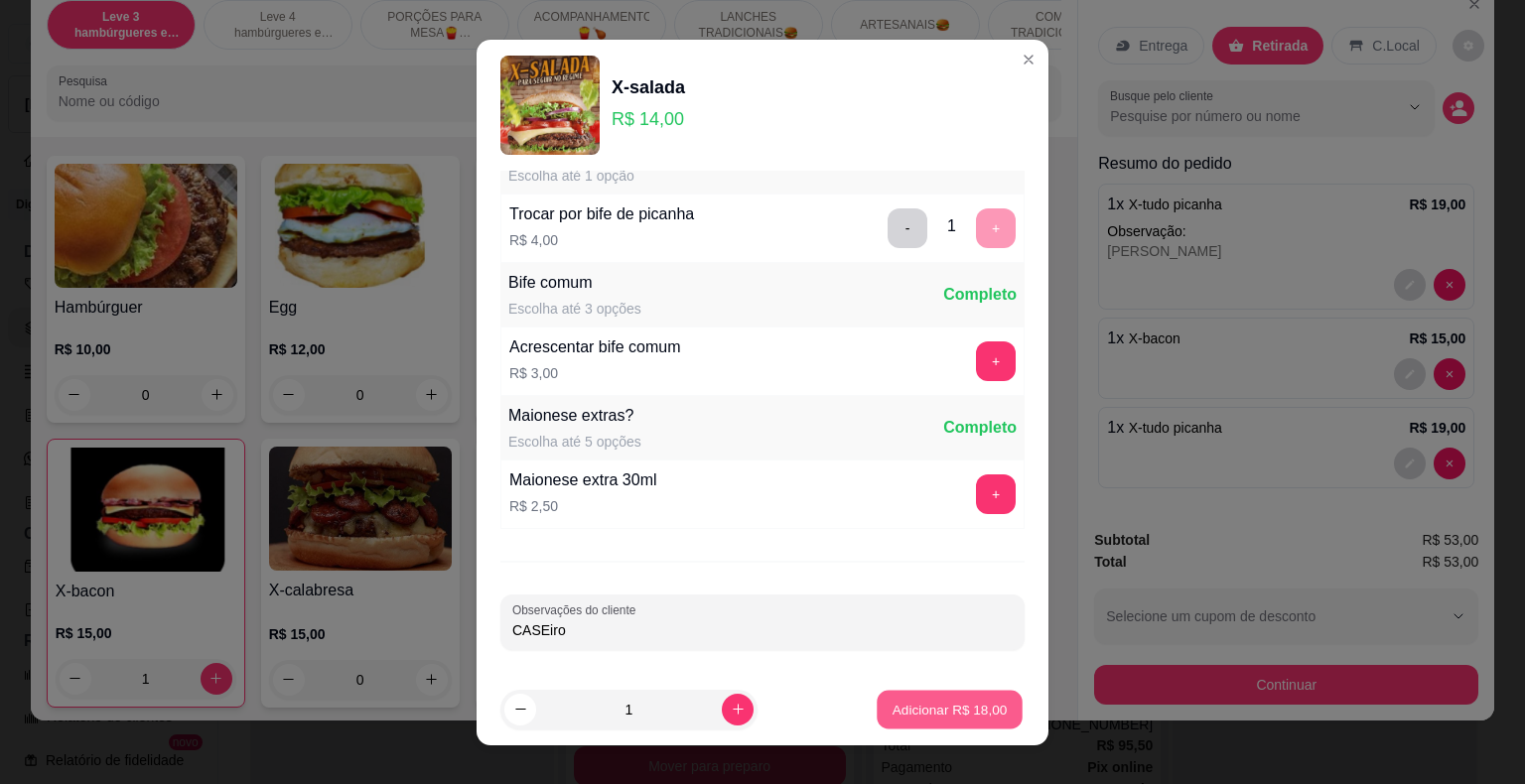 click on "Adicionar   R$ 18,00" at bounding box center (950, 709) 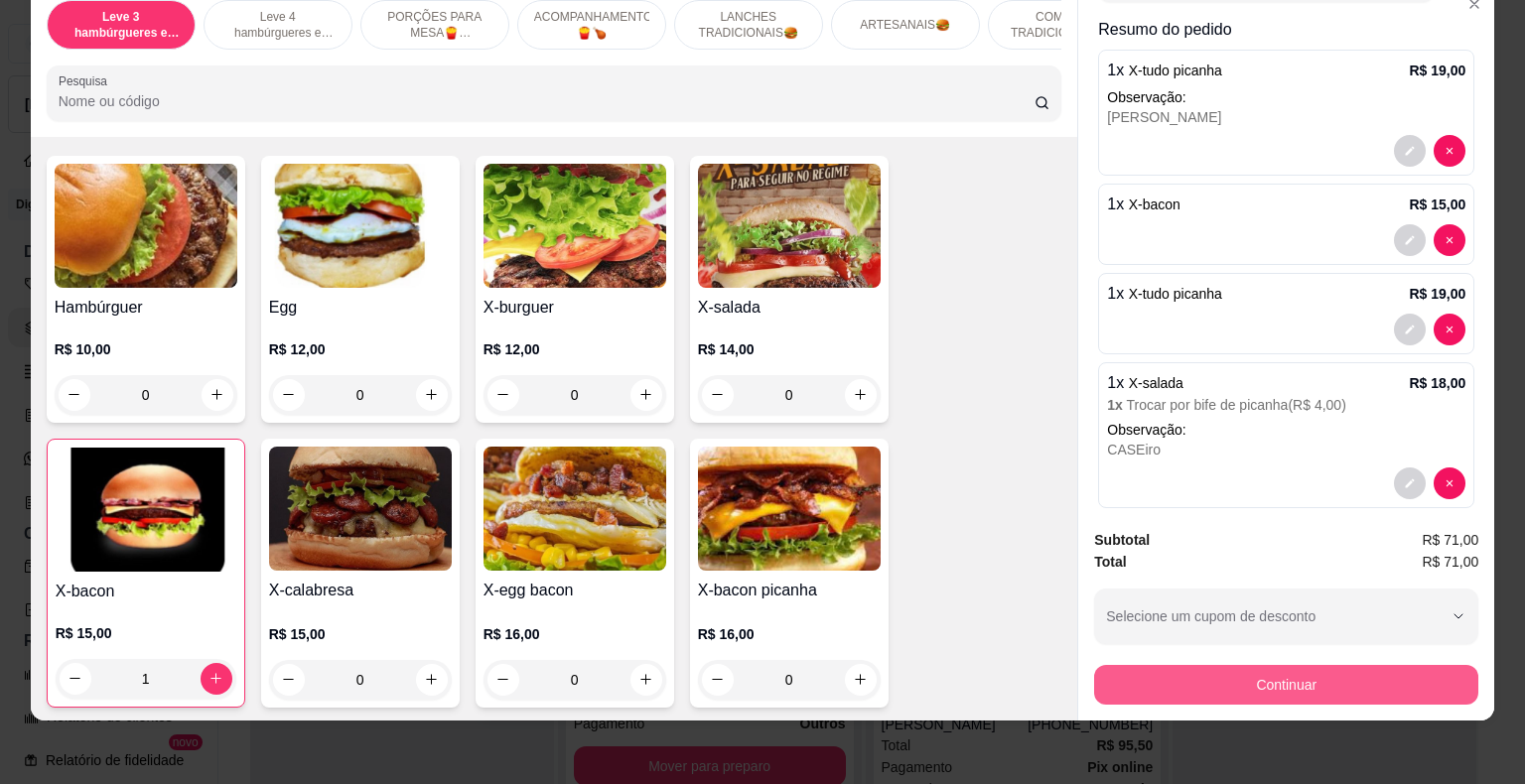 click on "Continuar" at bounding box center (1286, 685) 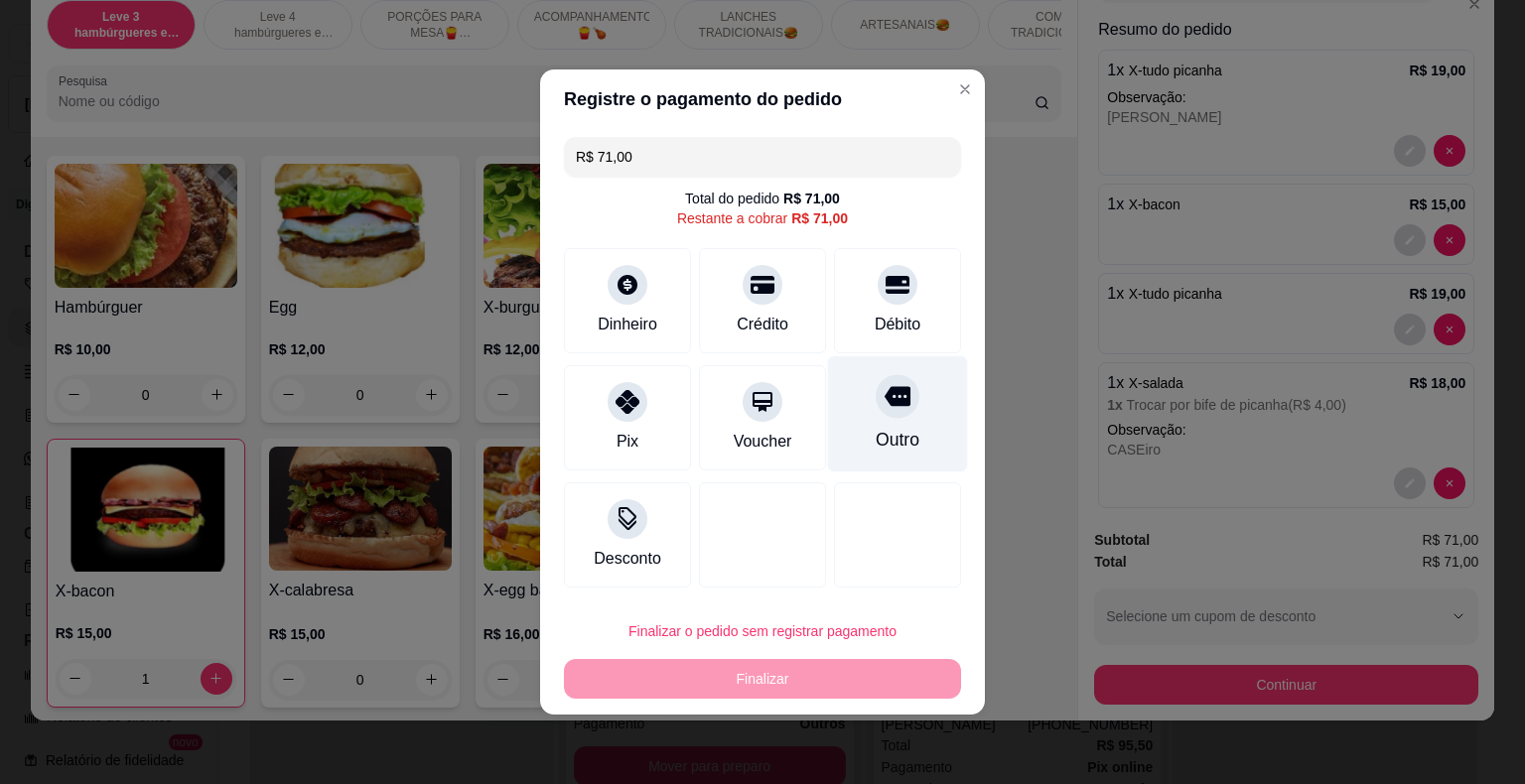 click on "Outro" at bounding box center (898, 414) 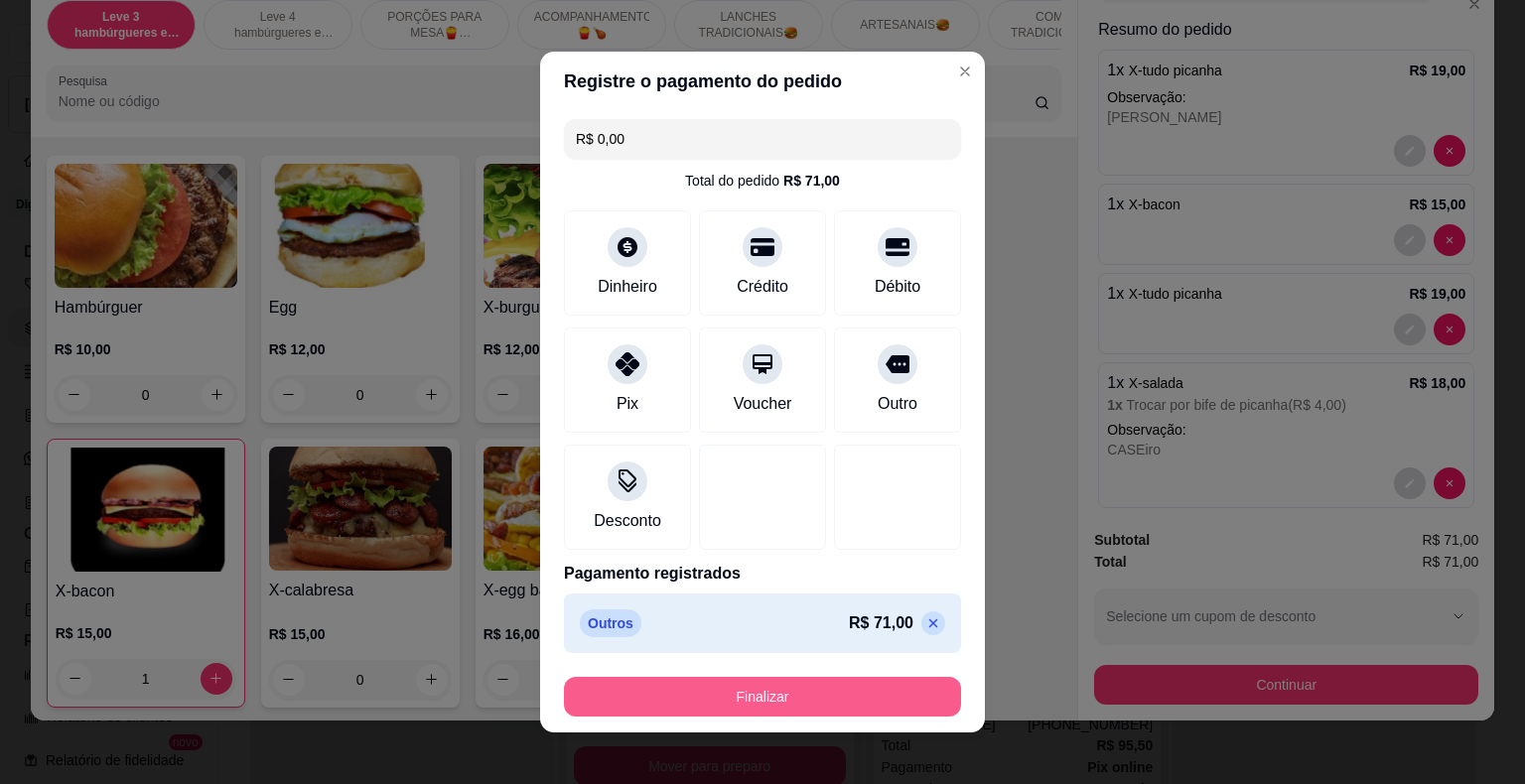 click on "Finalizar" at bounding box center [762, 697] 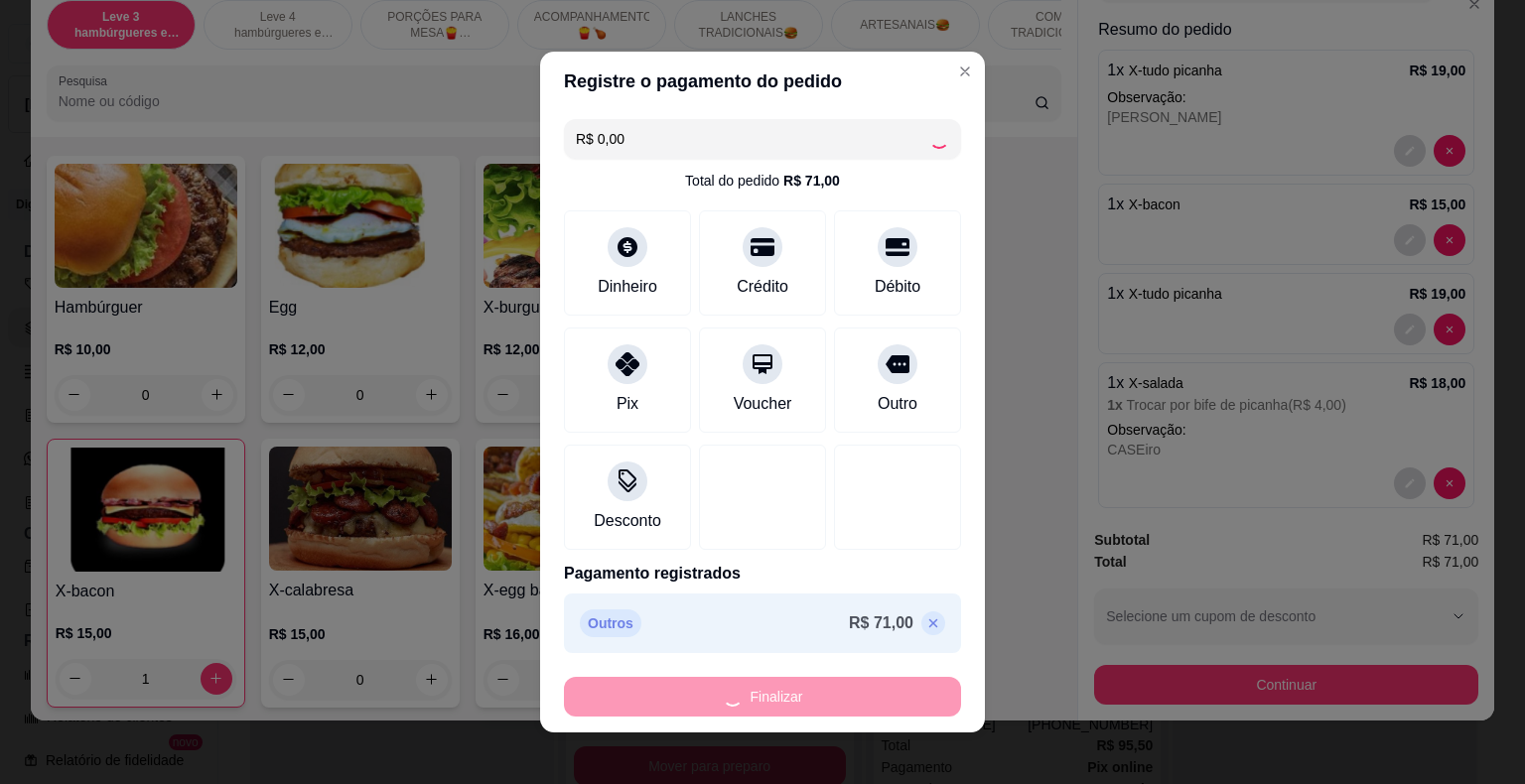 type on "0" 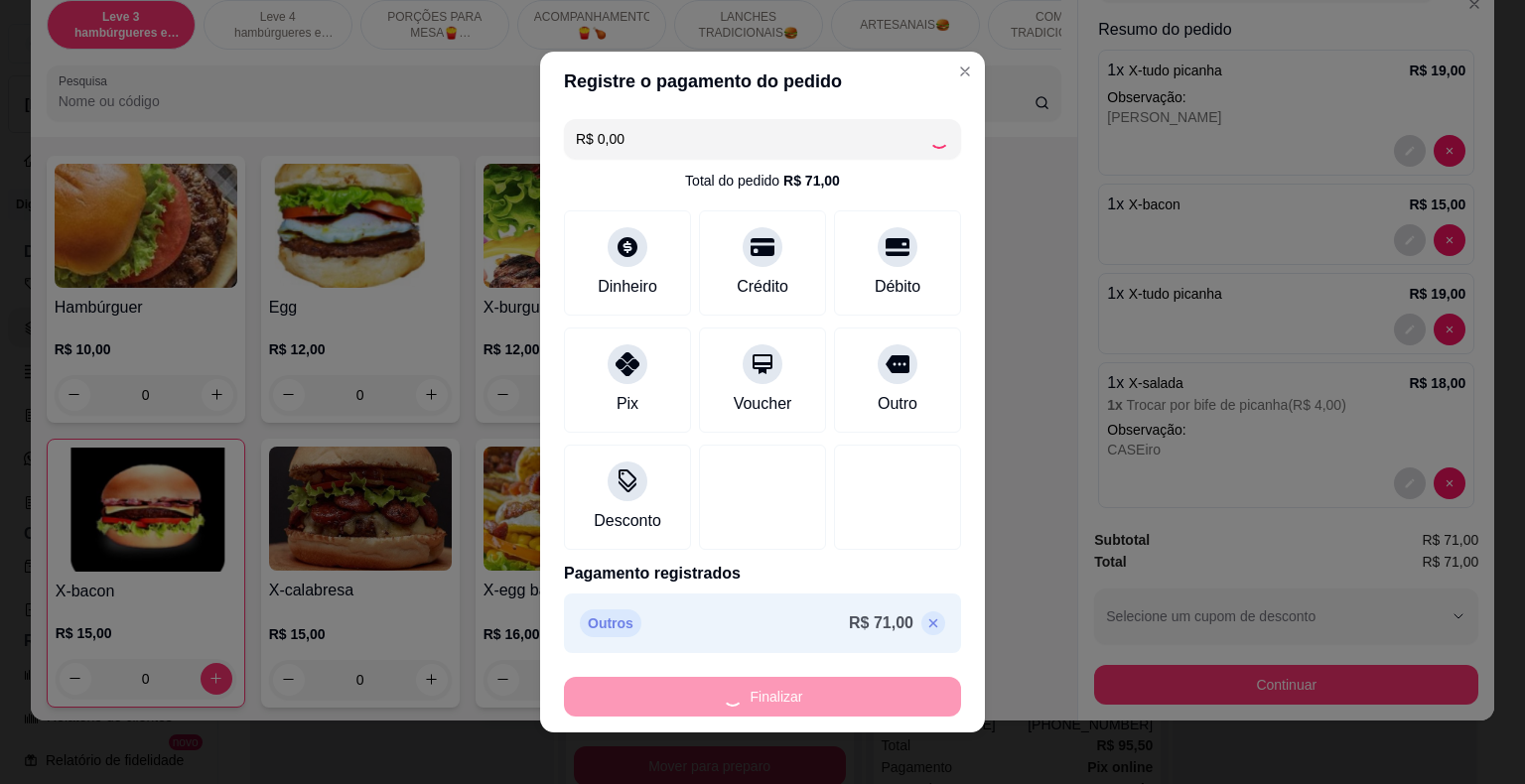 type on "-R$ 71,00" 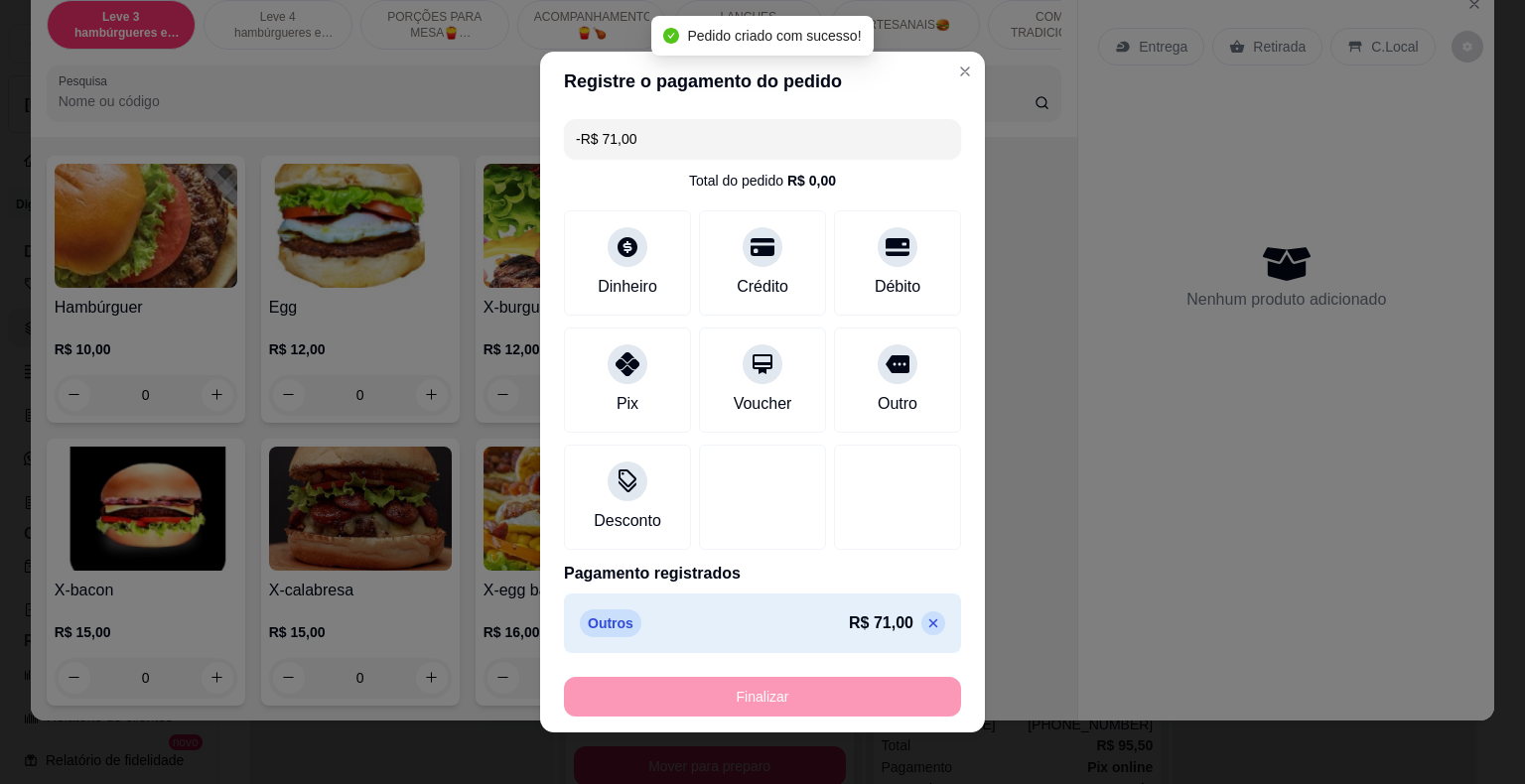 scroll, scrollTop: 0, scrollLeft: 0, axis: both 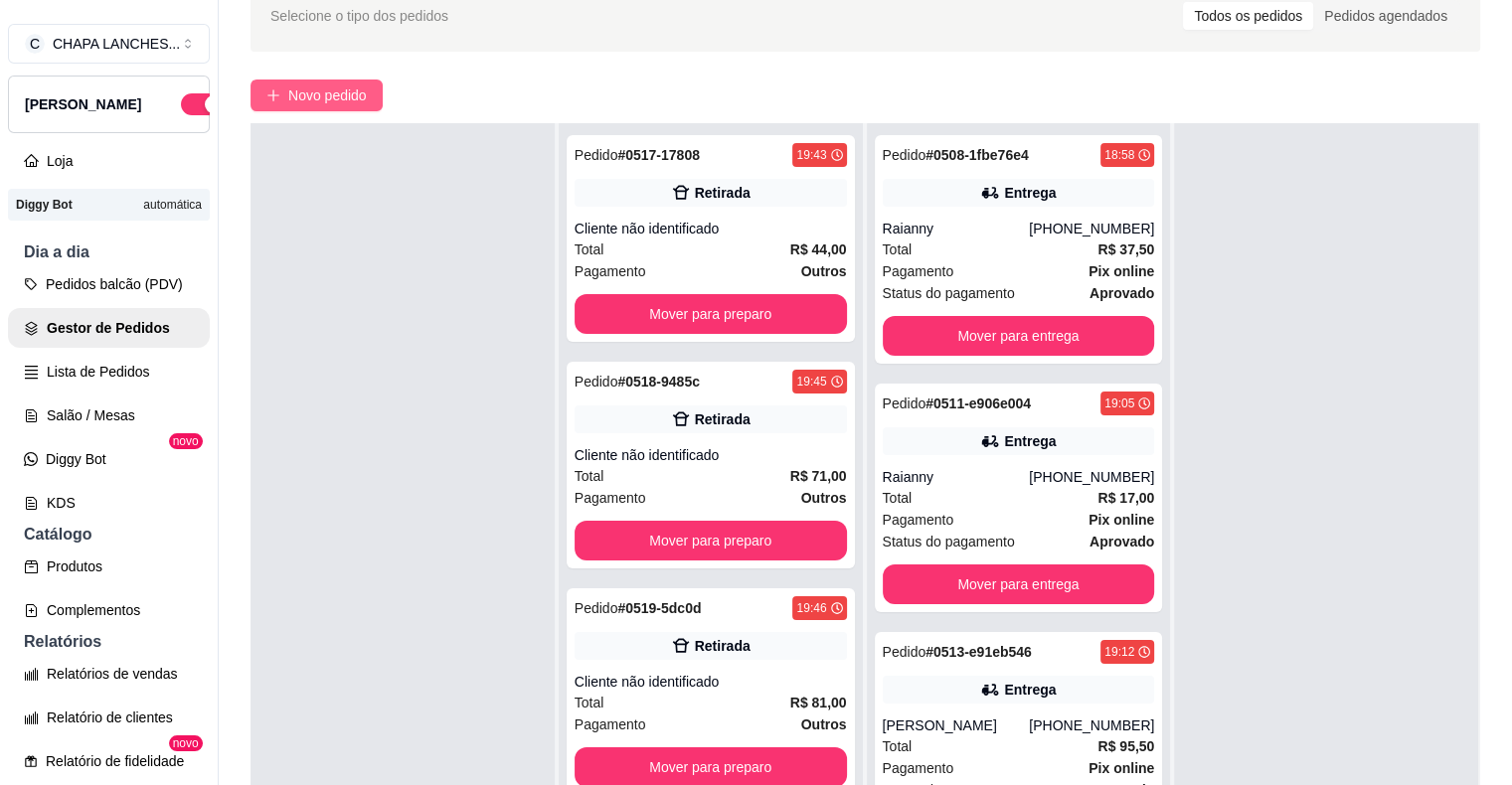 click on "Novo pedido" at bounding box center [327, 95] 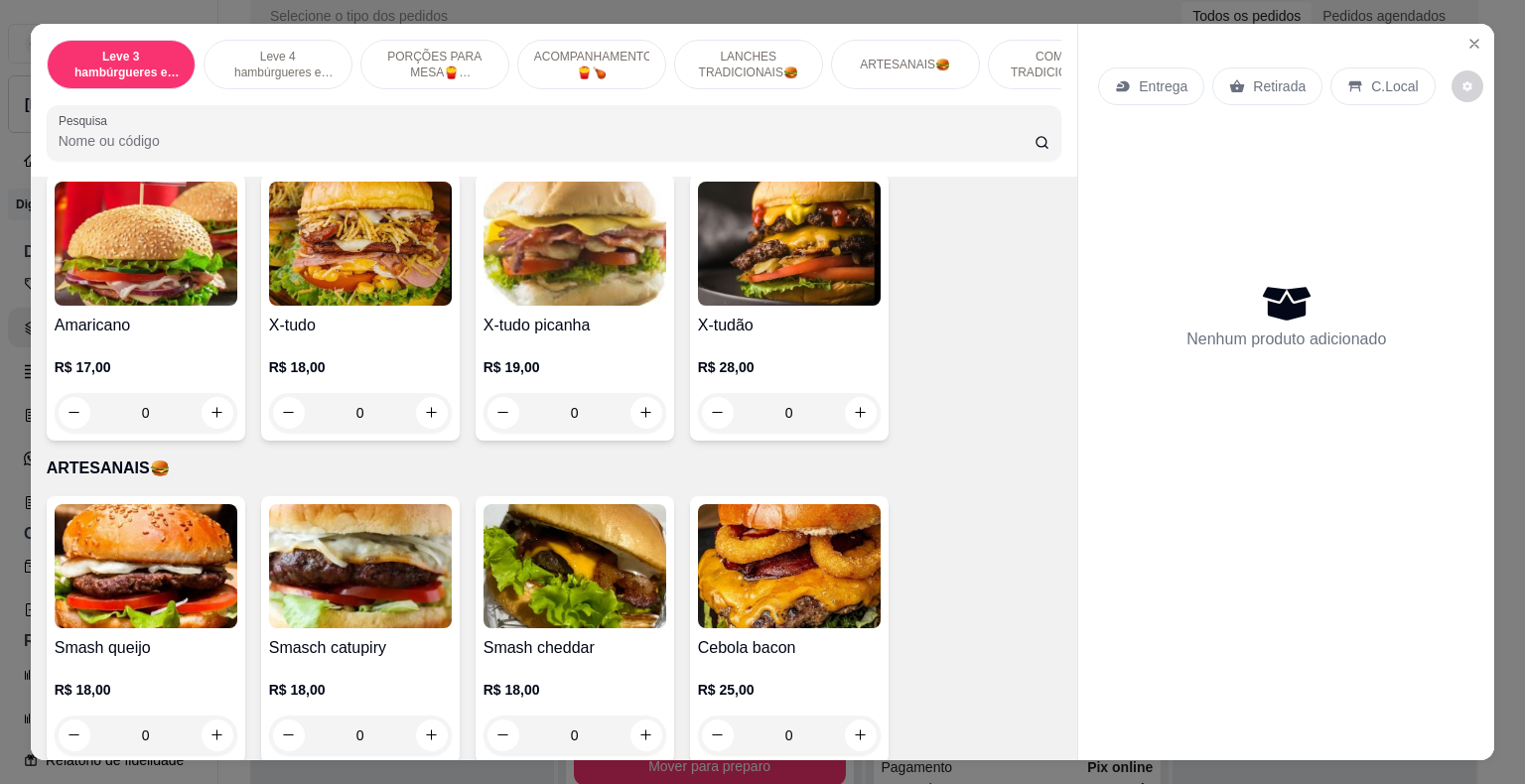 scroll, scrollTop: 2481, scrollLeft: 0, axis: vertical 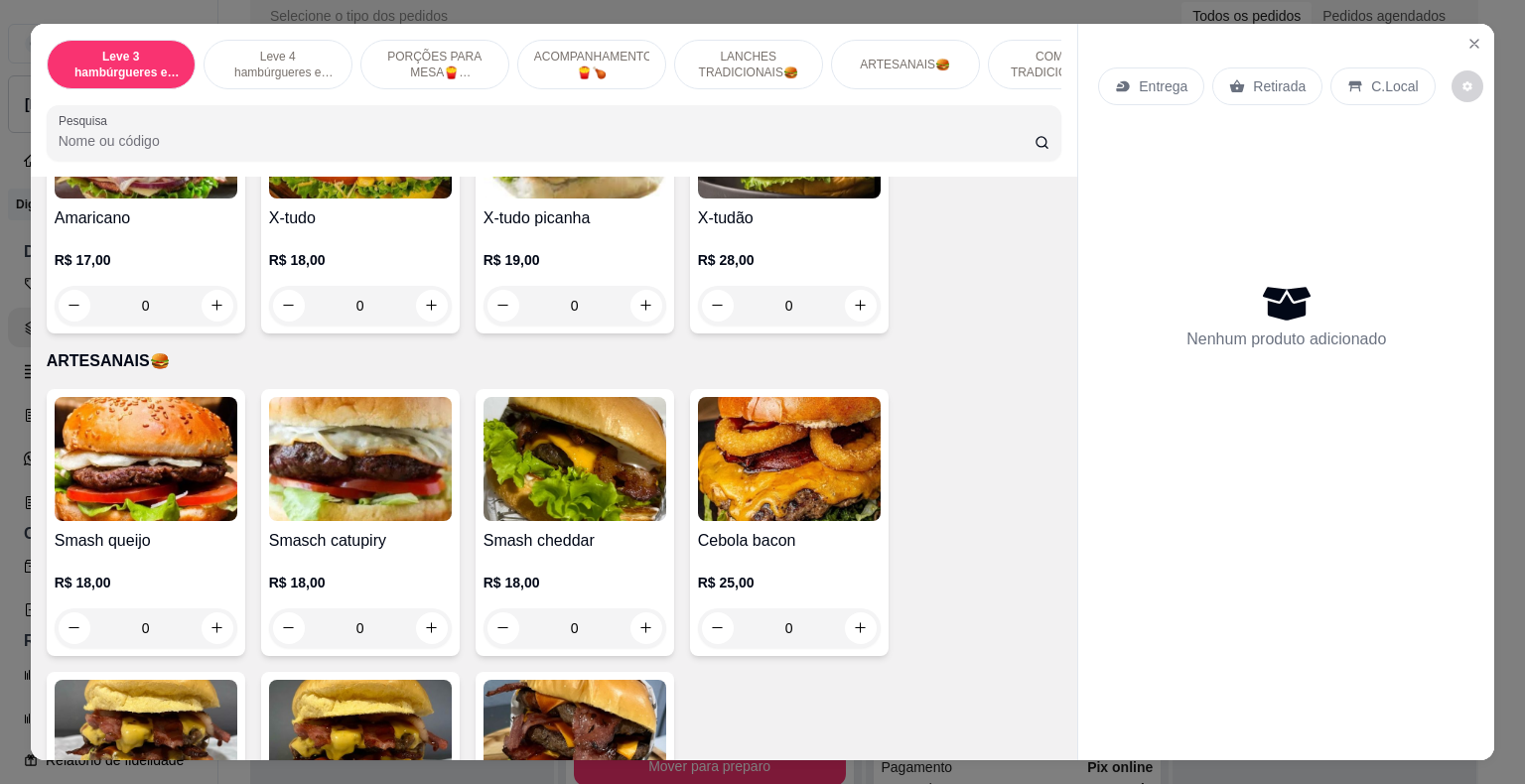 click on "0" at bounding box center (575, 306) 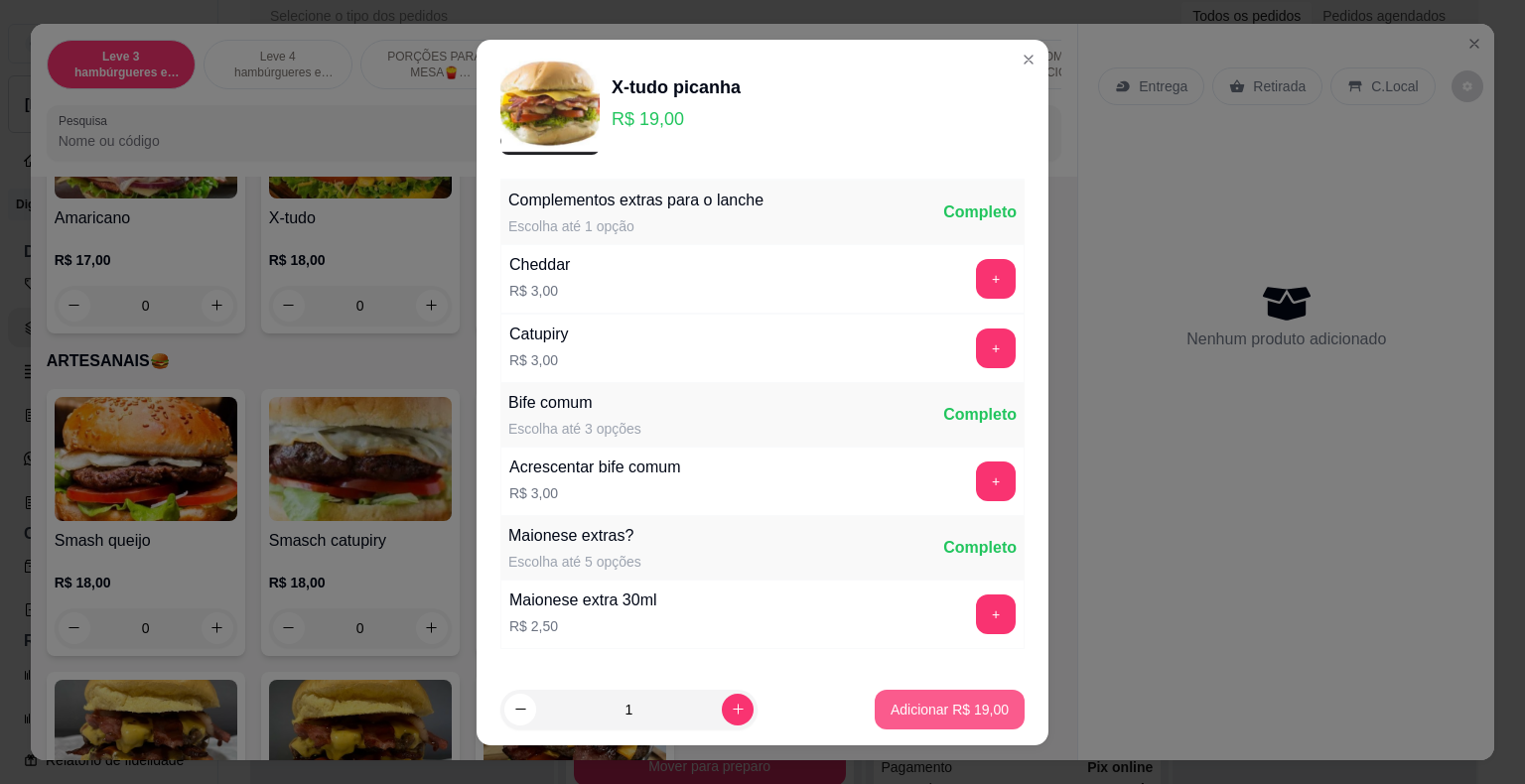 click on "Adicionar   R$ 19,00" at bounding box center (949, 710) 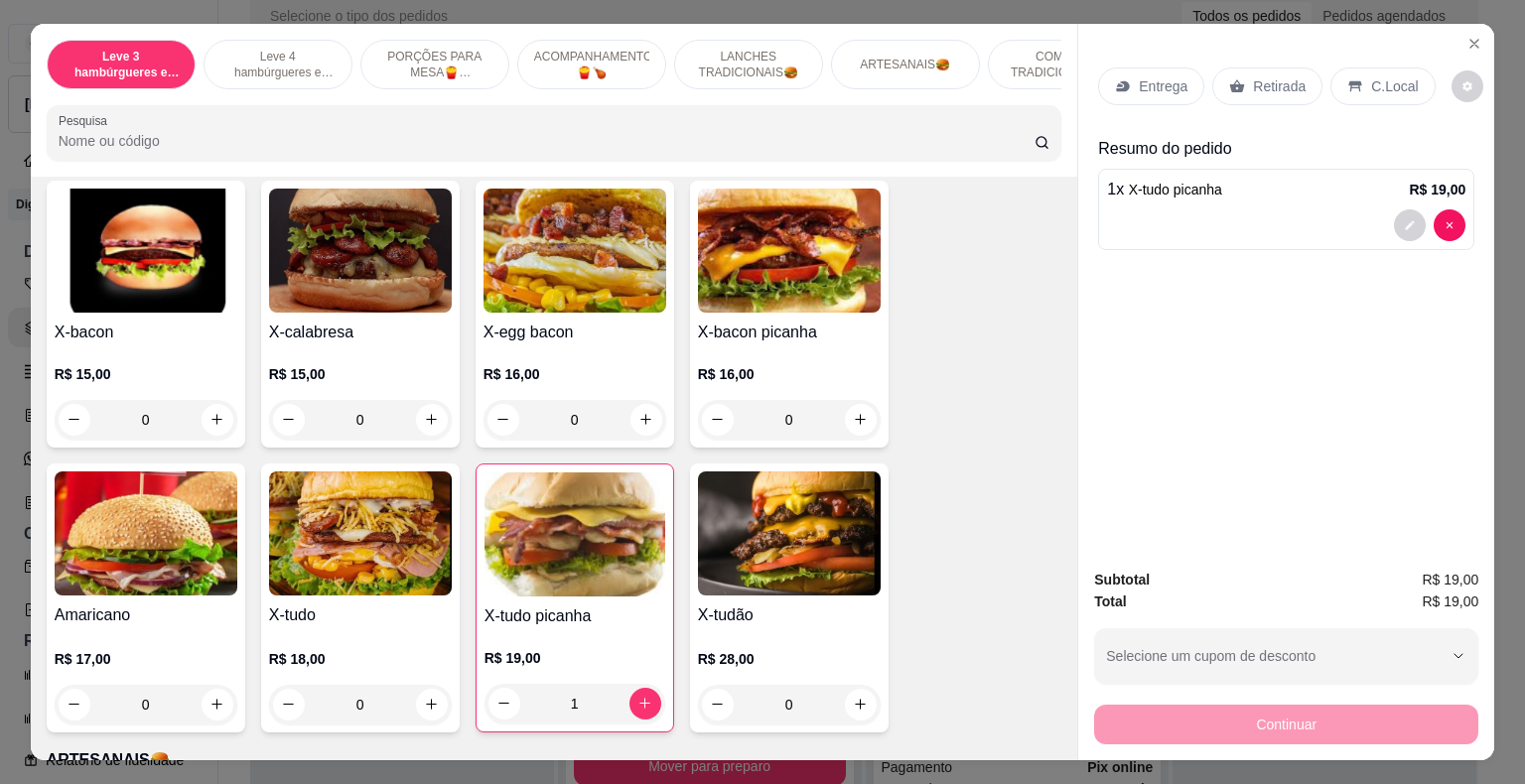 scroll, scrollTop: 1985, scrollLeft: 0, axis: vertical 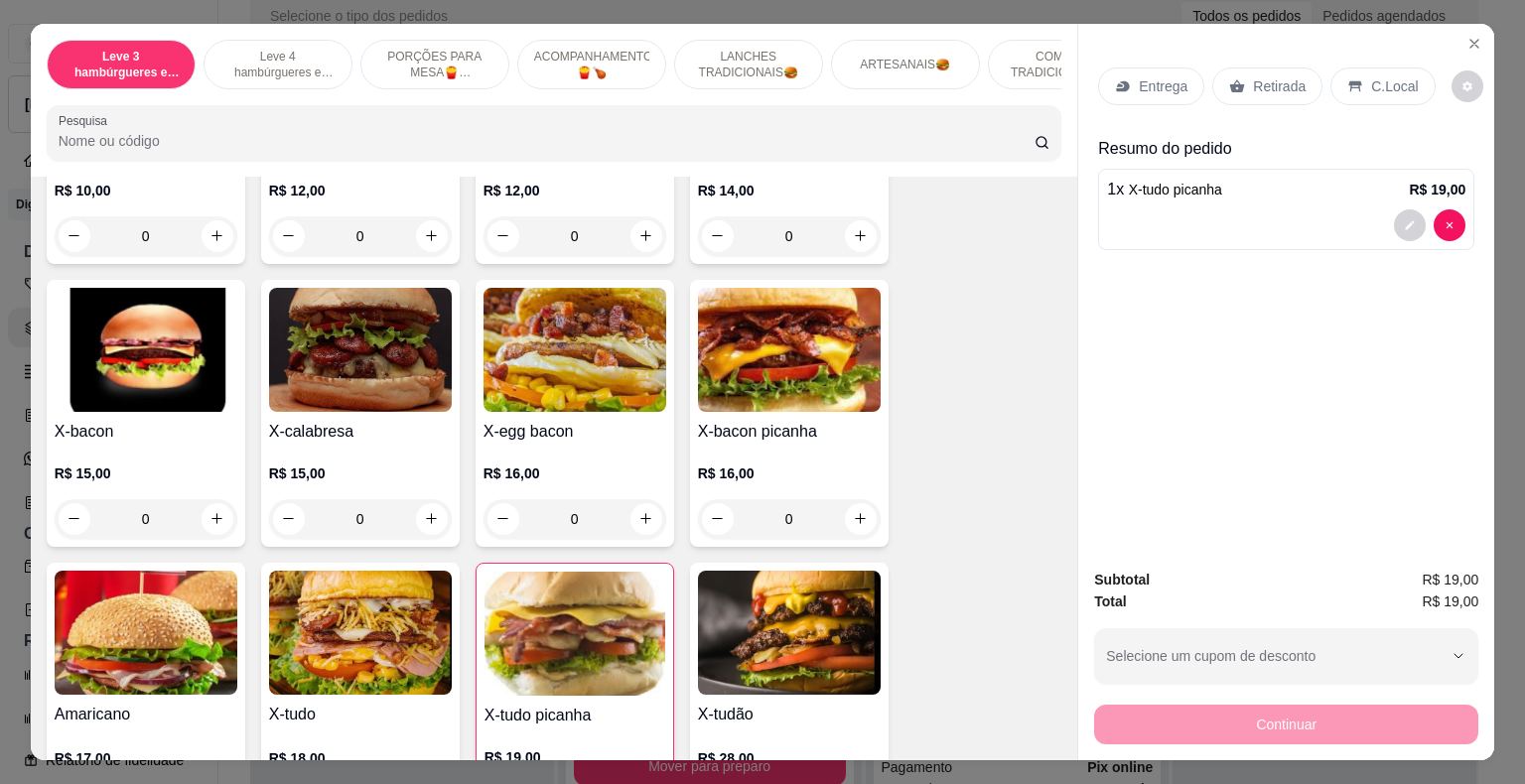 click on "0" at bounding box center (575, 519) 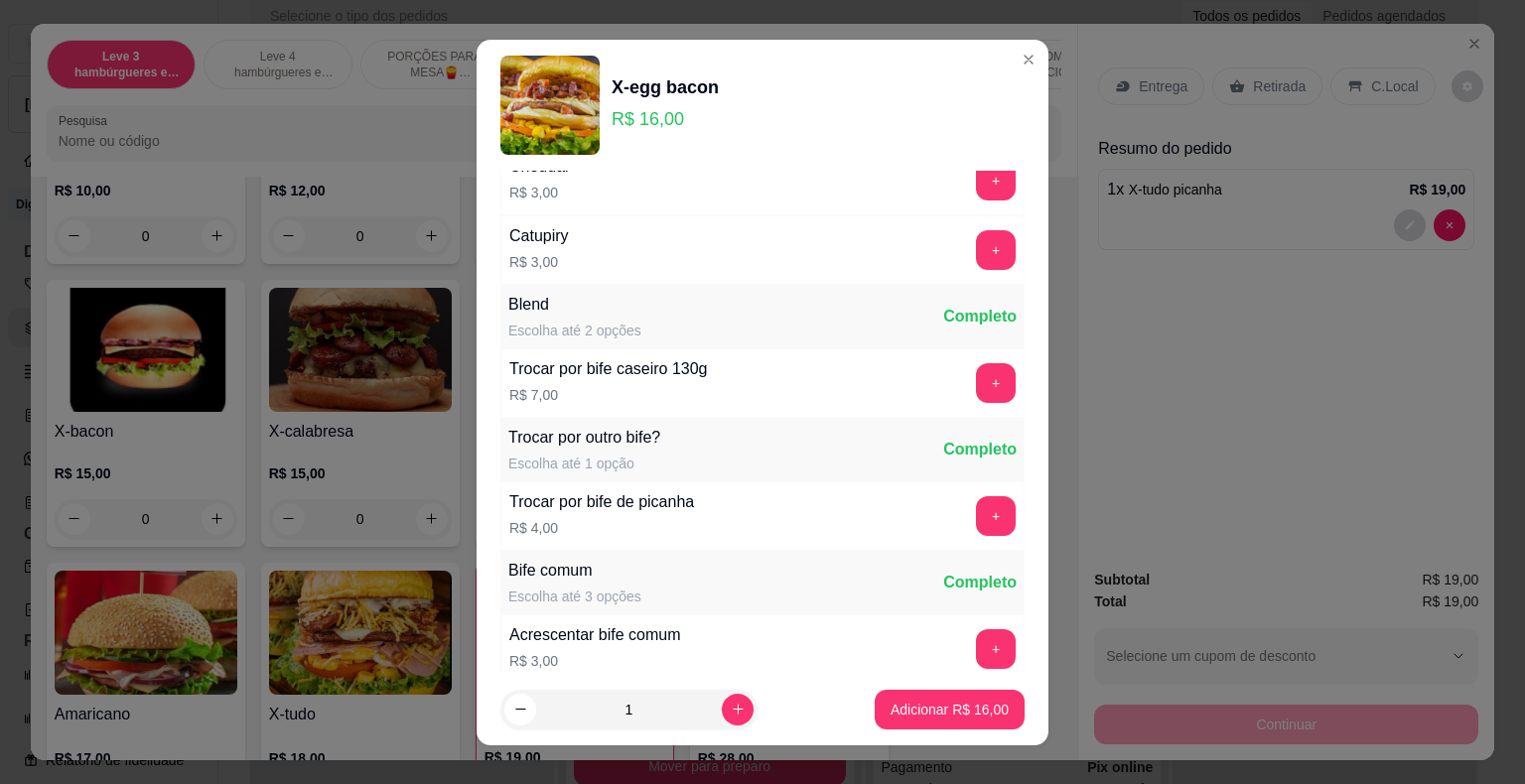 scroll, scrollTop: 99, scrollLeft: 0, axis: vertical 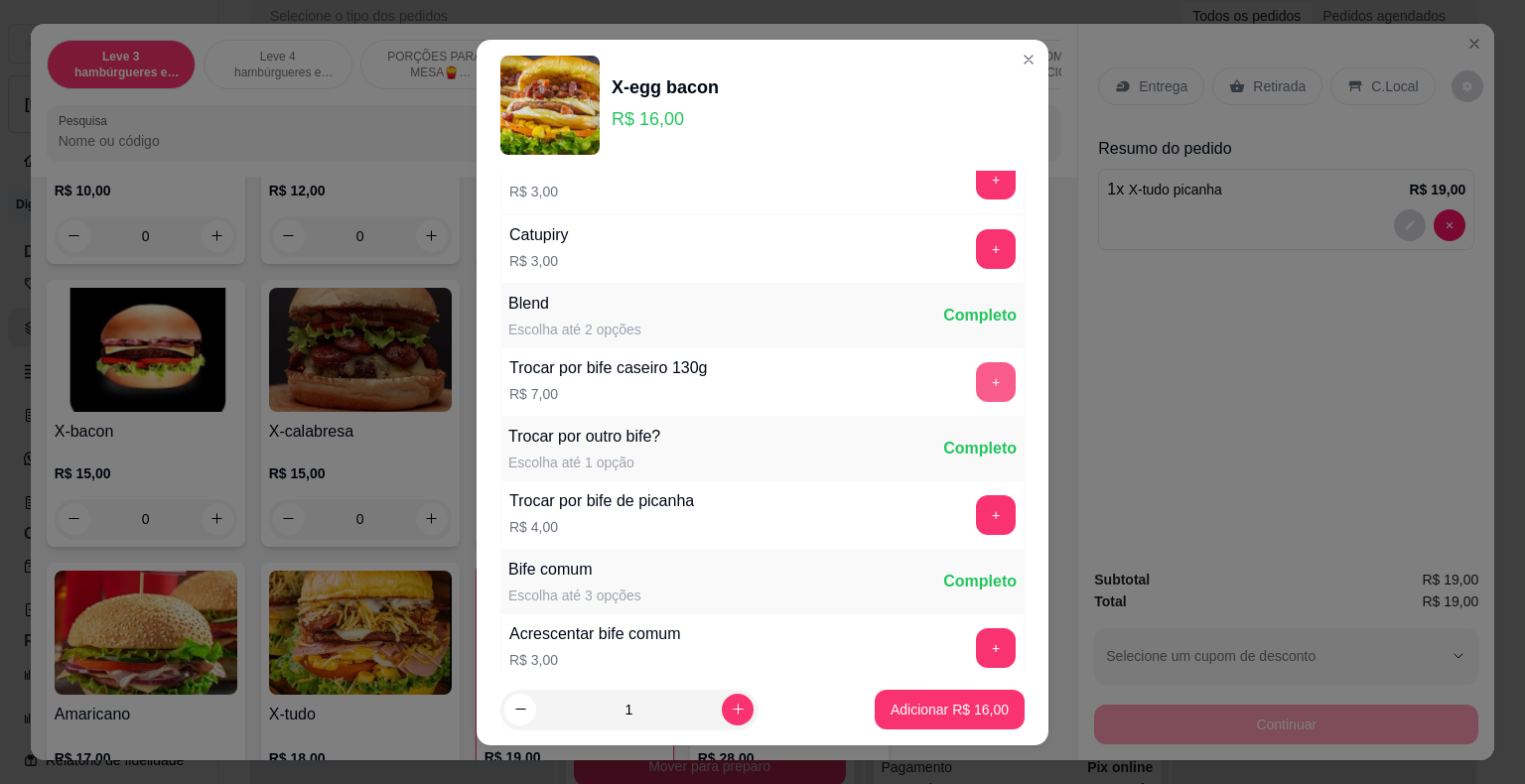 click on "+" at bounding box center [996, 382] 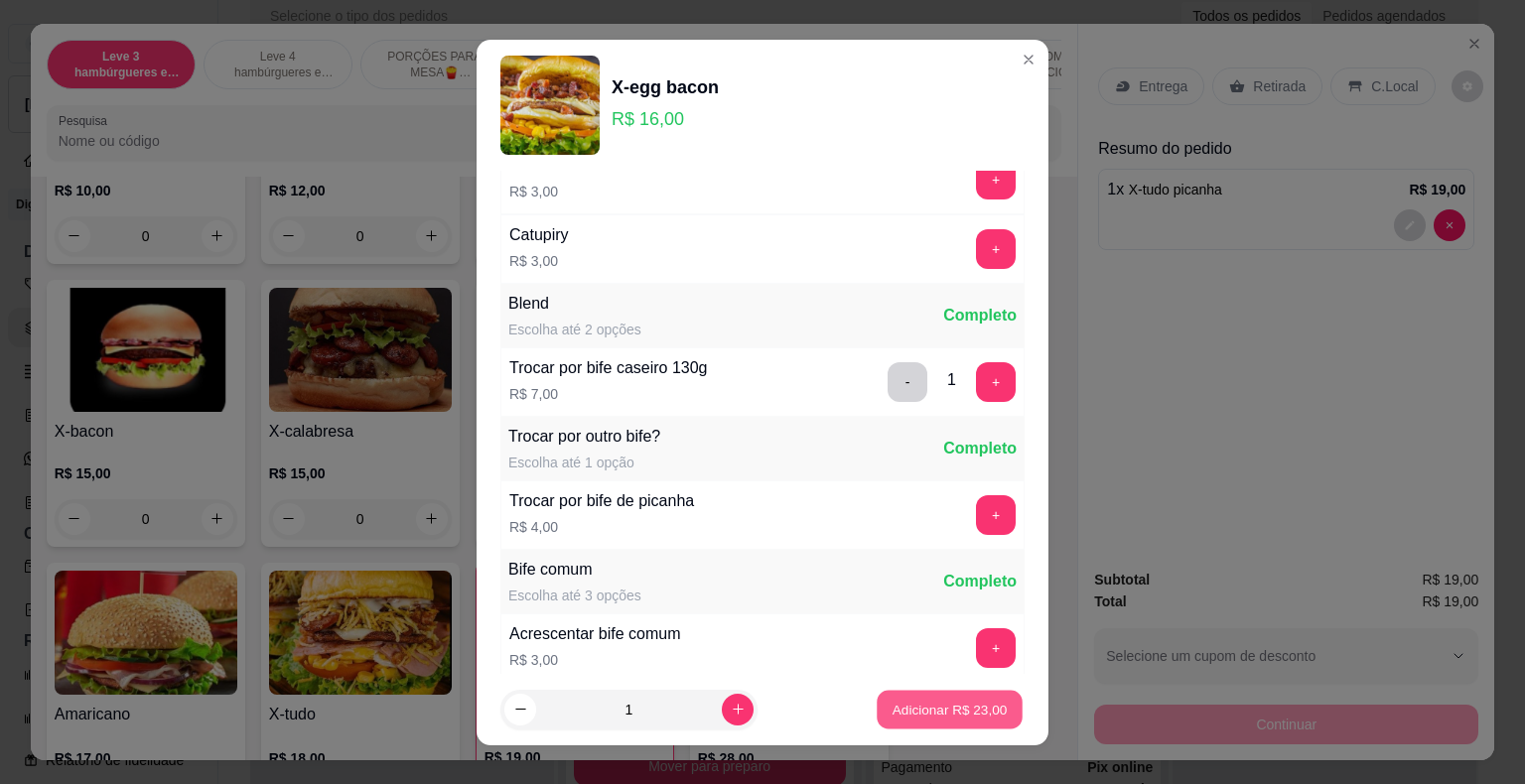click on "Adicionar   R$ 23,00" at bounding box center (949, 709) 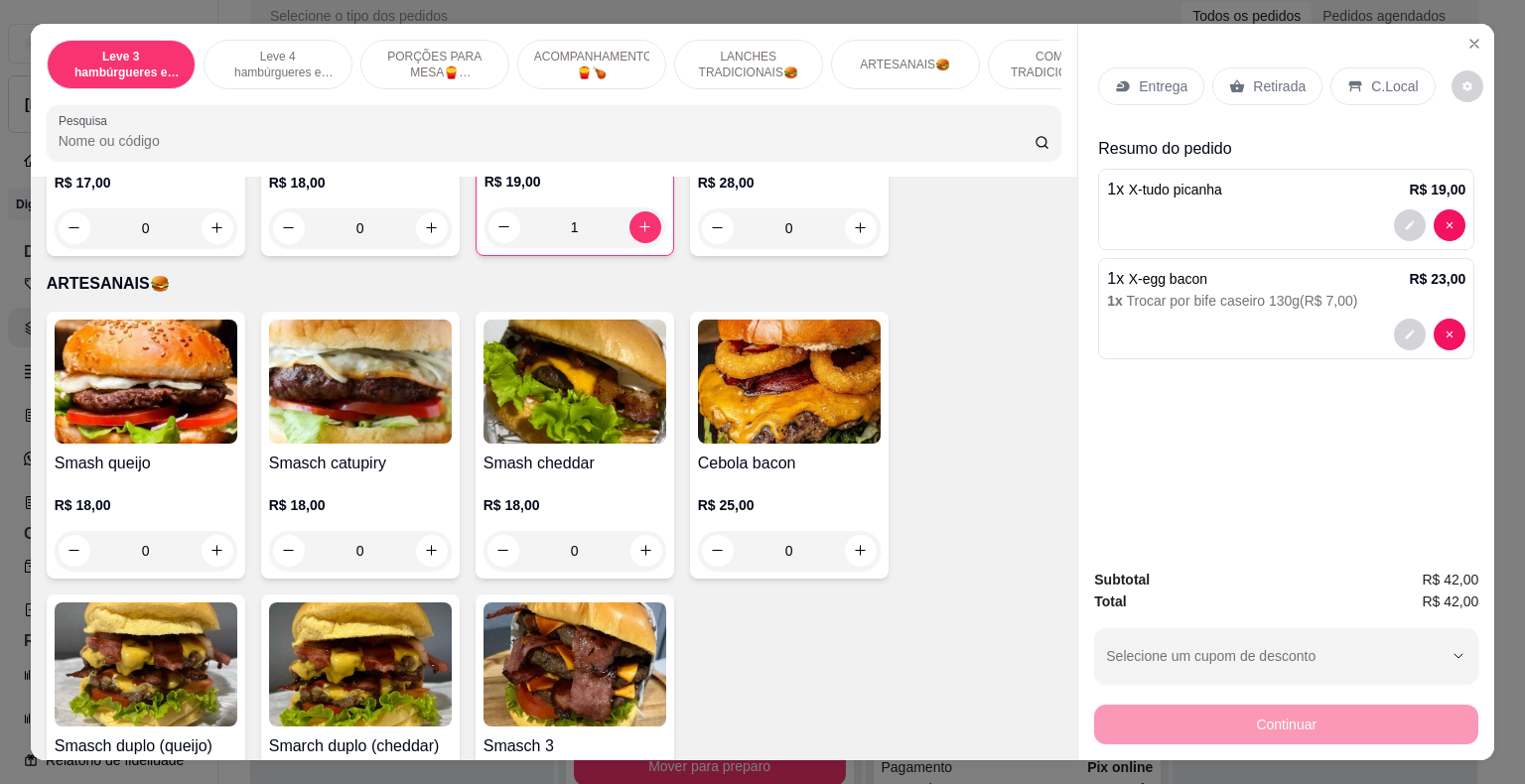 scroll, scrollTop: 2679, scrollLeft: 0, axis: vertical 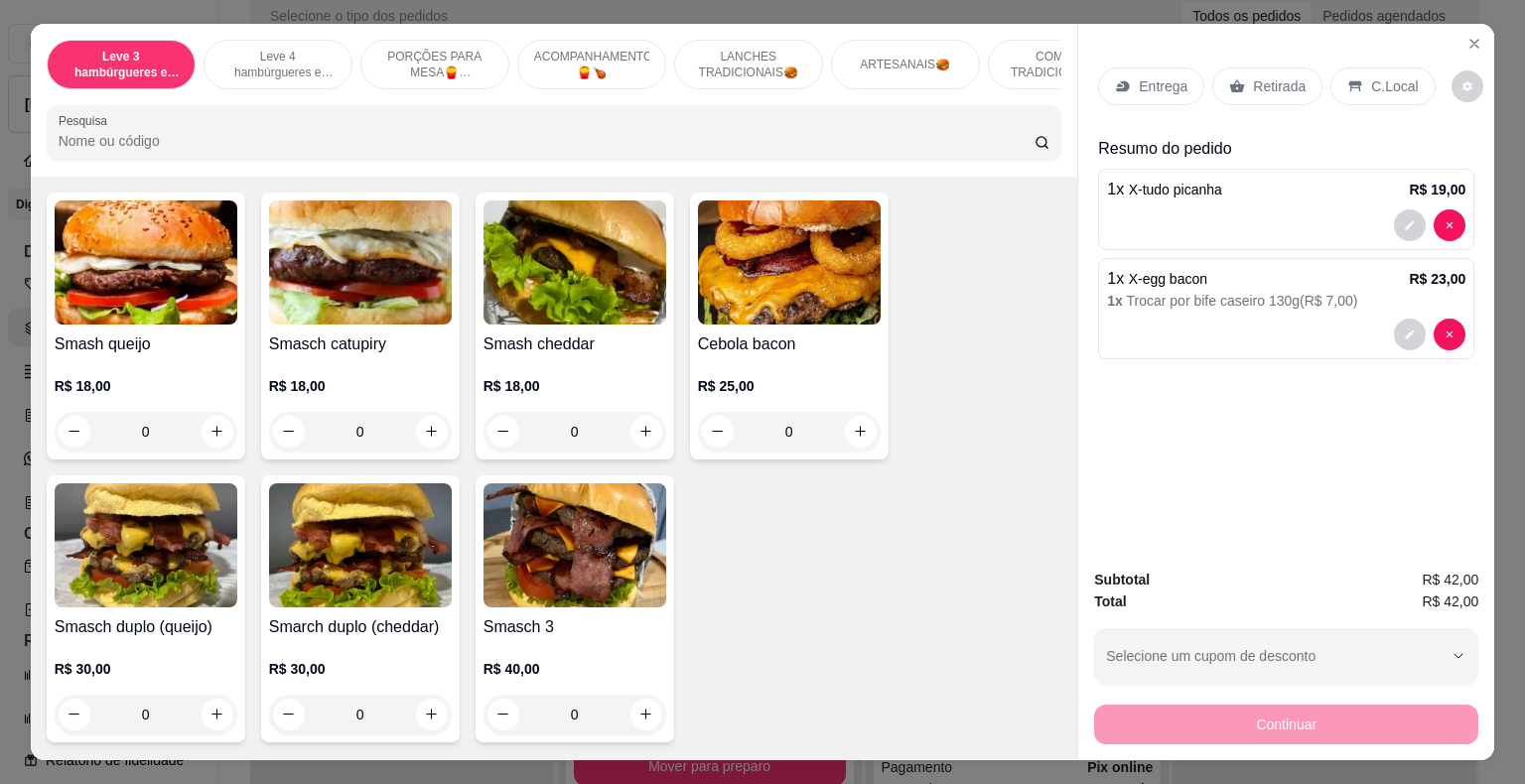 click on "0" at bounding box center (146, 432) 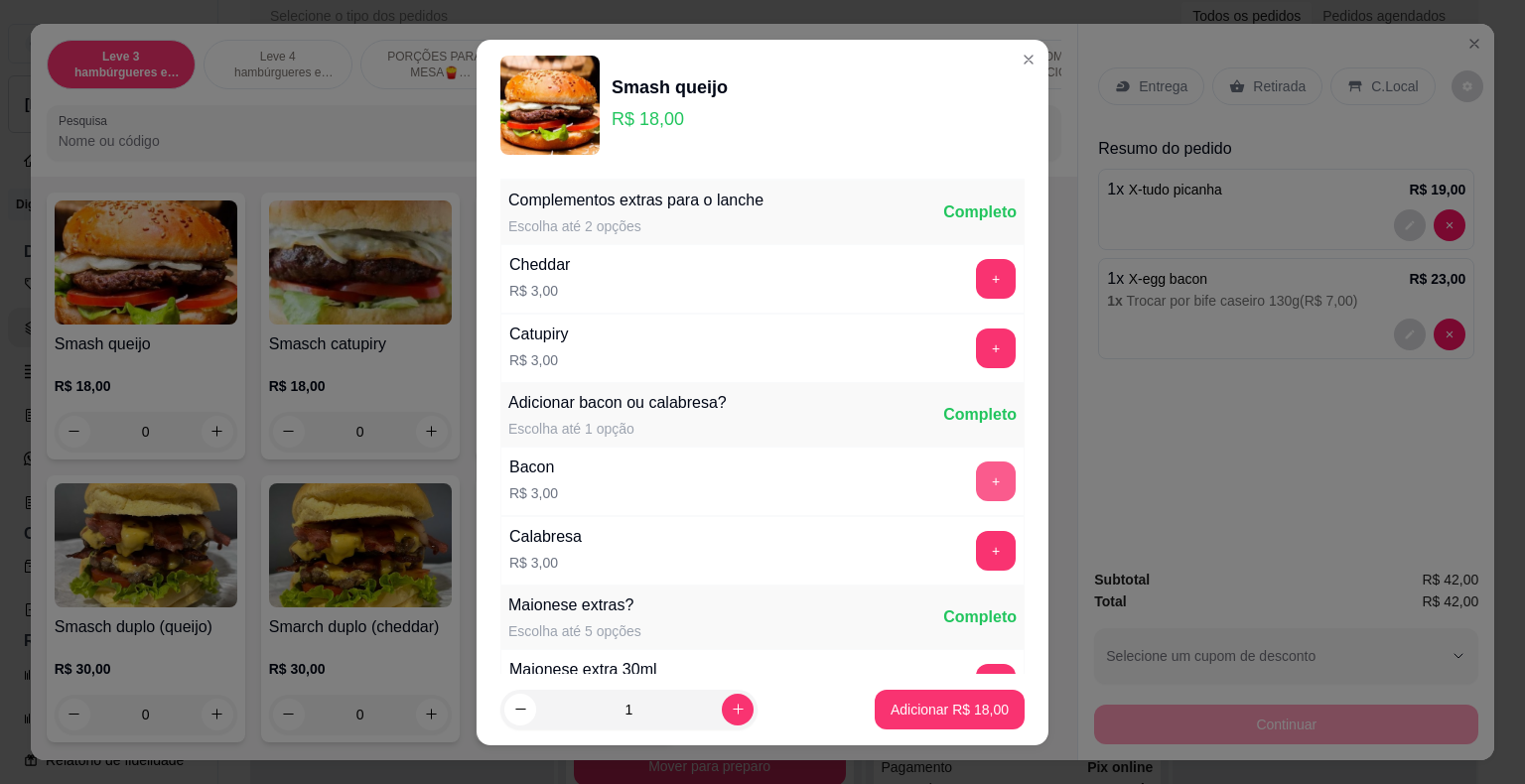 click on "+" at bounding box center [996, 481] 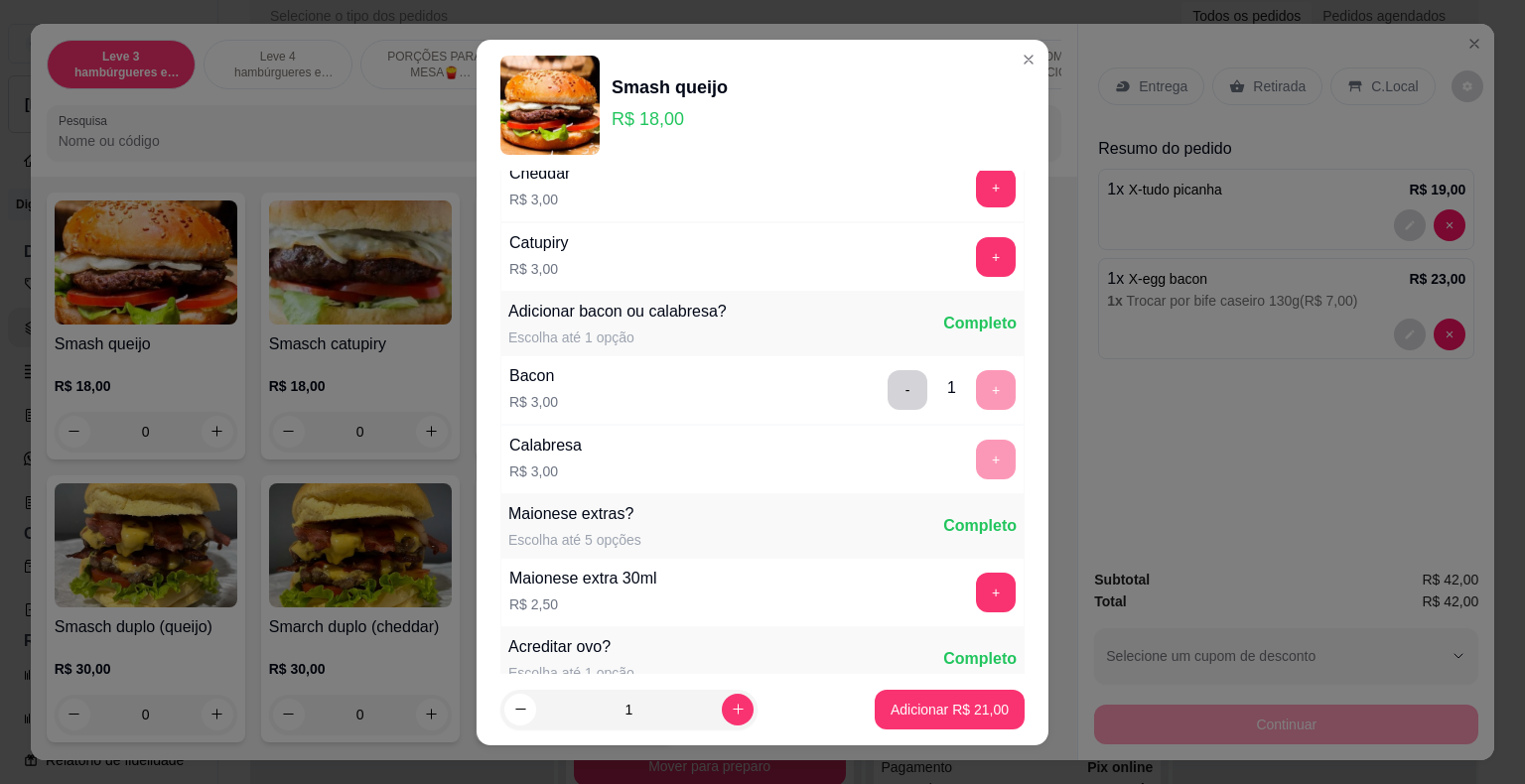 scroll, scrollTop: 198, scrollLeft: 0, axis: vertical 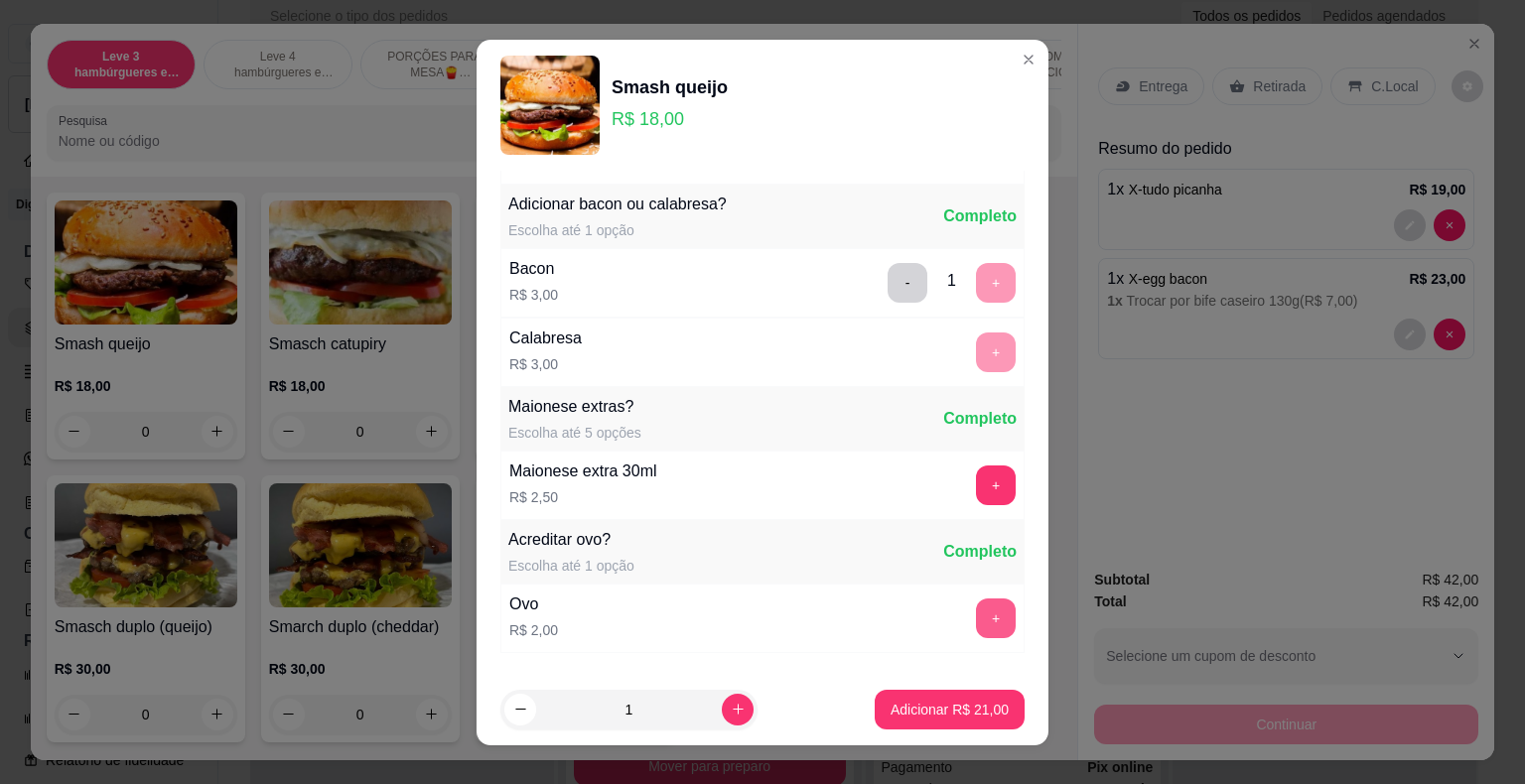 click on "+" at bounding box center [996, 618] 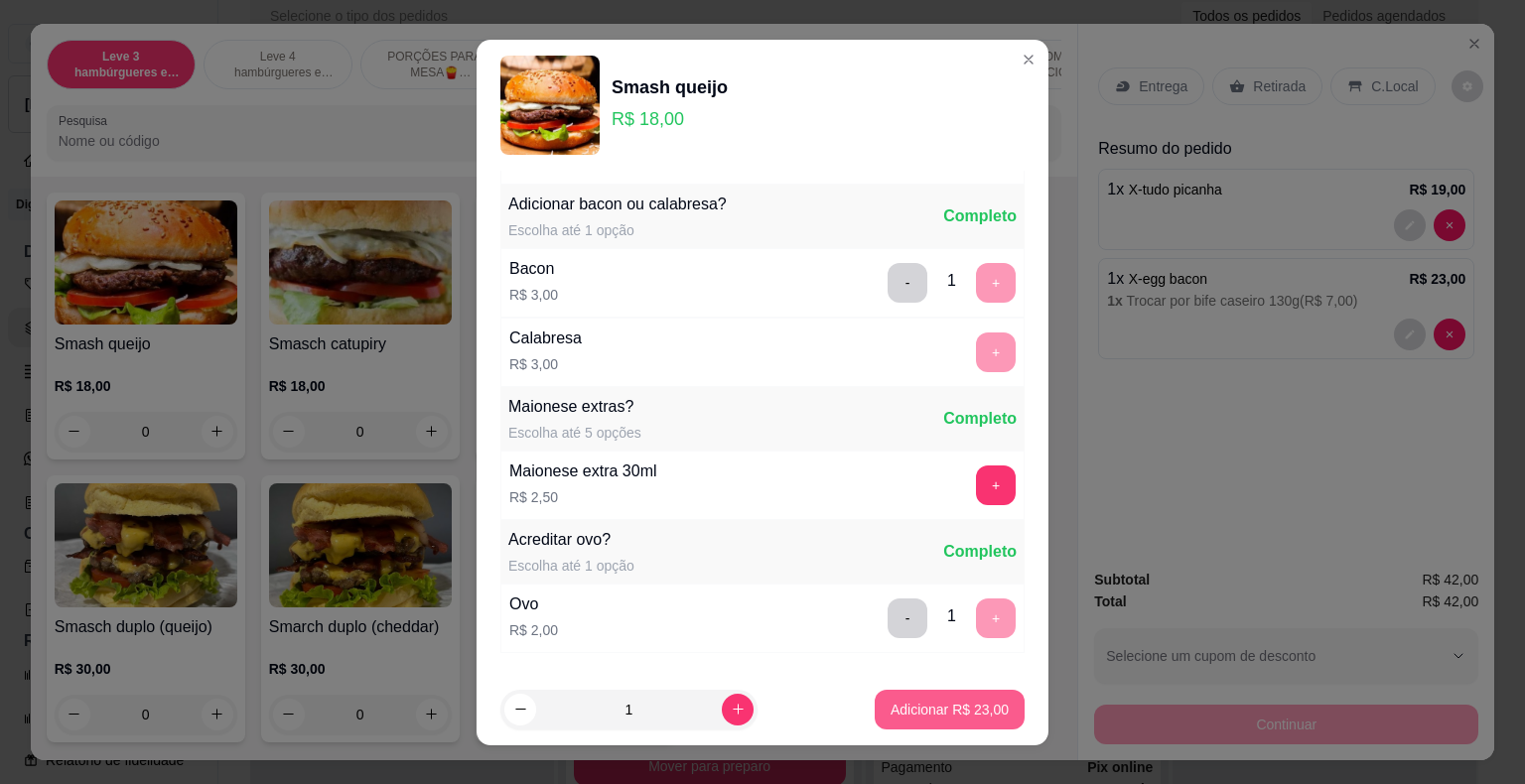 click on "Adicionar   R$ 23,00" at bounding box center (949, 710) 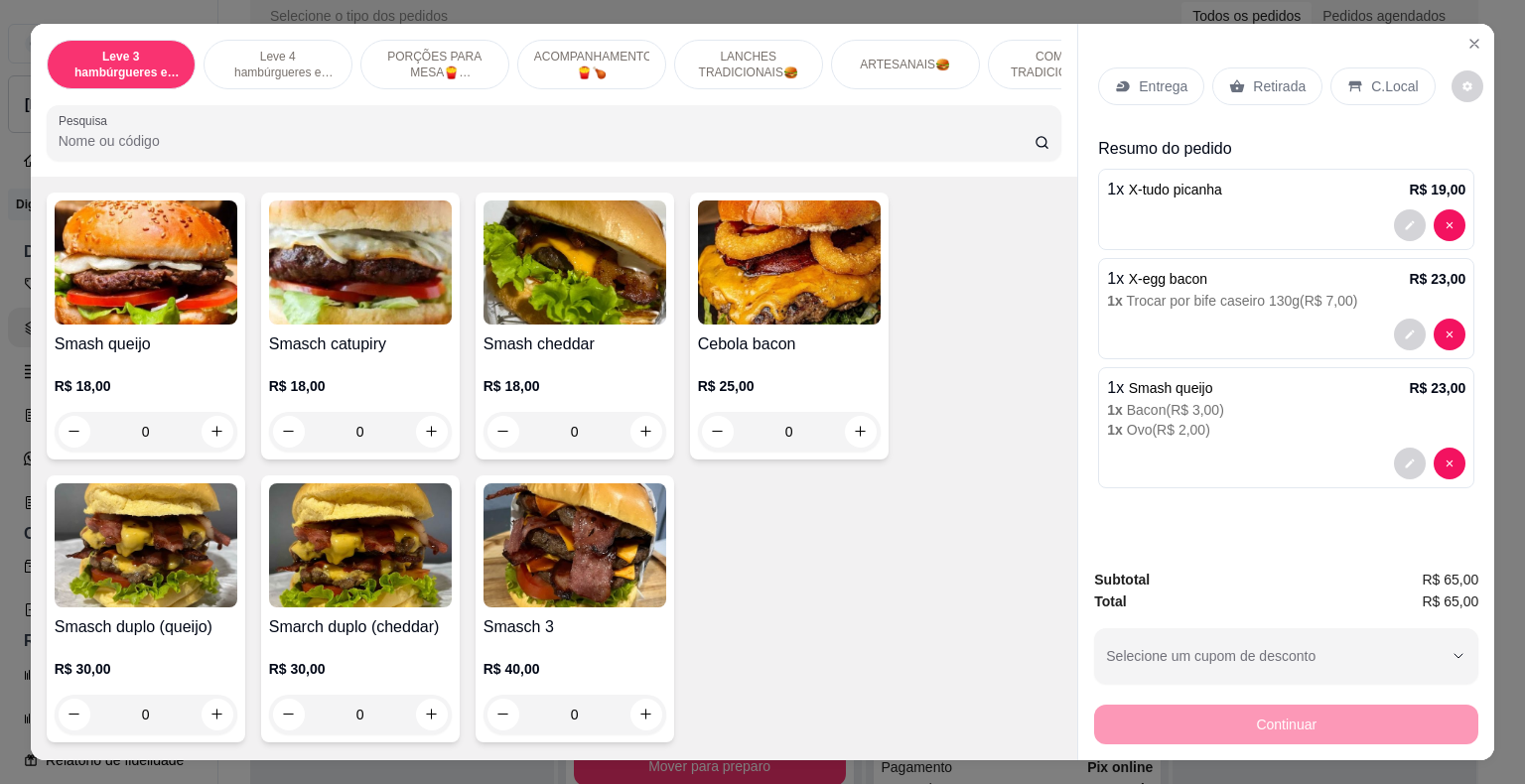 click on "Retirada" at bounding box center [1279, 86] 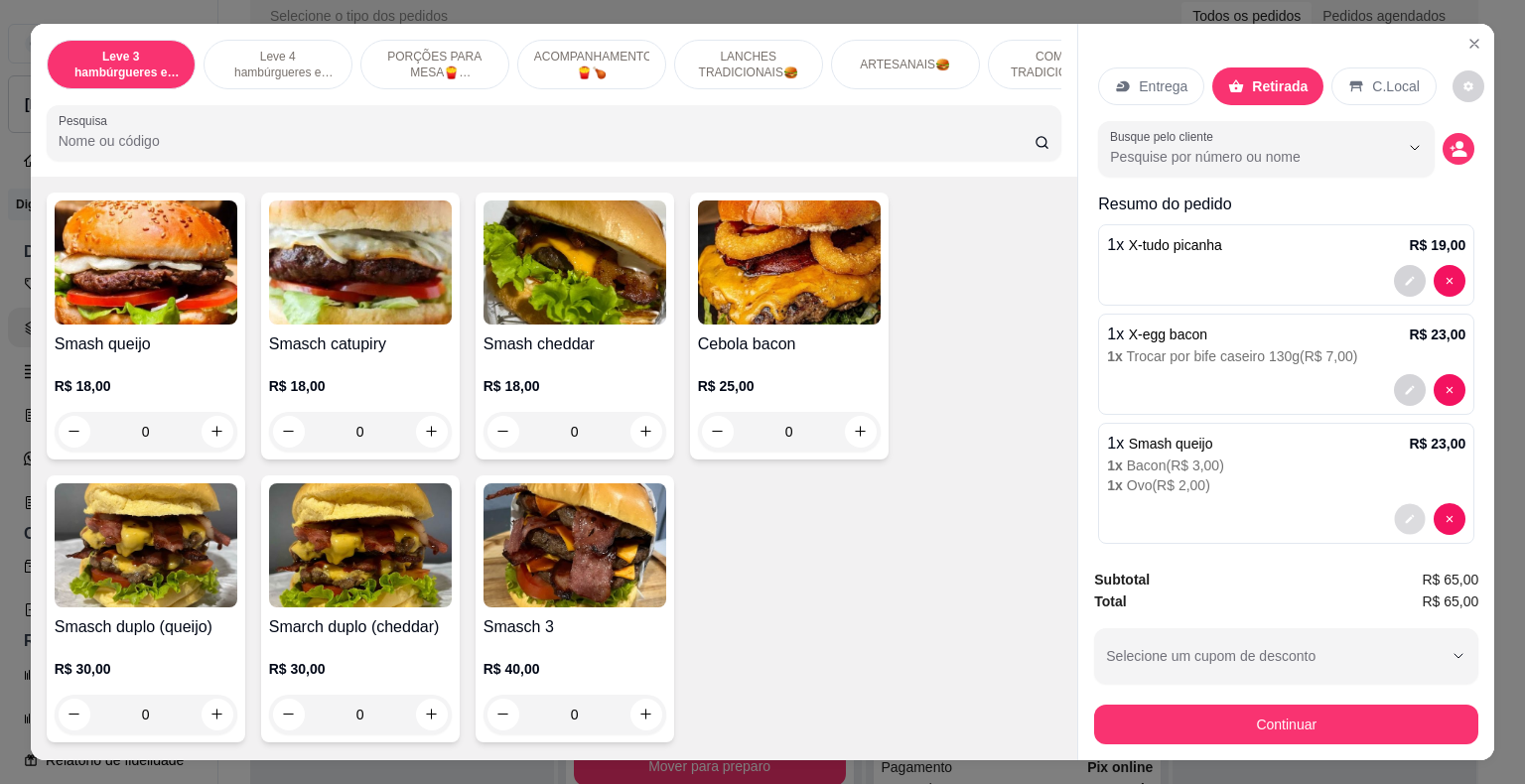 click 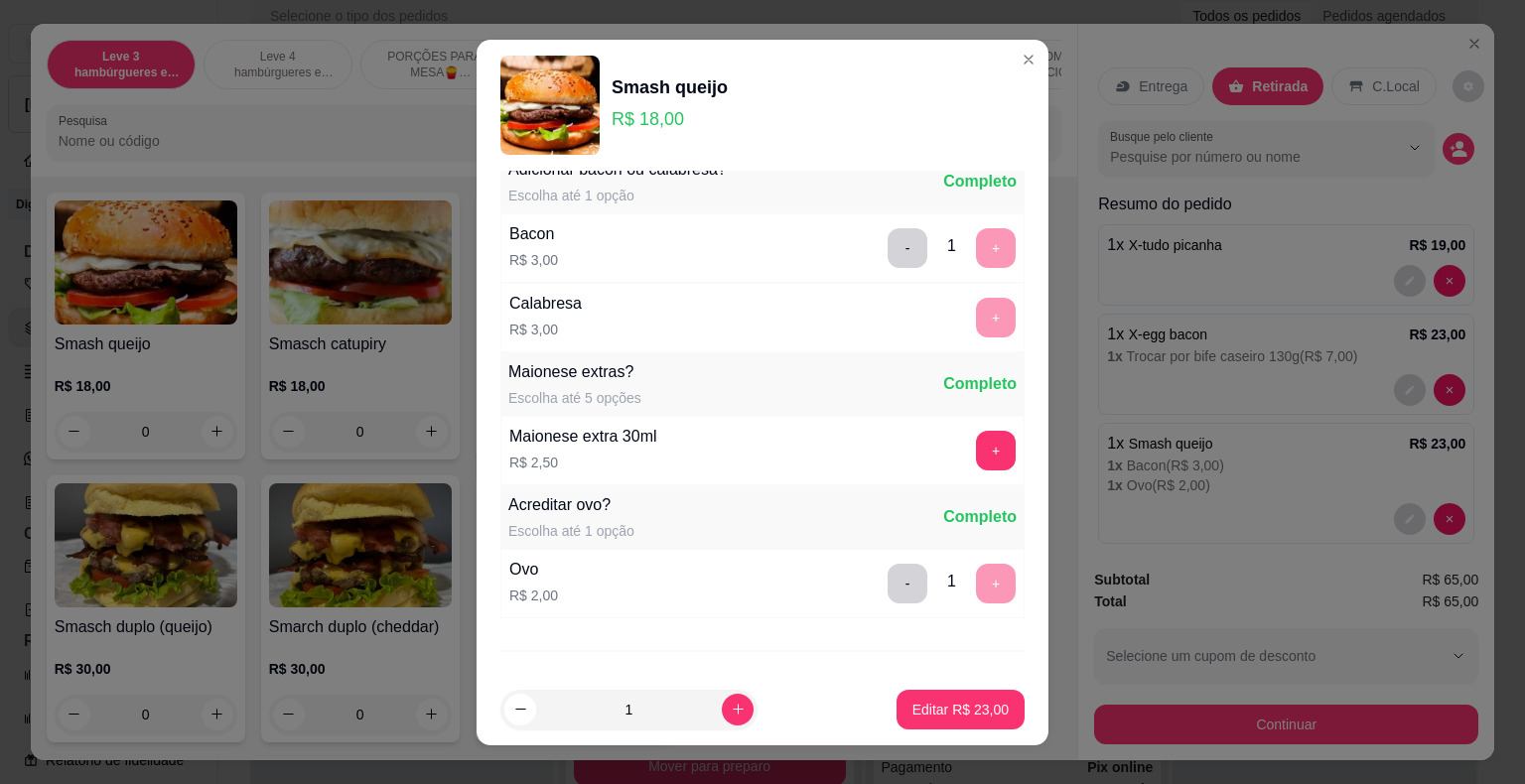 scroll, scrollTop: 322, scrollLeft: 0, axis: vertical 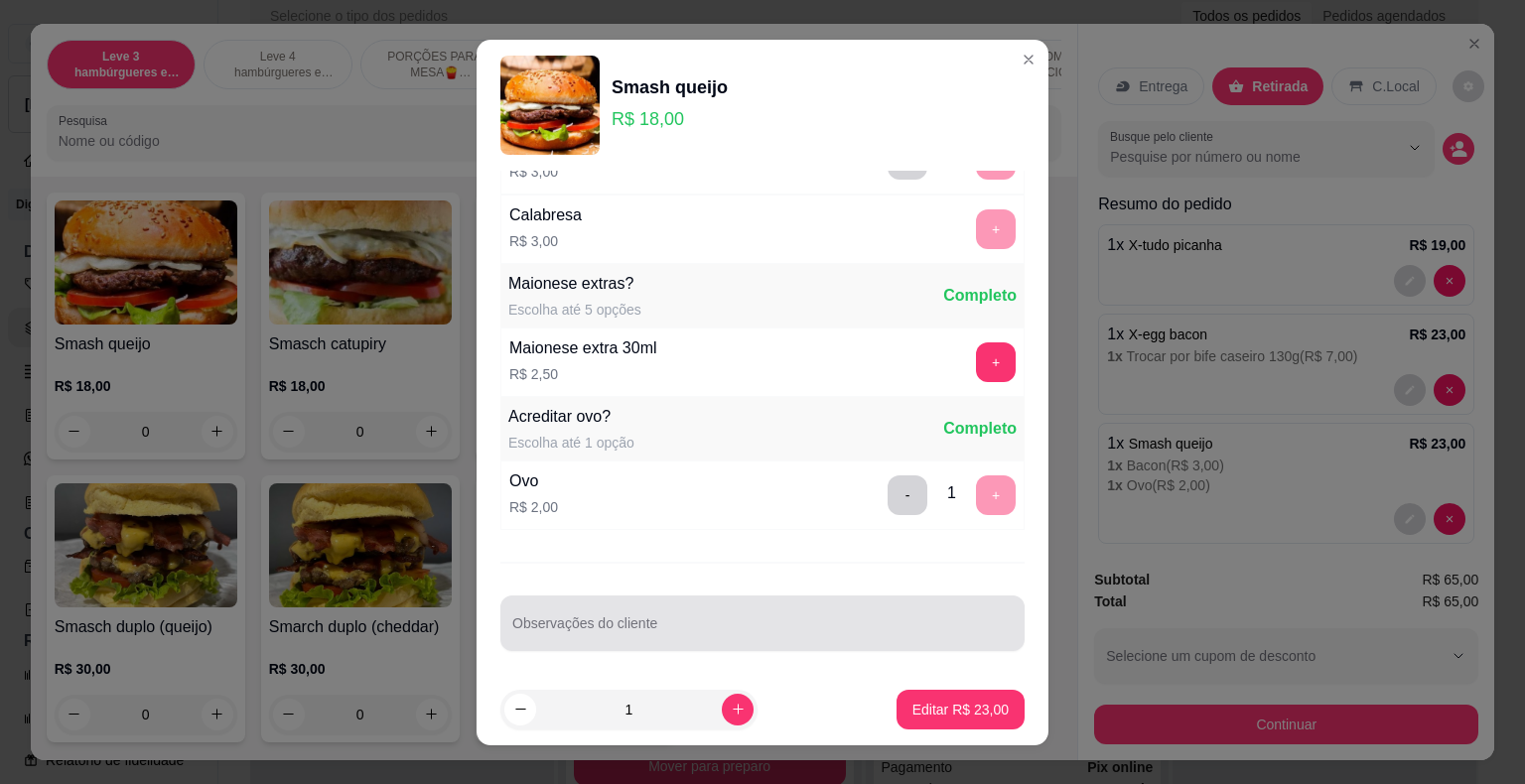 click at bounding box center (762, 623) 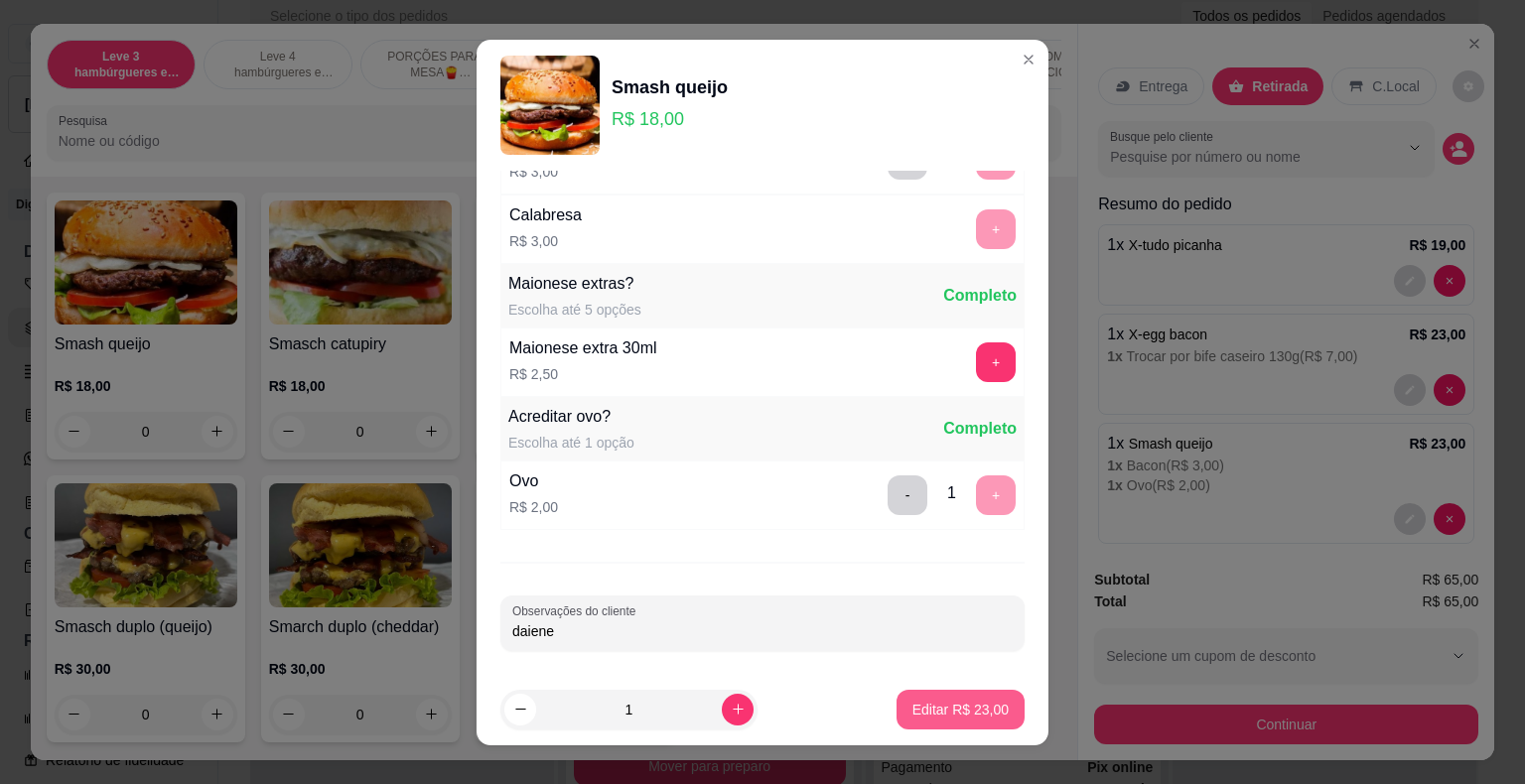 type on "daiene" 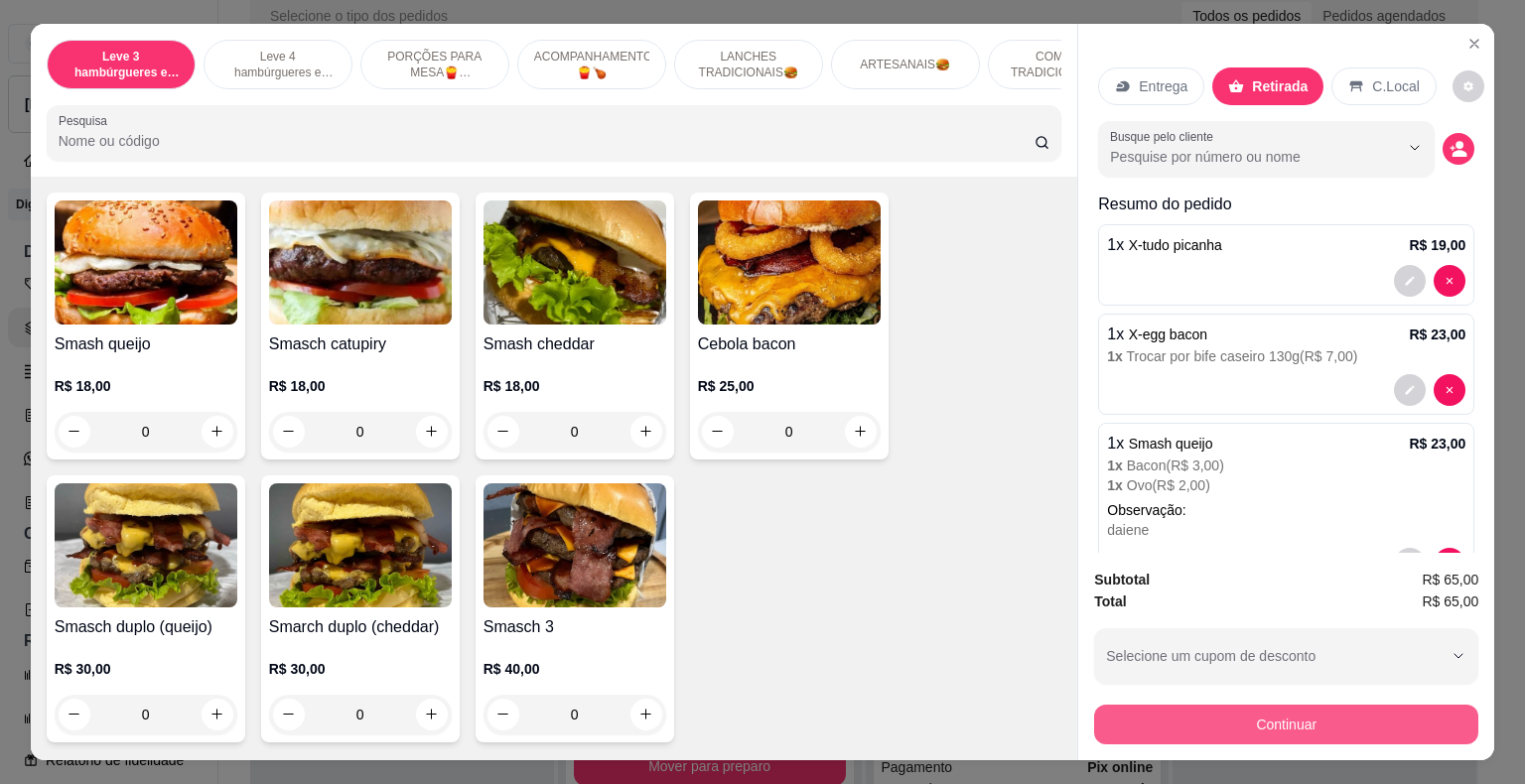 click on "Continuar" at bounding box center [1286, 724] 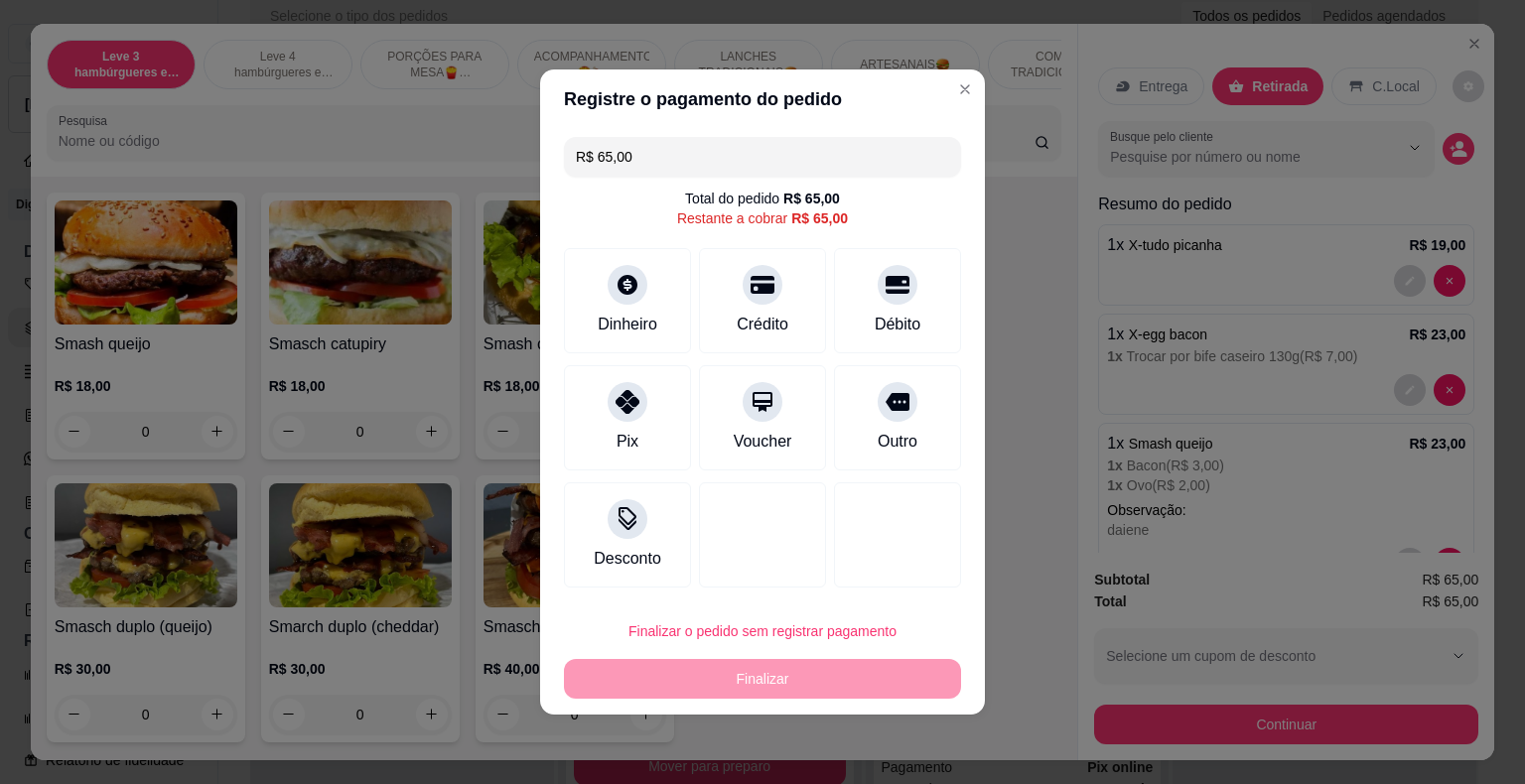 drag, startPoint x: 868, startPoint y: 400, endPoint x: 975, endPoint y: 589, distance: 217.1866 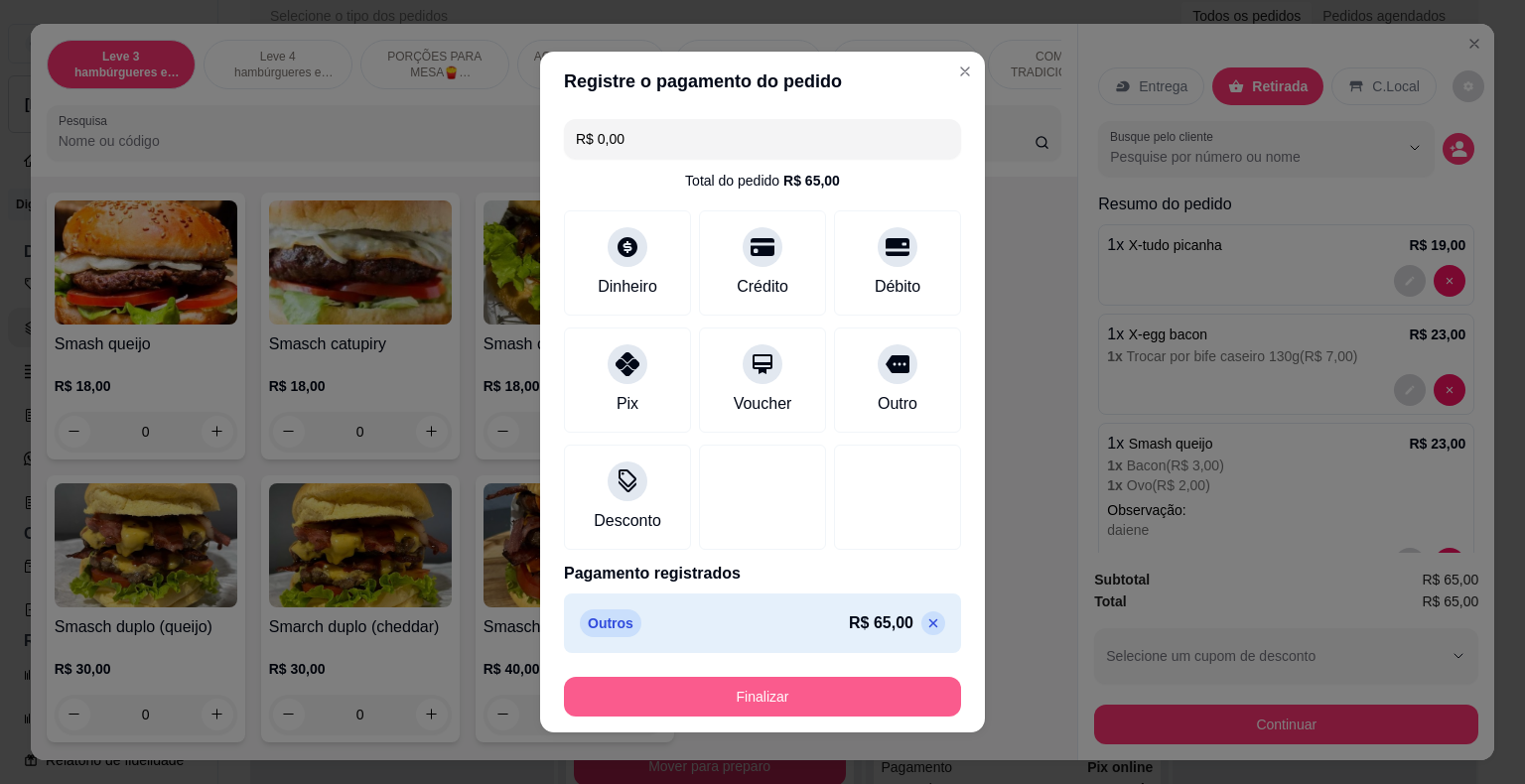 click on "Finalizar" at bounding box center (762, 697) 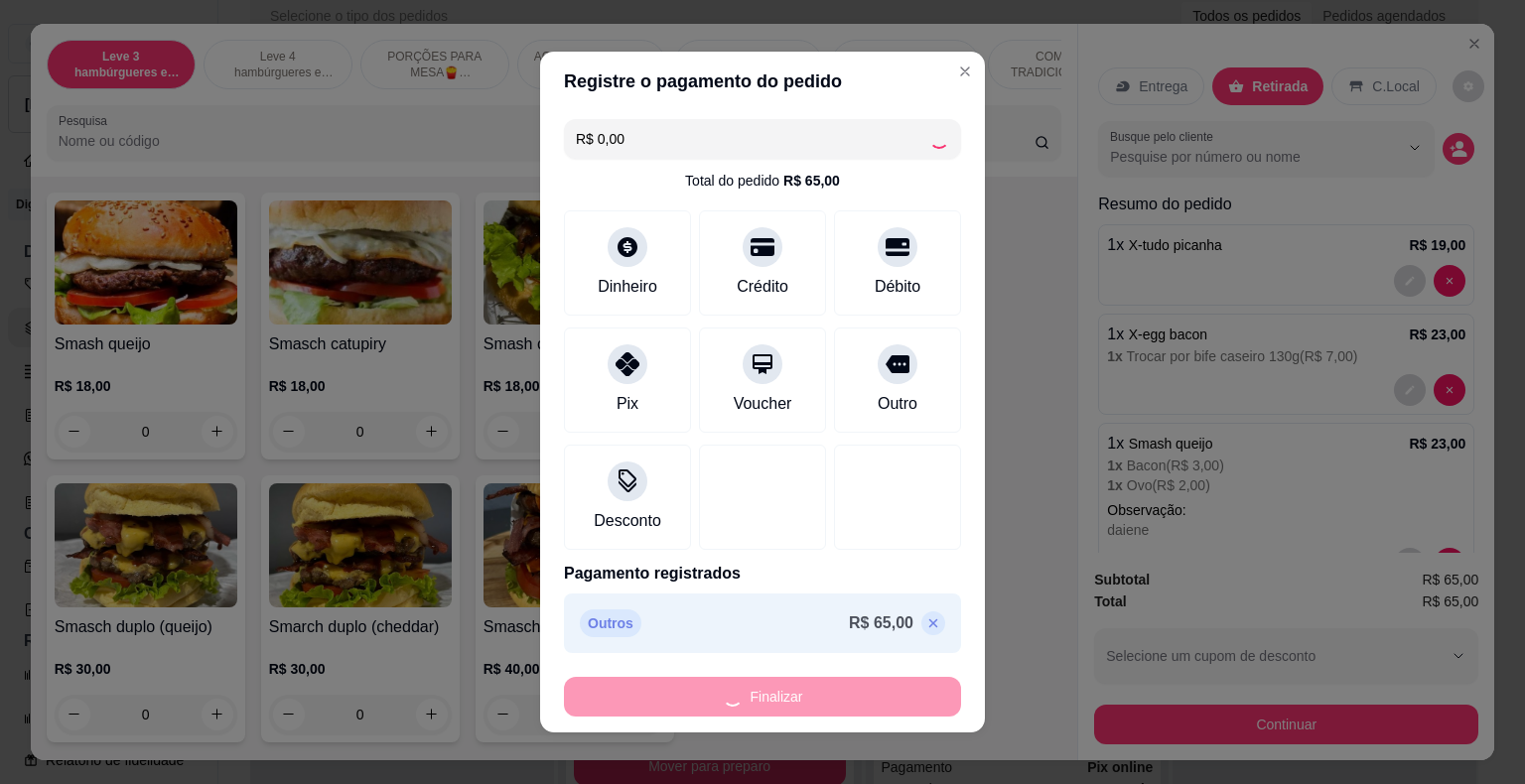 type on "0" 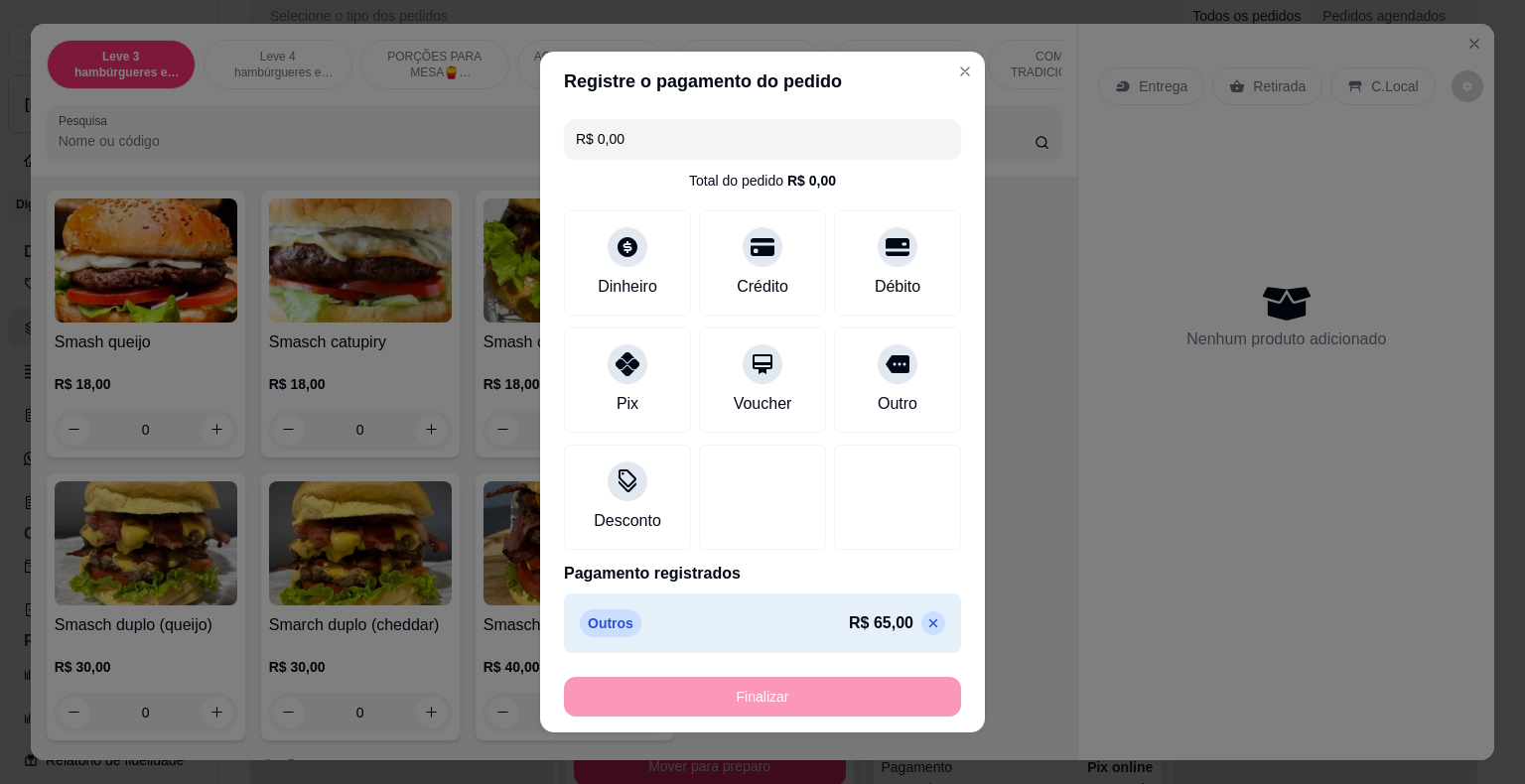 type on "-R$ 65,00" 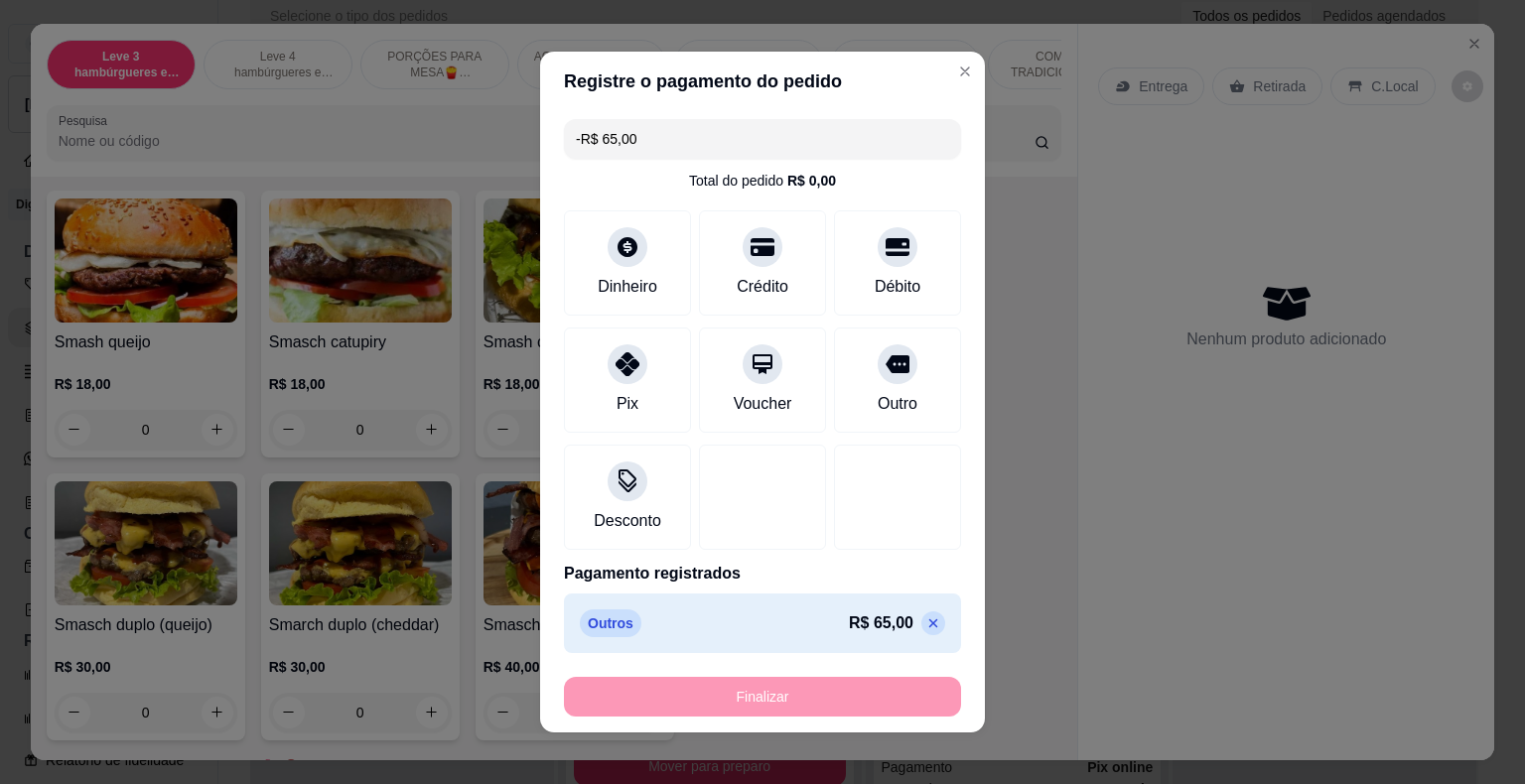 scroll, scrollTop: 2678, scrollLeft: 0, axis: vertical 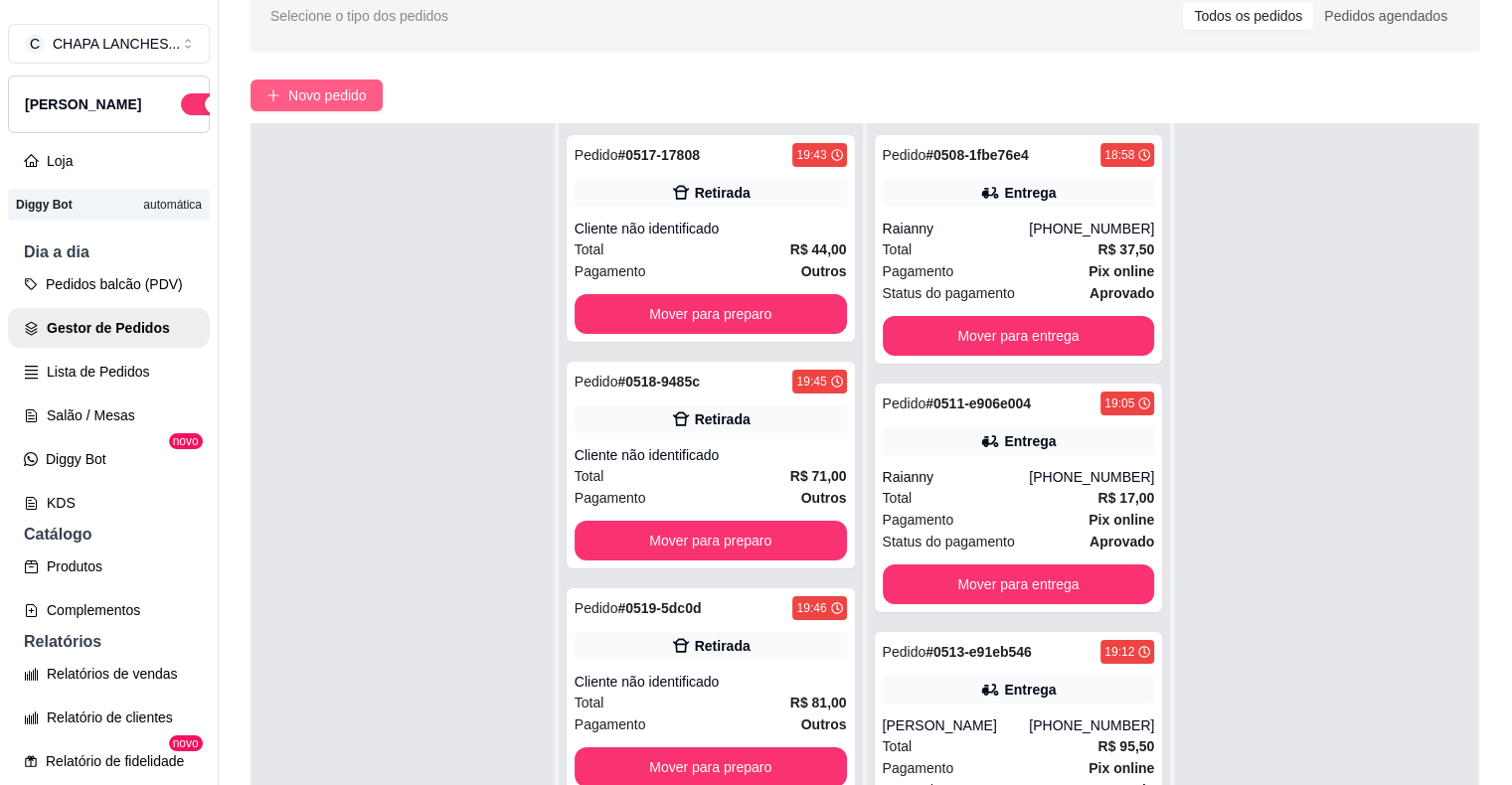 click on "Novo pedido" at bounding box center [327, 95] 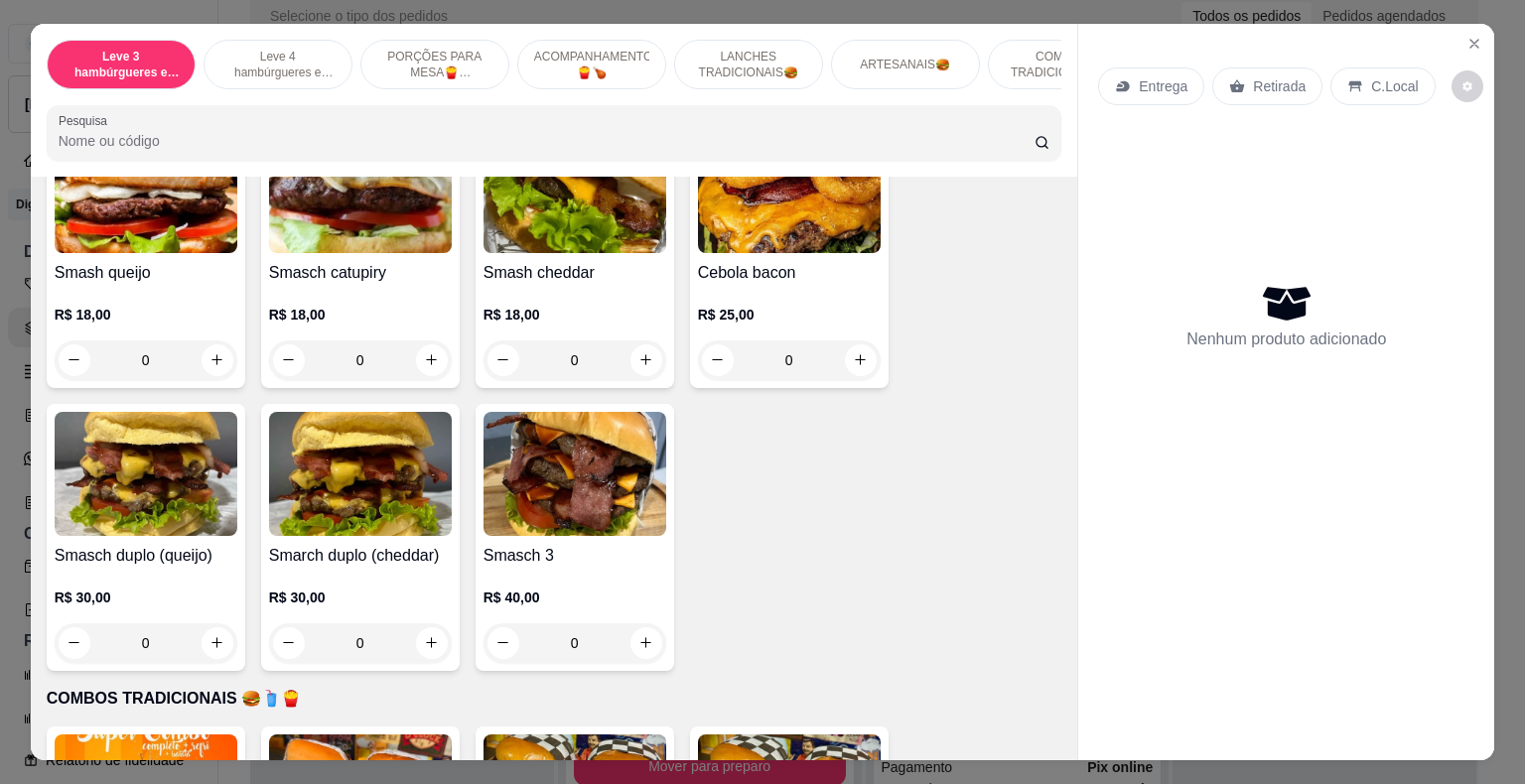 scroll, scrollTop: 2779, scrollLeft: 0, axis: vertical 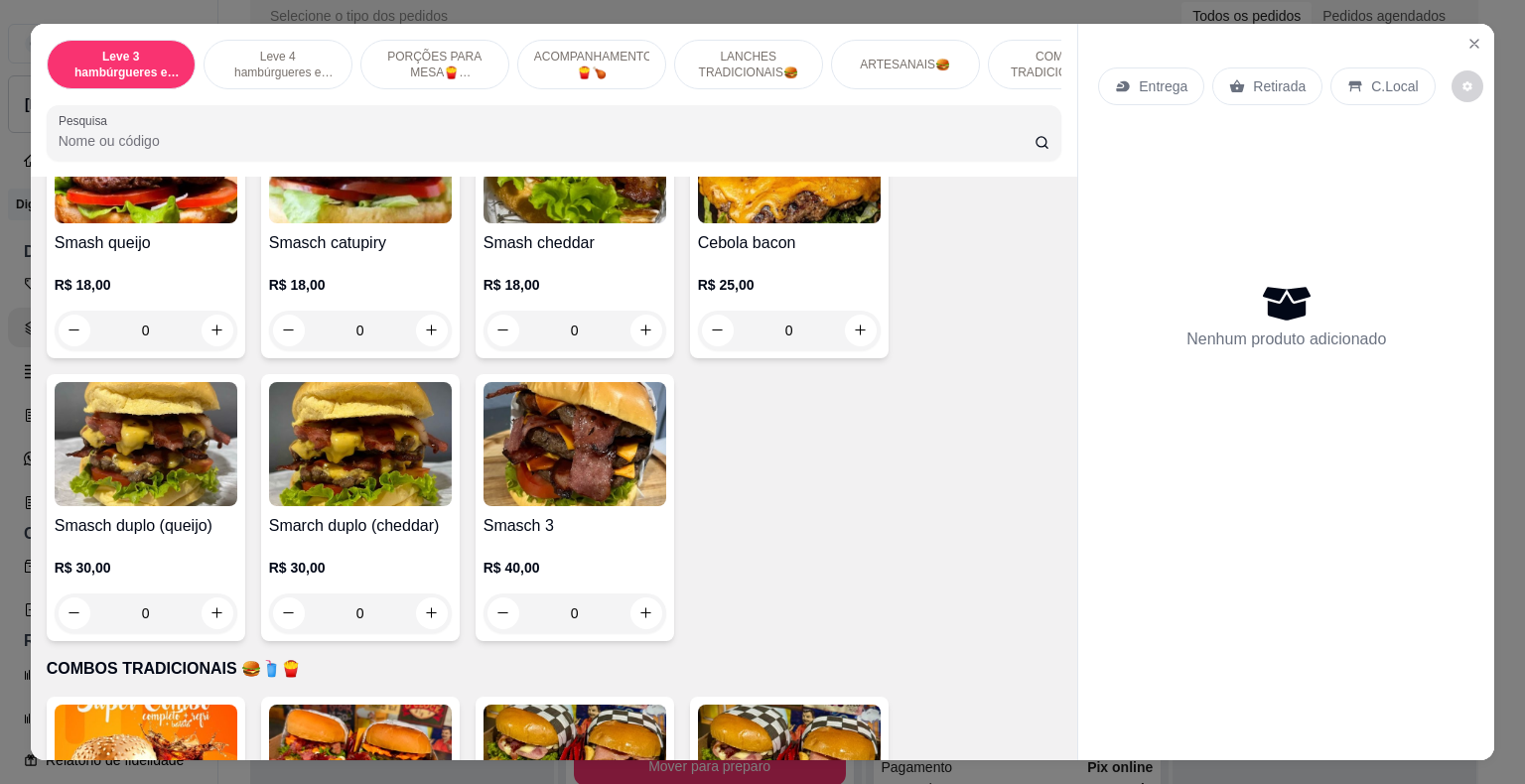 click on "0" at bounding box center [146, 613] 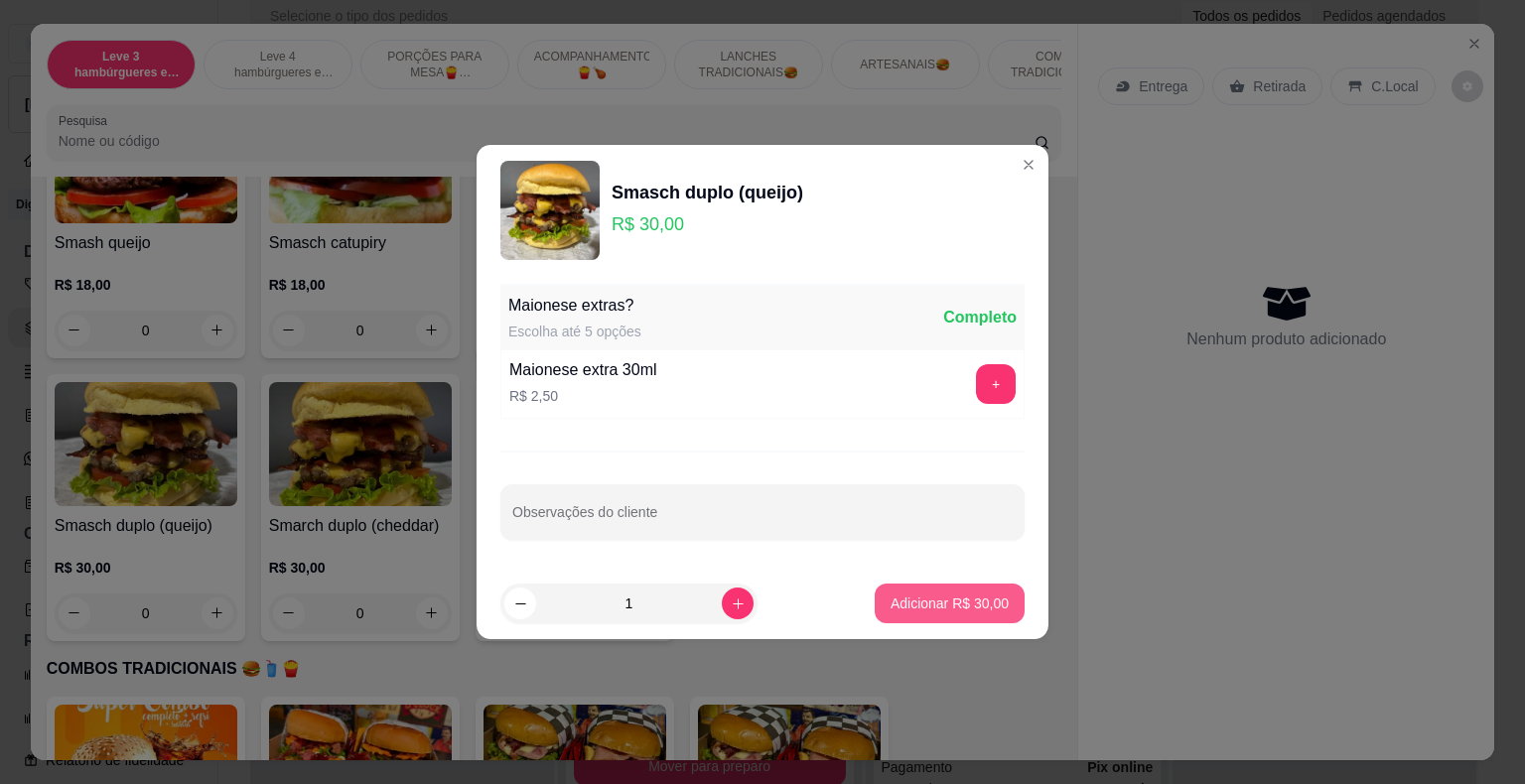 click on "Adicionar   R$ 30,00" at bounding box center (949, 603) 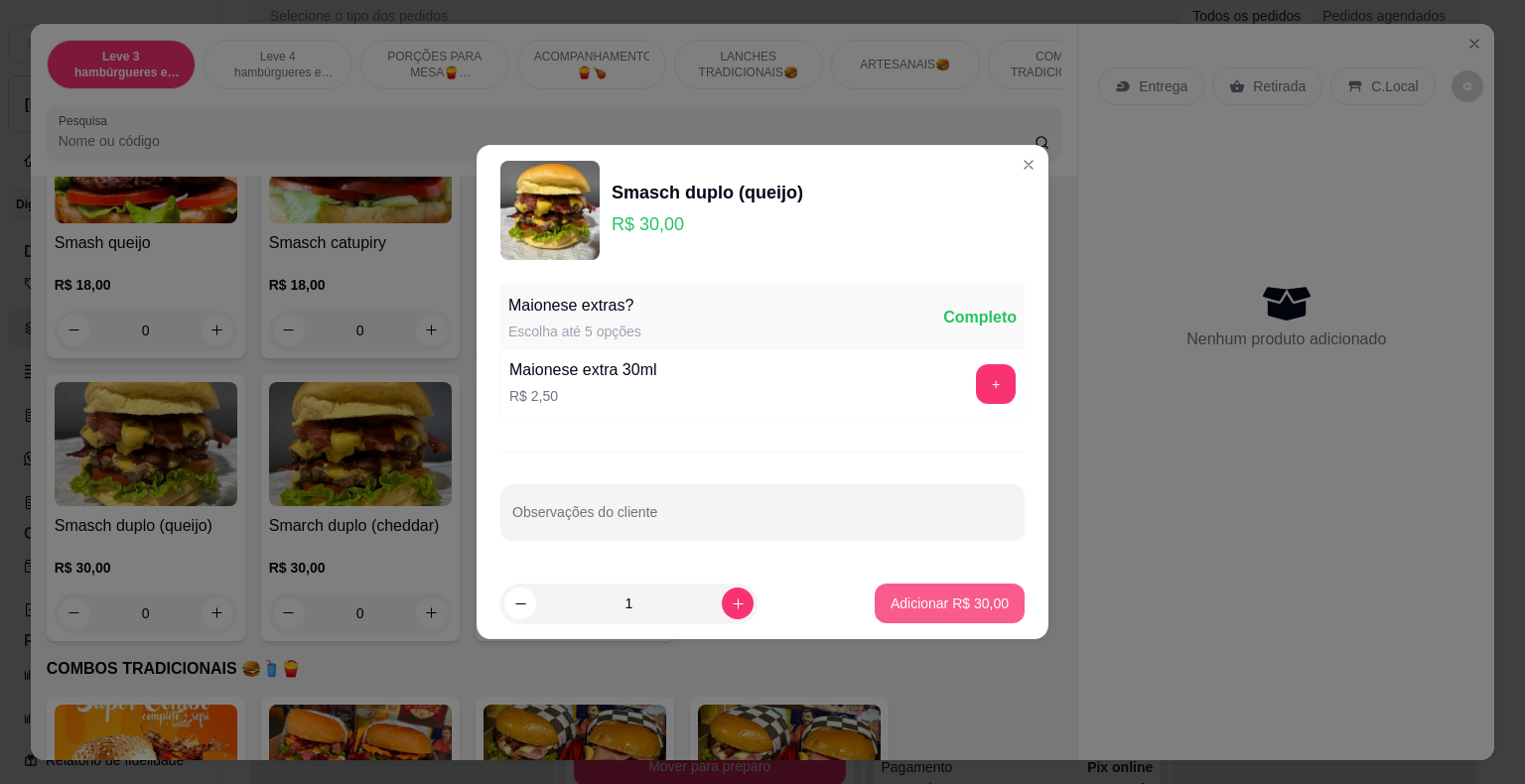 type on "1" 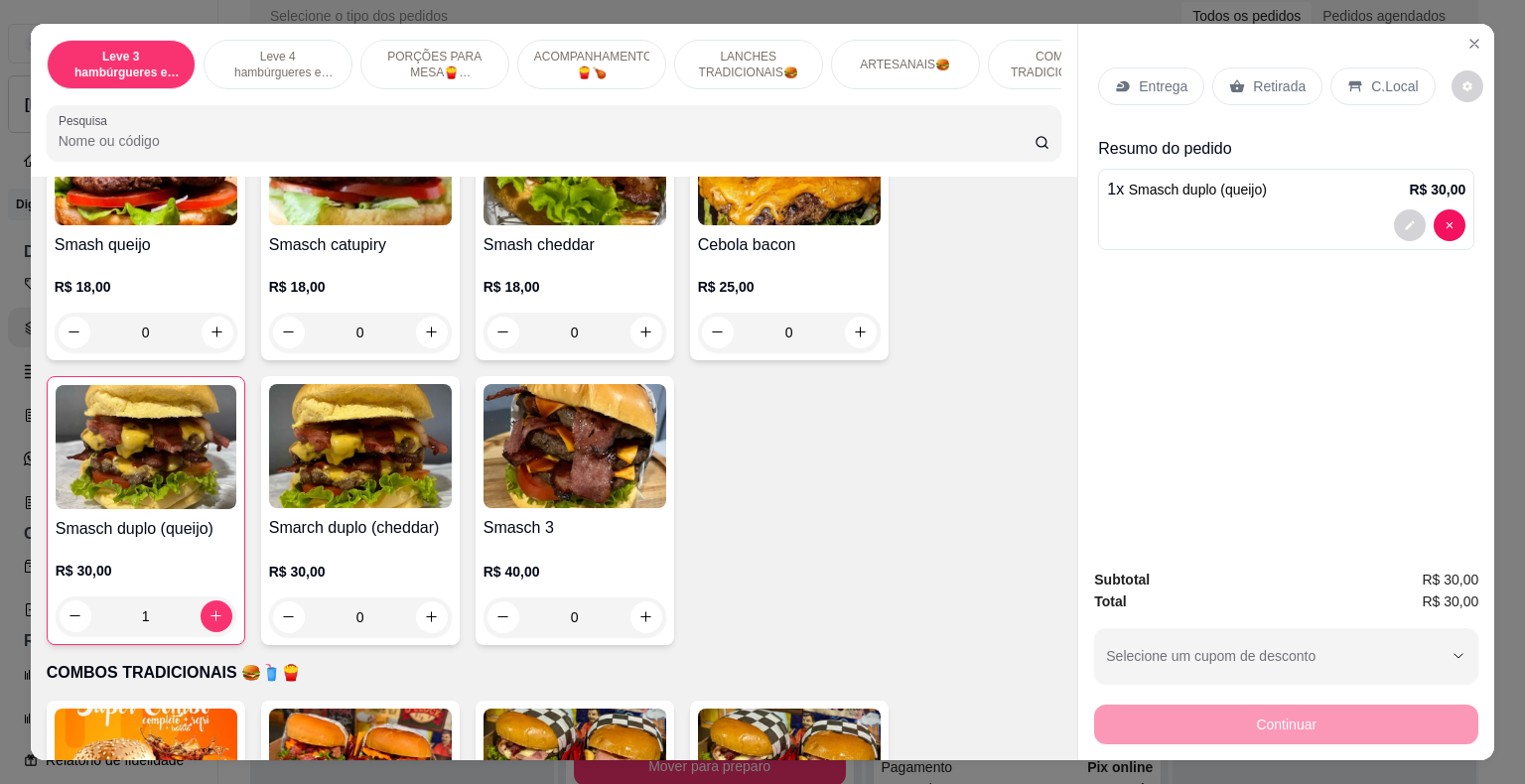 scroll, scrollTop: 2779, scrollLeft: 0, axis: vertical 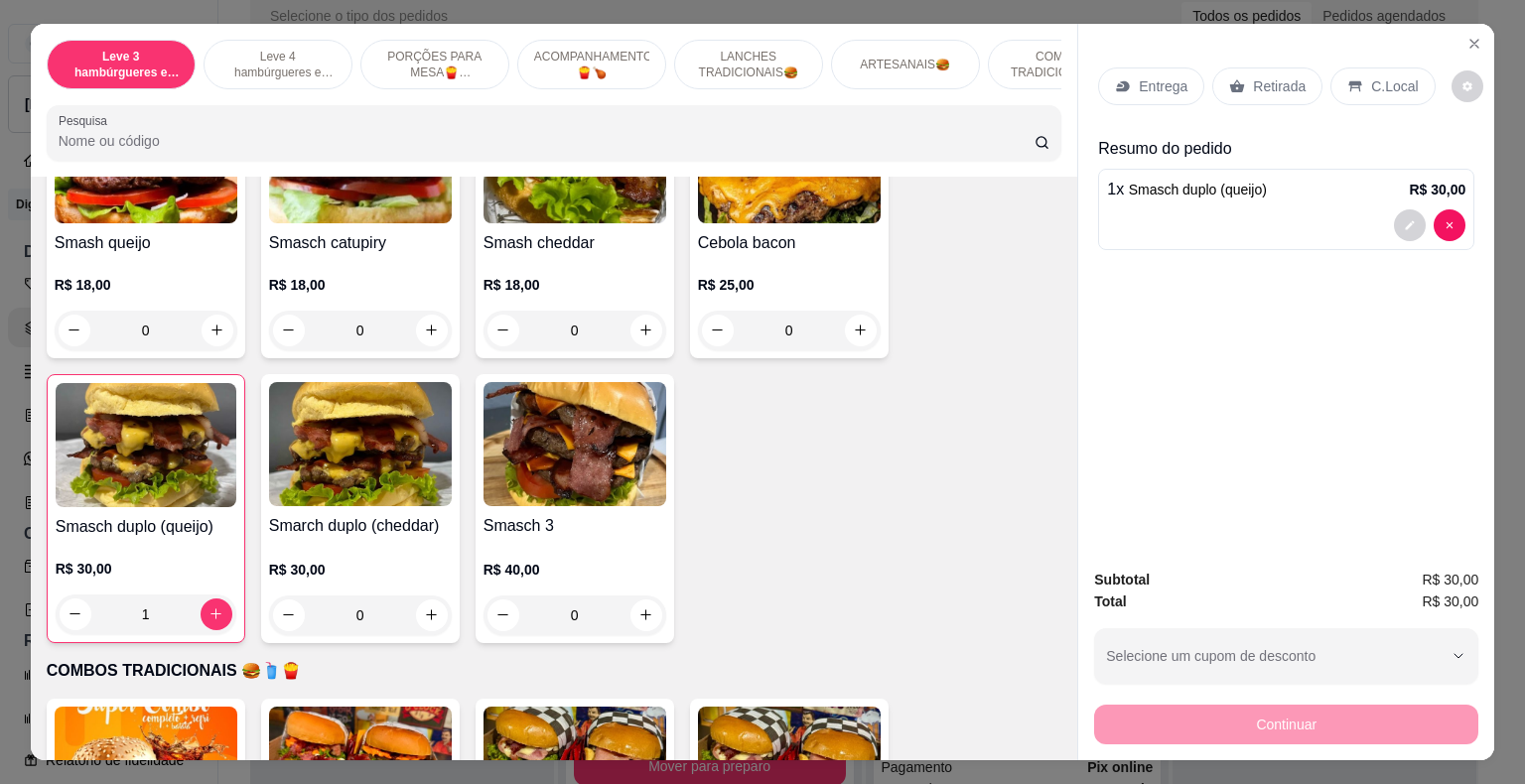 click on "0" at bounding box center (360, 615) 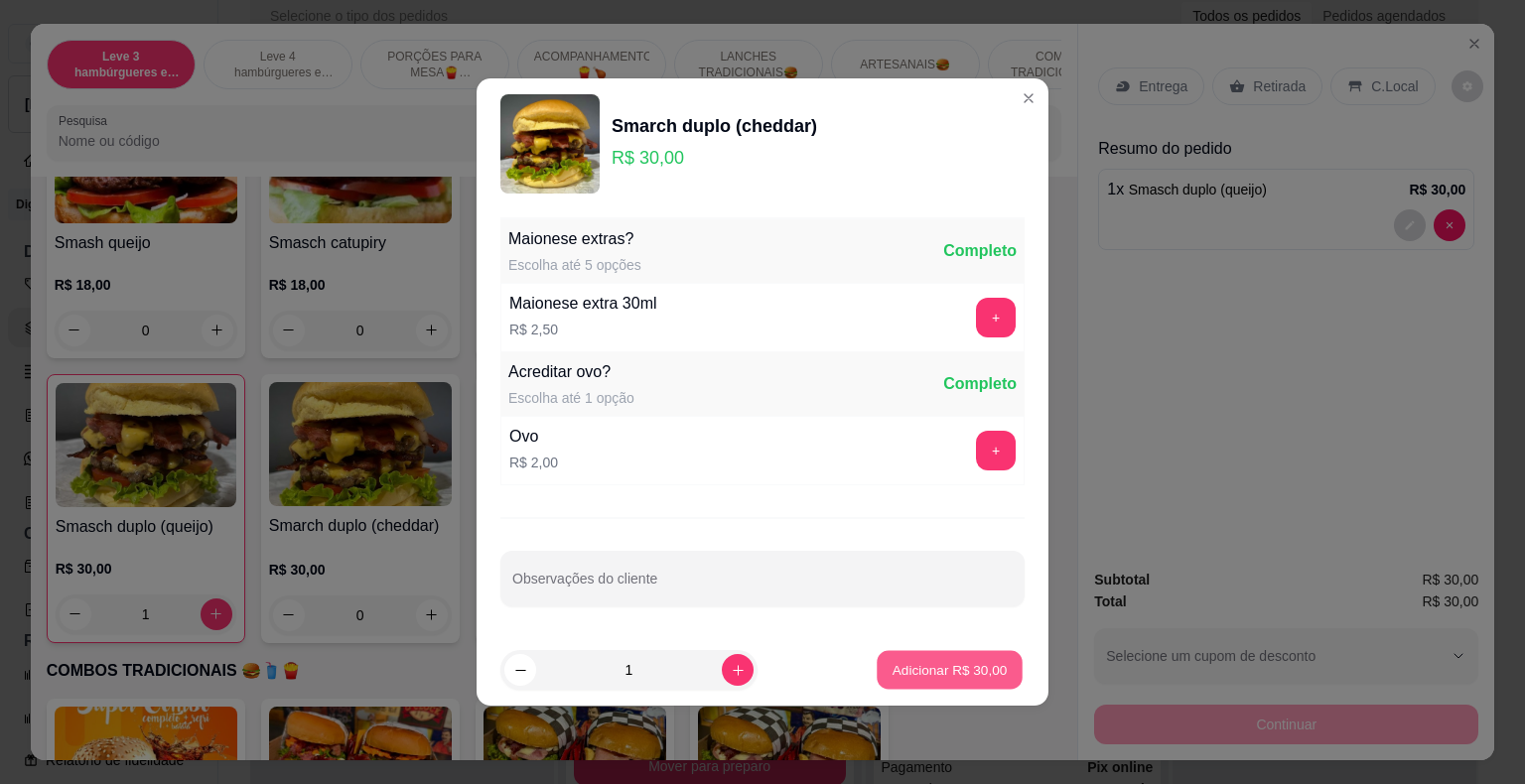 click on "Adicionar   R$ 30,00" at bounding box center (950, 669) 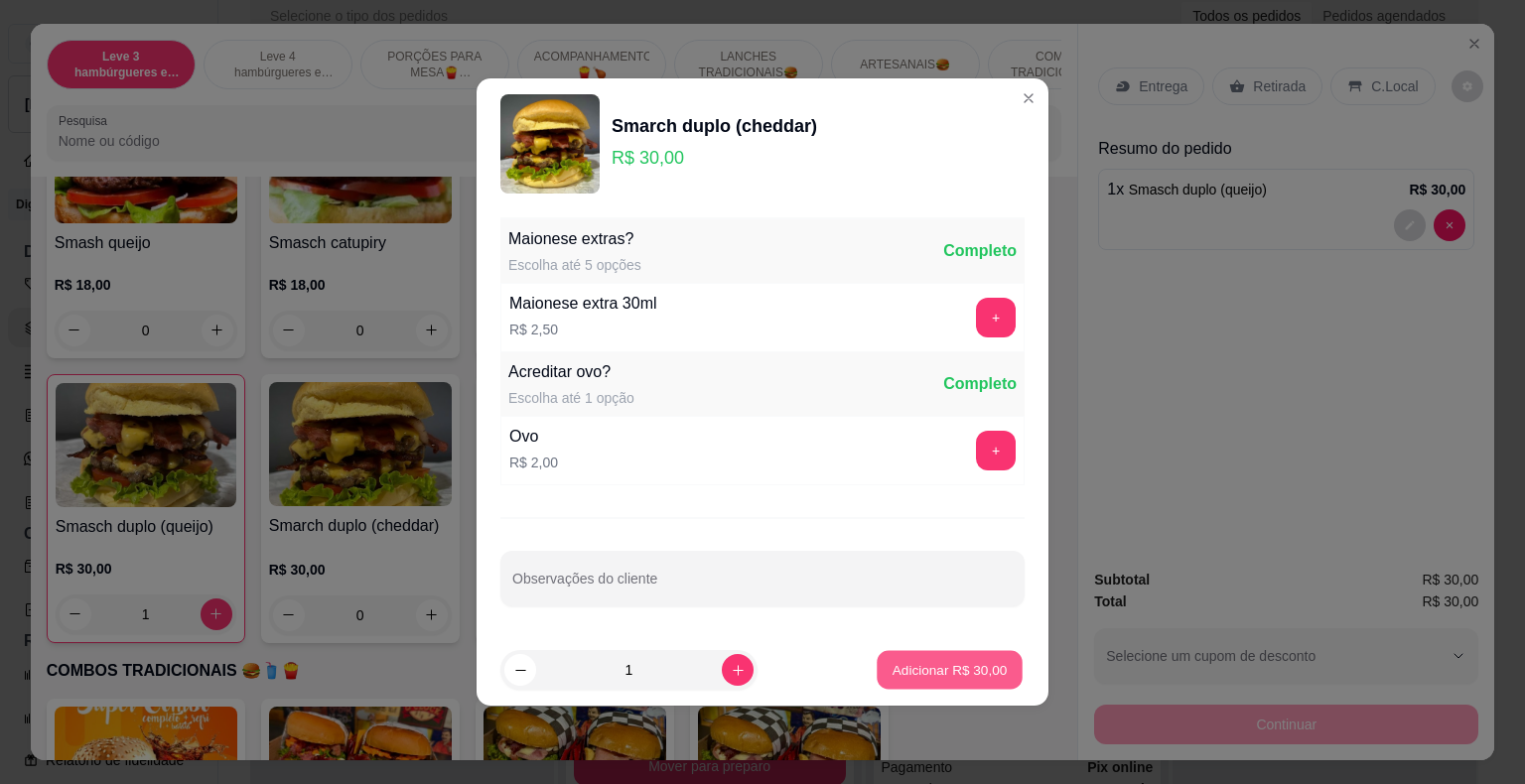 type on "1" 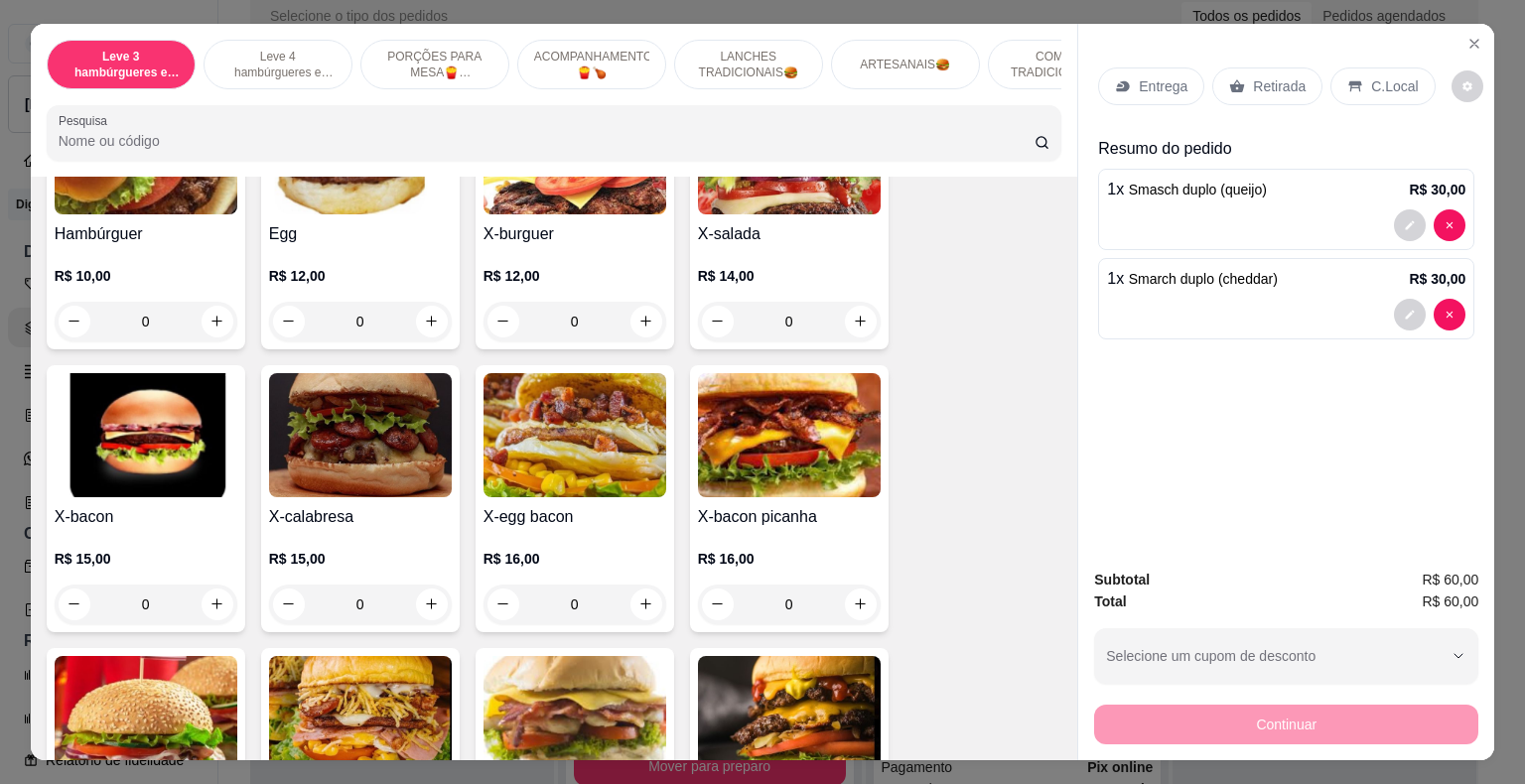 scroll, scrollTop: 1786, scrollLeft: 0, axis: vertical 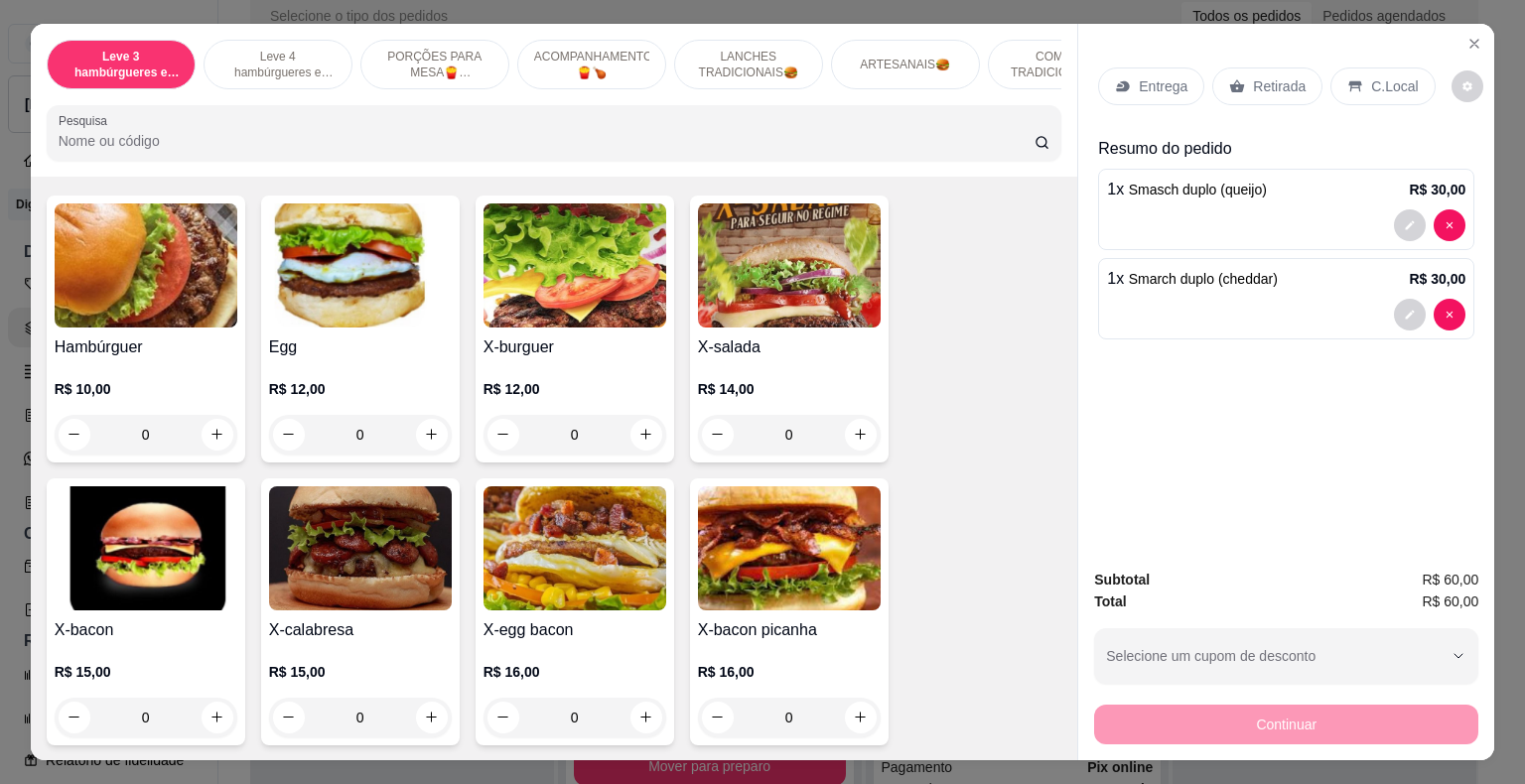 click on "0" at bounding box center (575, 435) 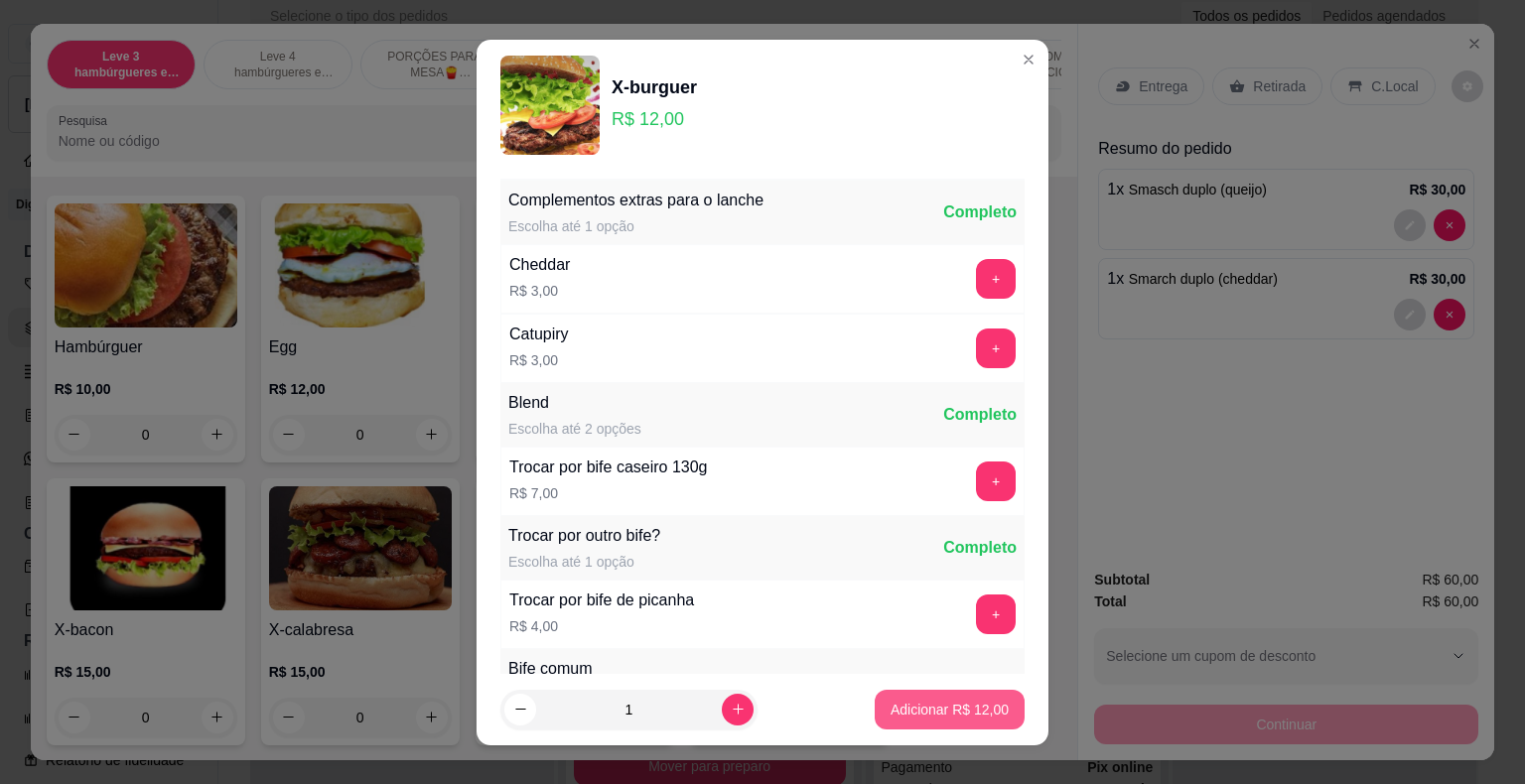click on "Adicionar   R$ 12,00" at bounding box center (949, 710) 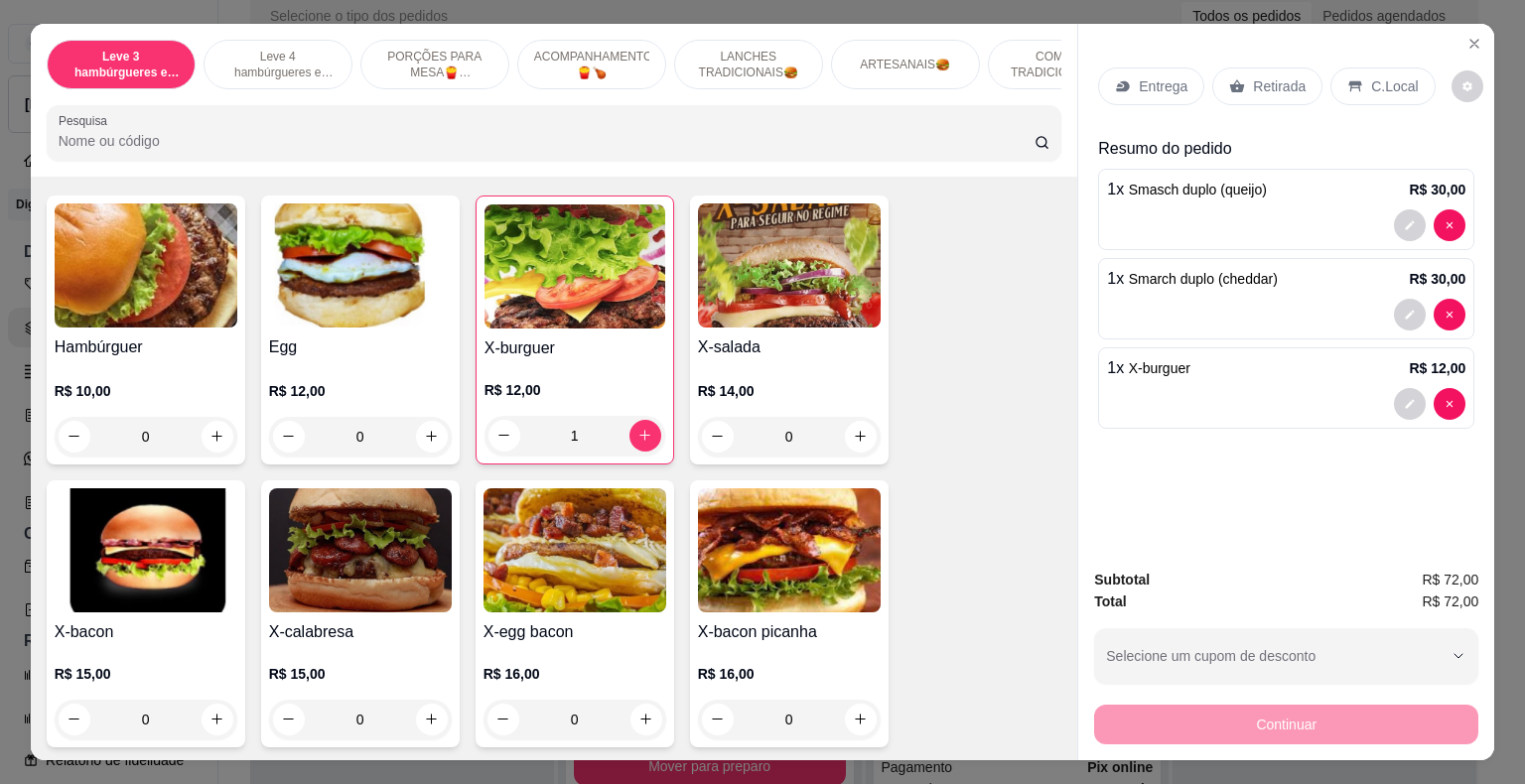 click on "0" at bounding box center [789, 437] 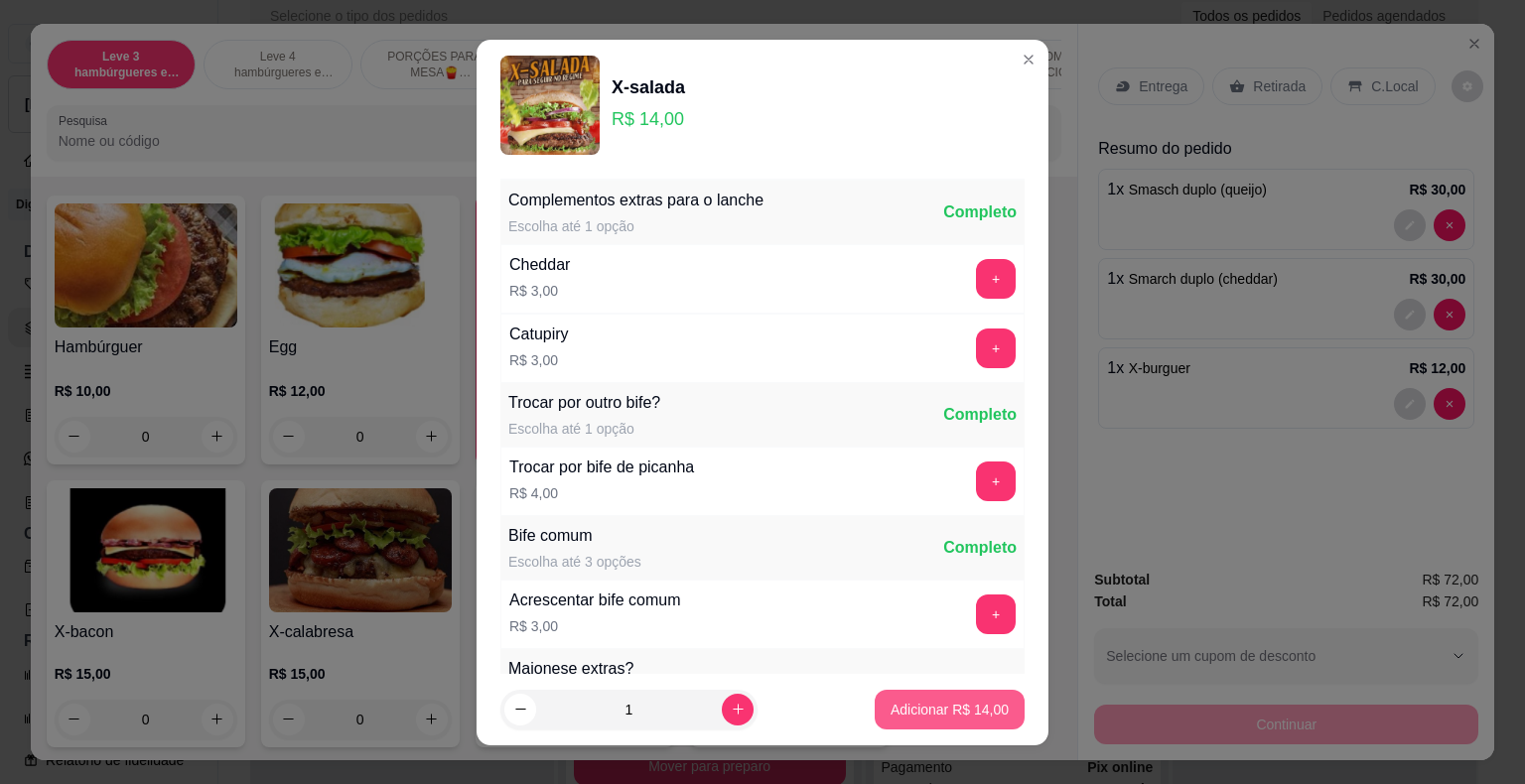 click on "Adicionar   R$ 14,00" at bounding box center [949, 710] 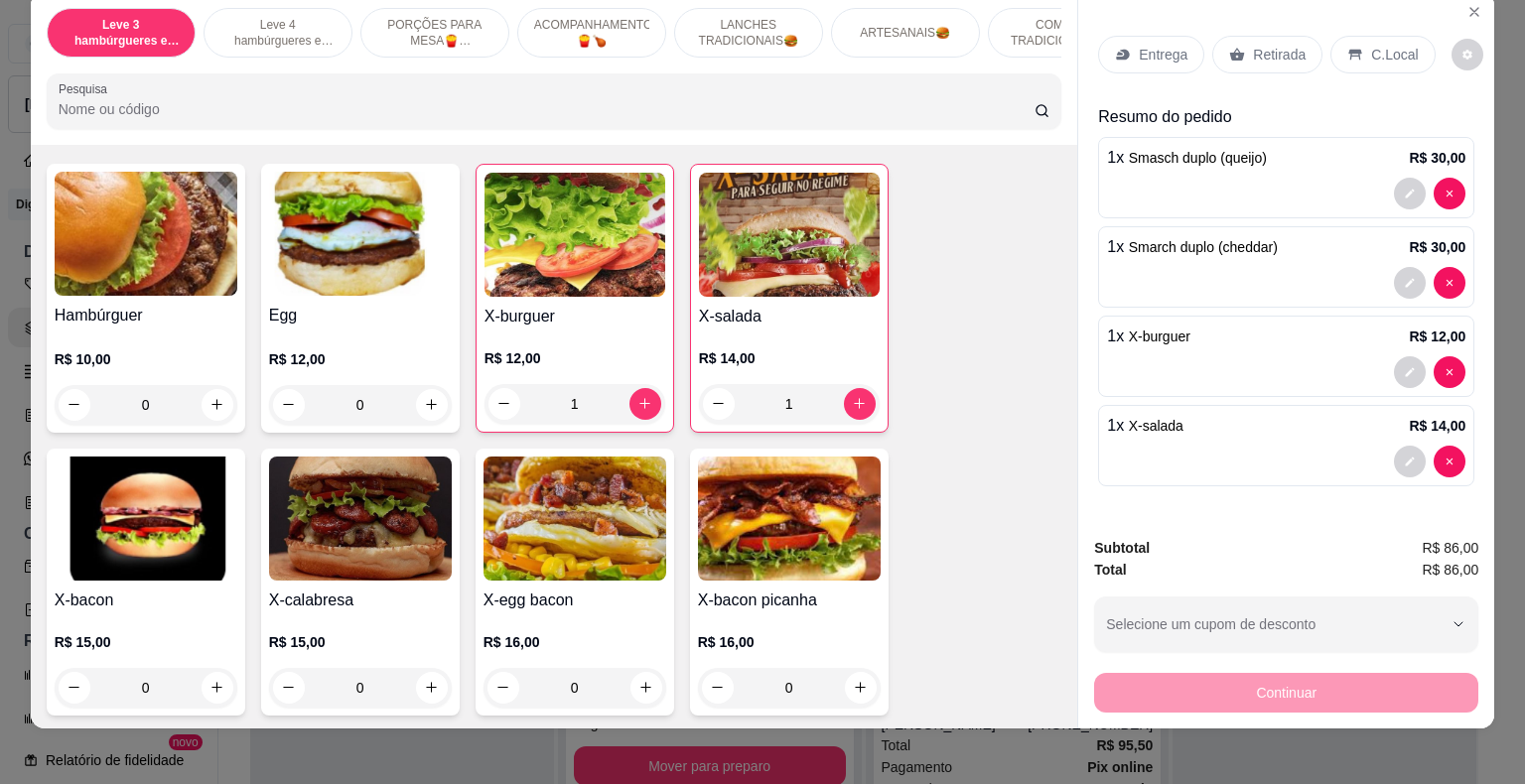scroll, scrollTop: 48, scrollLeft: 0, axis: vertical 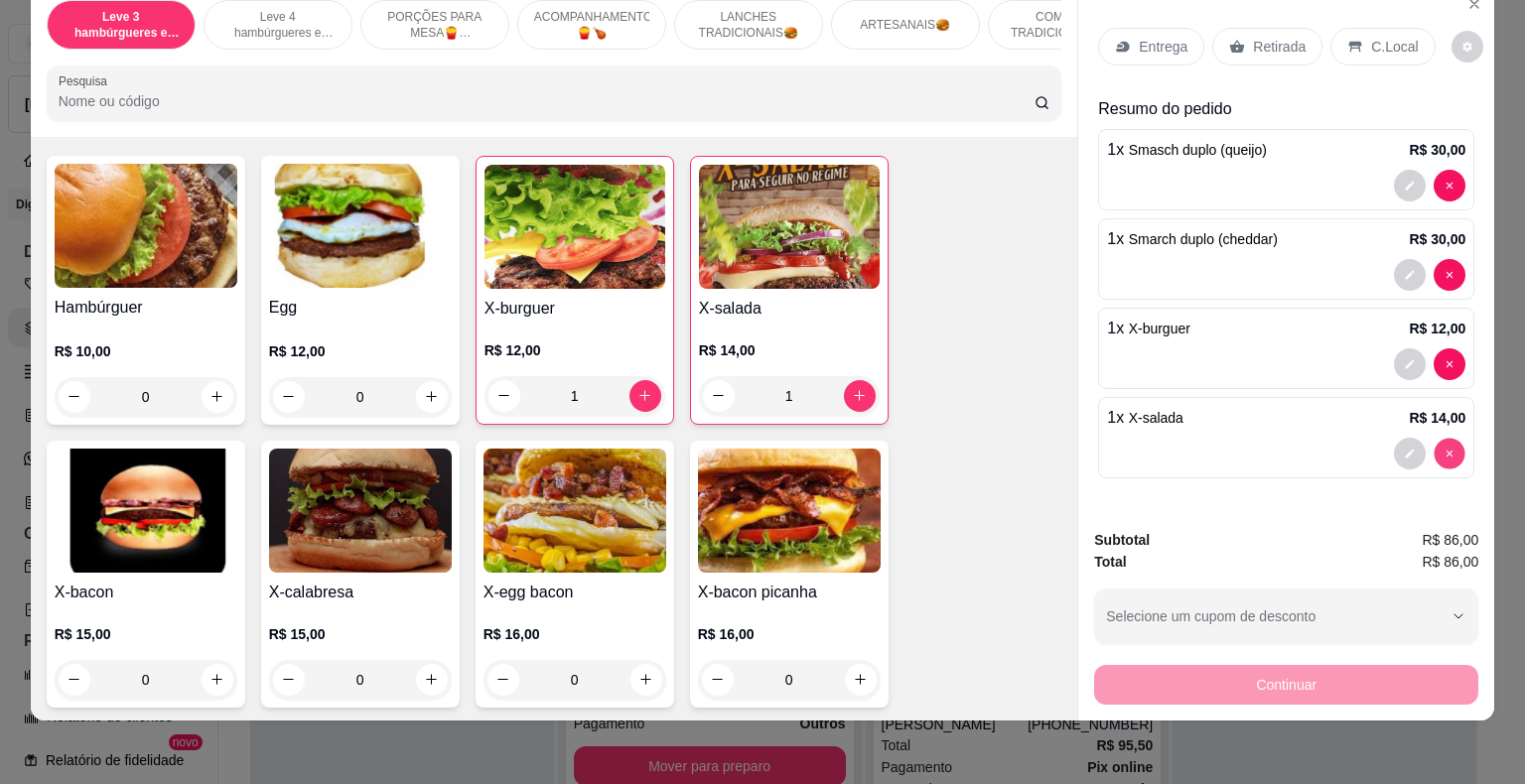 type on "0" 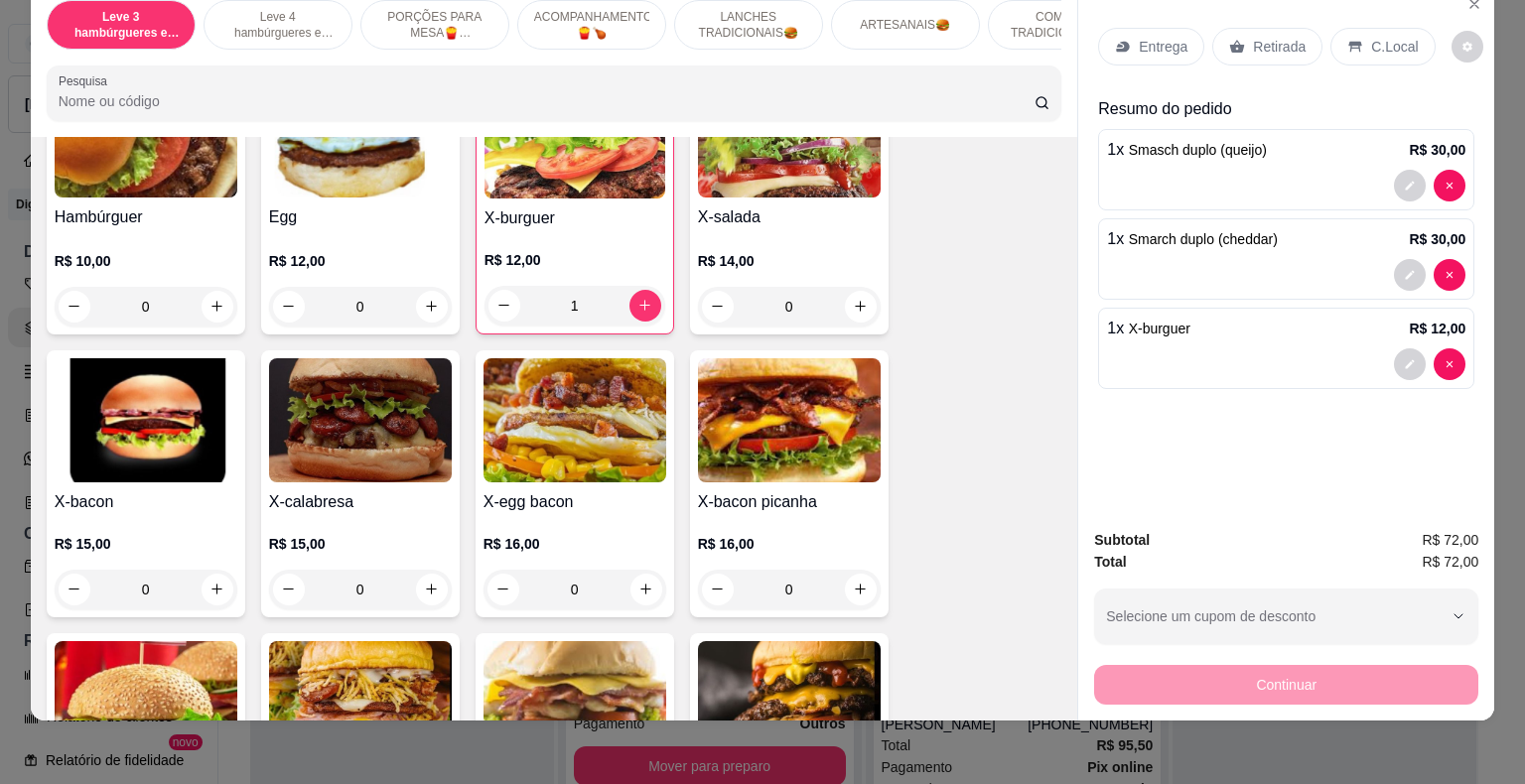 scroll, scrollTop: 1985, scrollLeft: 0, axis: vertical 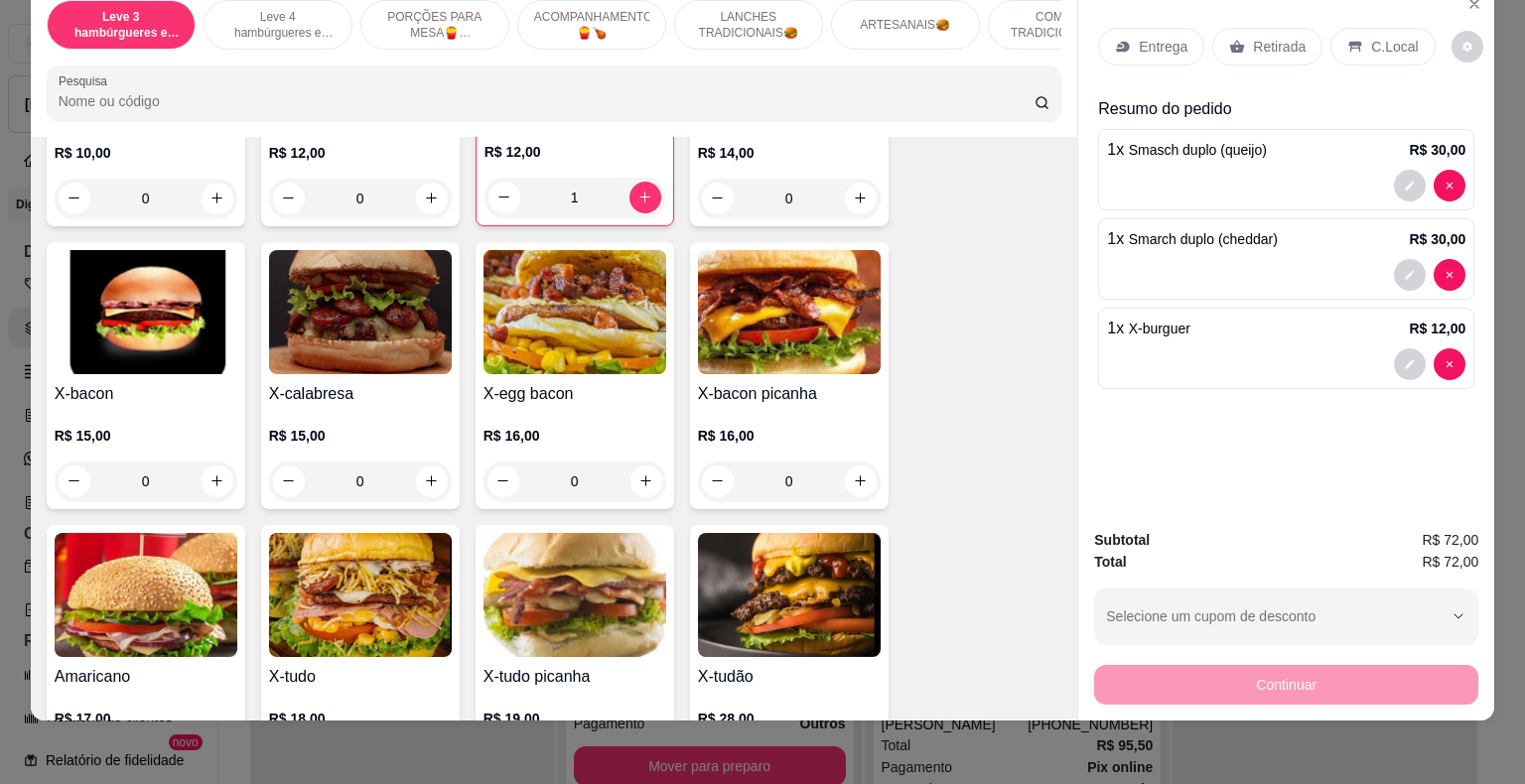 click on "0" at bounding box center [360, 481] 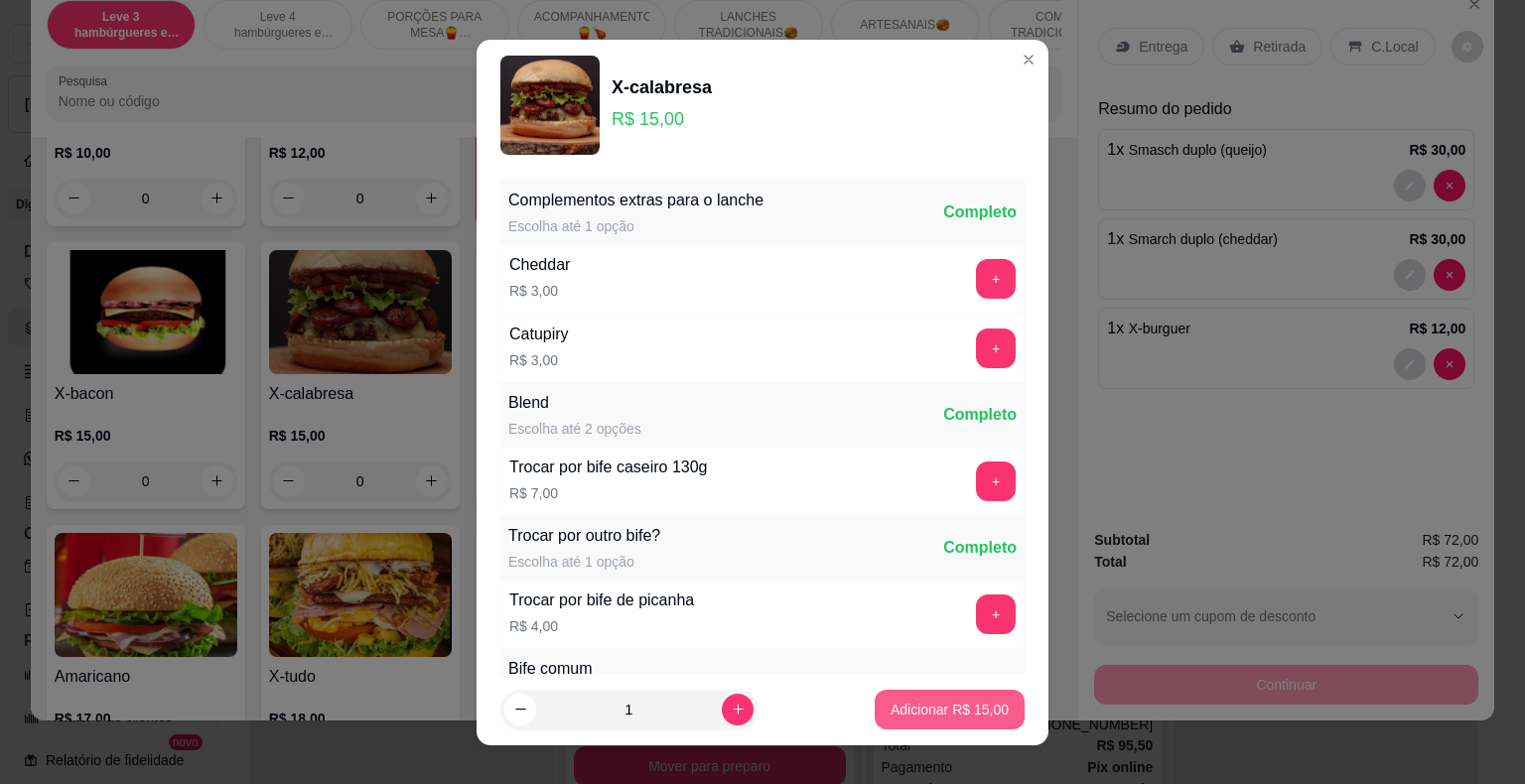click on "Adicionar   R$ 15,00" at bounding box center [949, 710] 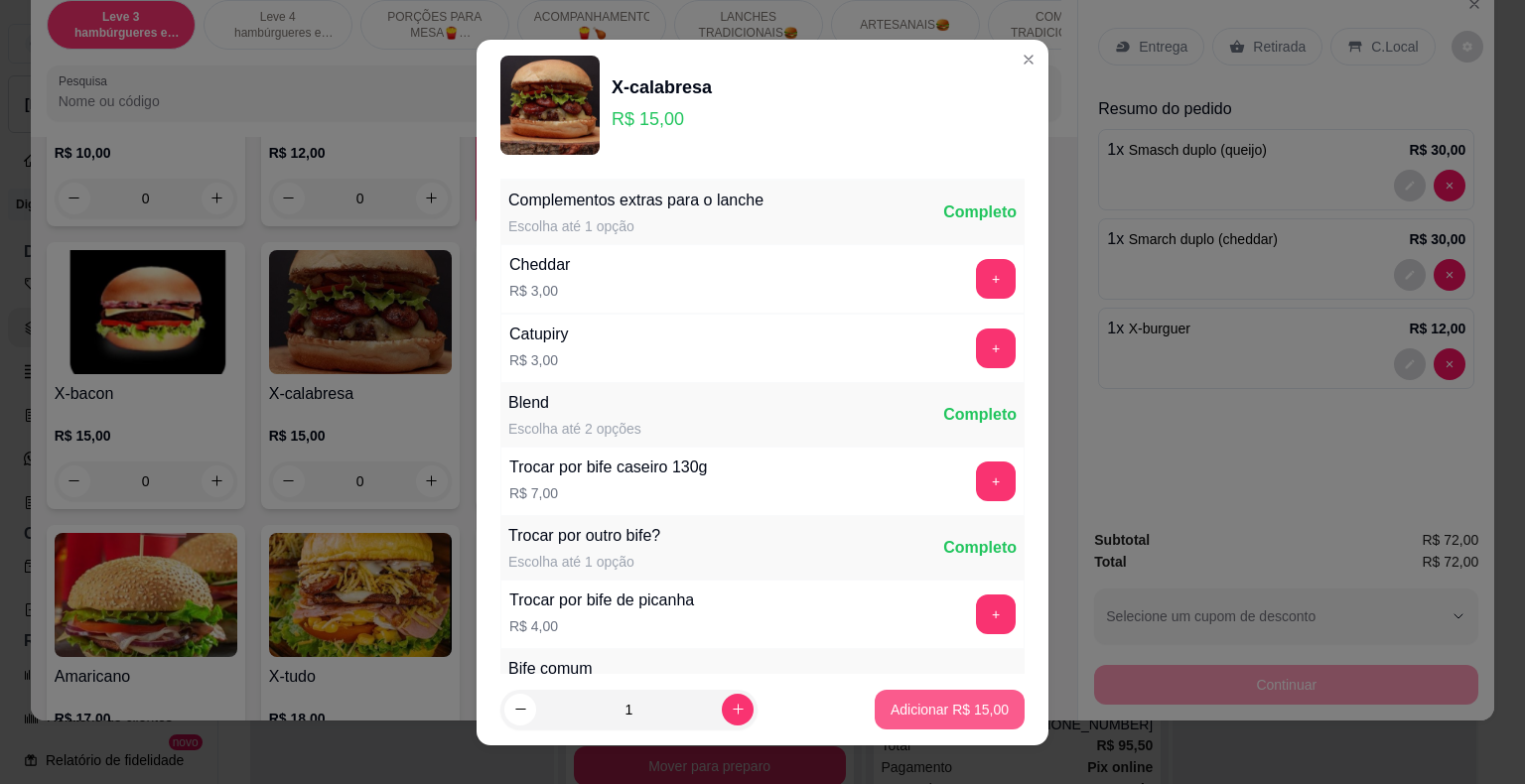 type on "1" 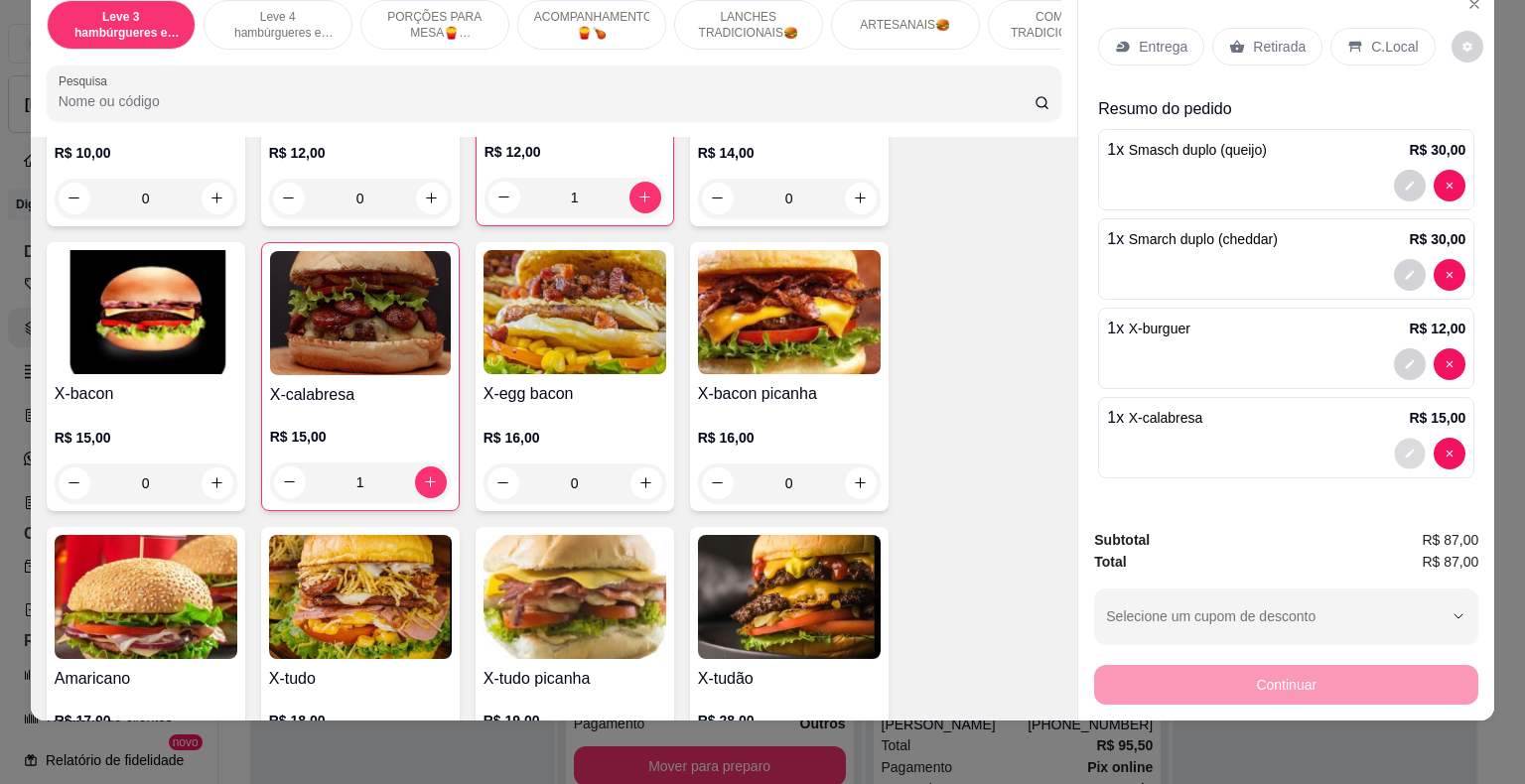 click 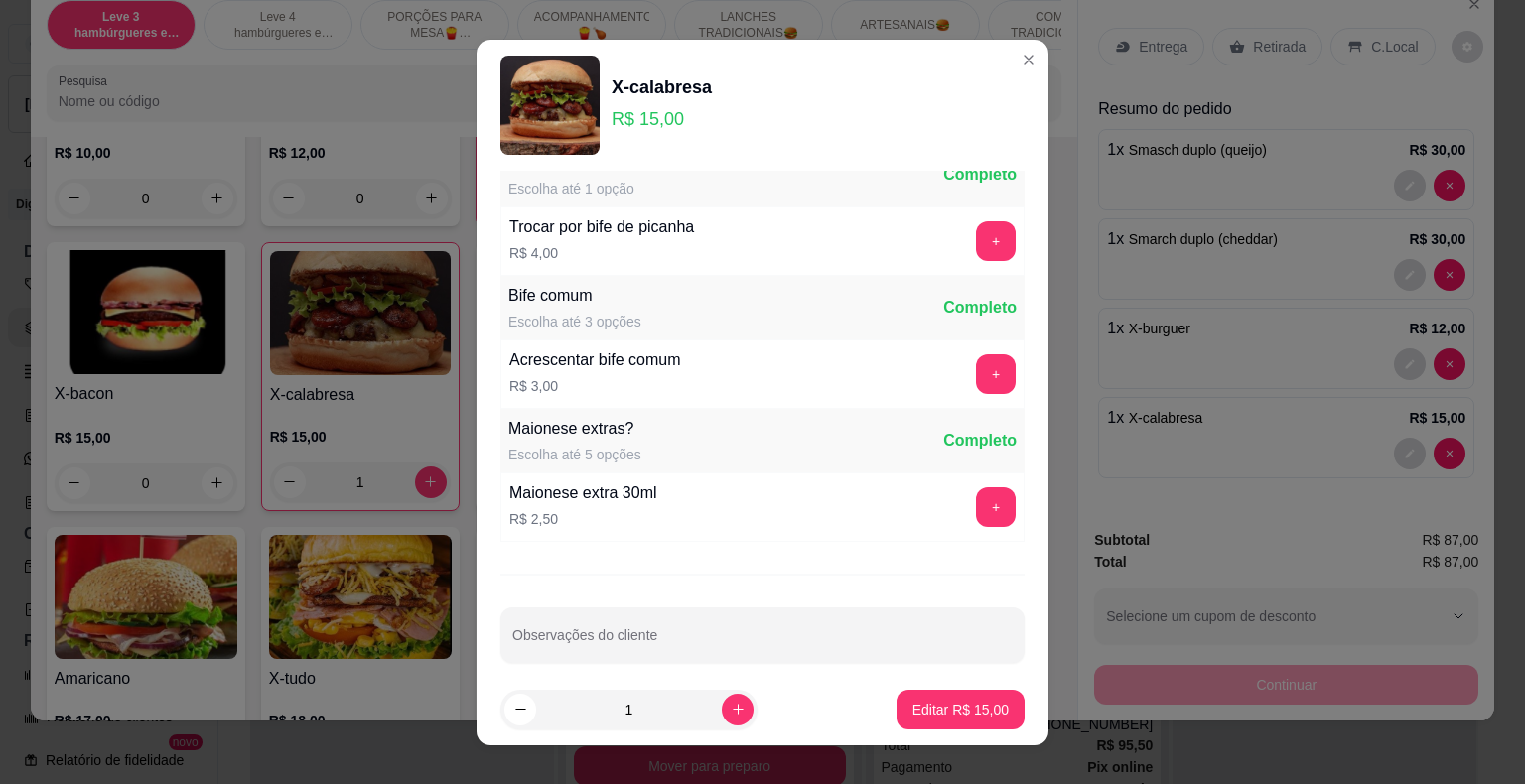 scroll, scrollTop: 385, scrollLeft: 0, axis: vertical 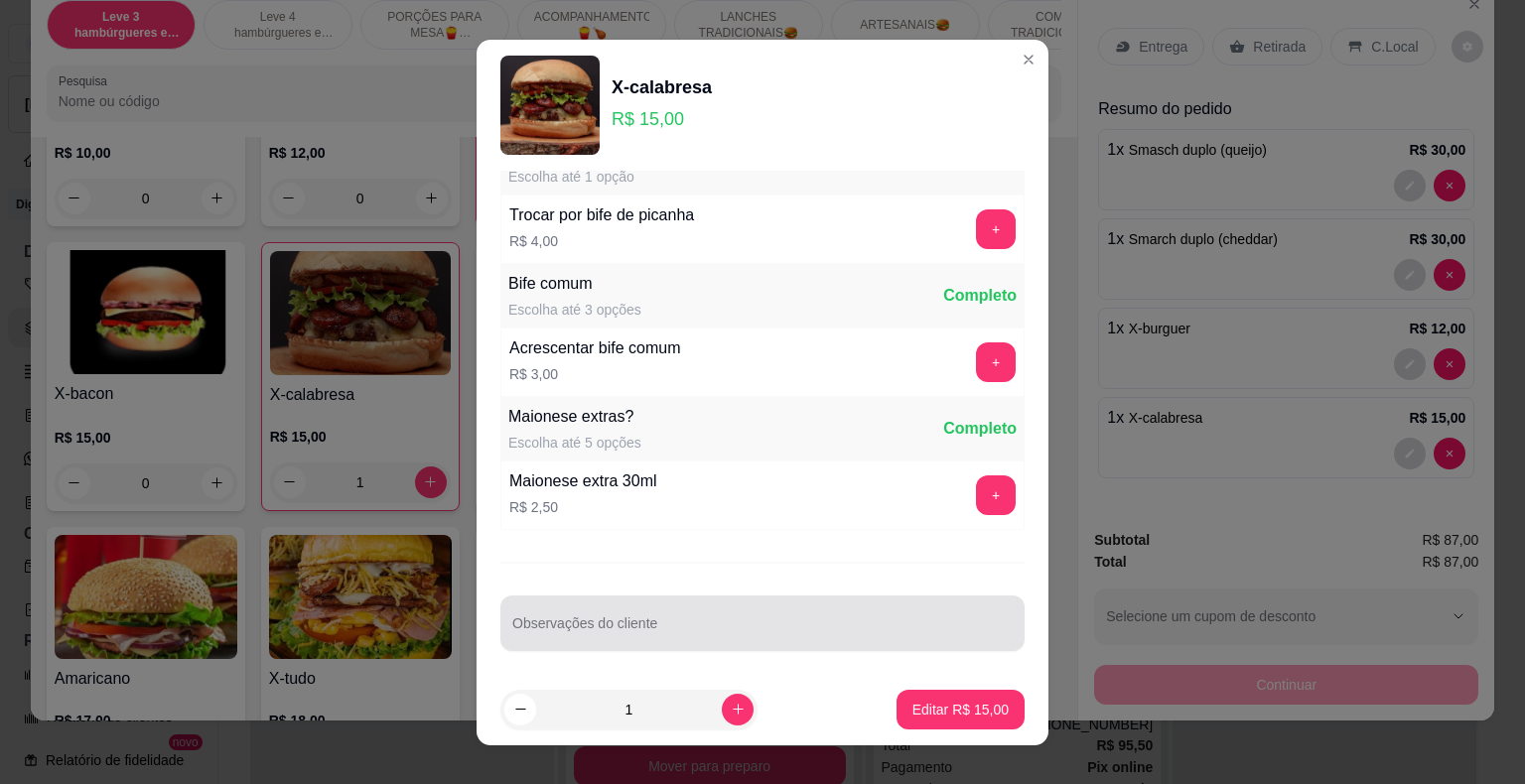 click on "Observações do cliente" at bounding box center [762, 623] 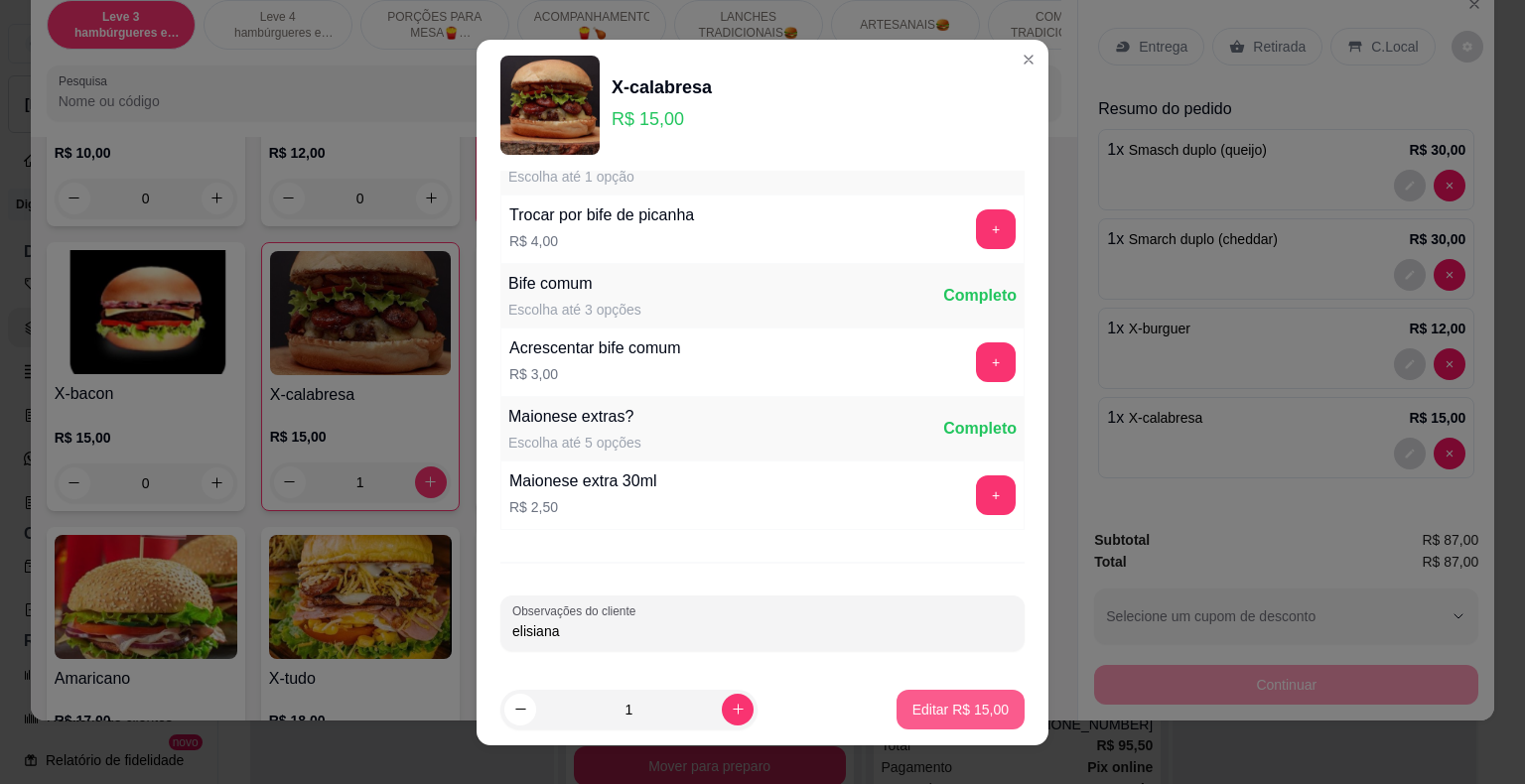 type on "elisiana" 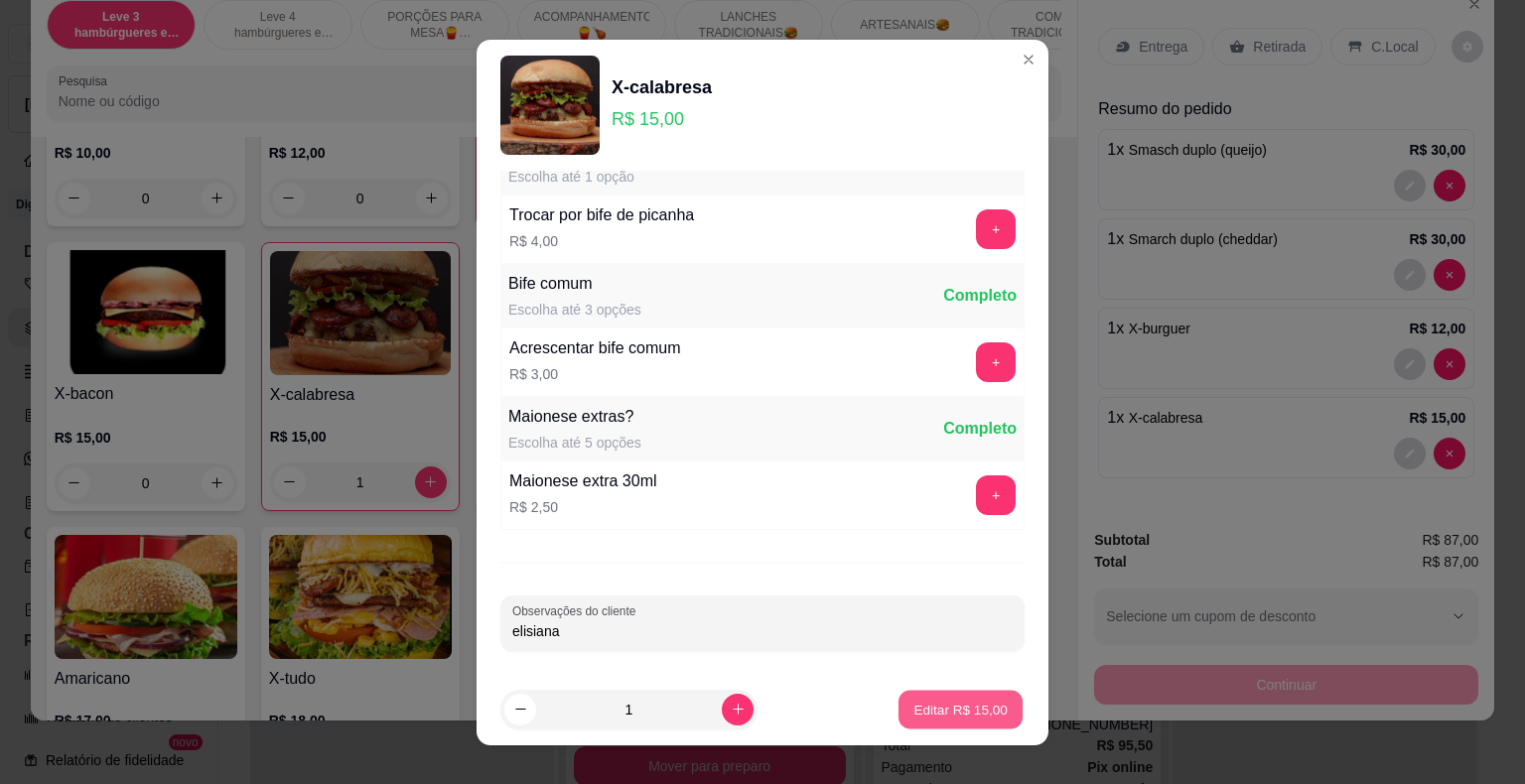 click on "Editar   R$ 15,00" at bounding box center [960, 709] 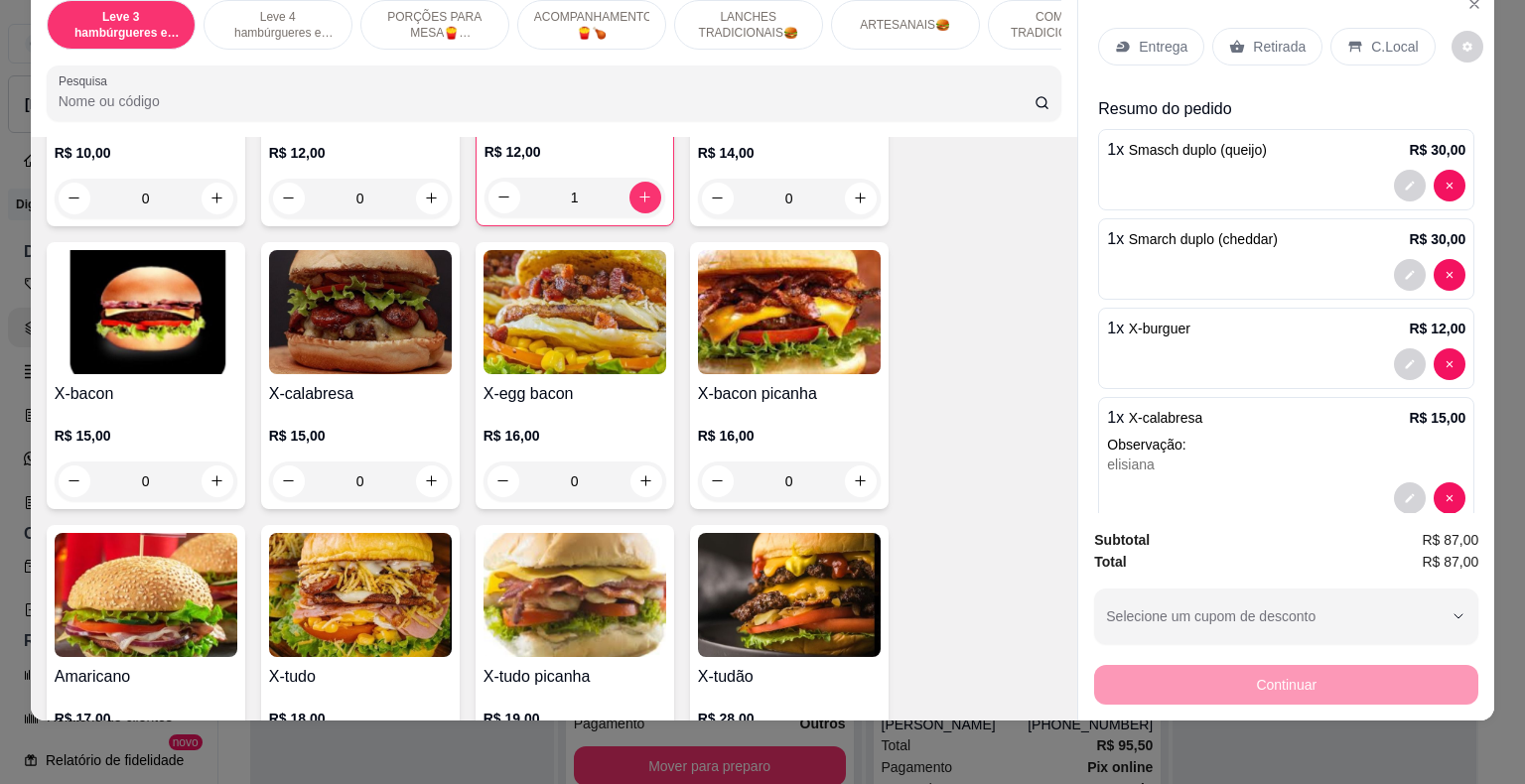 click on "Retirada" at bounding box center [1279, 47] 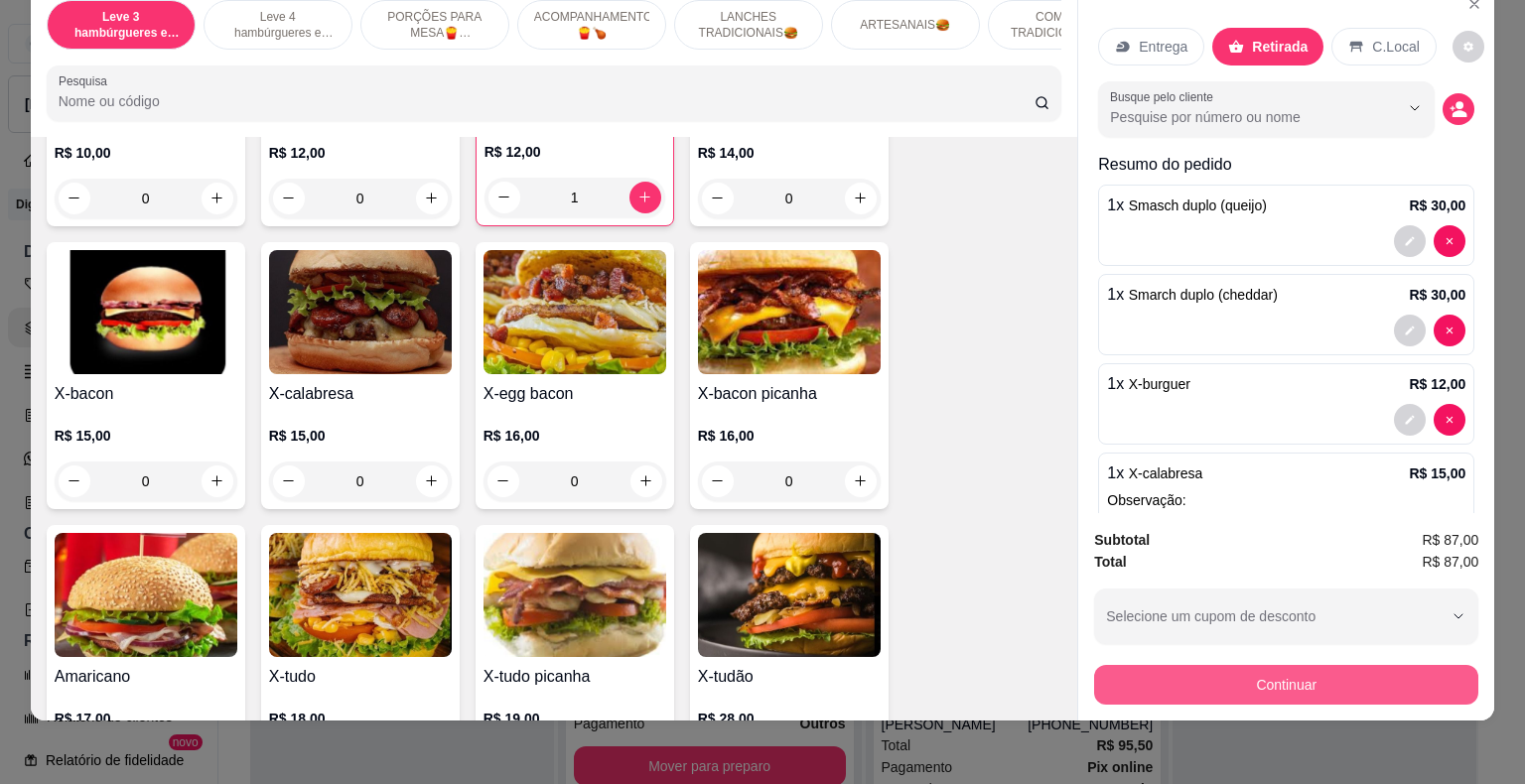 click on "Continuar" at bounding box center (1286, 685) 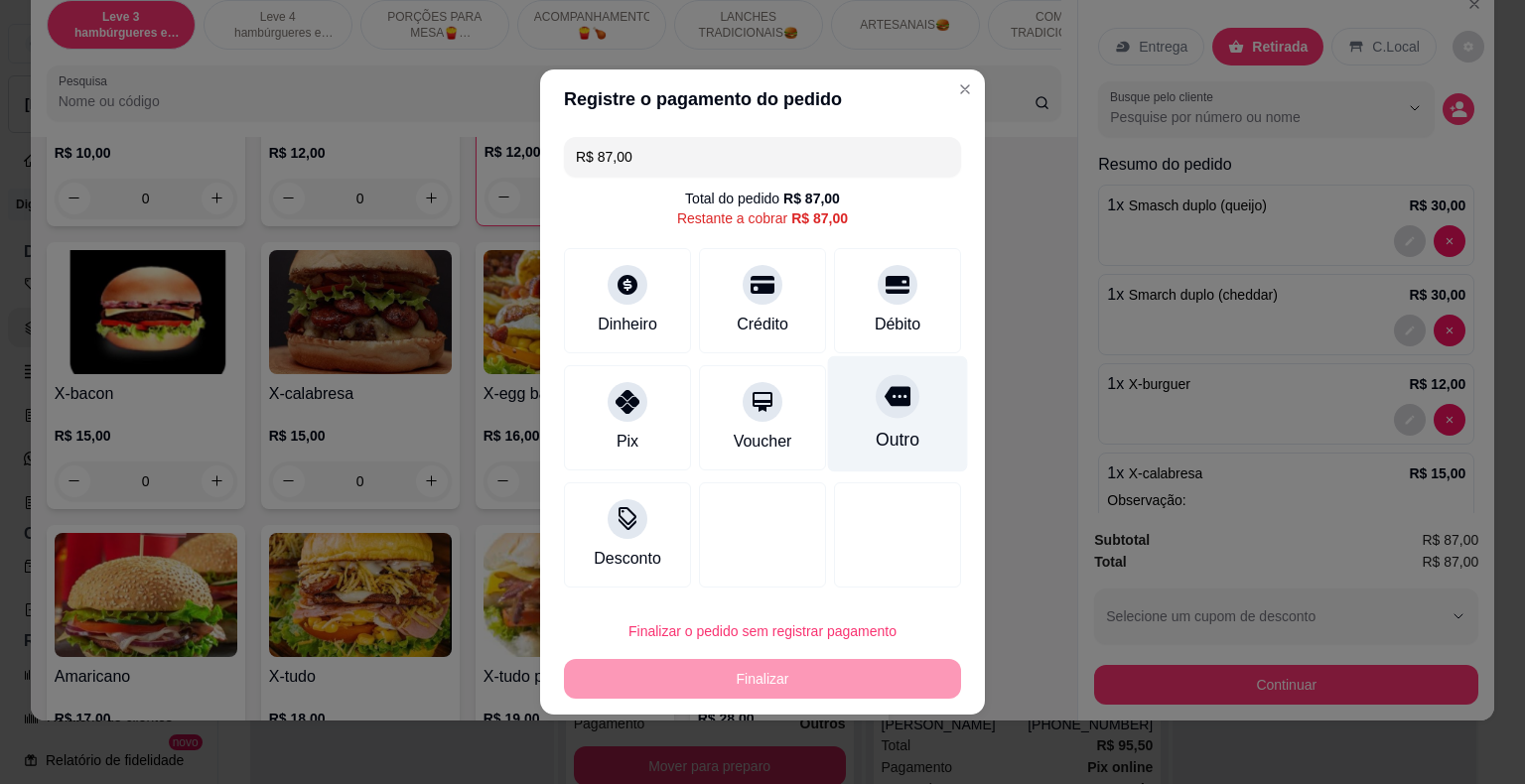 click 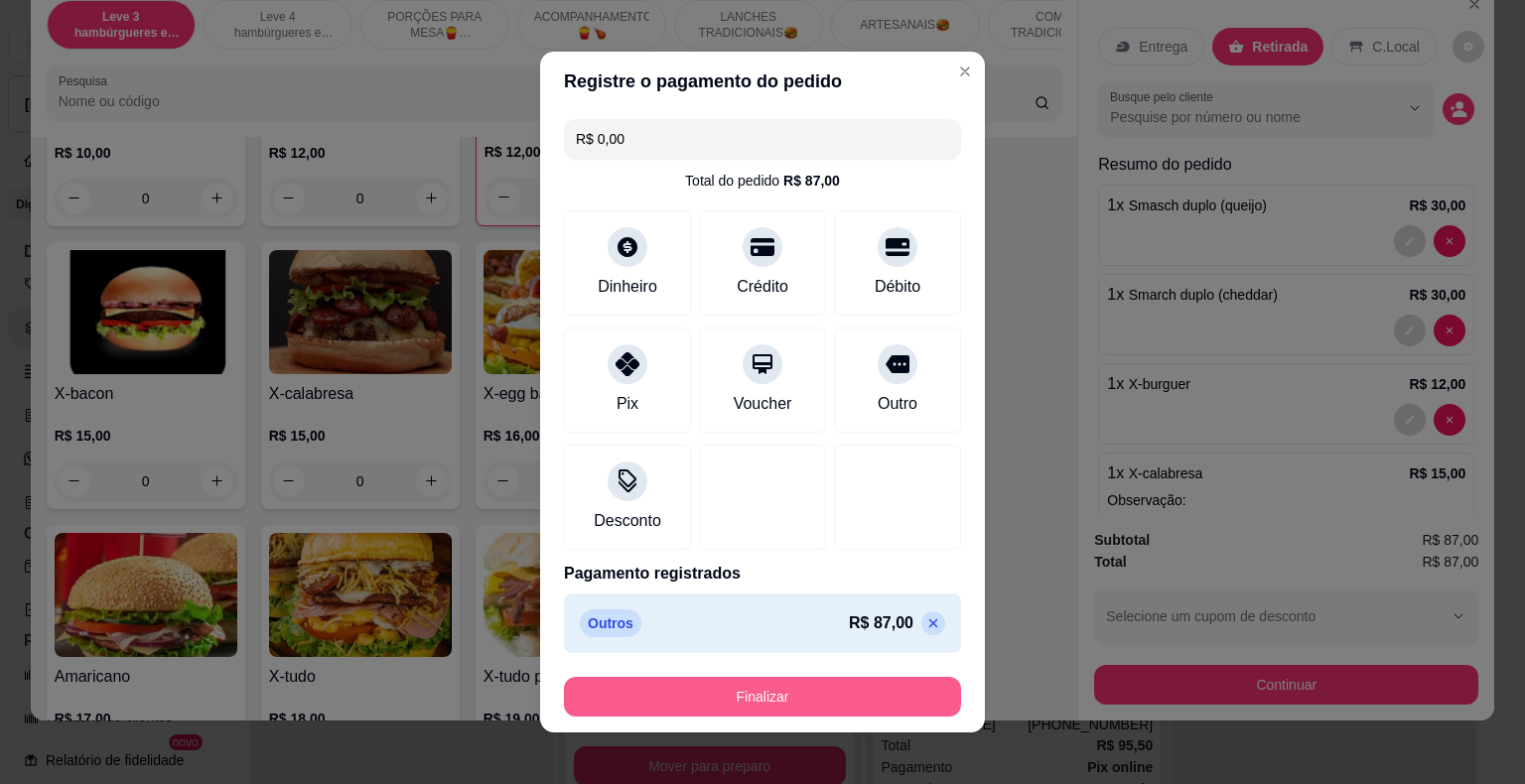 click on "Finalizar" at bounding box center (762, 697) 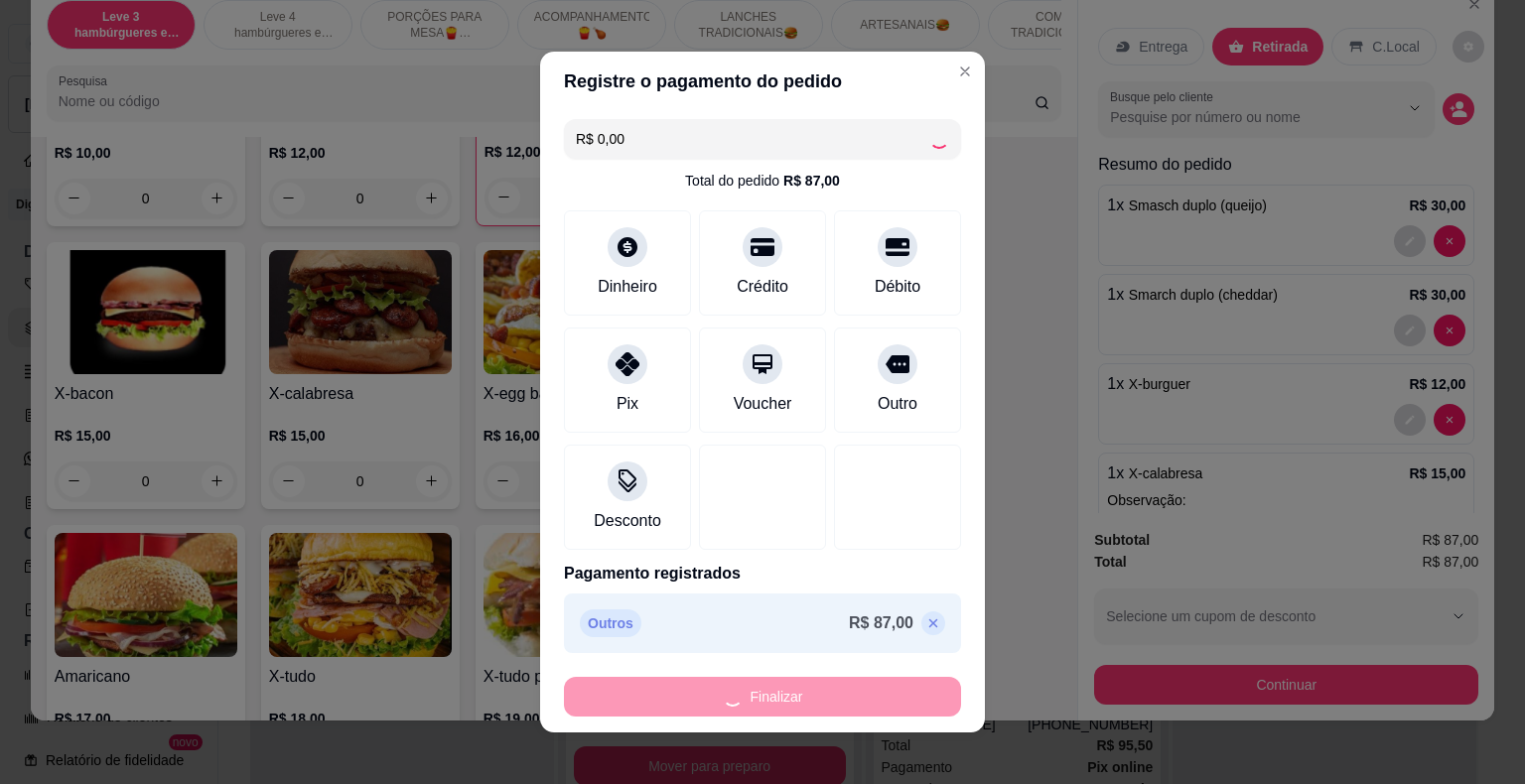 type on "0" 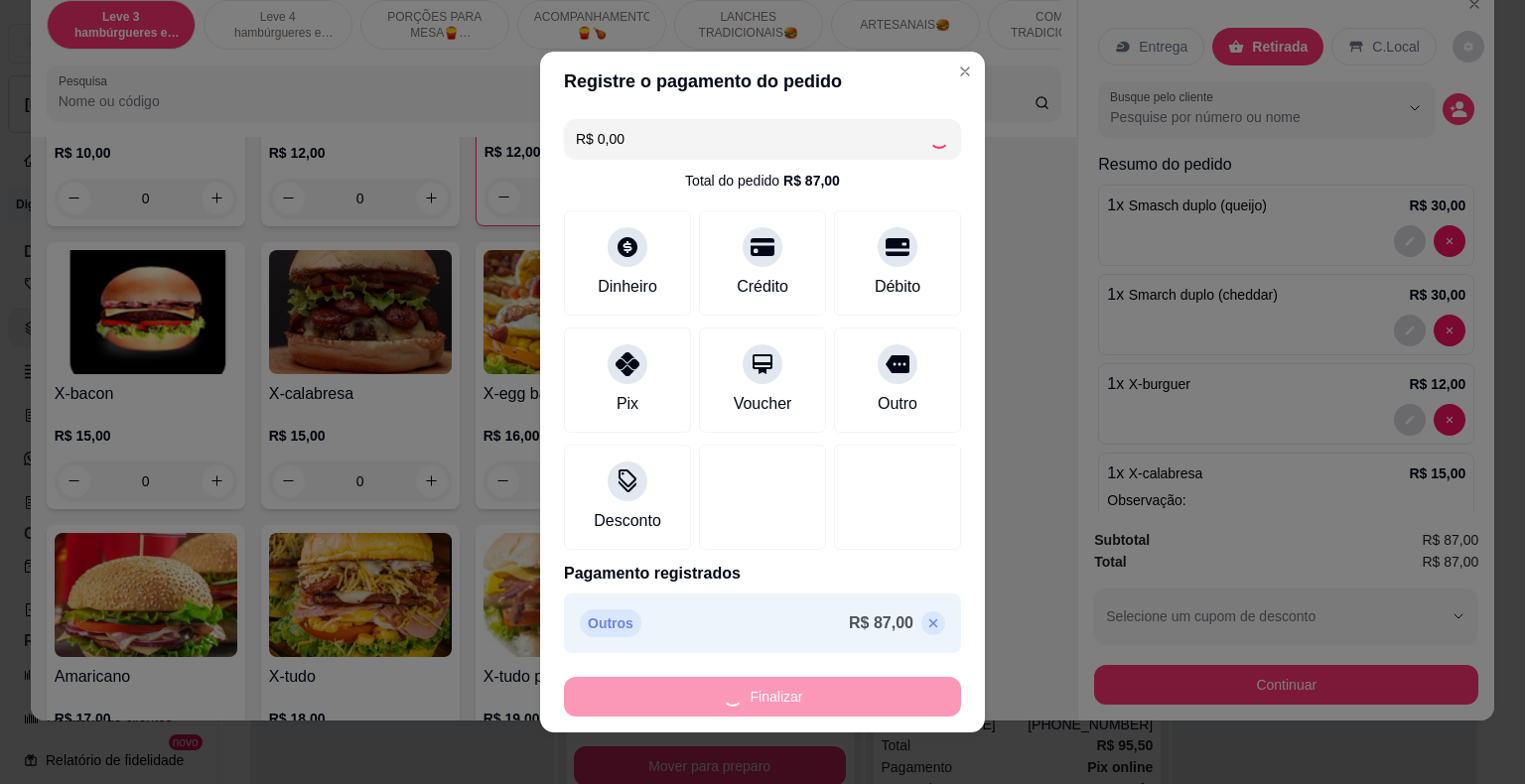 type on "0" 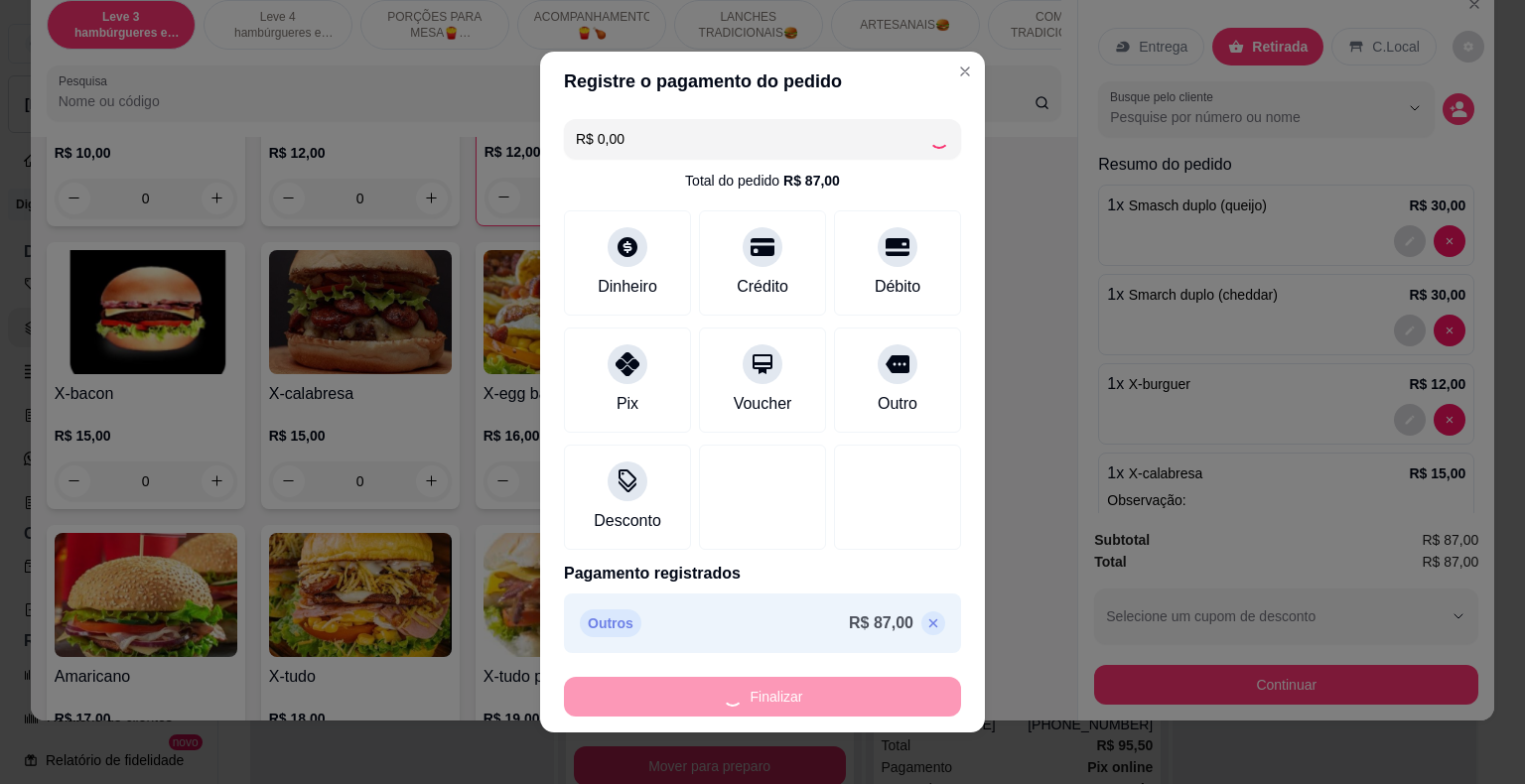 type on "-R$ 87,00" 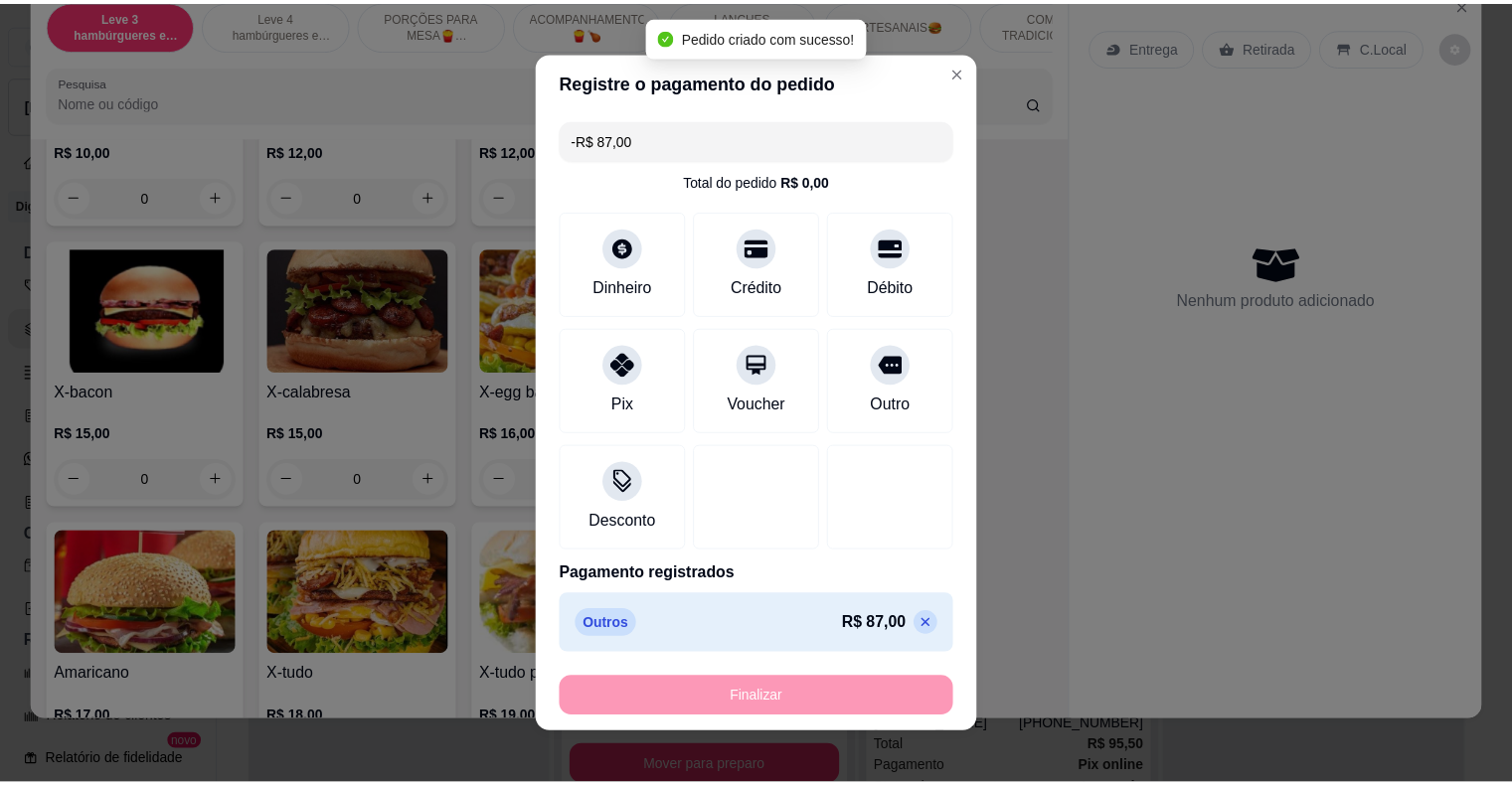 scroll, scrollTop: 1985, scrollLeft: 0, axis: vertical 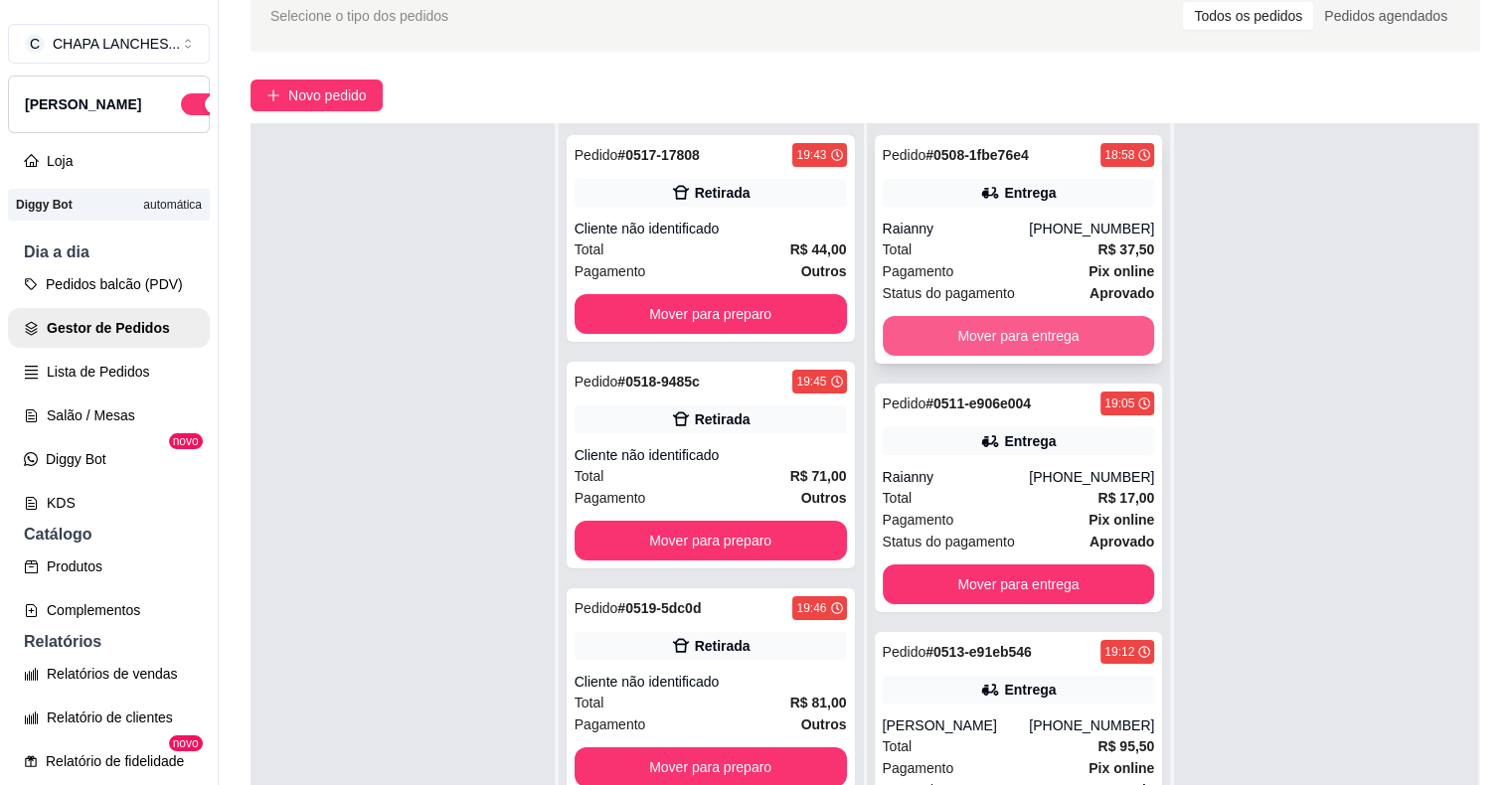 click on "Mover para entrega" at bounding box center (1019, 336) 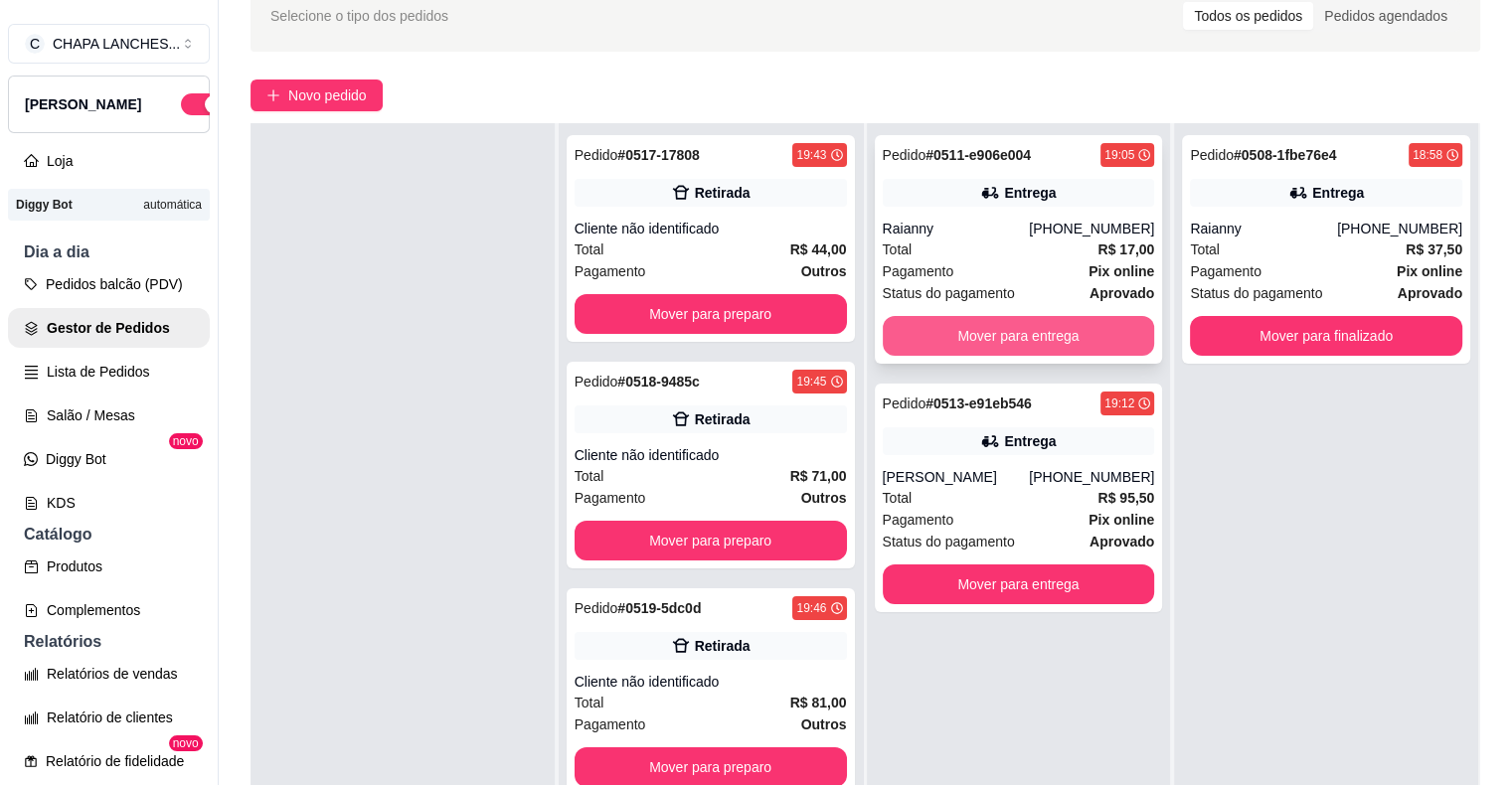 click on "Mover para entrega" at bounding box center (1019, 336) 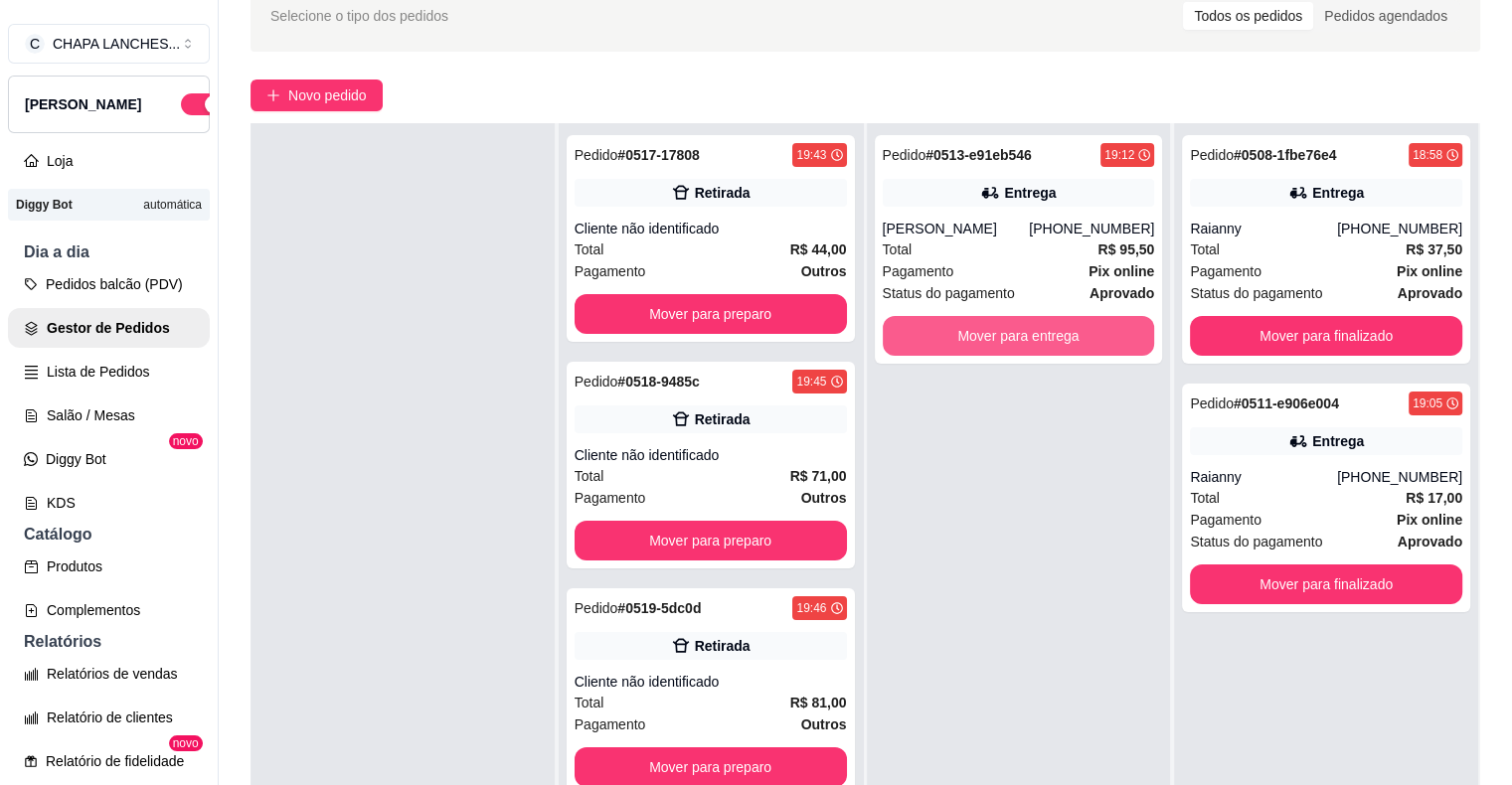click on "Mover para entrega" at bounding box center [1019, 336] 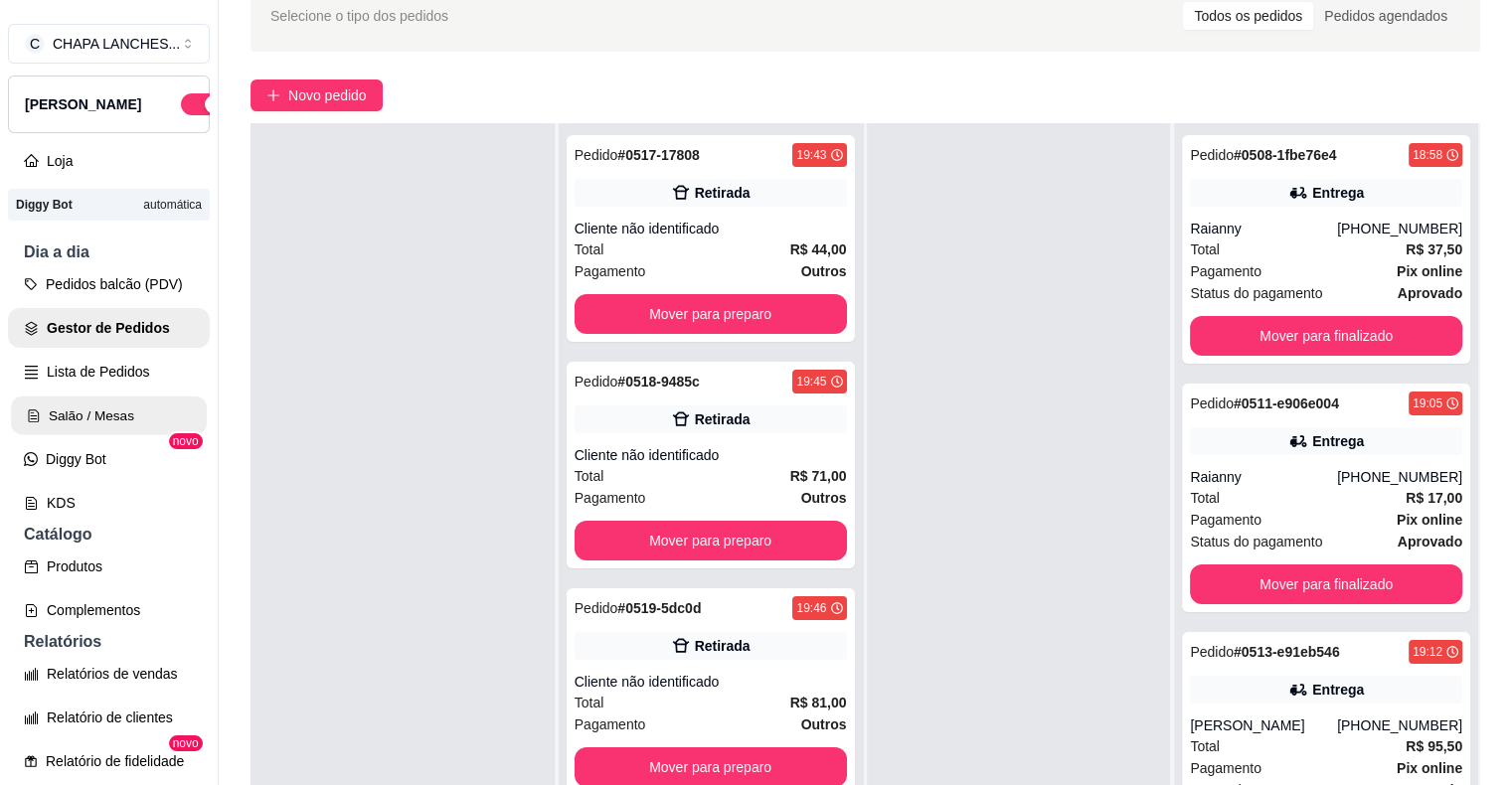 click on "Salão / Mesas" at bounding box center [108, 415] 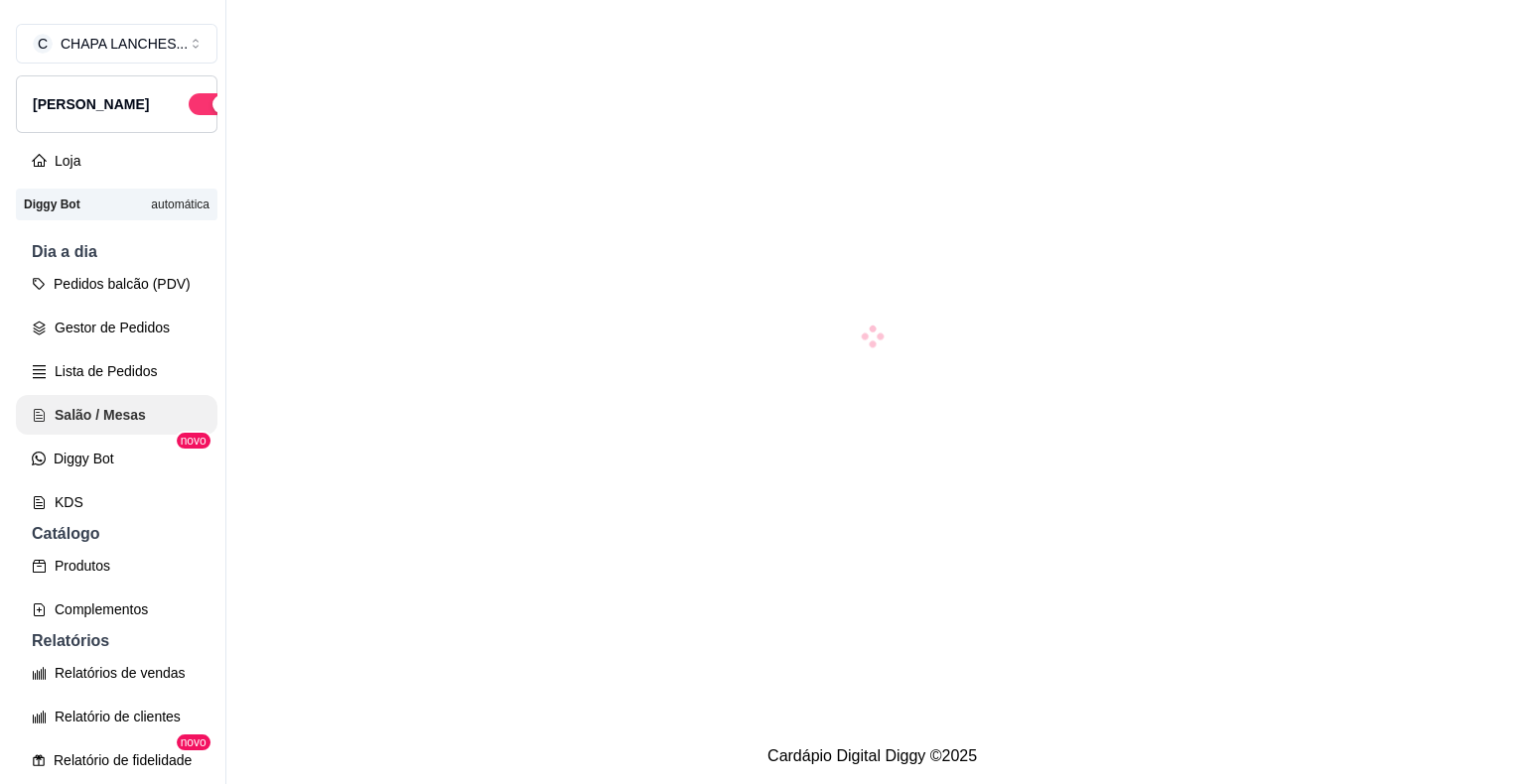 scroll, scrollTop: 0, scrollLeft: 0, axis: both 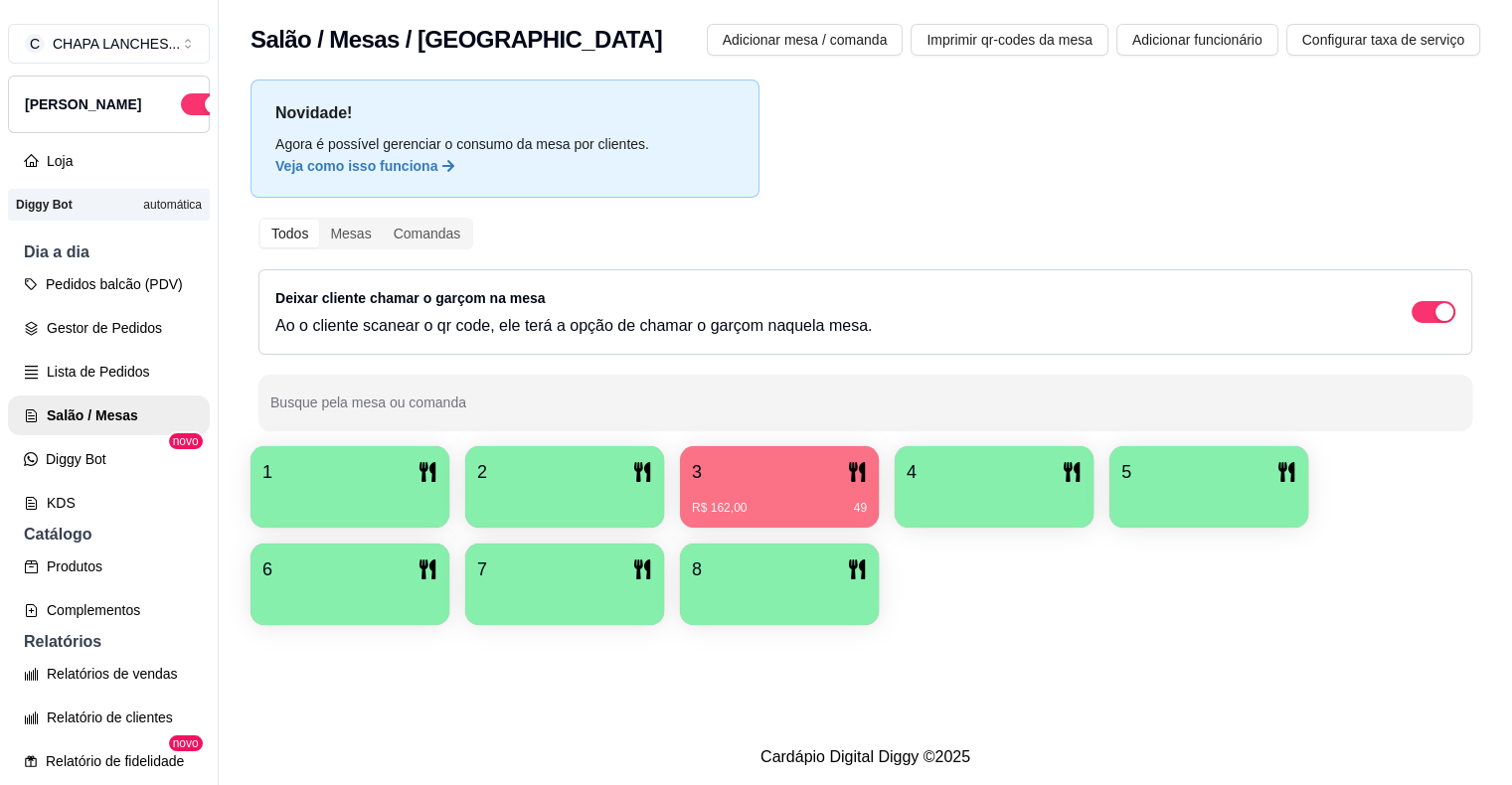click on "R$ 162,00 49" at bounding box center (779, 501) 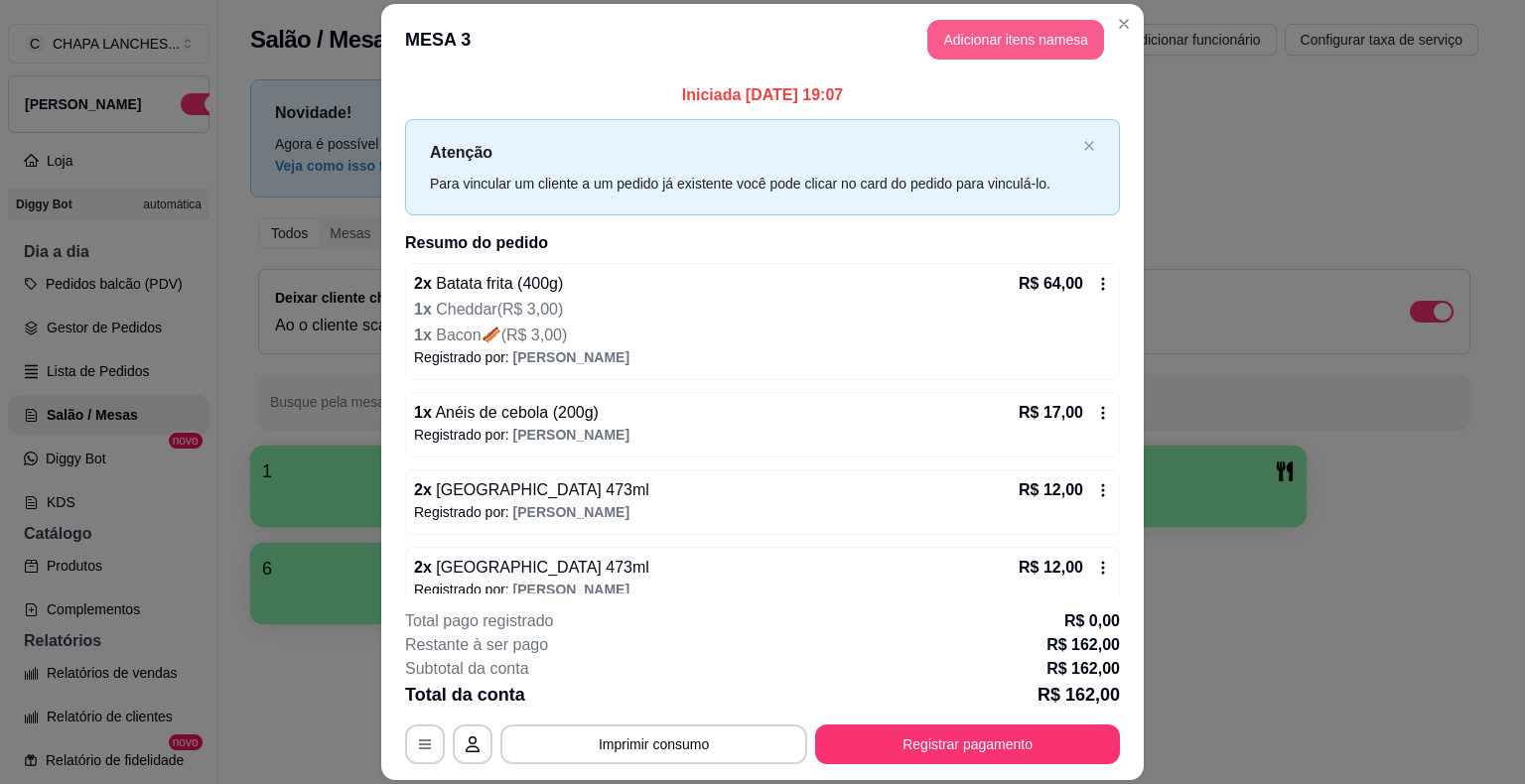 click on "Adicionar itens na  mesa" at bounding box center (1016, 40) 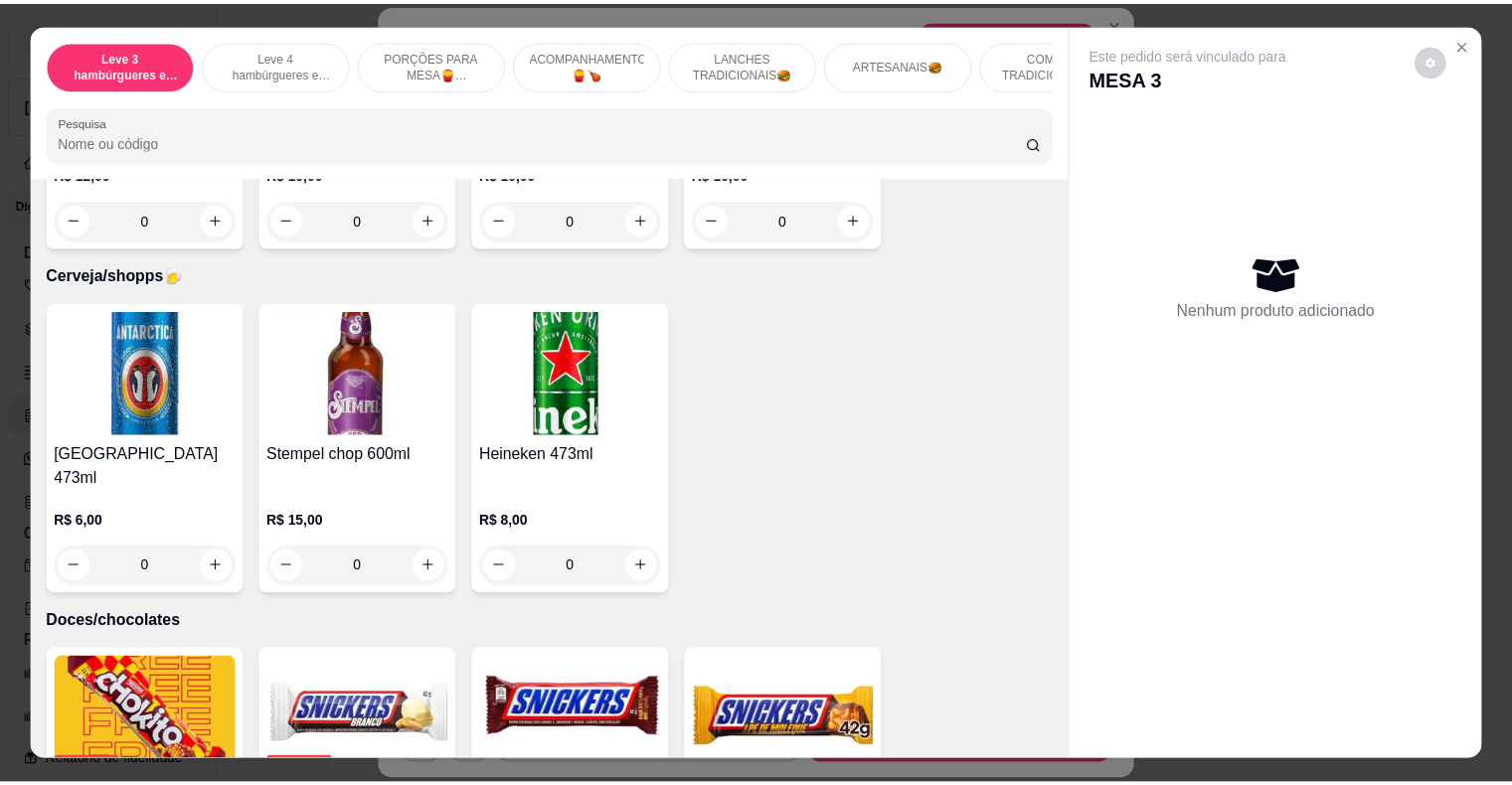 scroll, scrollTop: 5962, scrollLeft: 0, axis: vertical 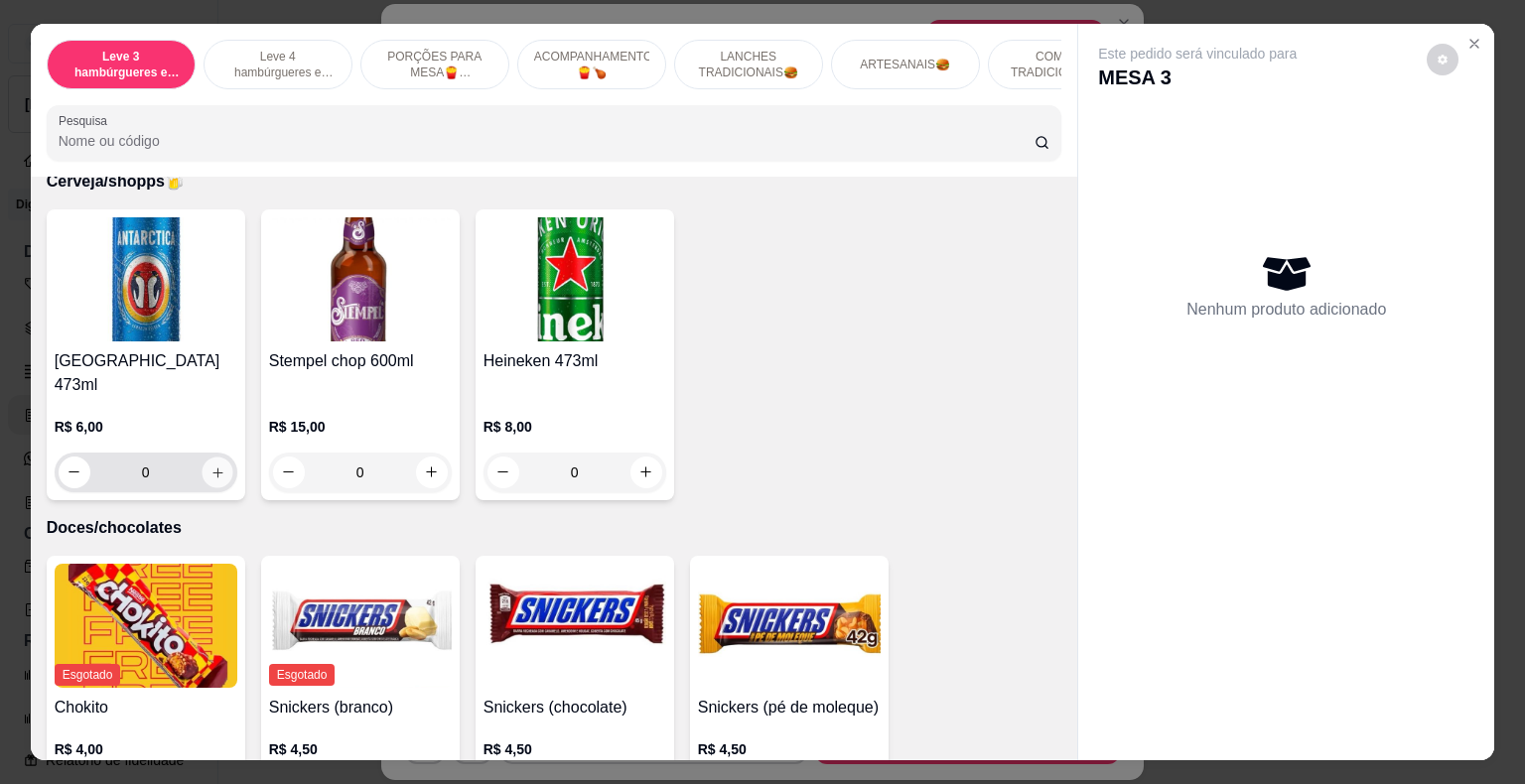 click 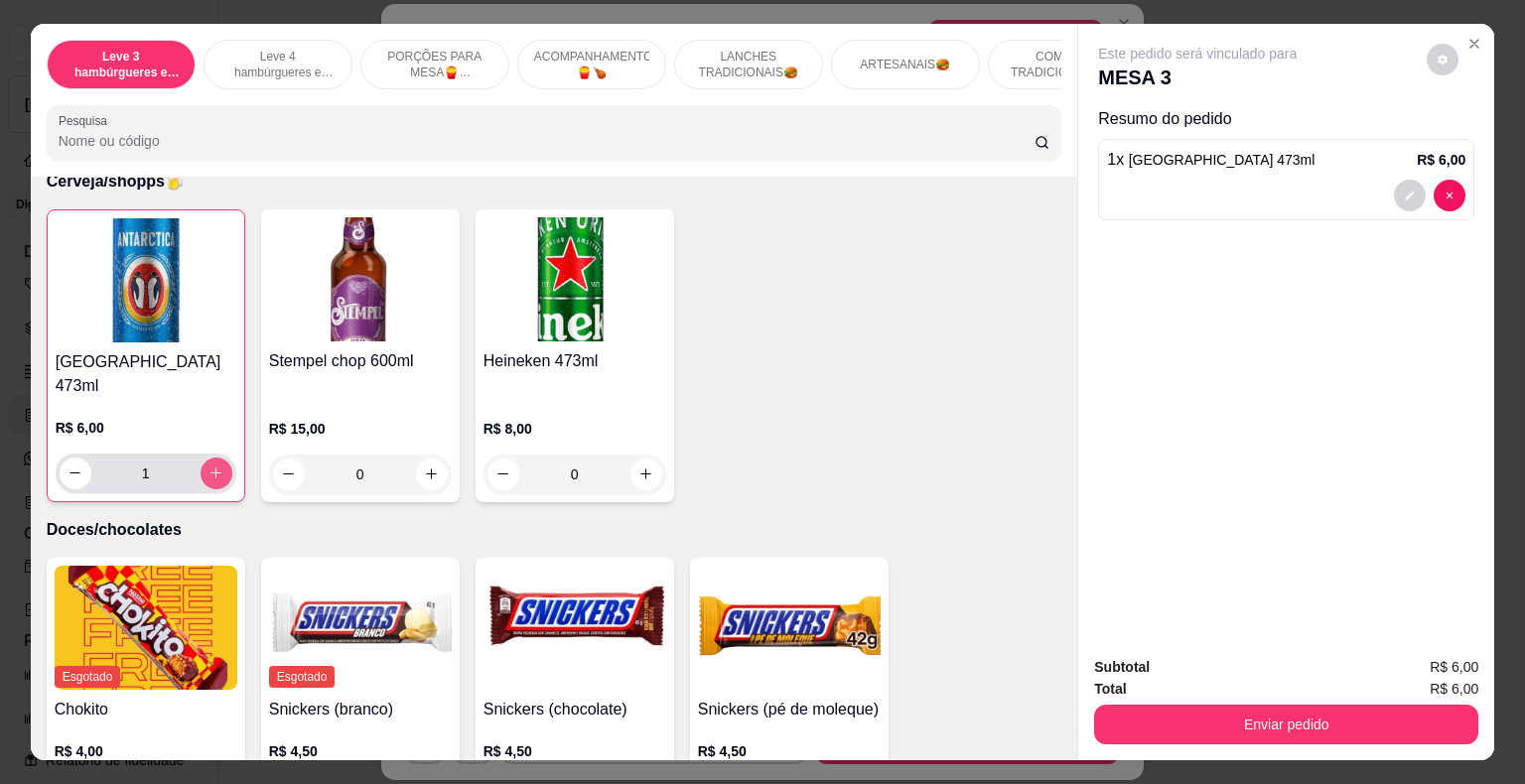 click 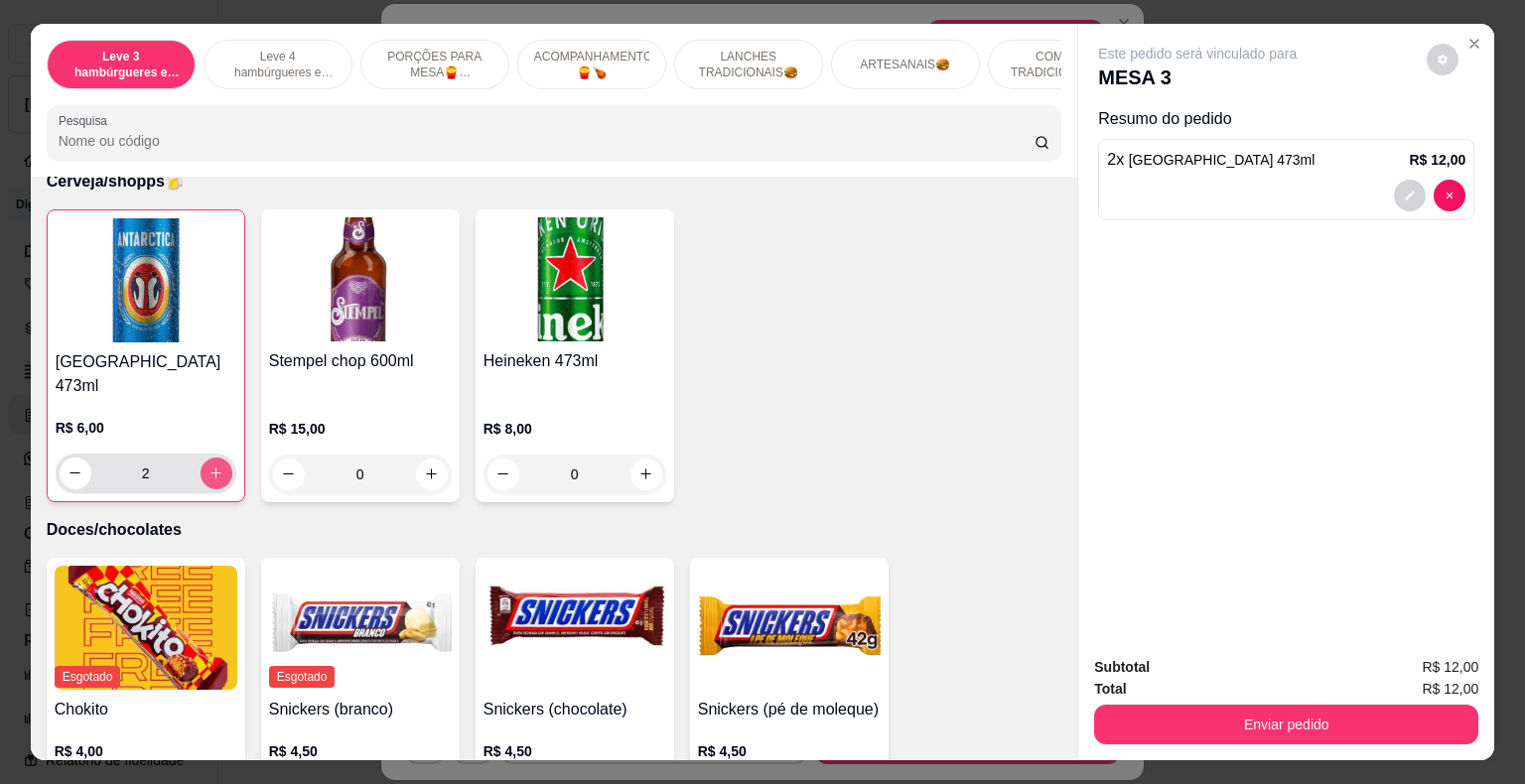 click 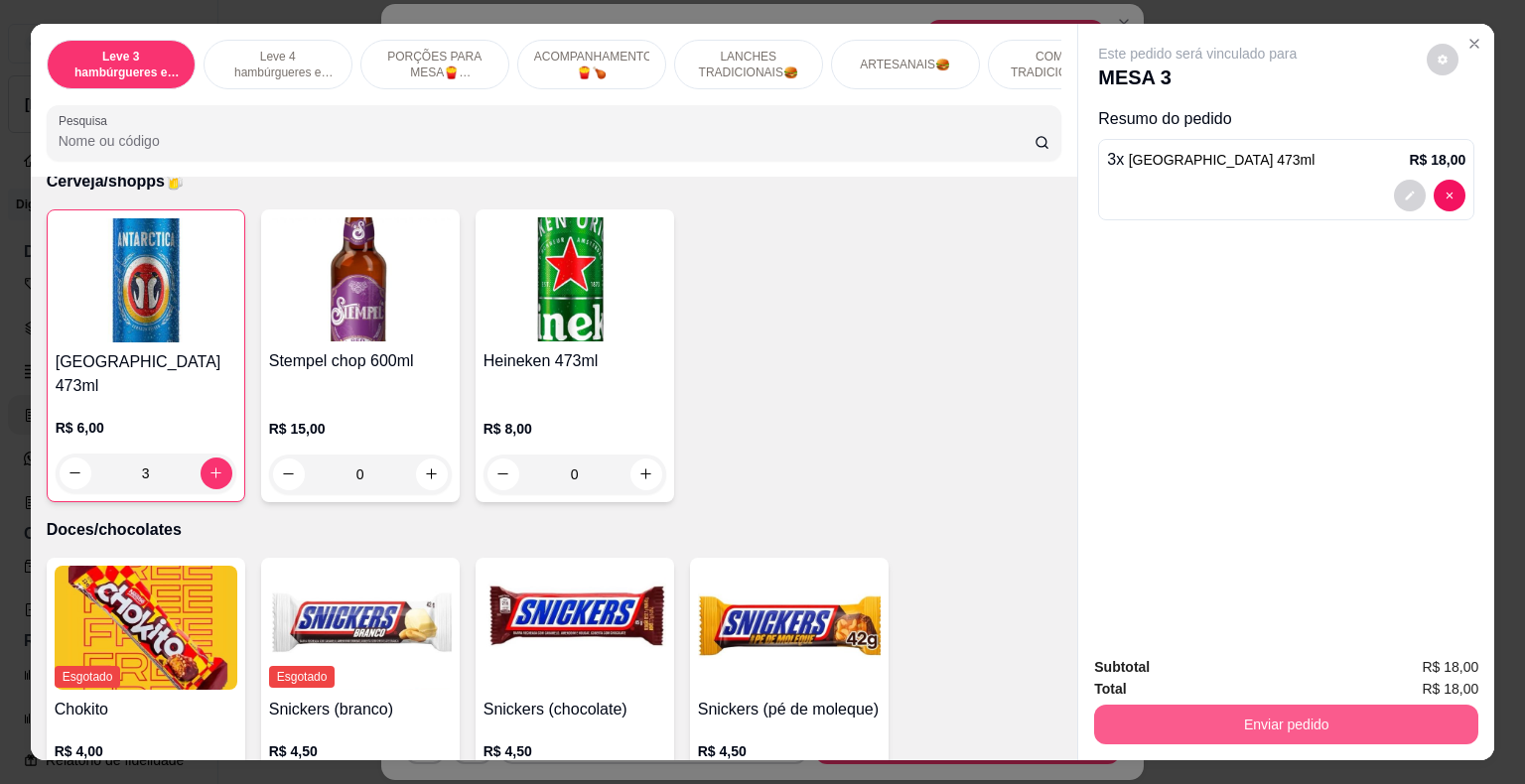 click on "Enviar pedido" at bounding box center [1286, 724] 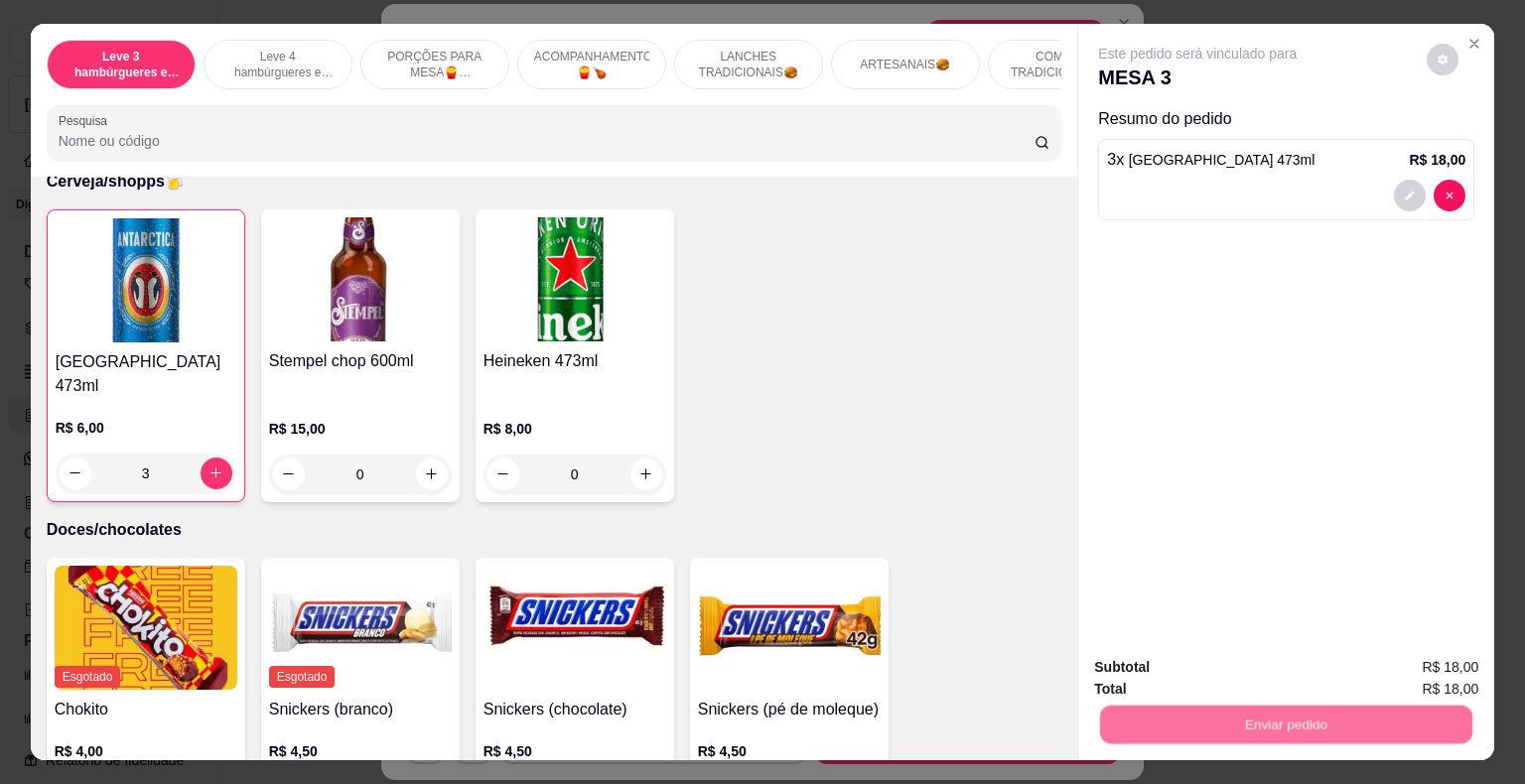 click on "Não registrar e enviar pedido" at bounding box center (1220, 669) 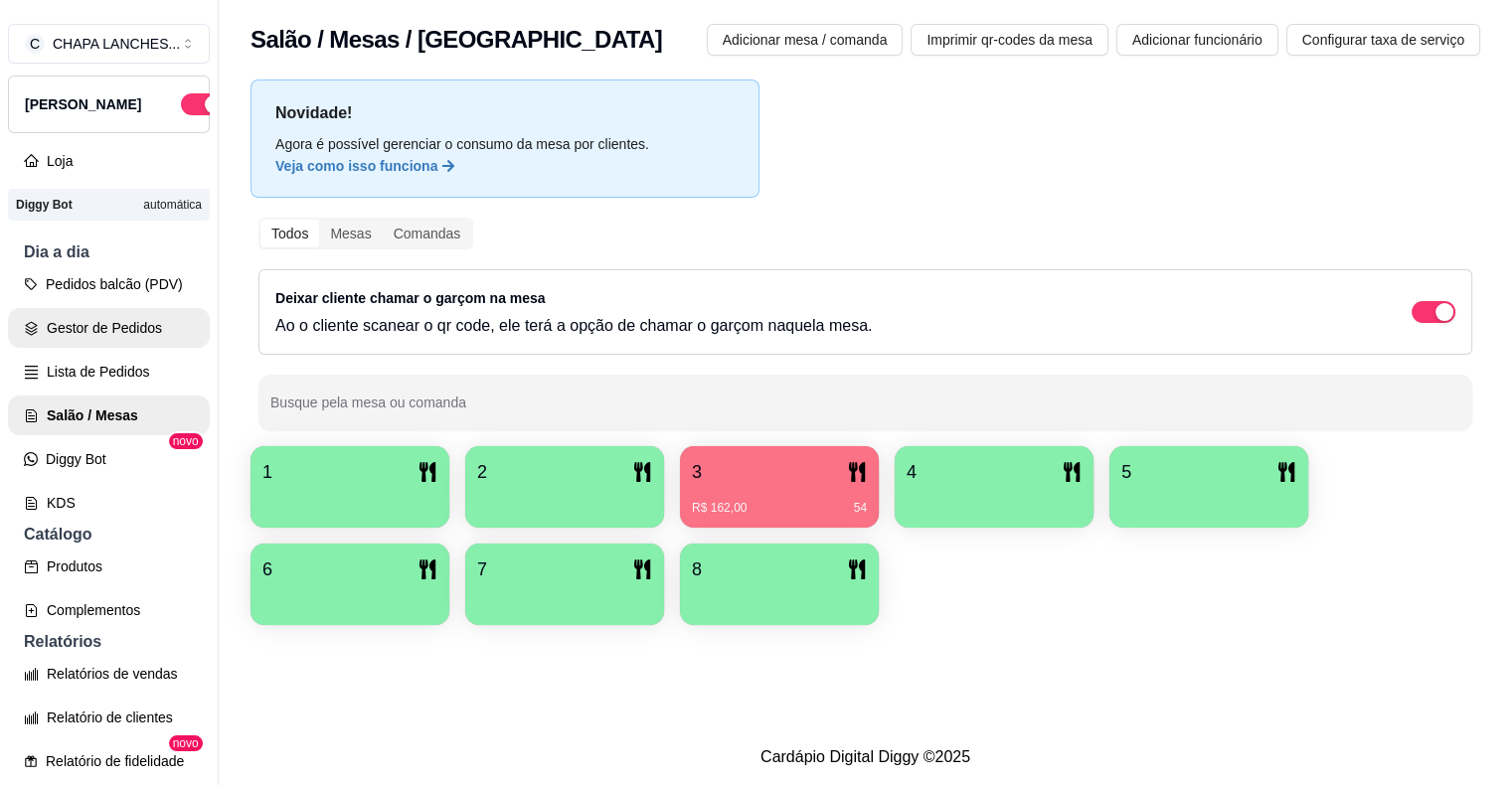 click on "Gestor de Pedidos" at bounding box center (108, 328) 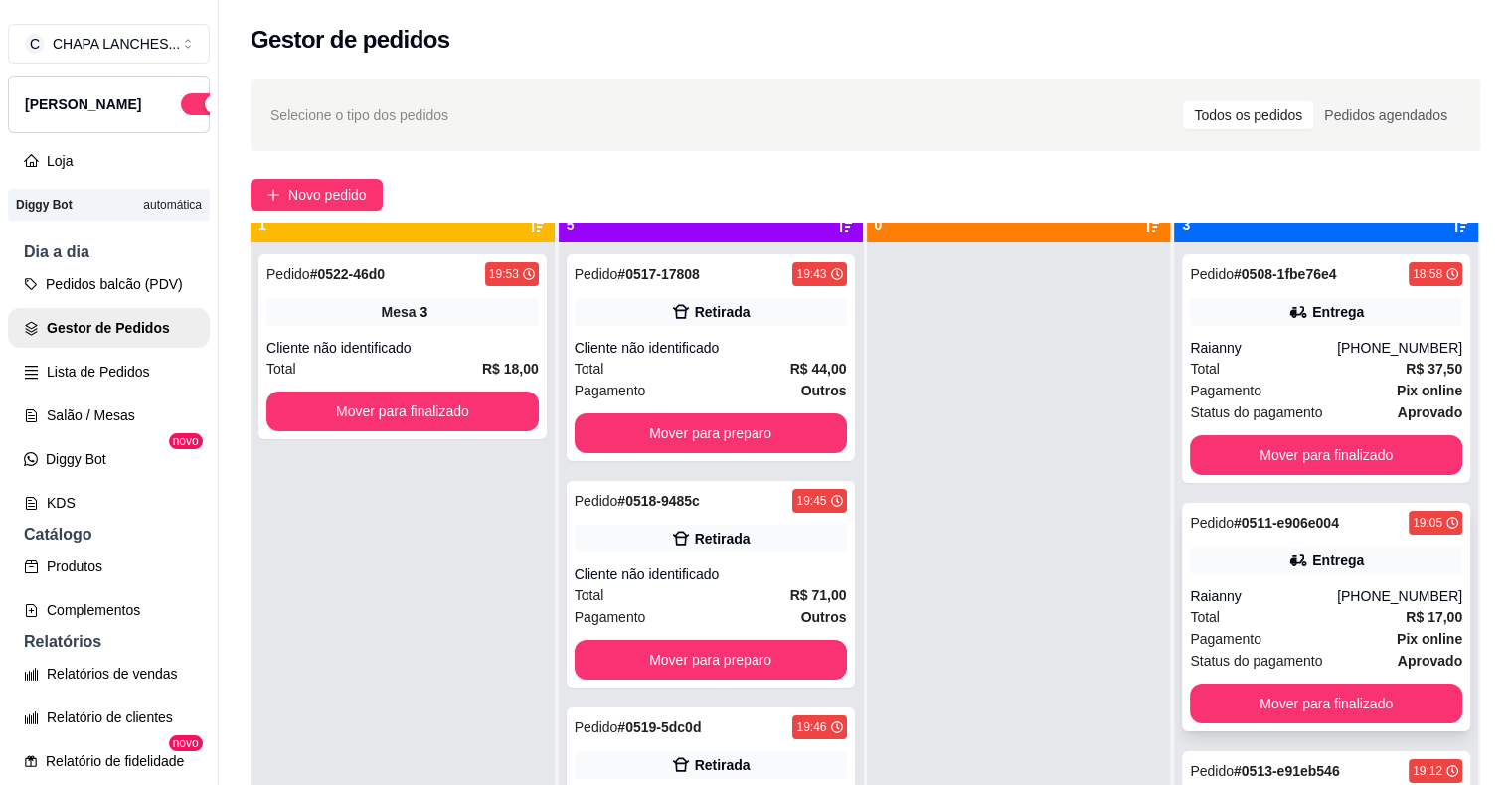 scroll, scrollTop: 56, scrollLeft: 0, axis: vertical 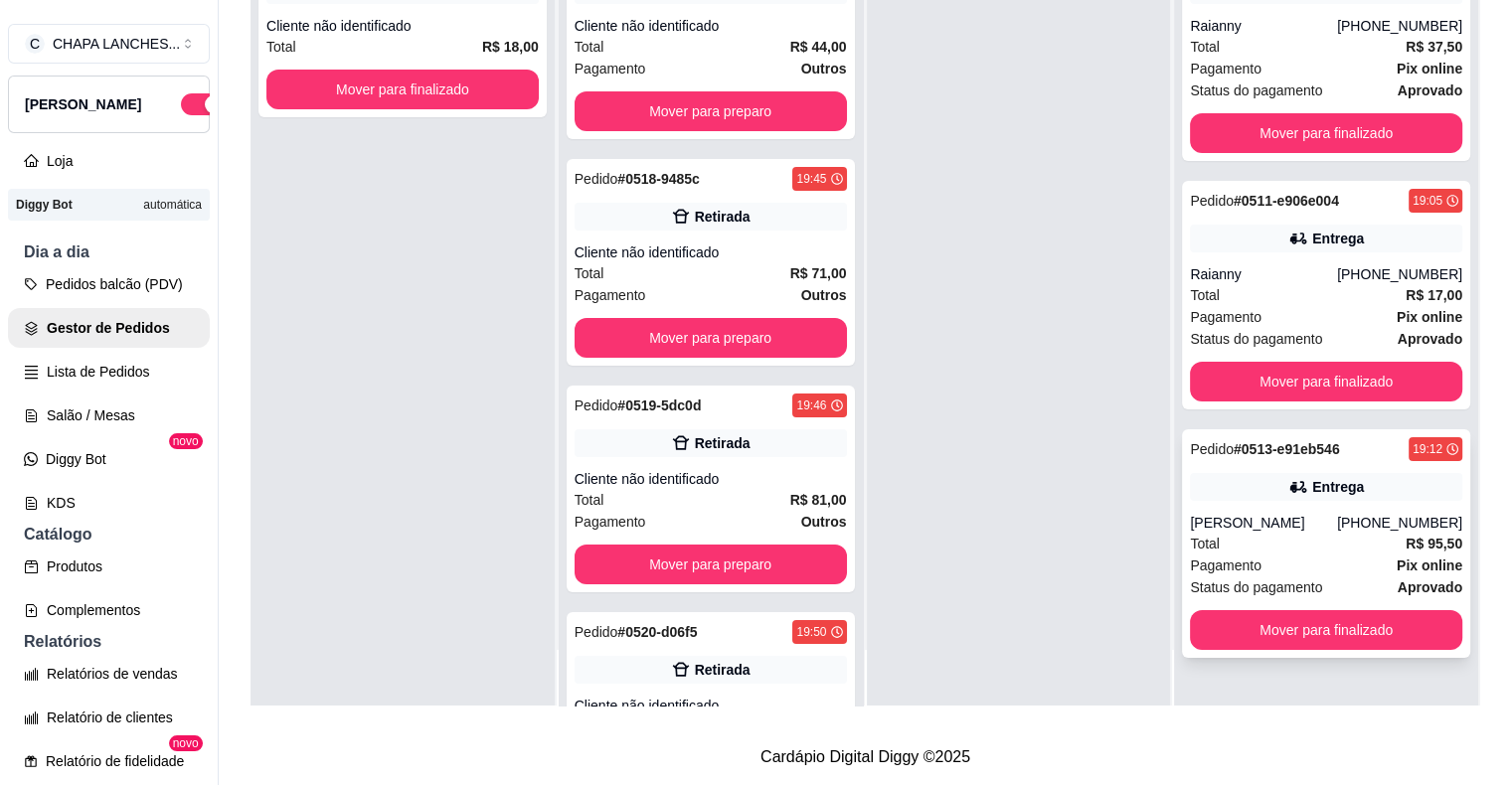 click on "[PERSON_NAME]" at bounding box center (1263, 523) 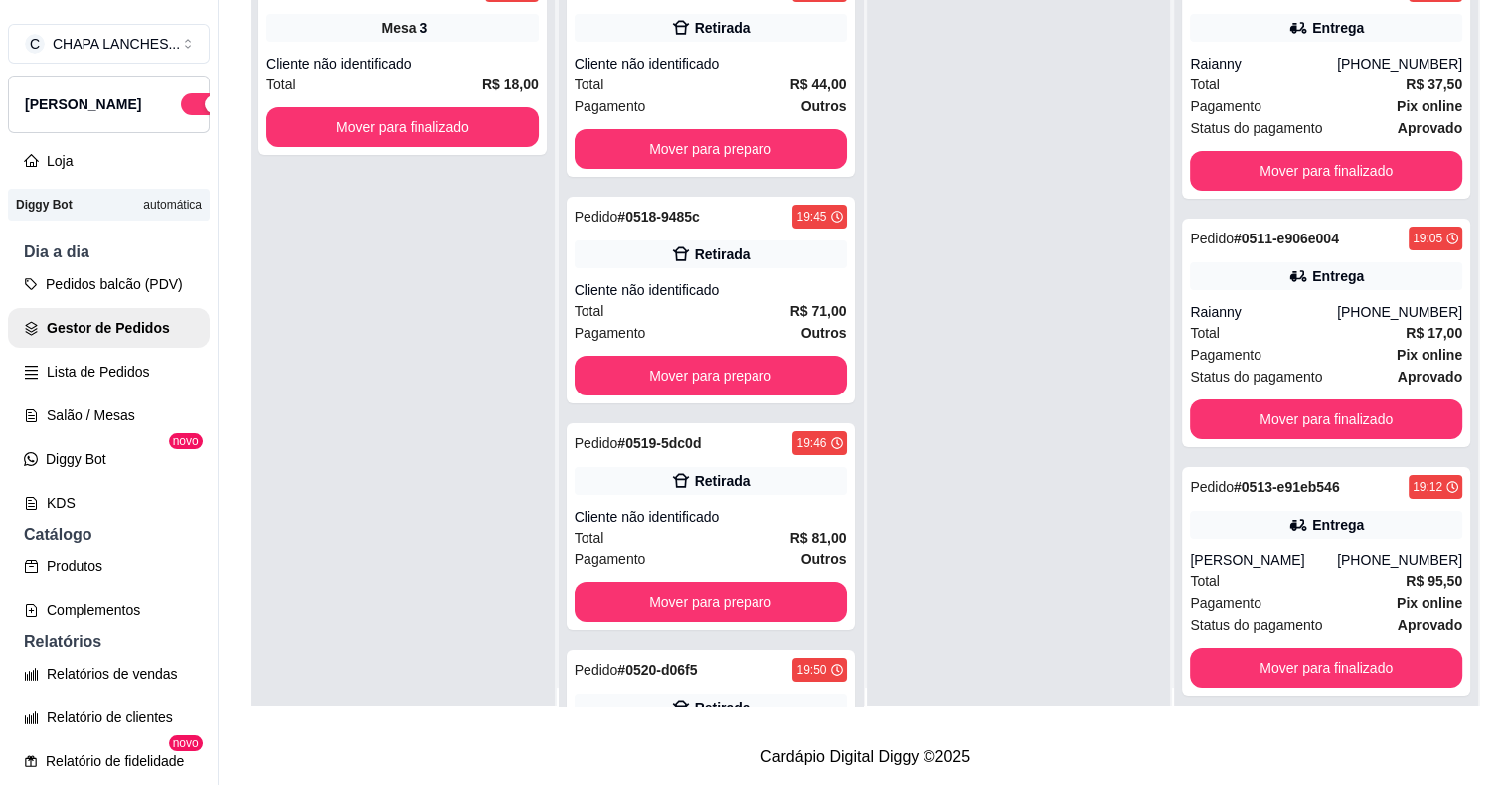 scroll, scrollTop: 0, scrollLeft: 0, axis: both 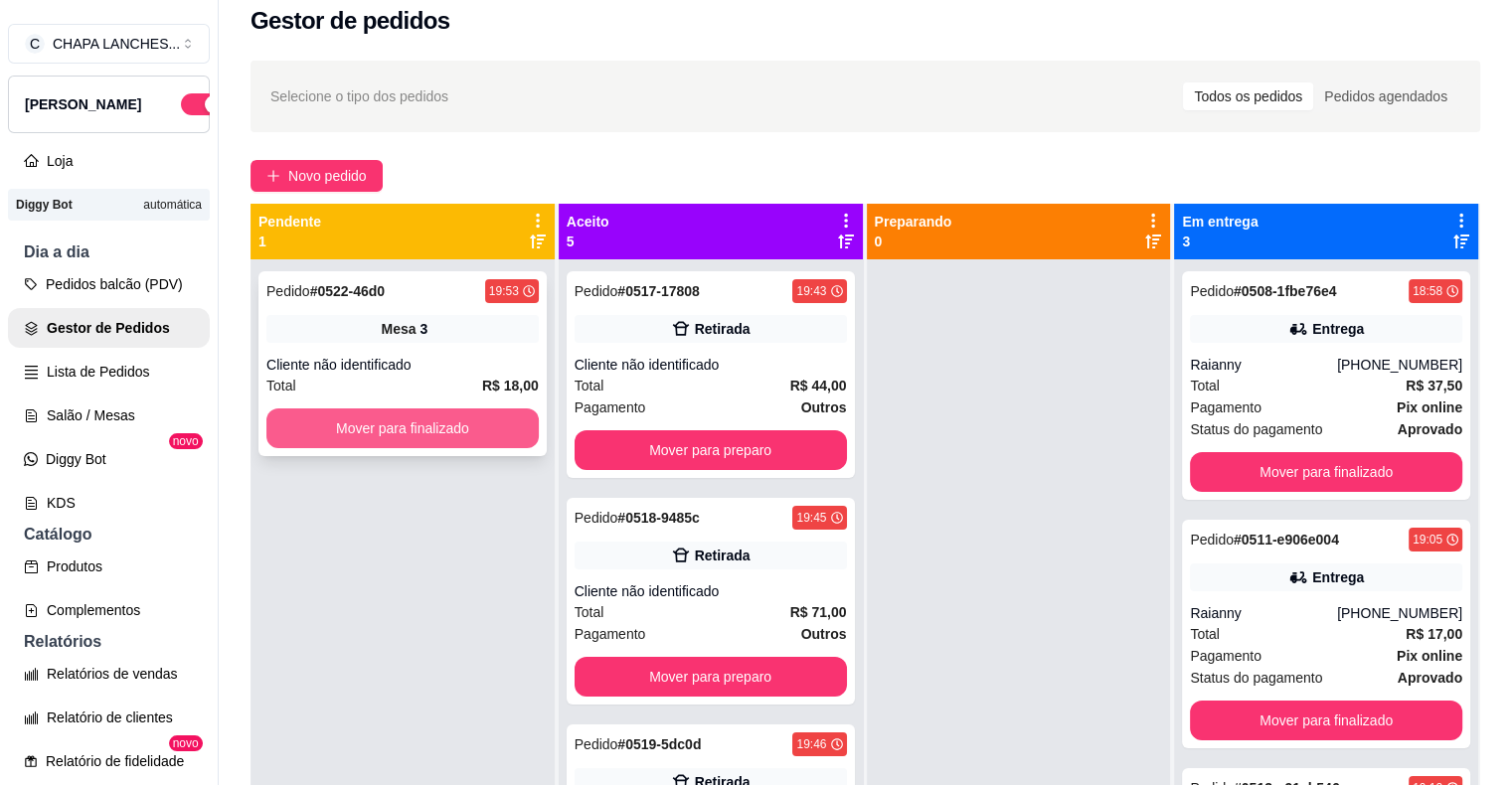 click on "Mover para finalizado" at bounding box center [403, 428] 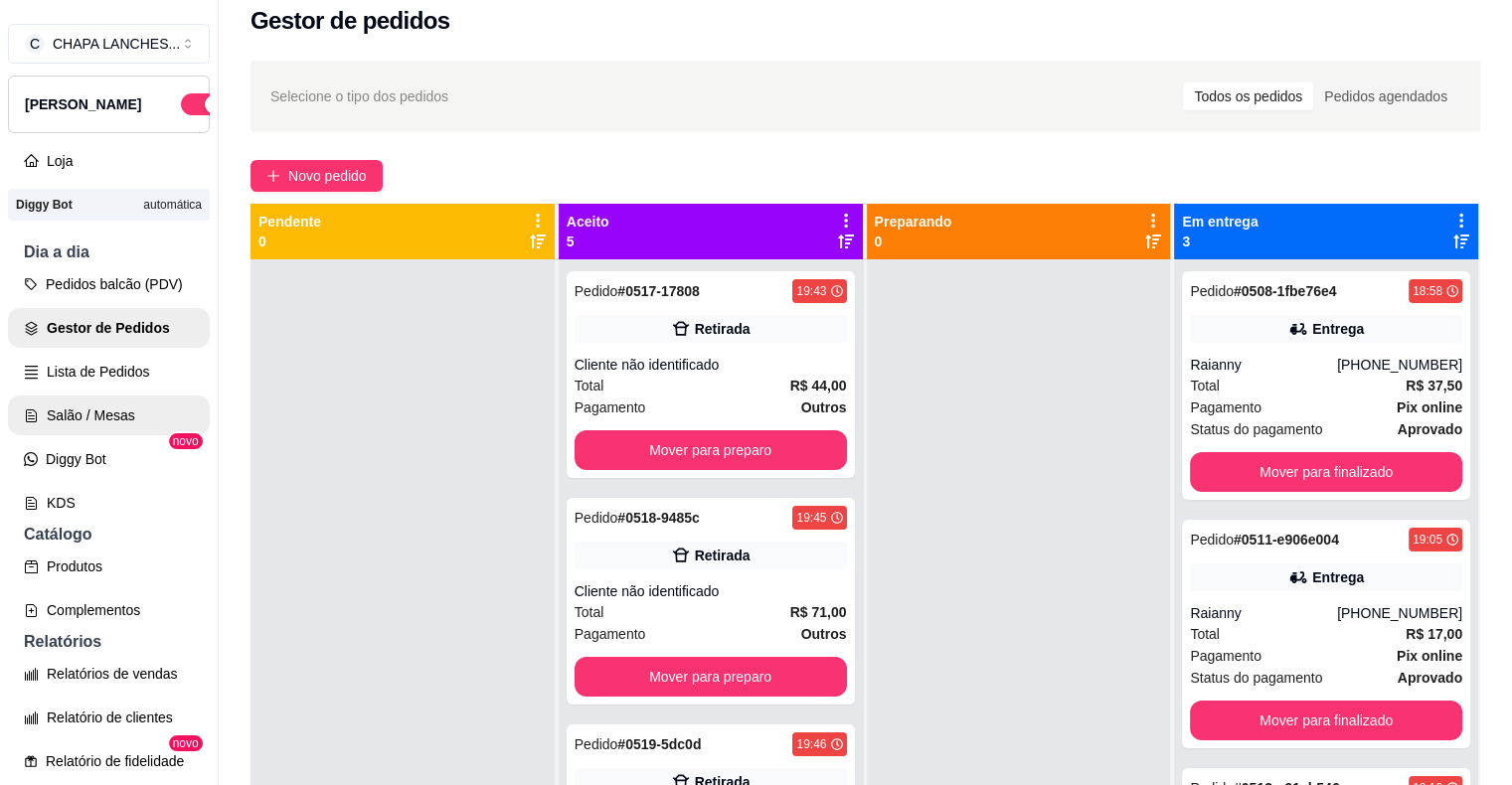 click on "Salão / Mesas" at bounding box center (108, 415) 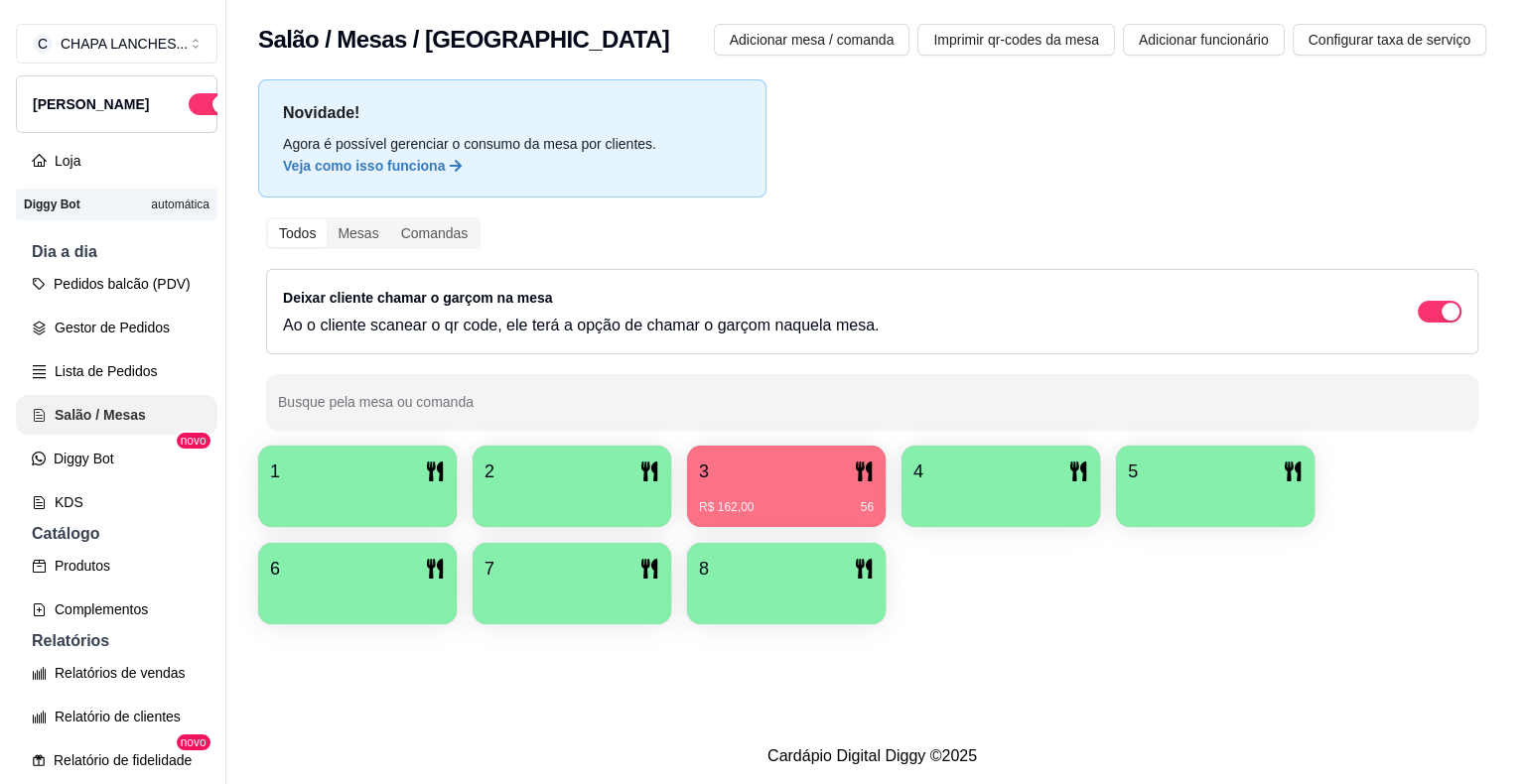 scroll, scrollTop: 0, scrollLeft: 0, axis: both 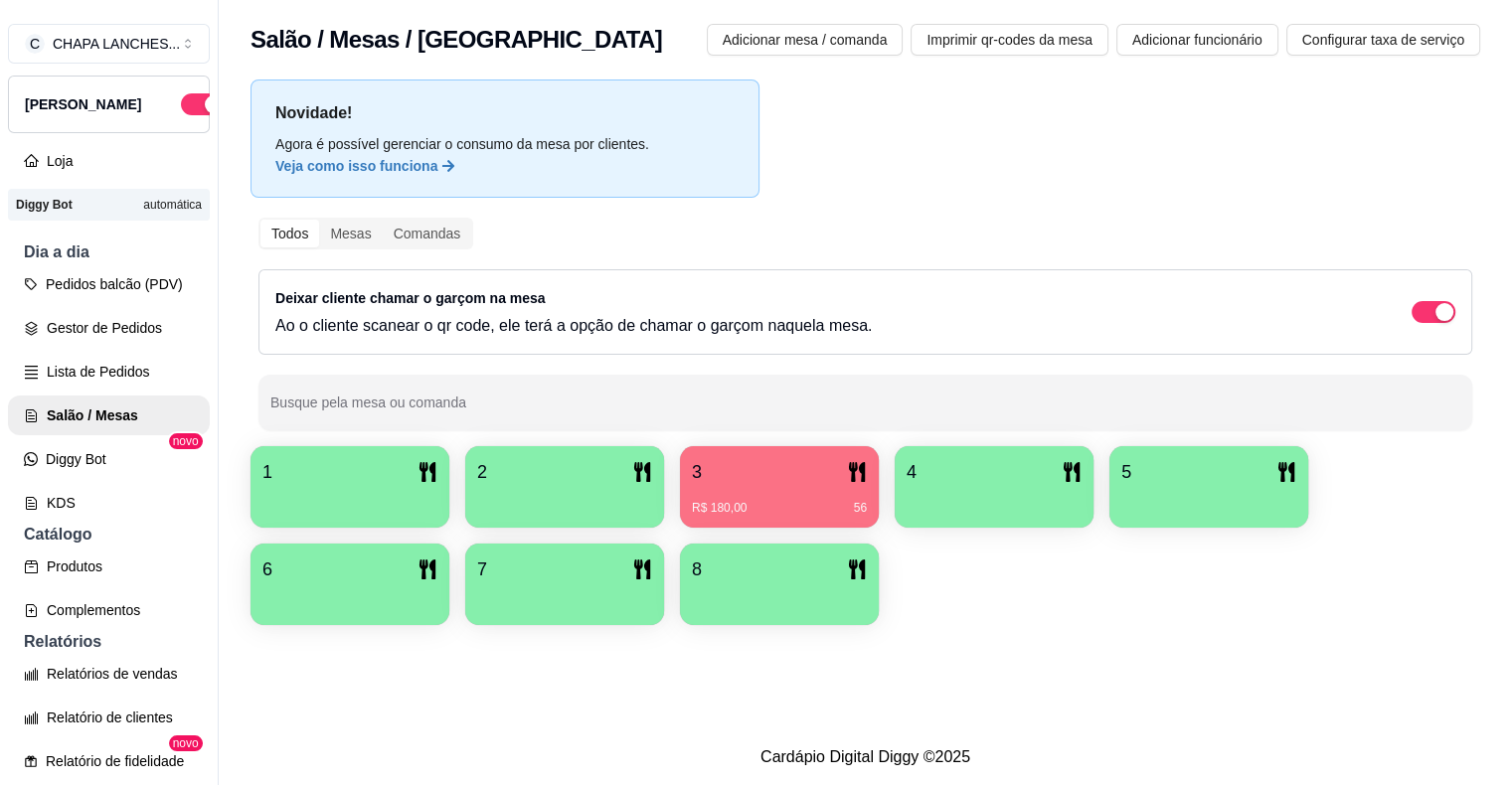 click on "3" at bounding box center [779, 472] 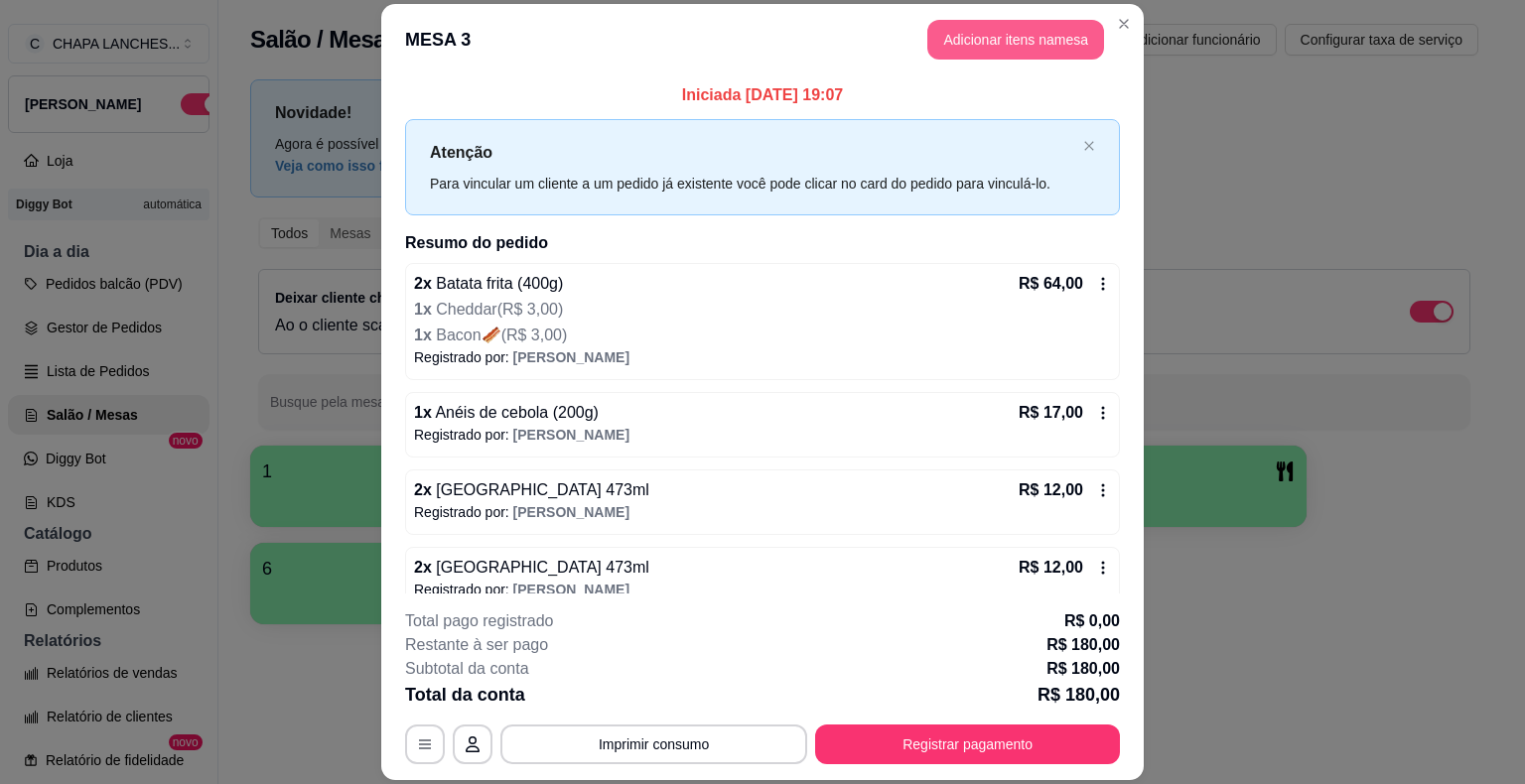 click on "Adicionar itens na  mesa" at bounding box center [1016, 40] 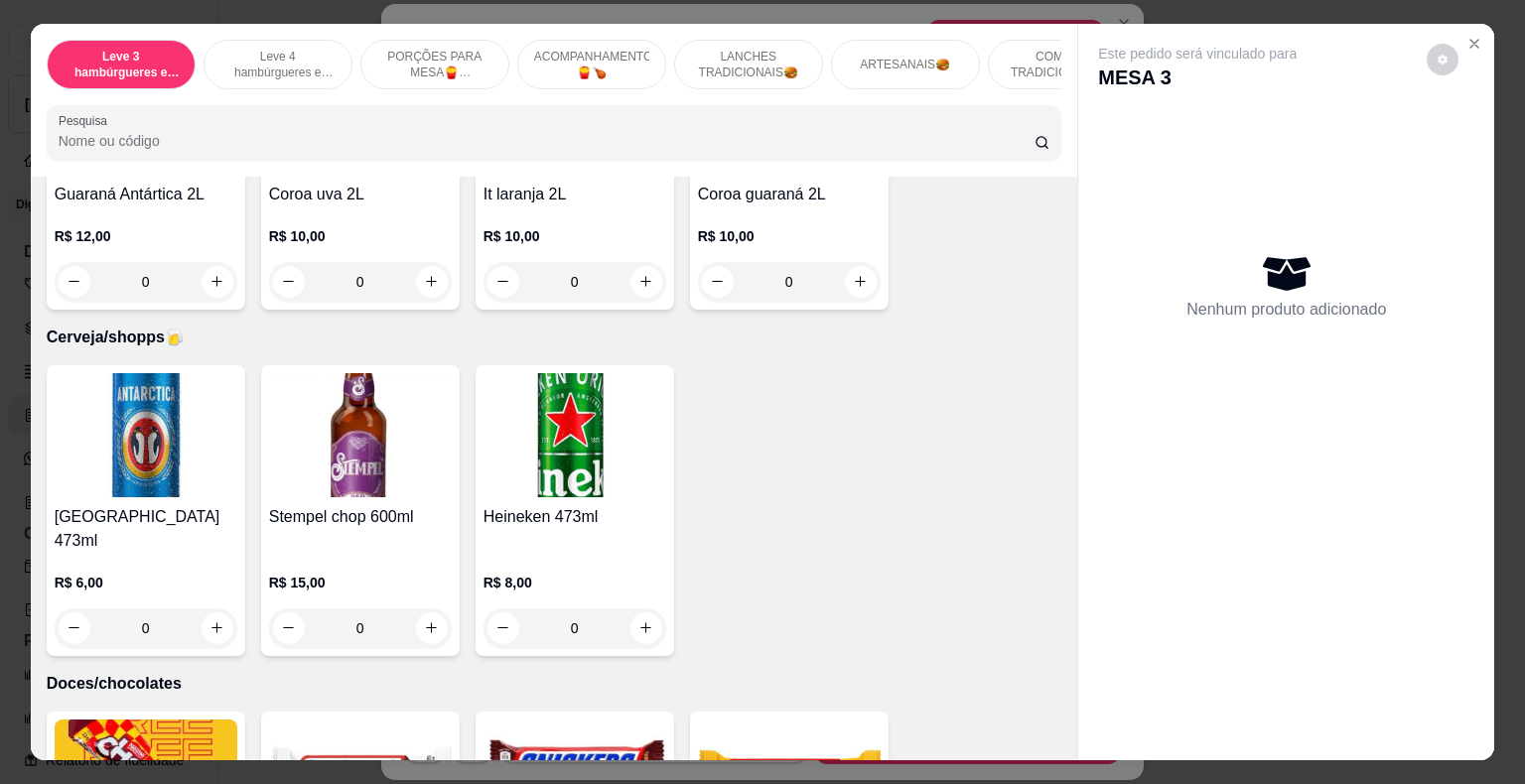 scroll, scrollTop: 5884, scrollLeft: 0, axis: vertical 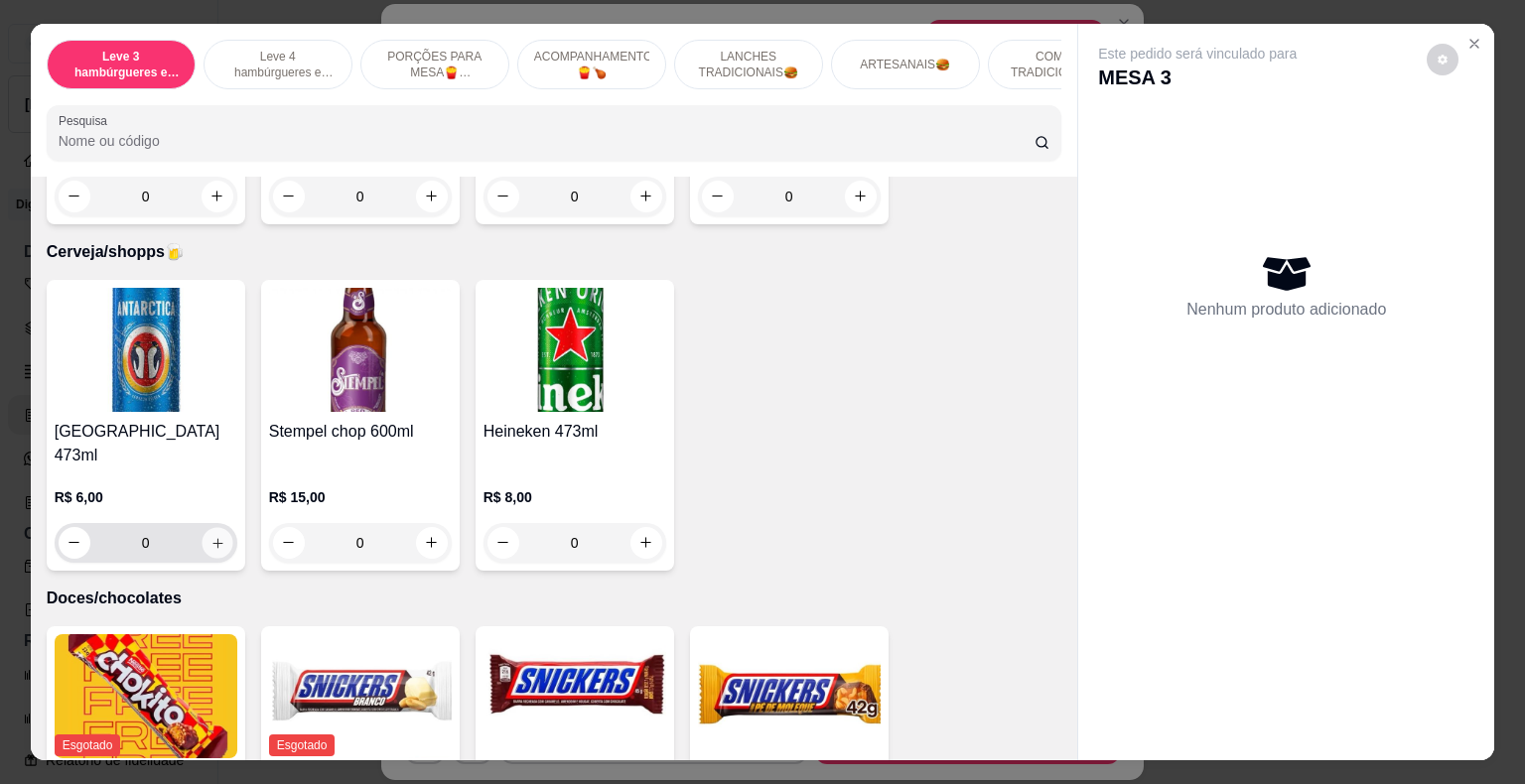 click 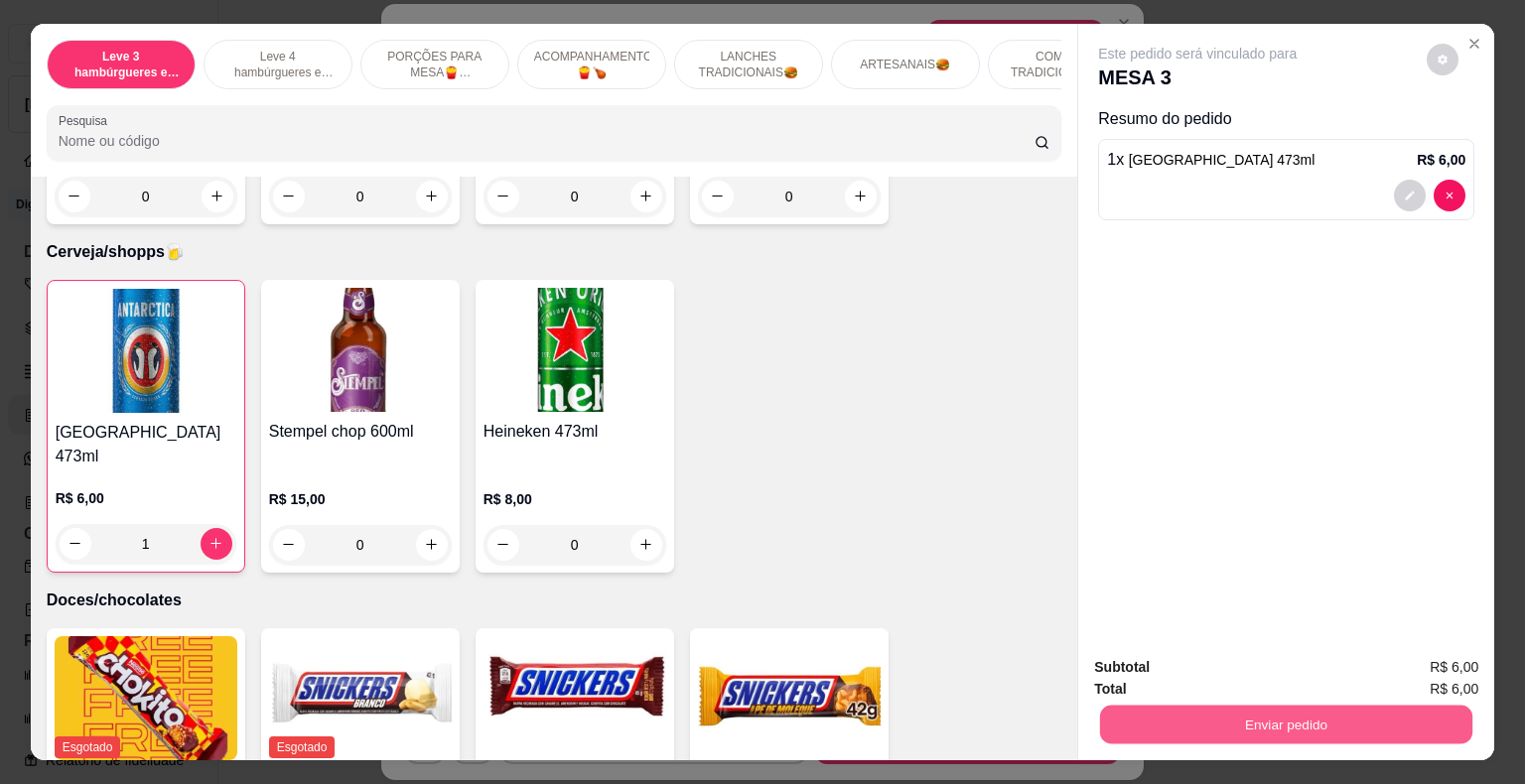 click on "Enviar pedido" at bounding box center (1286, 724) 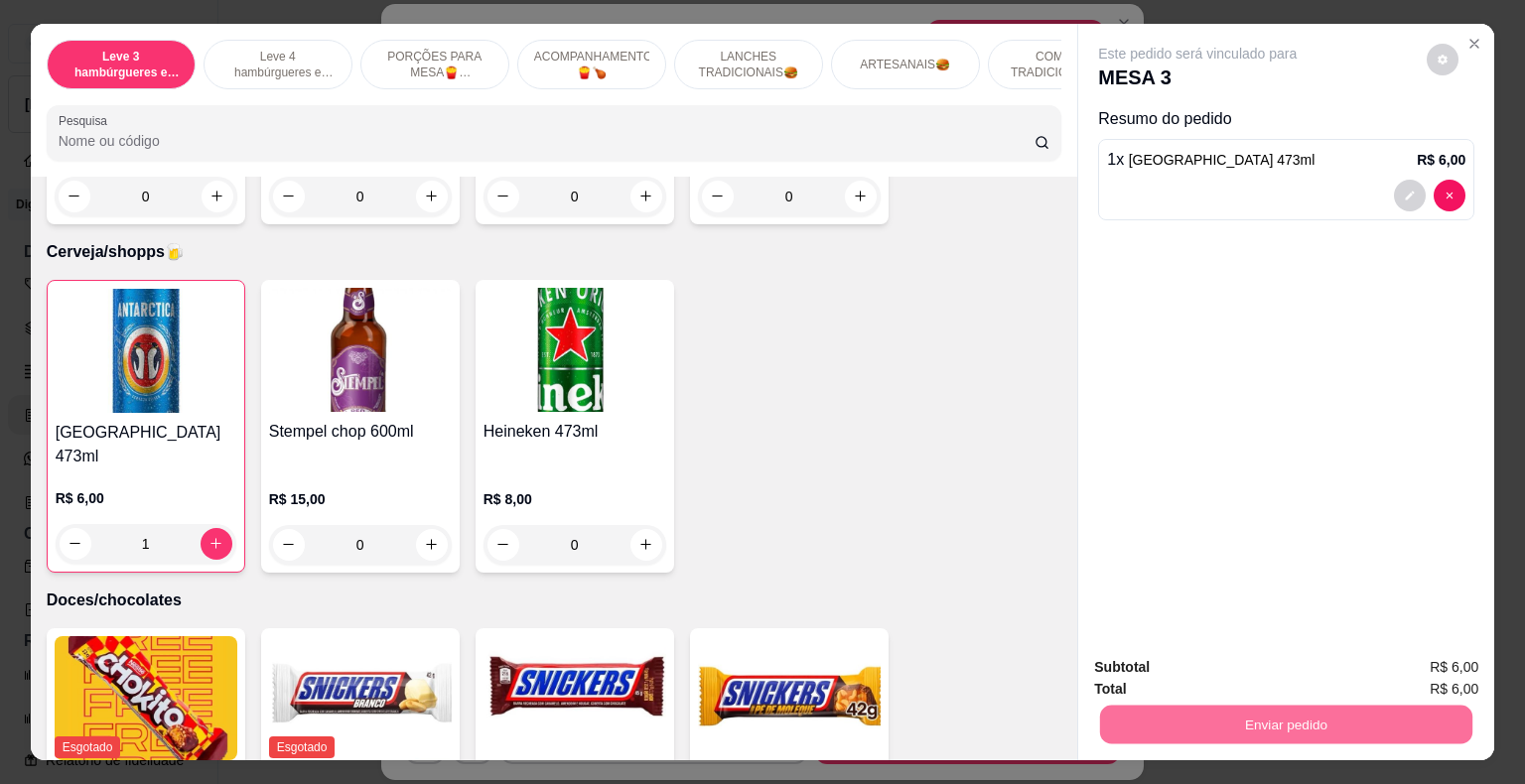 click on "Não registrar e enviar pedido" at bounding box center [1220, 669] 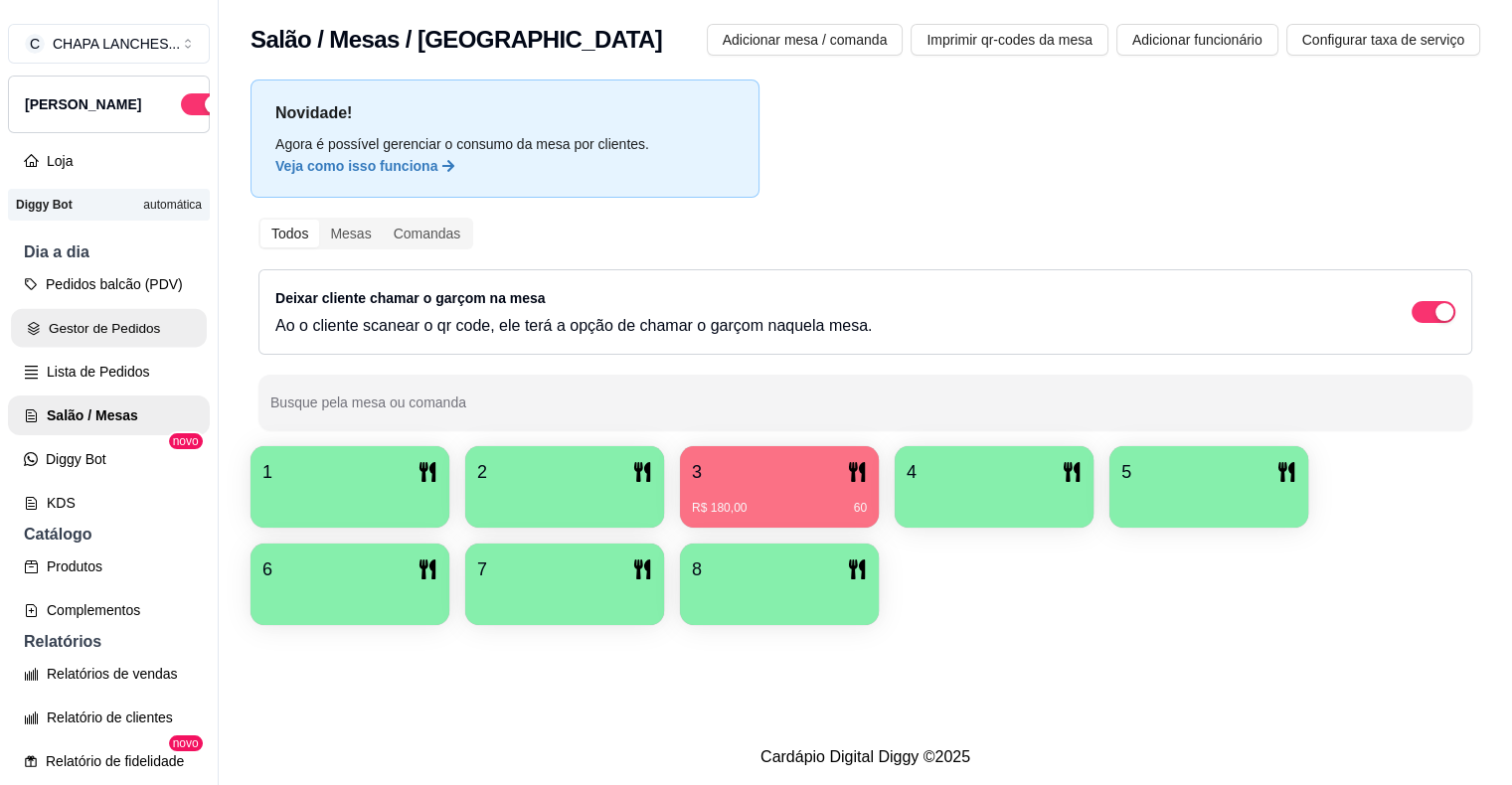 click on "Gestor de Pedidos" at bounding box center [108, 328] 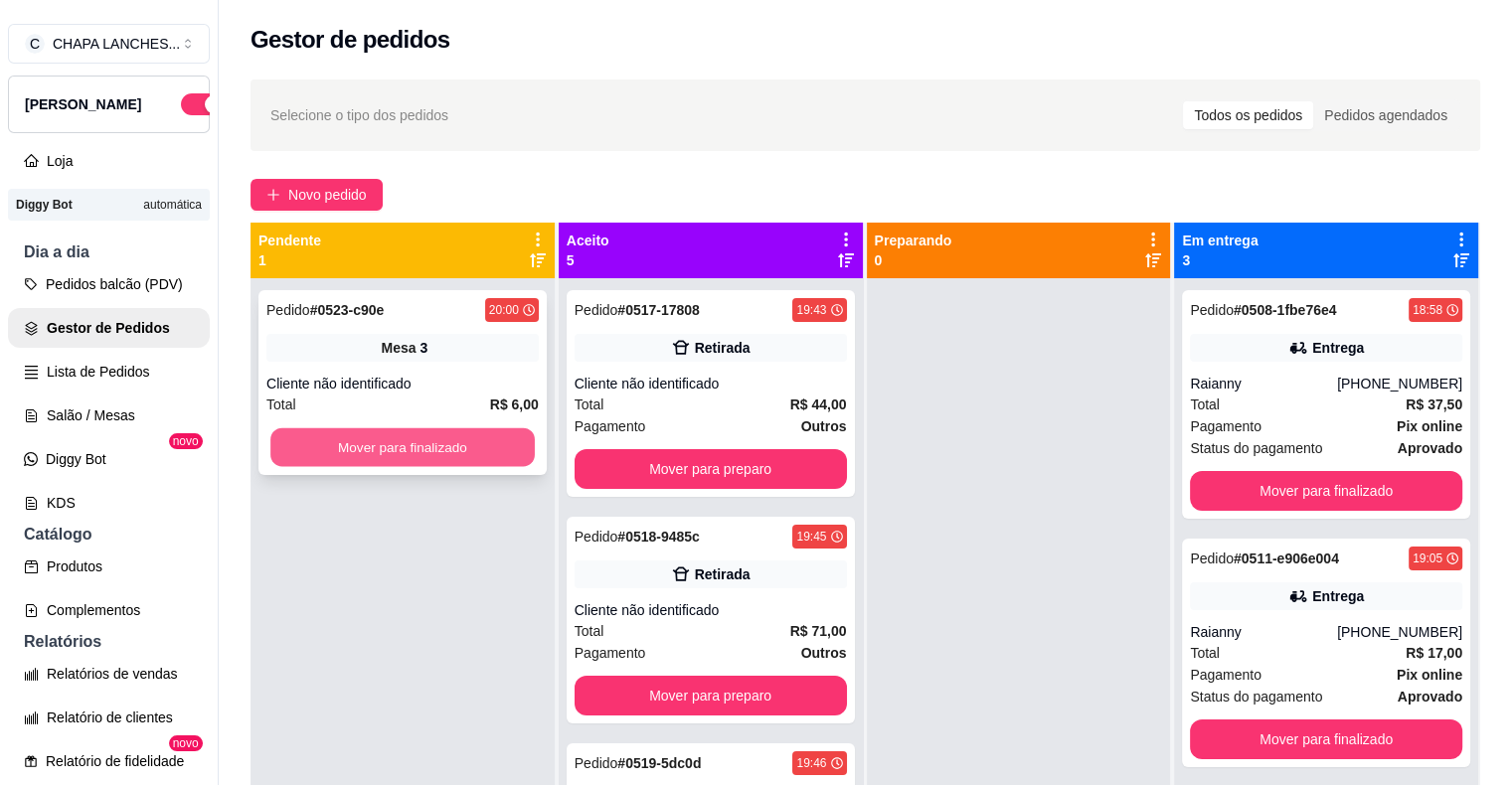 click on "Mover para finalizado" at bounding box center [403, 447] 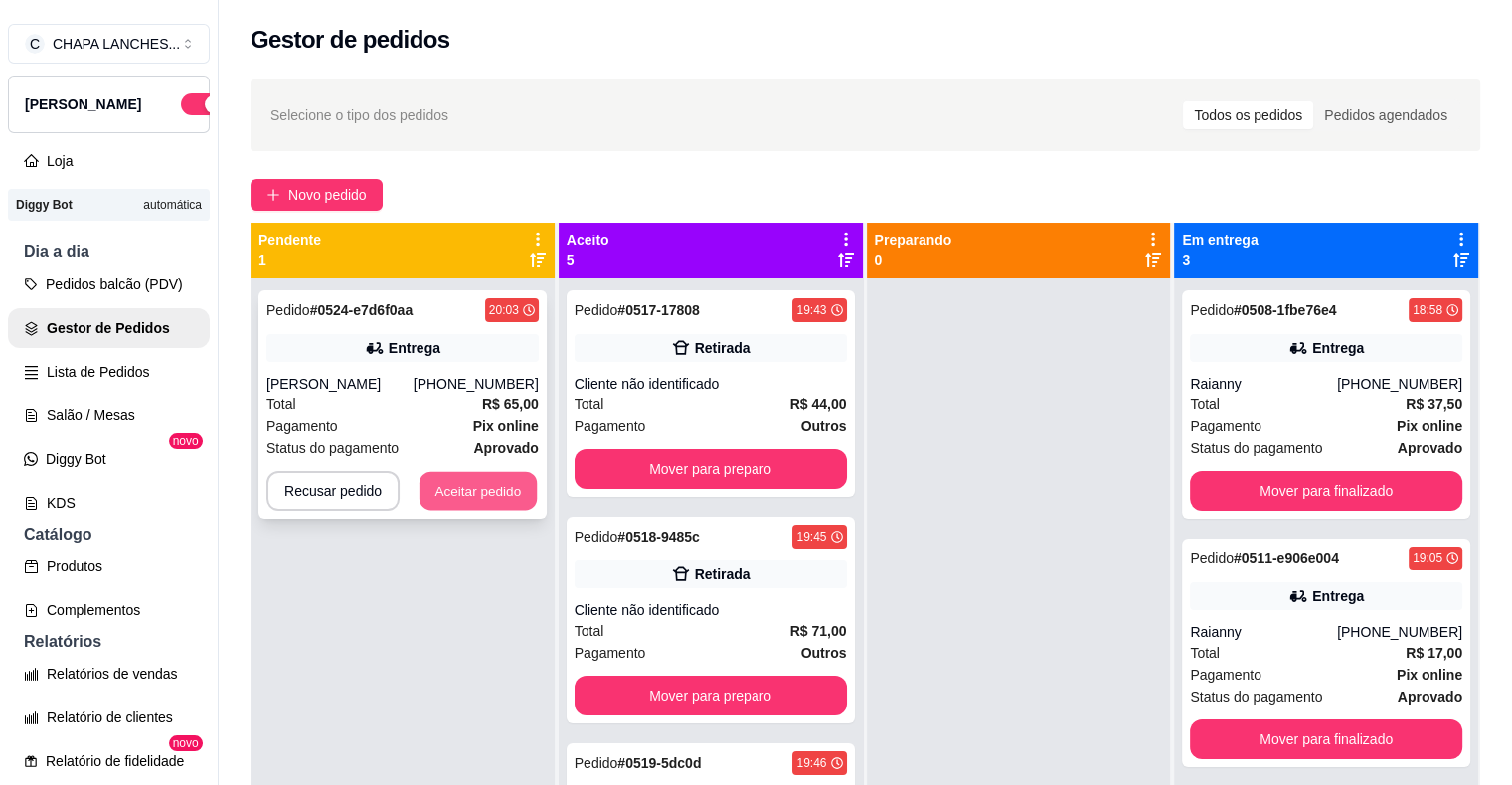click on "Aceitar pedido" at bounding box center [478, 491] 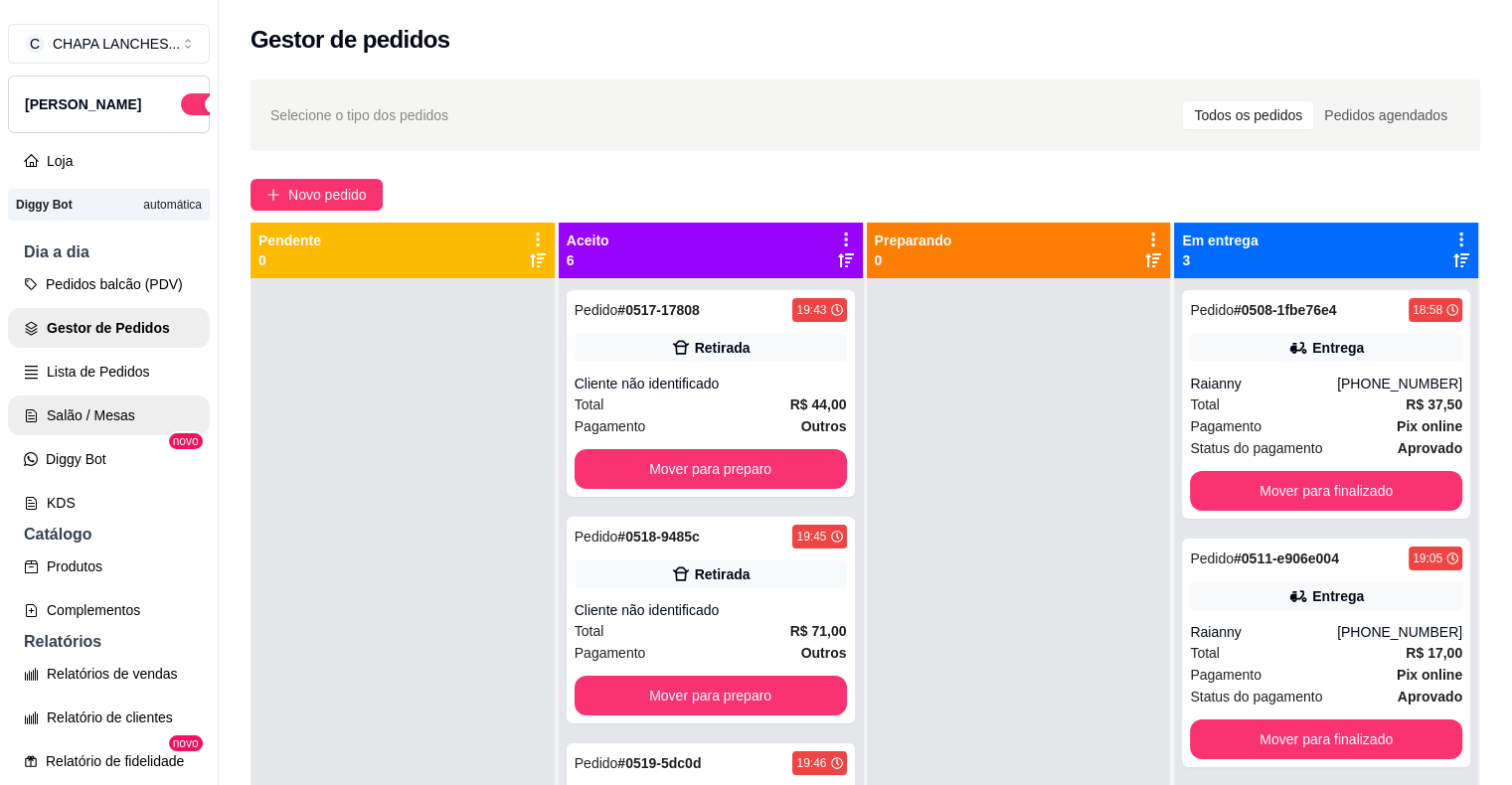 click on "Salão / Mesas" at bounding box center [108, 415] 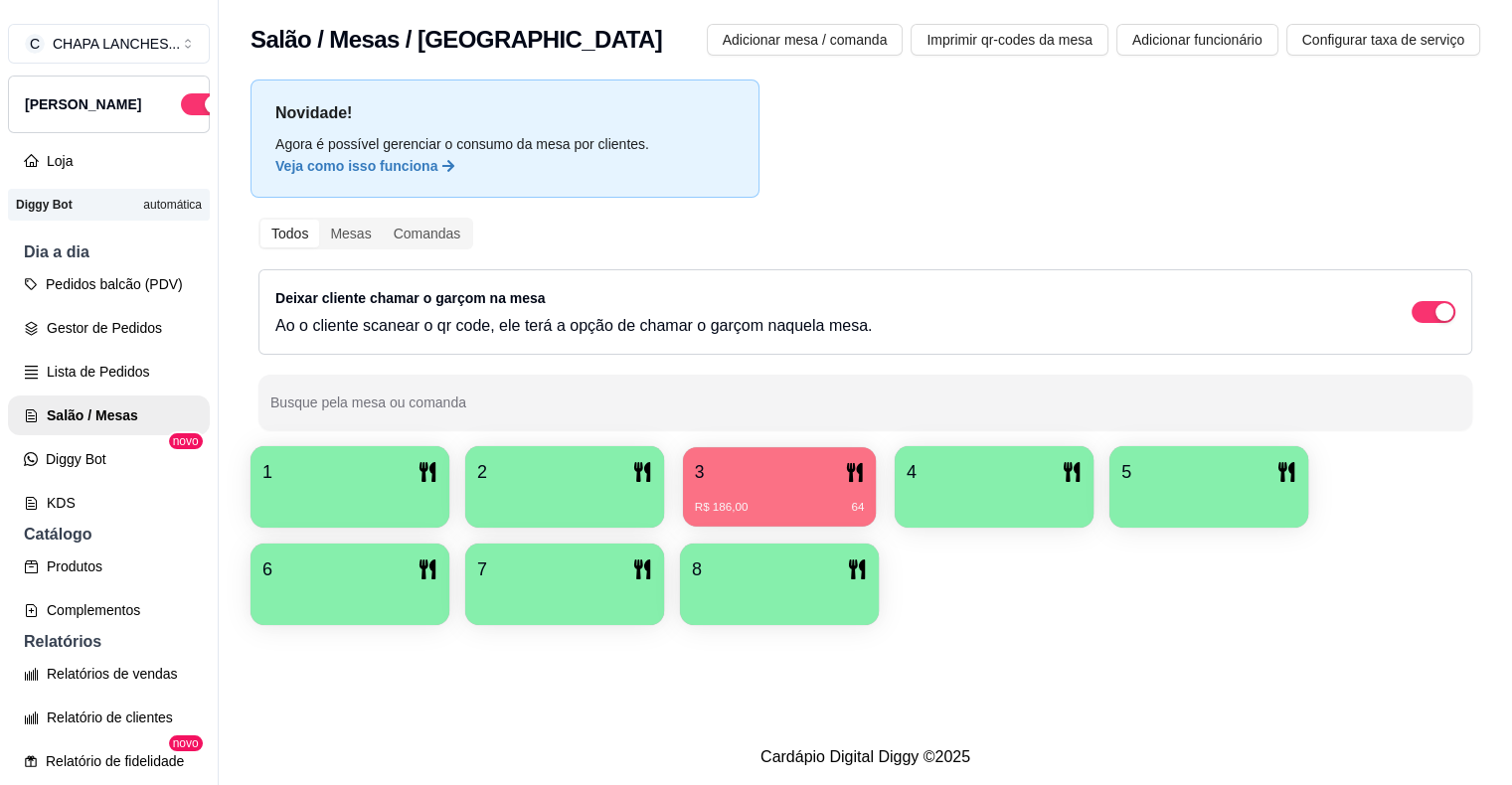 click on "3" at bounding box center [779, 472] 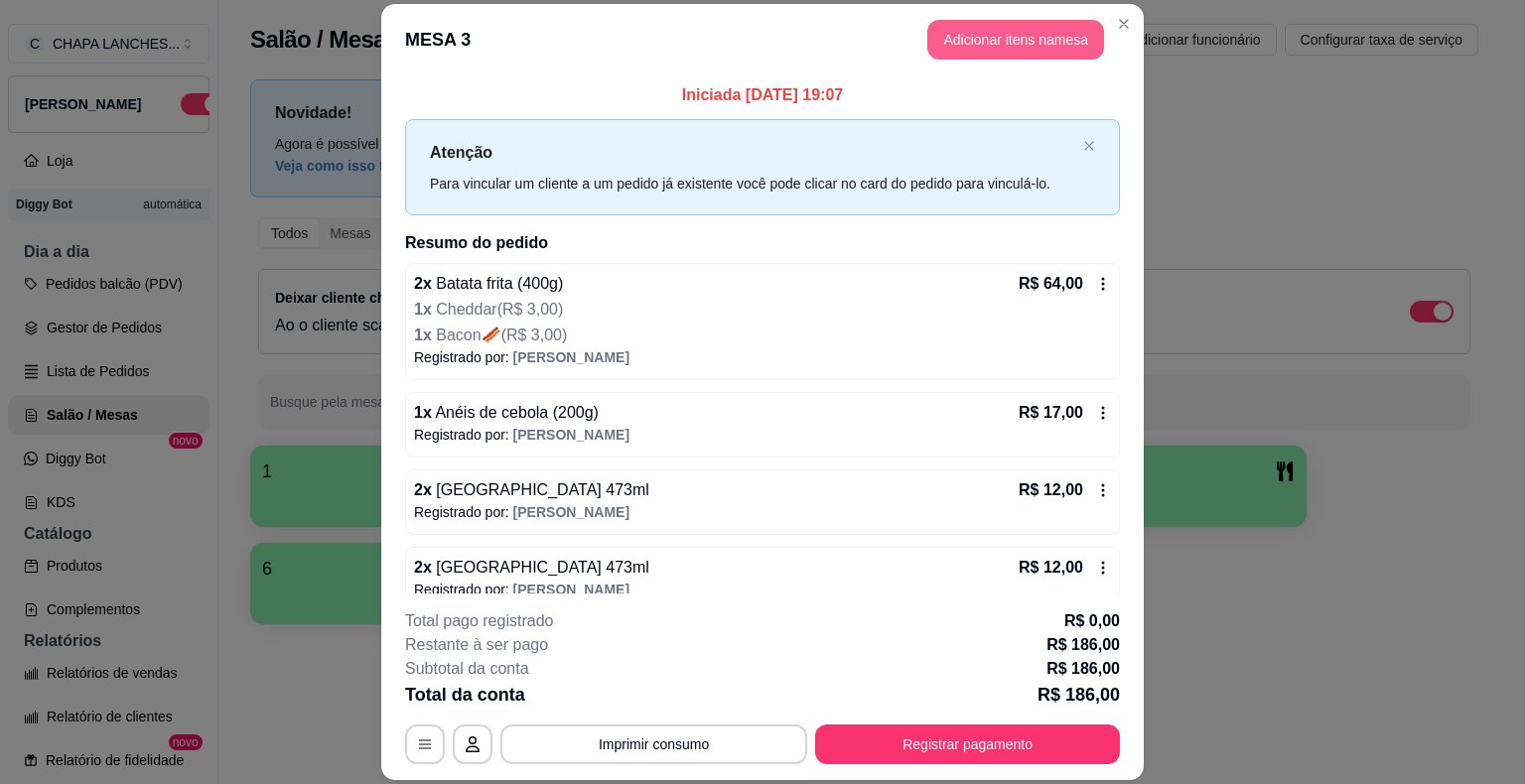 click on "Adicionar itens na  mesa" at bounding box center (1016, 40) 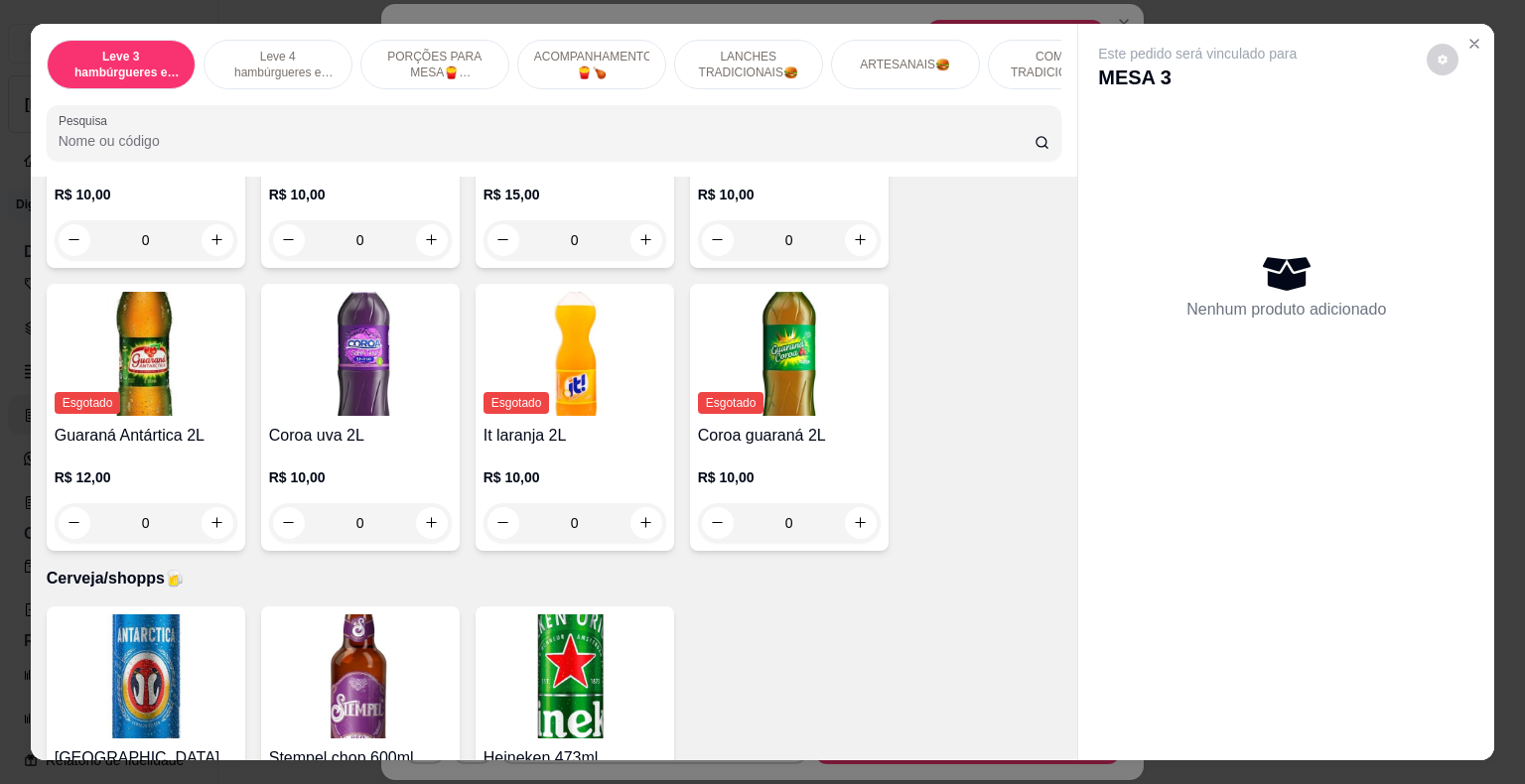 scroll, scrollTop: 5954, scrollLeft: 0, axis: vertical 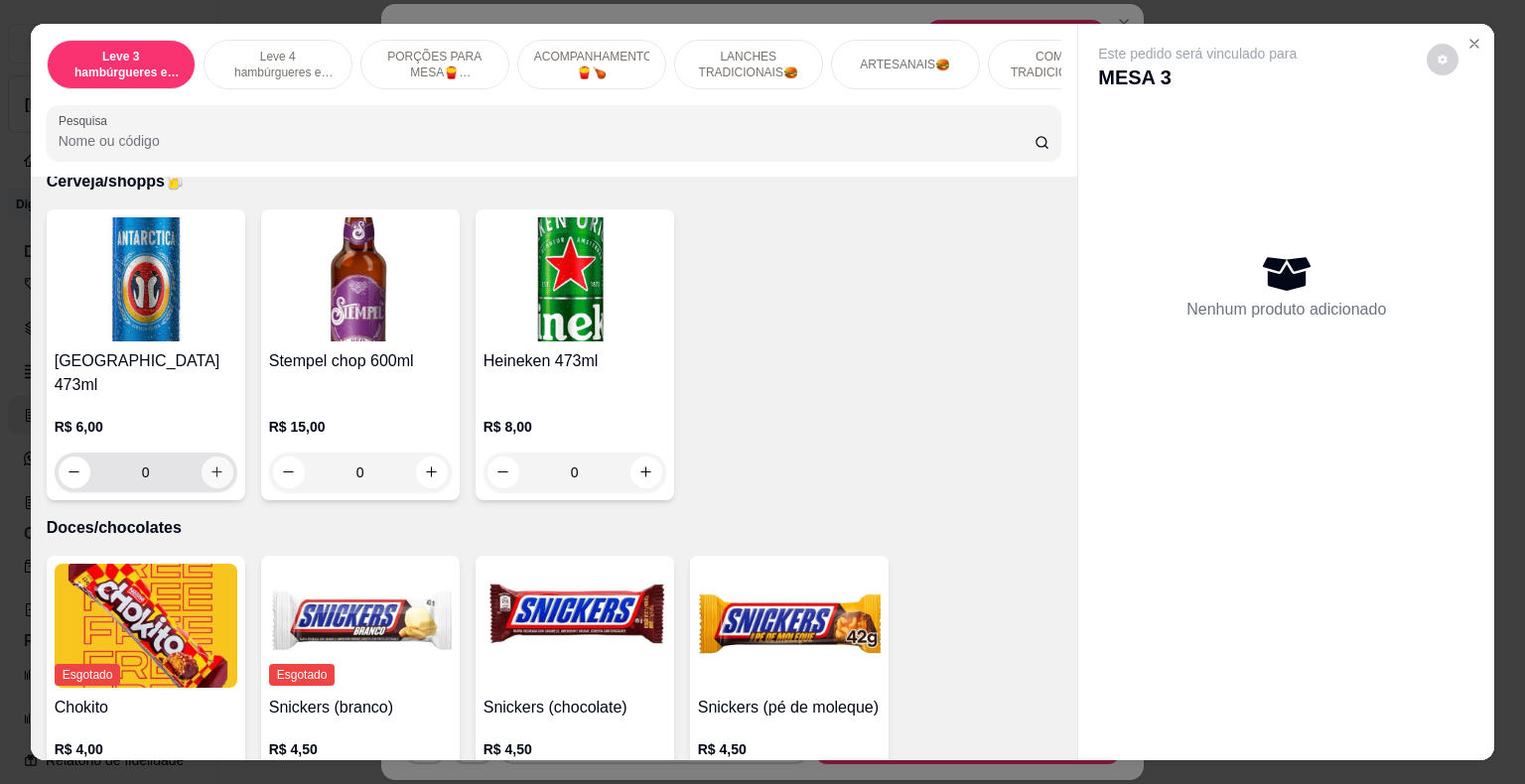 click 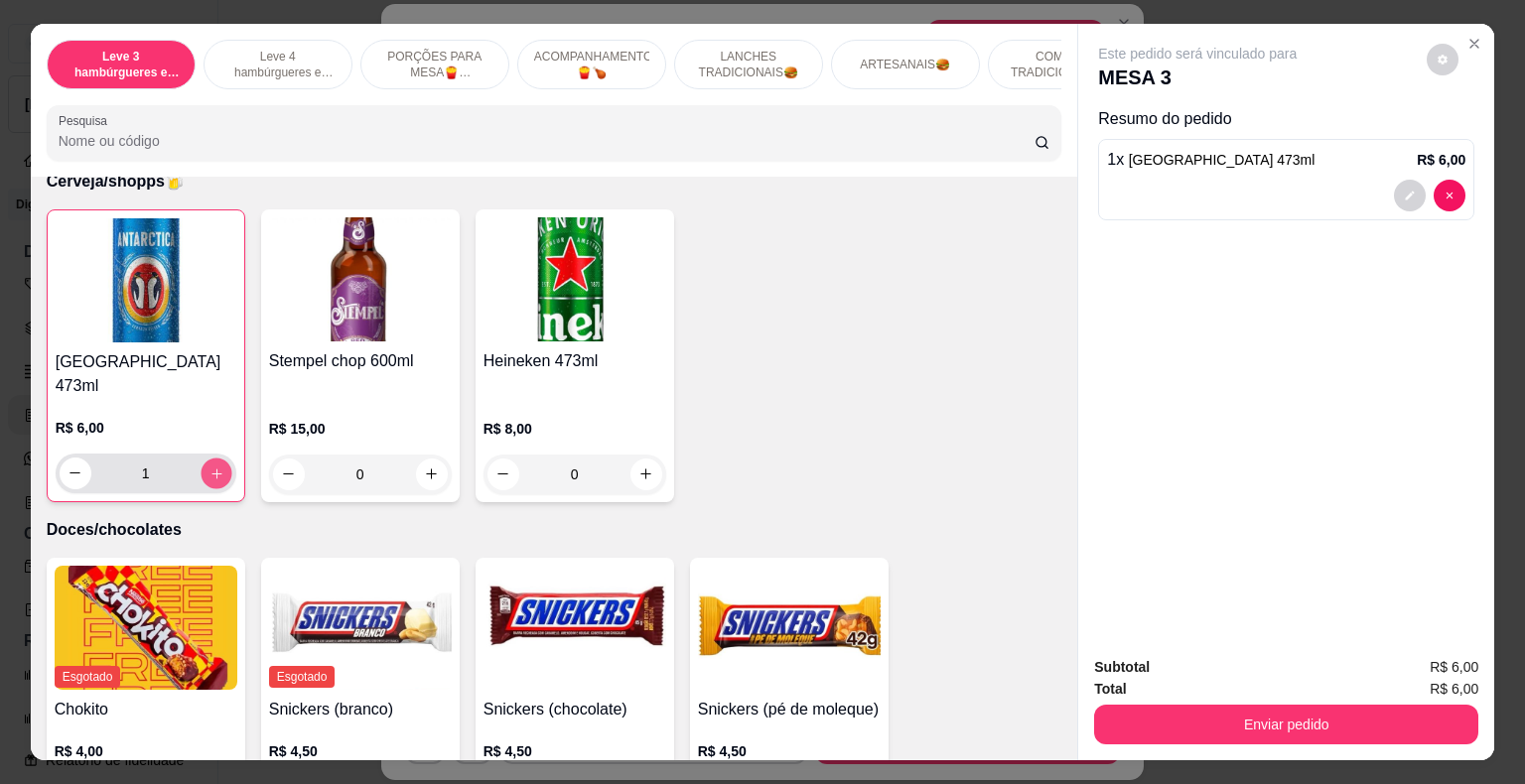 click 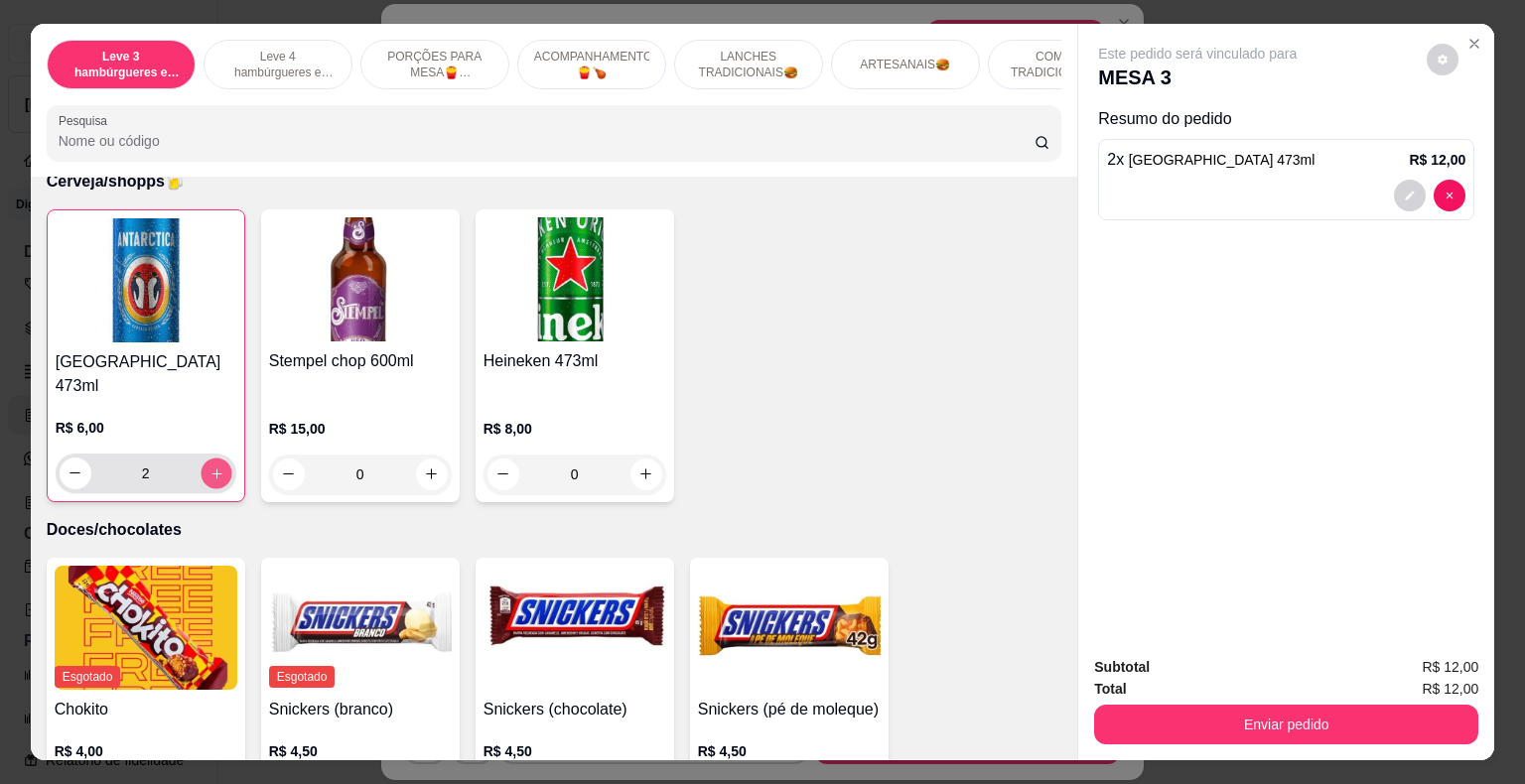 click 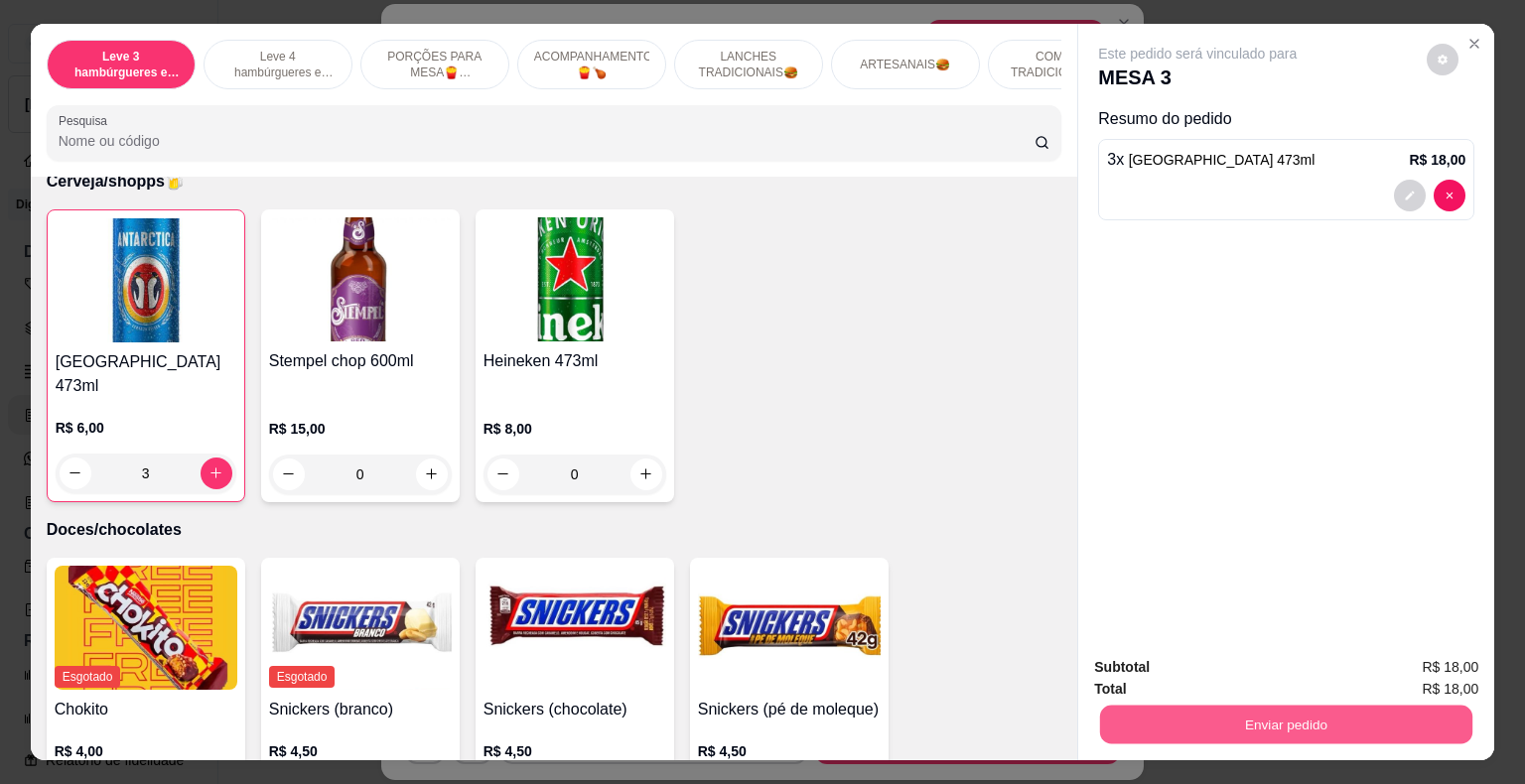 click on "Enviar pedido" at bounding box center (1286, 724) 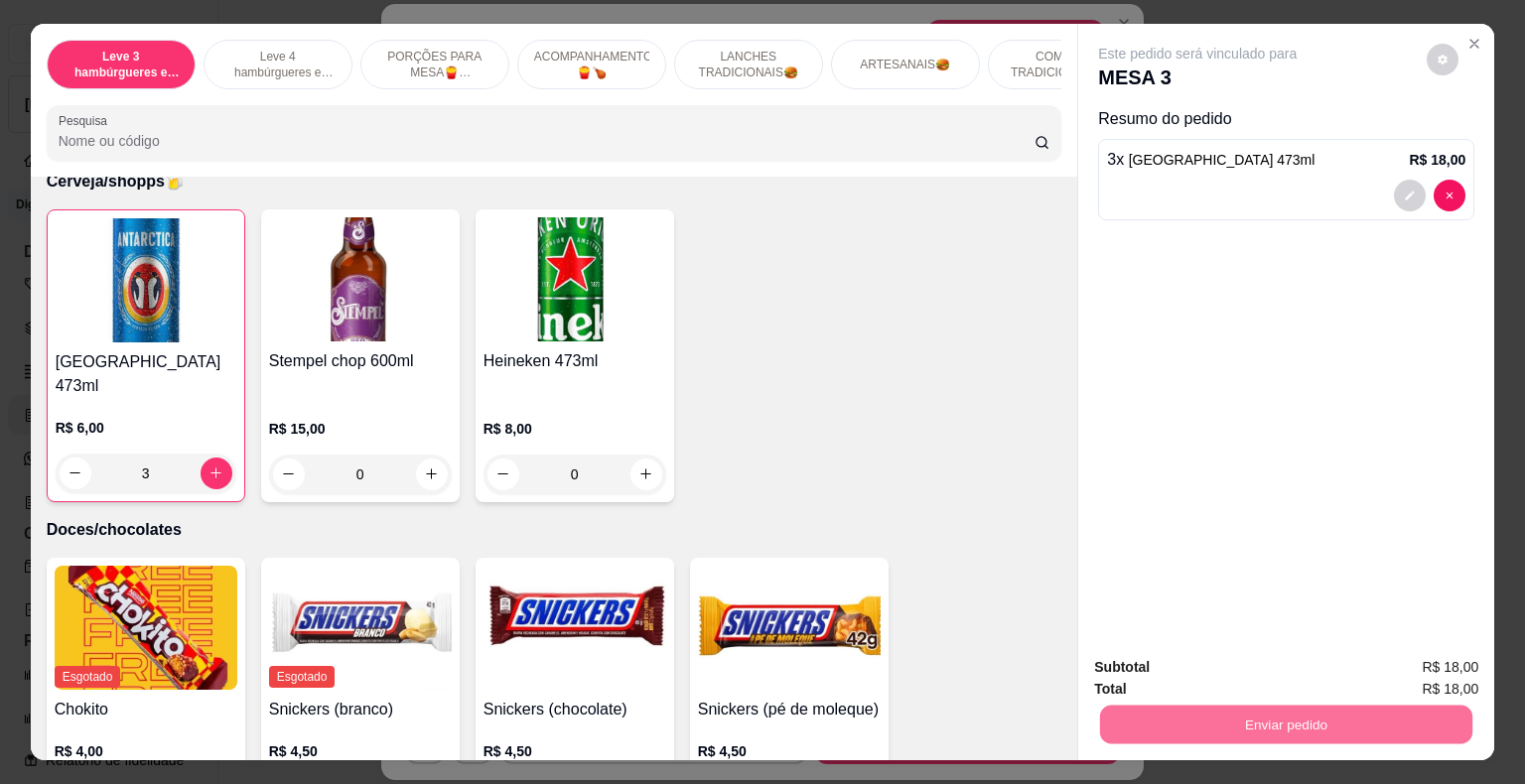 click on "Não registrar e enviar pedido" at bounding box center (1220, 669) 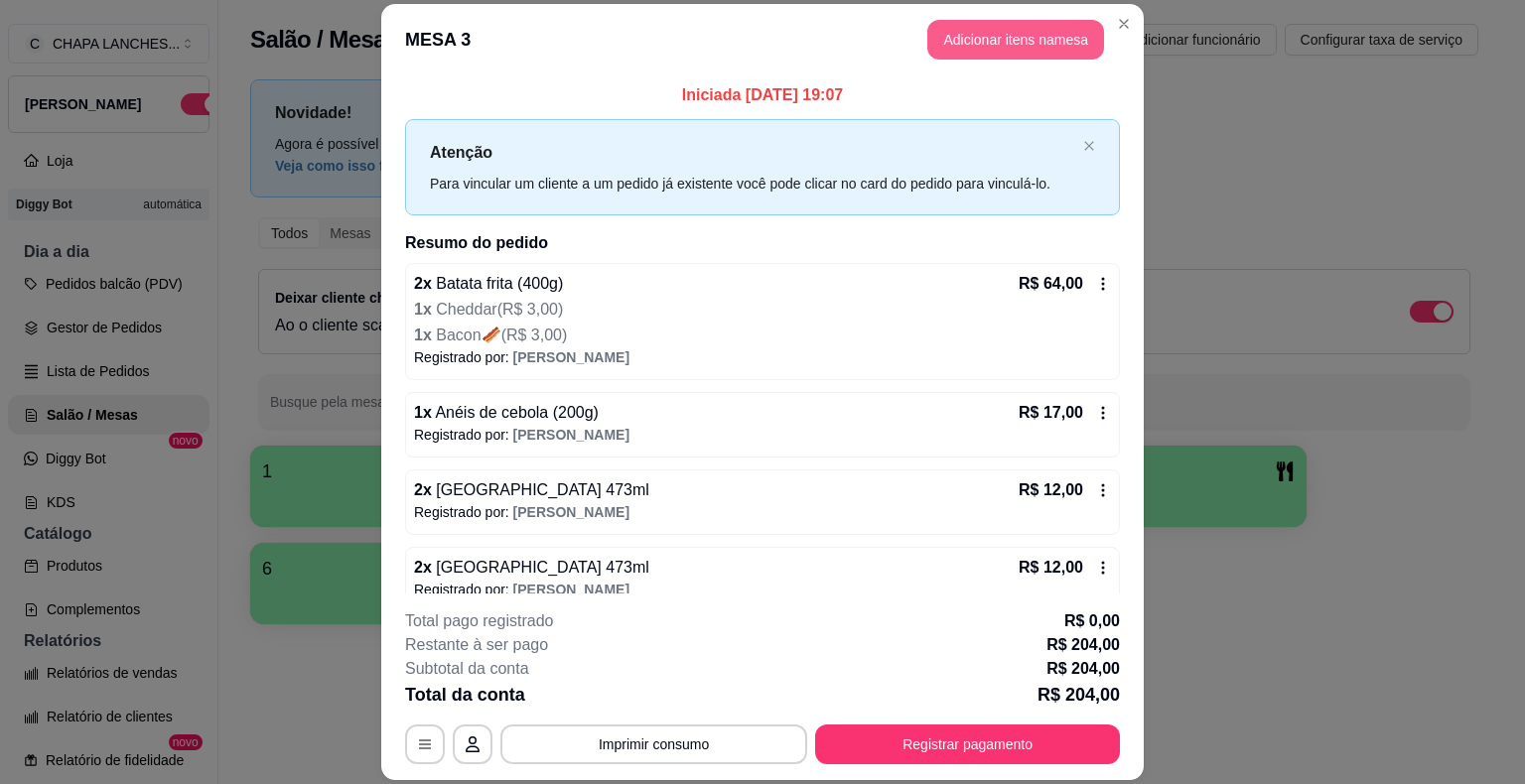 click on "Adicionar itens na  mesa" at bounding box center (1016, 40) 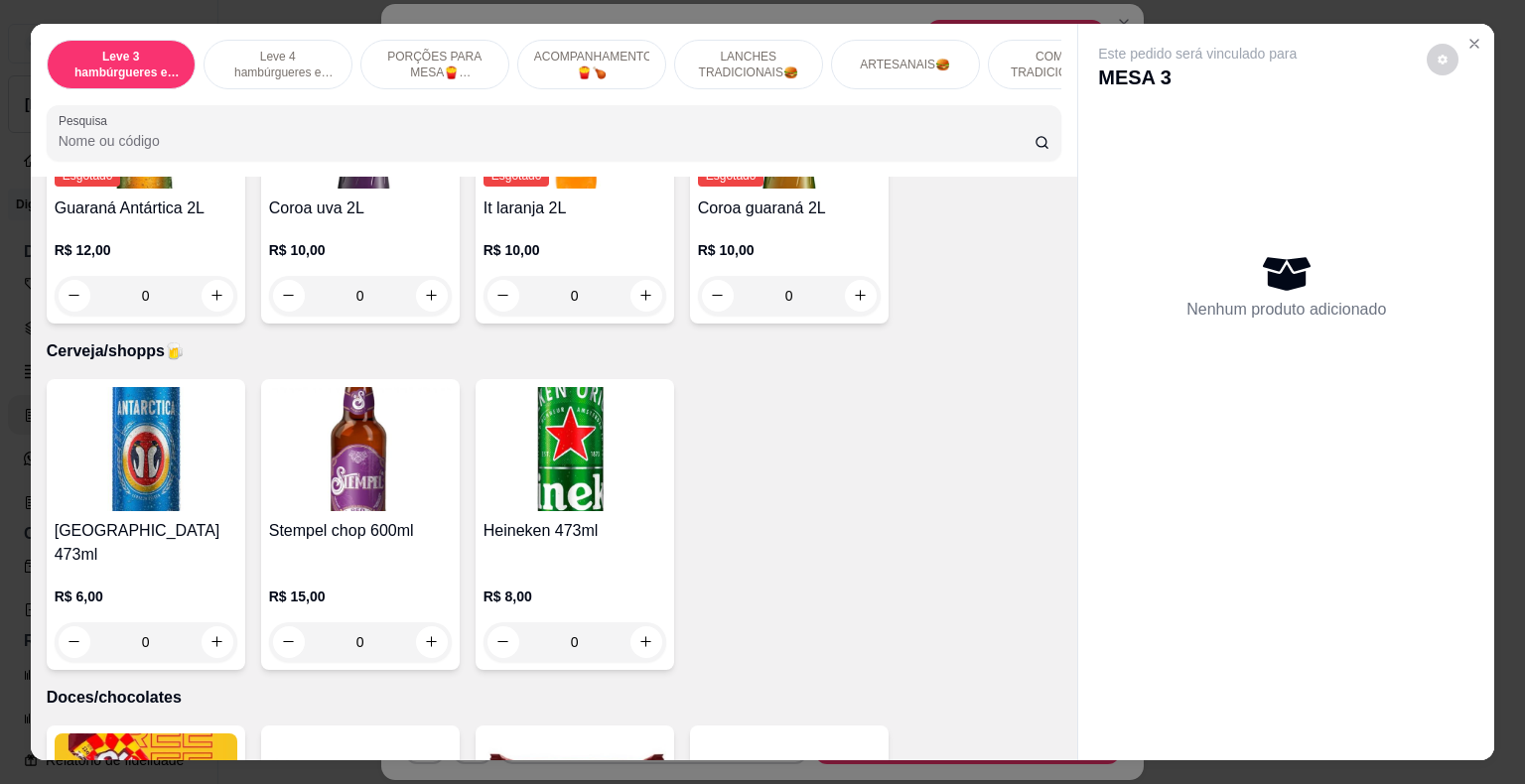 scroll, scrollTop: 5685, scrollLeft: 0, axis: vertical 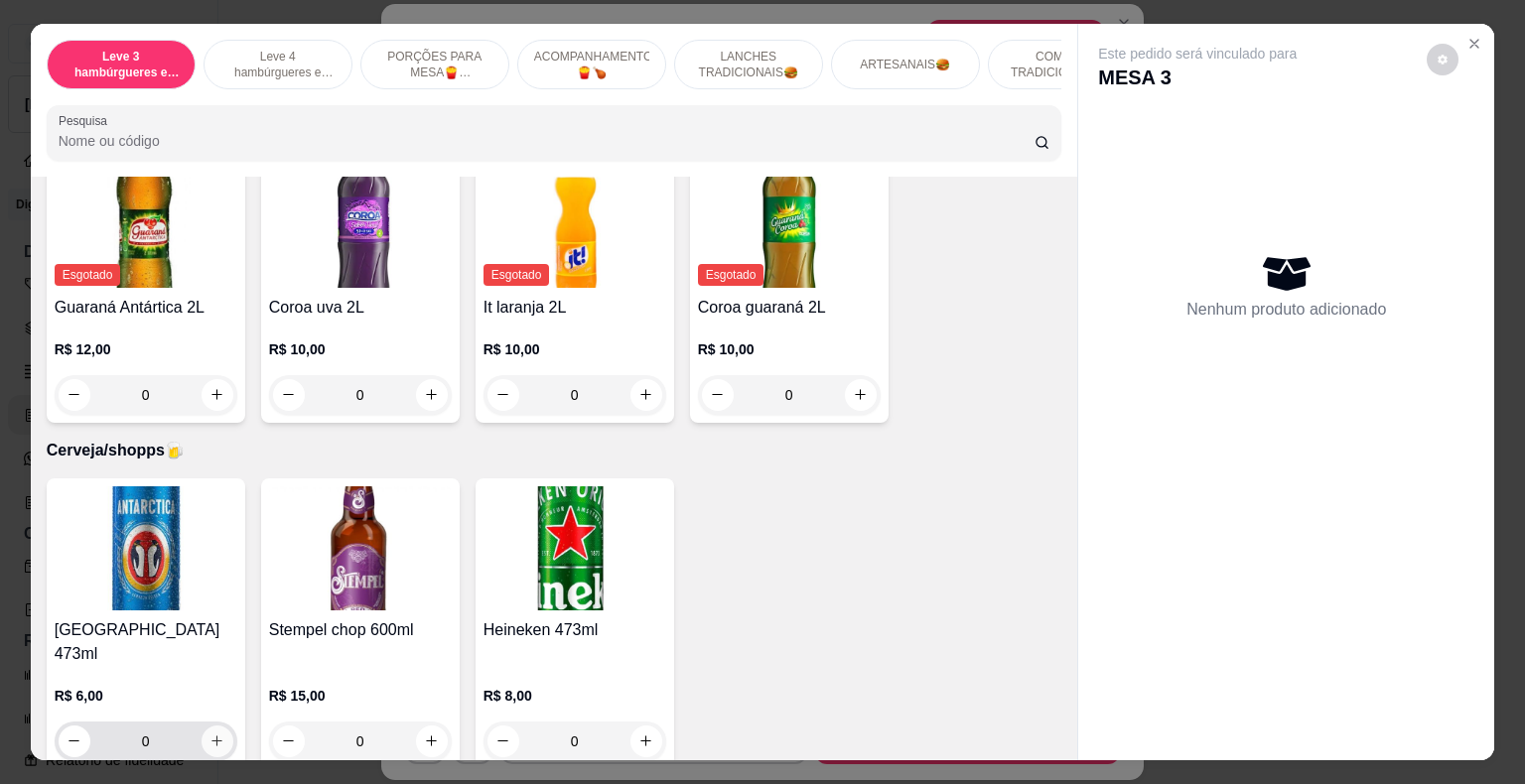 click 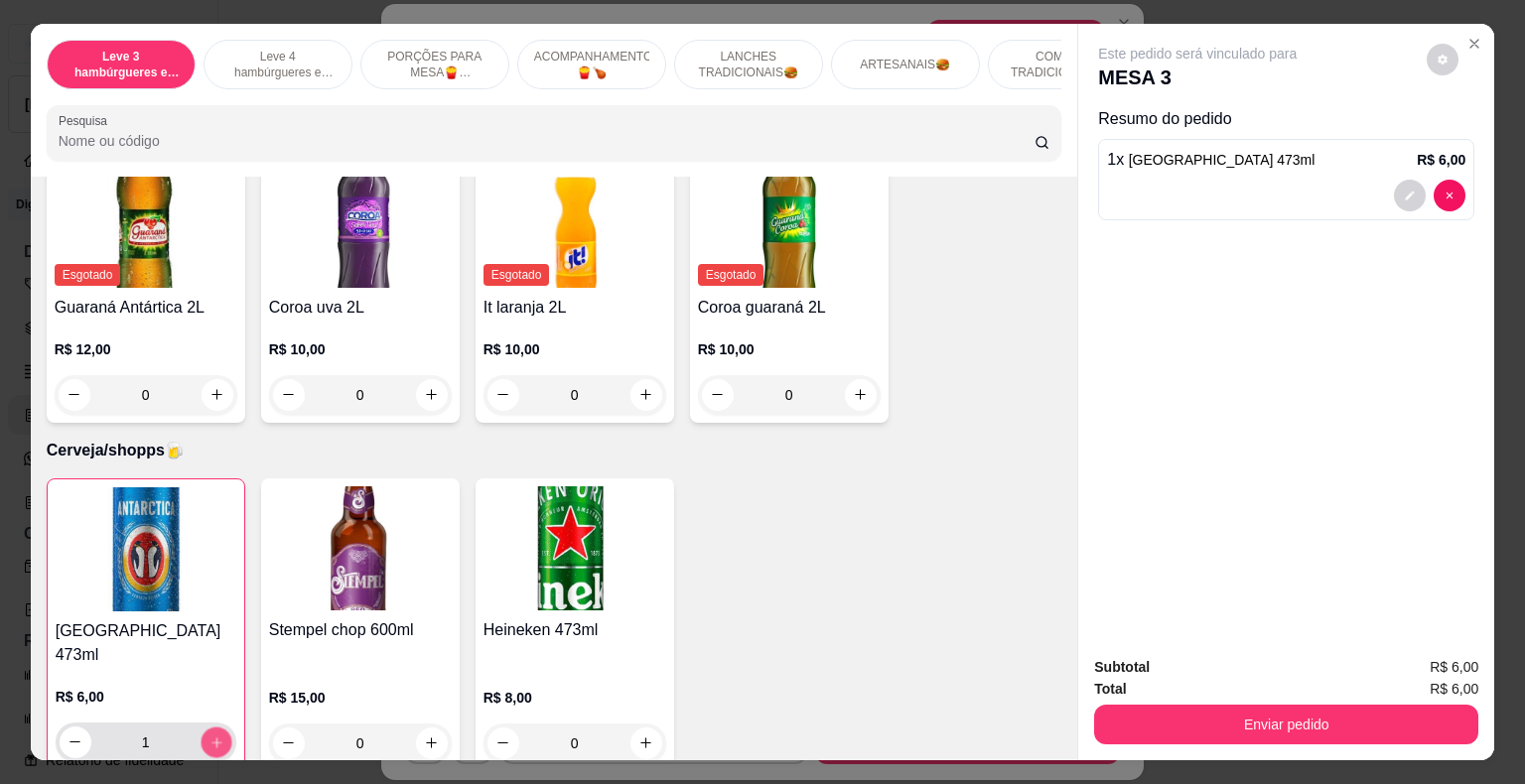 click 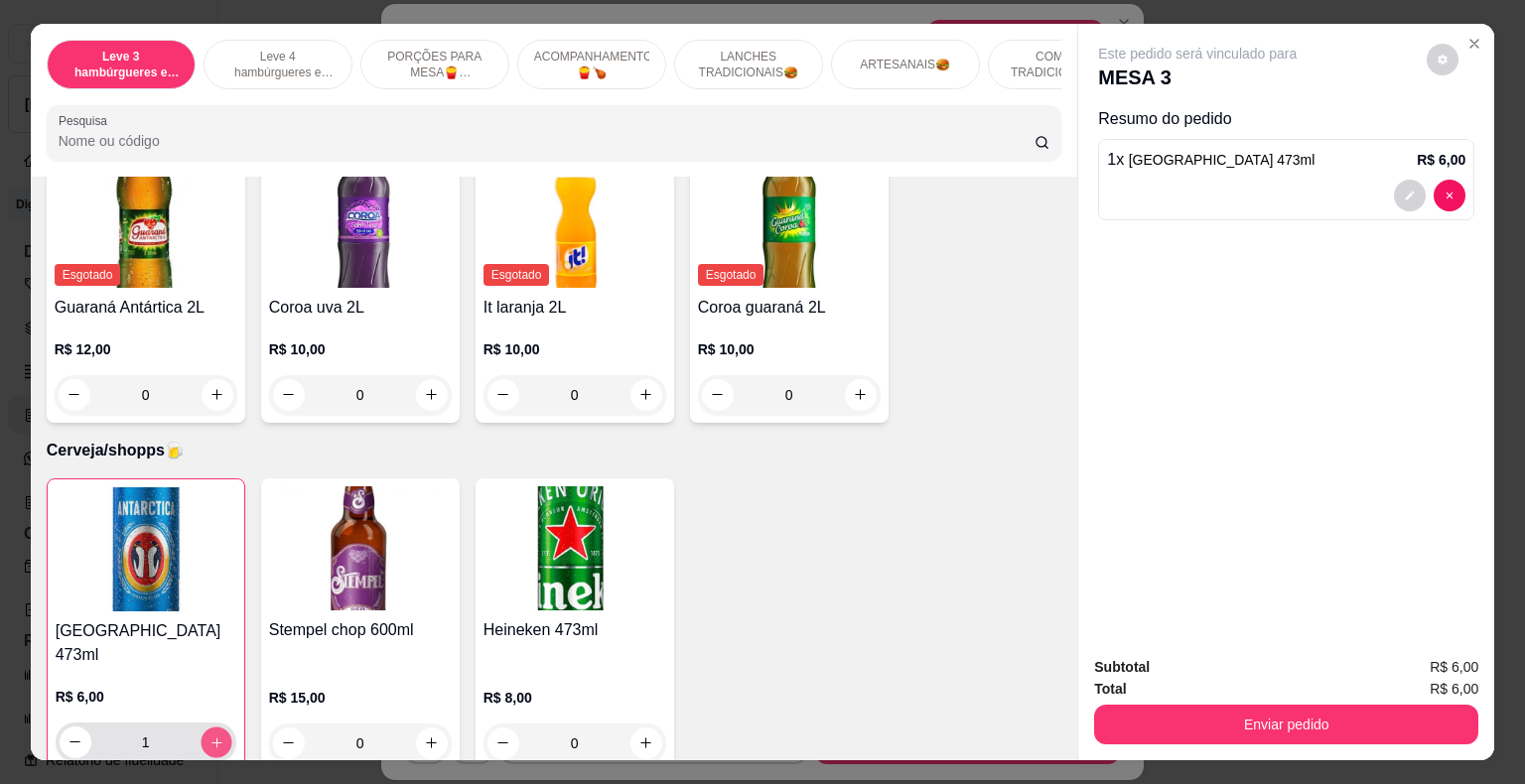 type on "2" 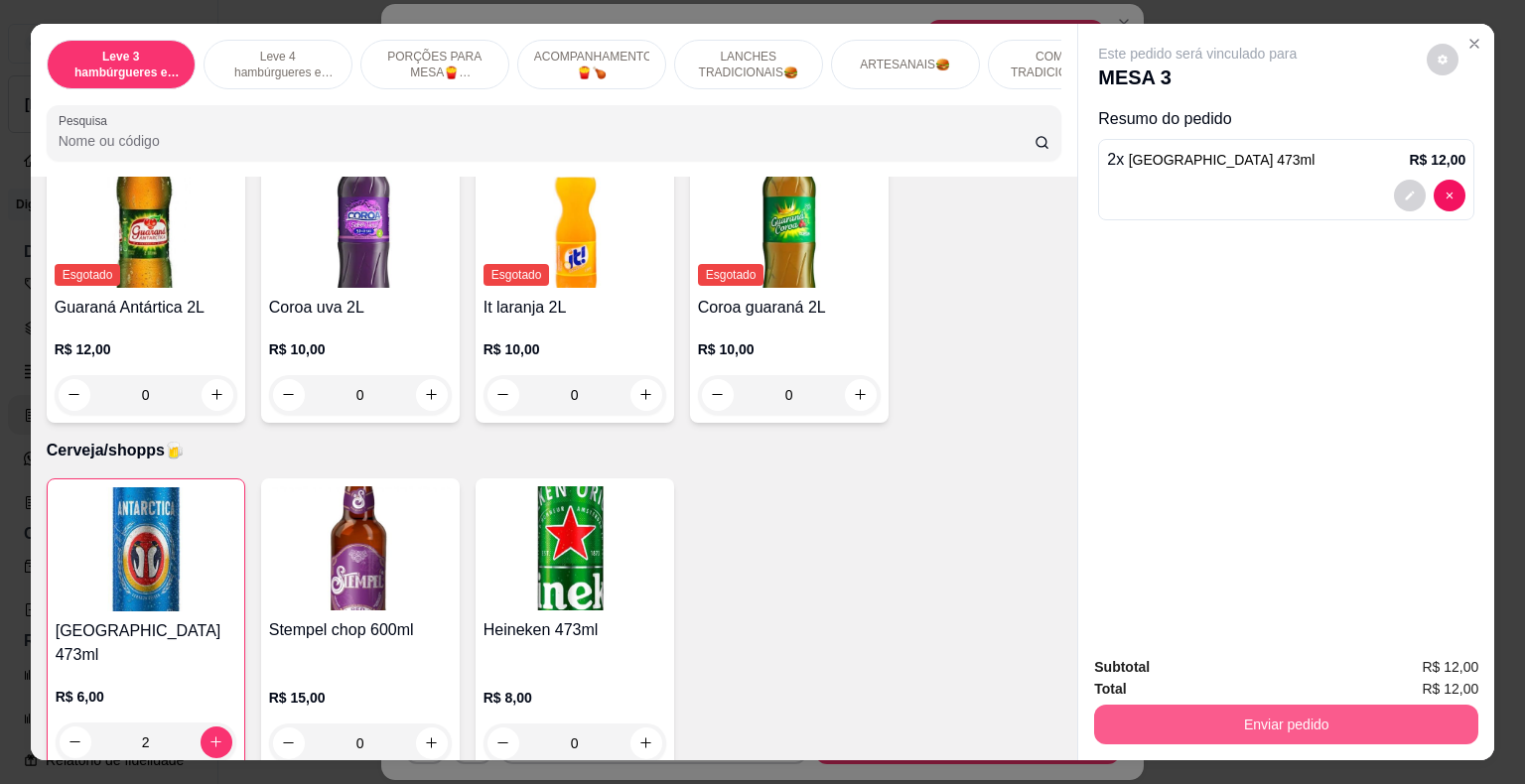 click on "Enviar pedido" at bounding box center (1286, 724) 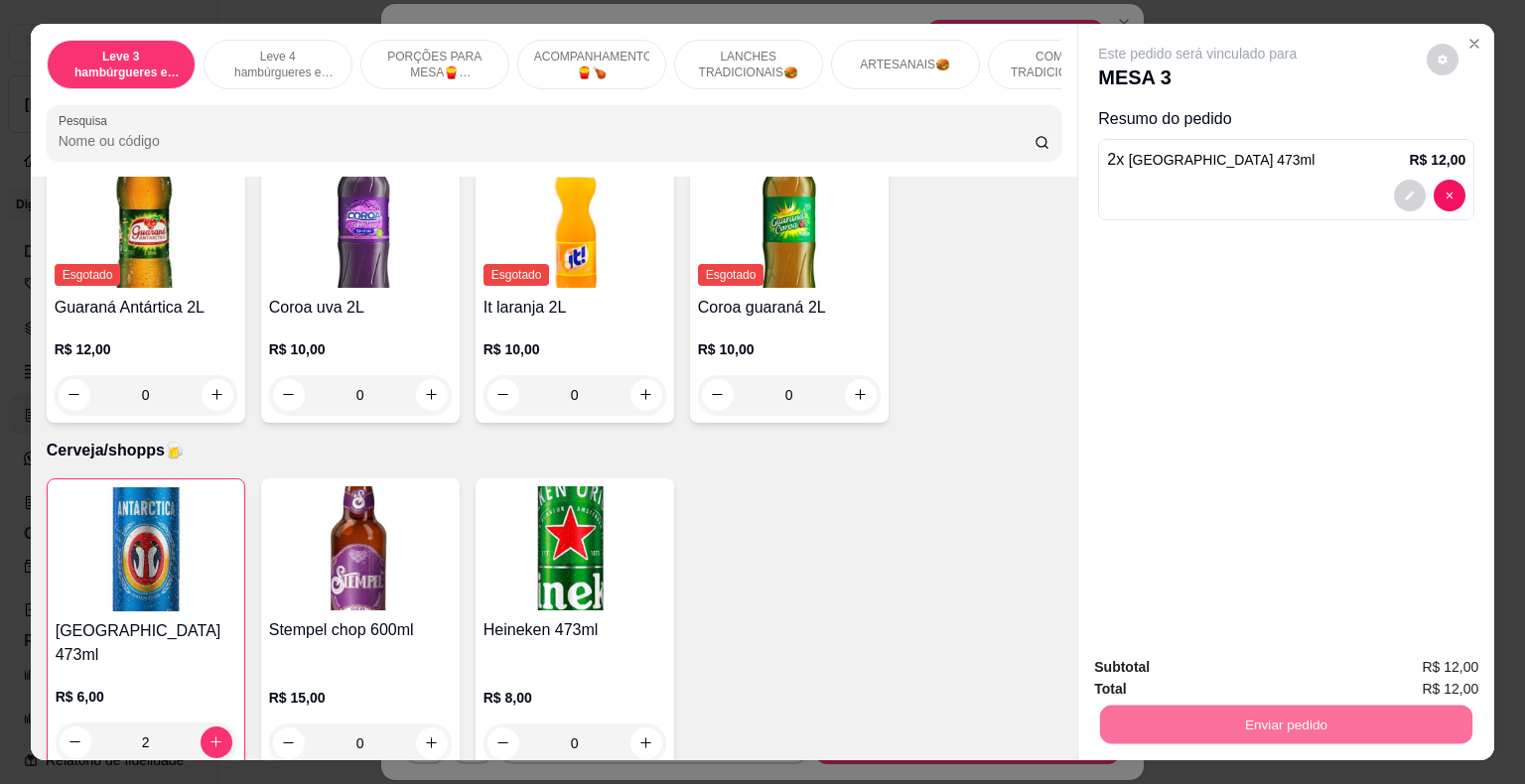 click on "Não registrar e enviar pedido" at bounding box center (1220, 669) 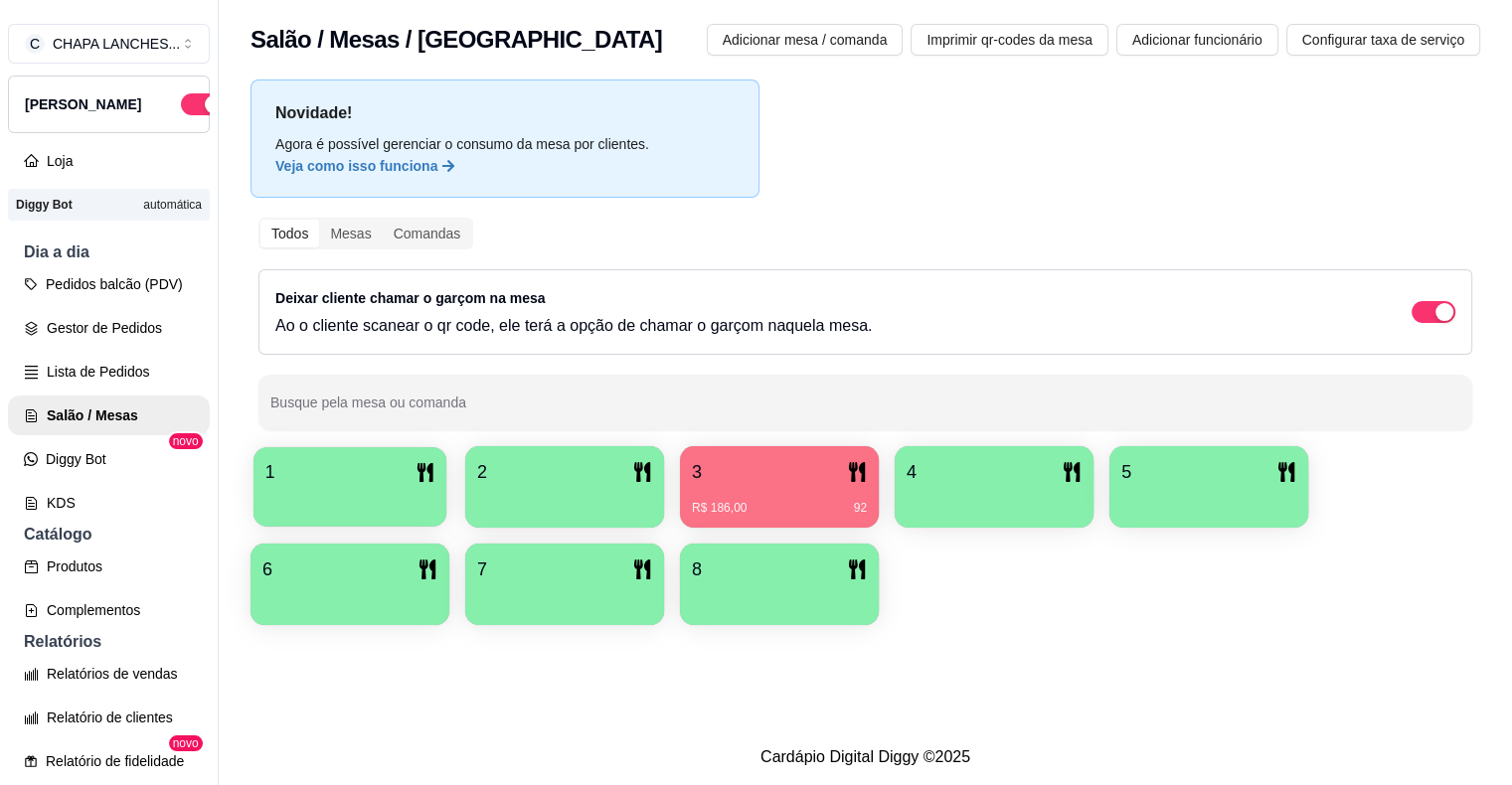 click at bounding box center [350, 500] 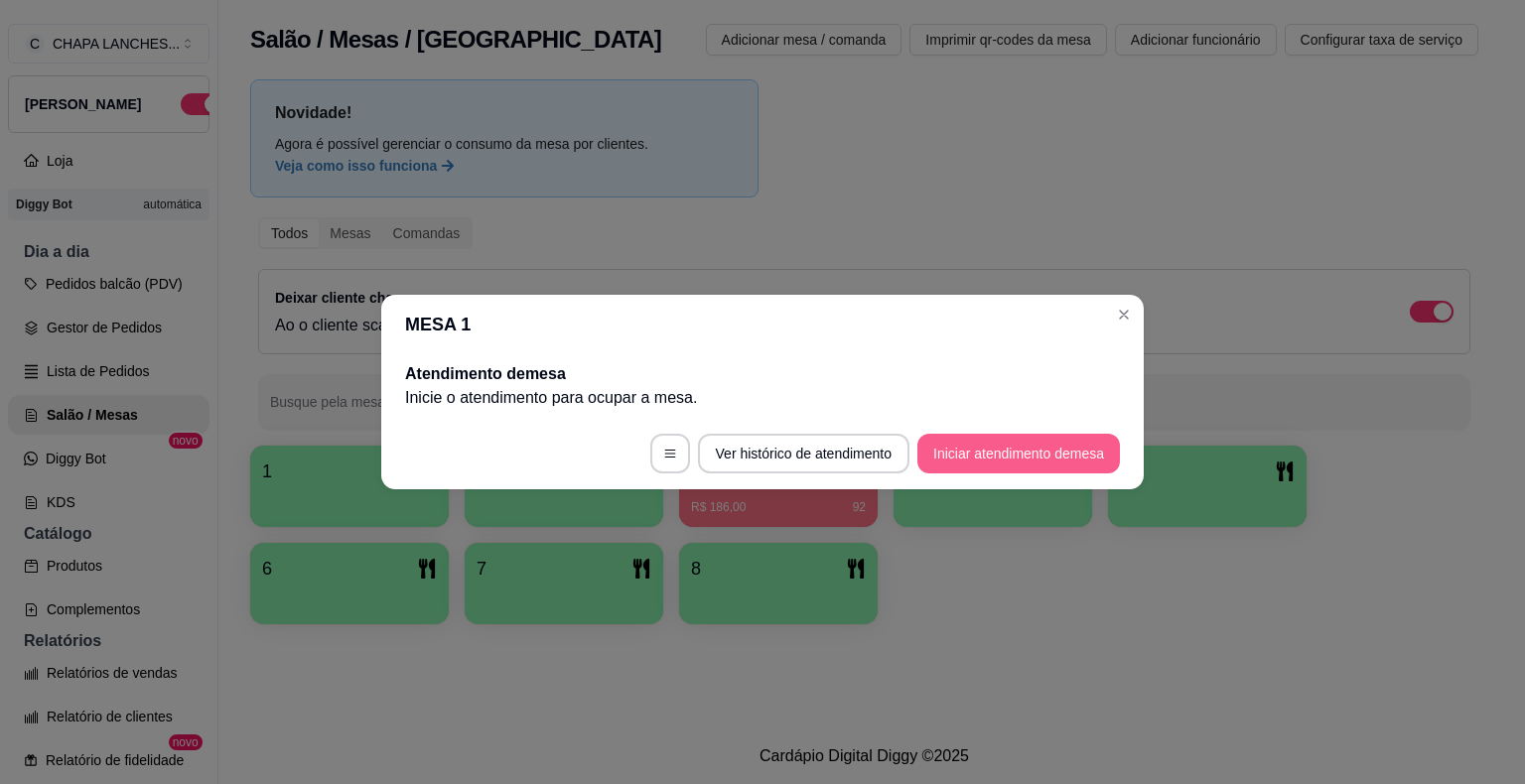 click on "Iniciar atendimento de  mesa" at bounding box center (1019, 454) 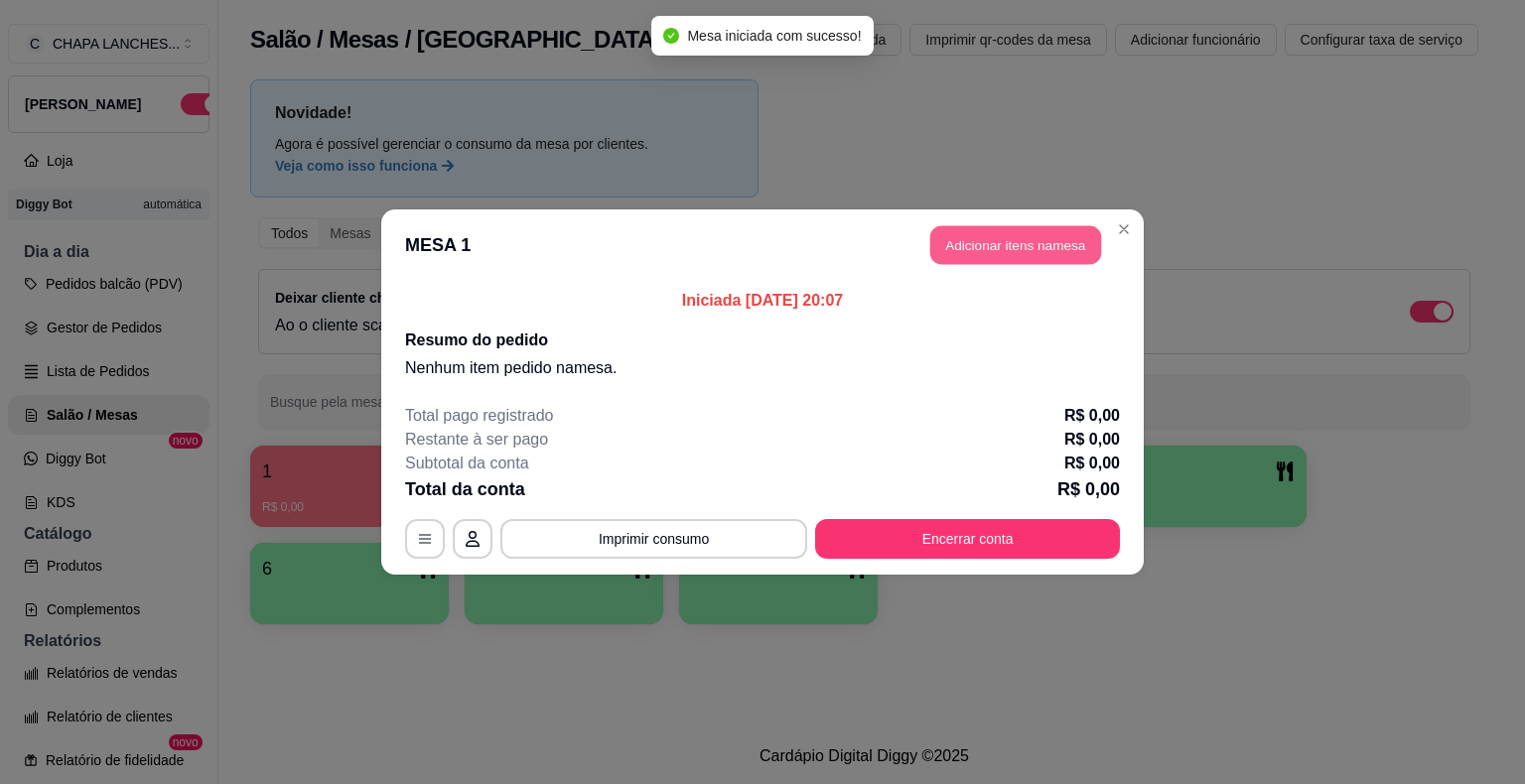 click on "Adicionar itens na  mesa" at bounding box center (1016, 245) 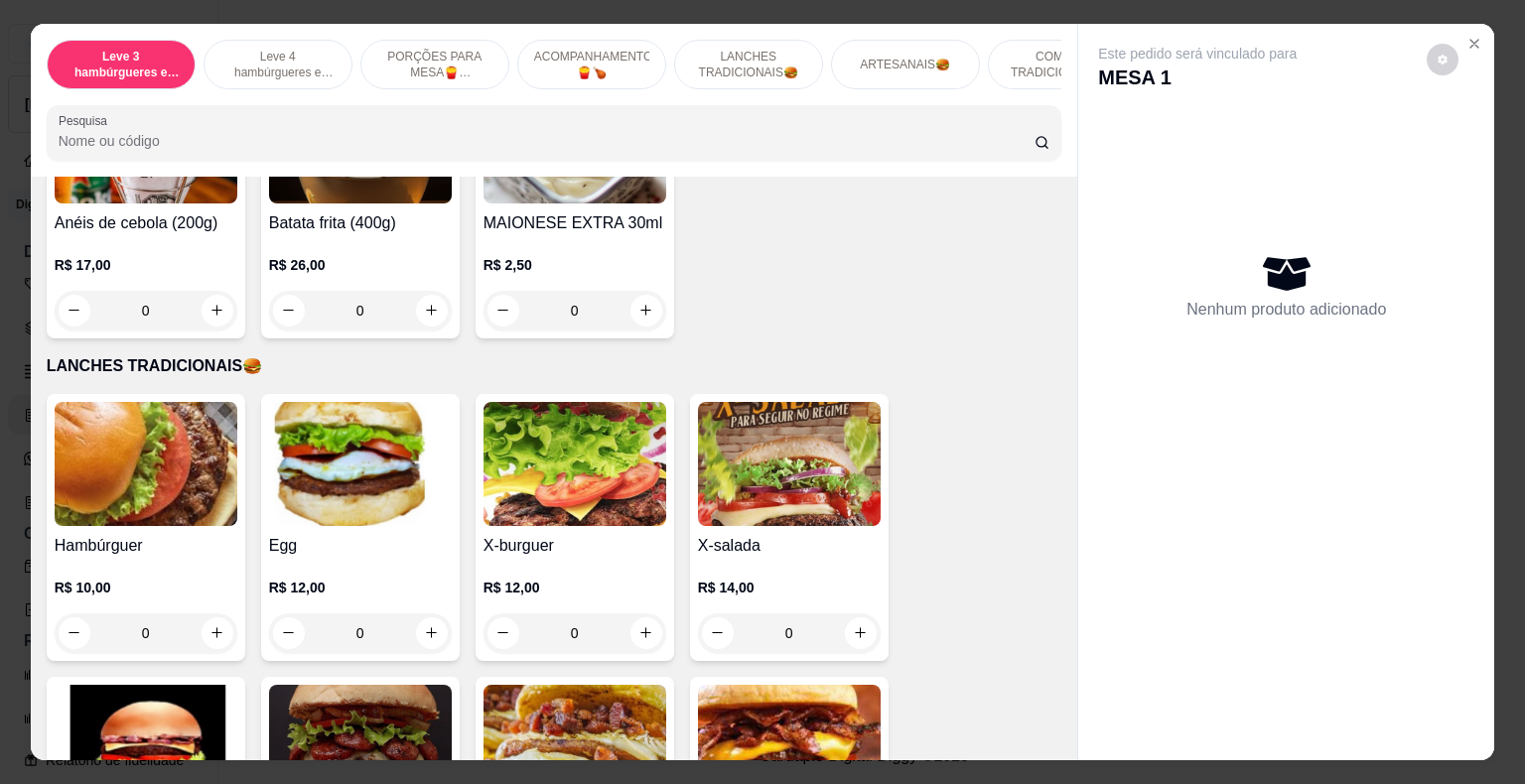 scroll, scrollTop: 1786, scrollLeft: 0, axis: vertical 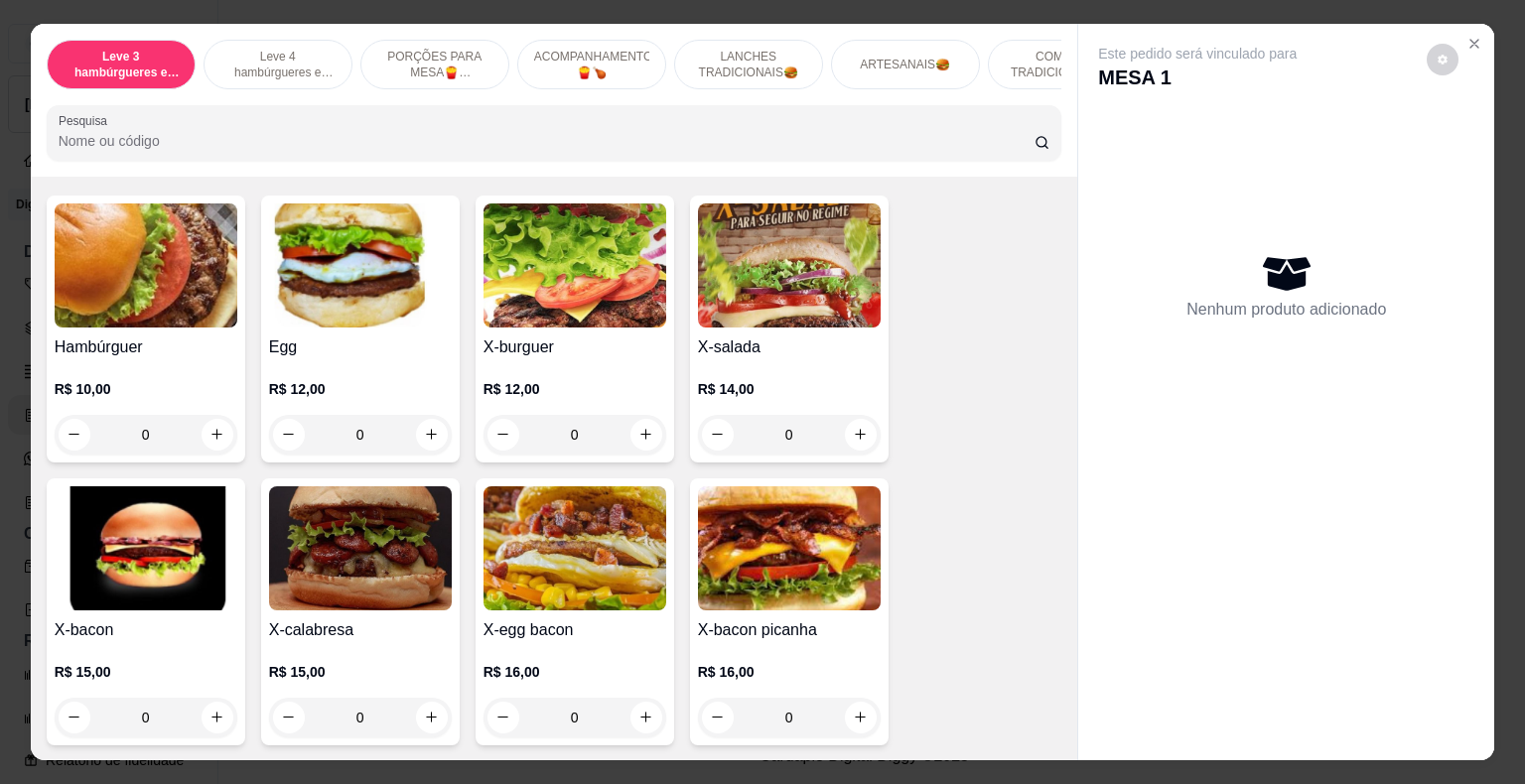 click on "0" at bounding box center (360, 435) 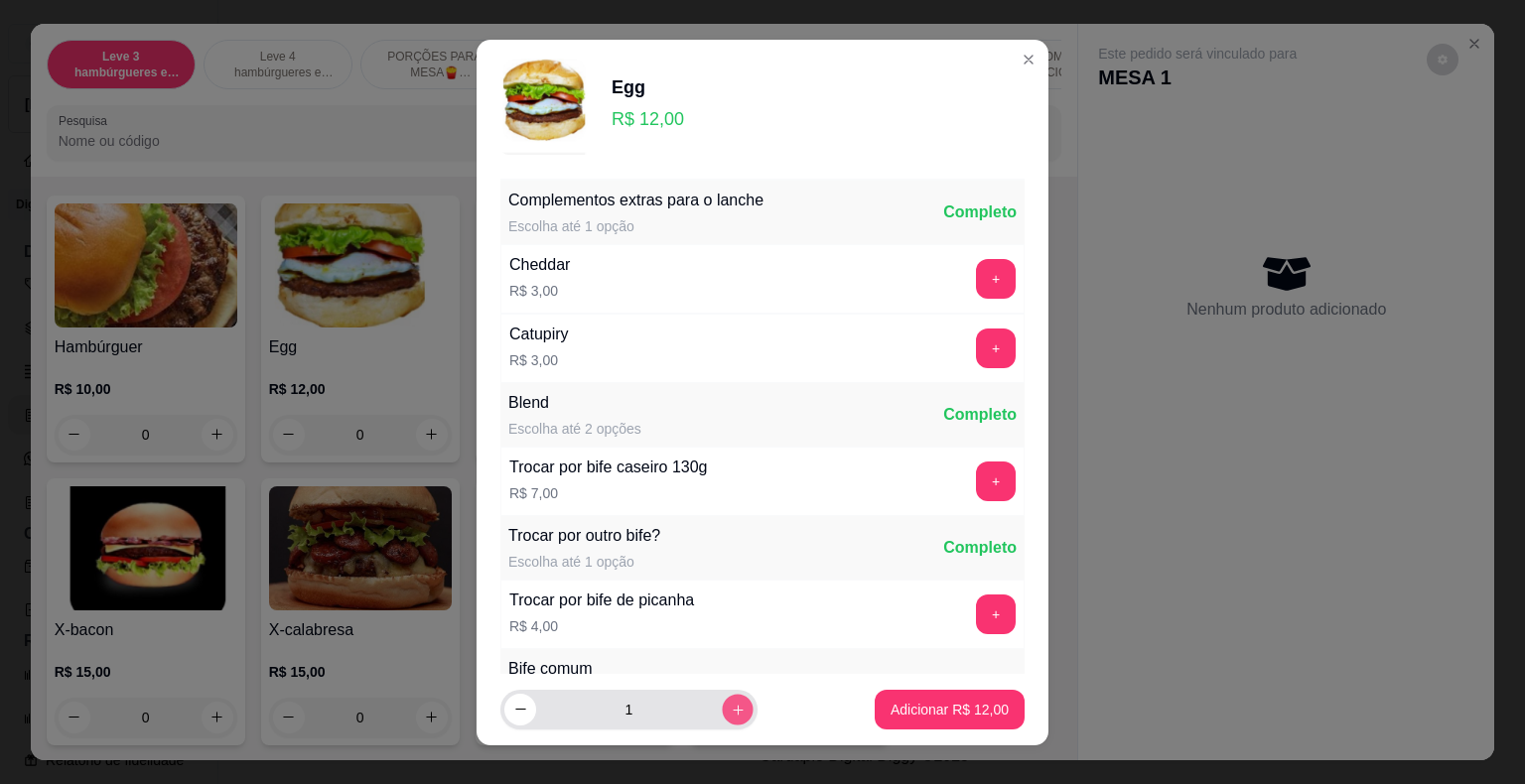 click 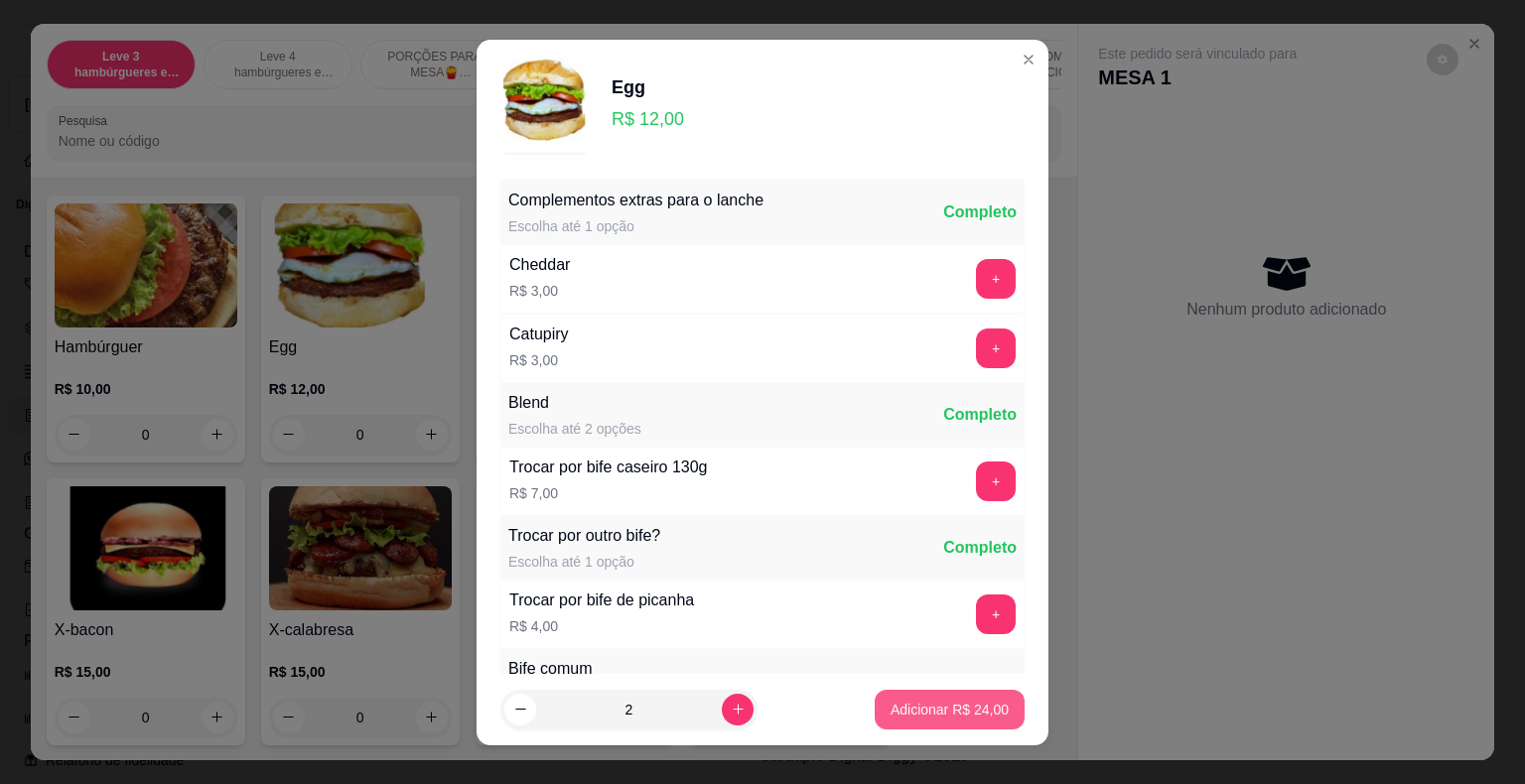 click on "Adicionar   R$ 24,00" at bounding box center [949, 710] 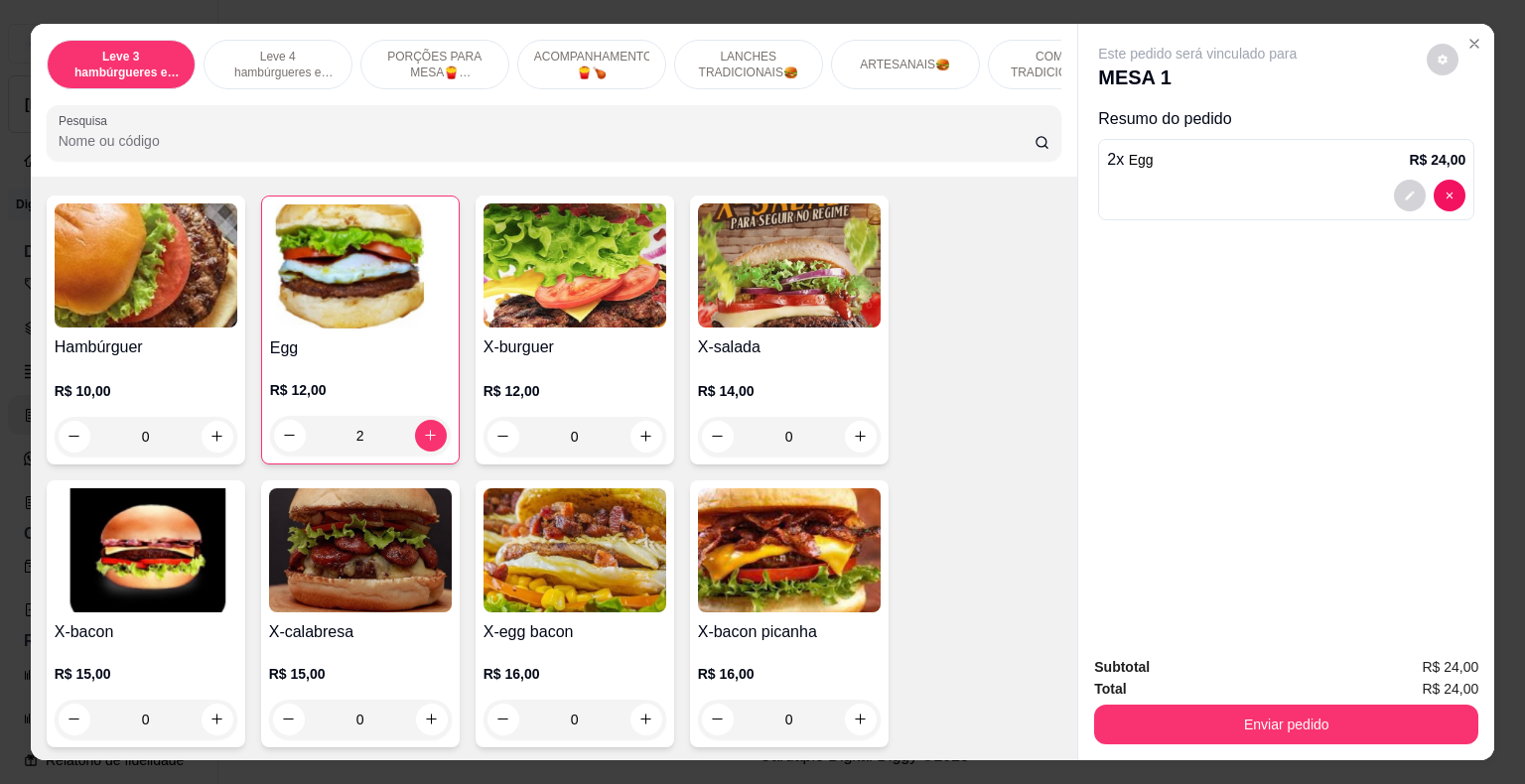 click on "0" at bounding box center [146, 437] 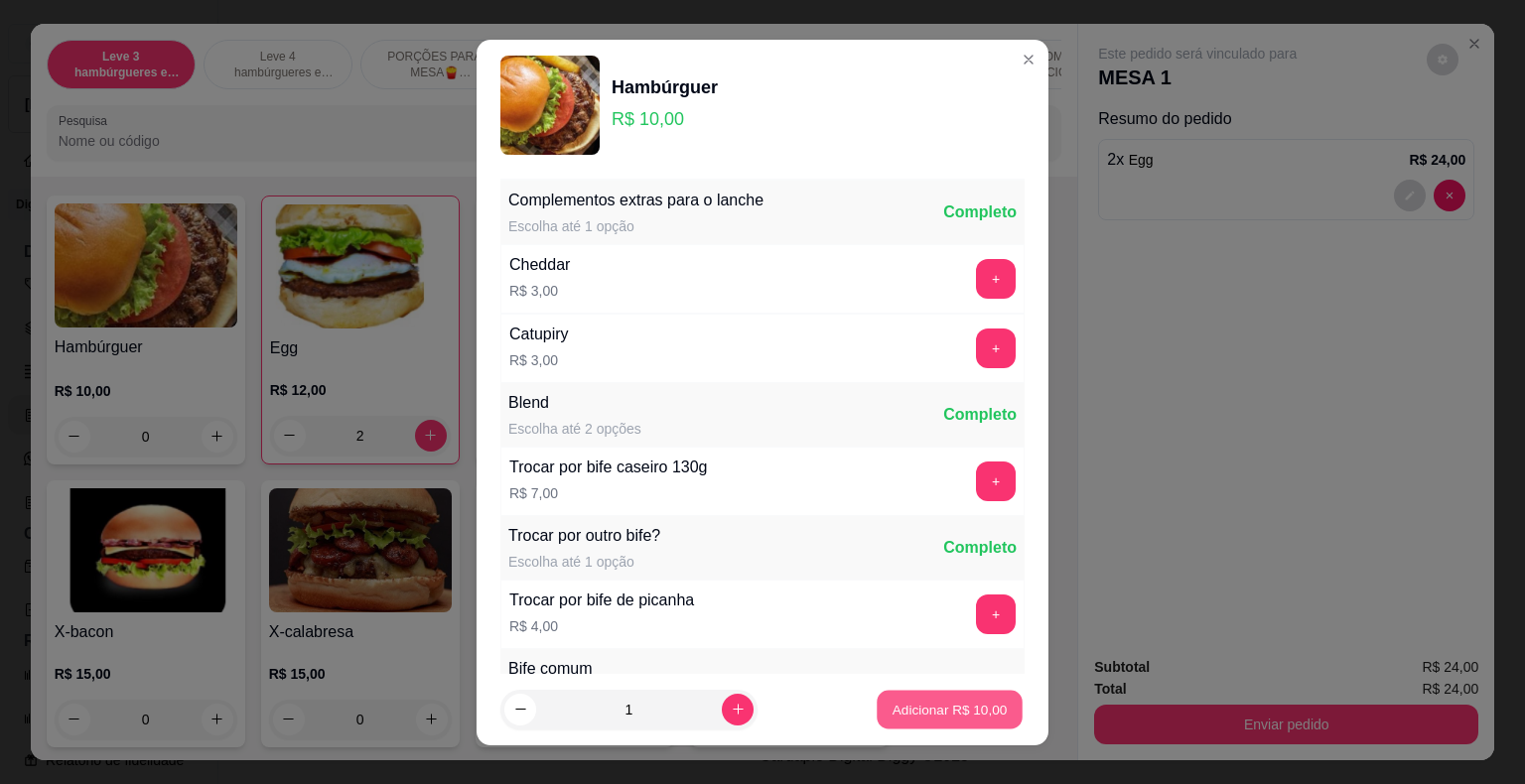 click on "Adicionar   R$ 10,00" at bounding box center [950, 709] 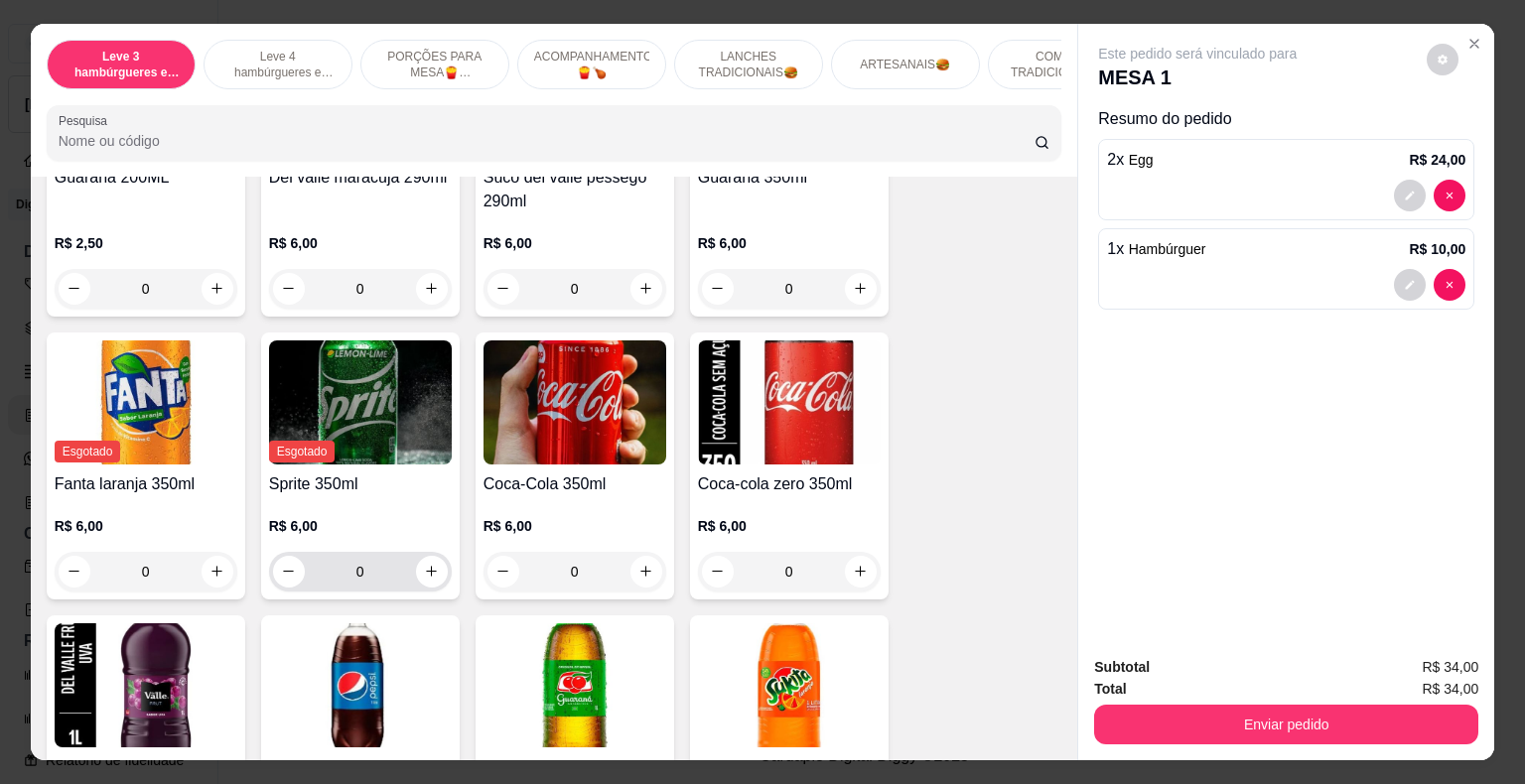 scroll, scrollTop: 4466, scrollLeft: 0, axis: vertical 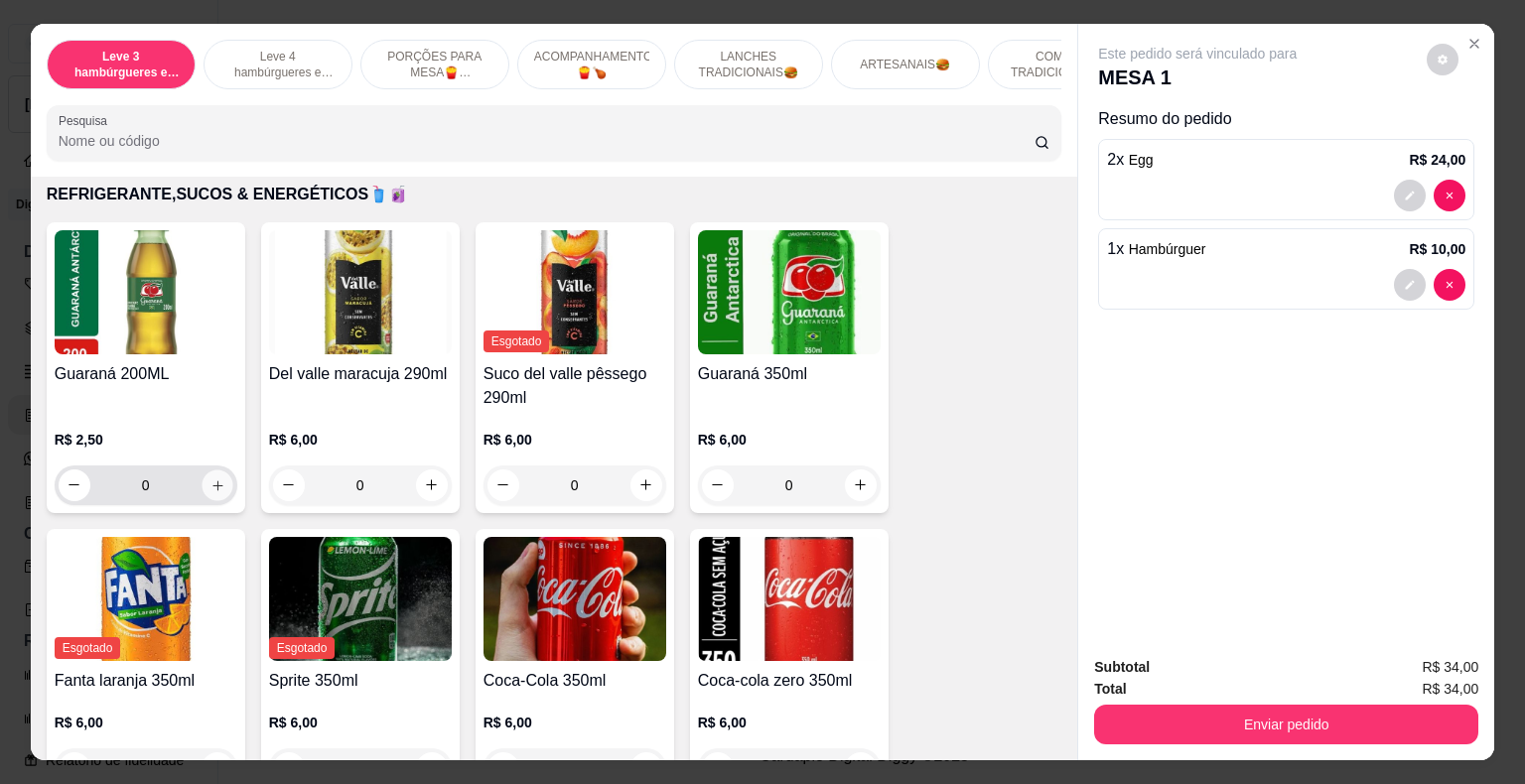 click at bounding box center [216, 484] 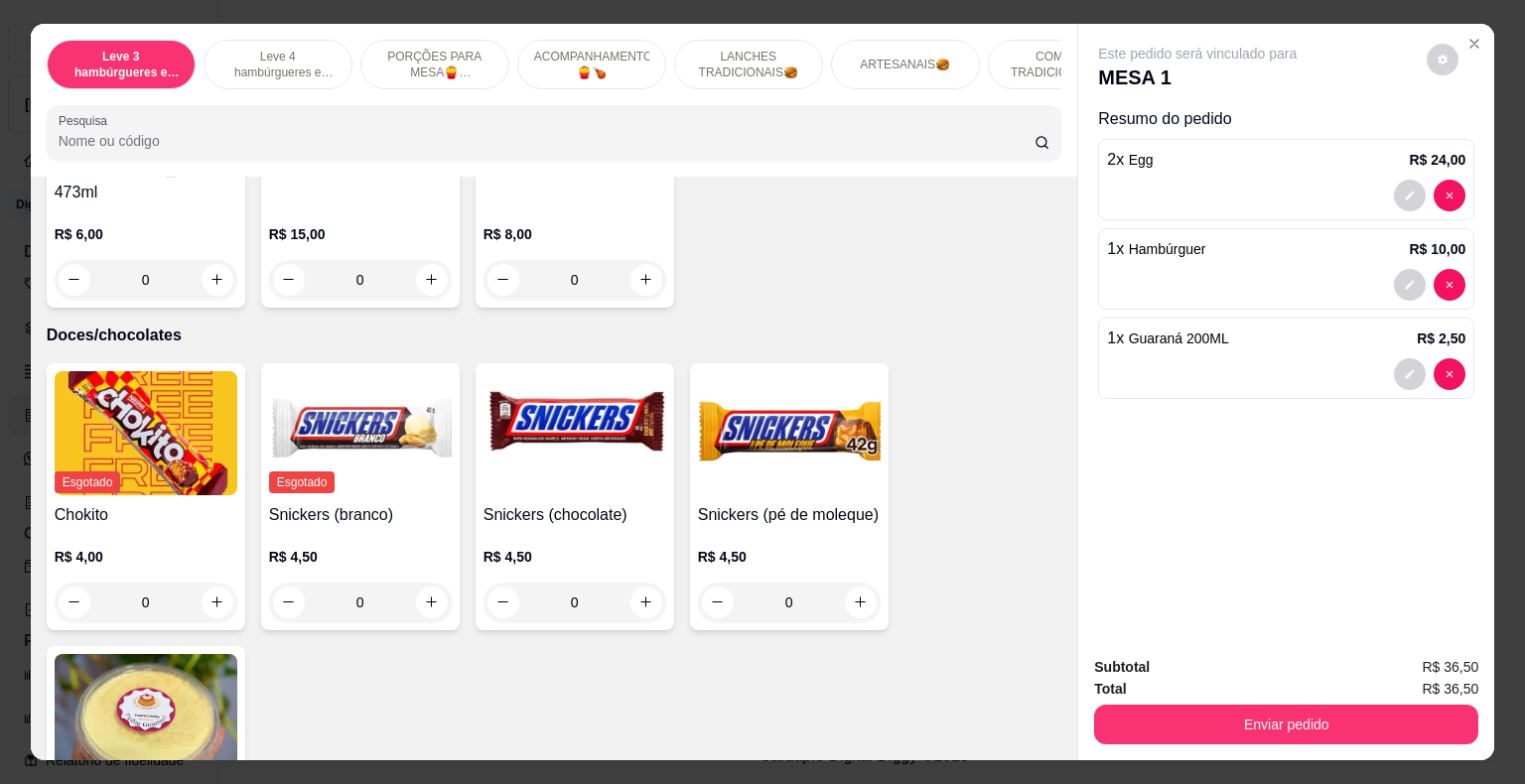 scroll, scrollTop: 5985, scrollLeft: 0, axis: vertical 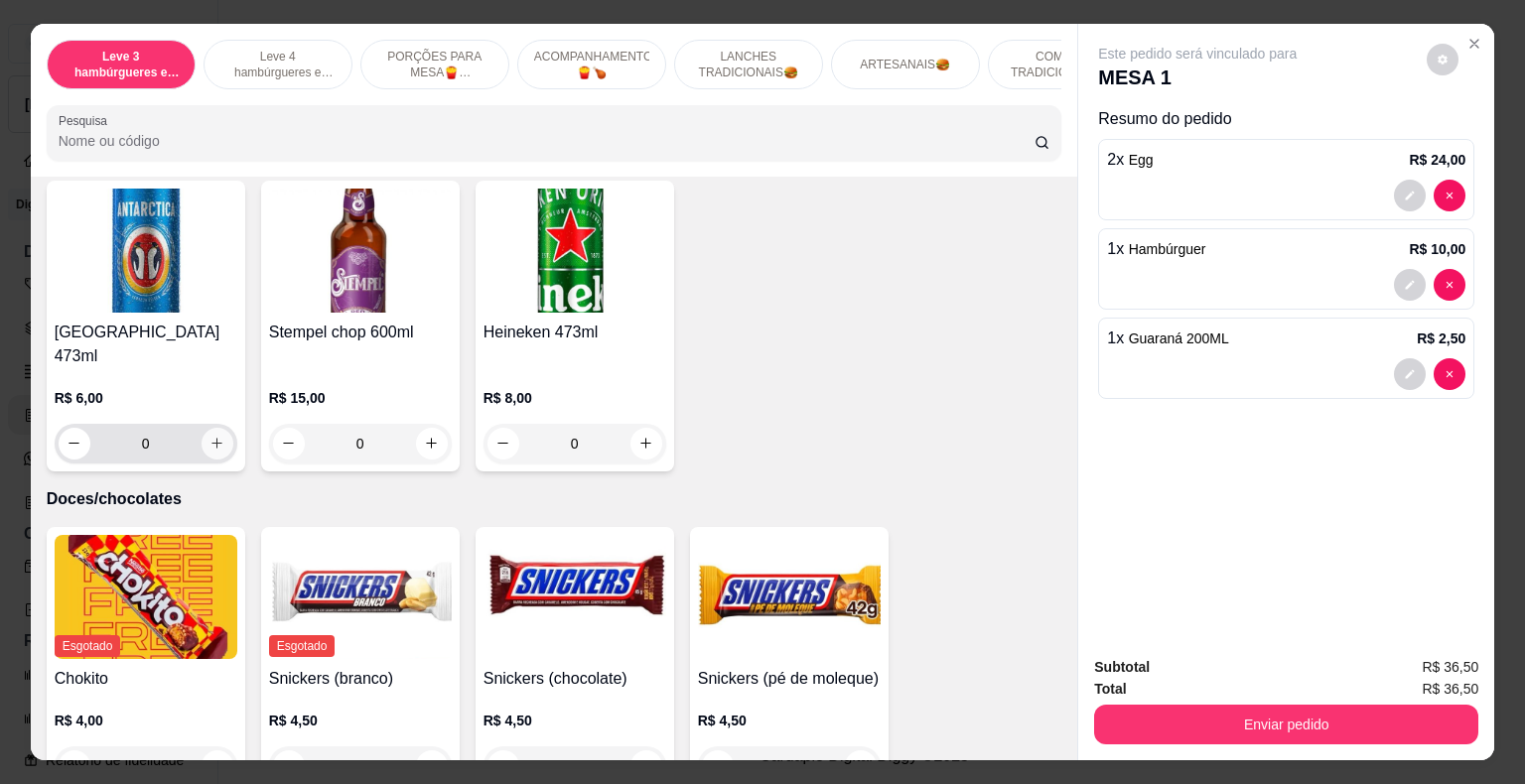 click on "0" at bounding box center [146, 444] 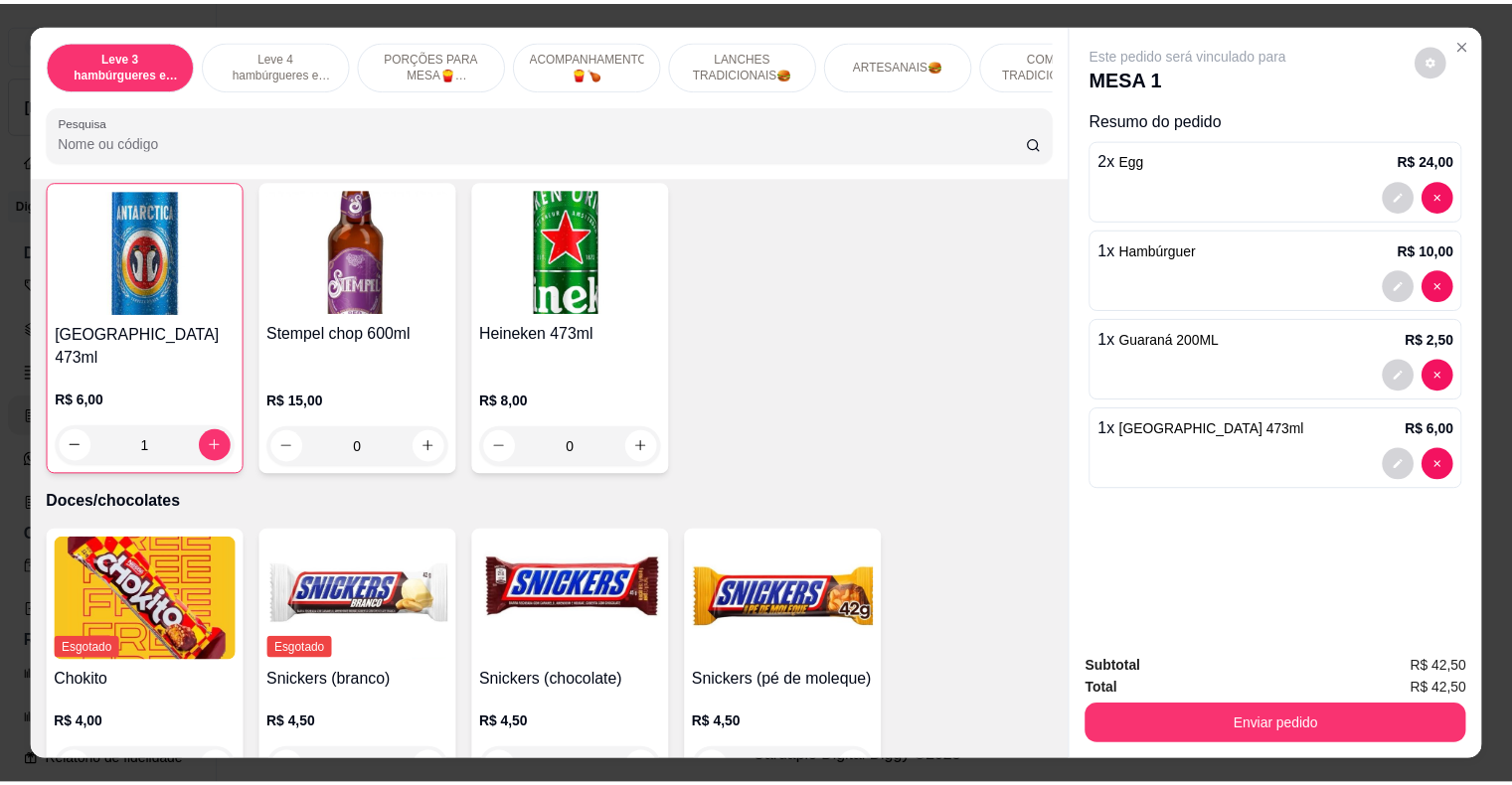 scroll, scrollTop: 5994, scrollLeft: 0, axis: vertical 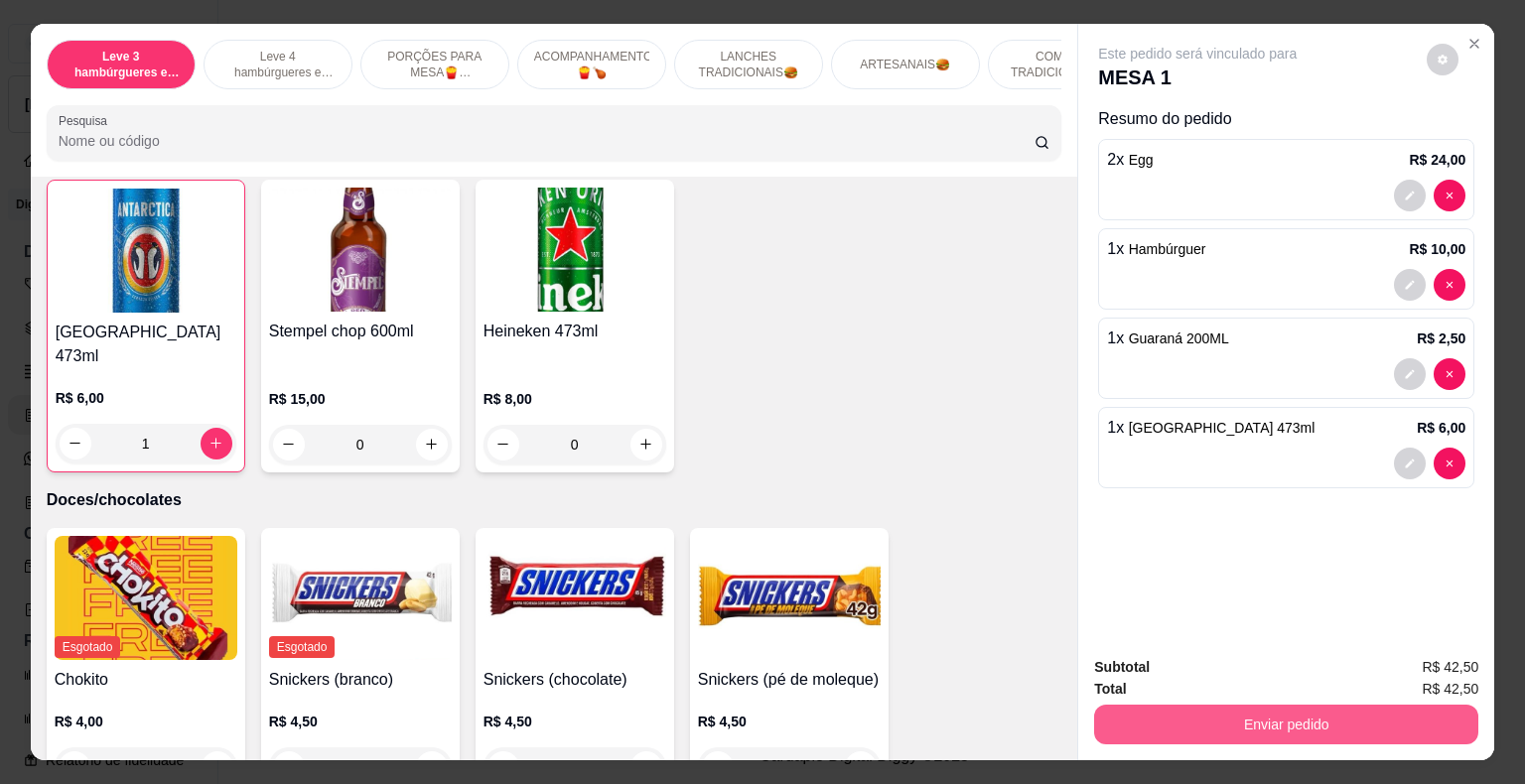 click on "Enviar pedido" at bounding box center [1286, 724] 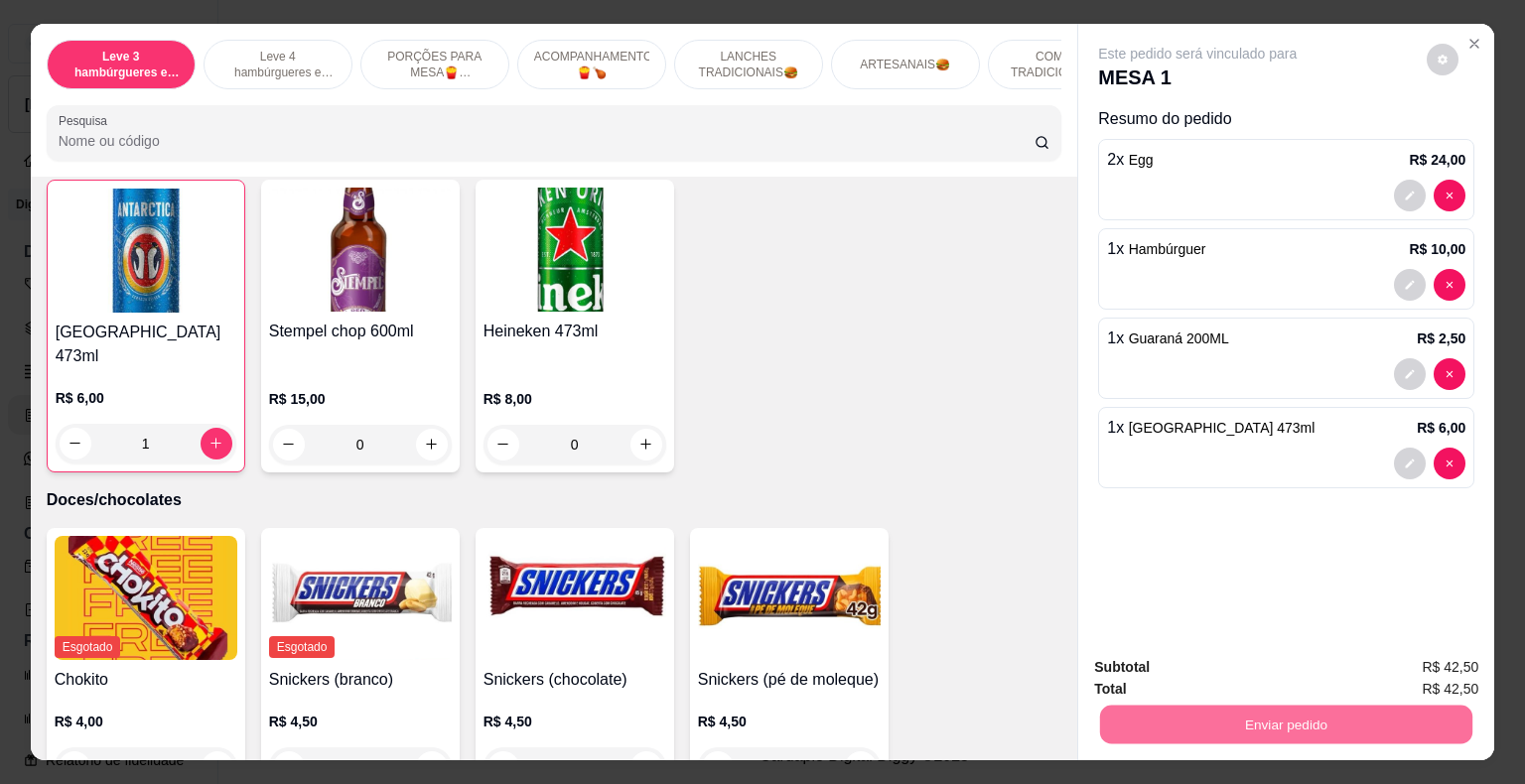 click on "Não registrar e enviar pedido" at bounding box center (1220, 669) 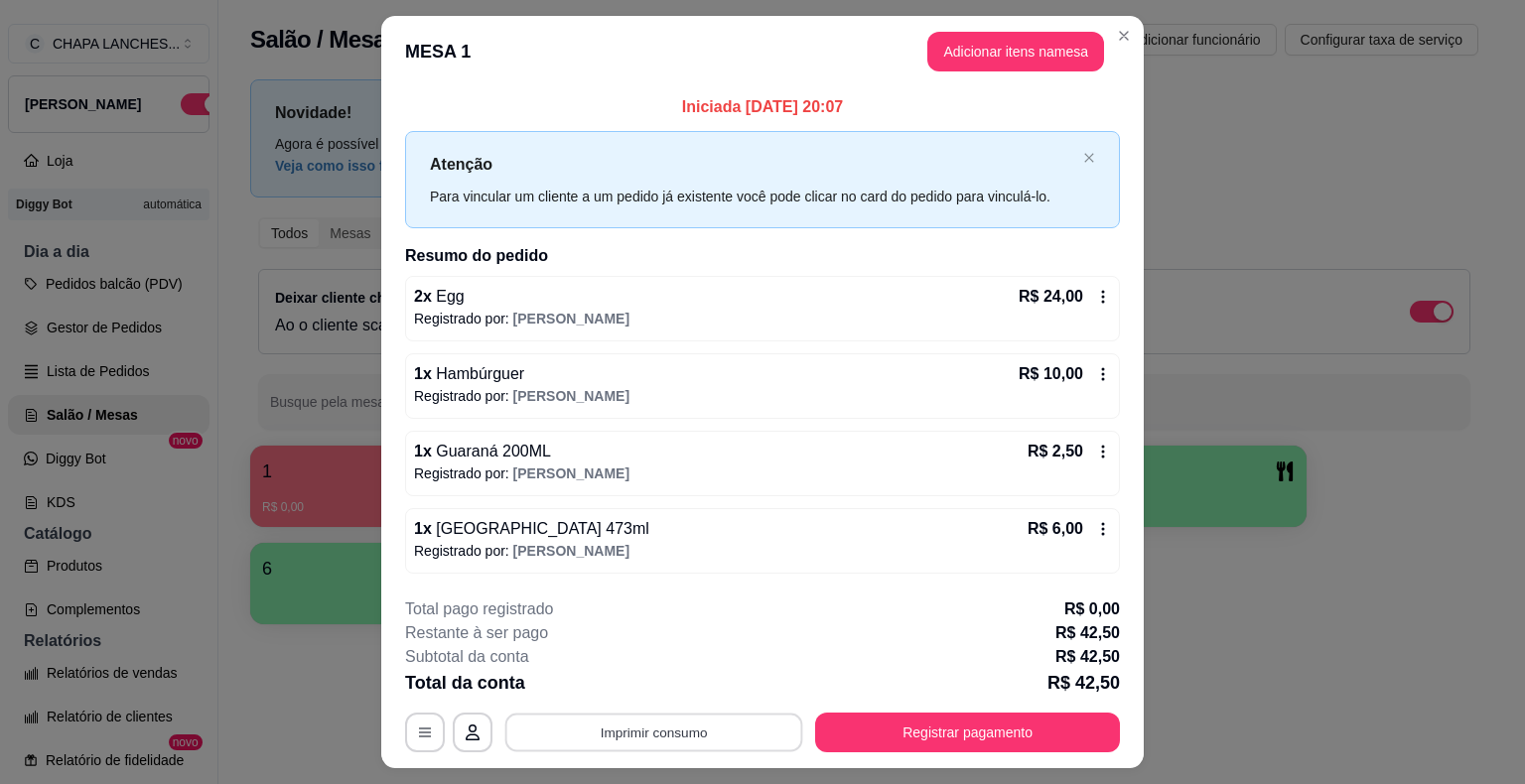 click on "Imprimir consumo" at bounding box center [654, 731] 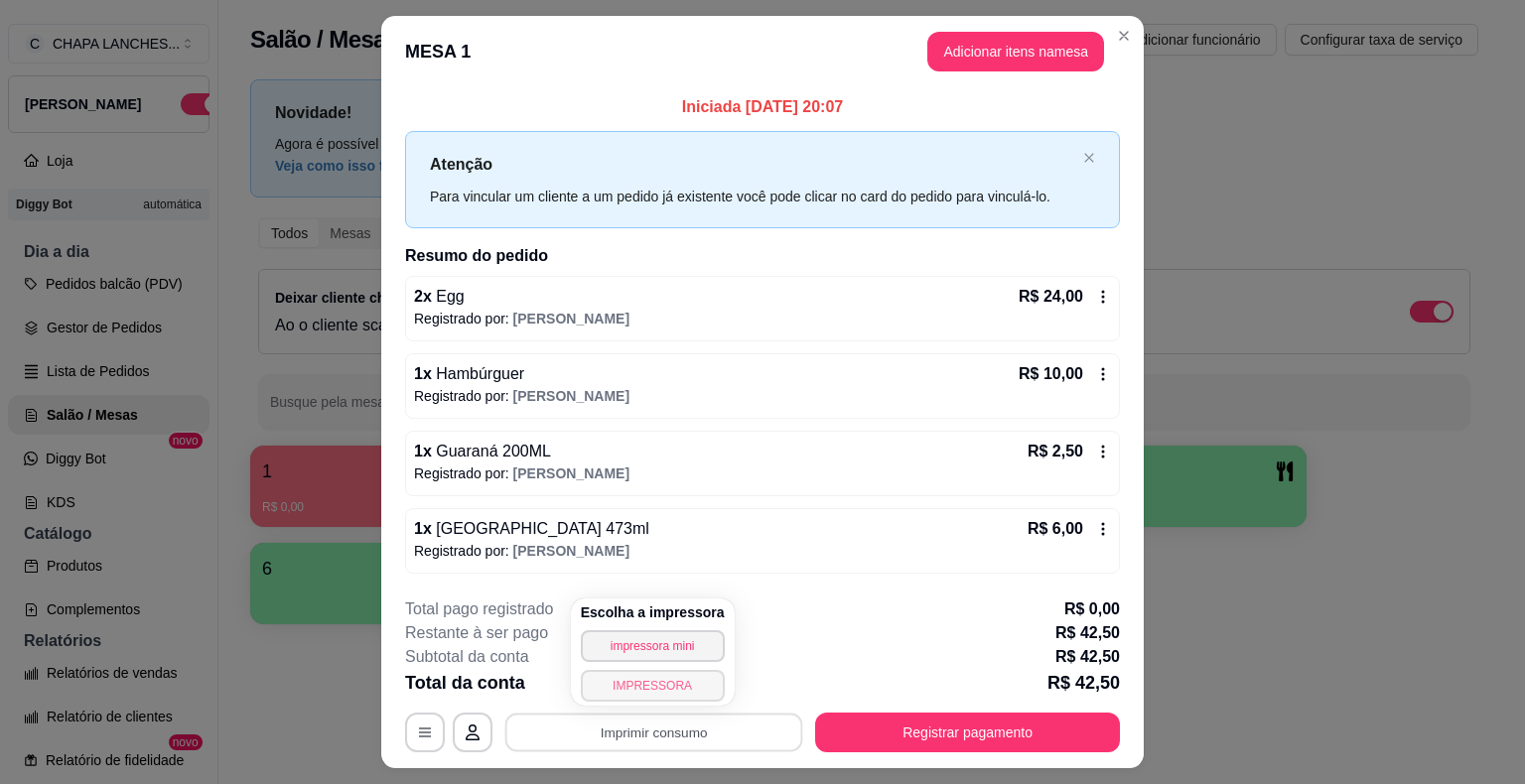 click on "IMPRESSORA" at bounding box center [652, 686] 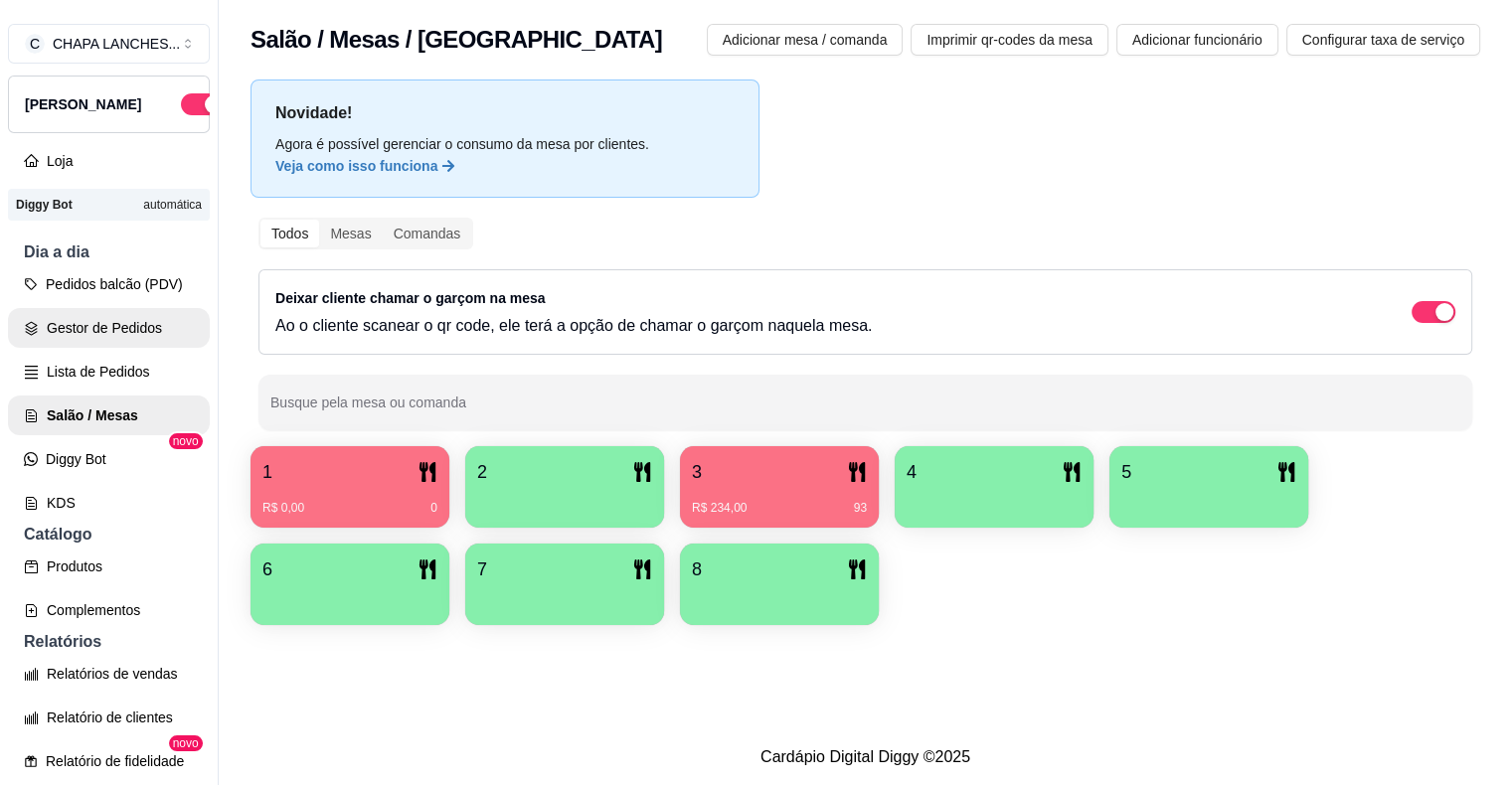 click on "Gestor de Pedidos" at bounding box center (108, 328) 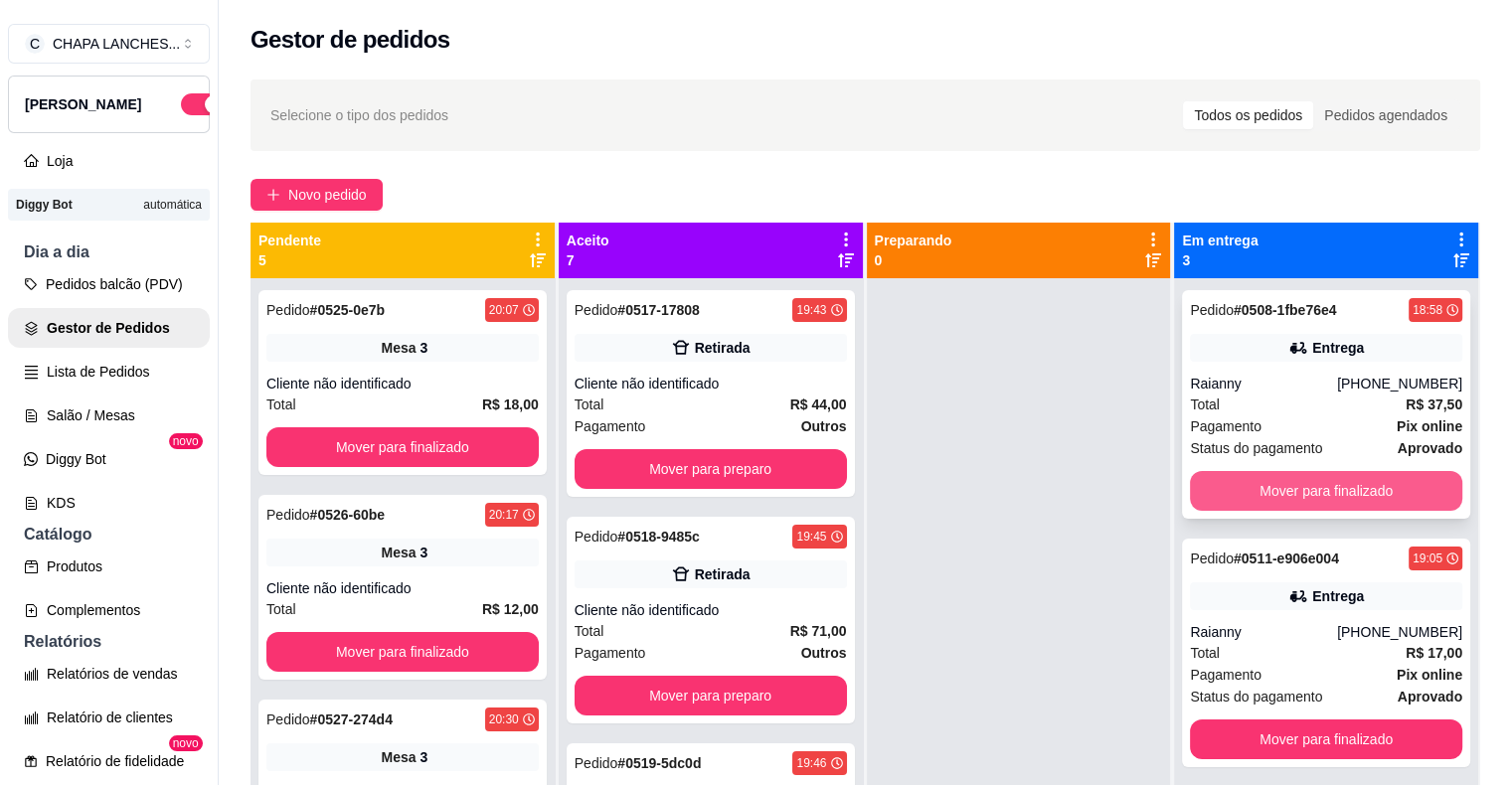 click on "Mover para finalizado" at bounding box center [1326, 491] 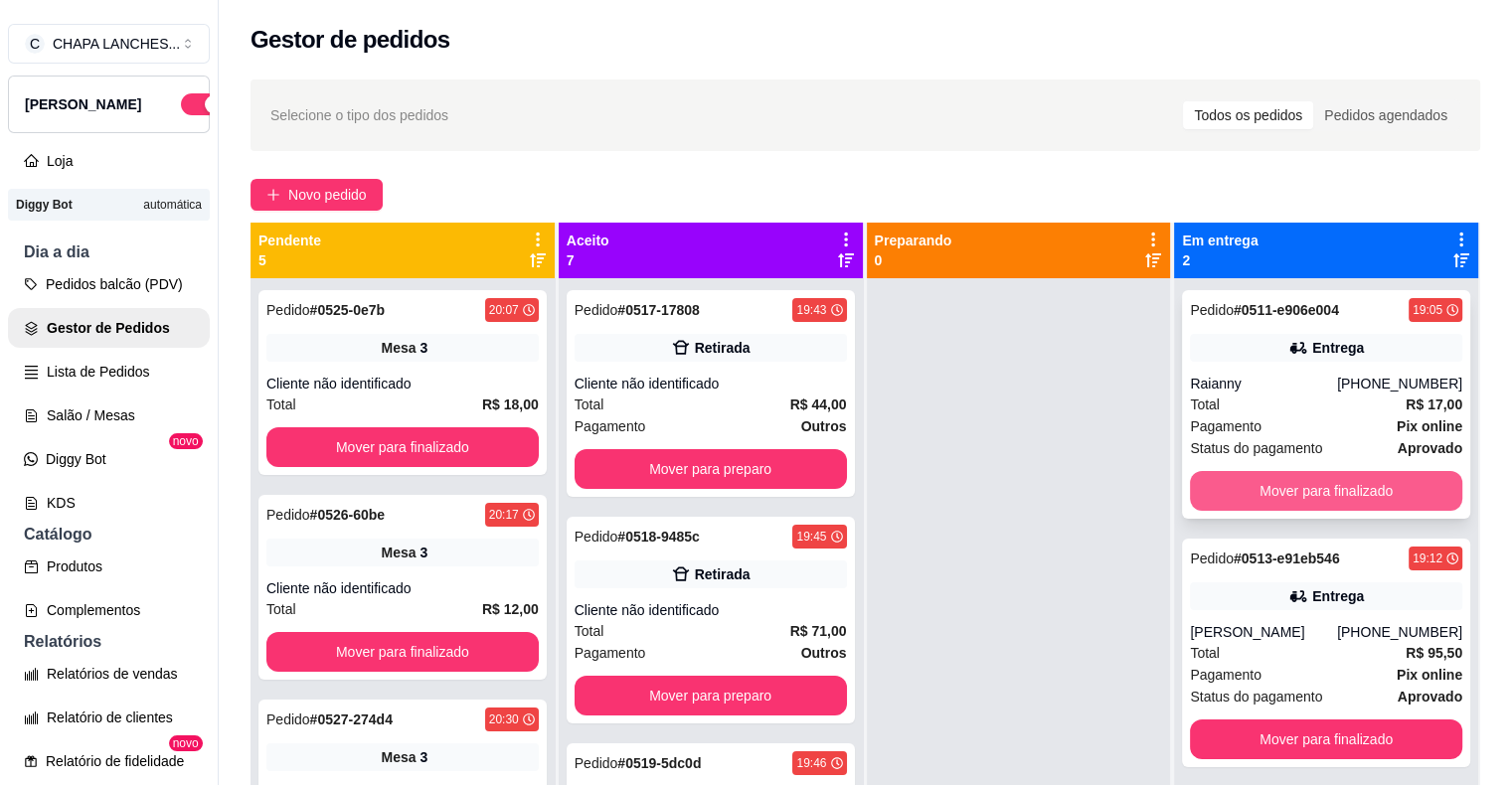 click on "Mover para finalizado" at bounding box center [1326, 491] 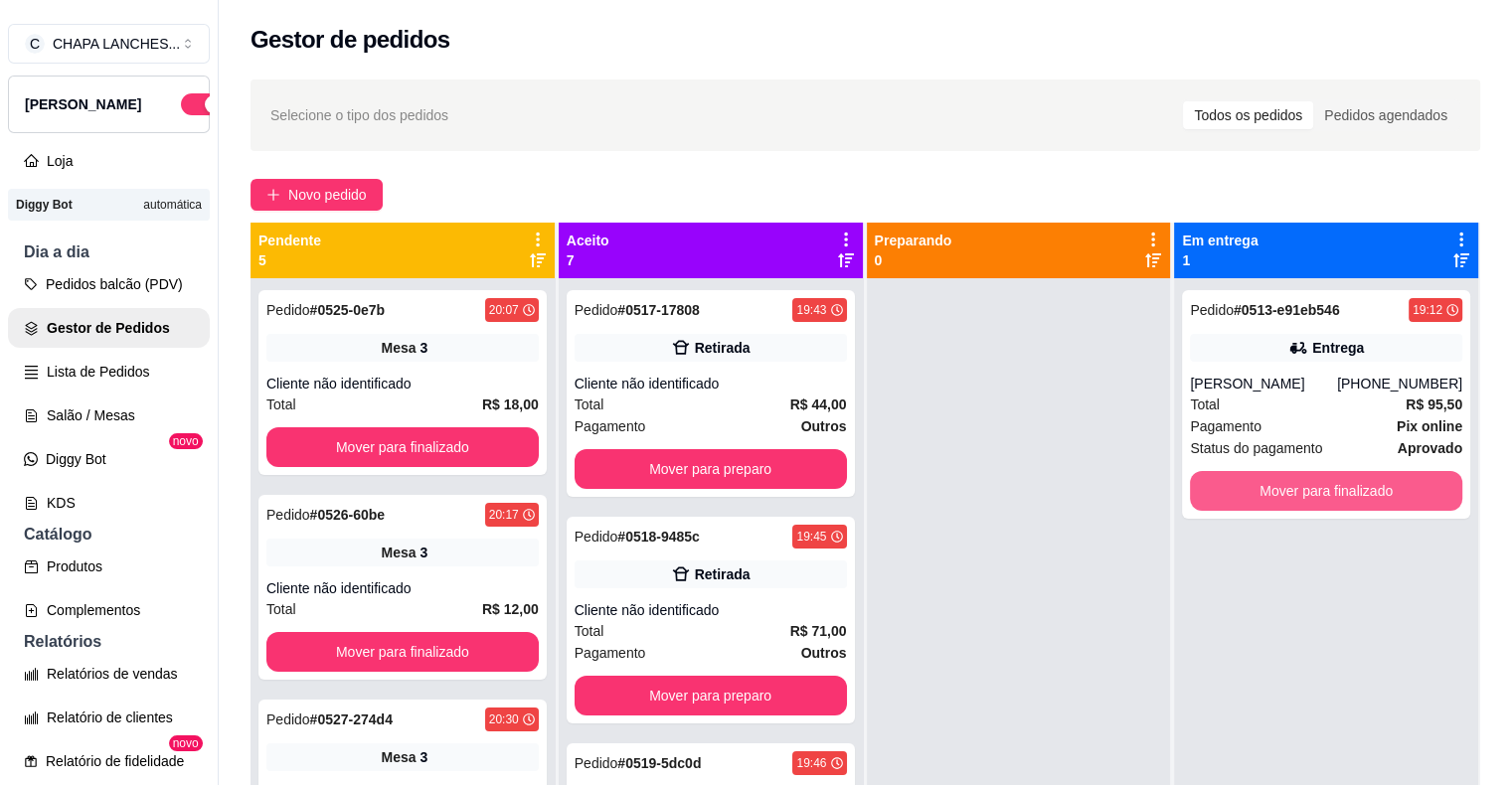 click on "Mover para finalizado" at bounding box center (1326, 491) 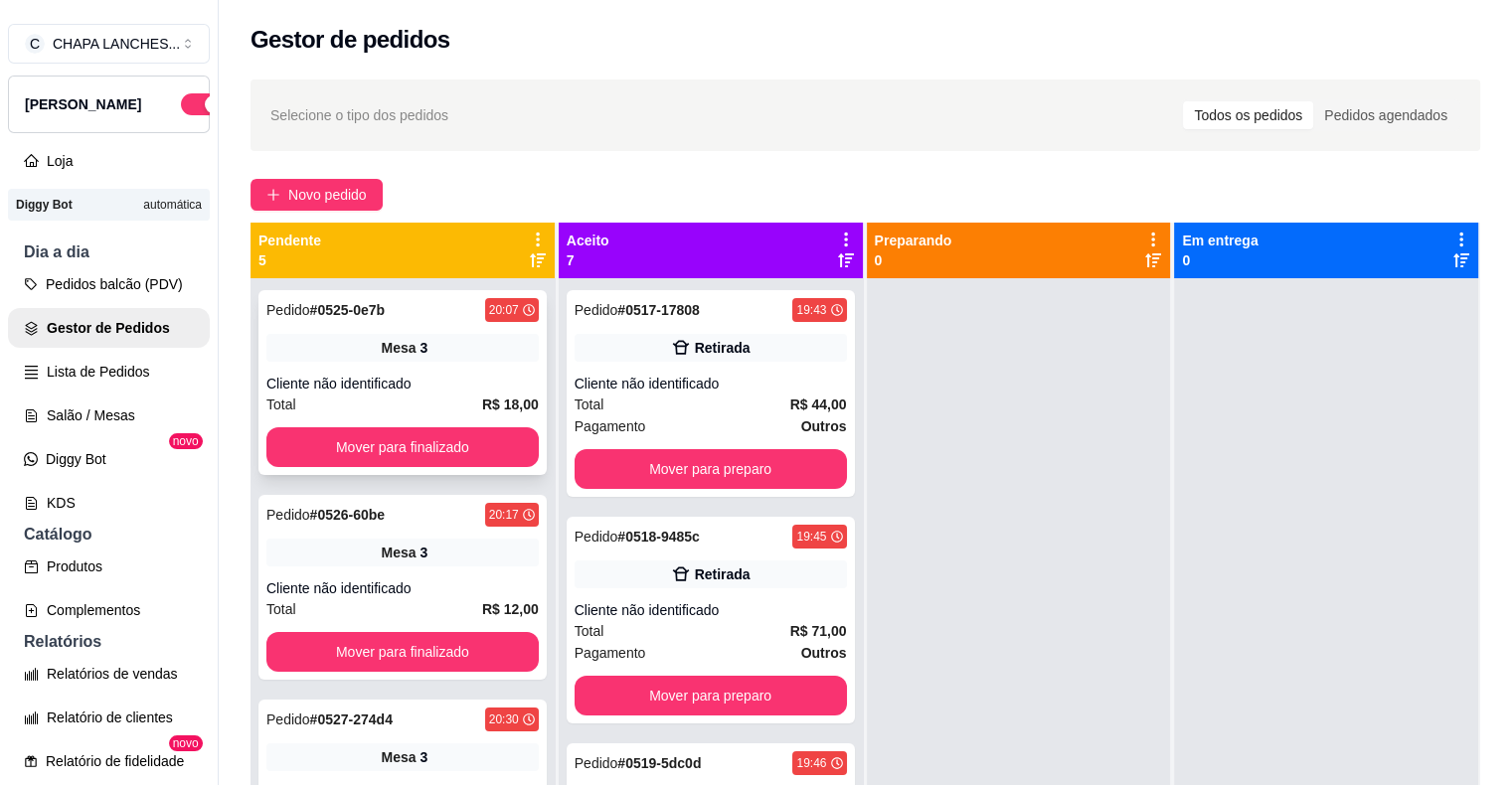click on "Cliente não identificado" at bounding box center (403, 384) 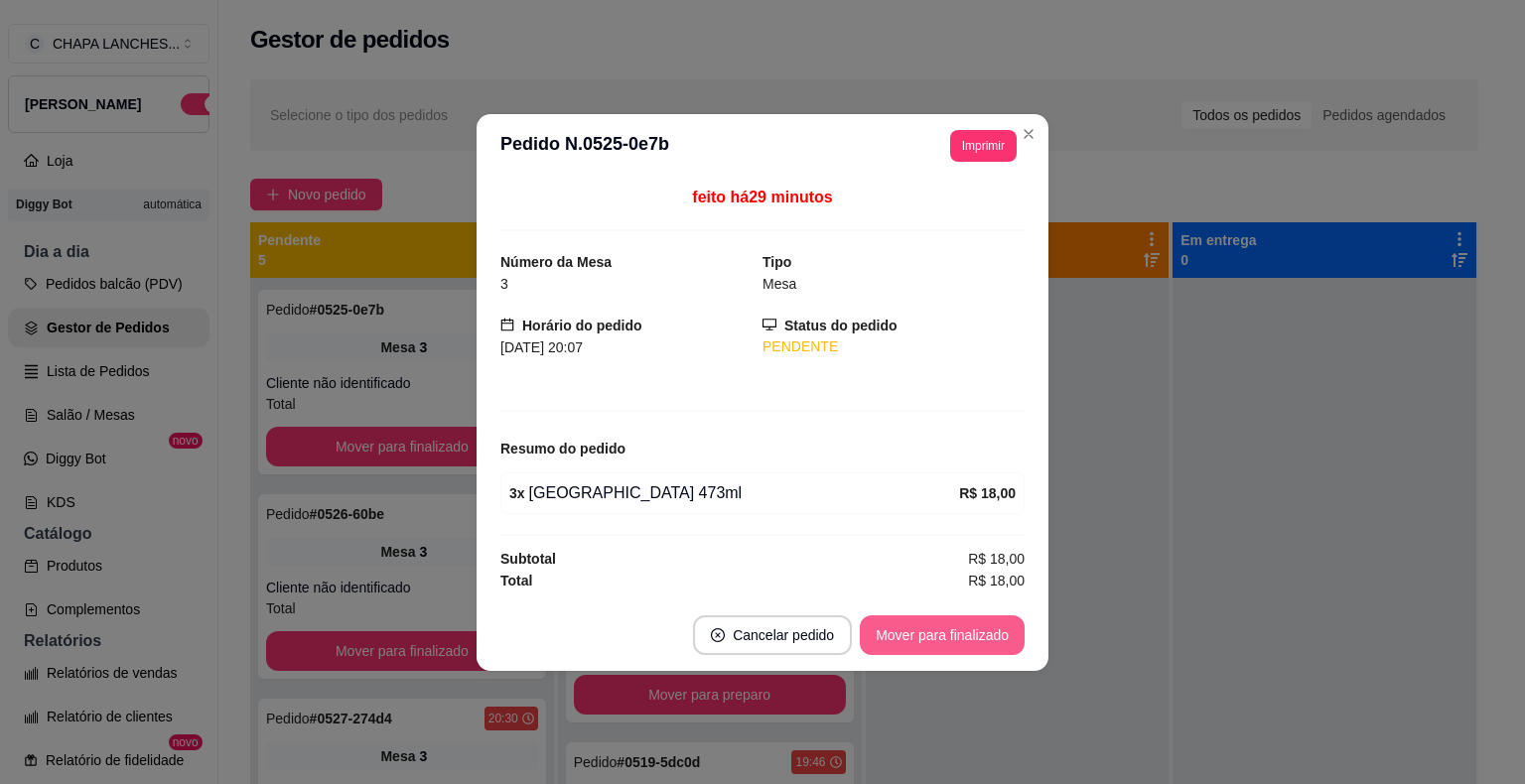 click on "Mover para finalizado" at bounding box center (942, 635) 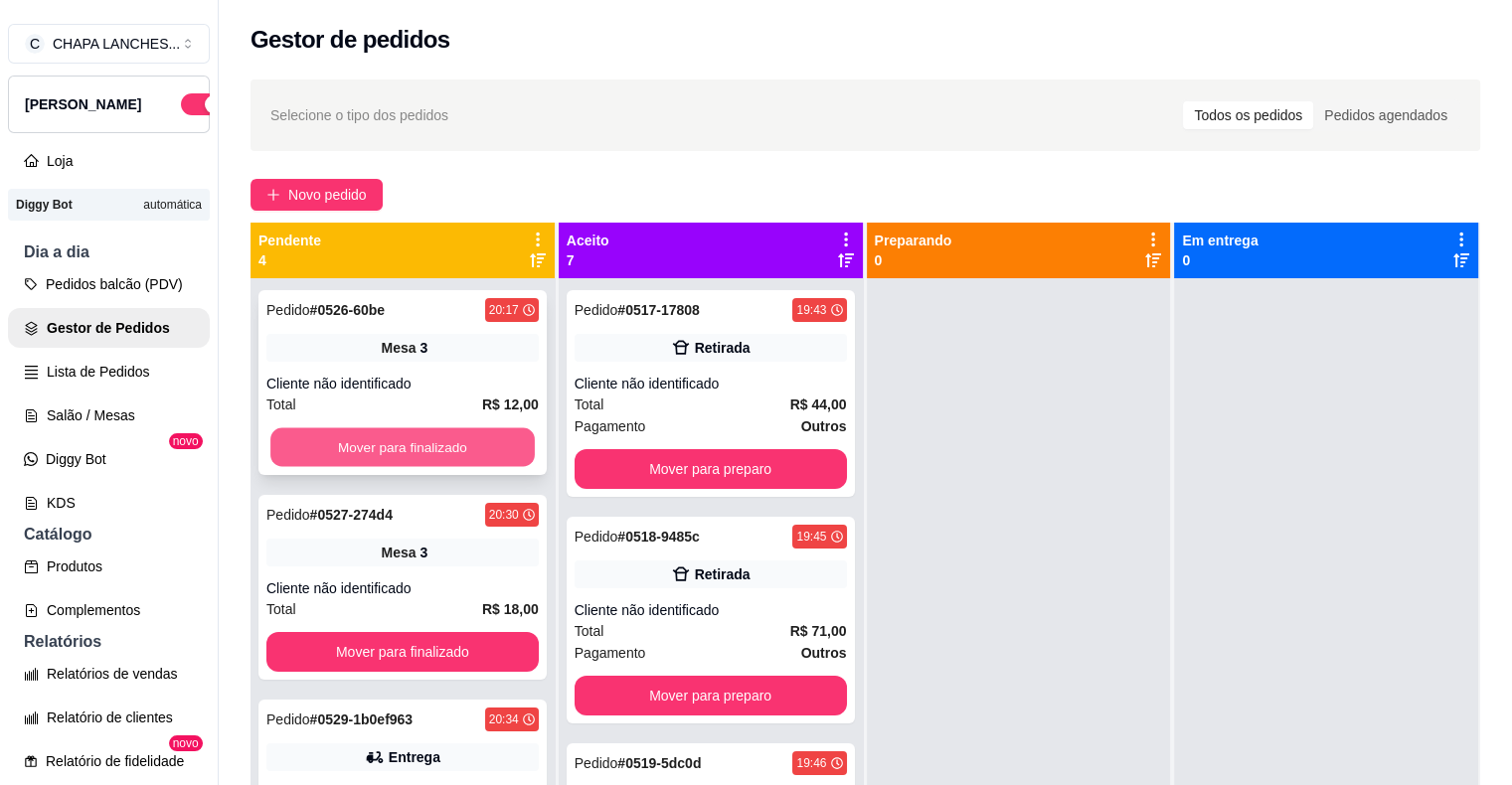click on "Mover para finalizado" at bounding box center [403, 447] 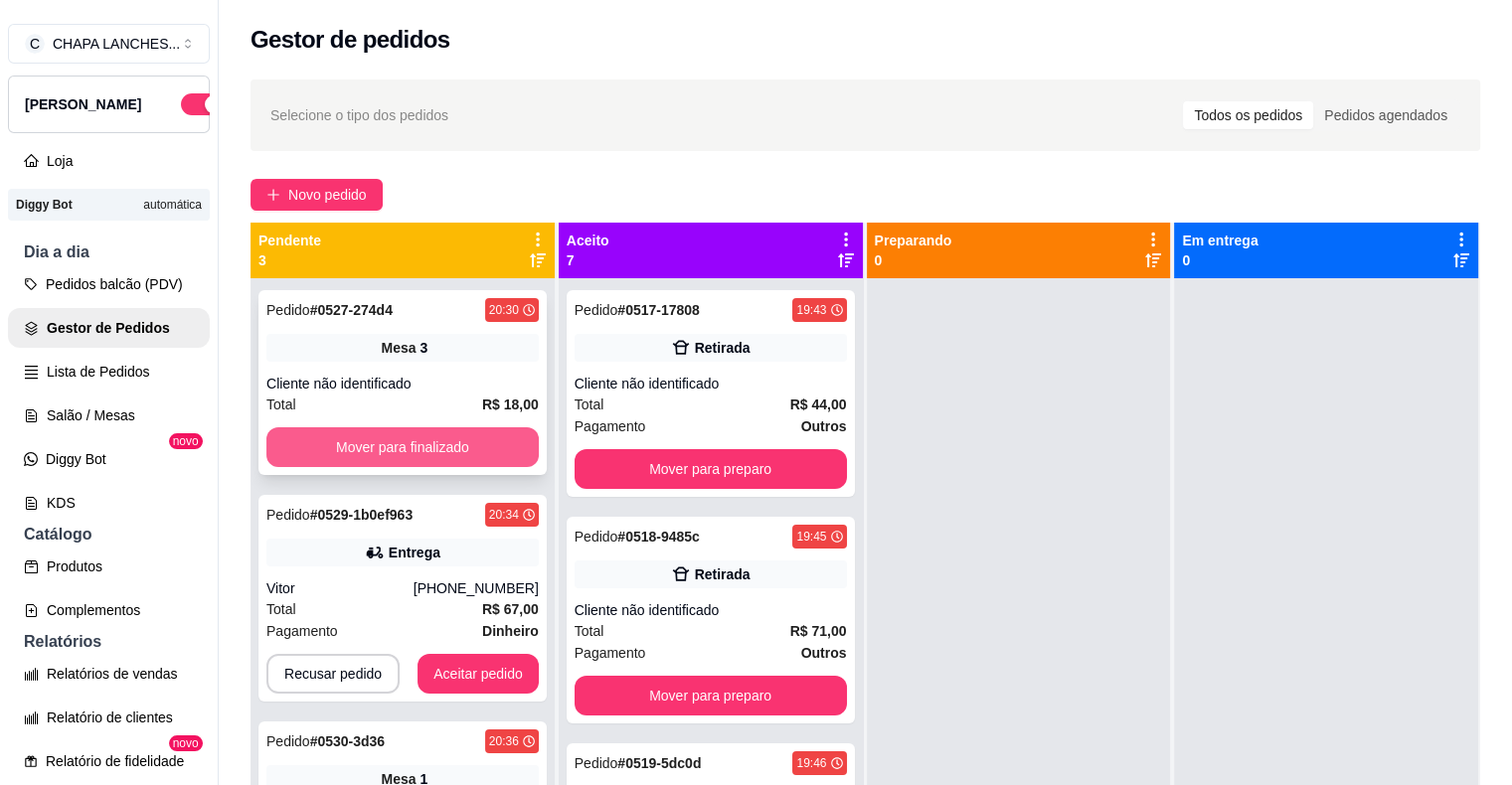 click on "Mover para finalizado" at bounding box center (403, 447) 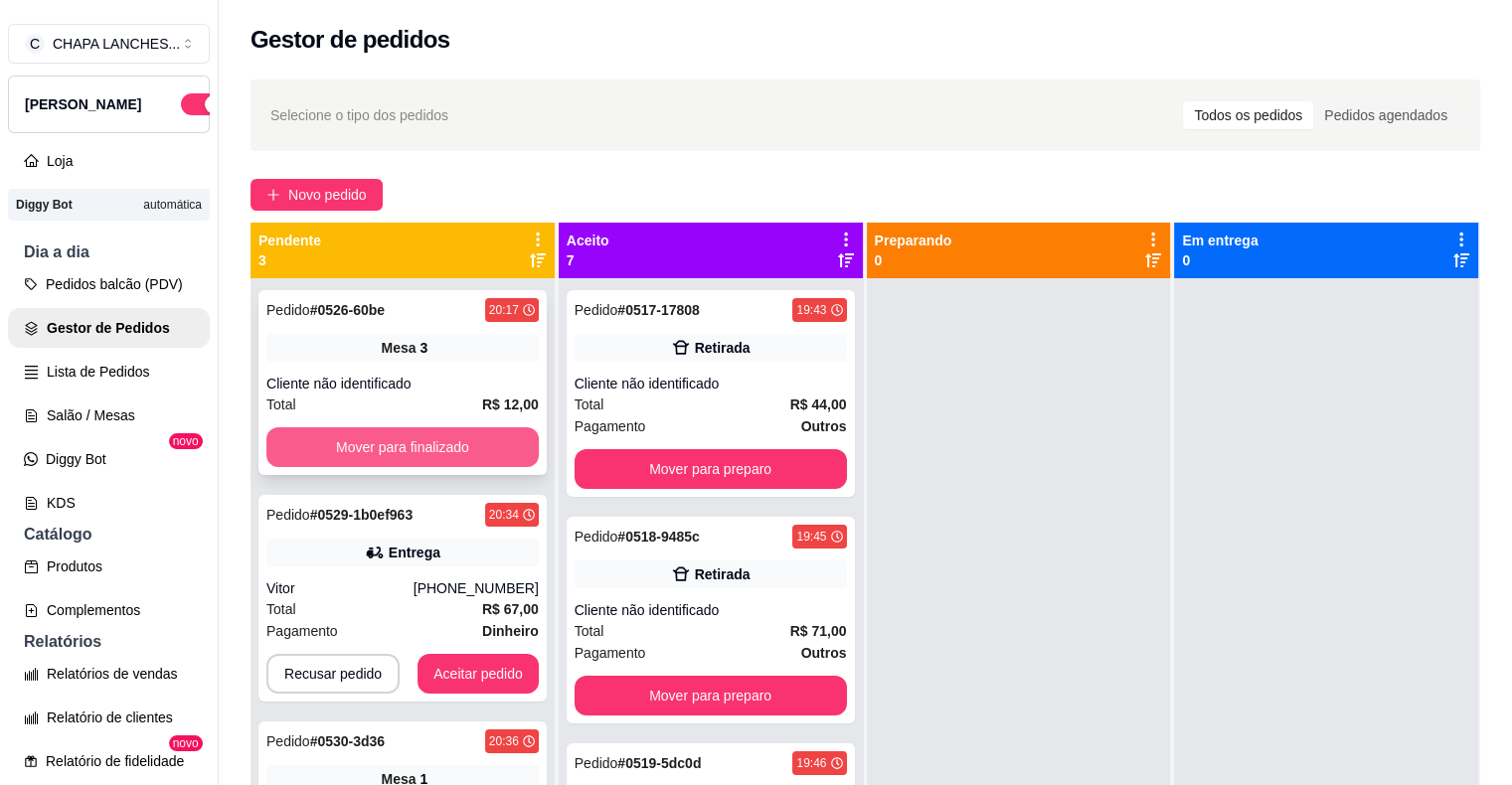 click on "Mover para finalizado" at bounding box center [403, 447] 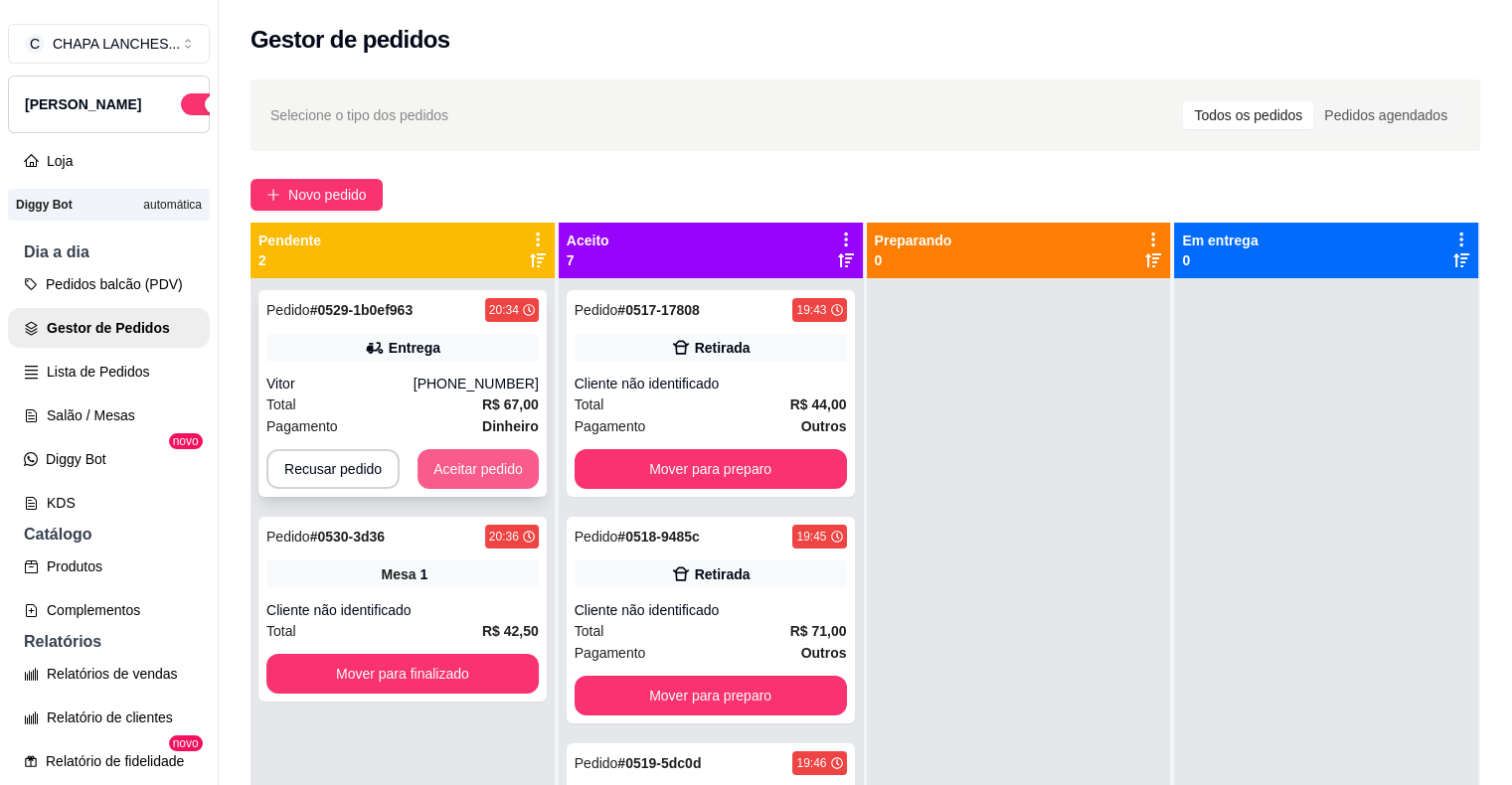 click on "Aceitar pedido" at bounding box center [478, 469] 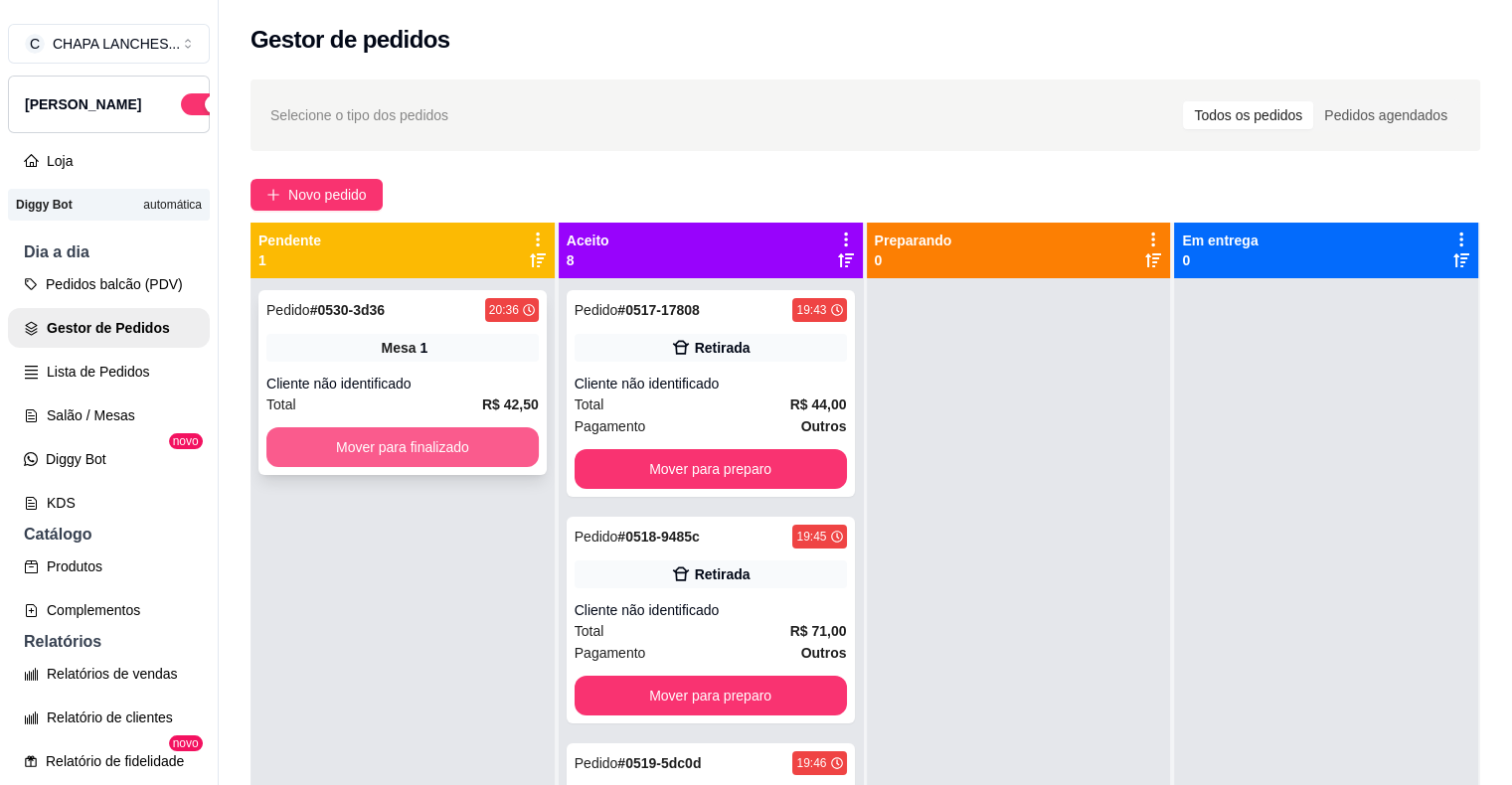 click on "Mover para finalizado" at bounding box center (403, 447) 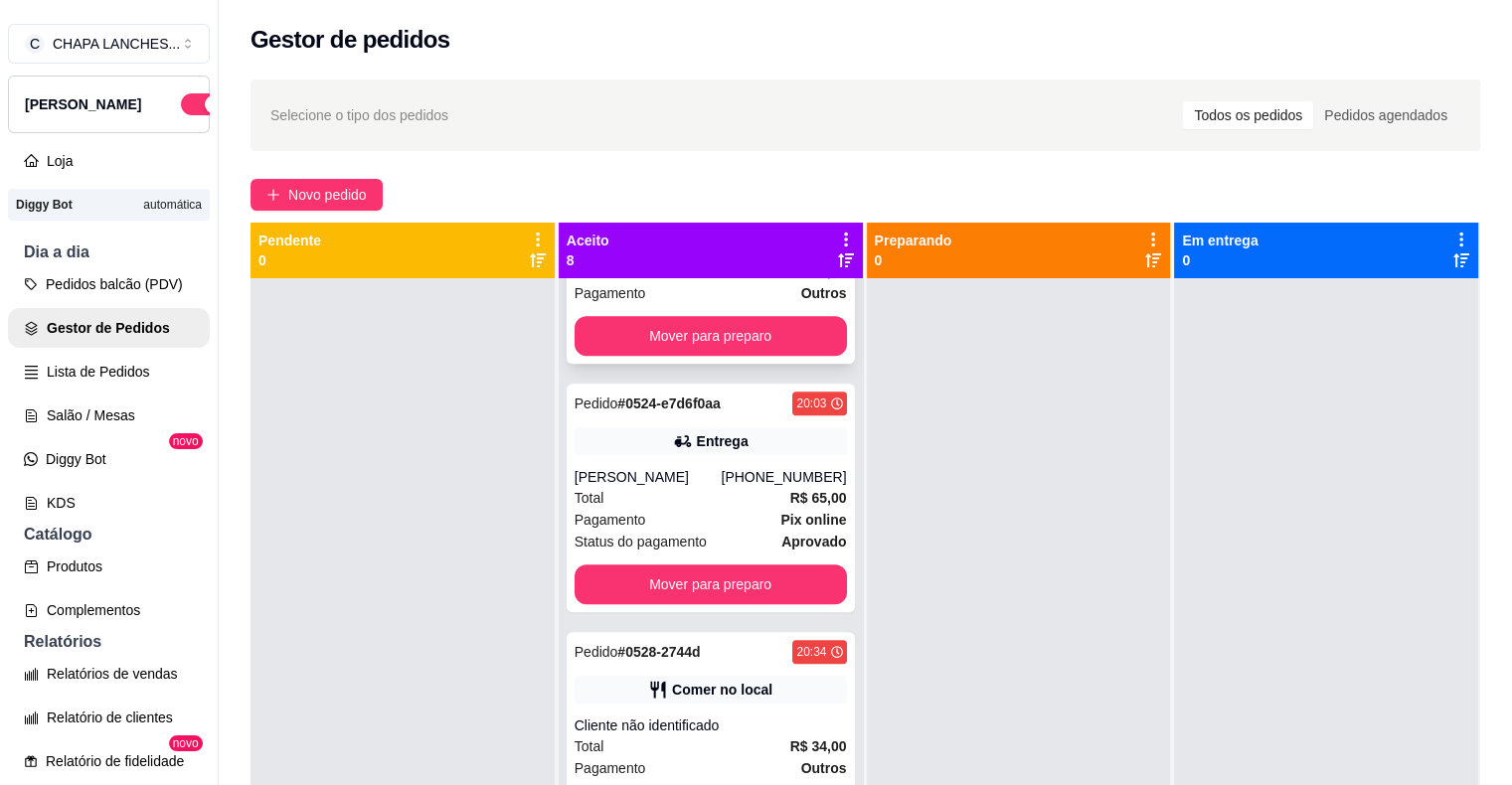 scroll, scrollTop: 1089, scrollLeft: 0, axis: vertical 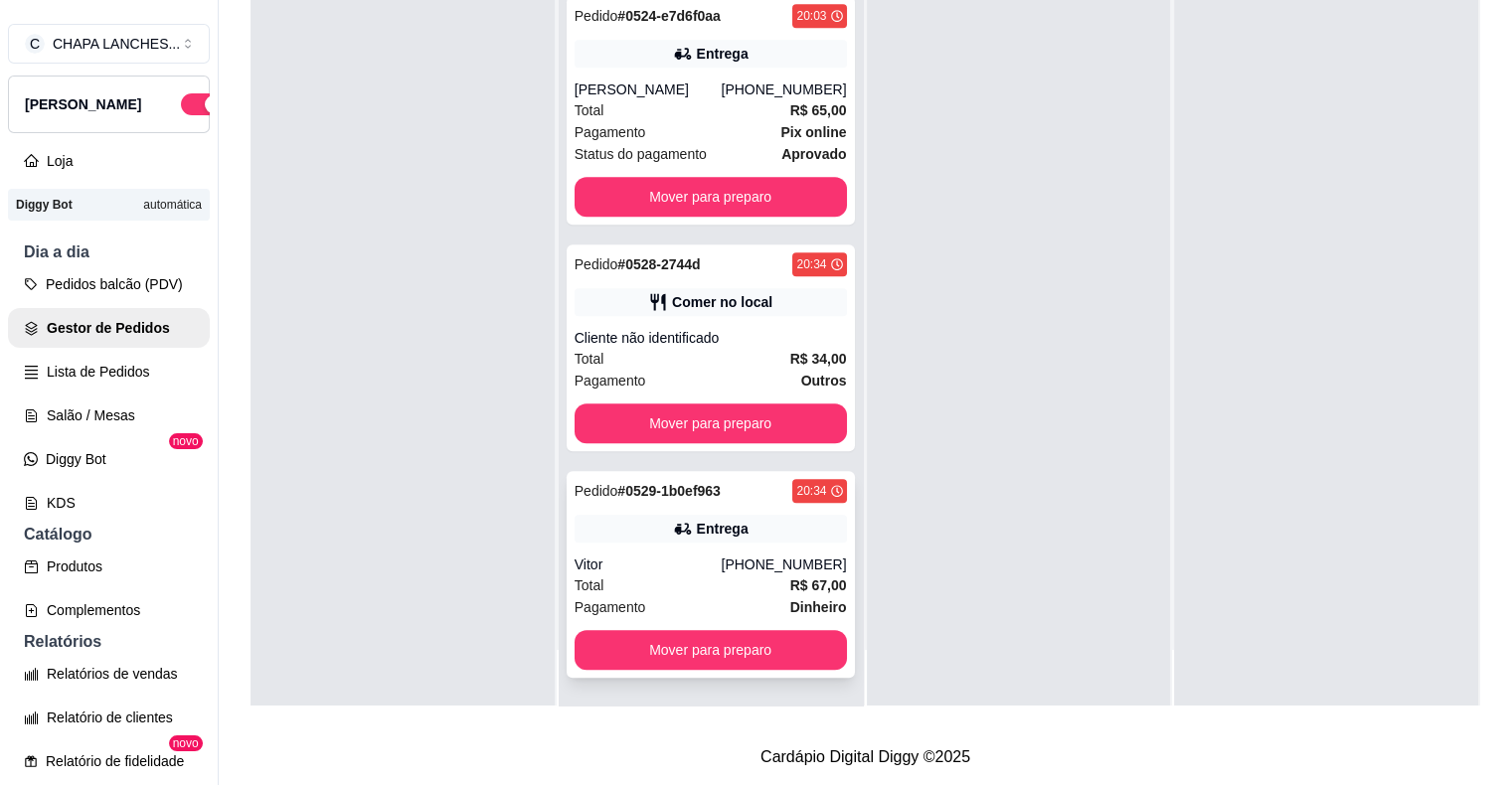 click on "Total R$ 67,00" at bounding box center (711, 585) 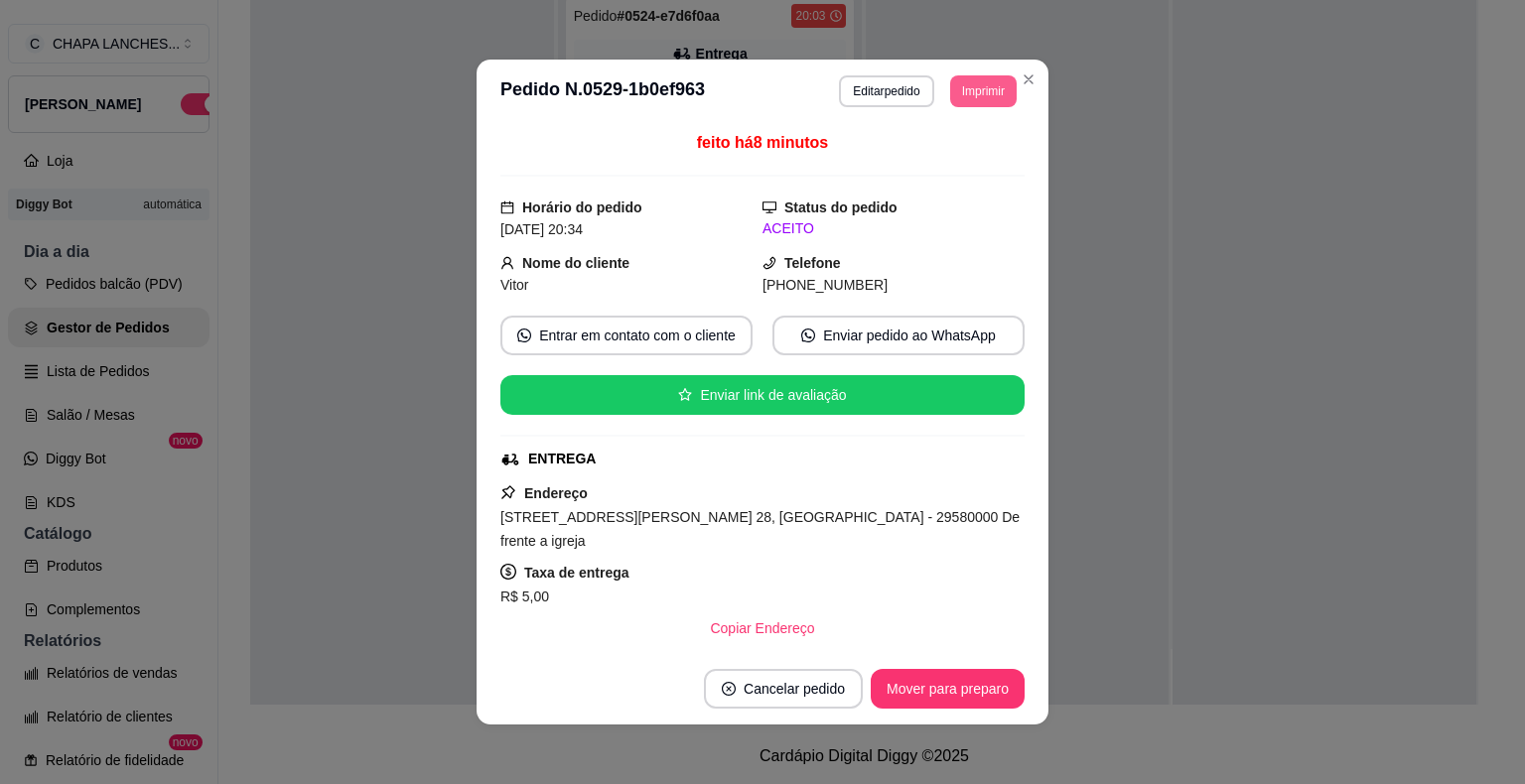 click on "Imprimir" at bounding box center (983, 91) 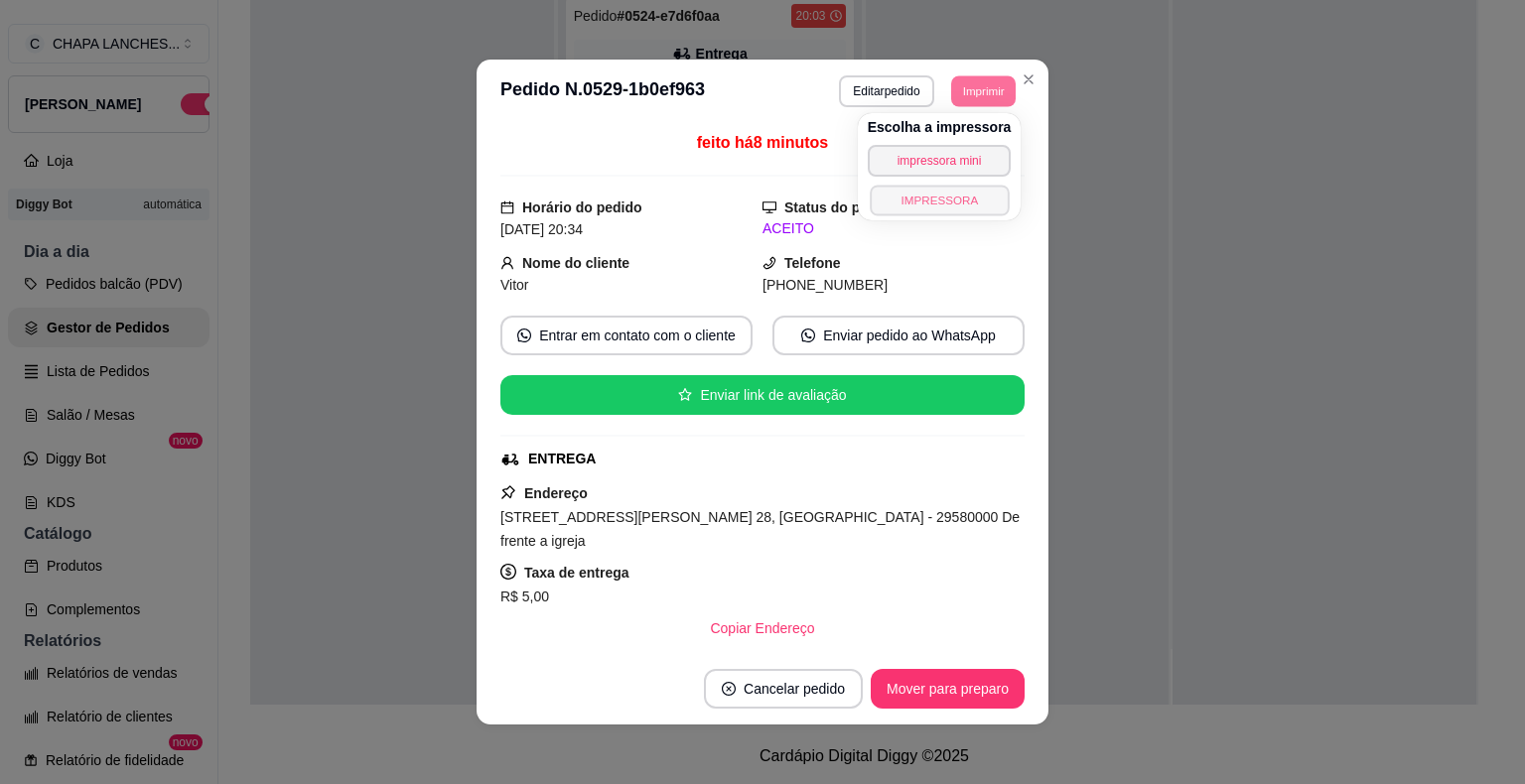 click on "IMPRESSORA" at bounding box center [939, 199] 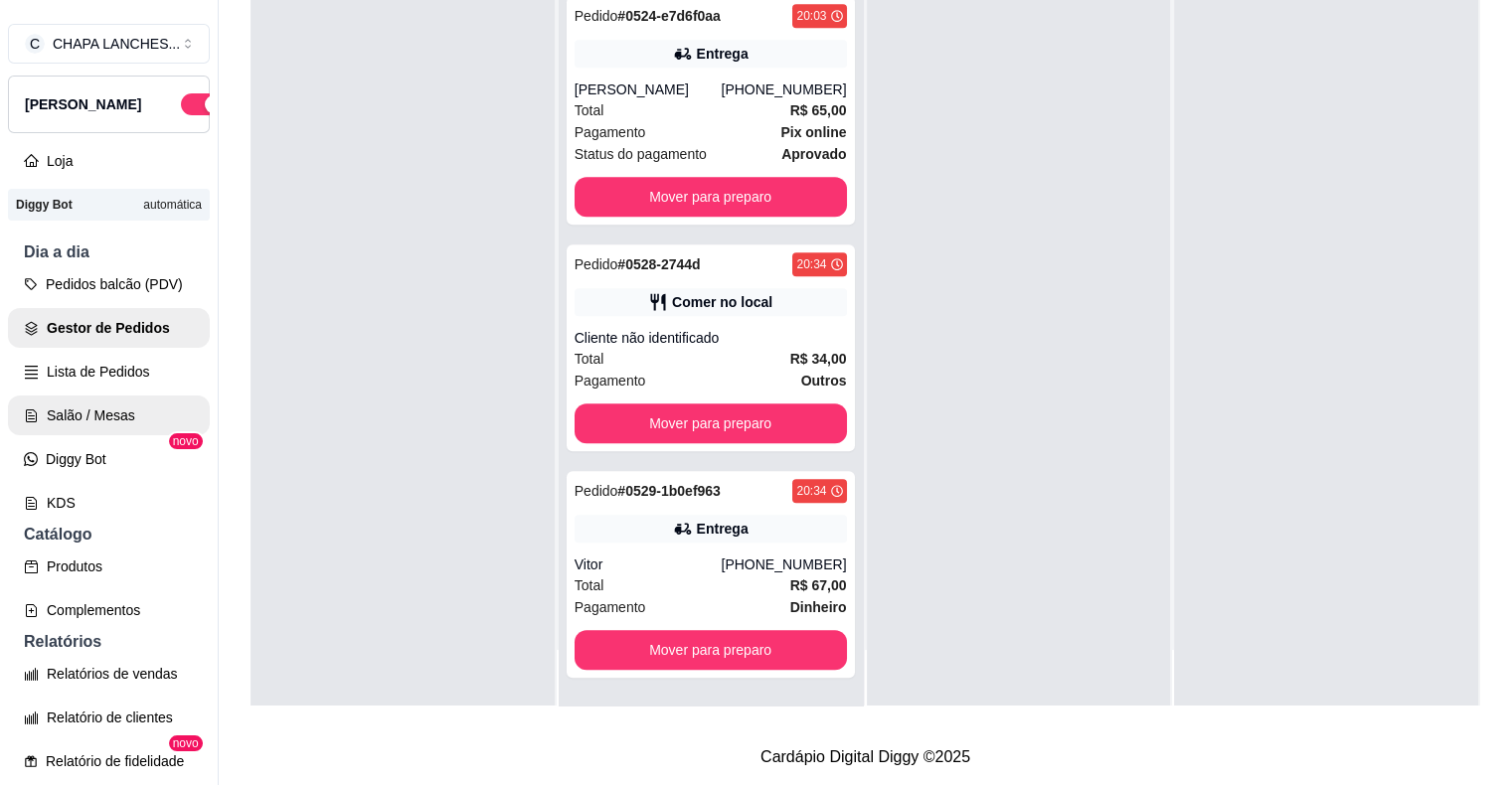 click on "Salão / Mesas" at bounding box center (108, 415) 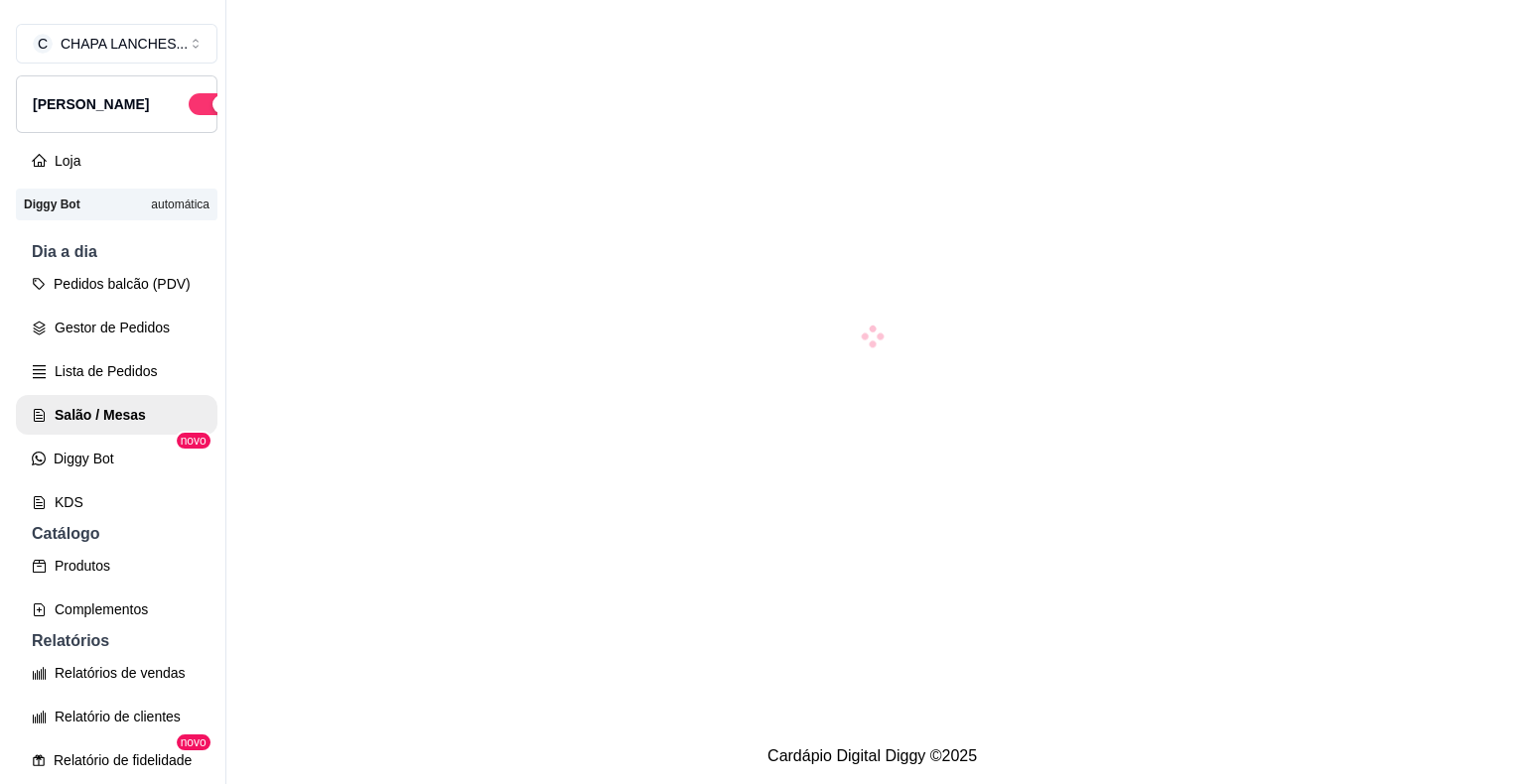 scroll, scrollTop: 0, scrollLeft: 0, axis: both 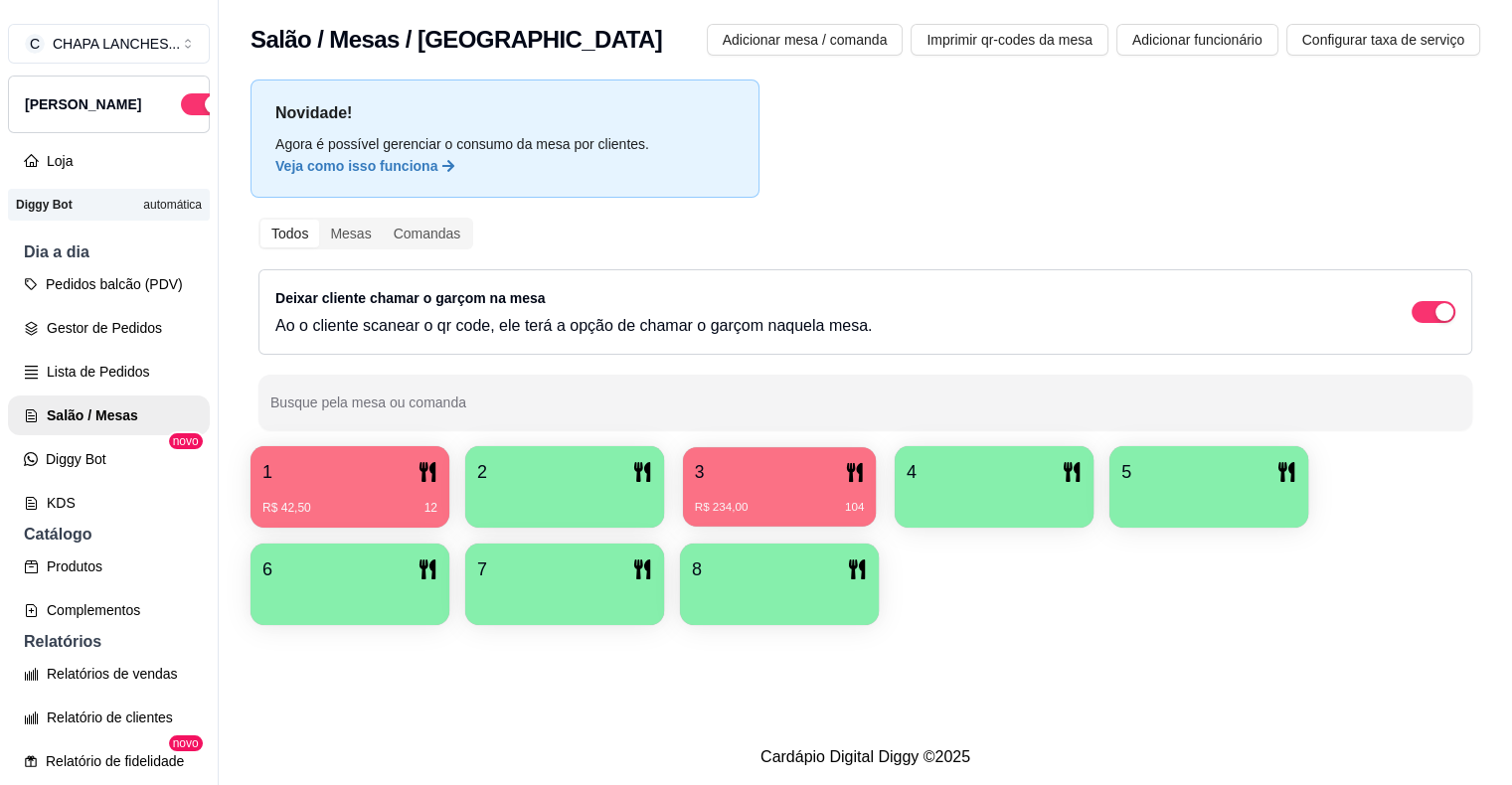 click on "3" at bounding box center [779, 472] 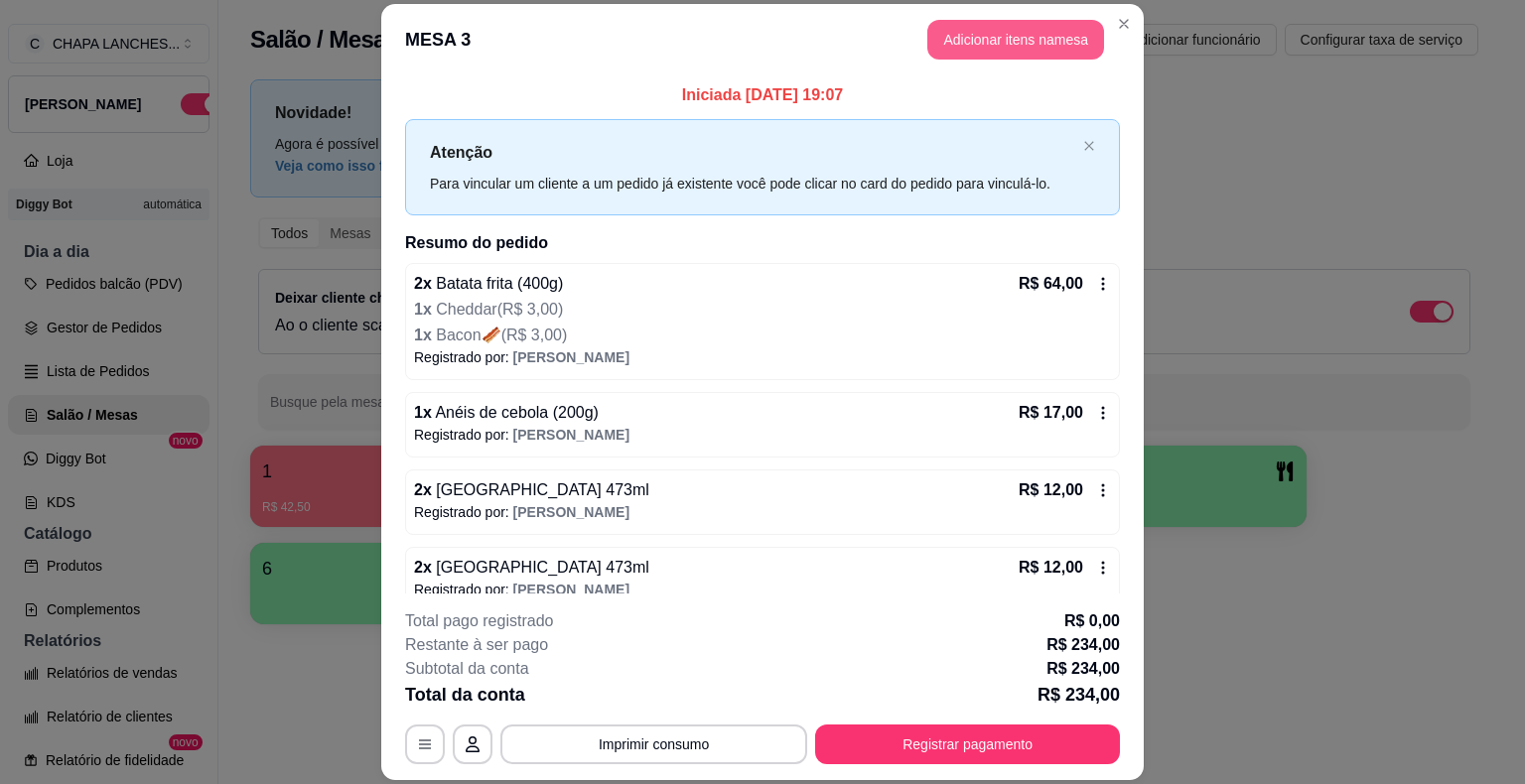click on "Adicionar itens na  mesa" at bounding box center [1016, 40] 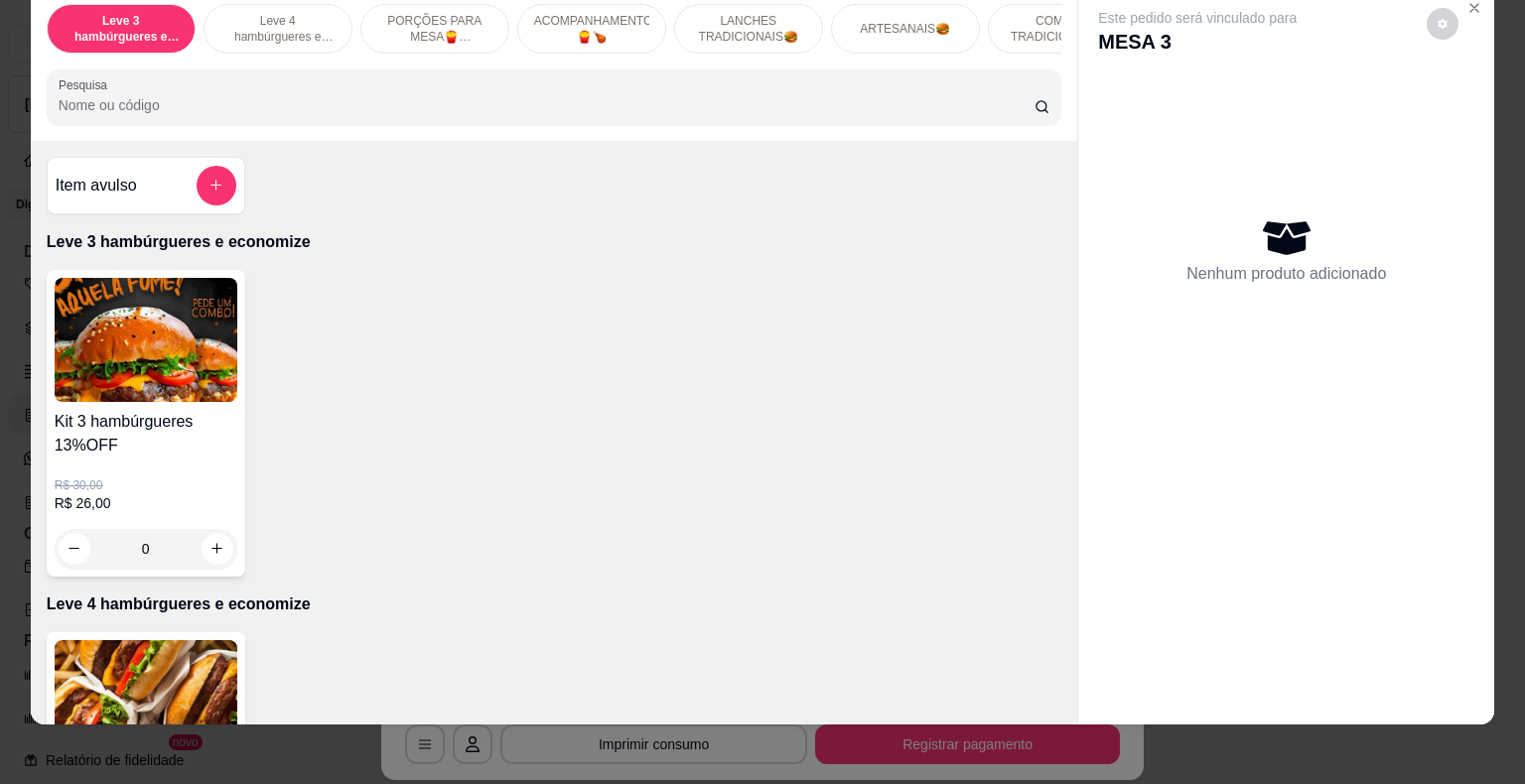 scroll, scrollTop: 48, scrollLeft: 0, axis: vertical 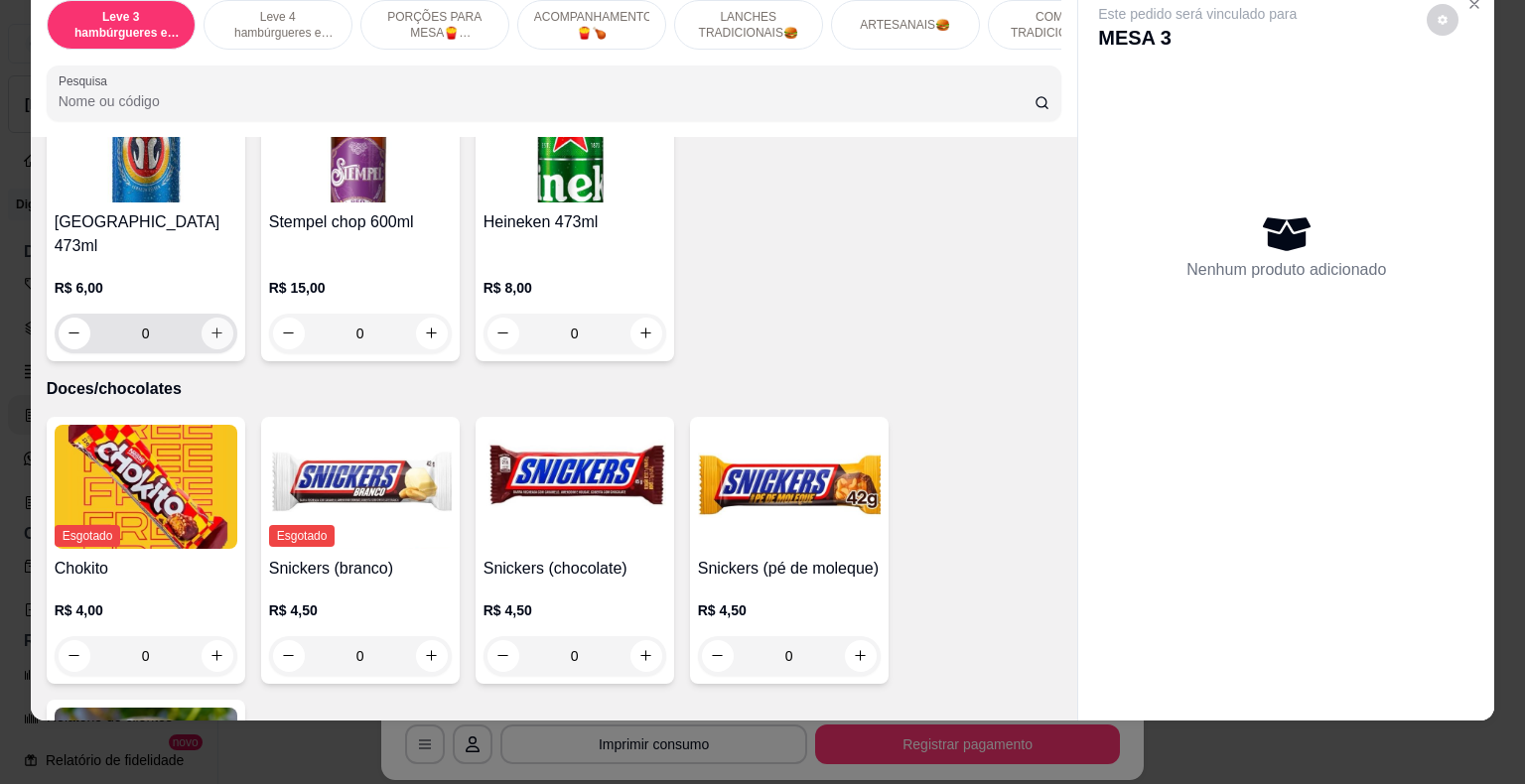 click at bounding box center [217, 333] 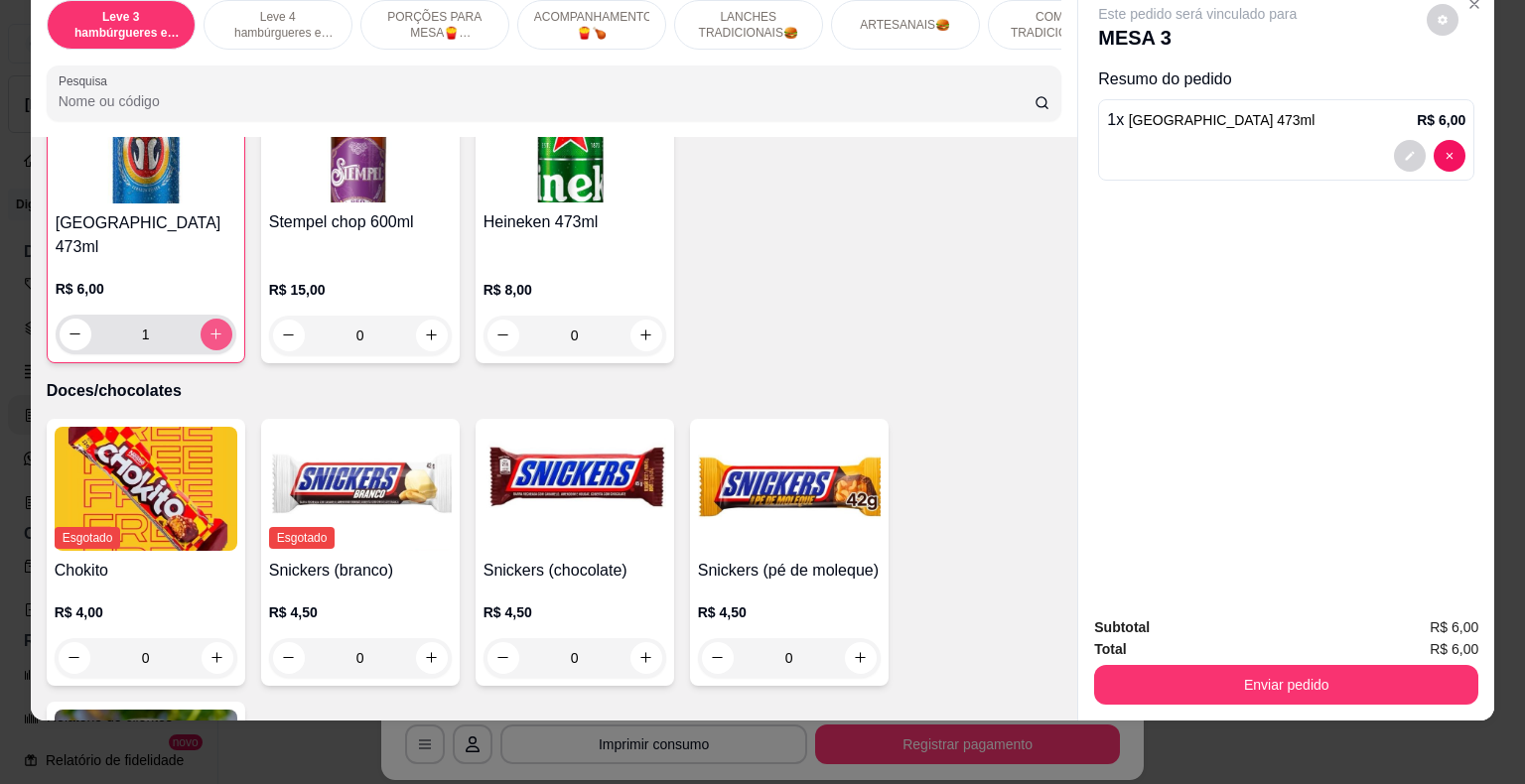 scroll, scrollTop: 6054, scrollLeft: 0, axis: vertical 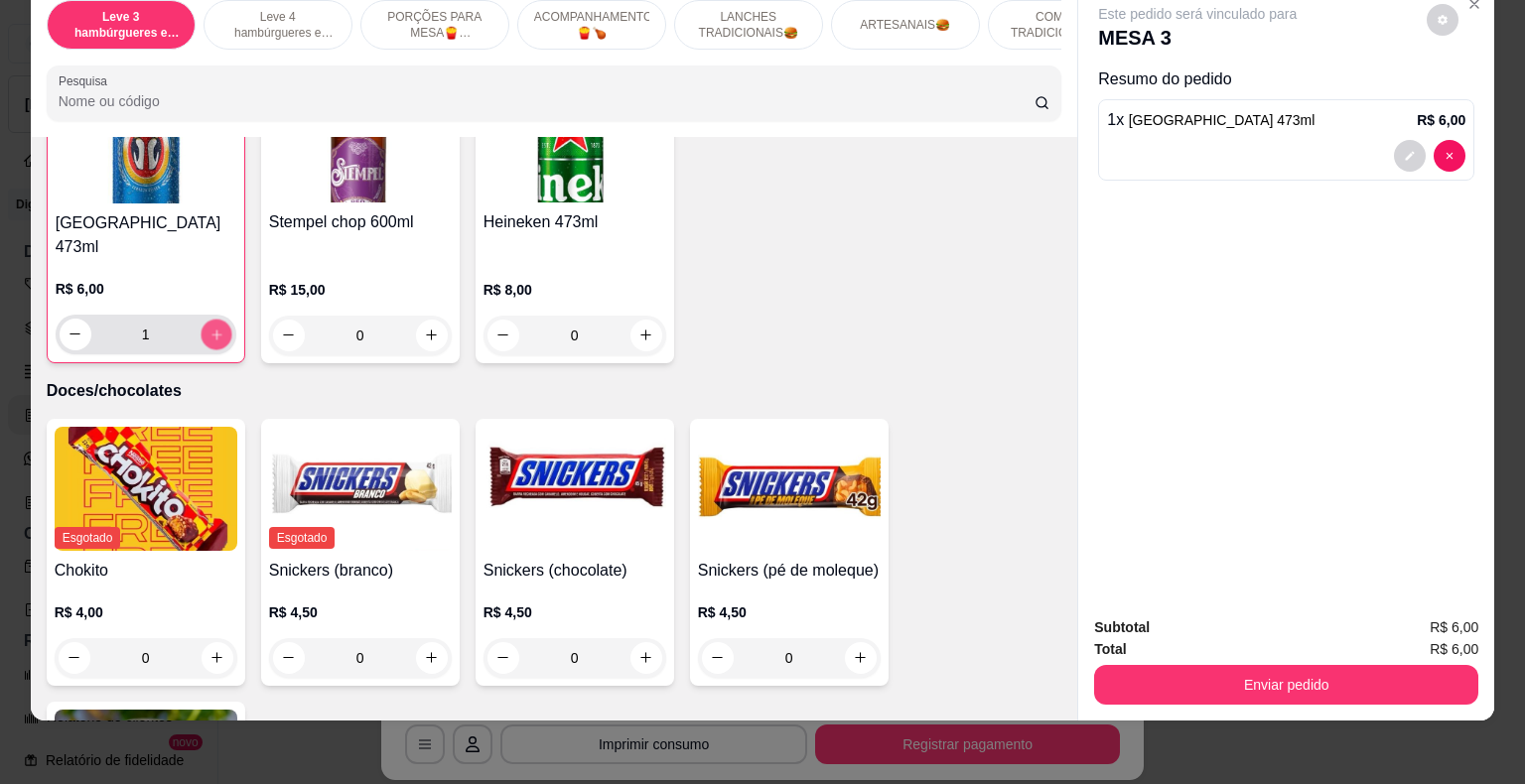 click at bounding box center (215, 333) 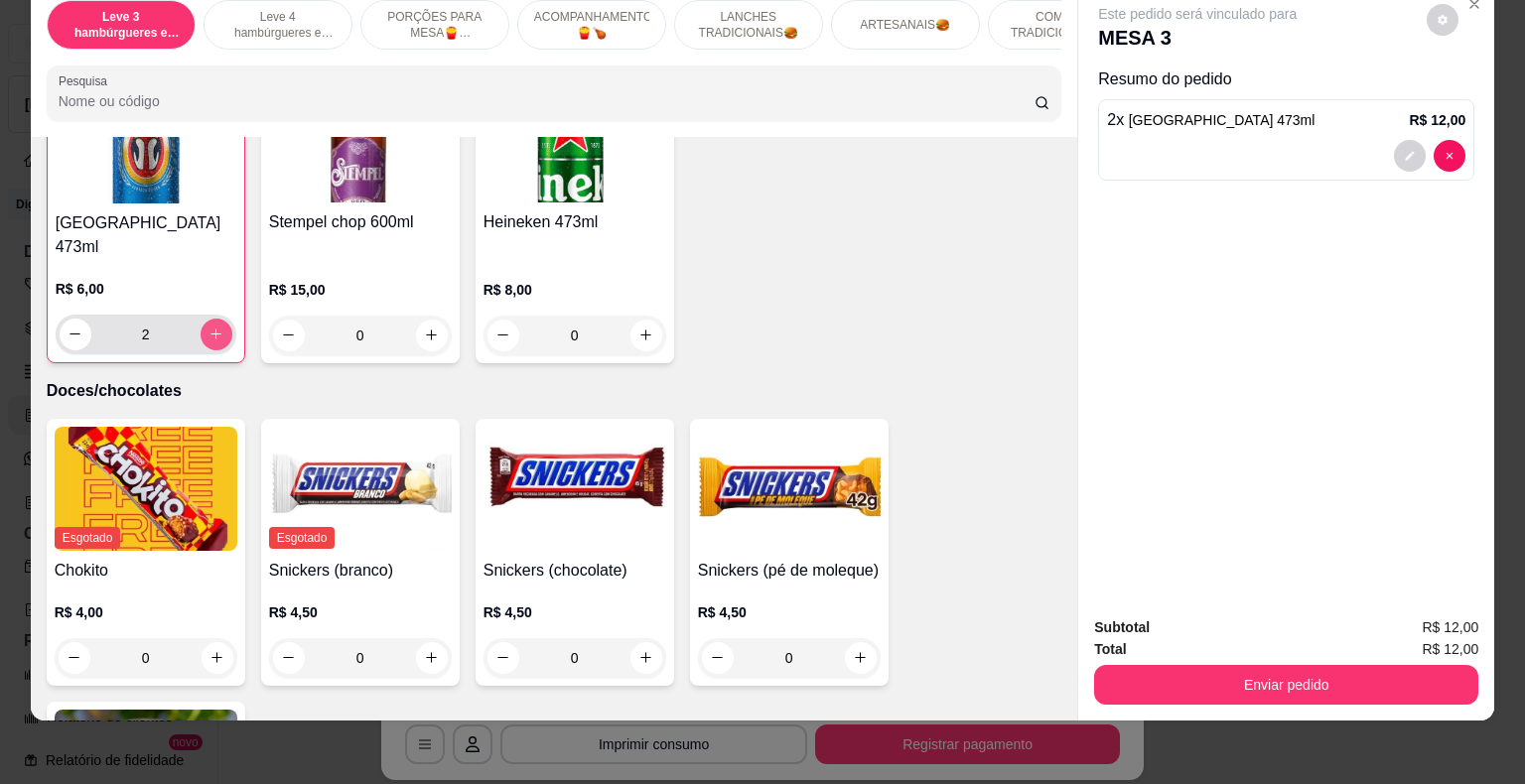 click at bounding box center [216, 334] 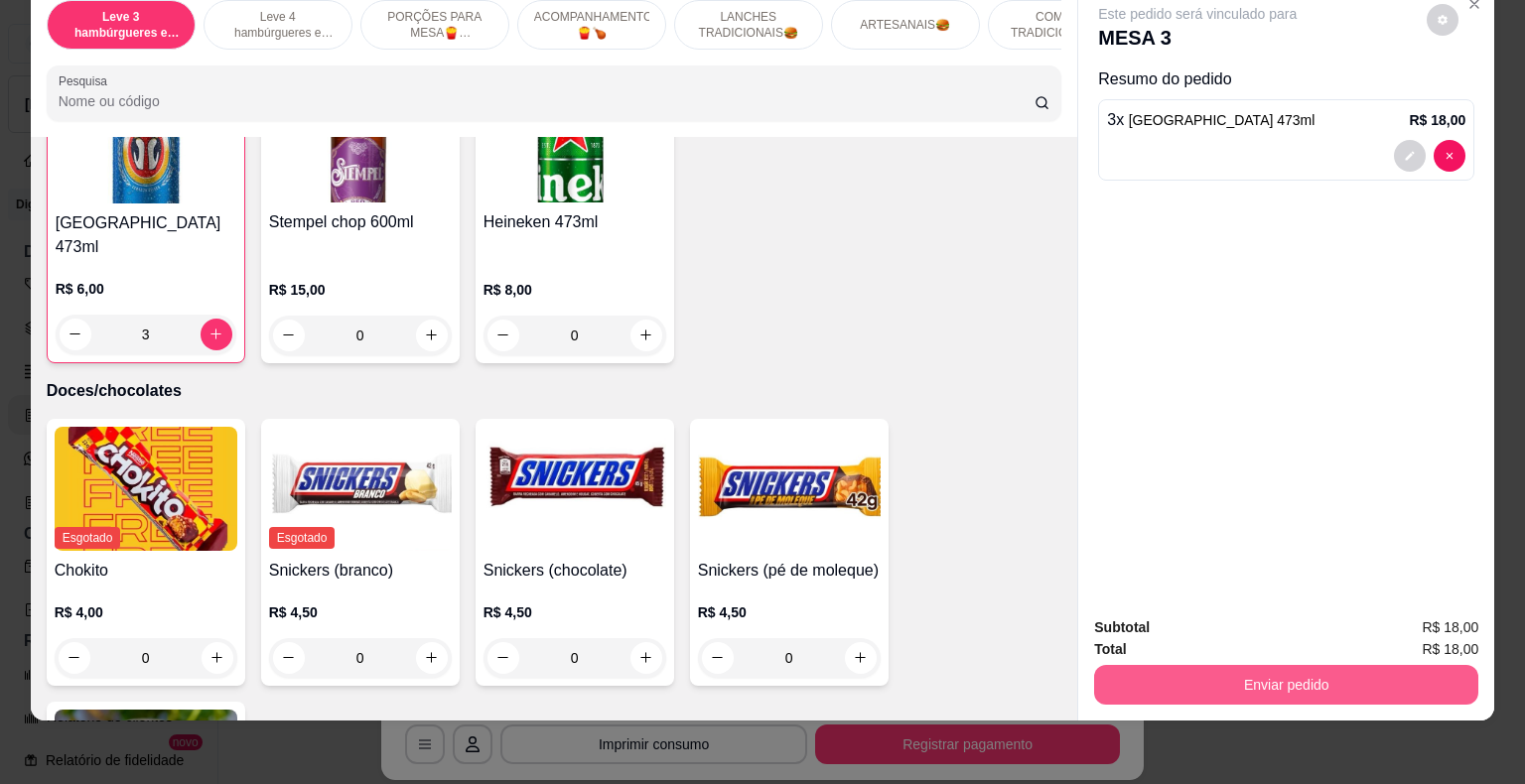click on "Enviar pedido" at bounding box center [1286, 685] 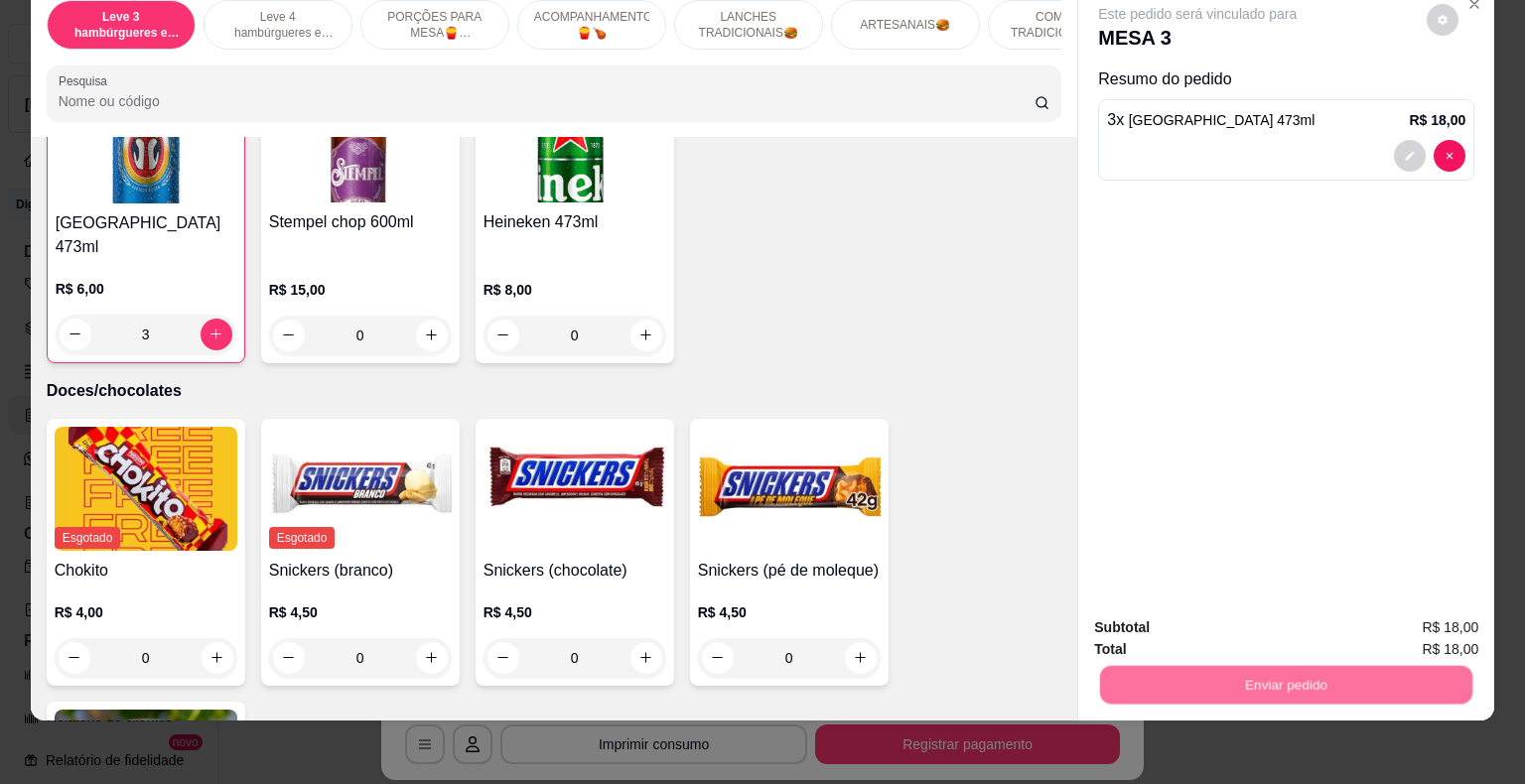 click on "Não registrar e enviar pedido" at bounding box center [1220, 621] 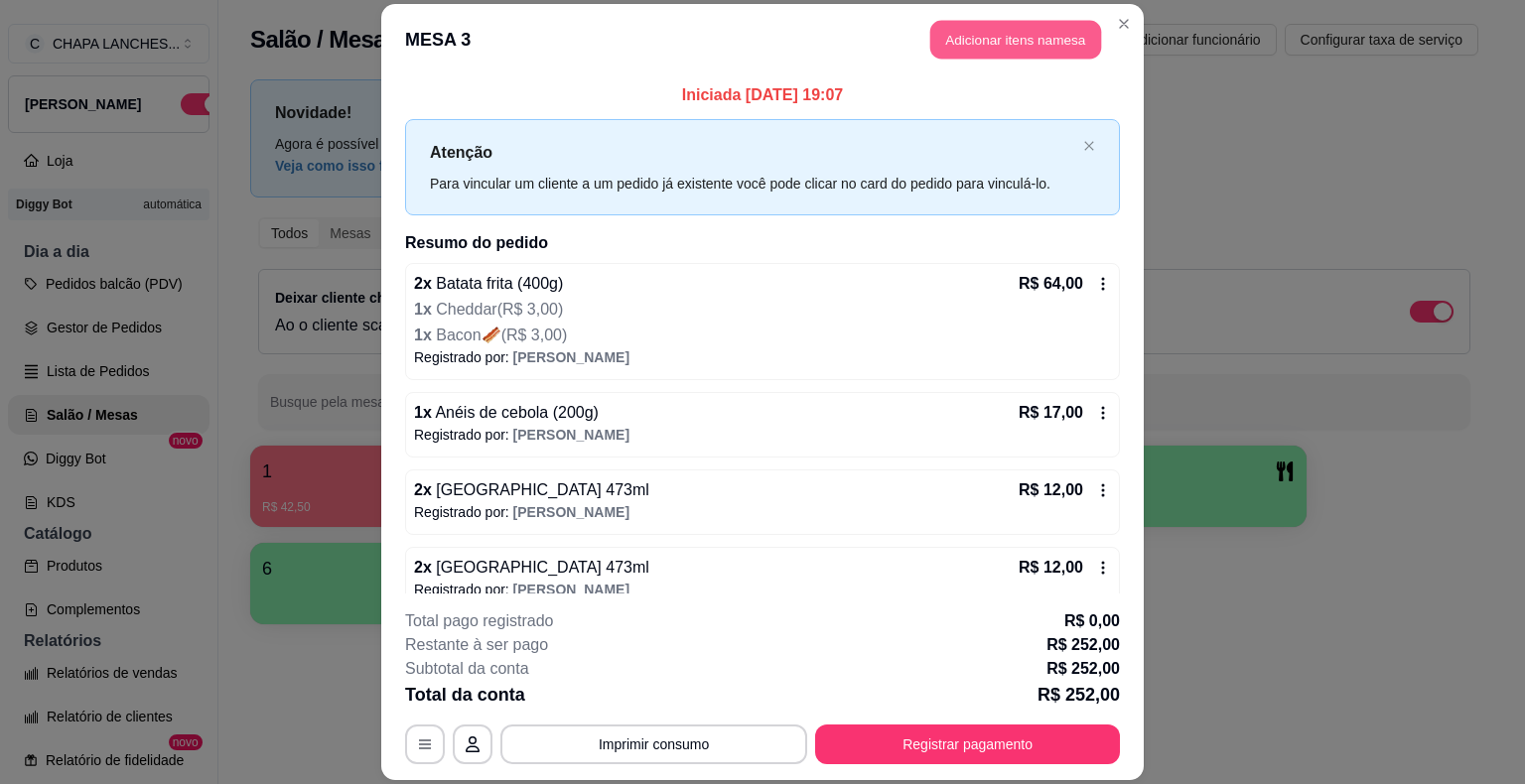 click on "Adicionar itens na  mesa" at bounding box center (1016, 40) 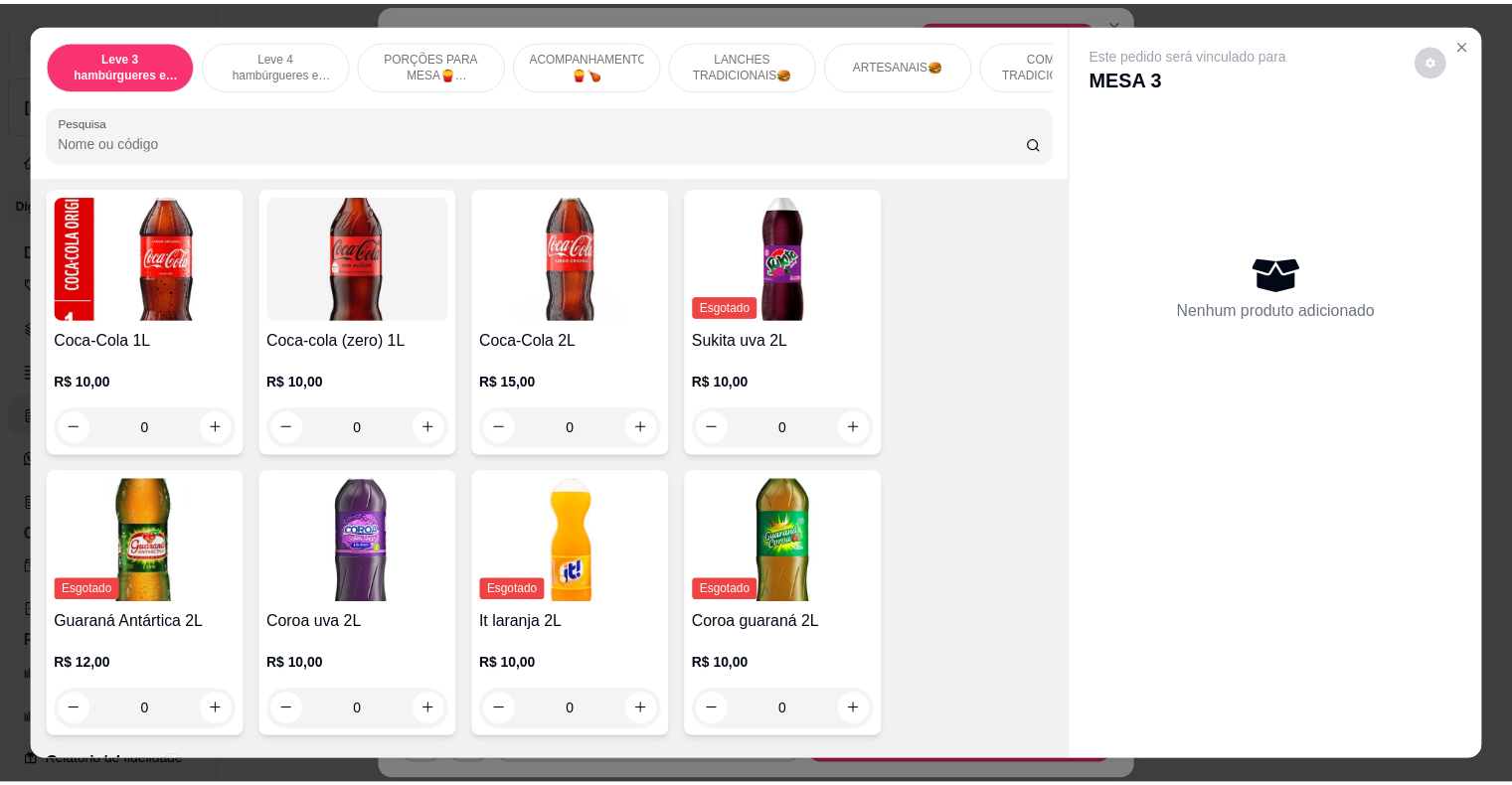 scroll, scrollTop: 5366, scrollLeft: 0, axis: vertical 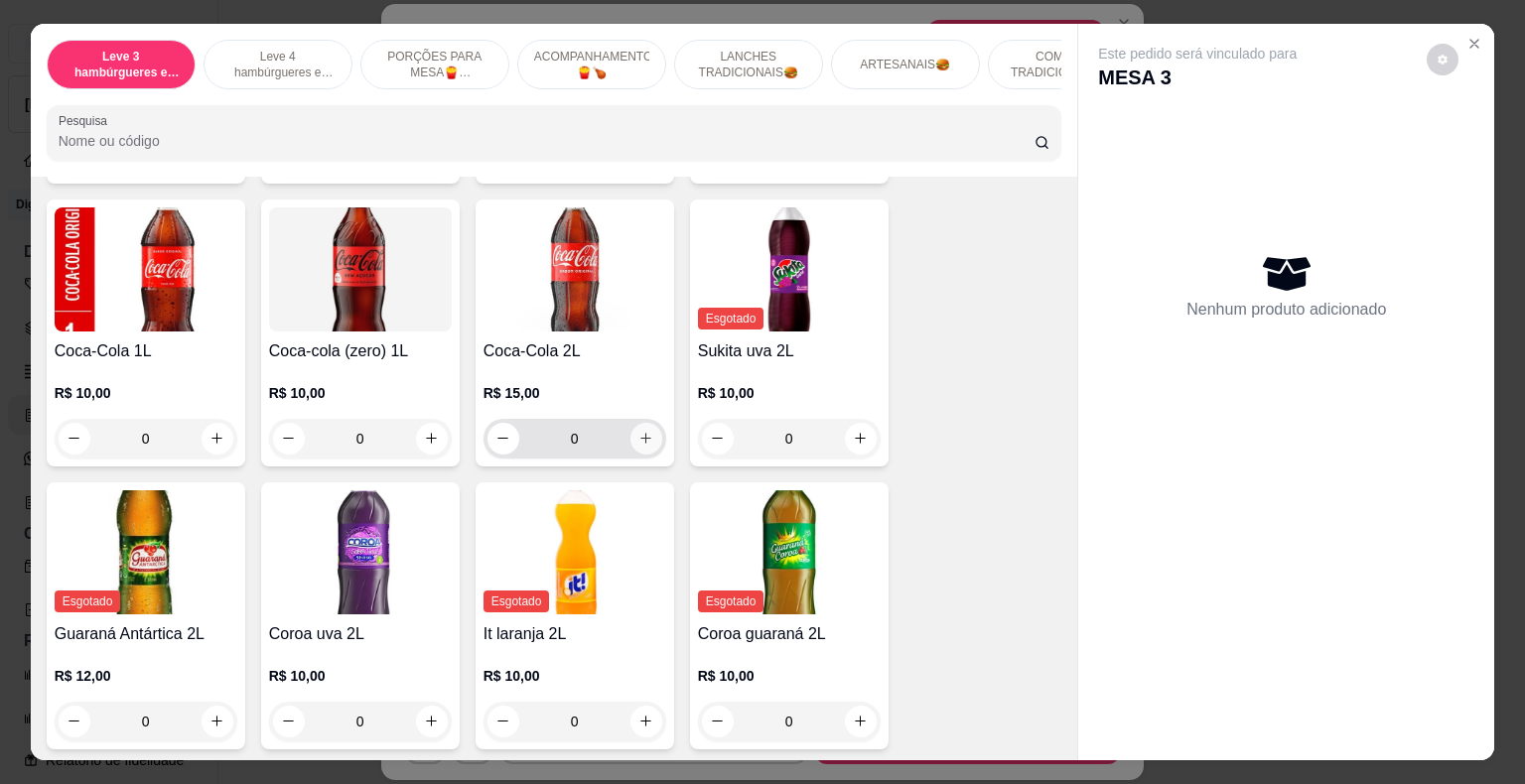 click 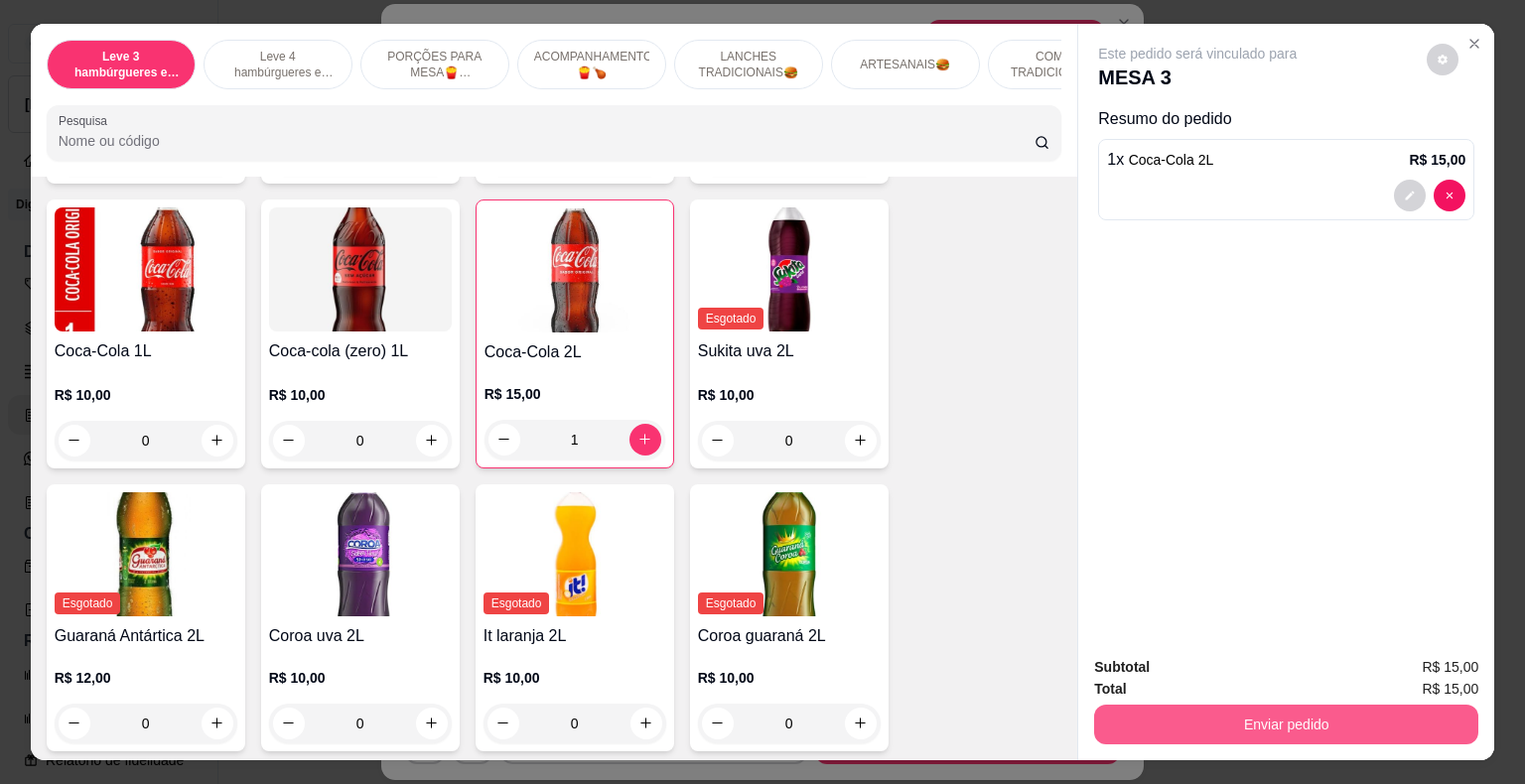 click on "Enviar pedido" at bounding box center [1286, 724] 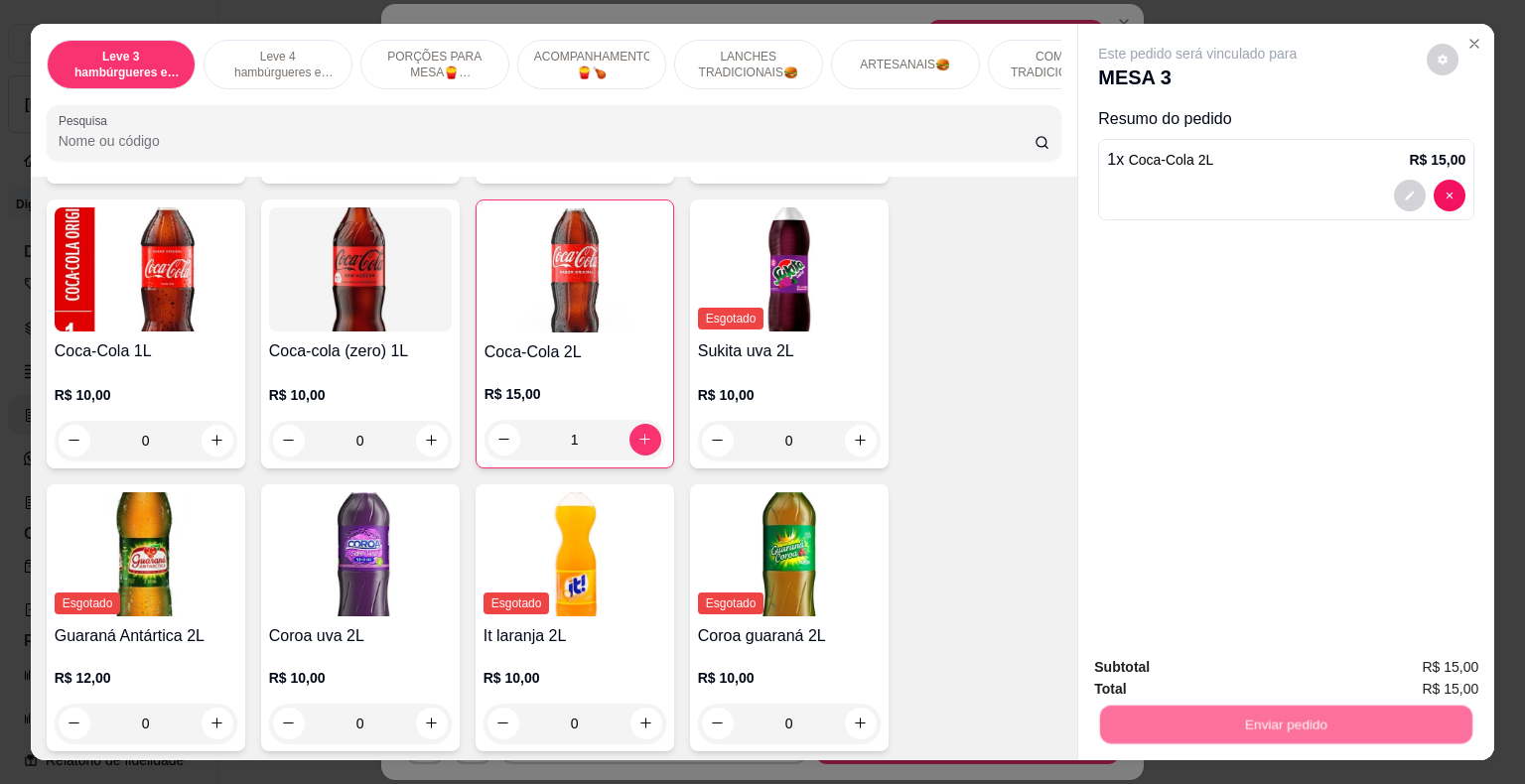 click on "Não registrar e enviar pedido" at bounding box center (1220, 669) 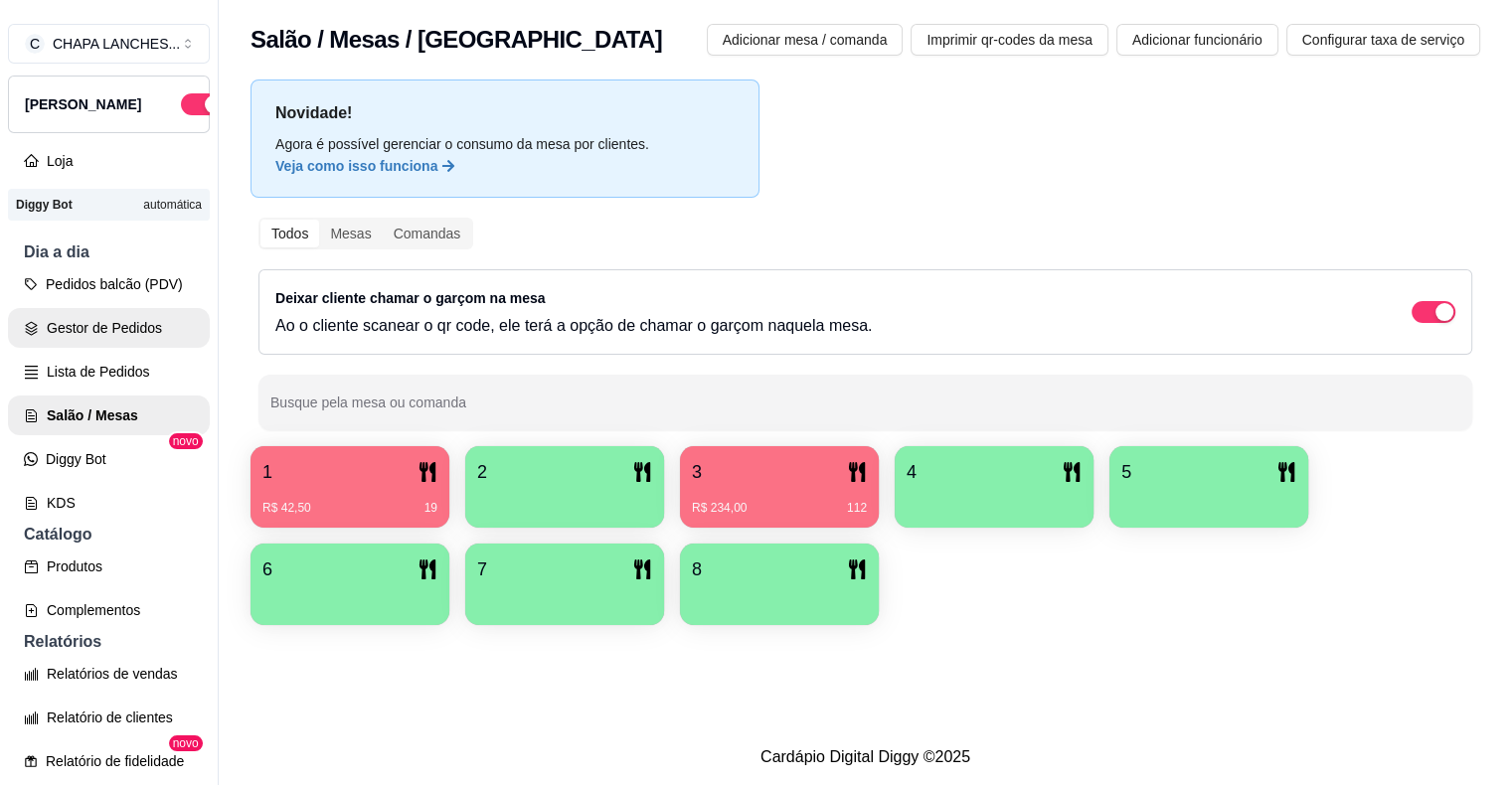 click on "Gestor de Pedidos" at bounding box center [108, 328] 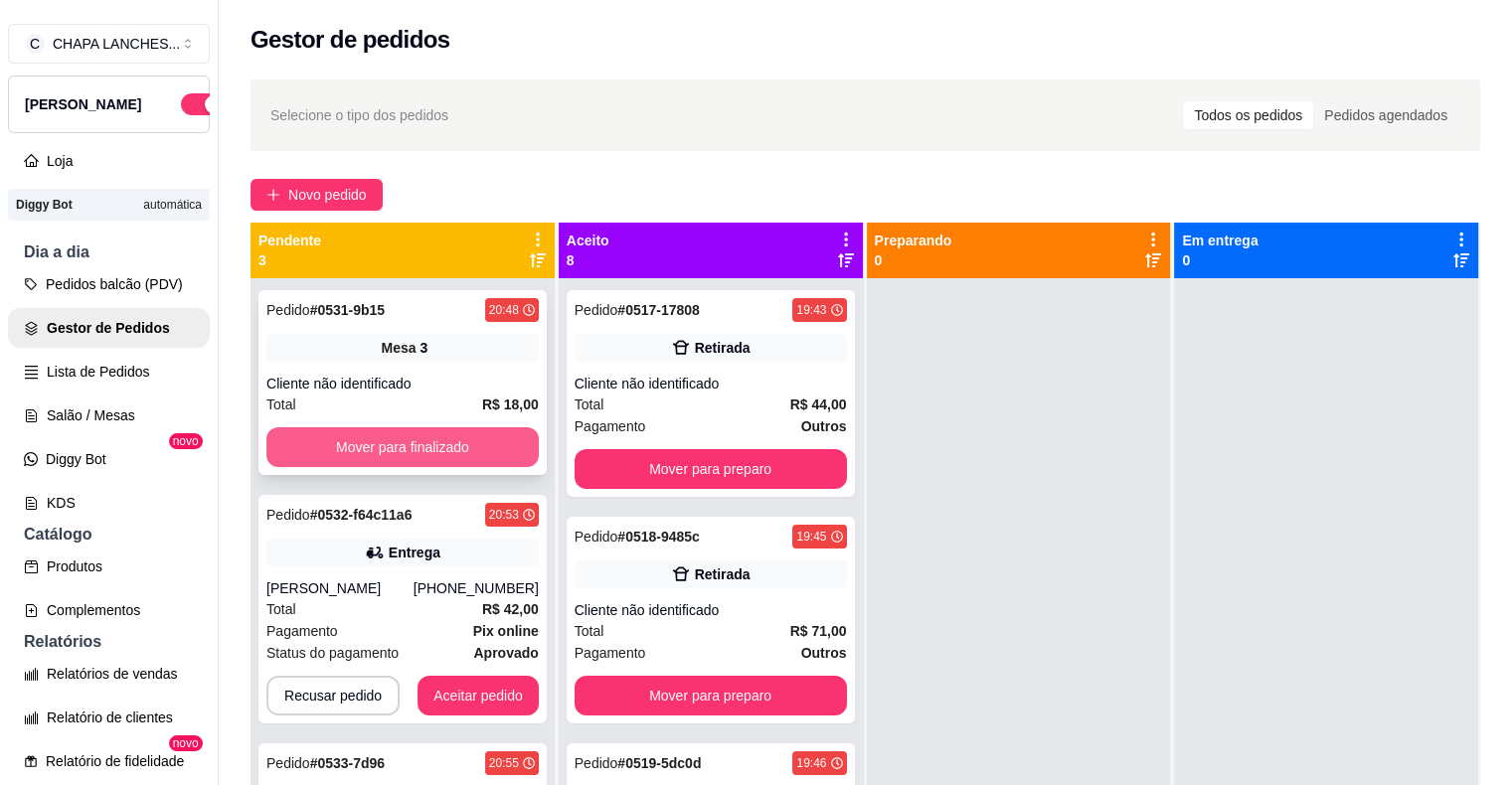 click on "Mover para finalizado" at bounding box center [403, 447] 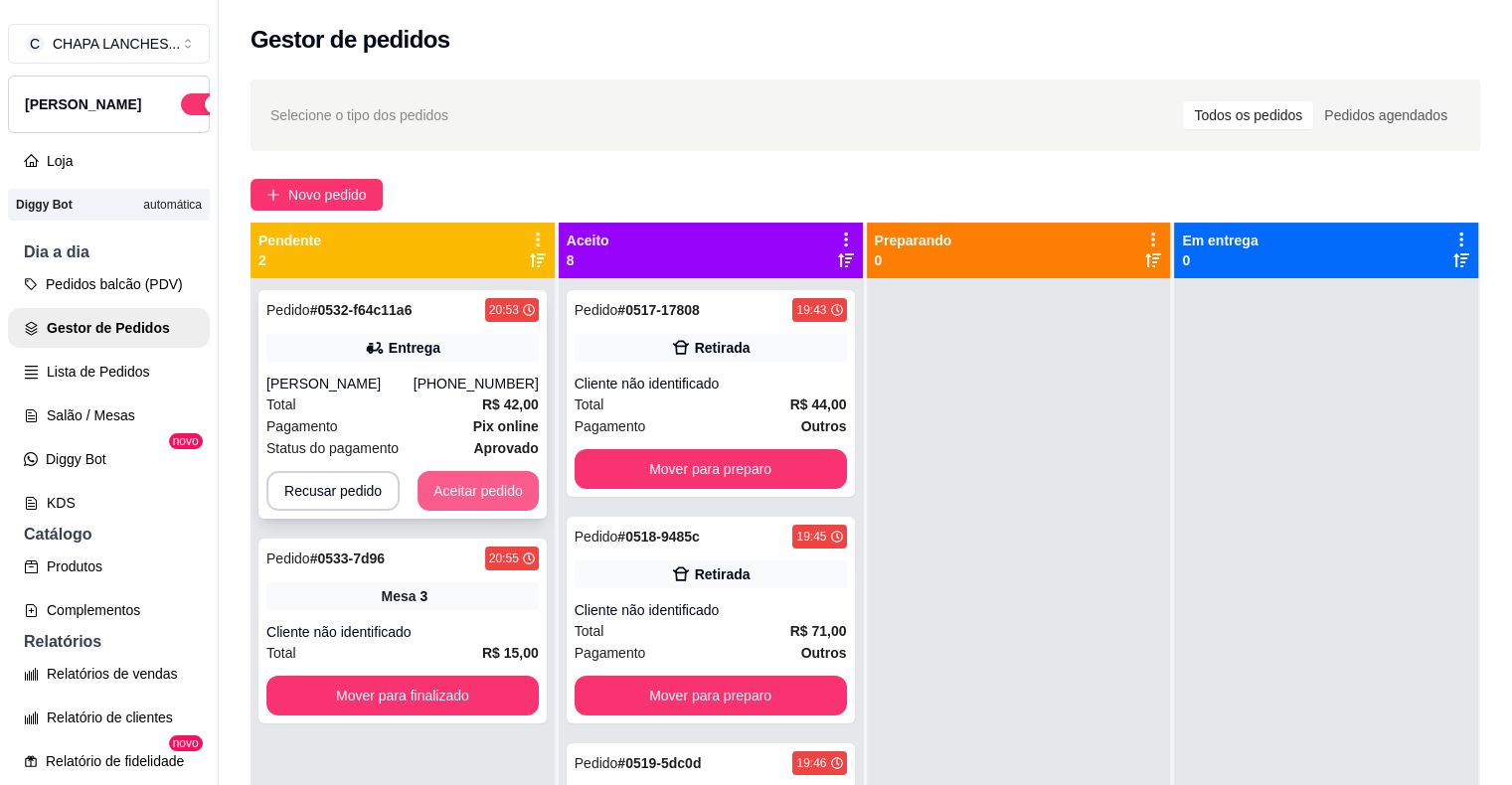 click on "Aceitar pedido" at bounding box center [478, 491] 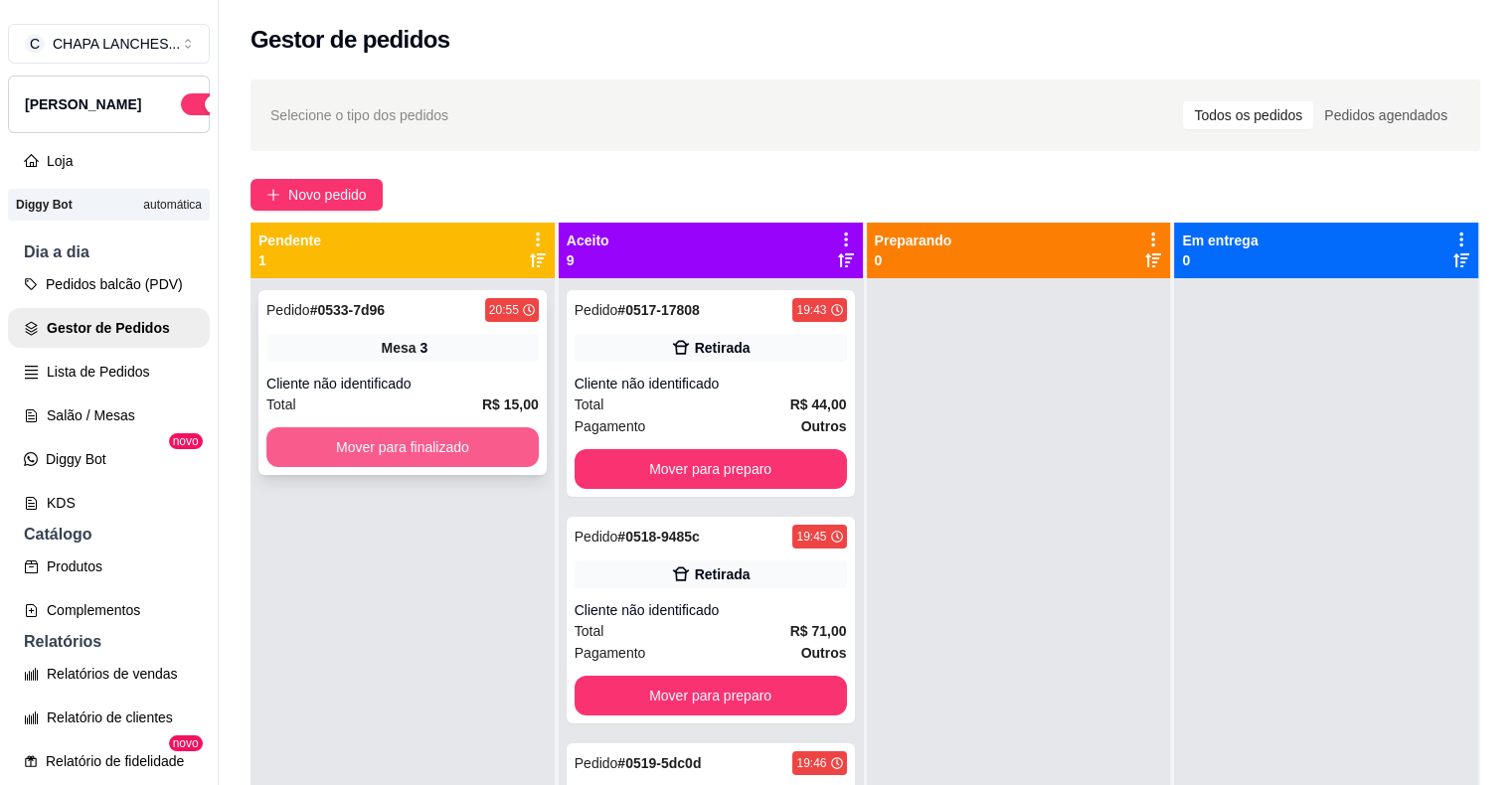 click on "Mover para finalizado" at bounding box center (403, 447) 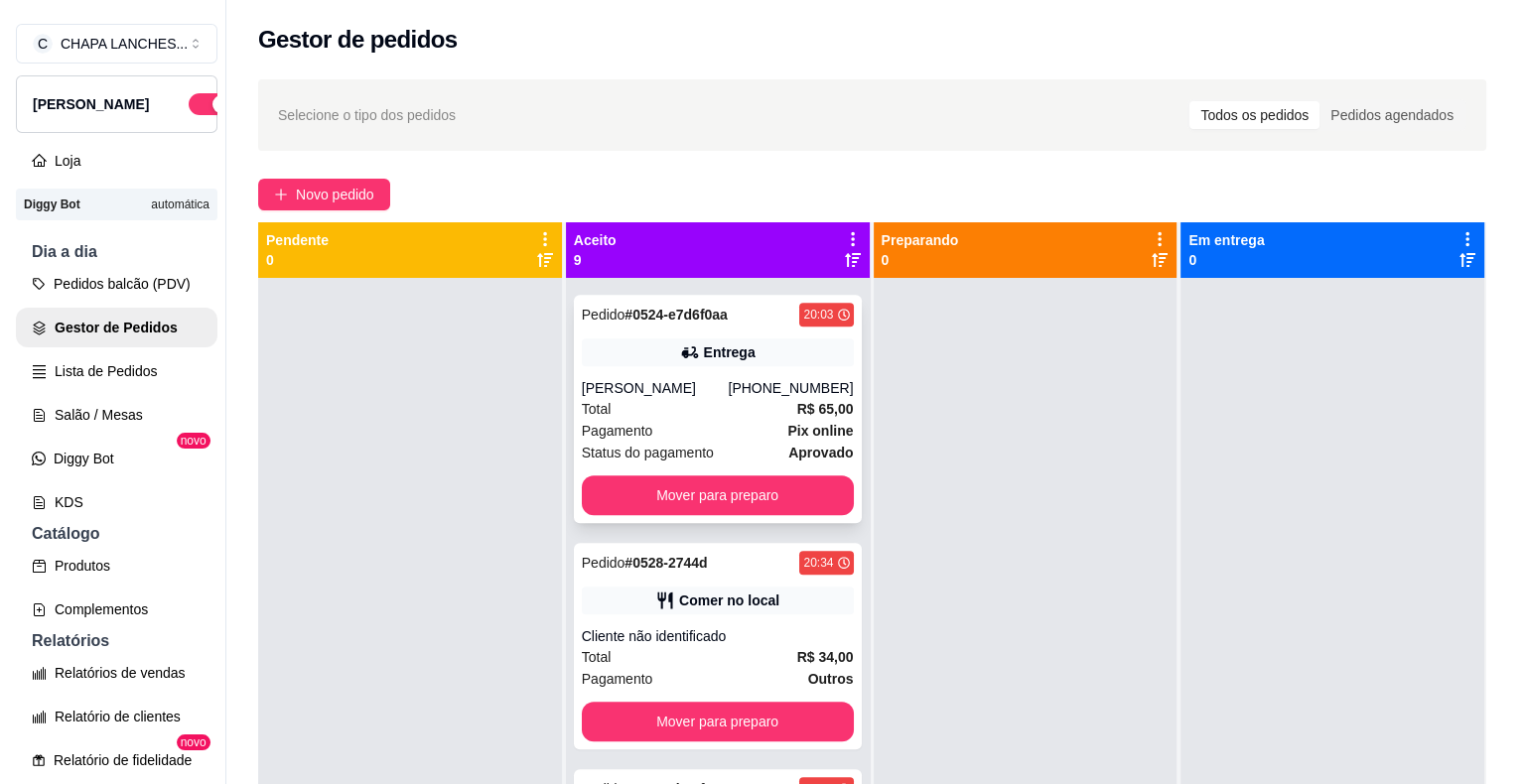 scroll, scrollTop: 1092, scrollLeft: 0, axis: vertical 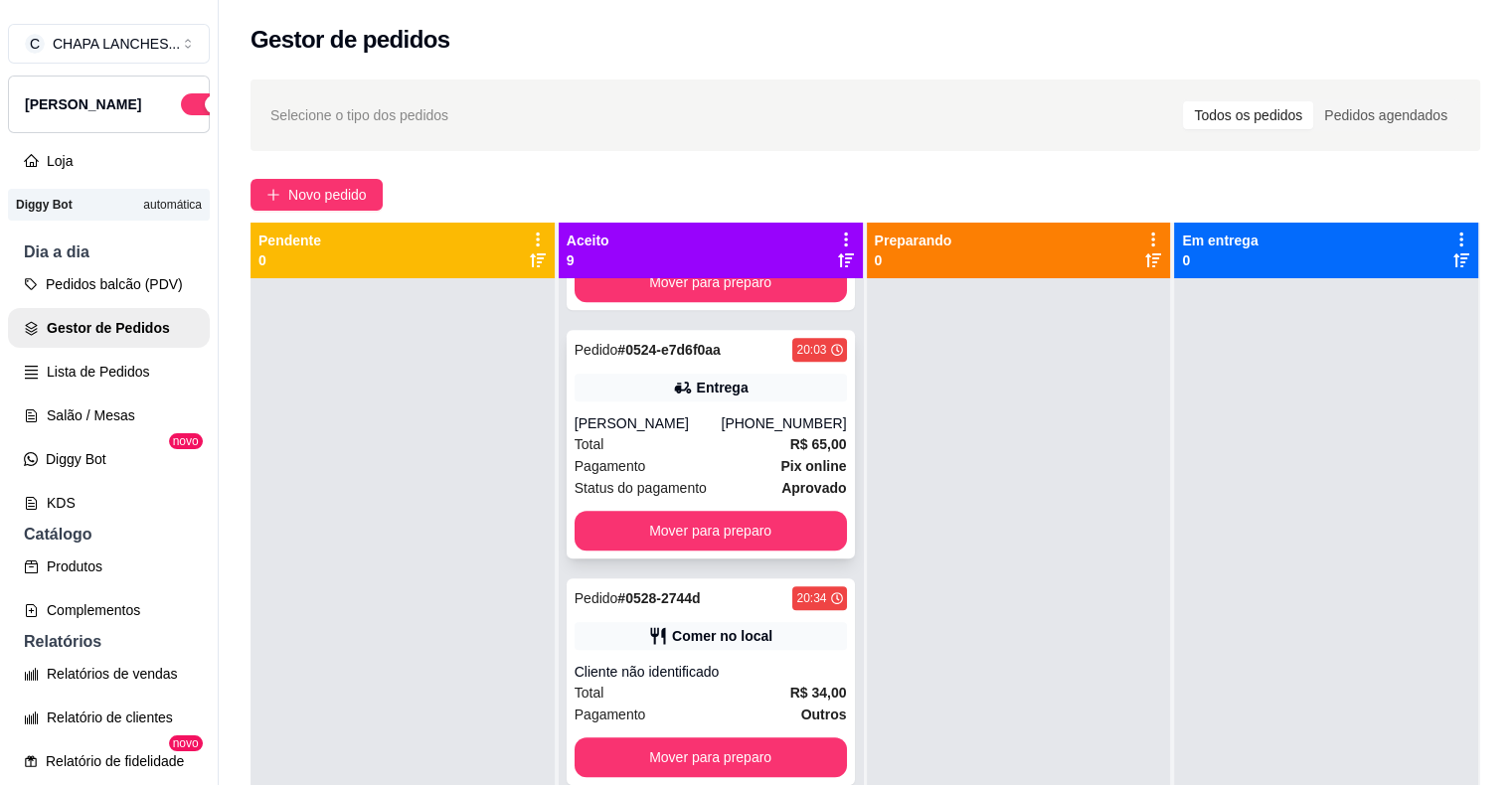 click on "Total R$ 65,00" at bounding box center (711, 444) 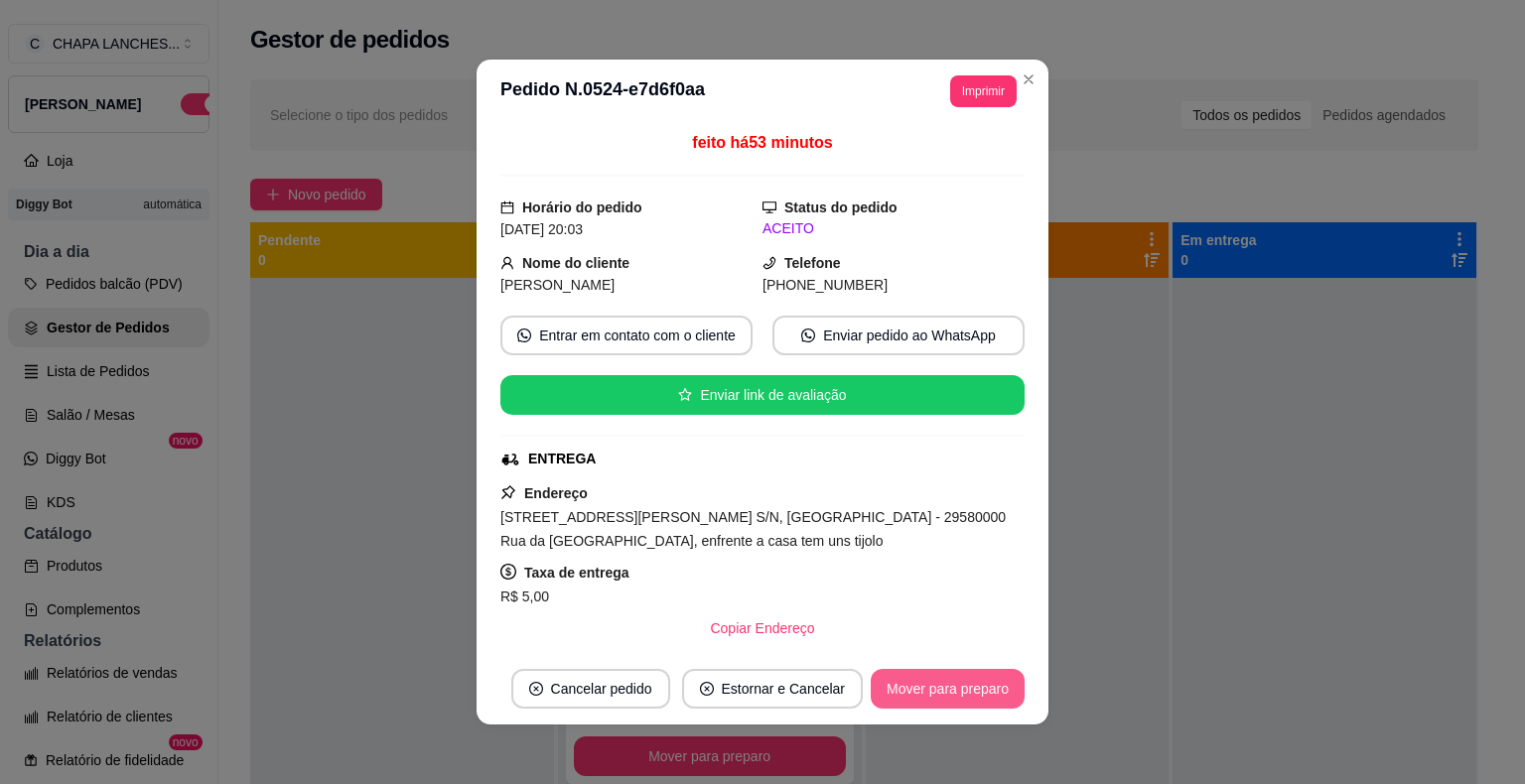 click on "Mover para preparo" at bounding box center [947, 689] 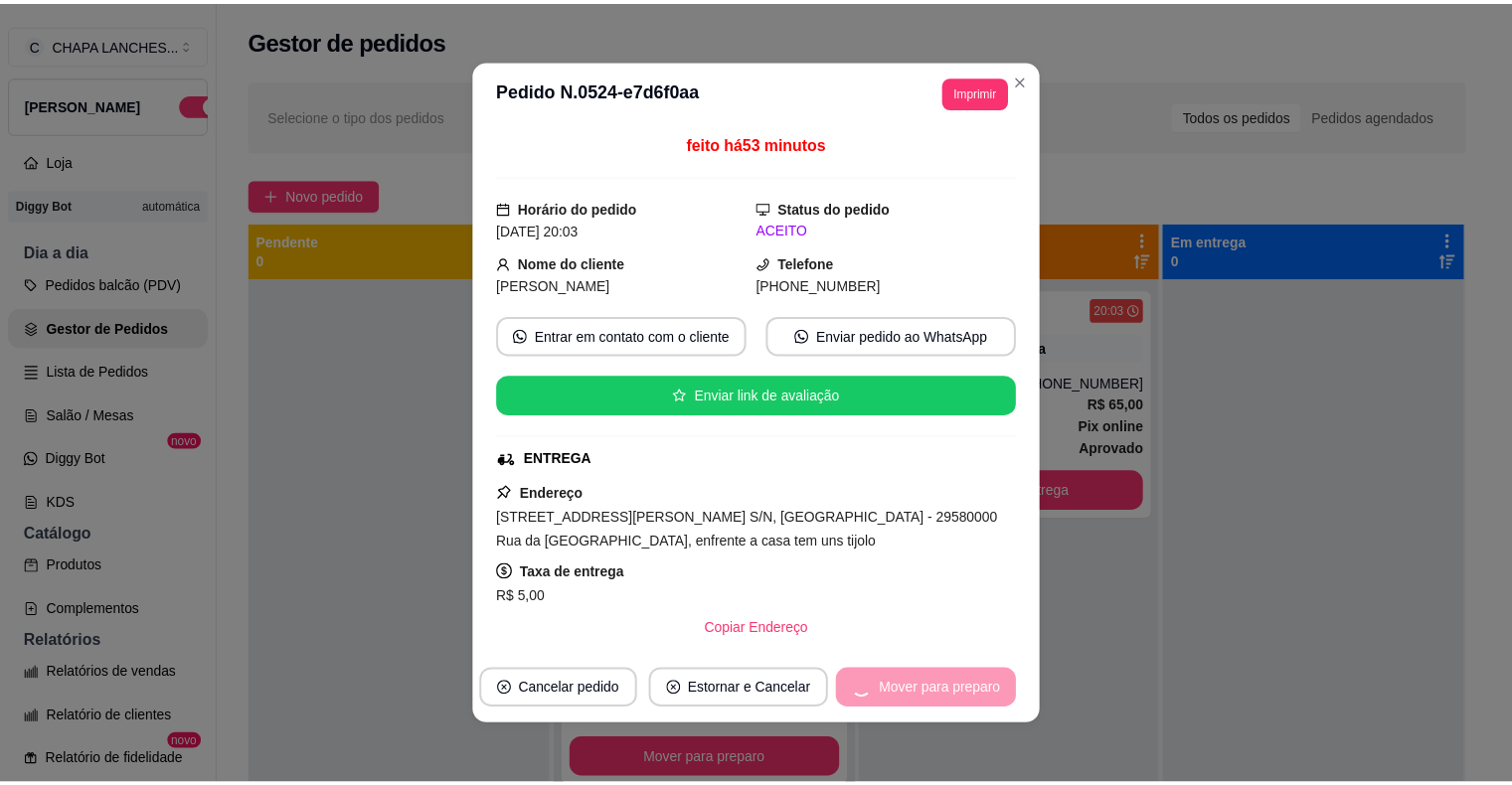 scroll, scrollTop: 1069, scrollLeft: 0, axis: vertical 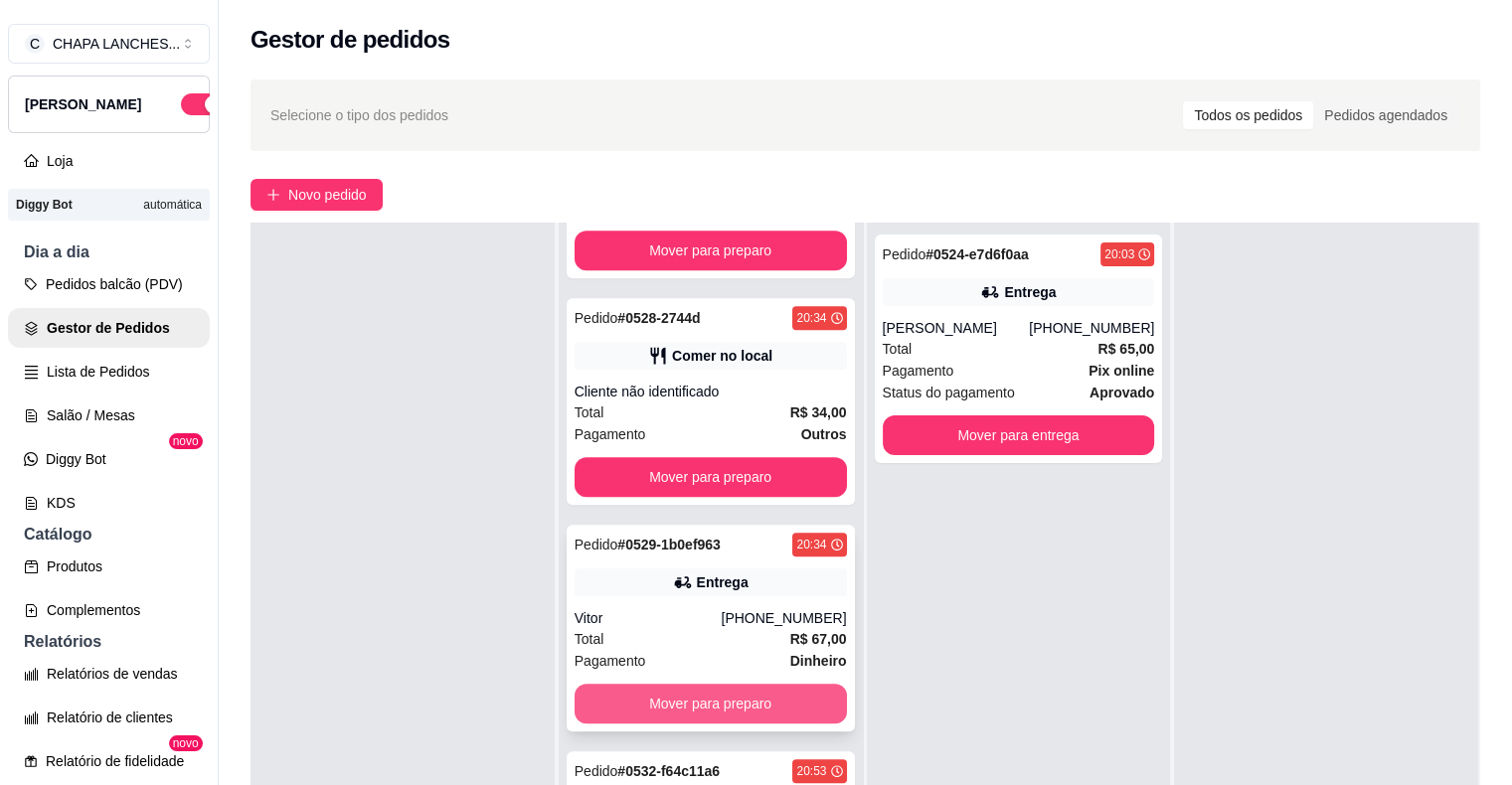 click on "Mover para preparo" at bounding box center [711, 704] 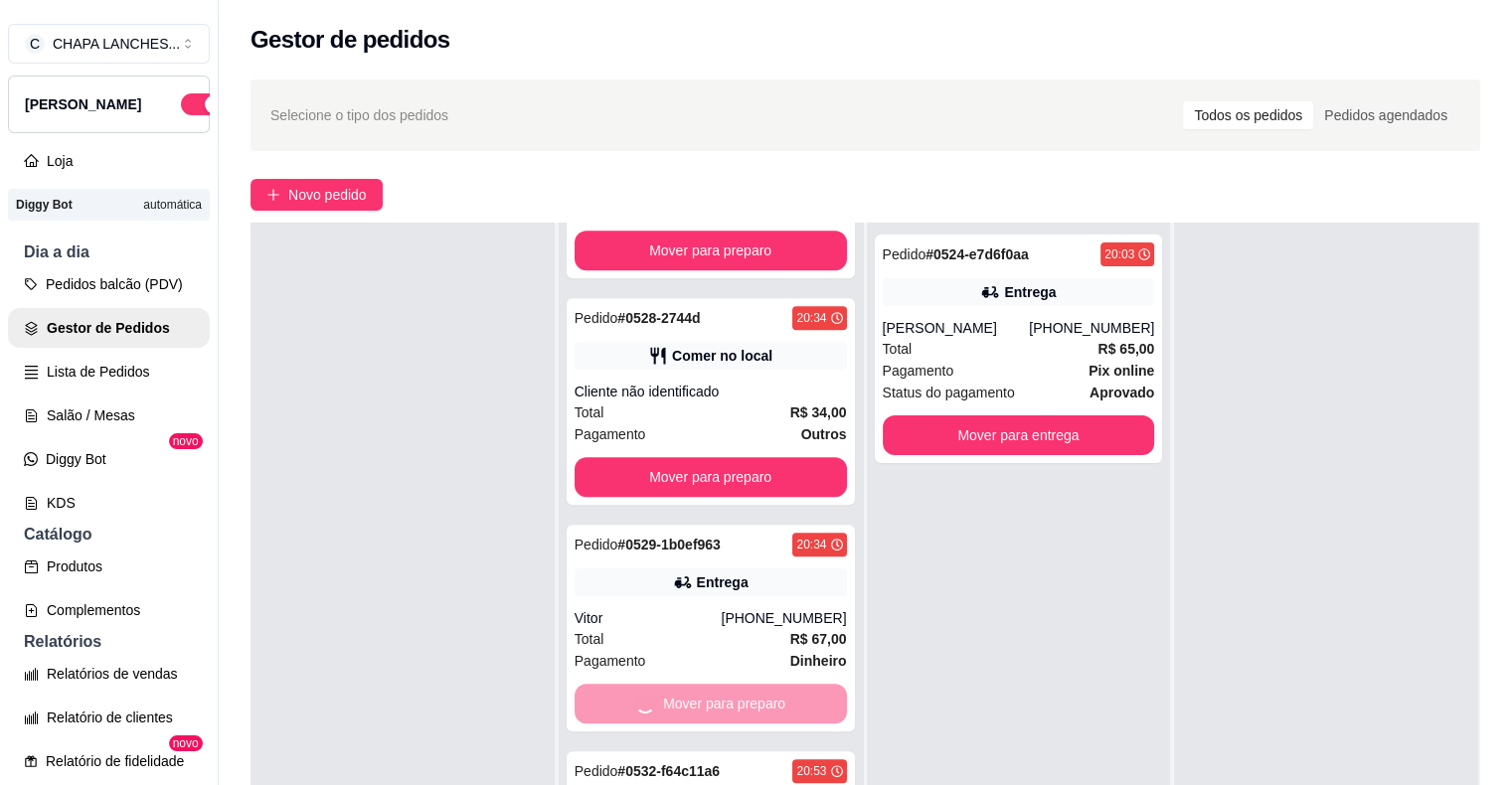 scroll, scrollTop: 843, scrollLeft: 0, axis: vertical 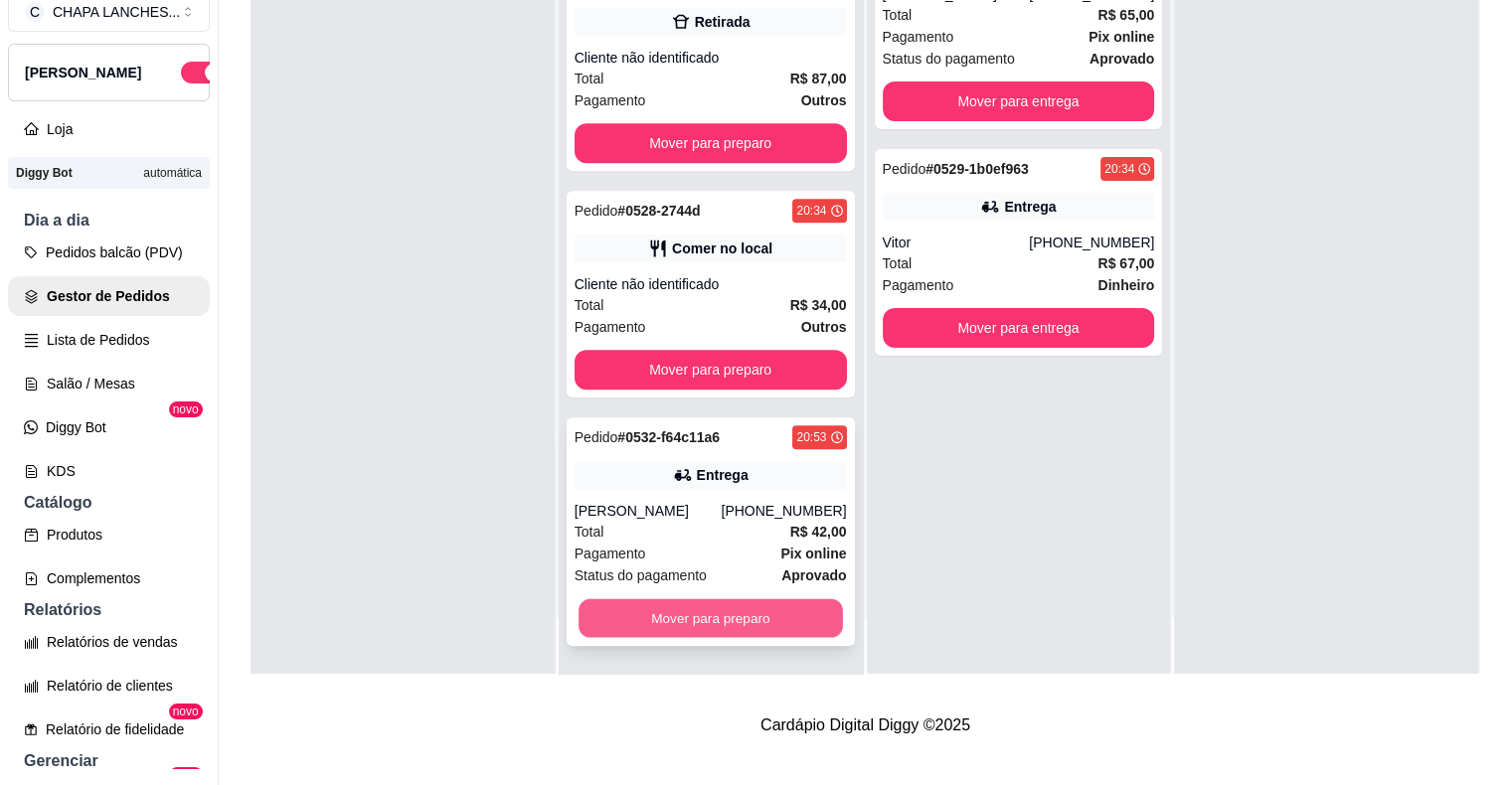 click on "Mover para preparo" at bounding box center [711, 618] 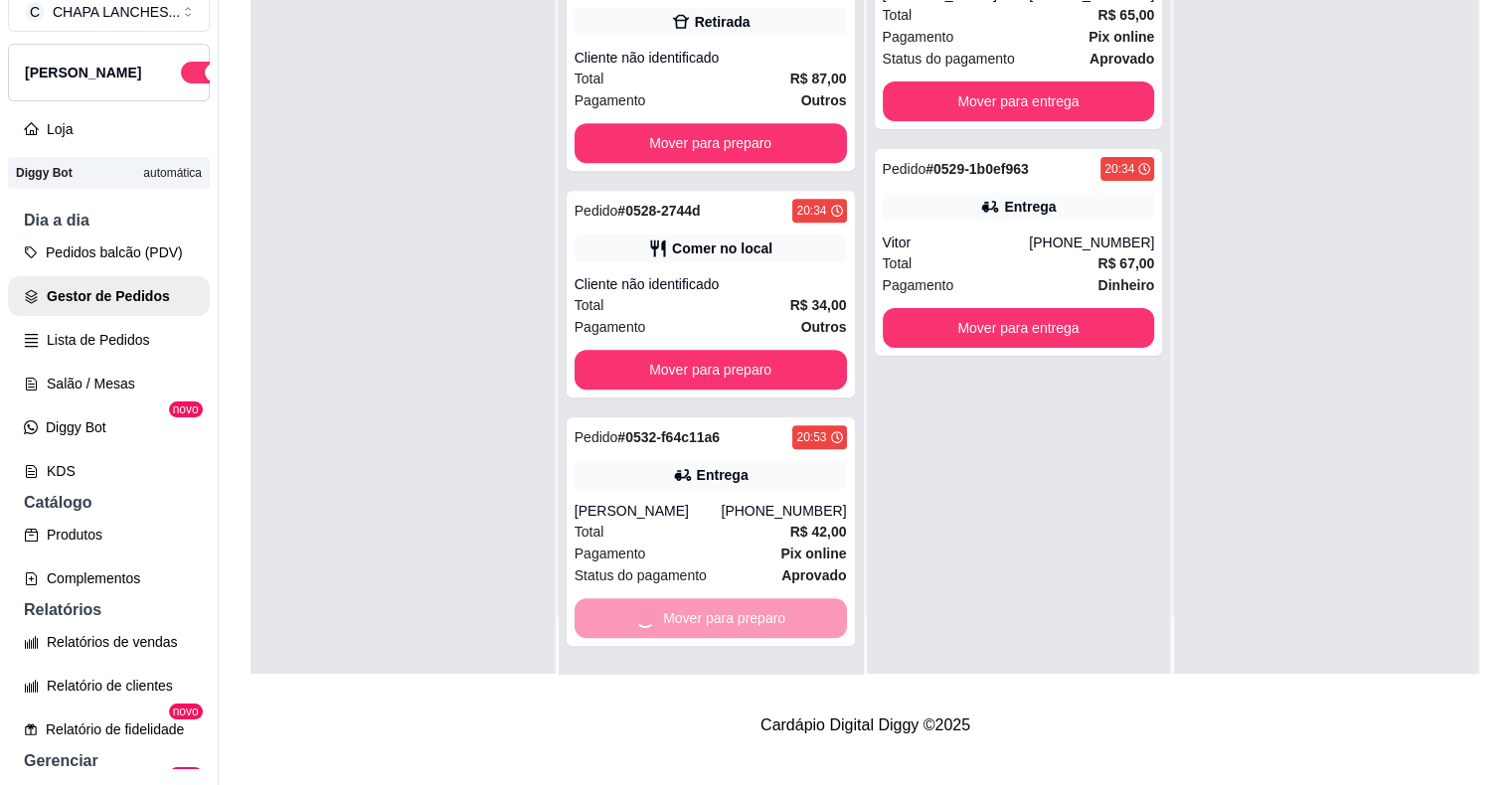 scroll, scrollTop: 26, scrollLeft: 0, axis: vertical 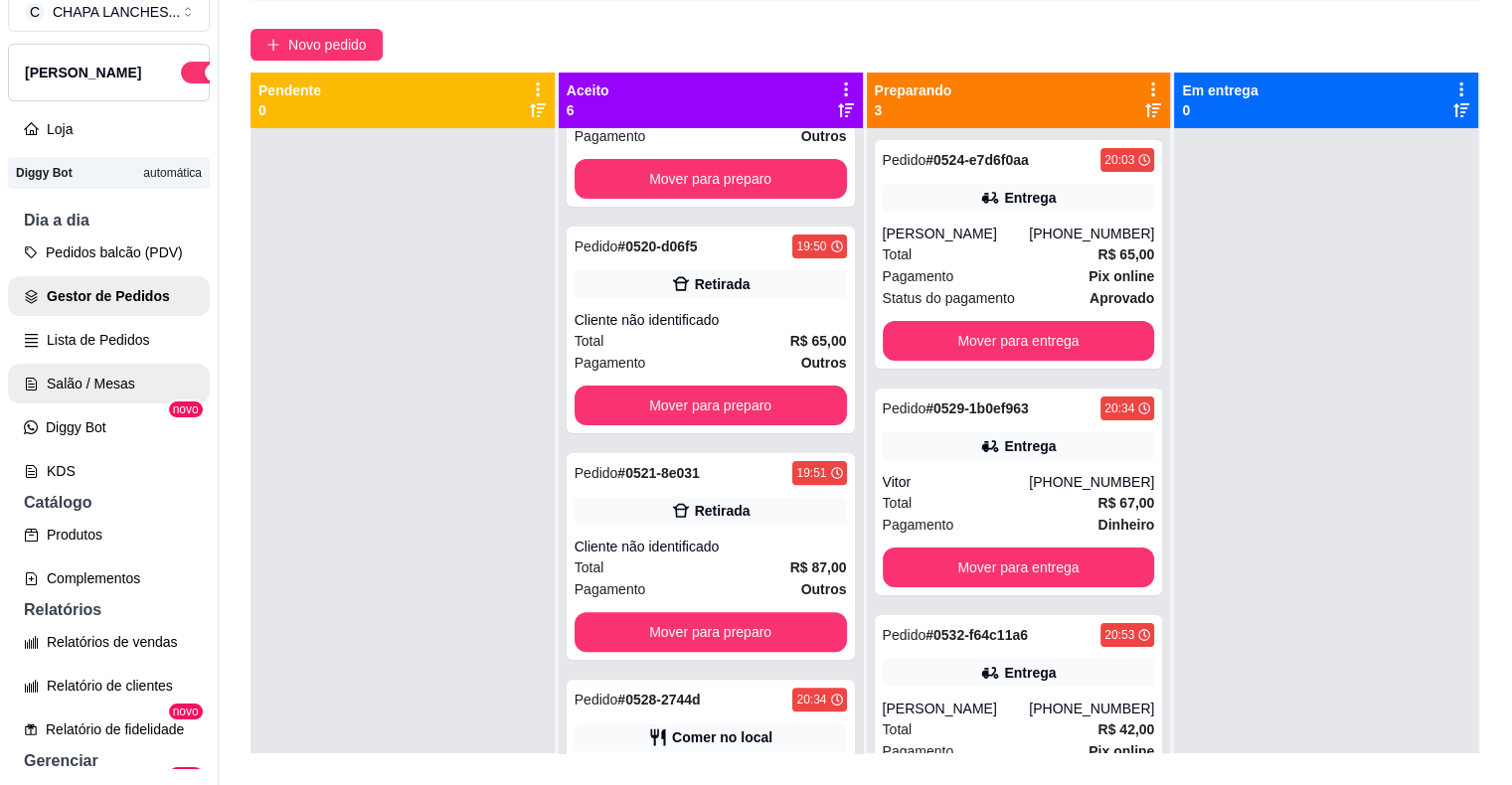 click on "Salão / Mesas" at bounding box center (108, 384) 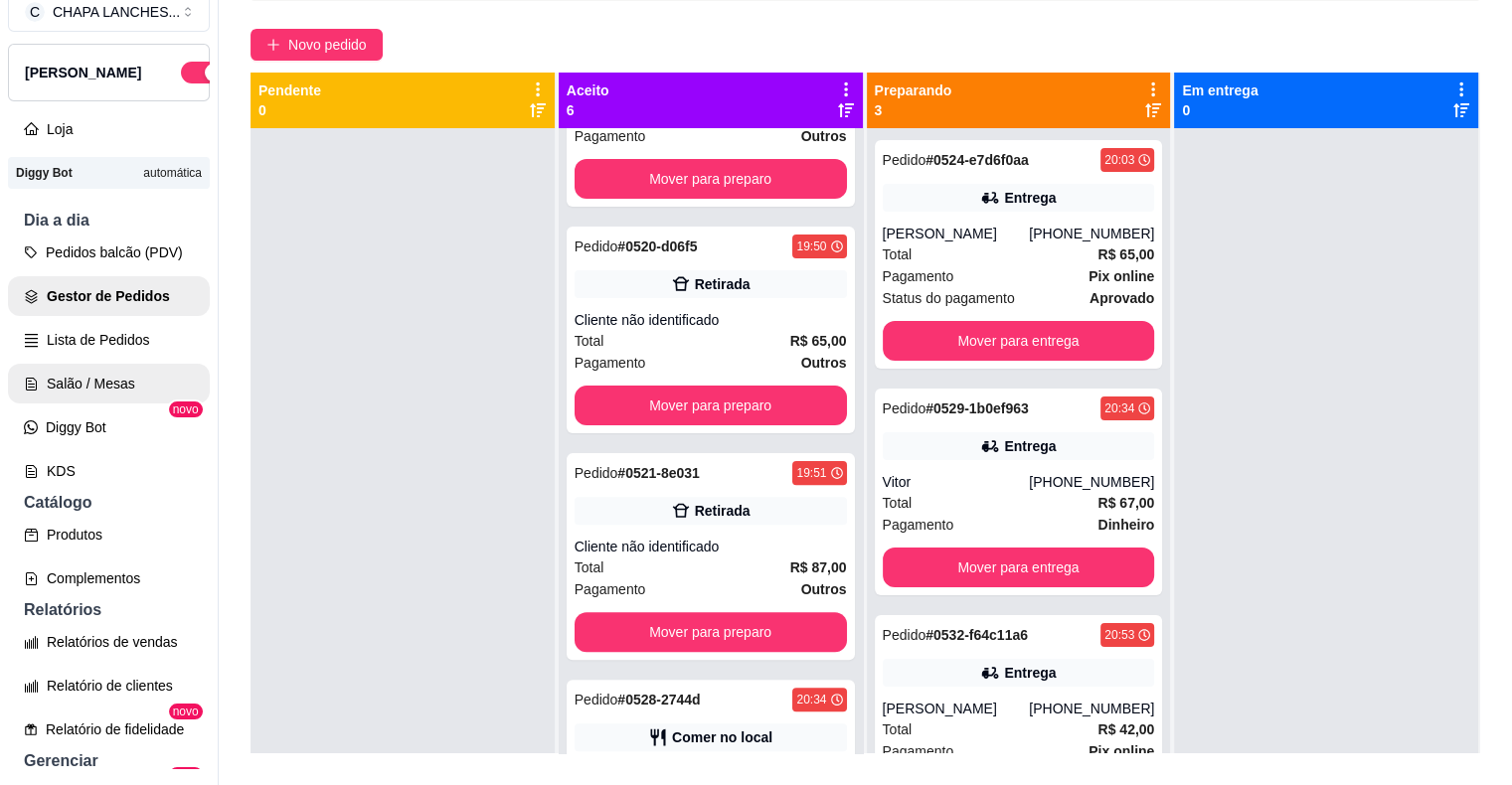 scroll, scrollTop: 0, scrollLeft: 0, axis: both 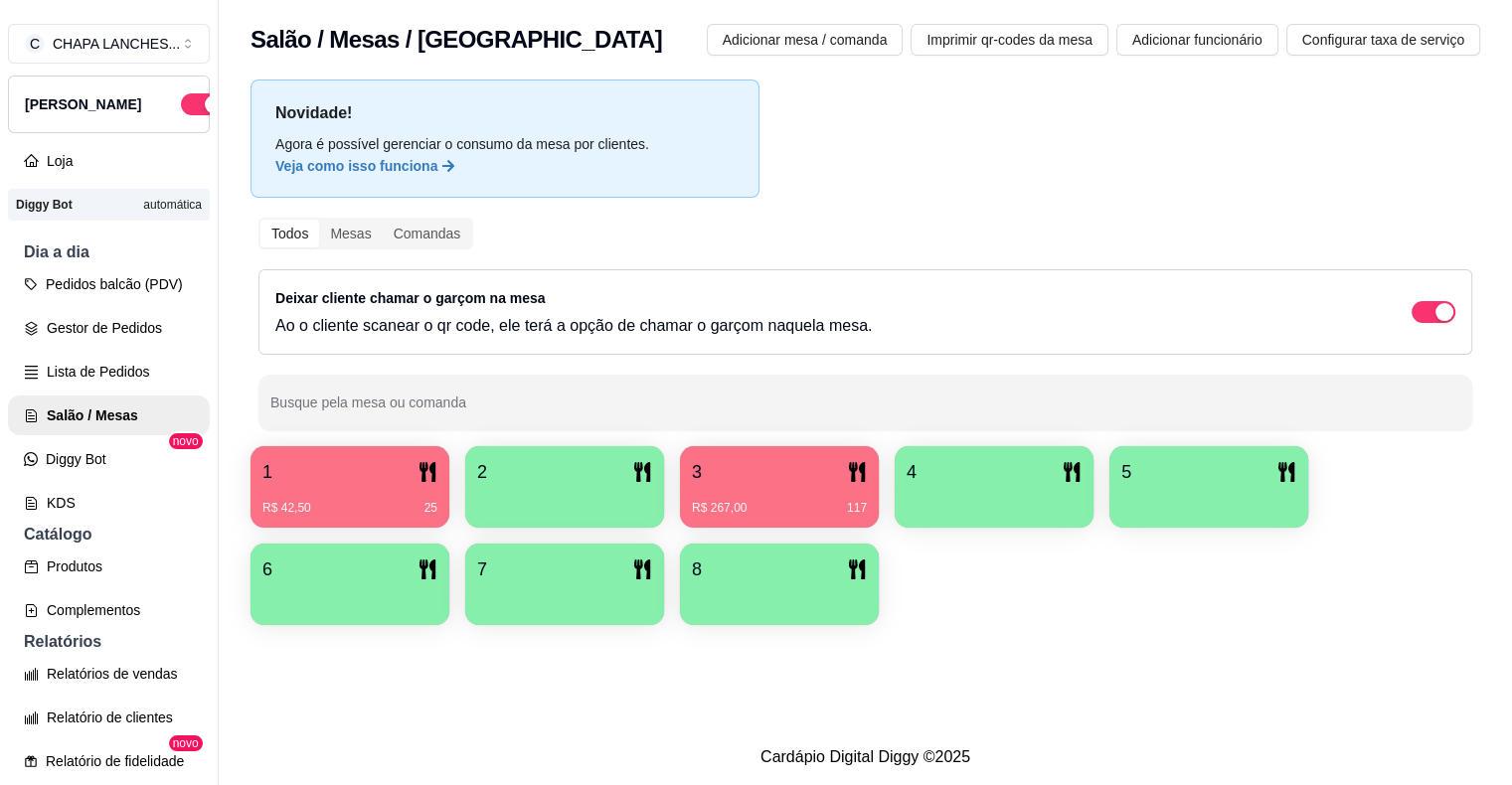 click on "R$ 267,00 117" at bounding box center [779, 501] 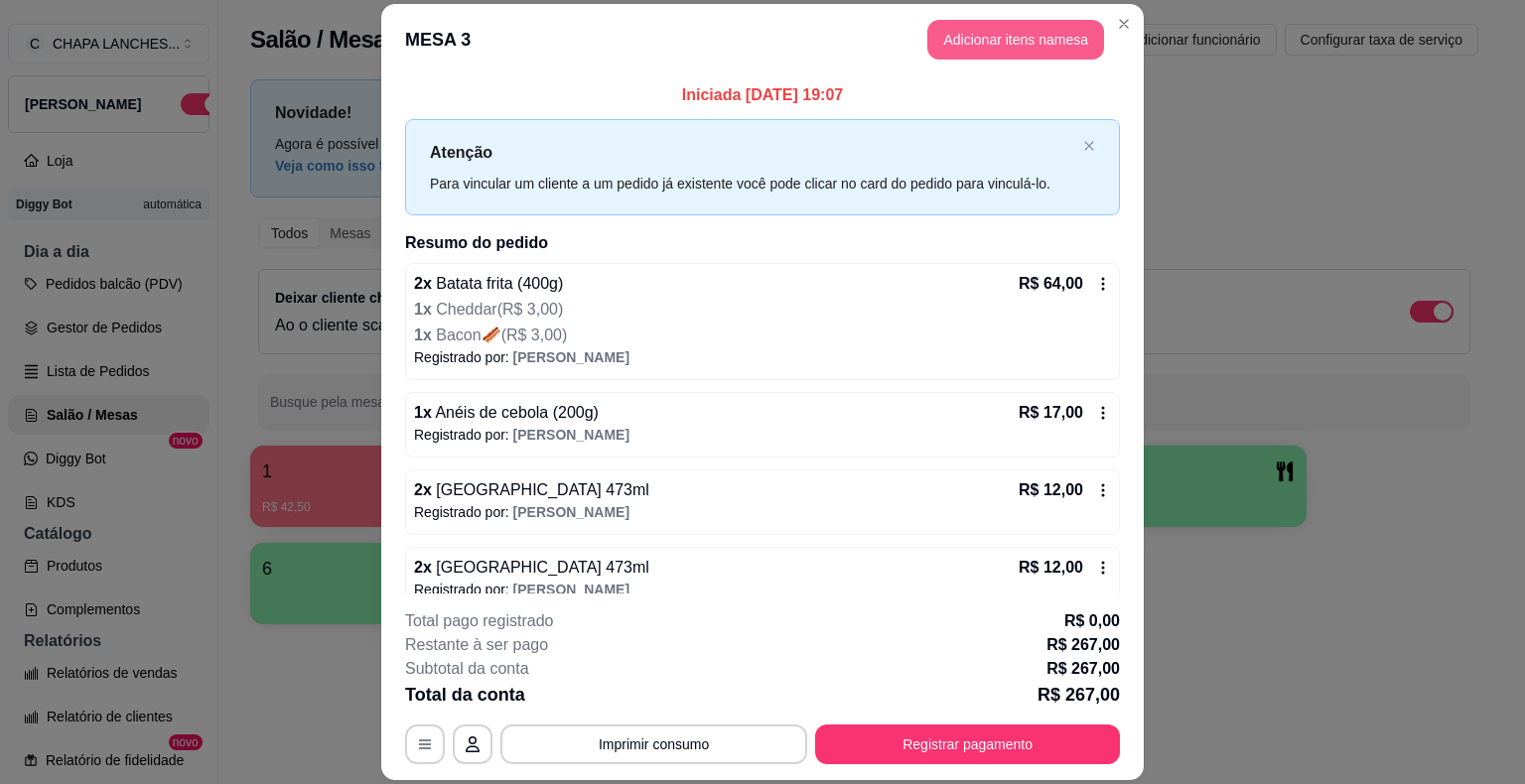 click on "Adicionar itens na  mesa" at bounding box center (1016, 40) 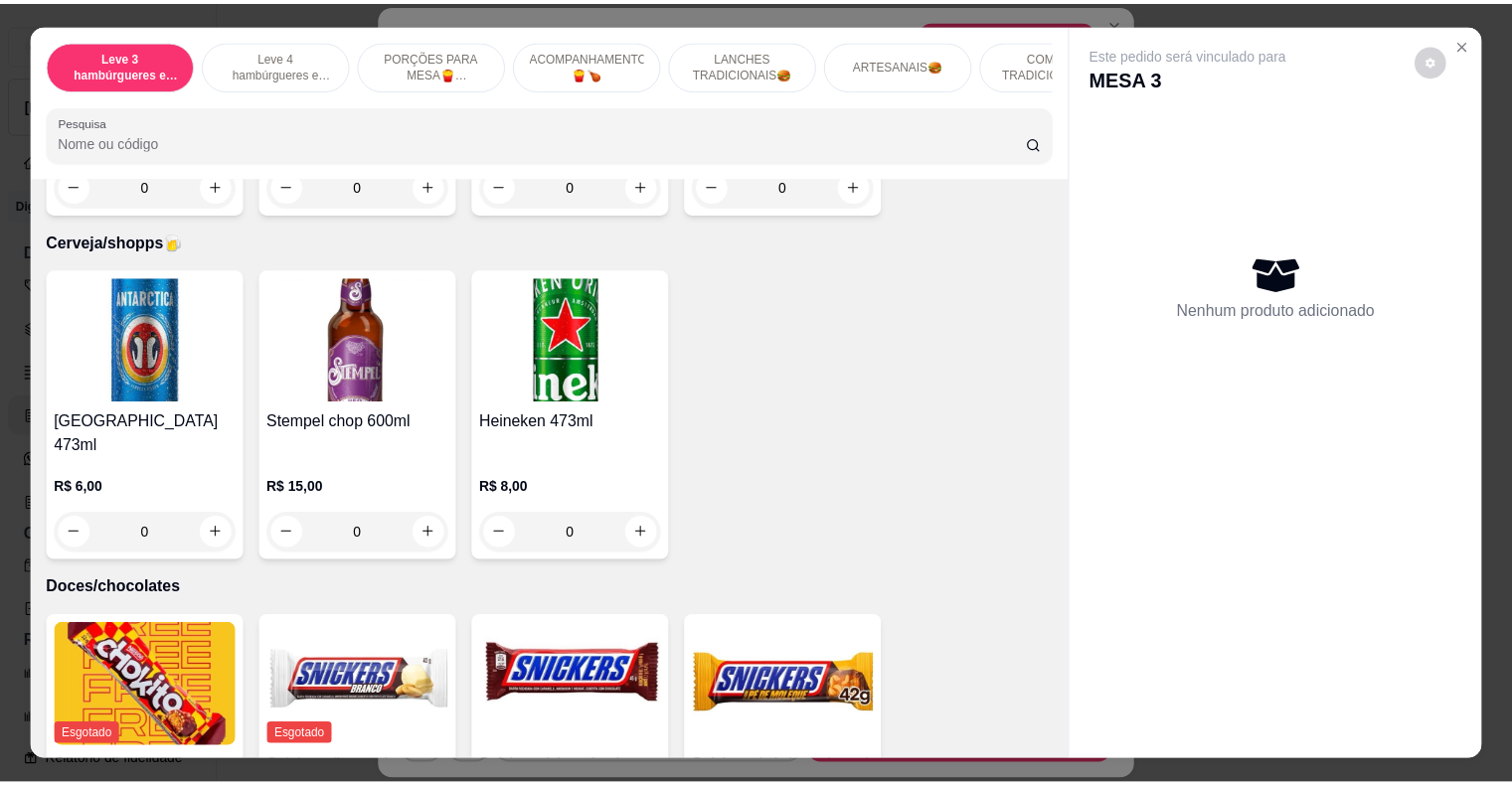 scroll, scrollTop: 5891, scrollLeft: 0, axis: vertical 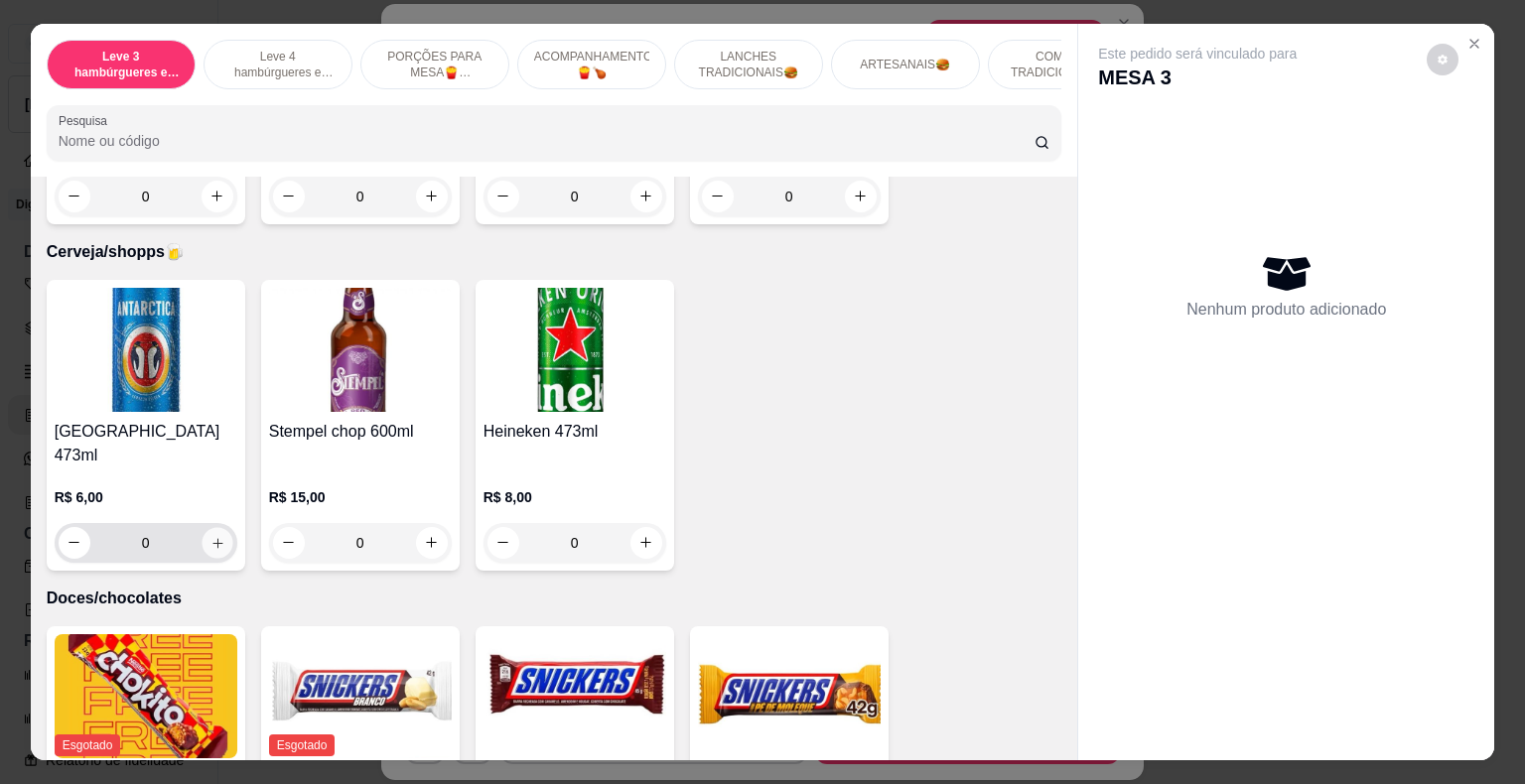 click 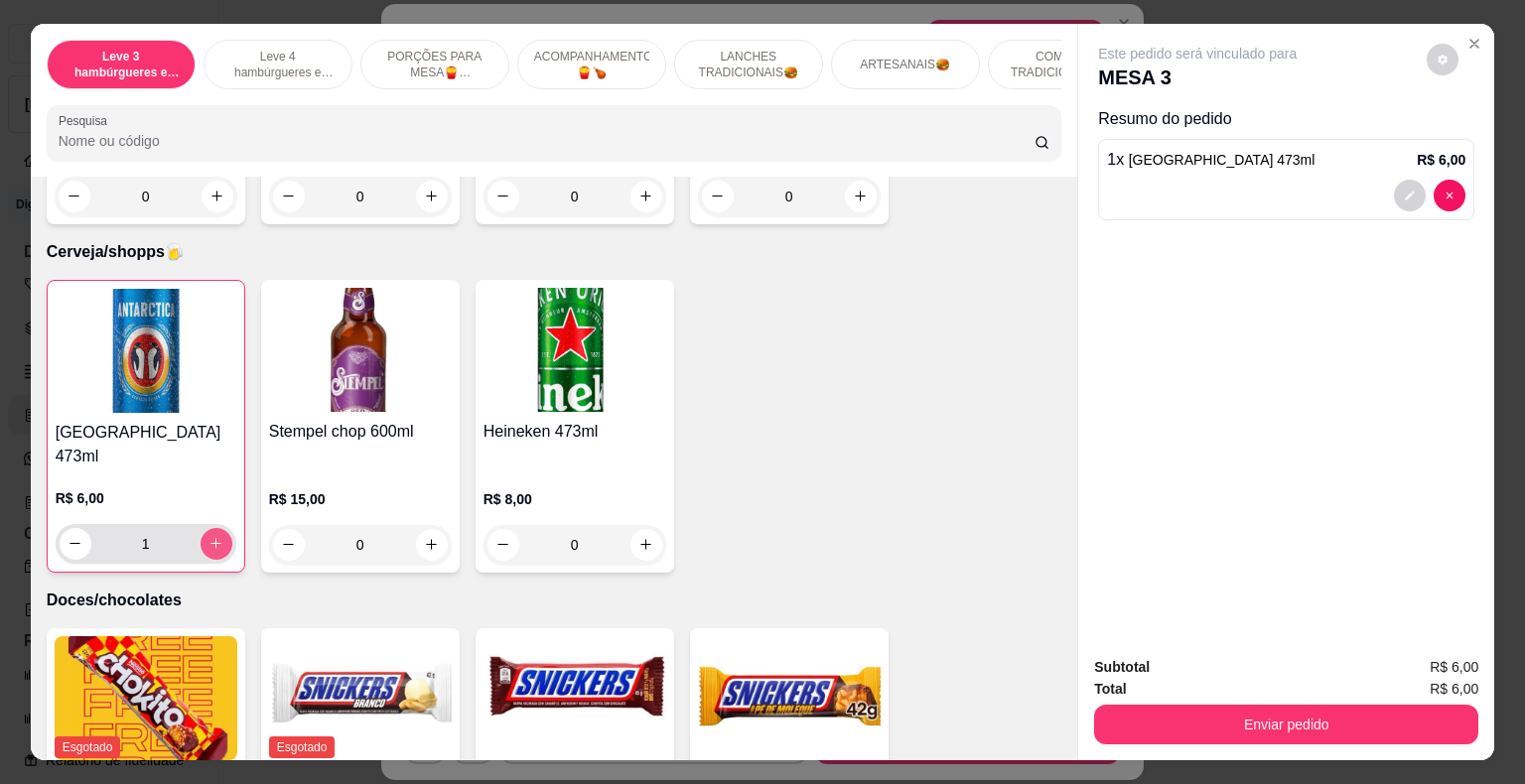 click 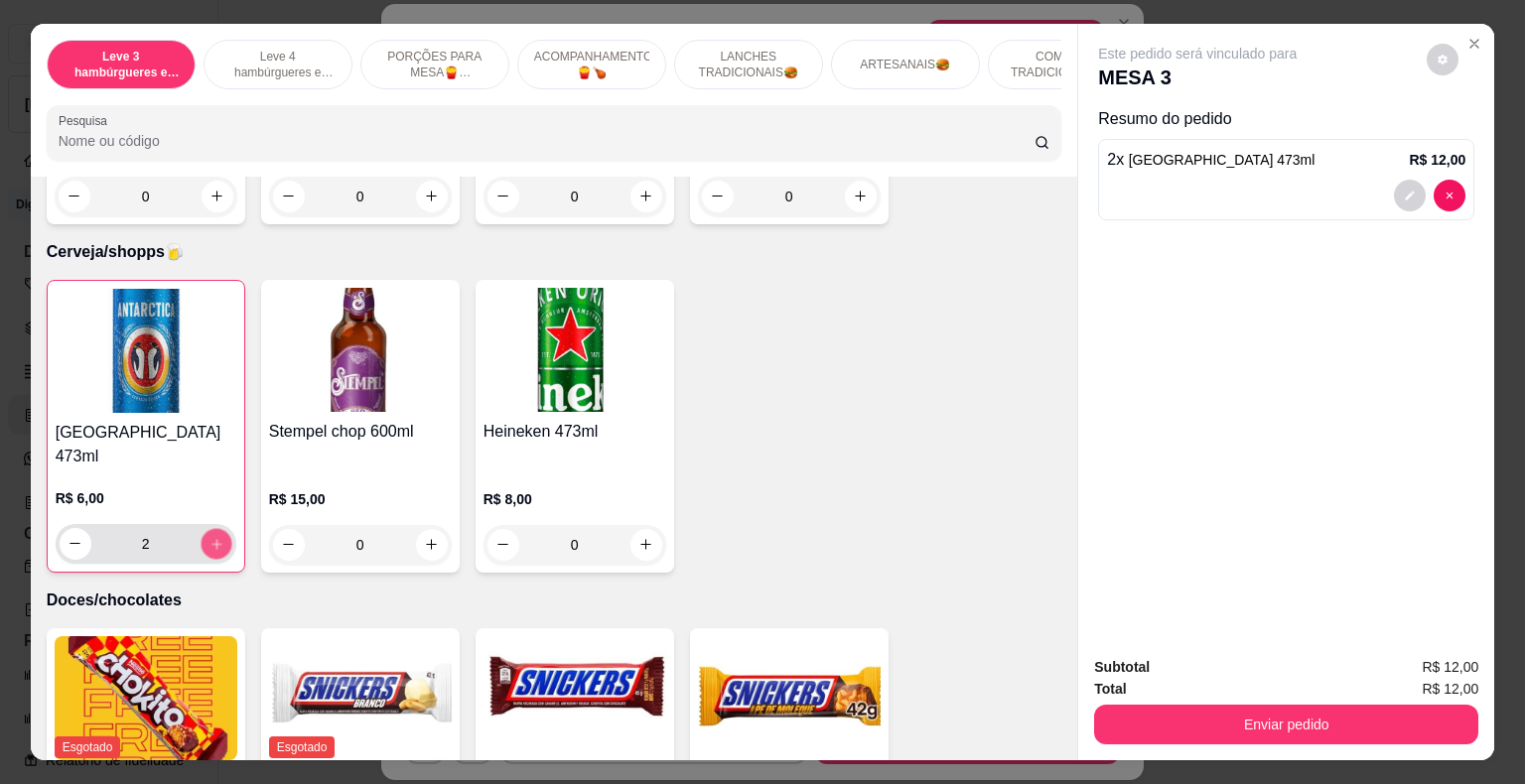 click 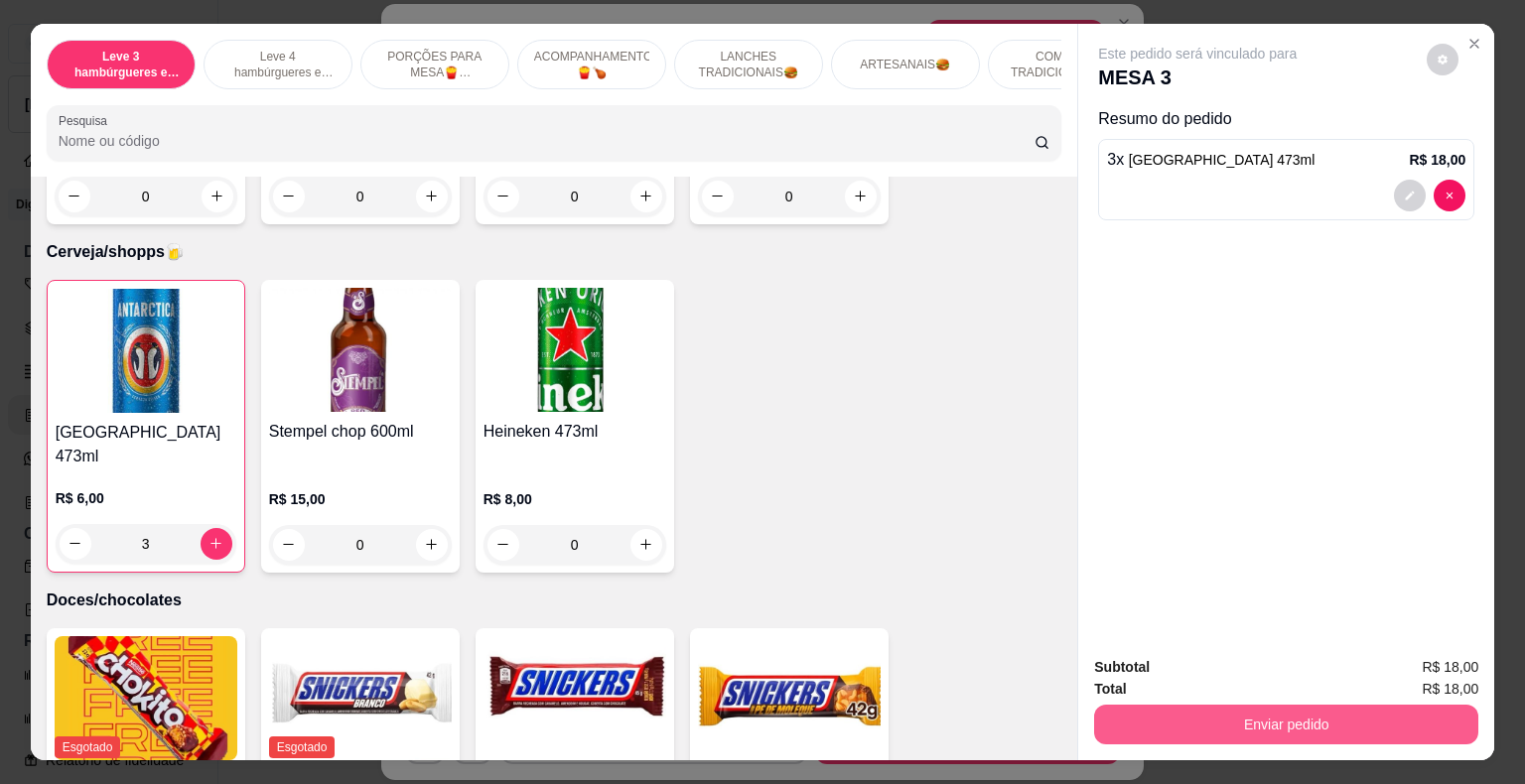 click on "Enviar pedido" at bounding box center (1286, 724) 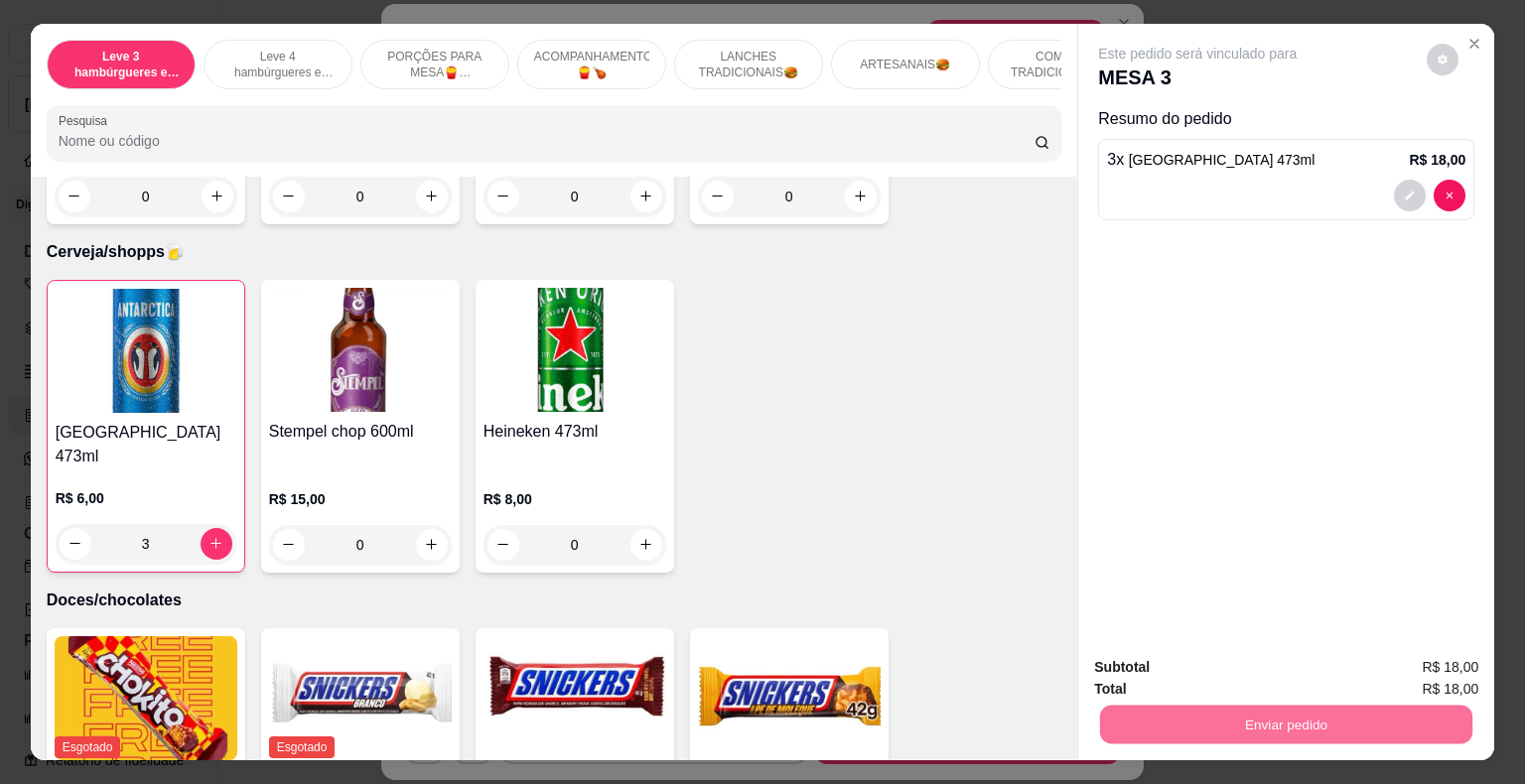 click on "Não registrar e enviar pedido" at bounding box center [1220, 668] 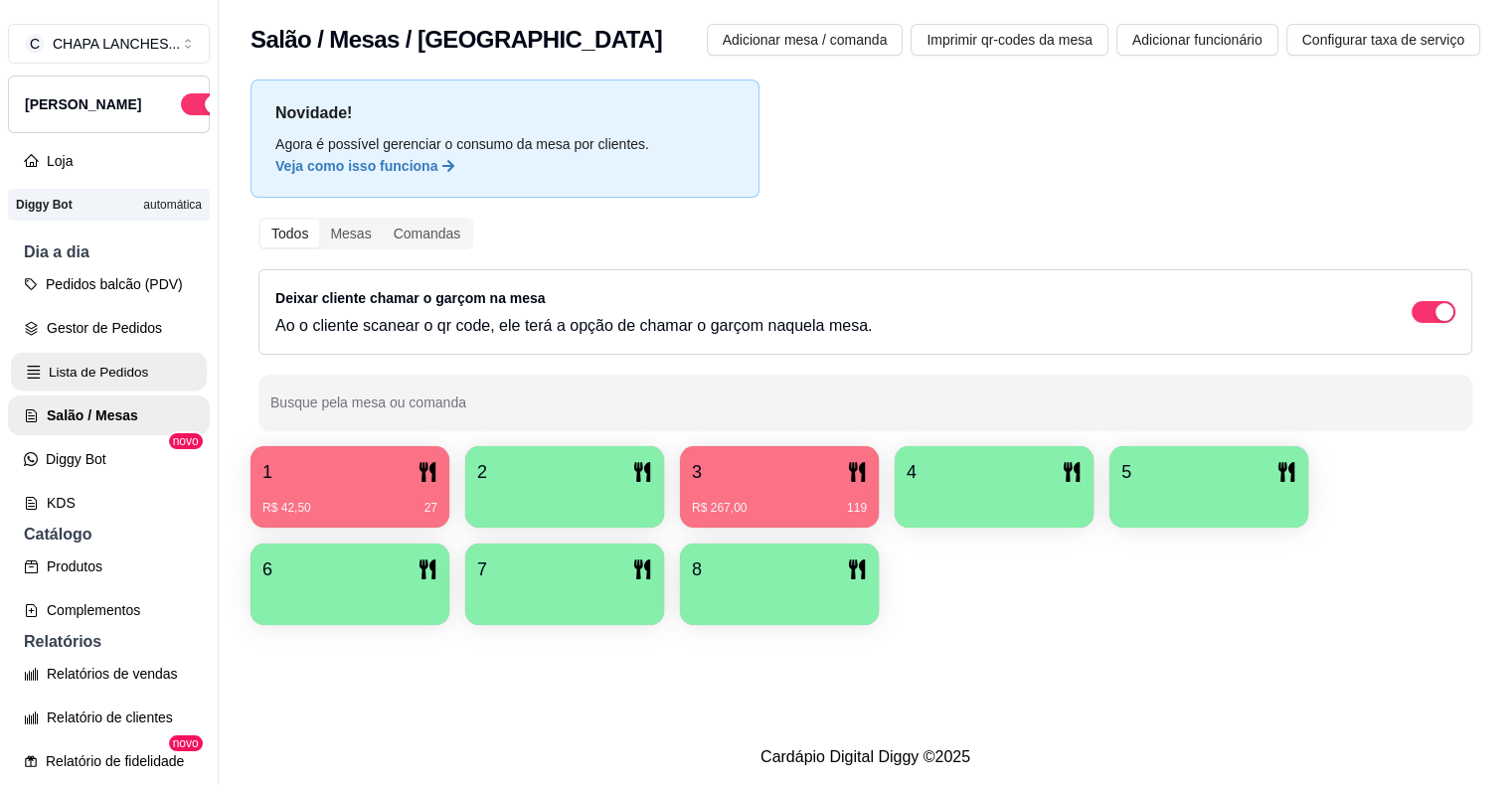 click on "Lista de Pedidos" at bounding box center (108, 372) 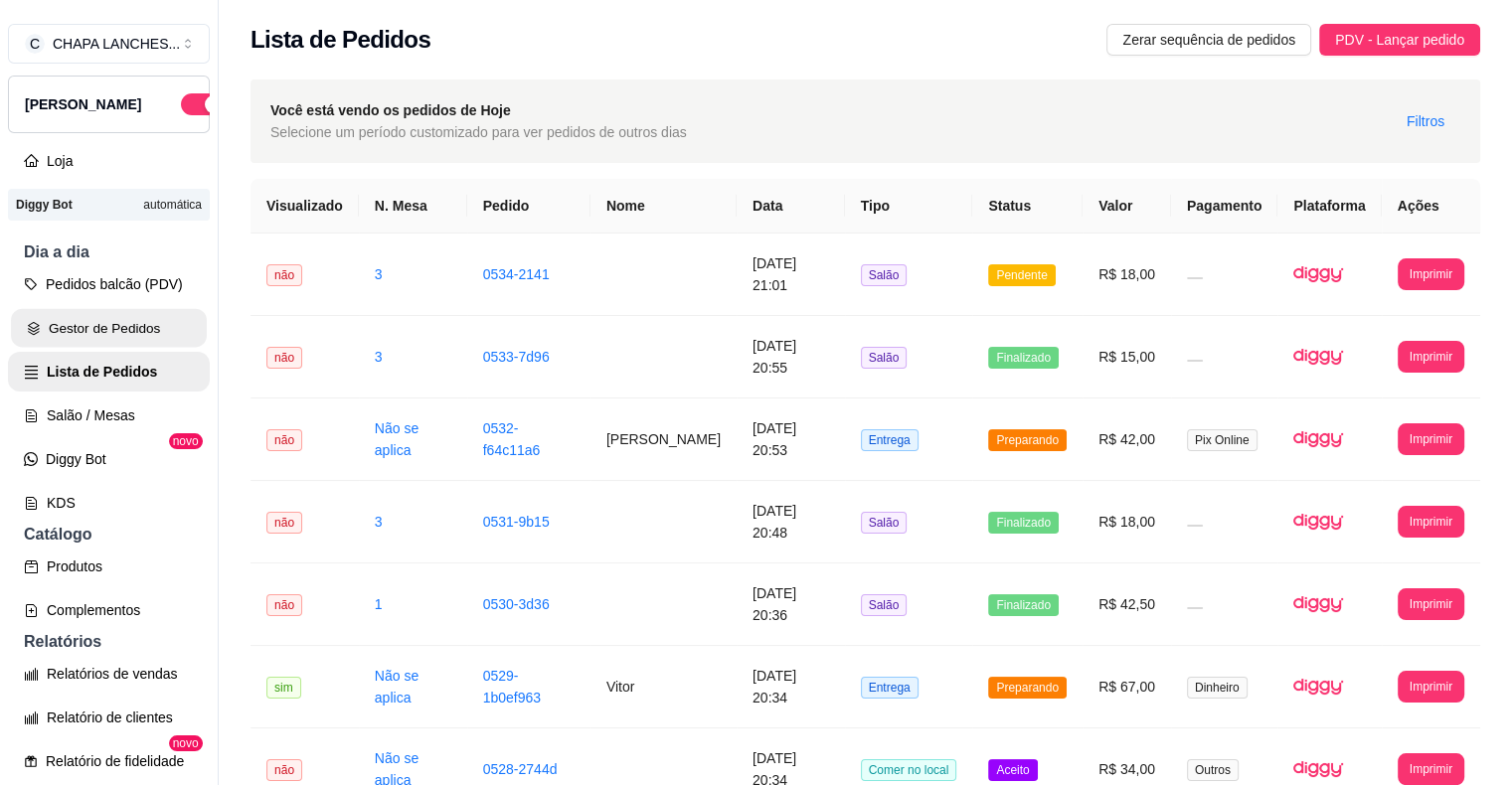 click on "Gestor de Pedidos" at bounding box center (108, 328) 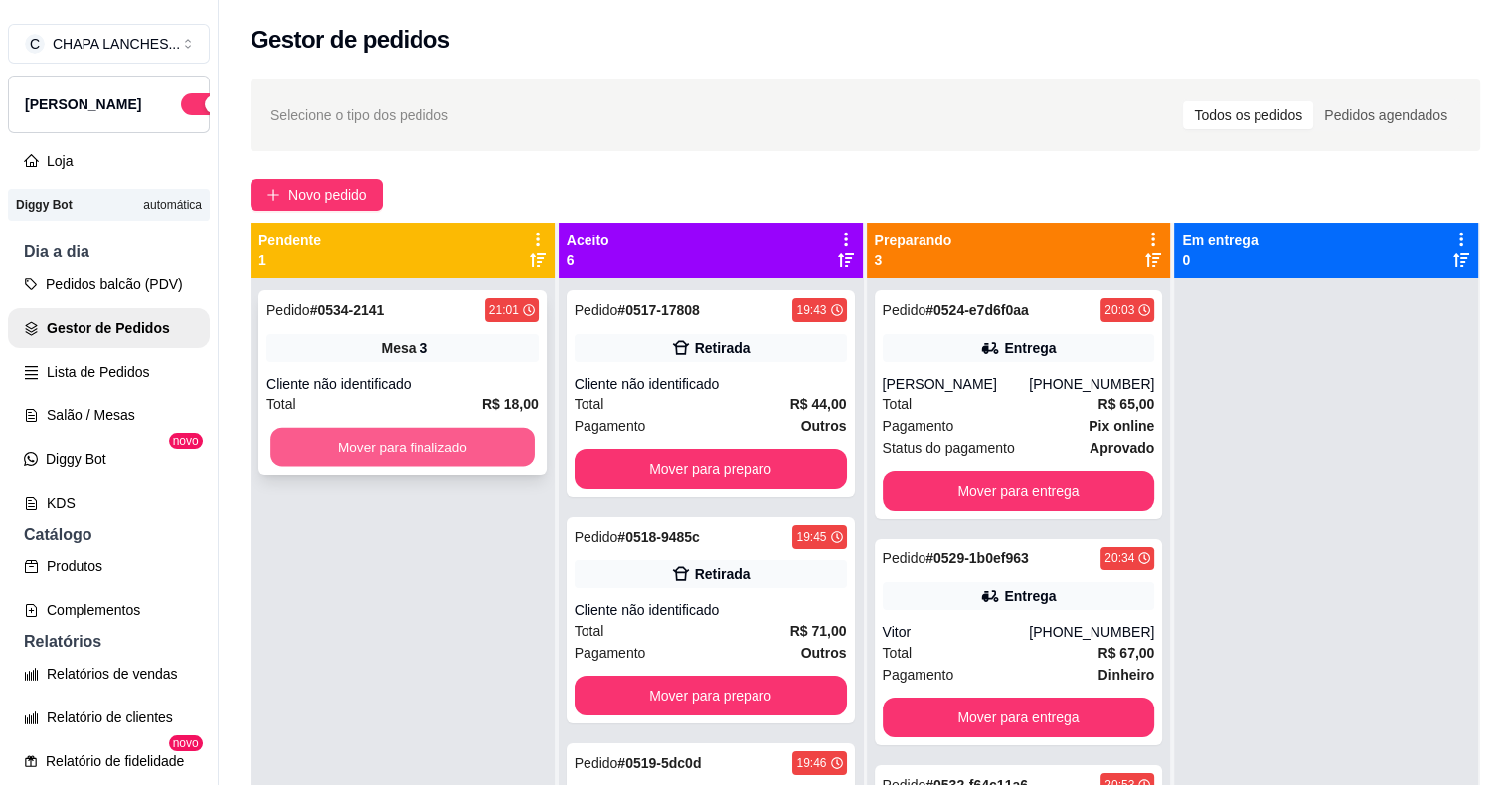 click on "Mover para finalizado" at bounding box center (403, 447) 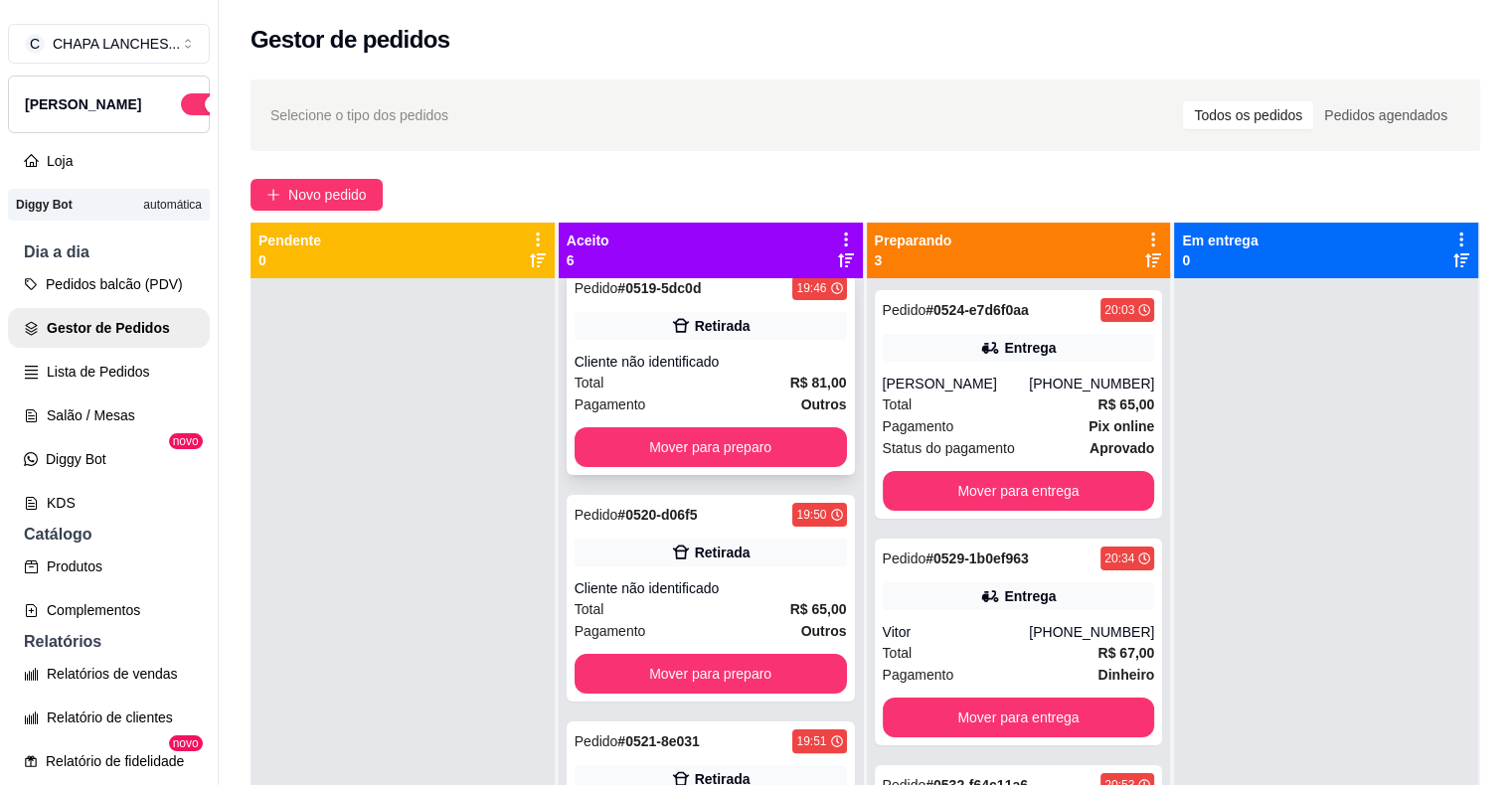 scroll, scrollTop: 593, scrollLeft: 0, axis: vertical 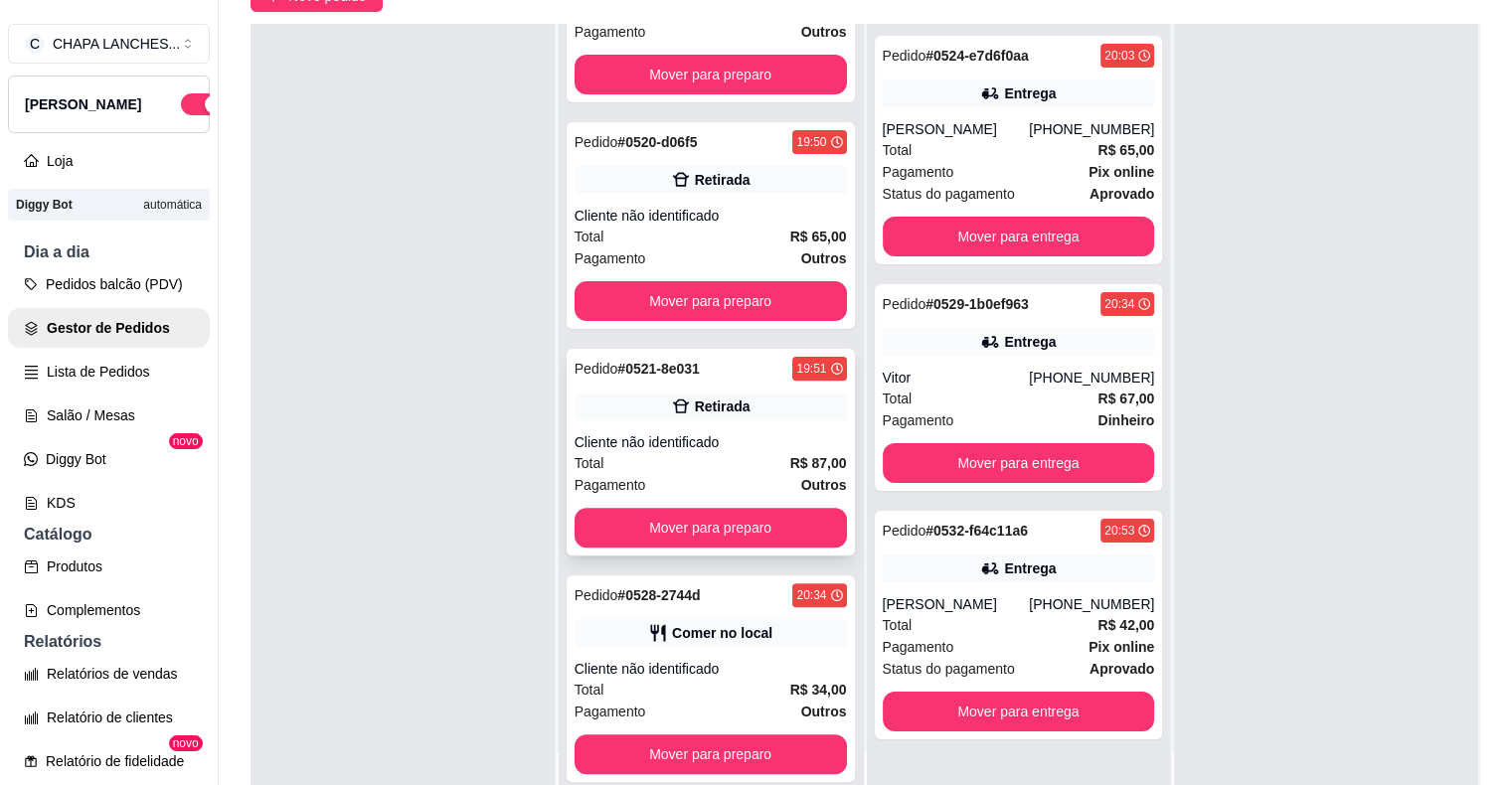 click on "Cliente não identificado" at bounding box center [711, 442] 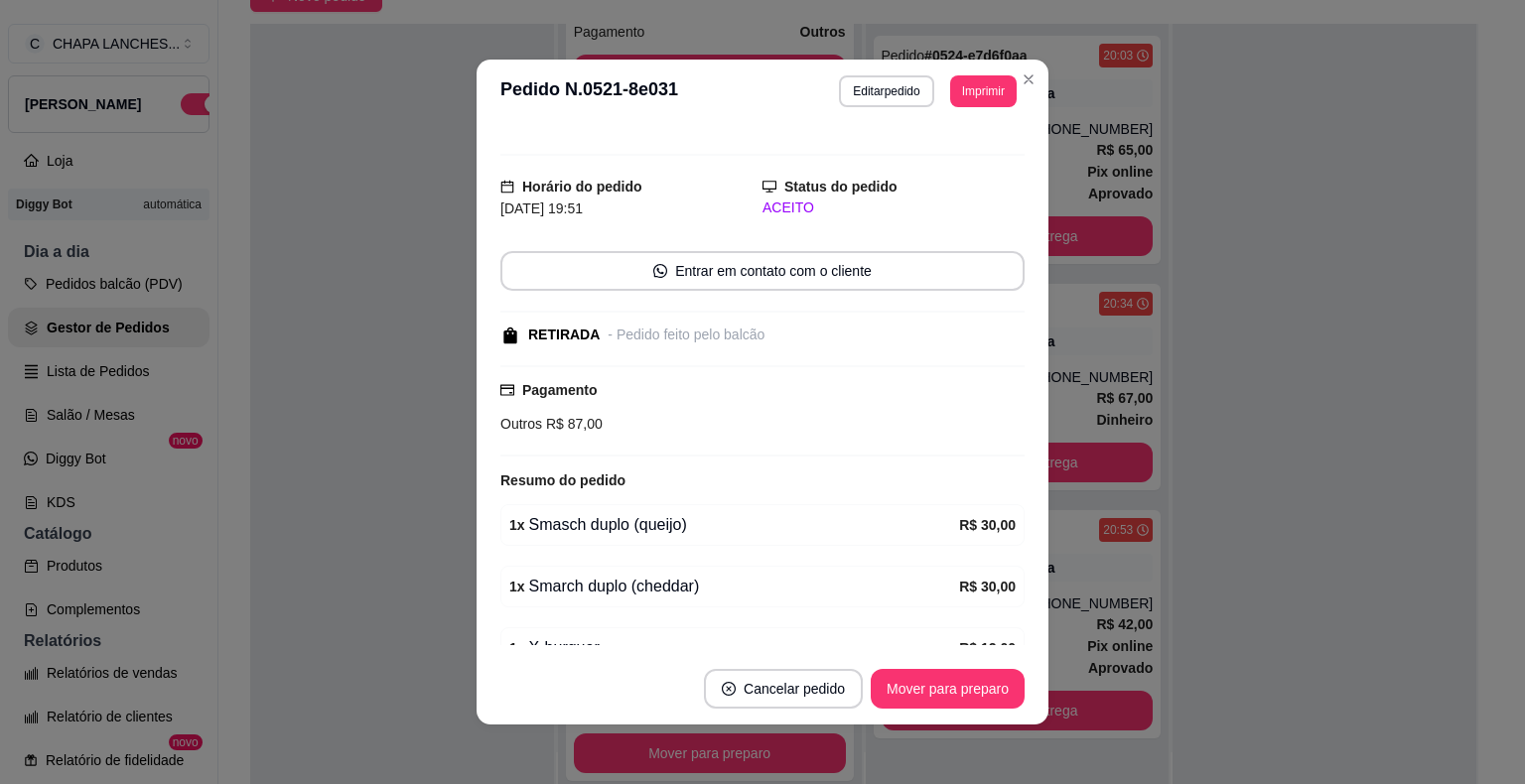 scroll, scrollTop: 0, scrollLeft: 0, axis: both 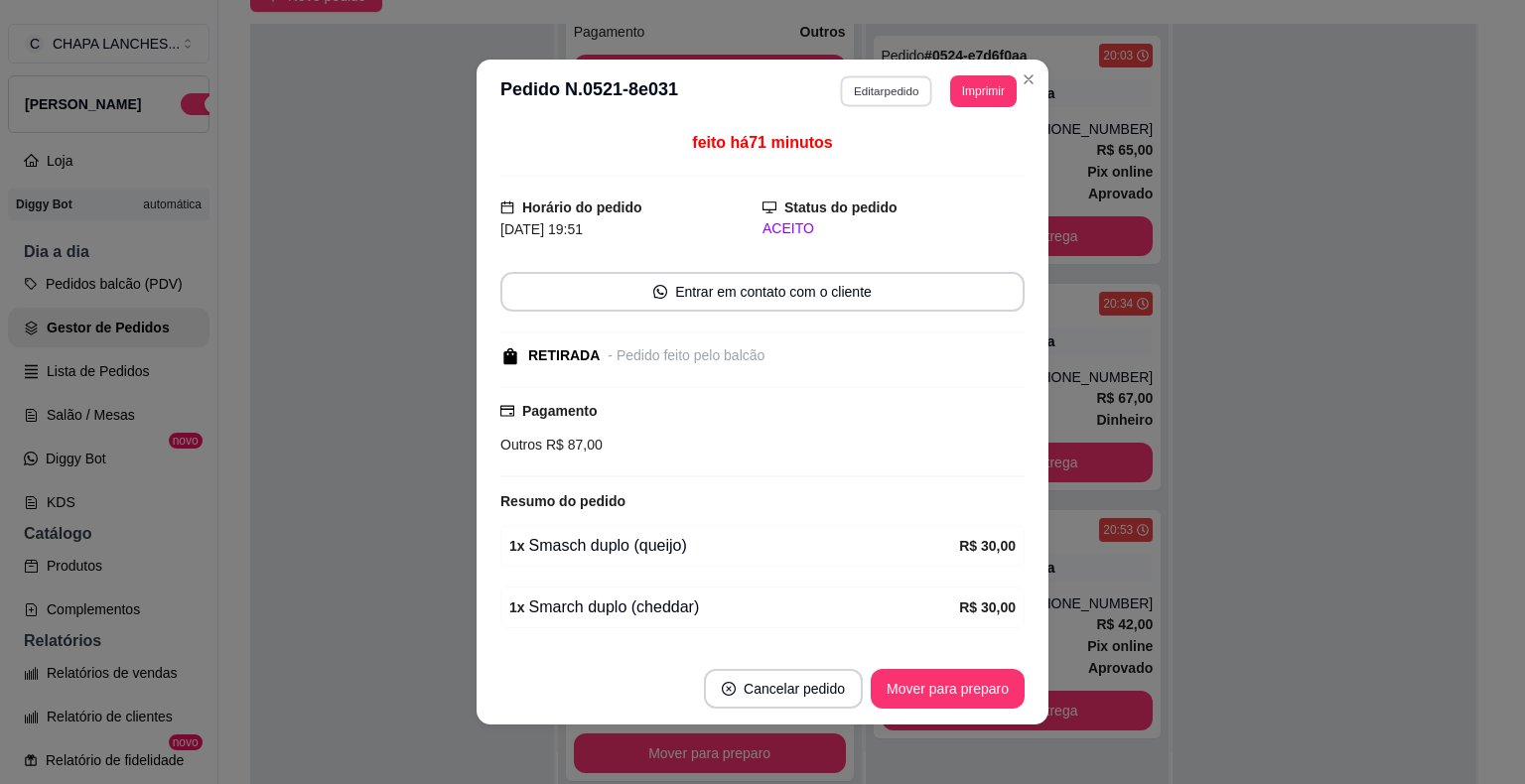 click on "Editar  pedido" at bounding box center (887, 90) 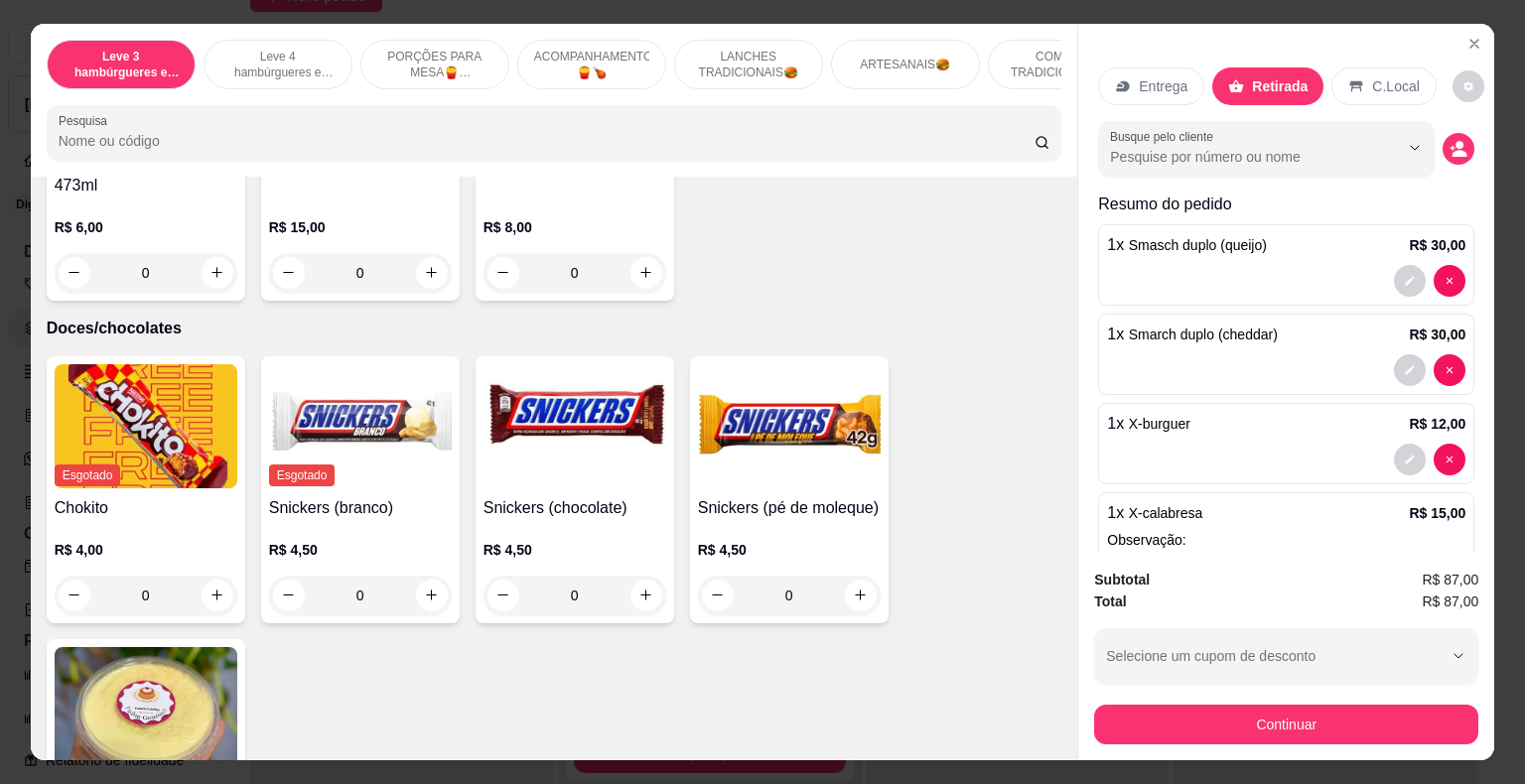 scroll, scrollTop: 6284, scrollLeft: 0, axis: vertical 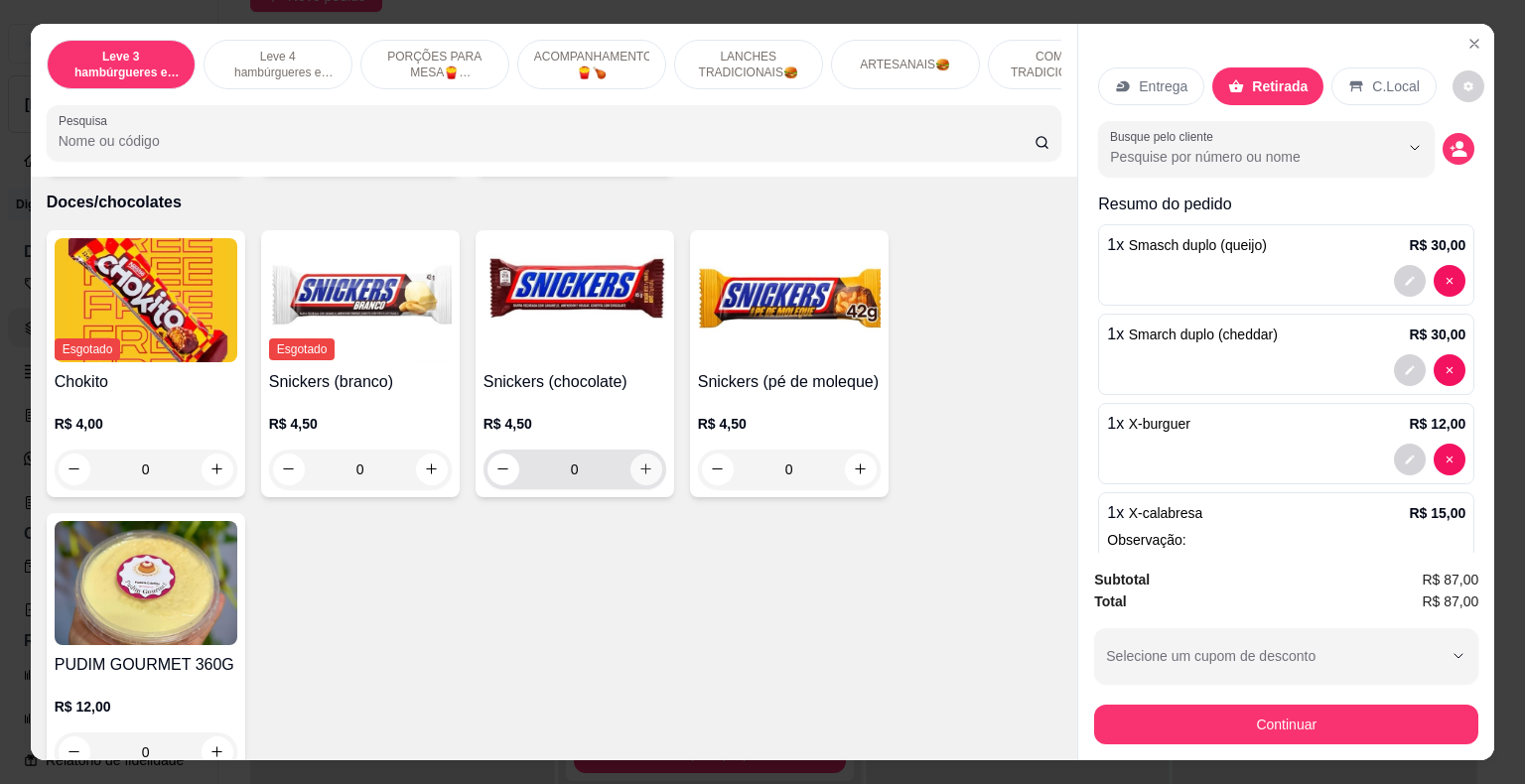 click 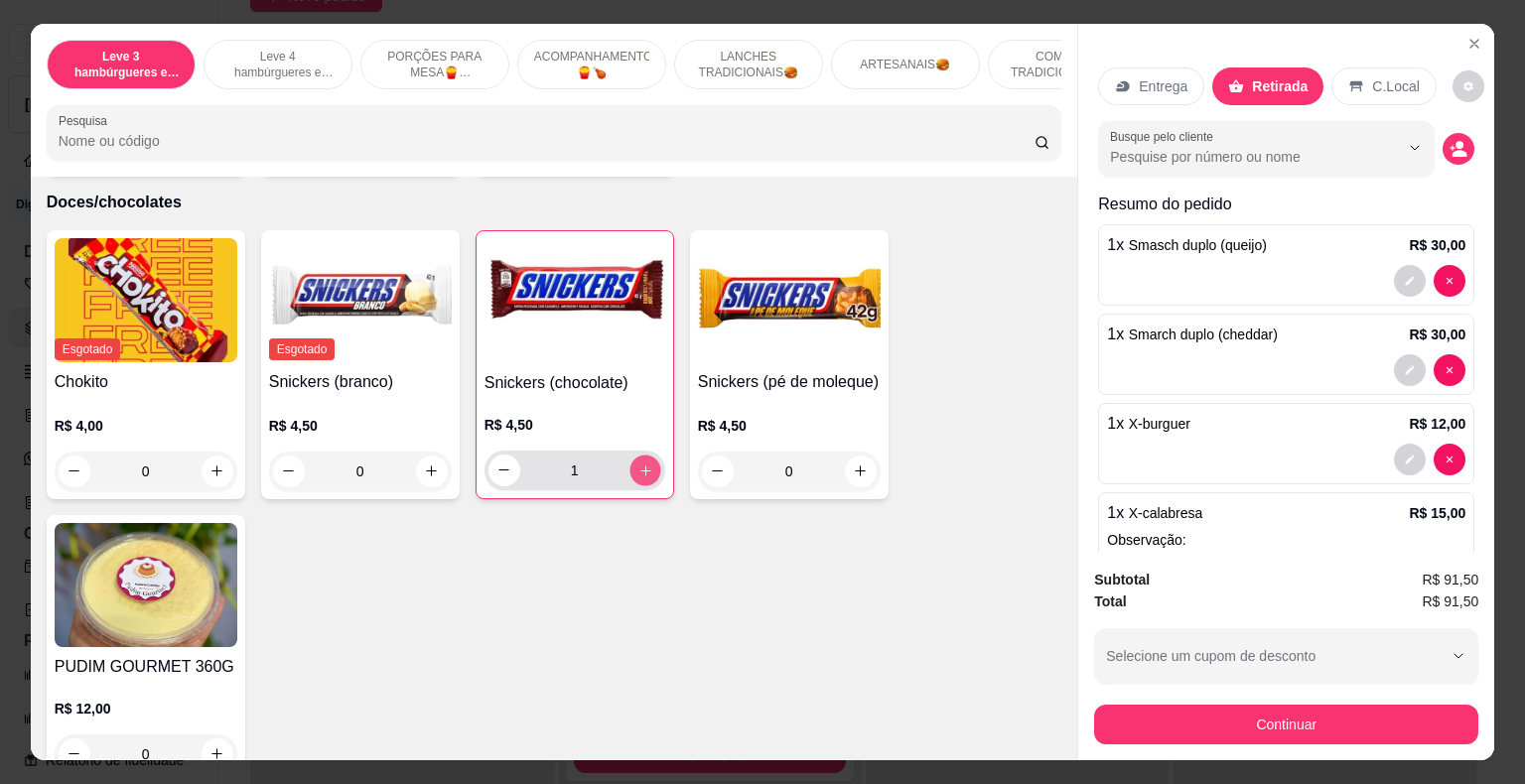click 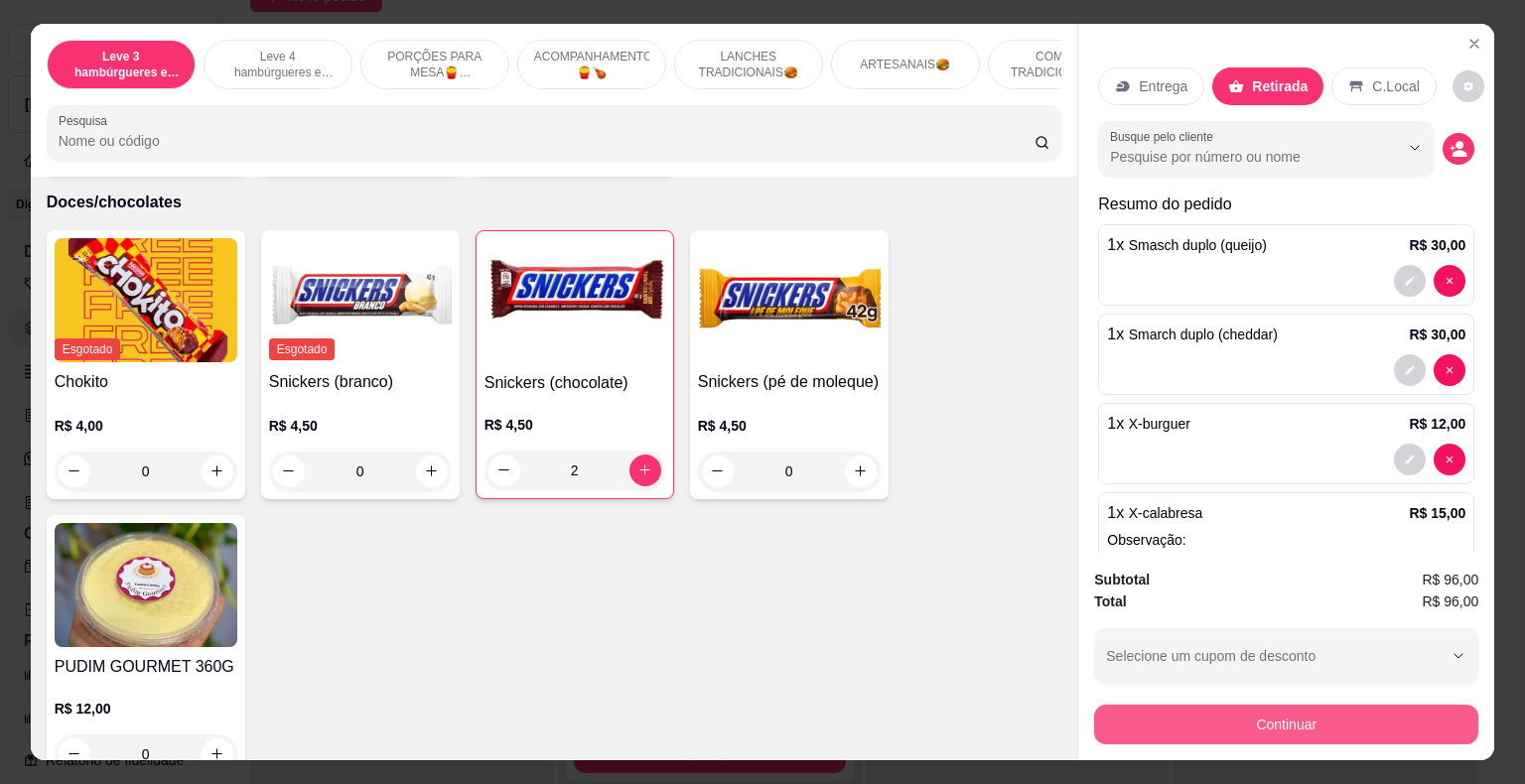 click on "Continuar" at bounding box center (1286, 724) 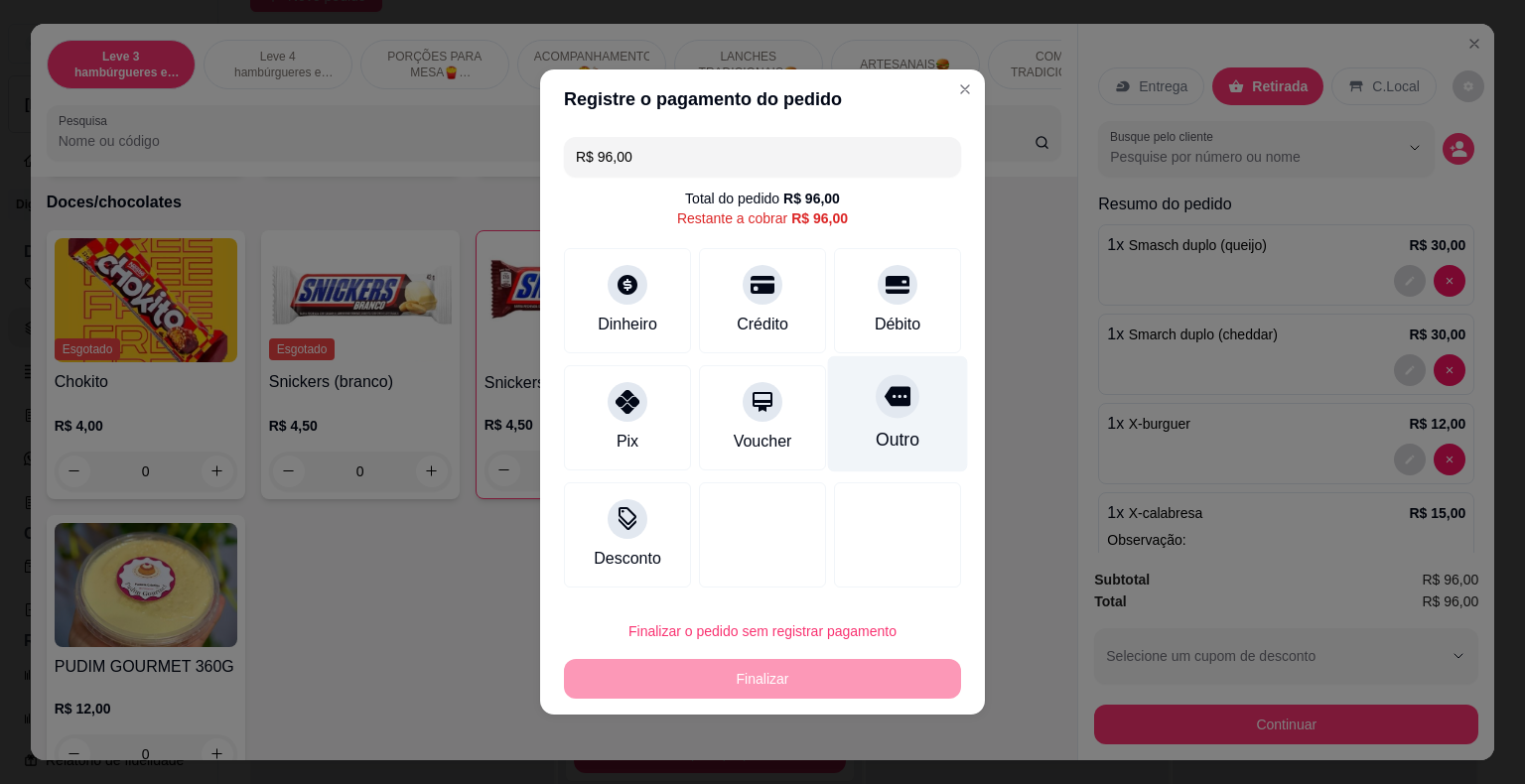 click 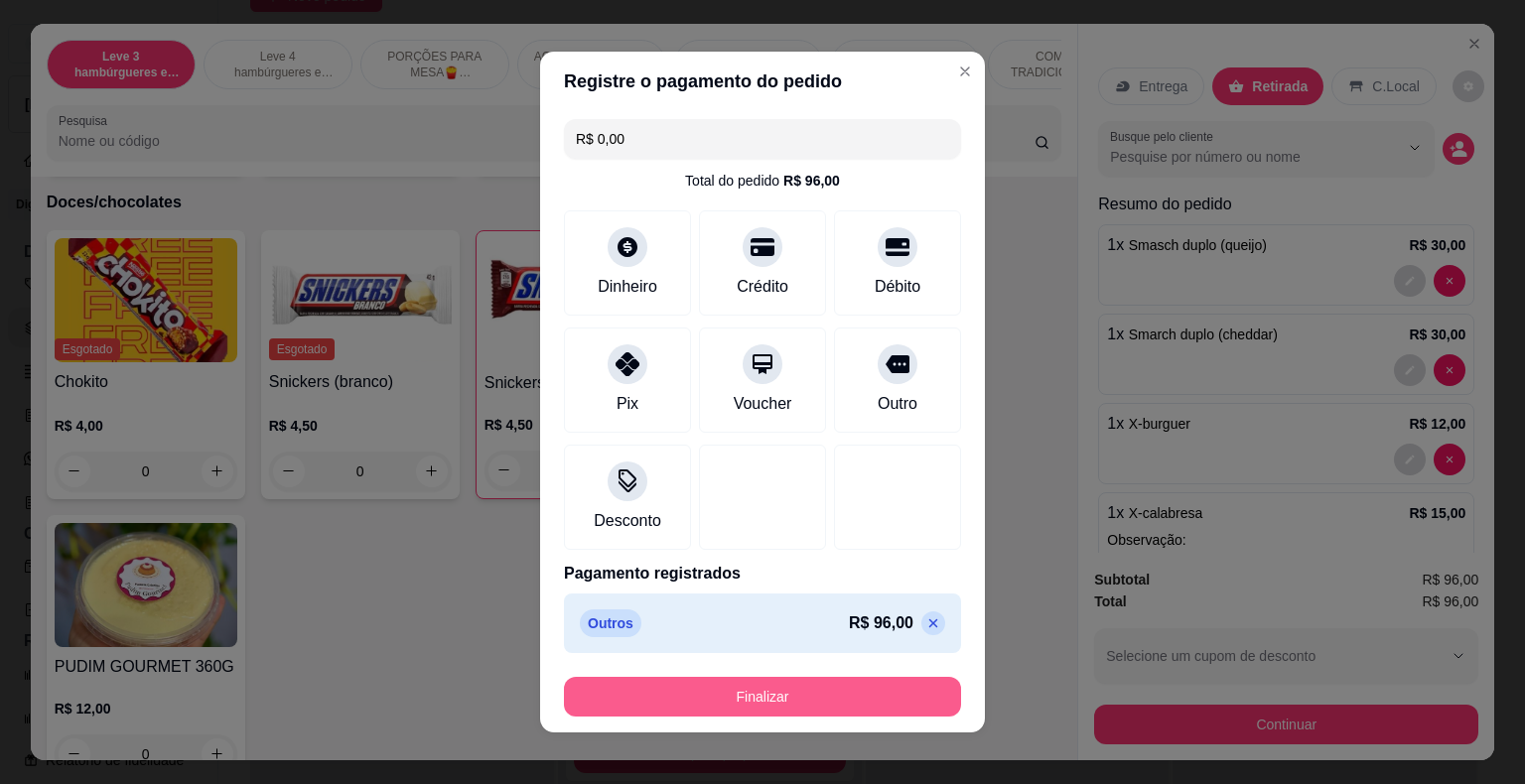 click on "Finalizar" at bounding box center [762, 697] 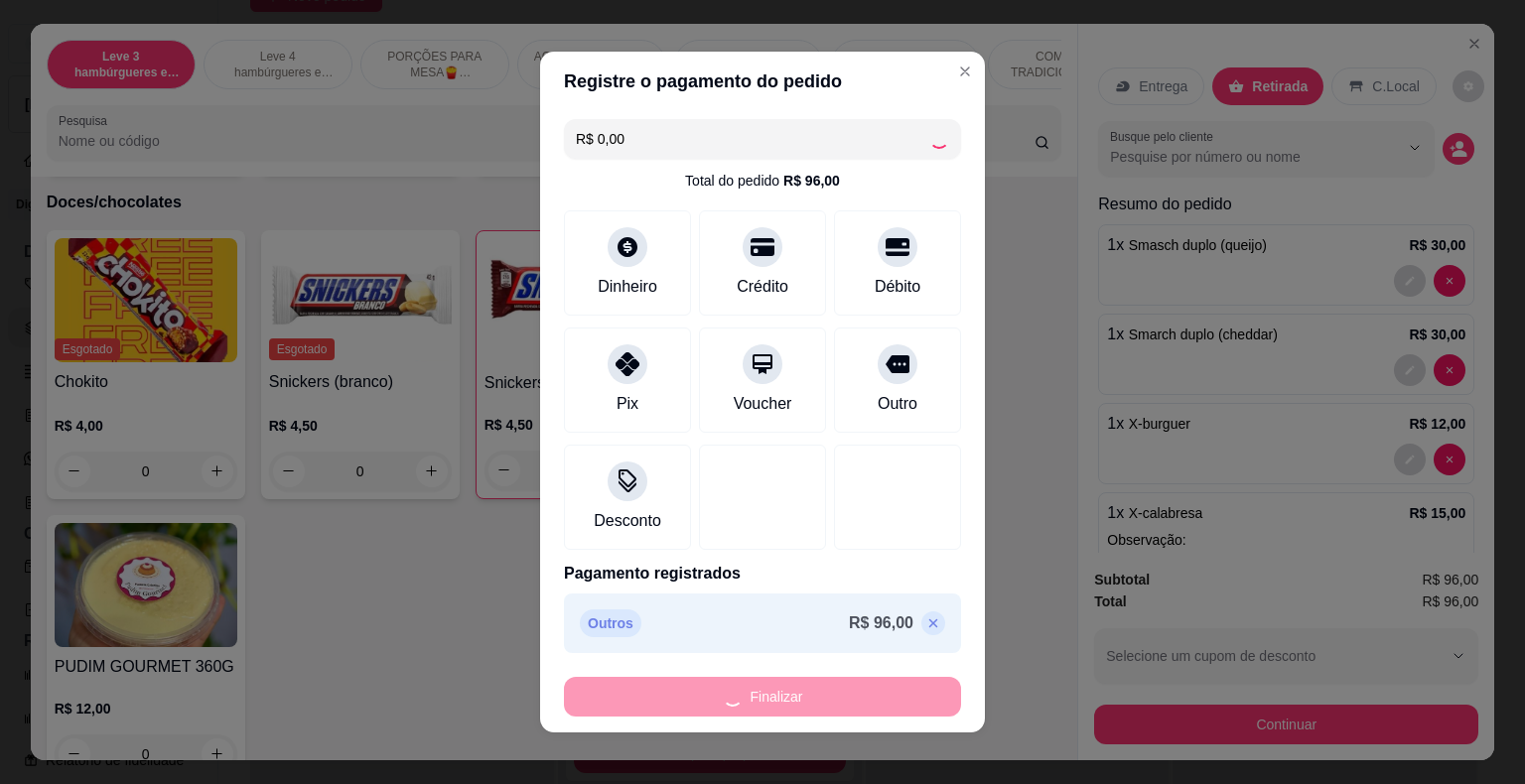 type on "0" 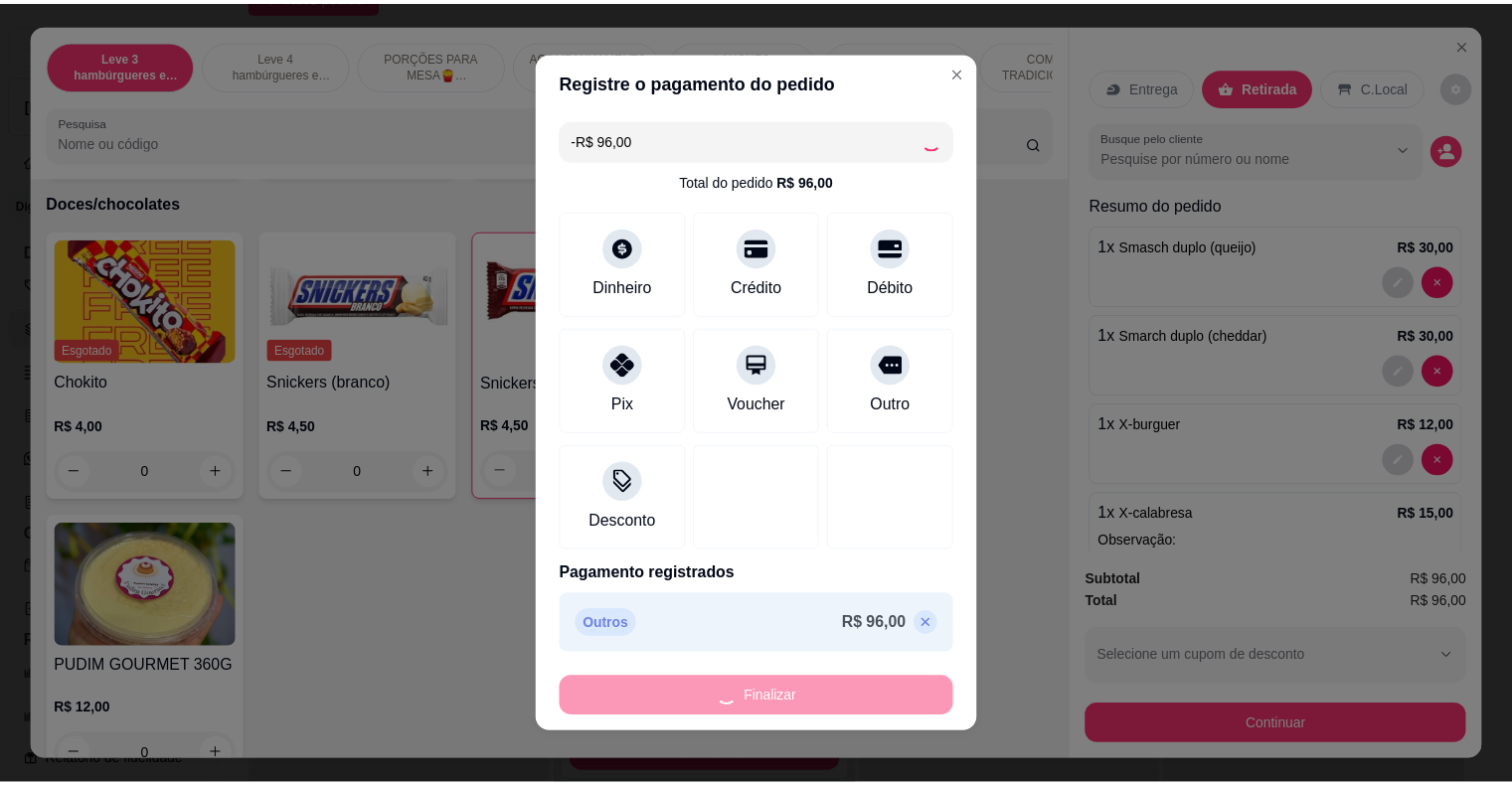 scroll, scrollTop: 6289, scrollLeft: 0, axis: vertical 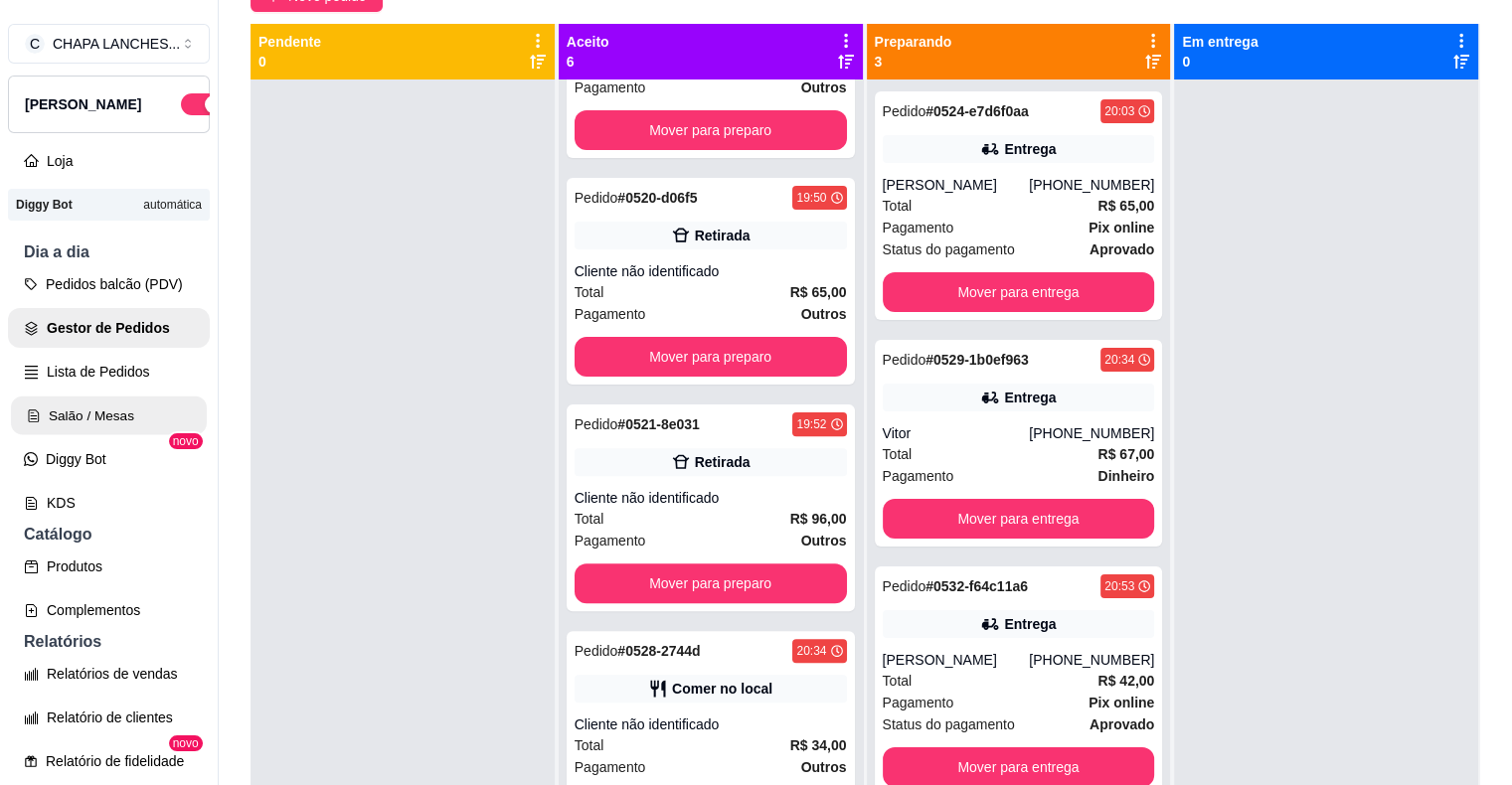 click on "Salão / Mesas" at bounding box center (108, 415) 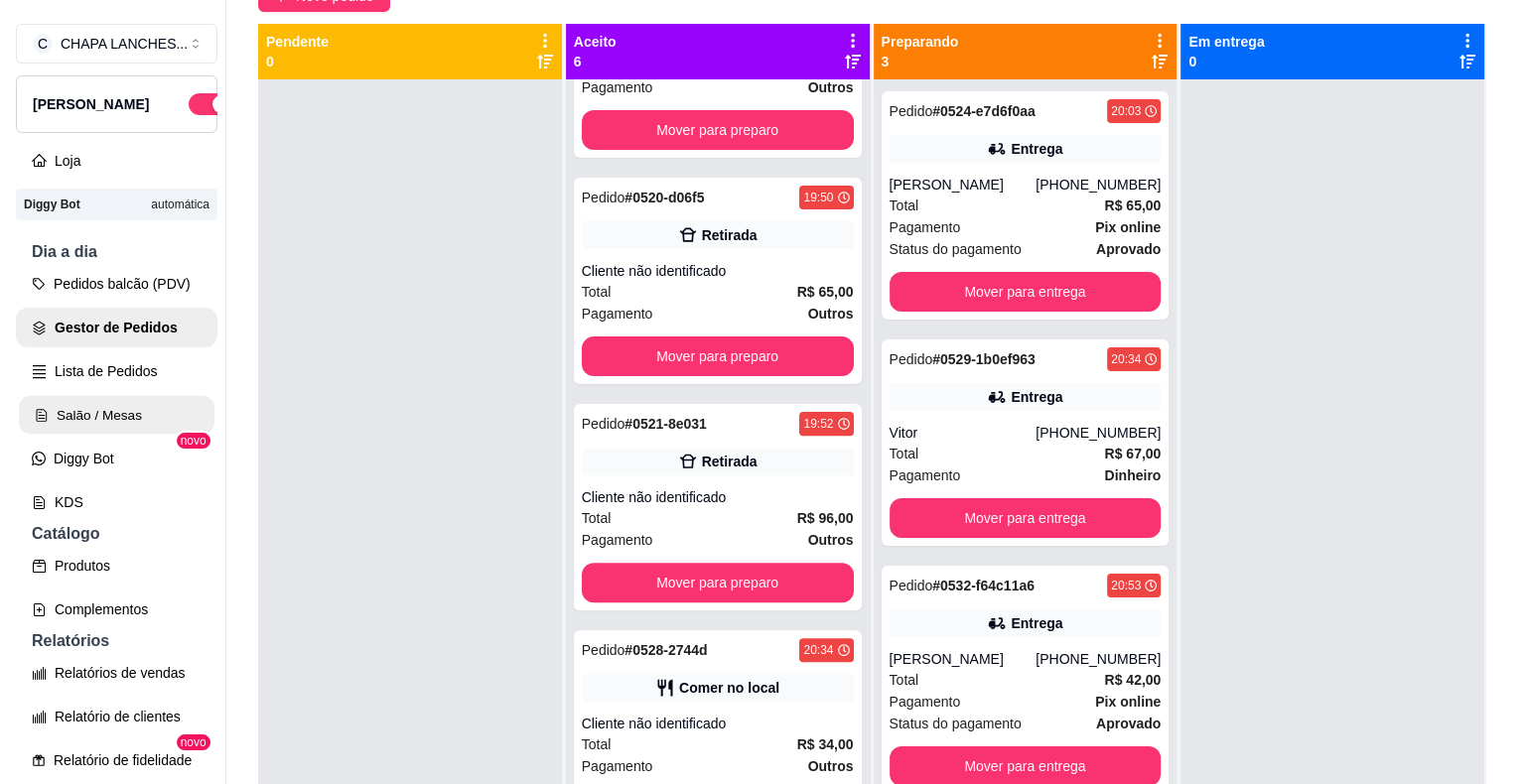 scroll, scrollTop: 0, scrollLeft: 0, axis: both 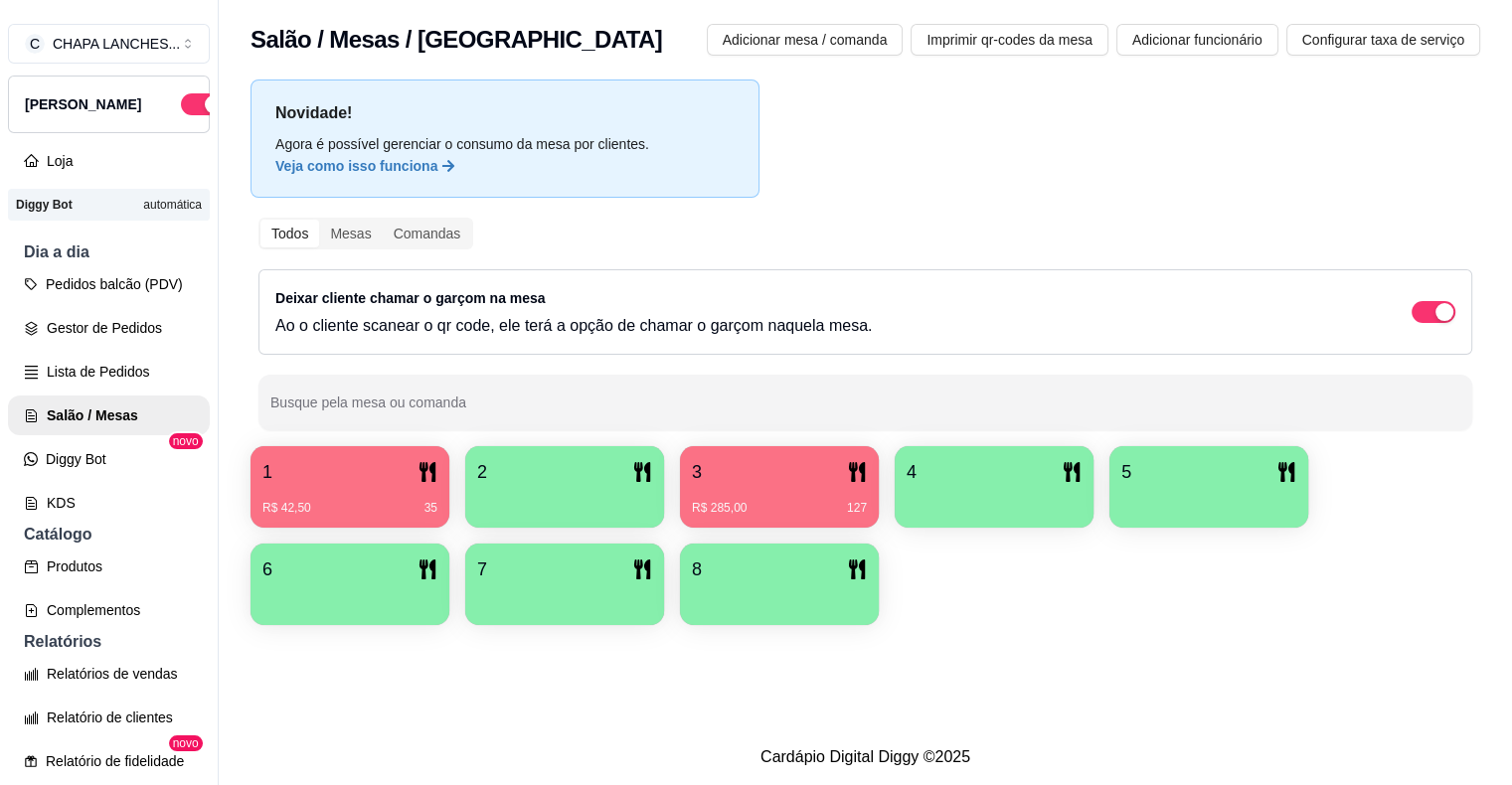 click on "R$ 285,00 127" at bounding box center (779, 501) 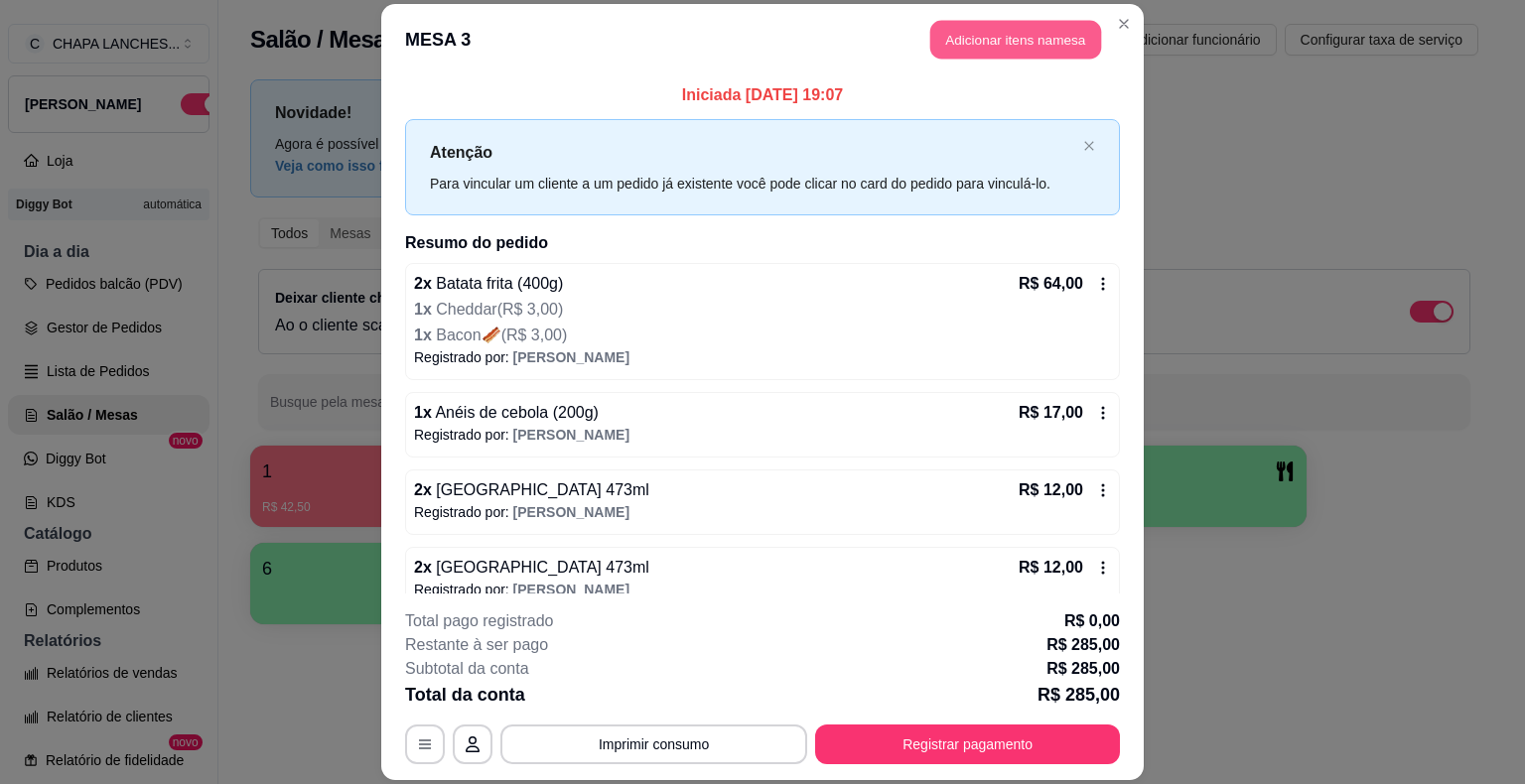 click on "Adicionar itens na  mesa" at bounding box center (1016, 40) 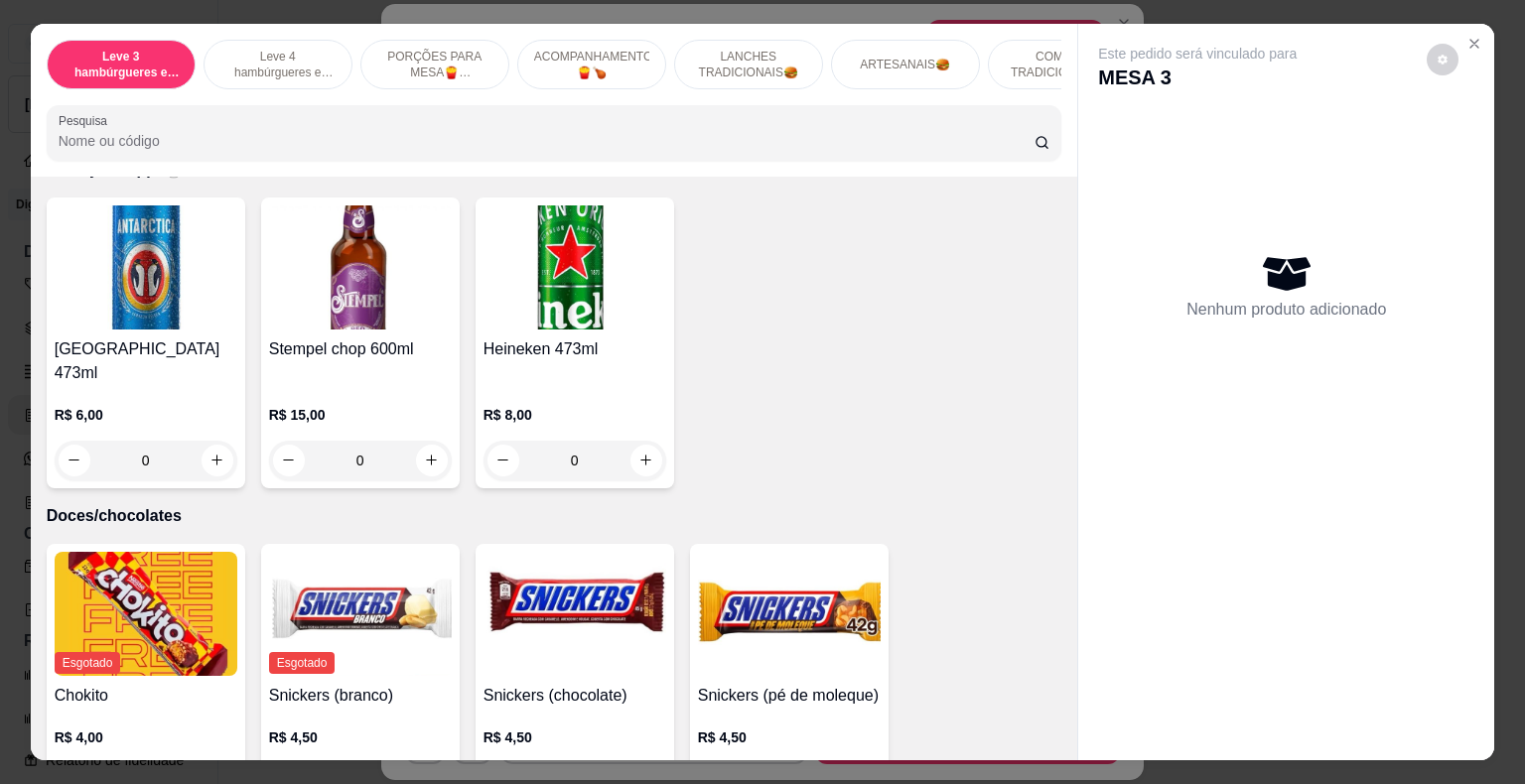 scroll, scrollTop: 5785, scrollLeft: 0, axis: vertical 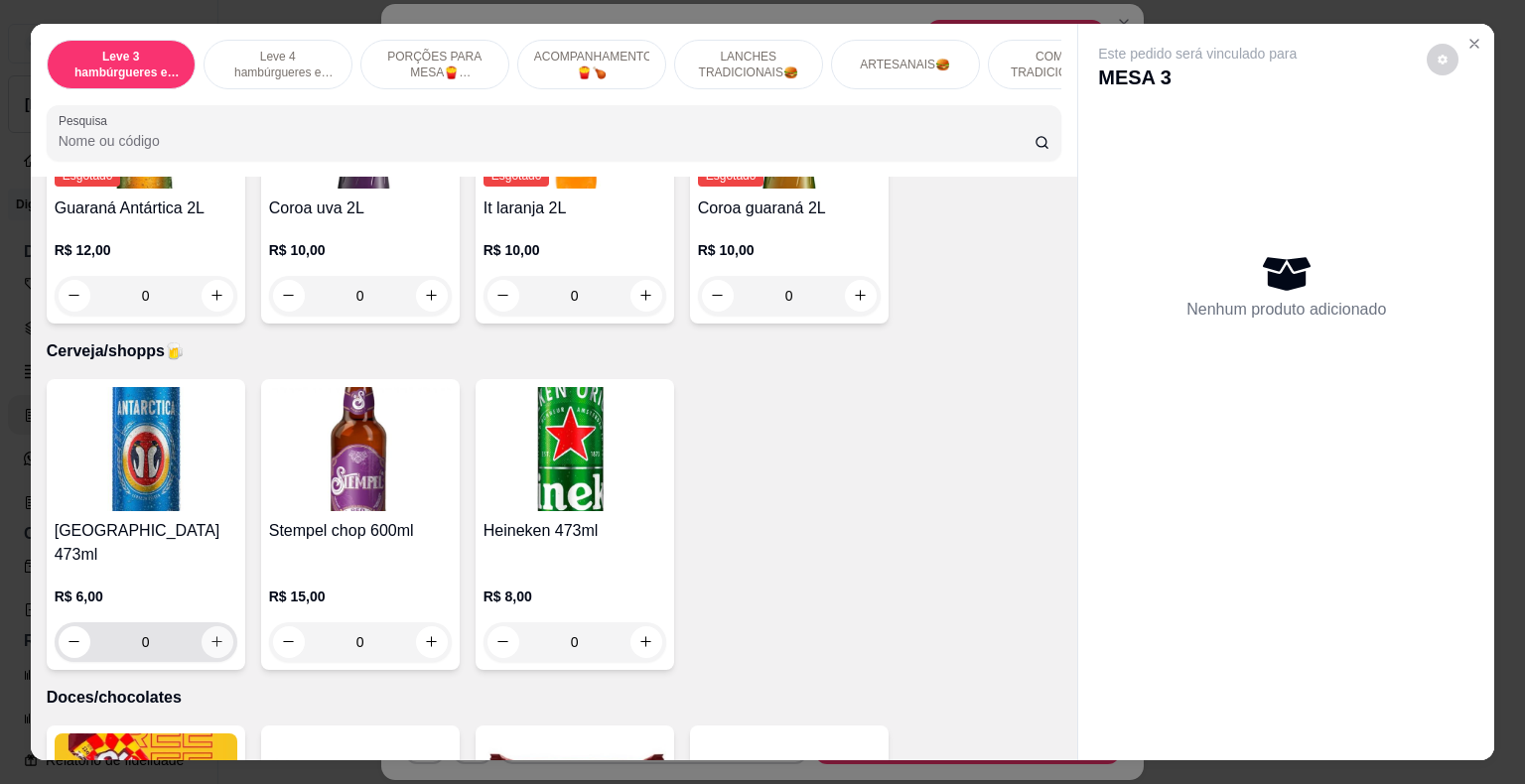 click 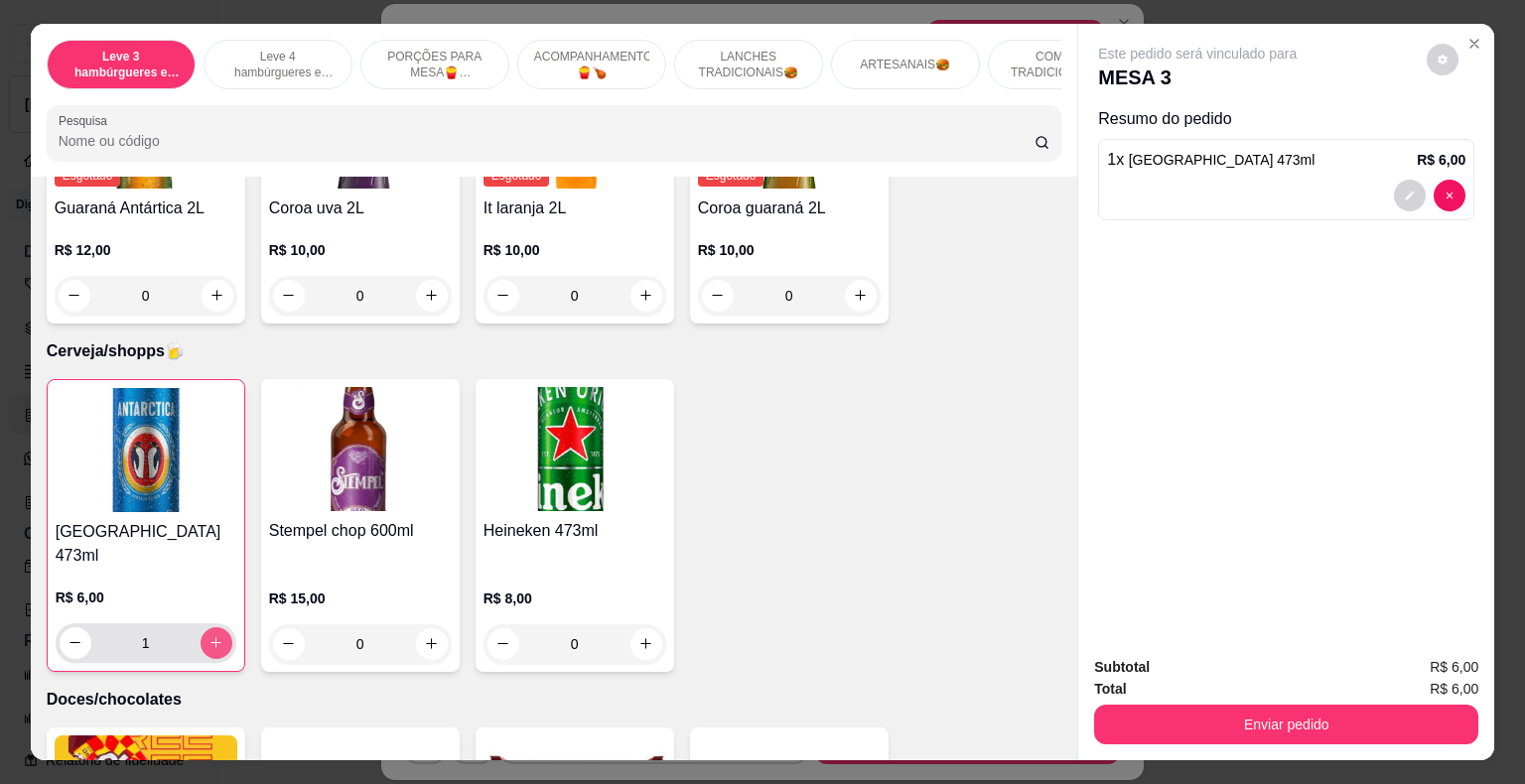 click 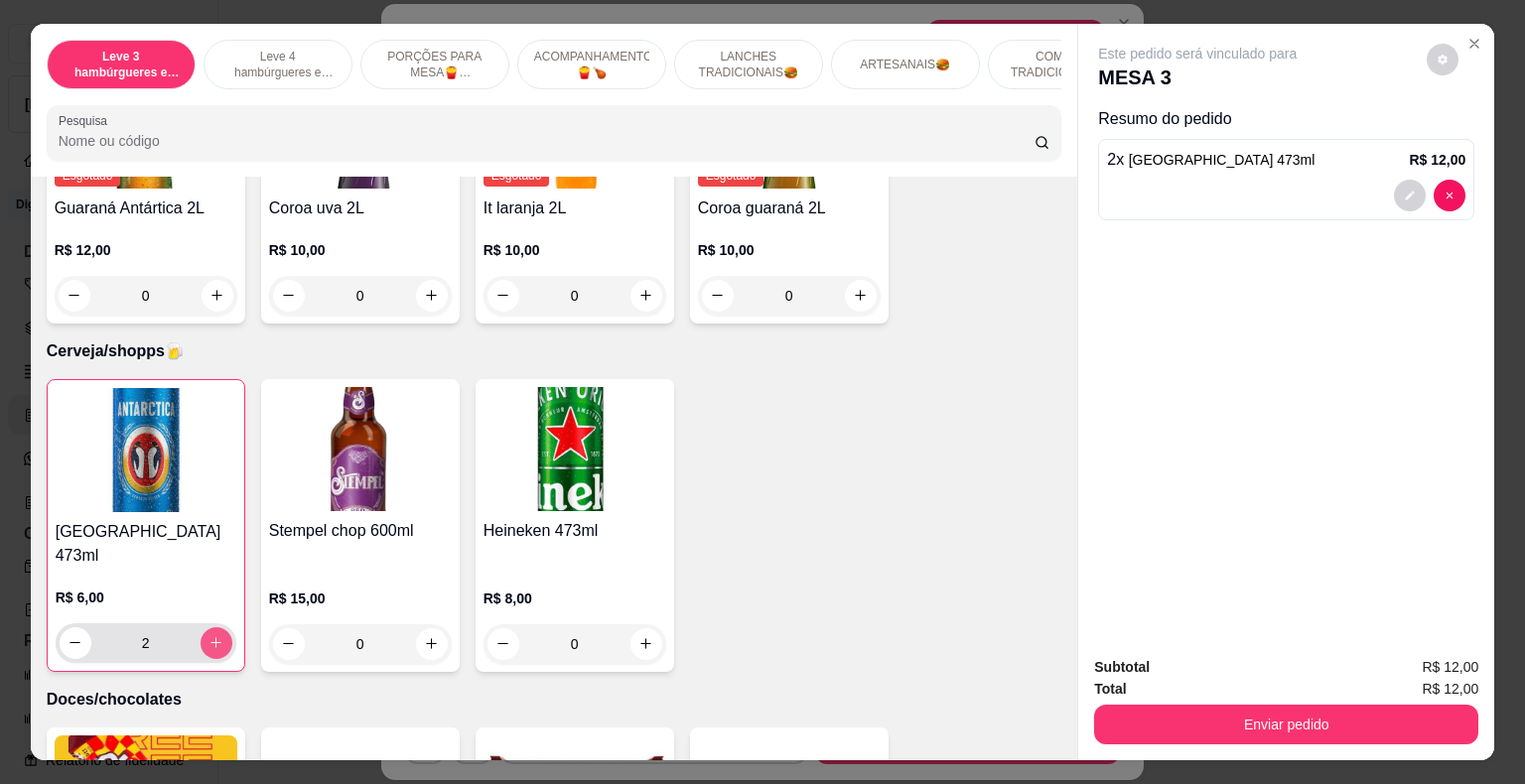 click 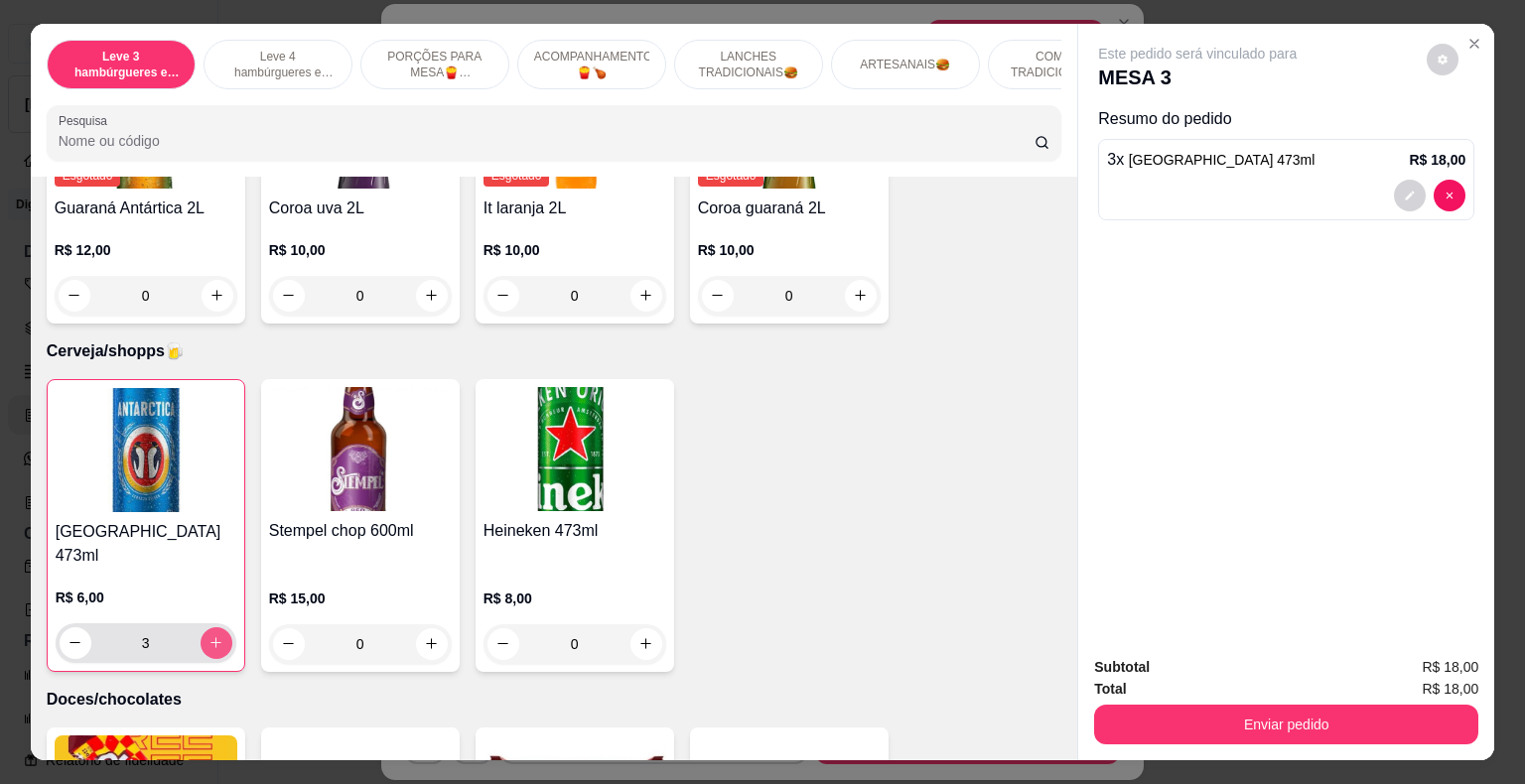 click 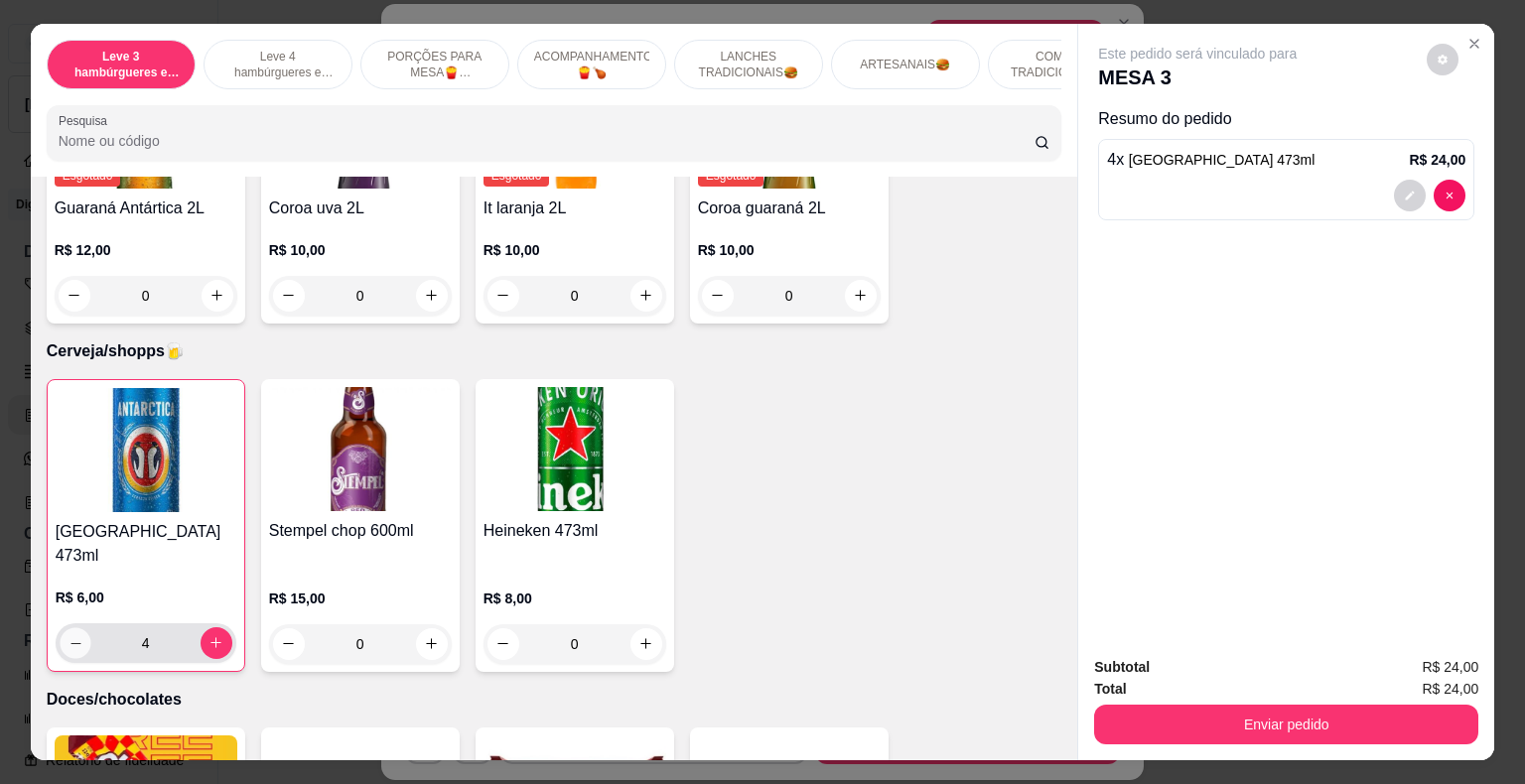 click at bounding box center (74, 642) 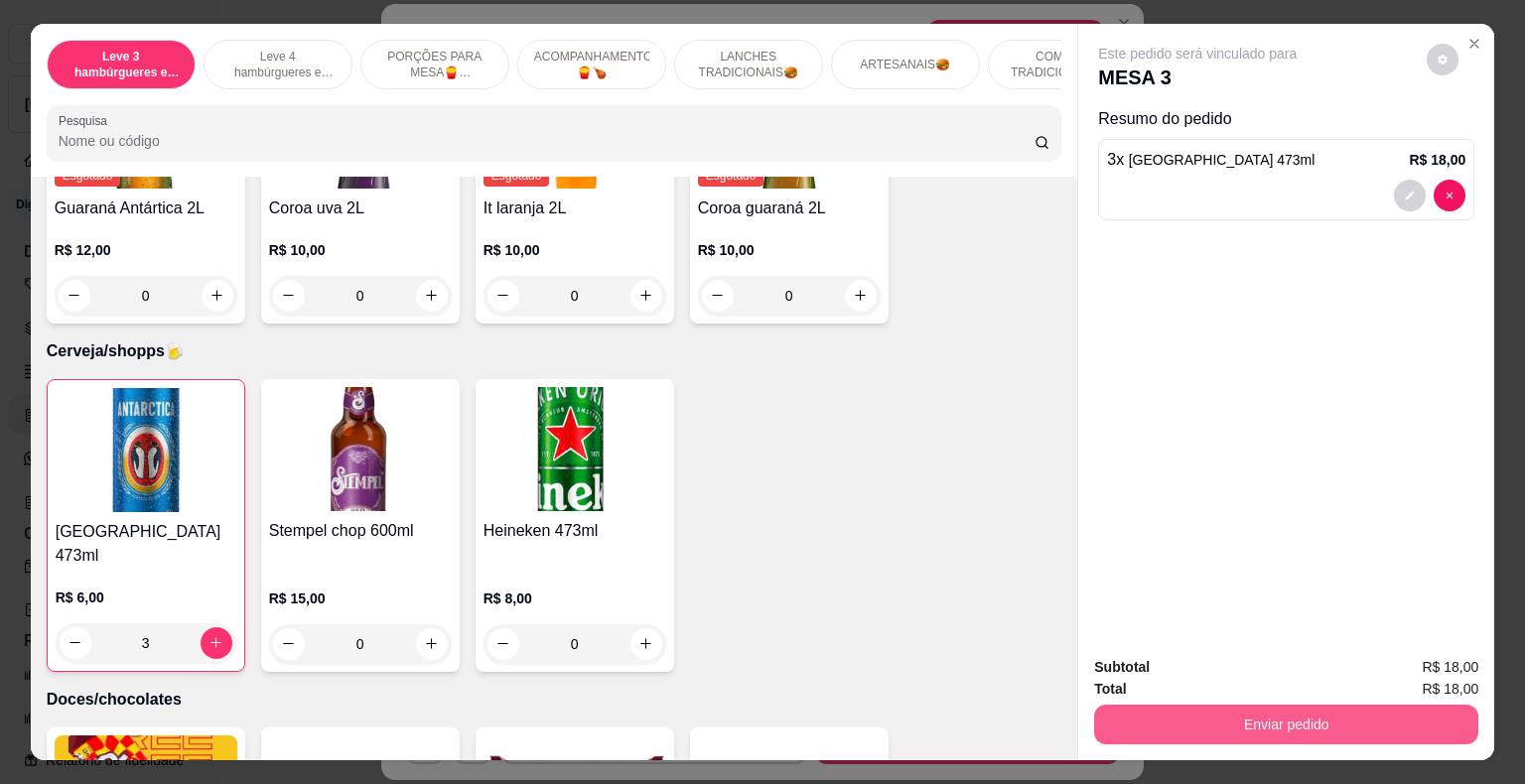 click on "Enviar pedido" at bounding box center [1286, 724] 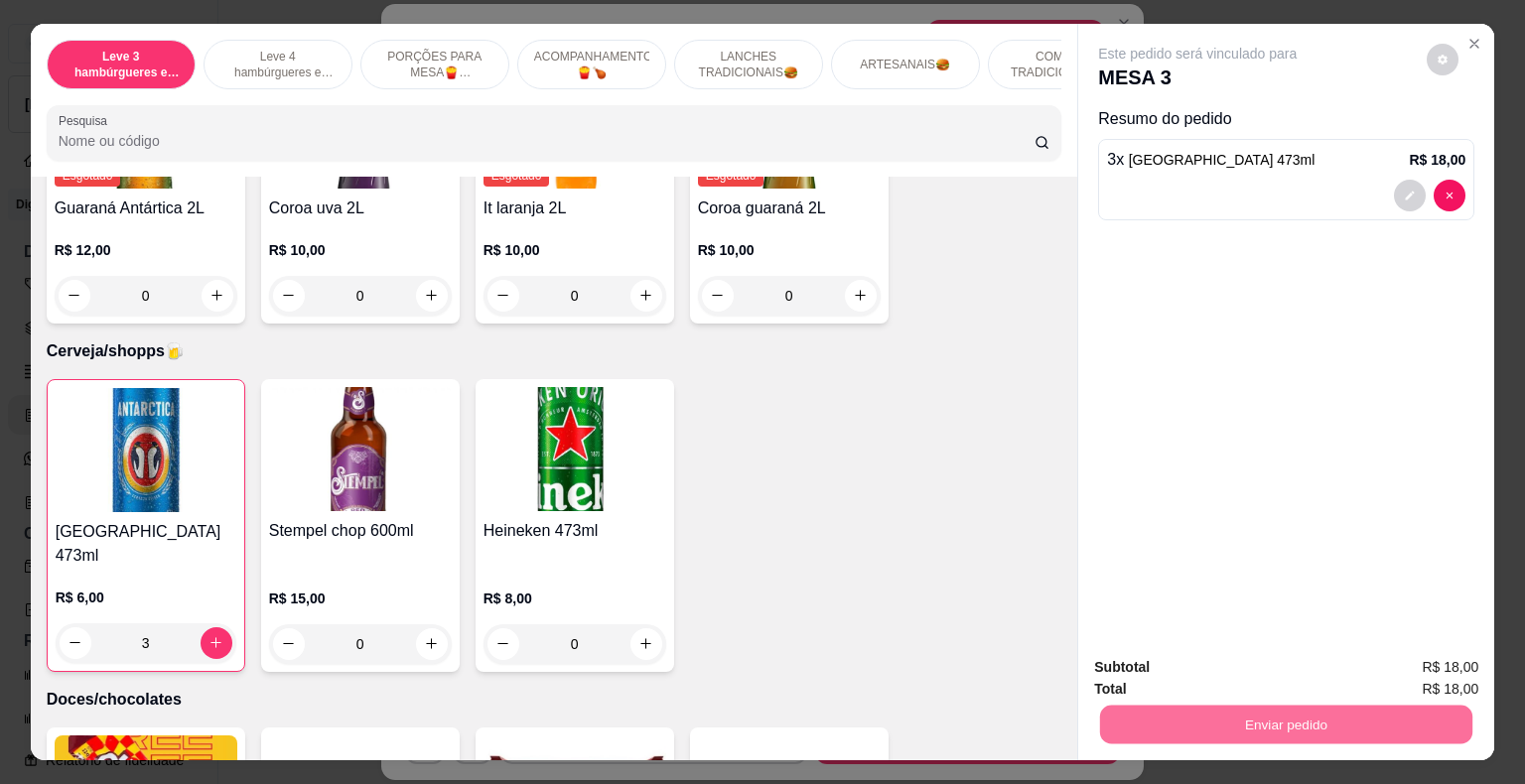 click on "Não registrar e enviar pedido" at bounding box center (1220, 669) 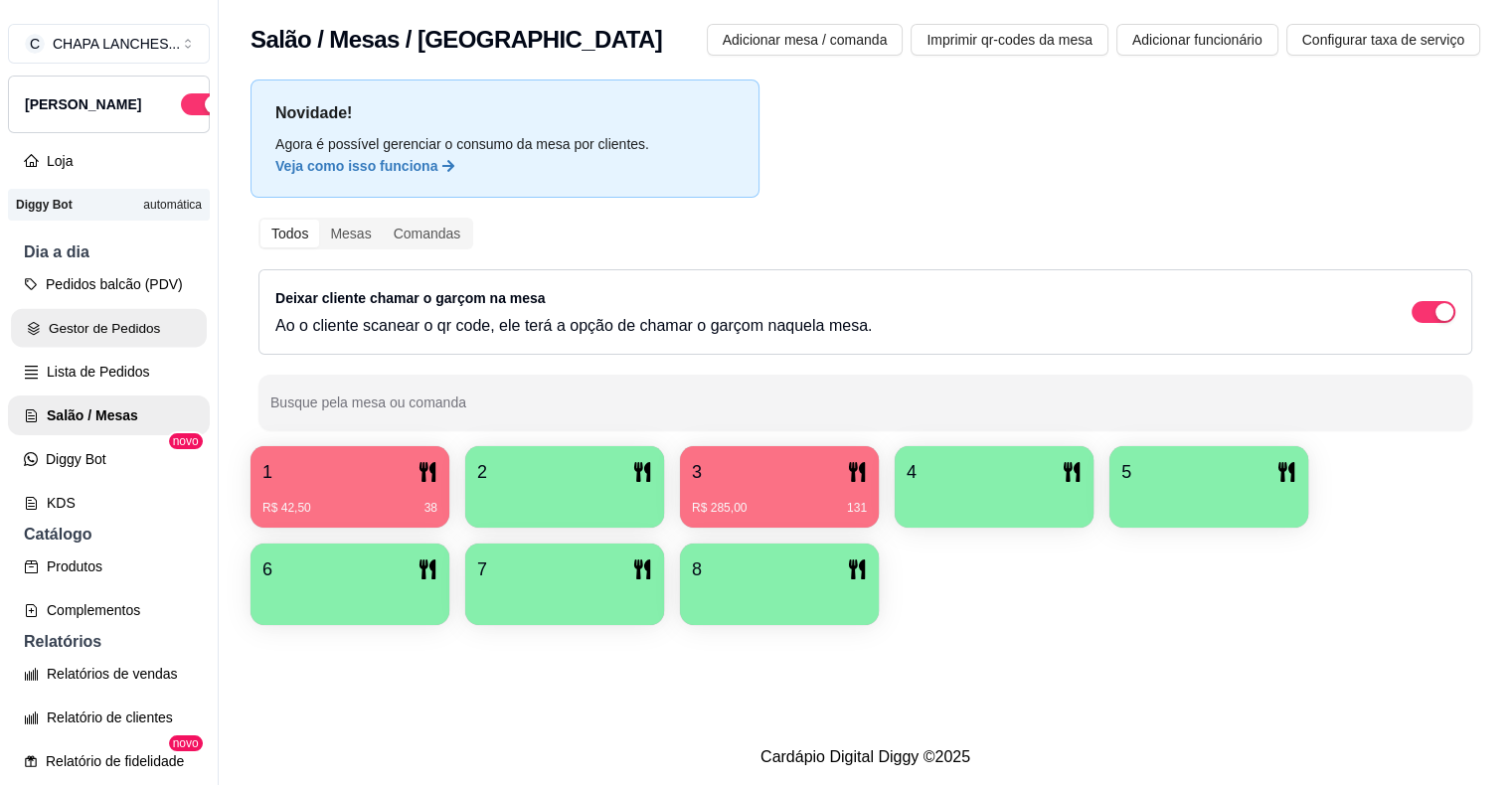 click on "Gestor de Pedidos" at bounding box center (108, 328) 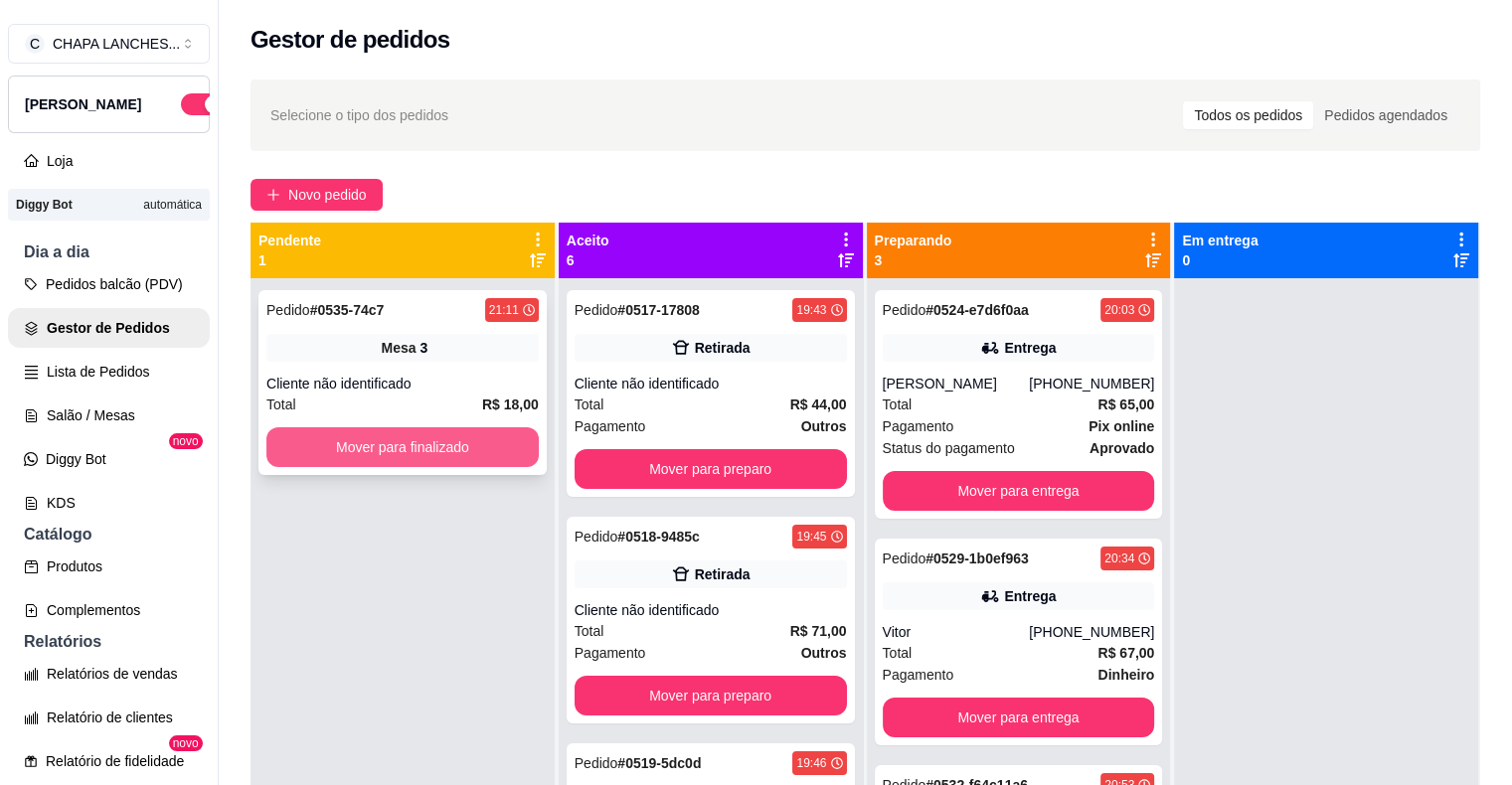 click on "Mover para finalizado" at bounding box center (403, 447) 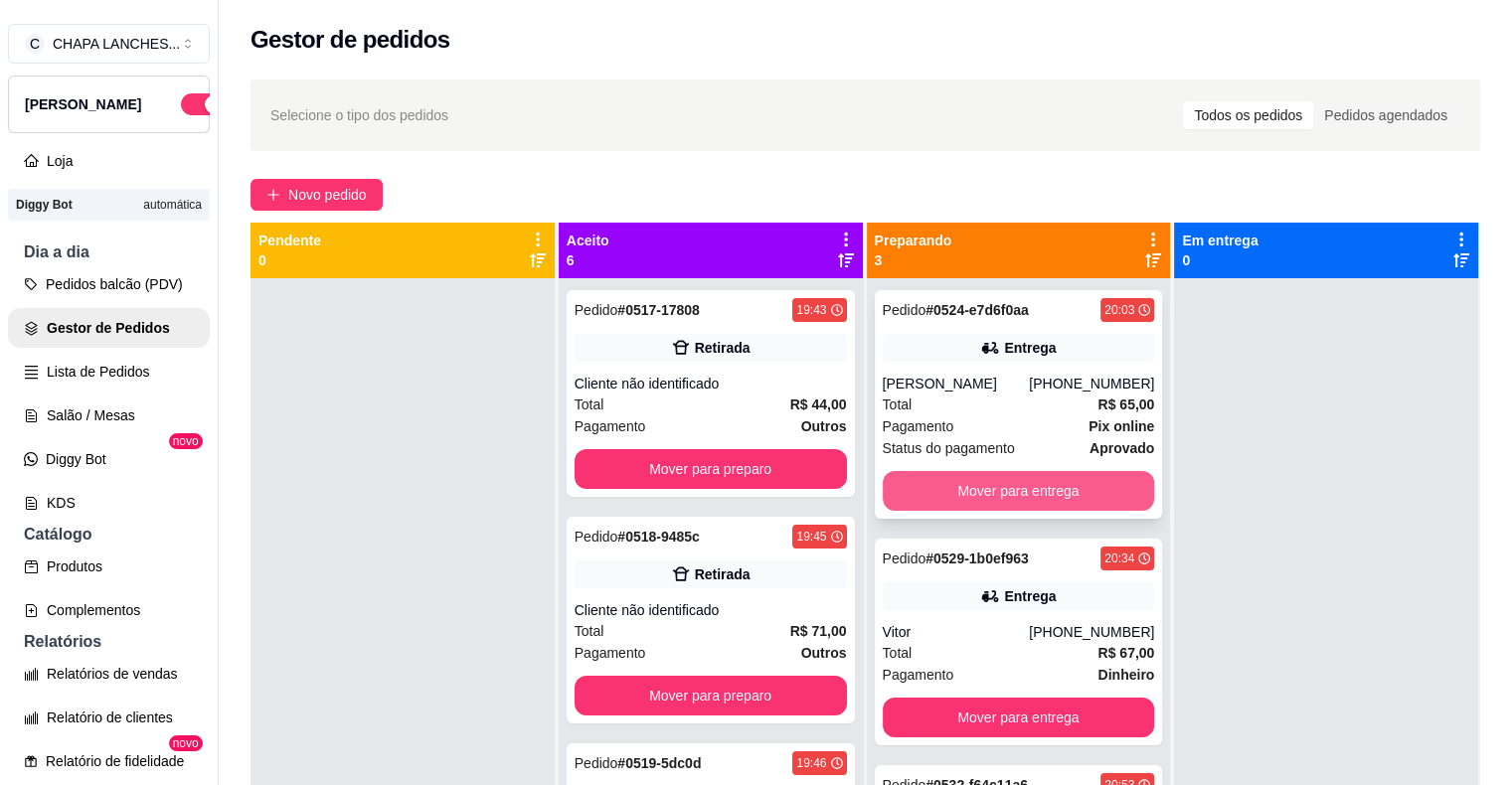 click on "Mover para entrega" at bounding box center (1019, 491) 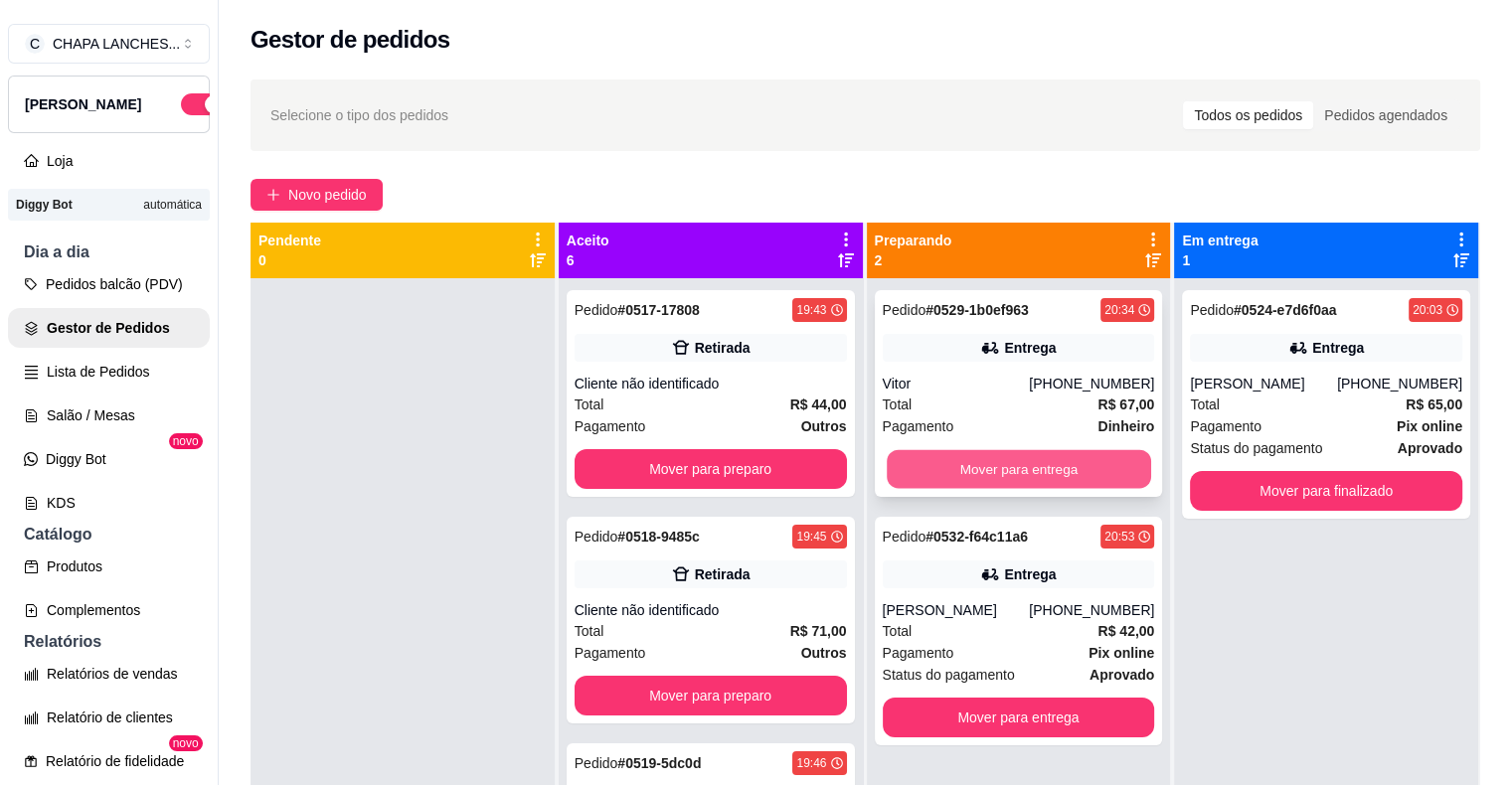 click on "Mover para entrega" at bounding box center [1019, 469] 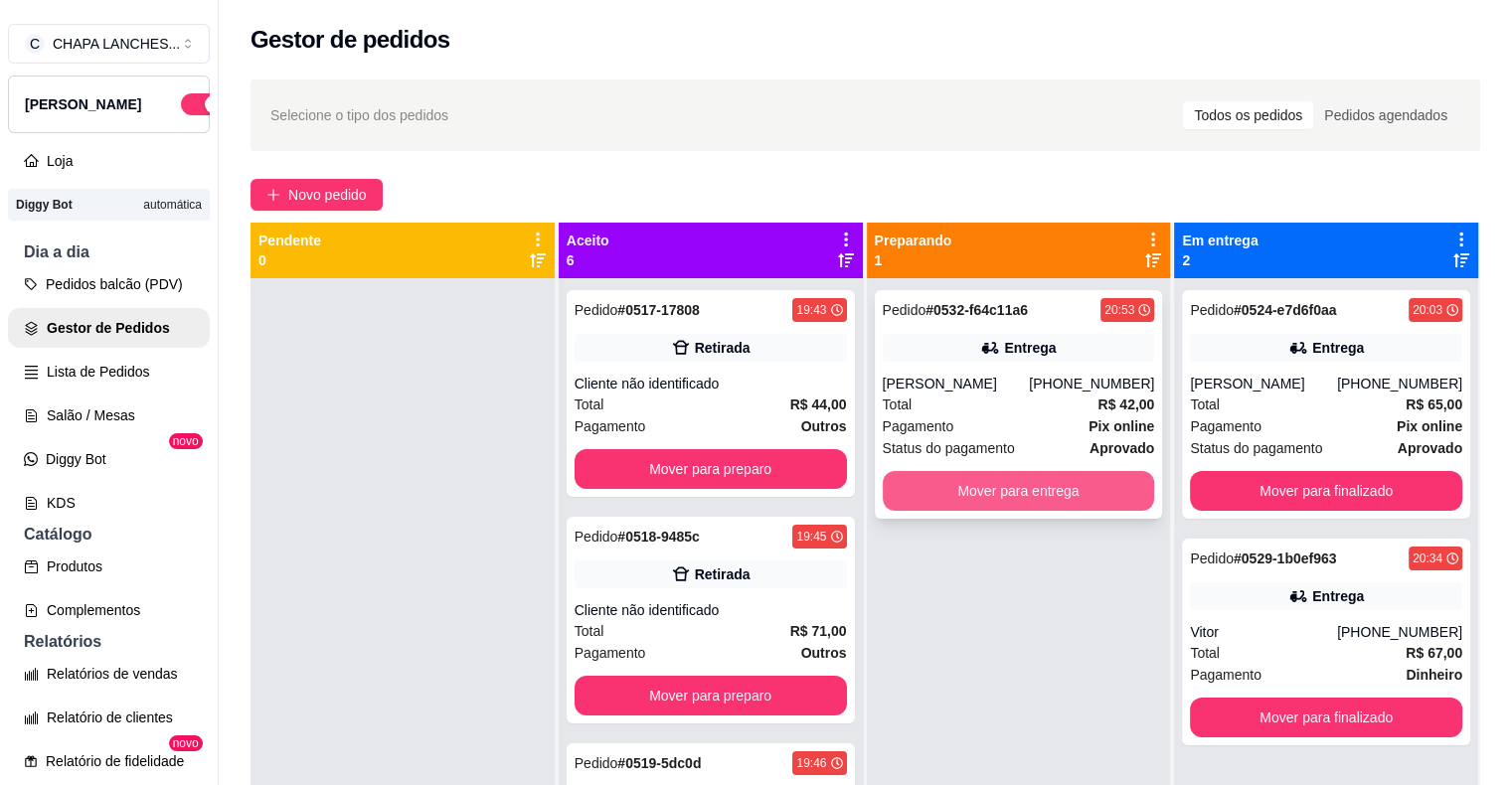 click on "Mover para entrega" at bounding box center [1019, 491] 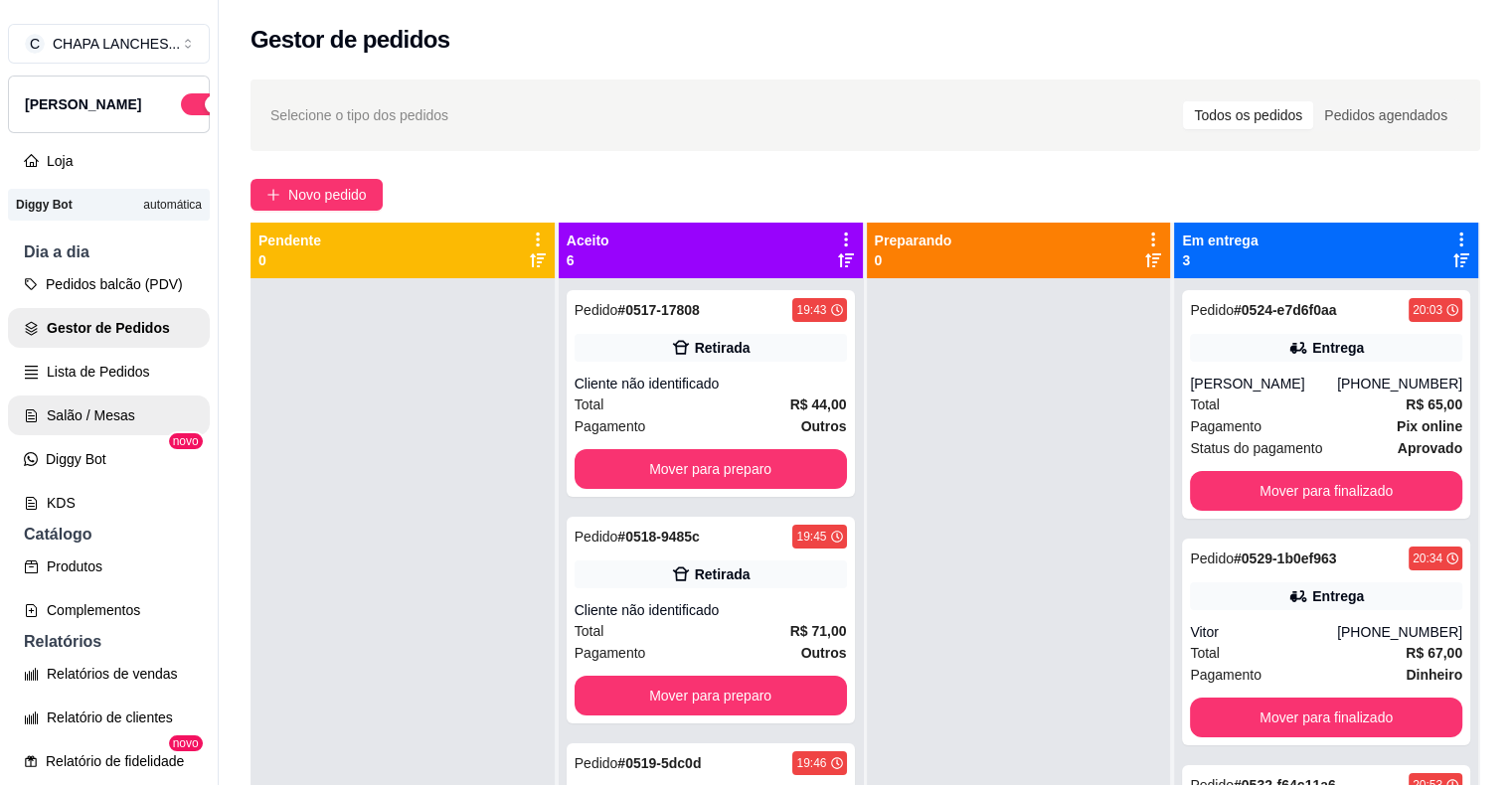 click on "Salão / Mesas" at bounding box center (108, 415) 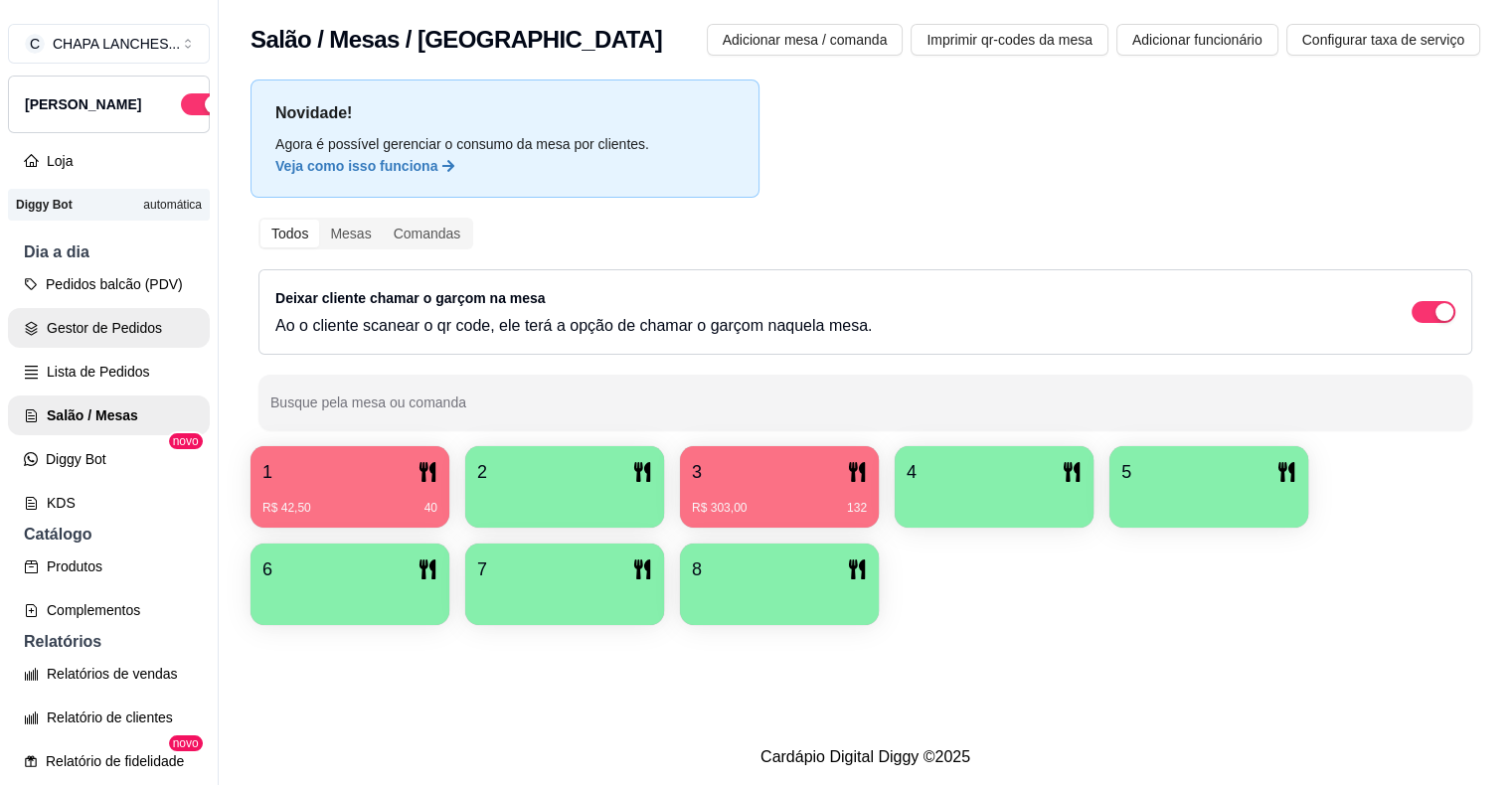 click on "Gestor de Pedidos" at bounding box center (108, 328) 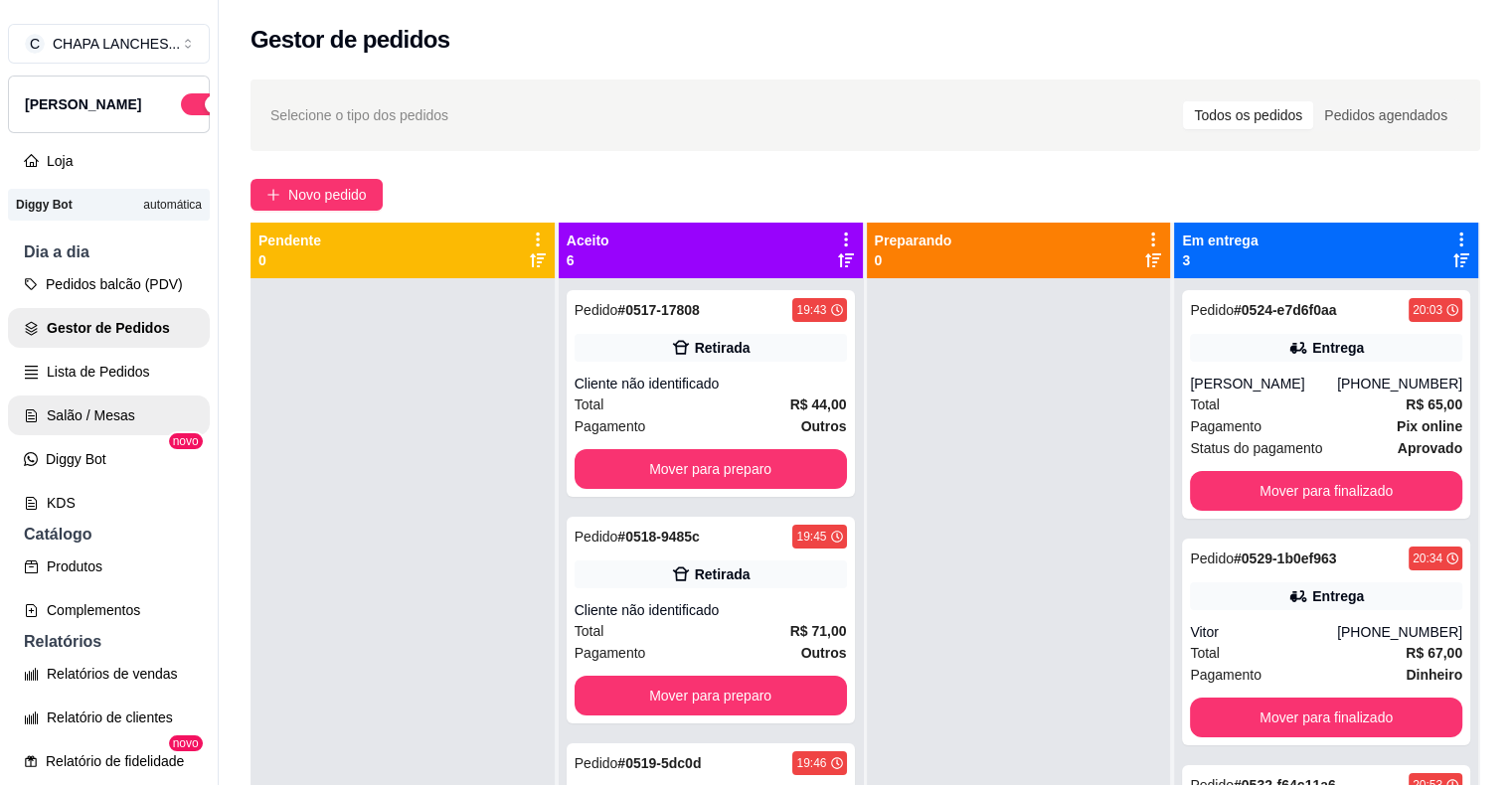 click on "Salão / Mesas" at bounding box center (108, 415) 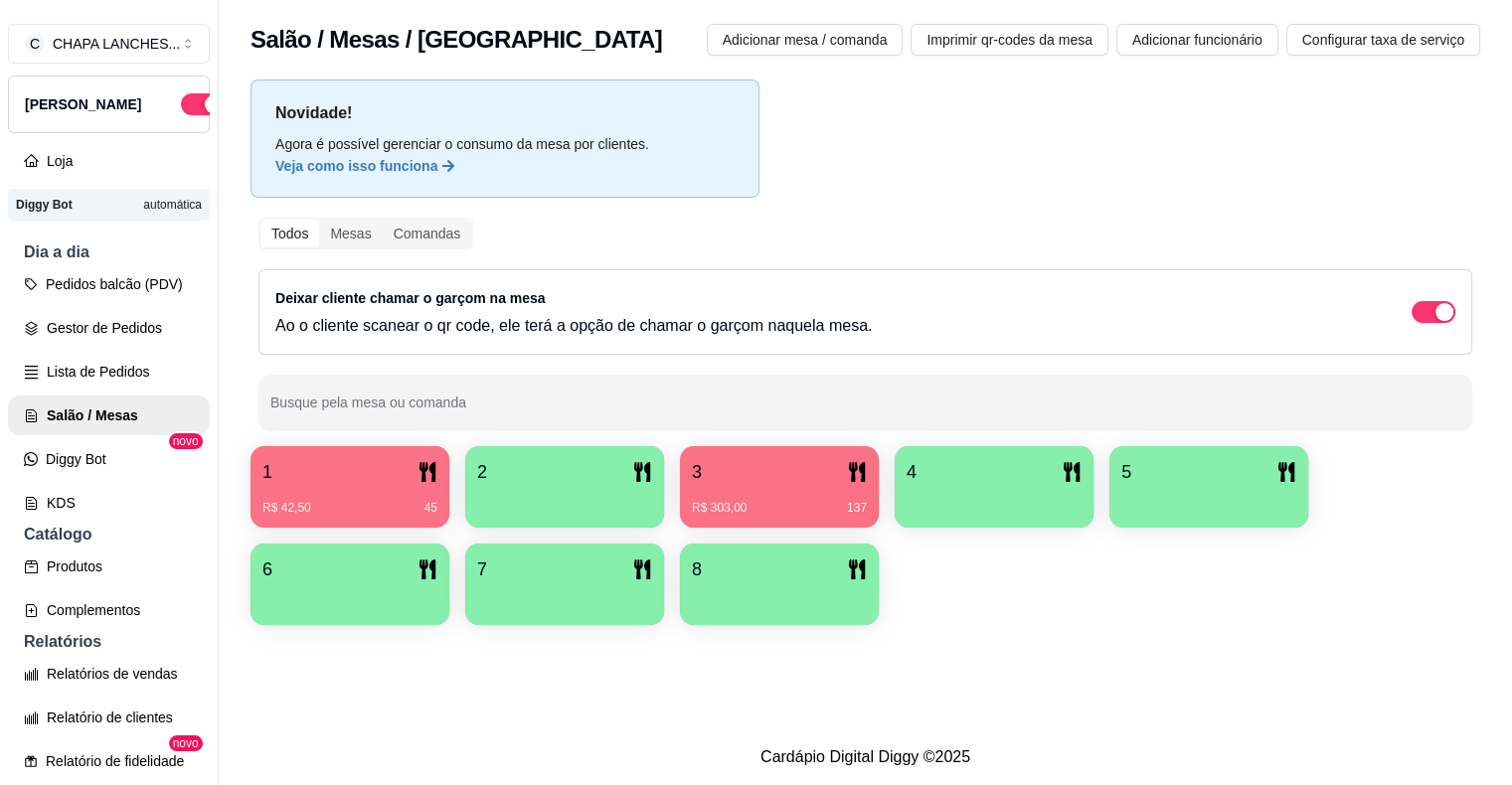 click on "3" at bounding box center (779, 472) 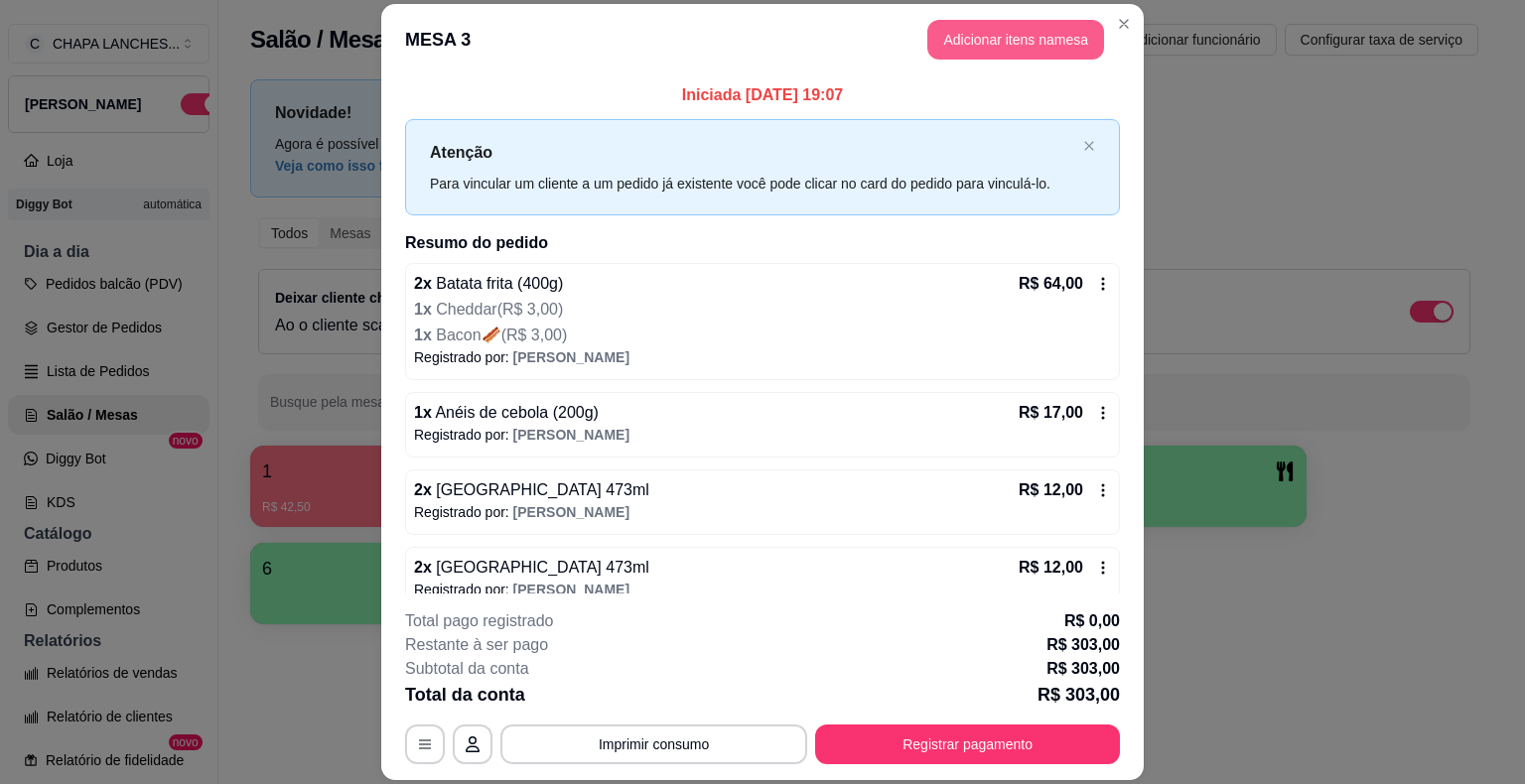 click on "Adicionar itens na  mesa" at bounding box center [1016, 40] 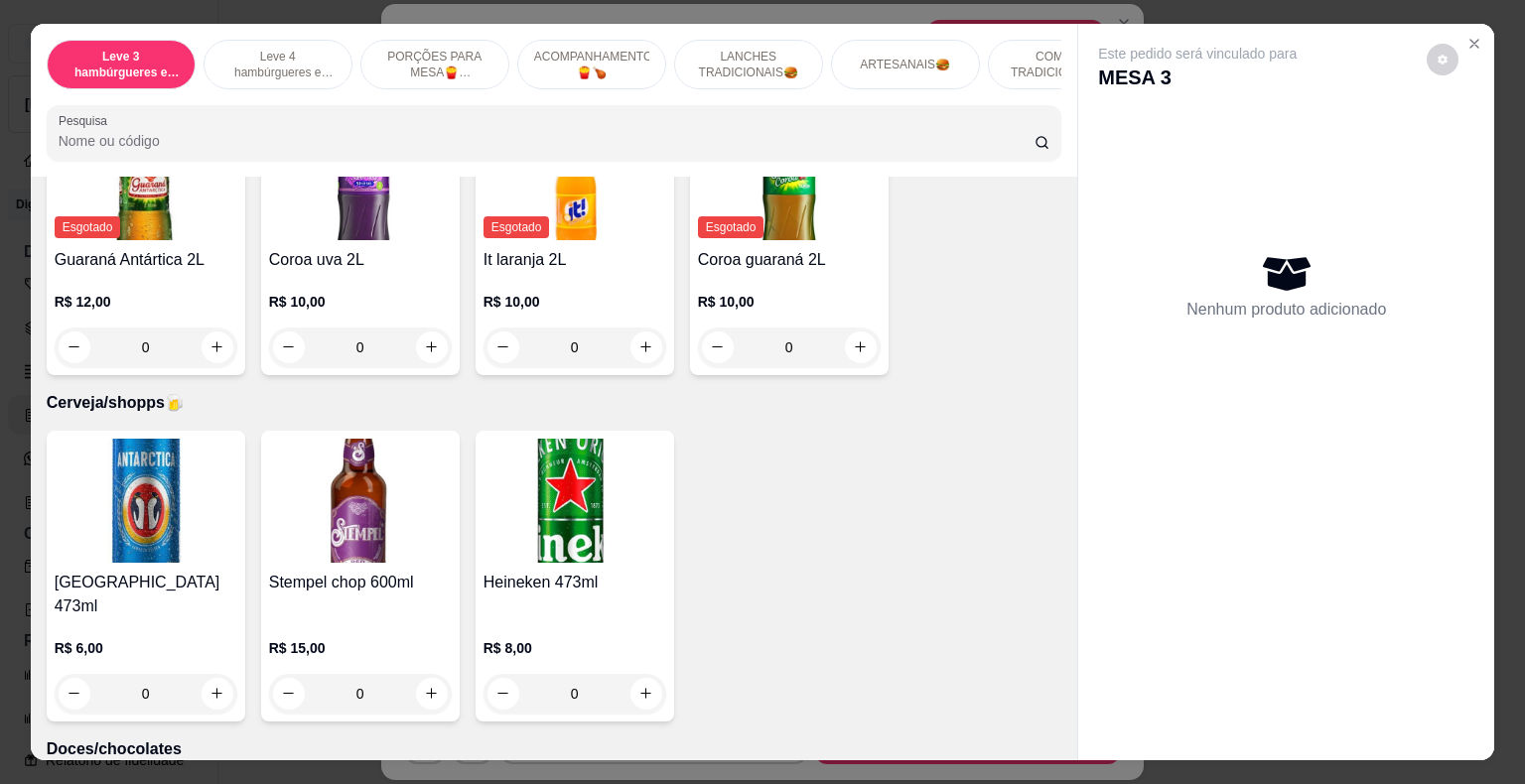 scroll, scrollTop: 5855, scrollLeft: 0, axis: vertical 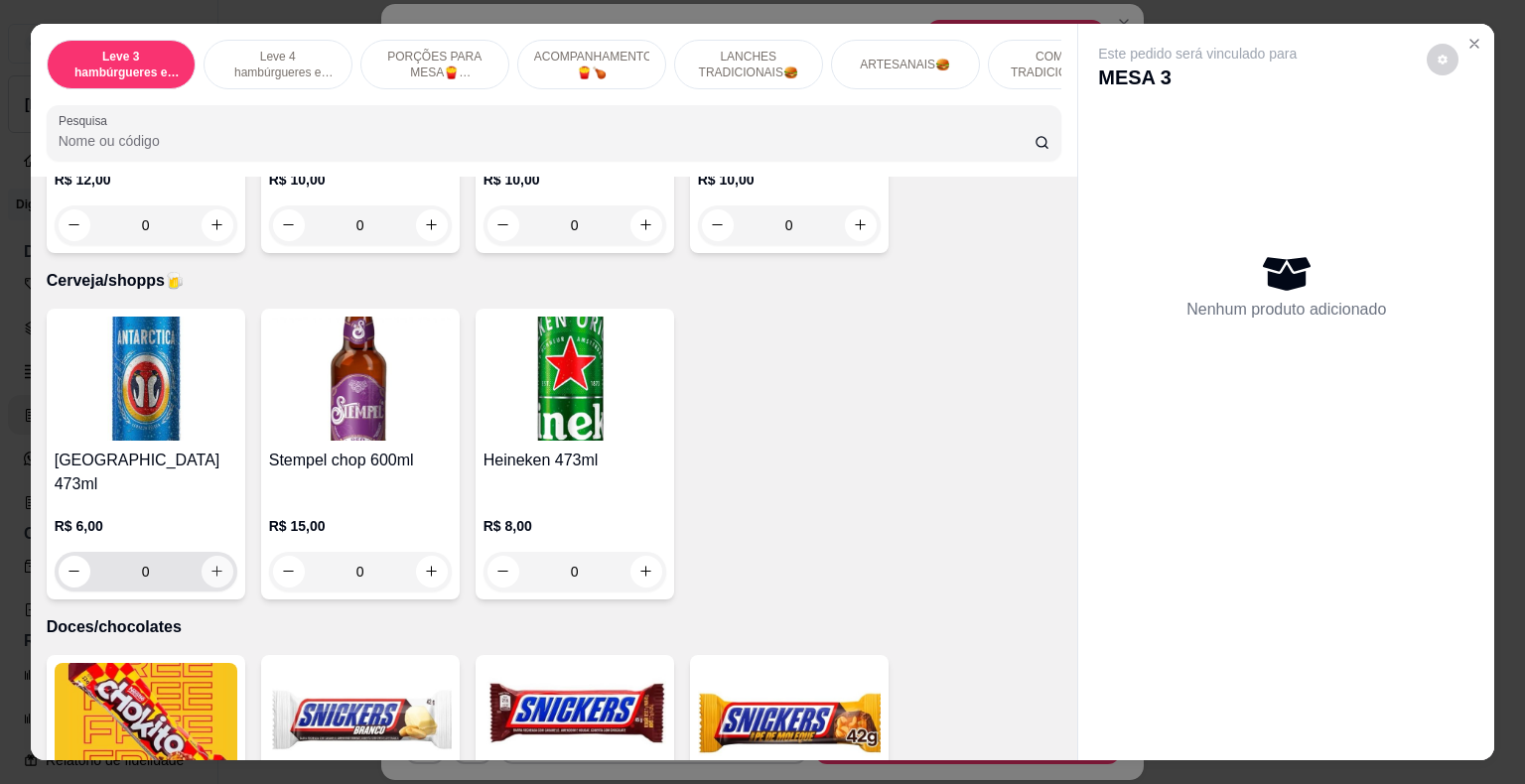 click 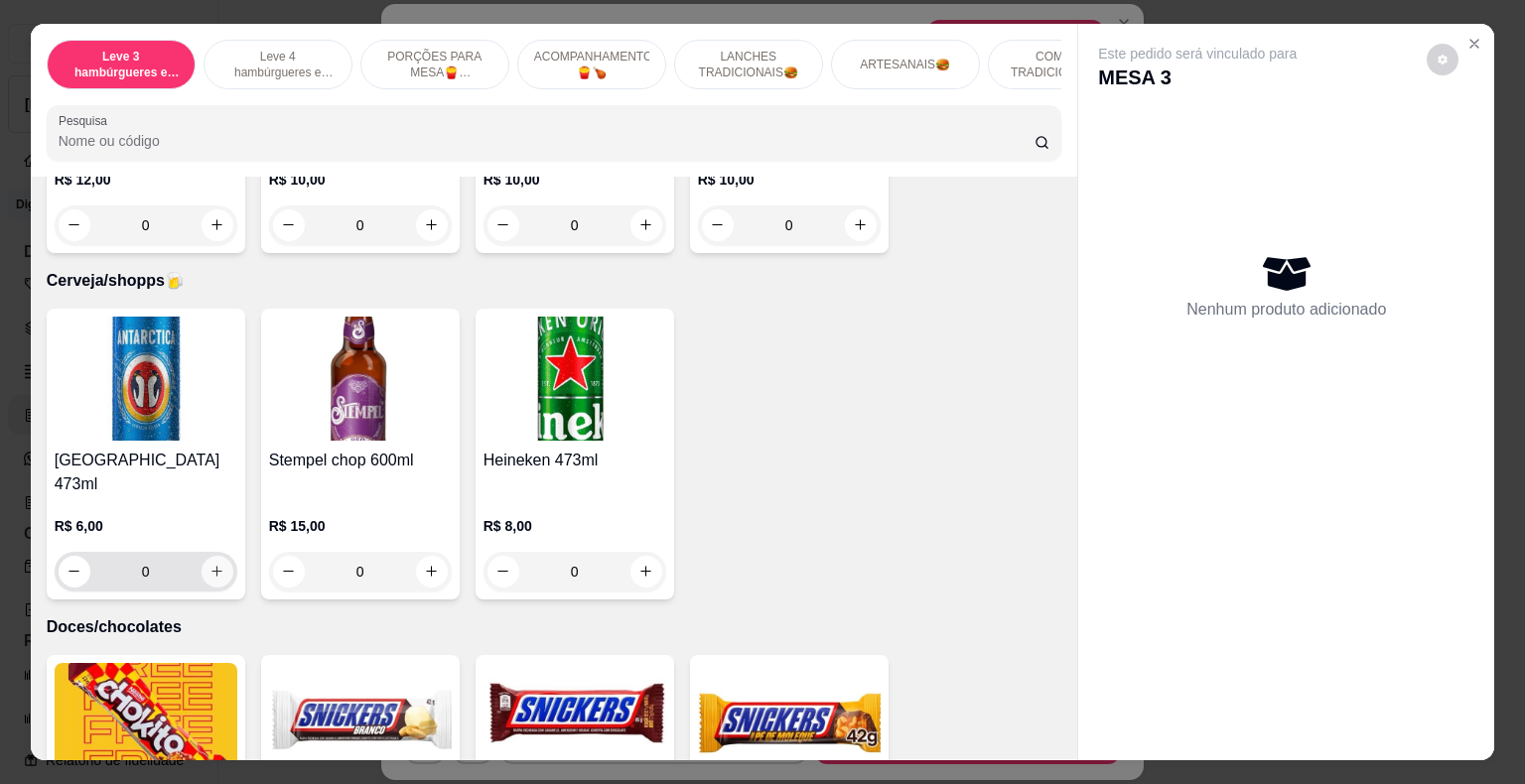 type on "1" 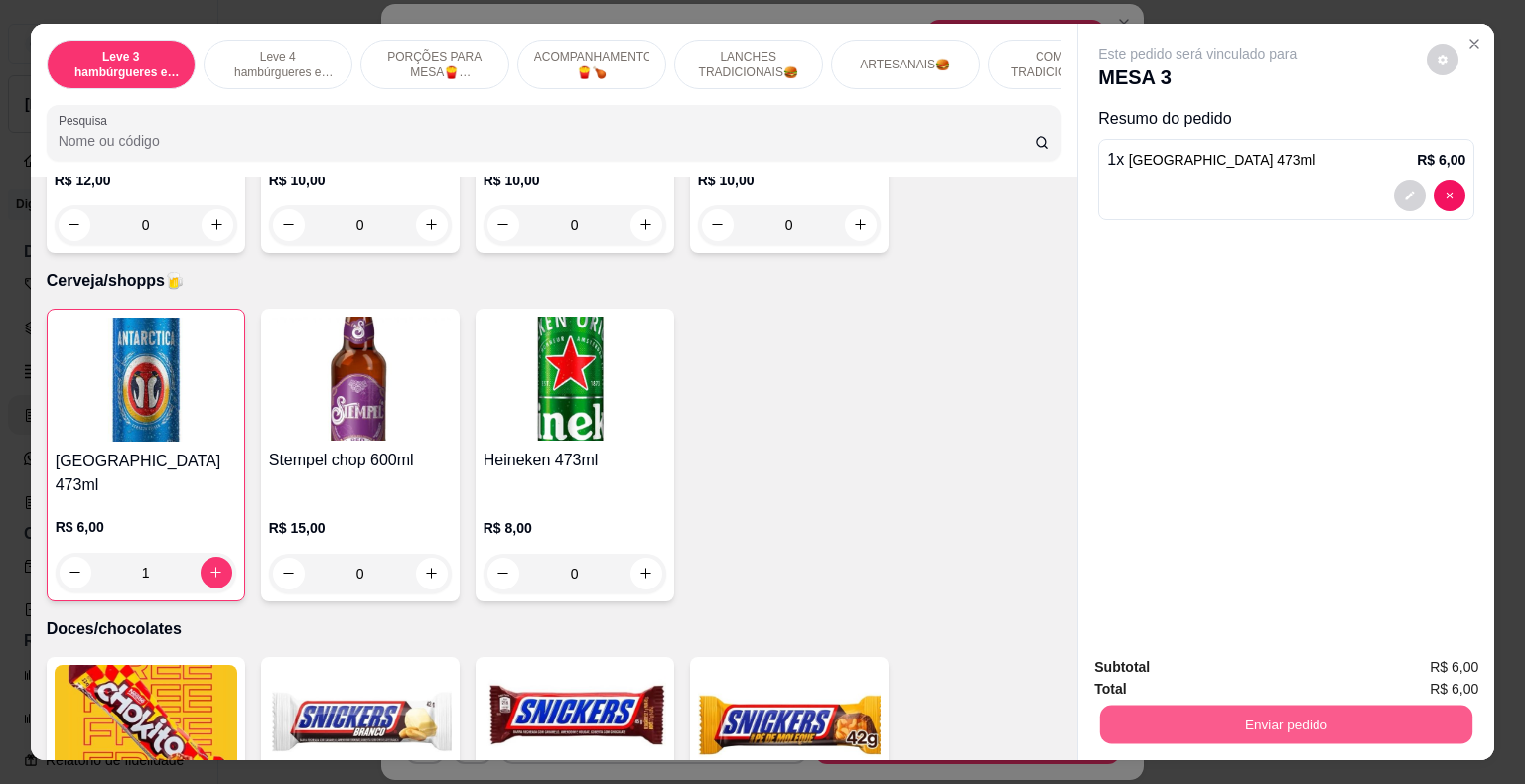 click on "Enviar pedido" at bounding box center [1286, 724] 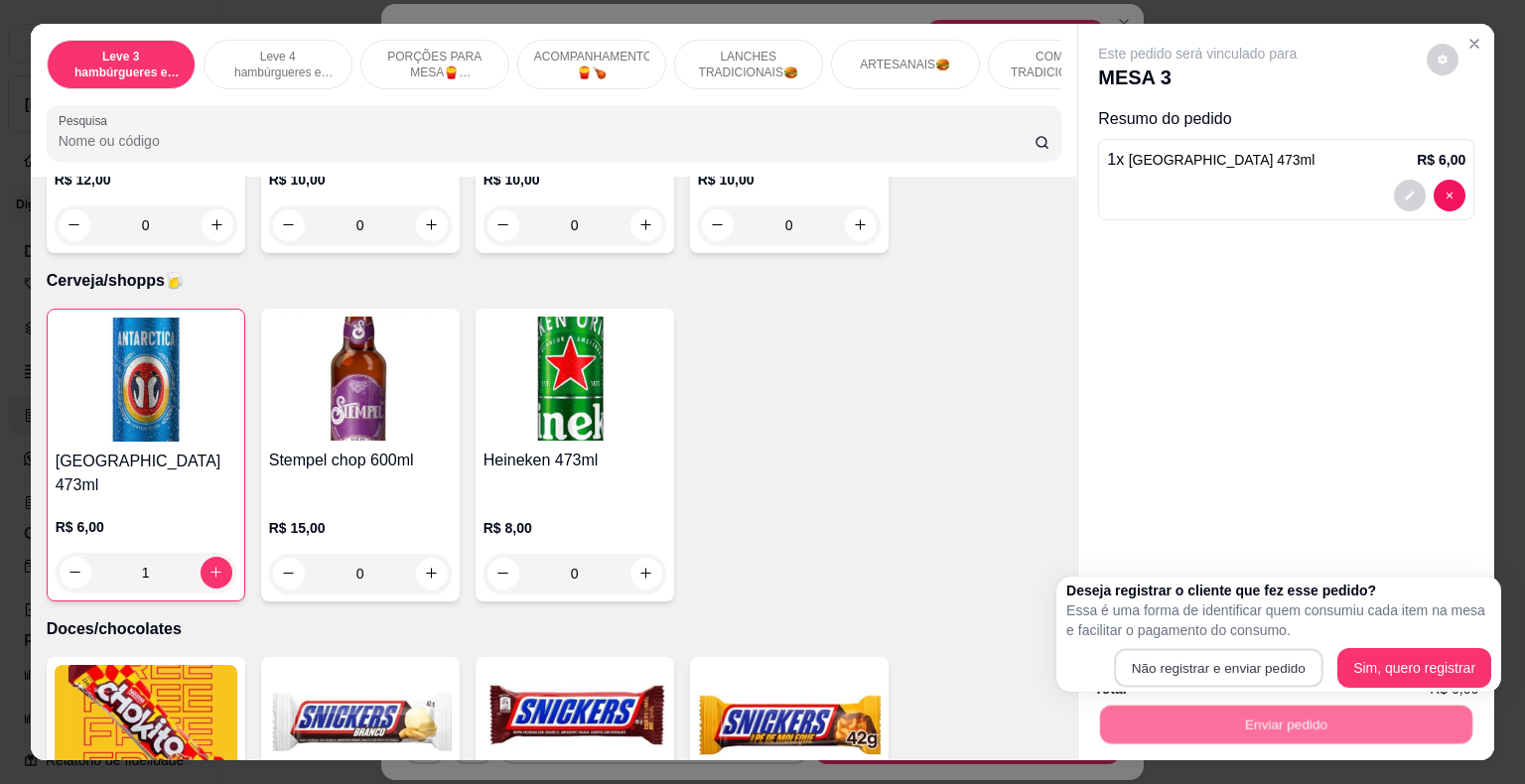 click on "Não registrar e enviar pedido" at bounding box center [1218, 668] 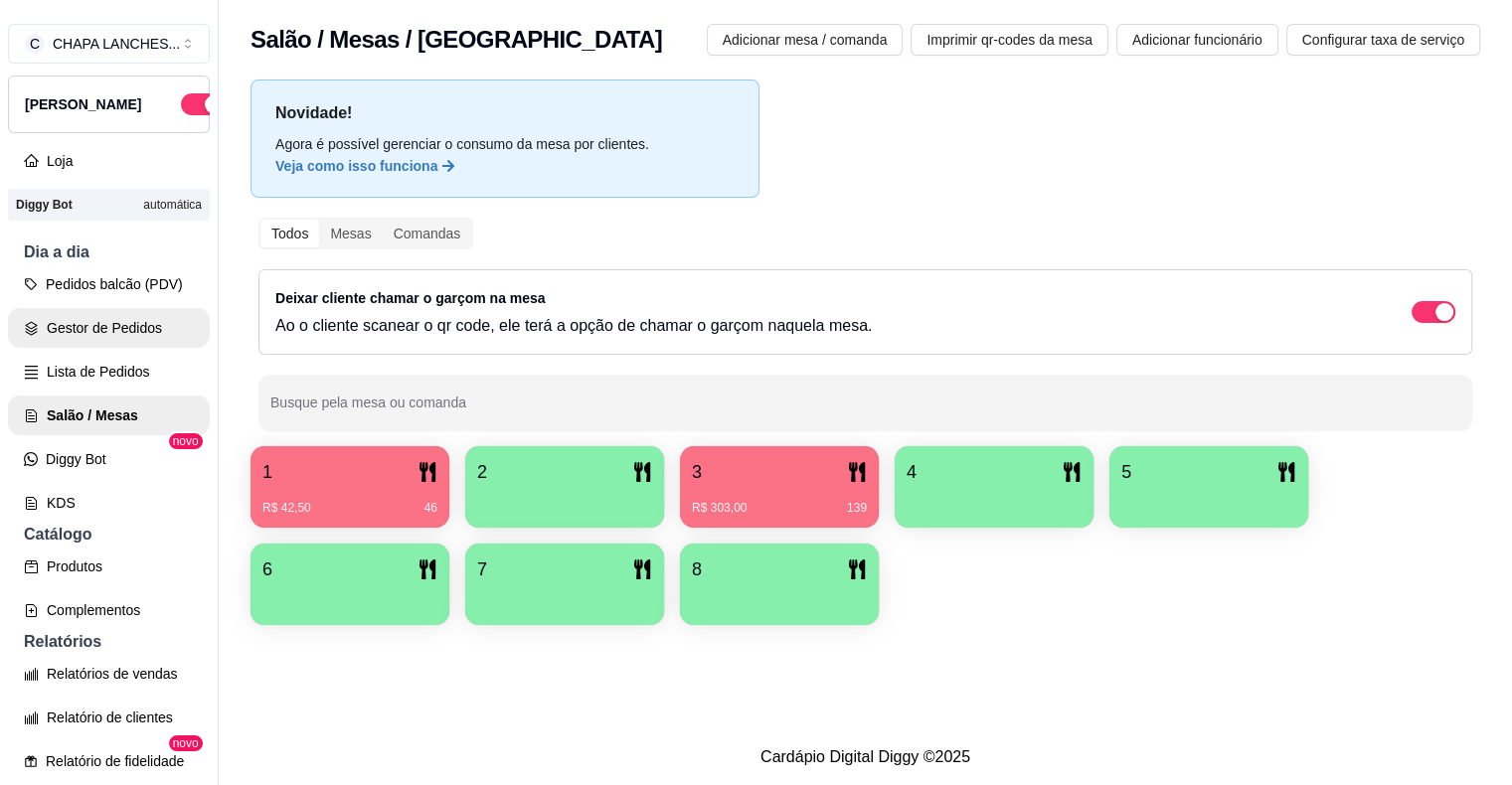 click on "Gestor de Pedidos" at bounding box center (108, 328) 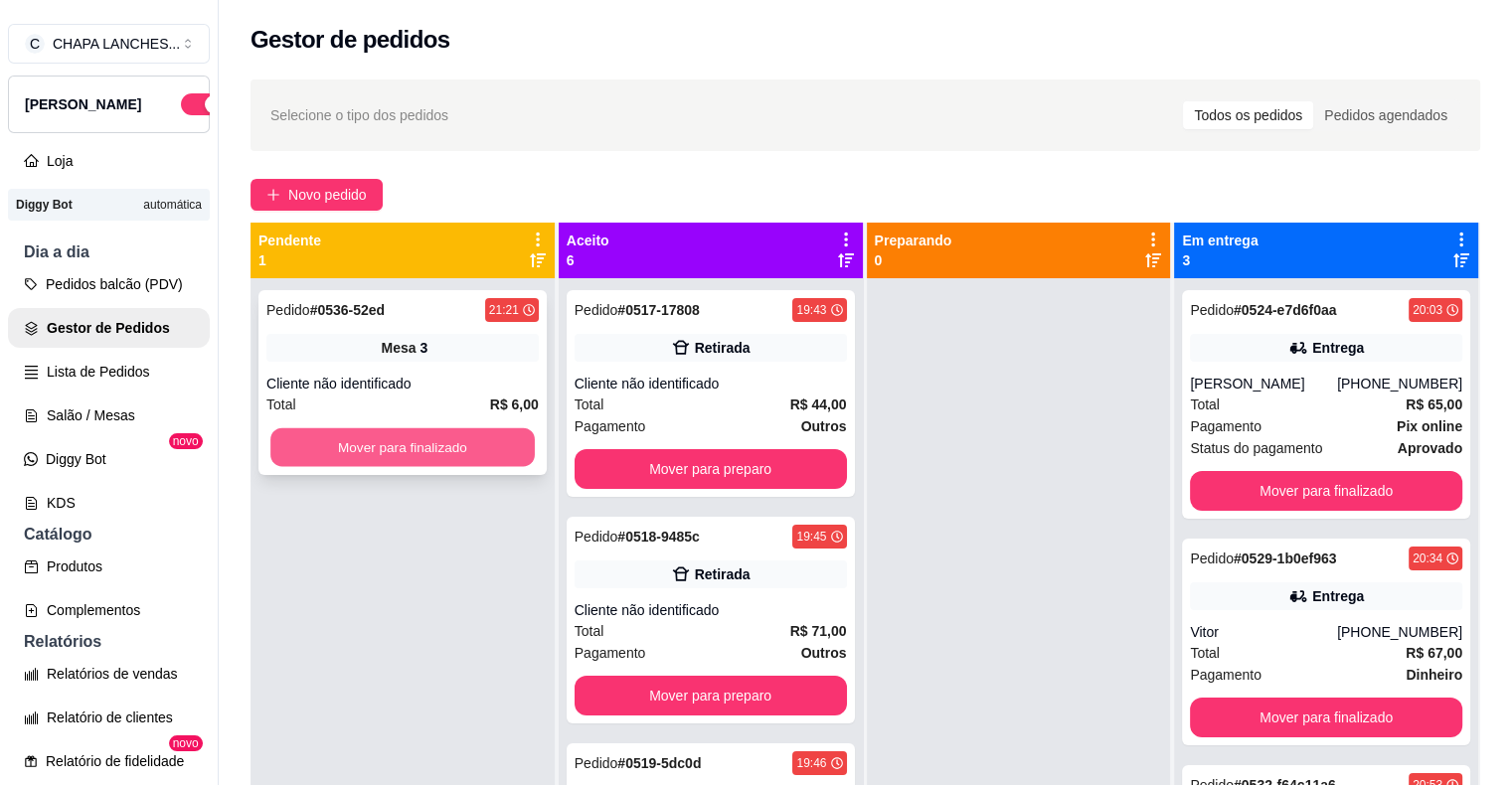 click on "Mover para finalizado" at bounding box center [403, 447] 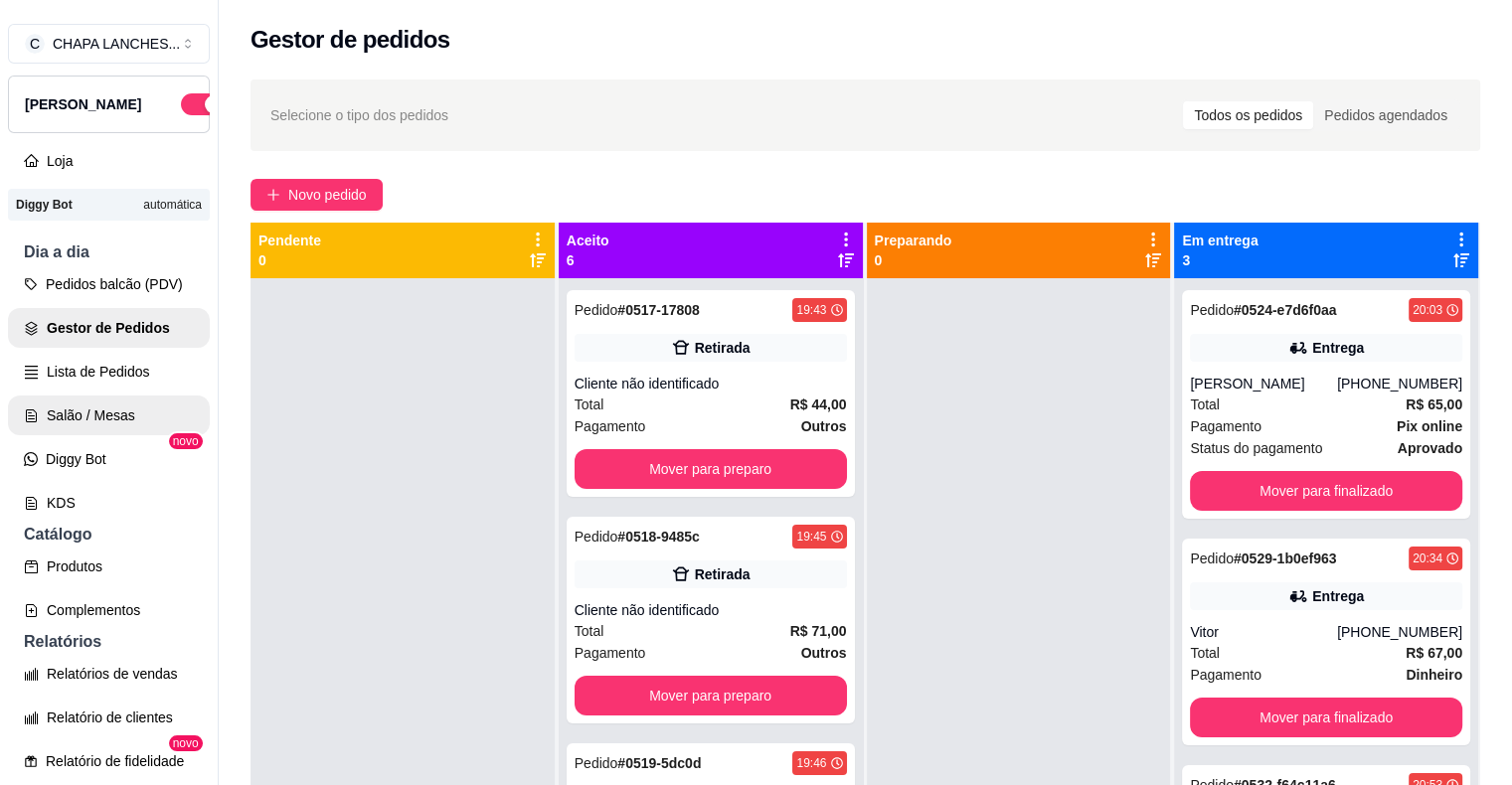 click on "Salão / Mesas" at bounding box center [108, 415] 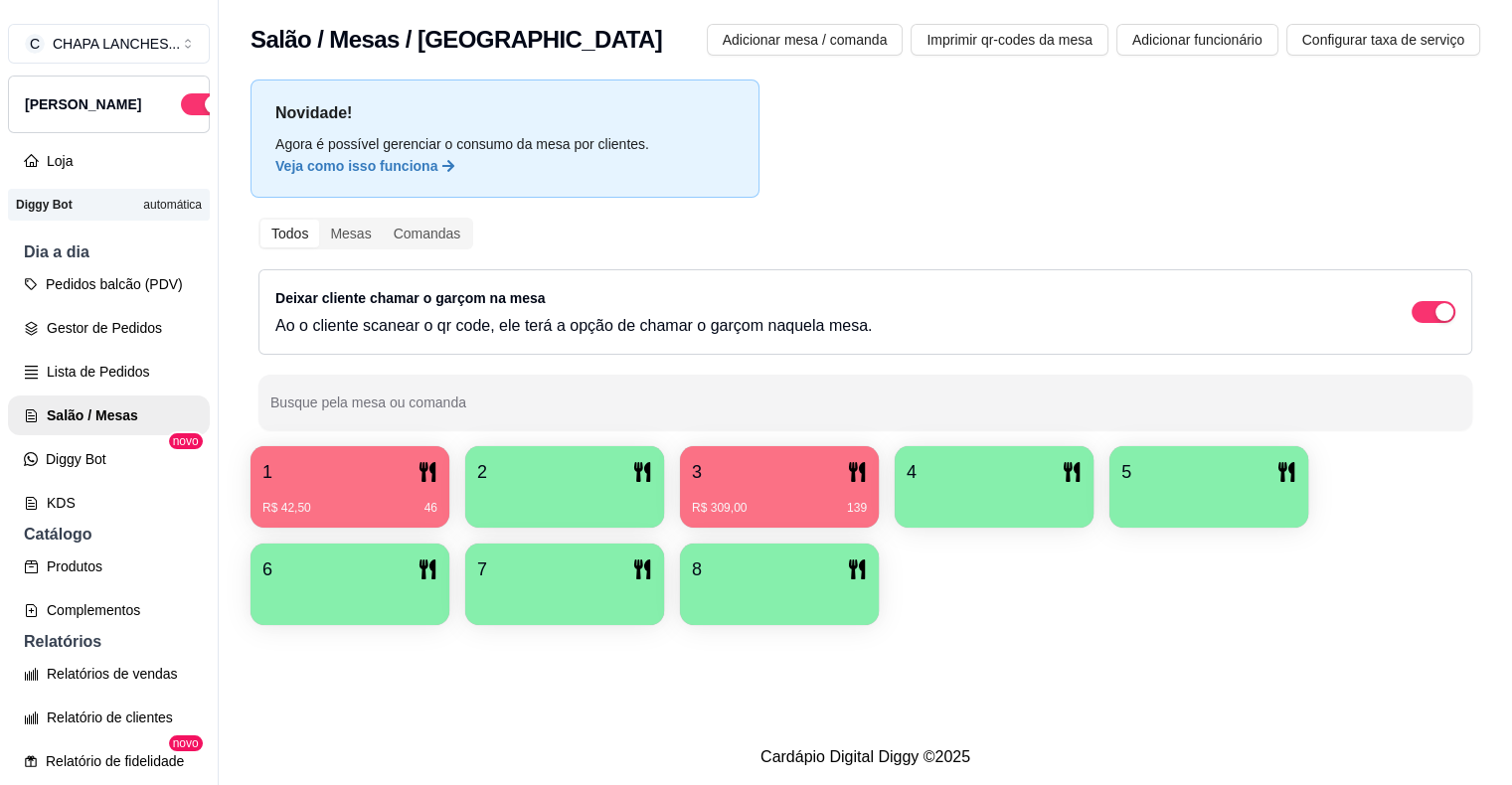 click on "R$ 309,00 139" at bounding box center [779, 508] 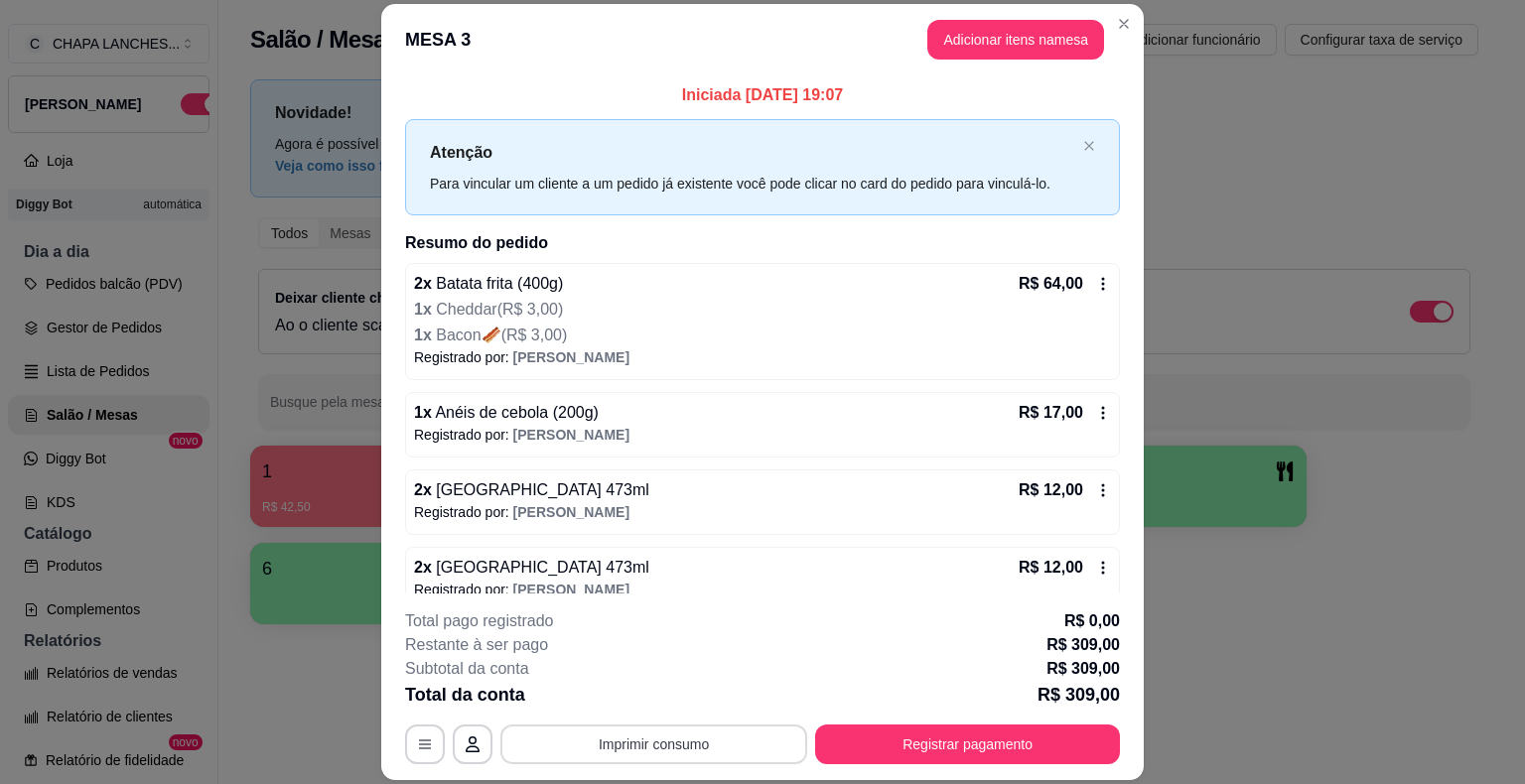 click on "Imprimir consumo" at bounding box center [653, 744] 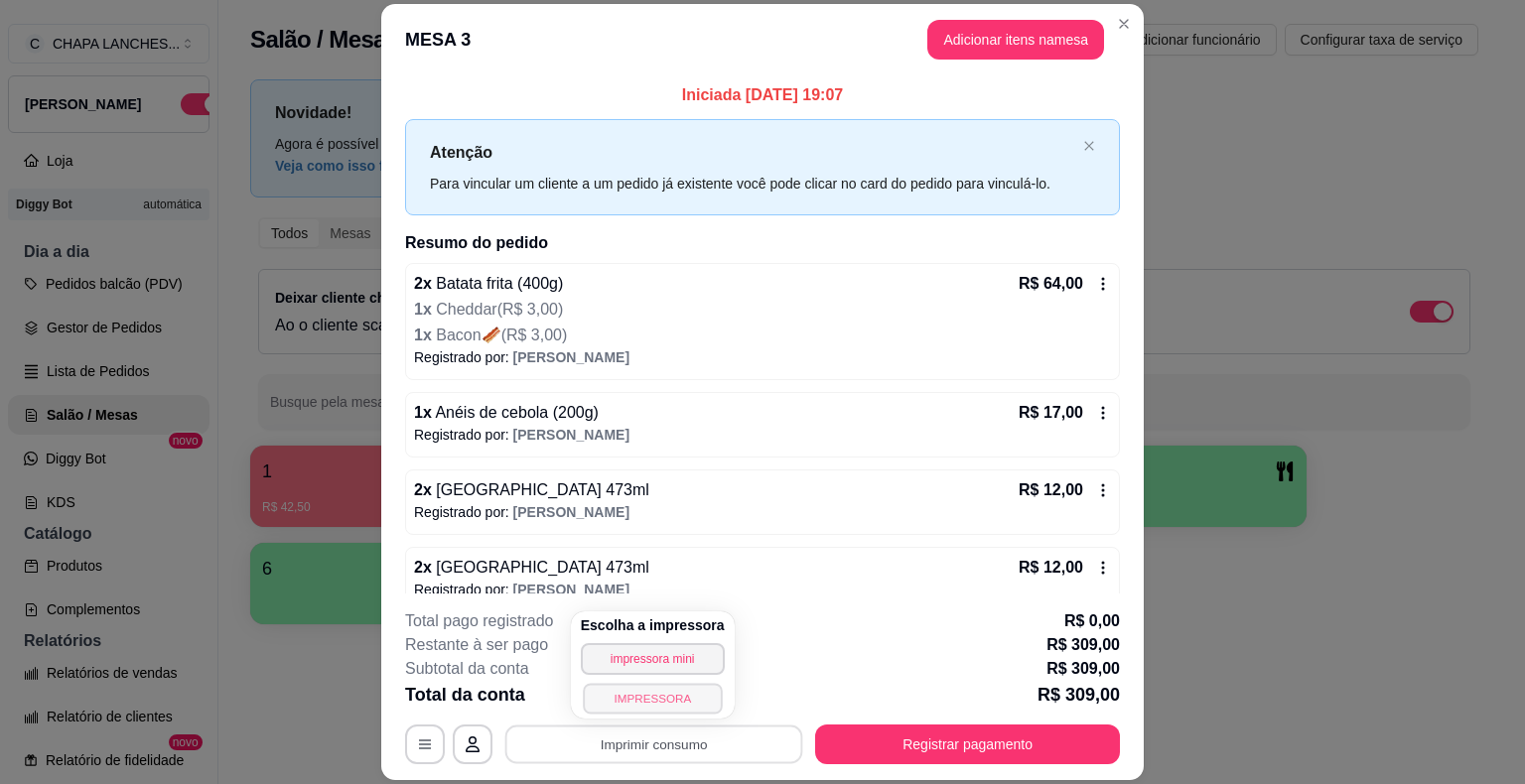 click on "IMPRESSORA" at bounding box center (652, 698) 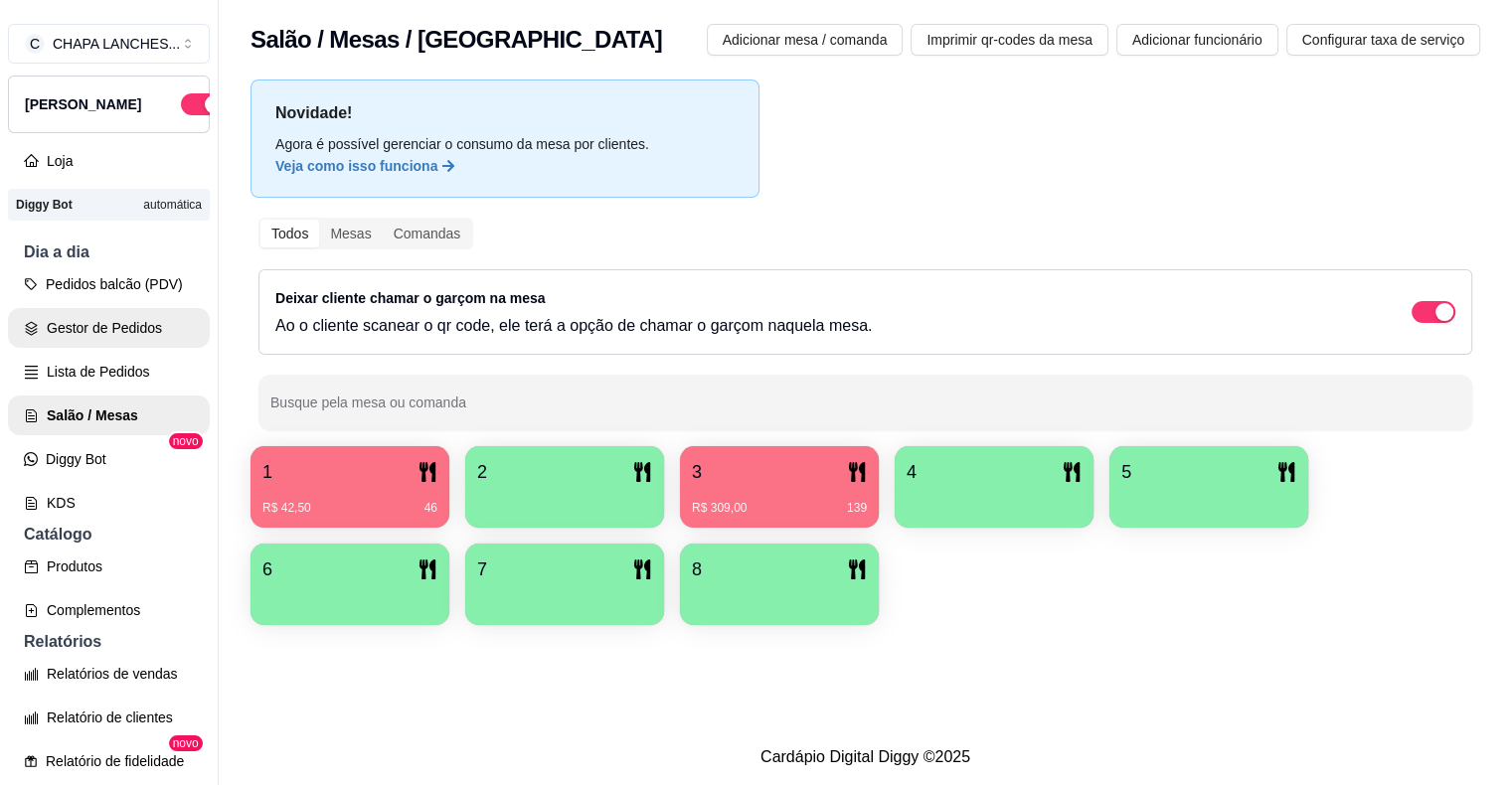 click on "Gestor de Pedidos" at bounding box center (108, 328) 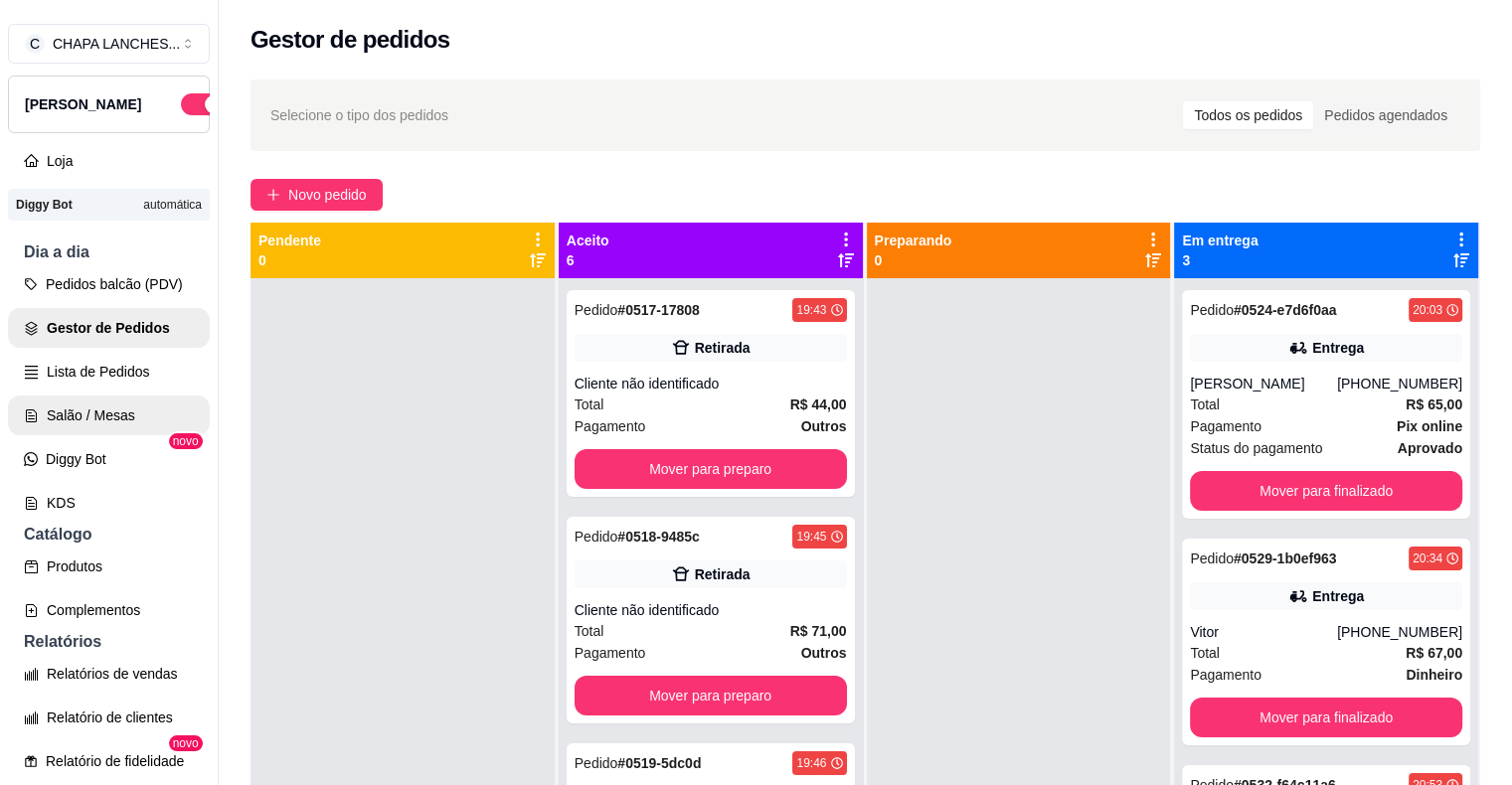click on "Salão / Mesas" at bounding box center [108, 415] 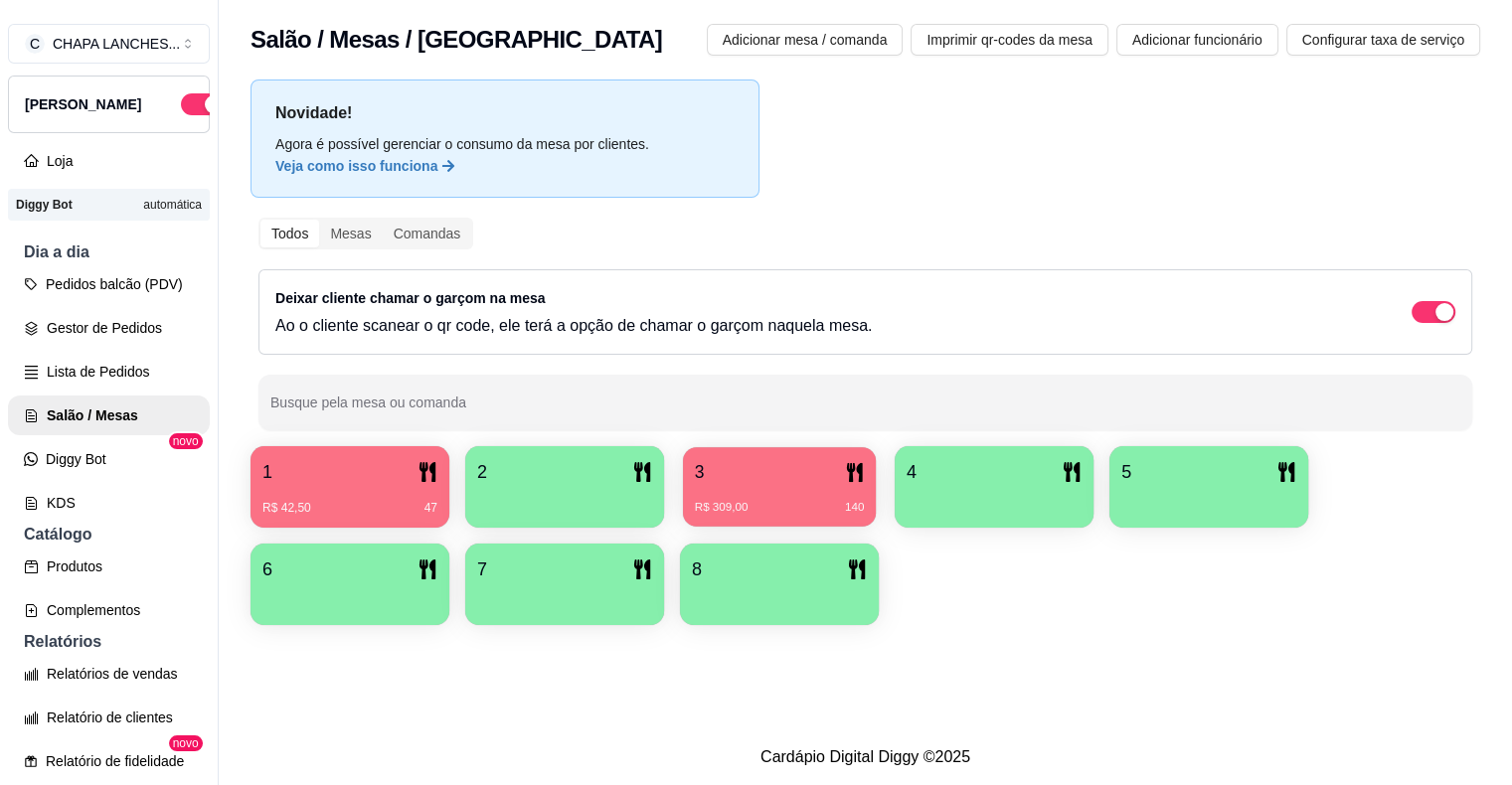 click on "3" at bounding box center [779, 472] 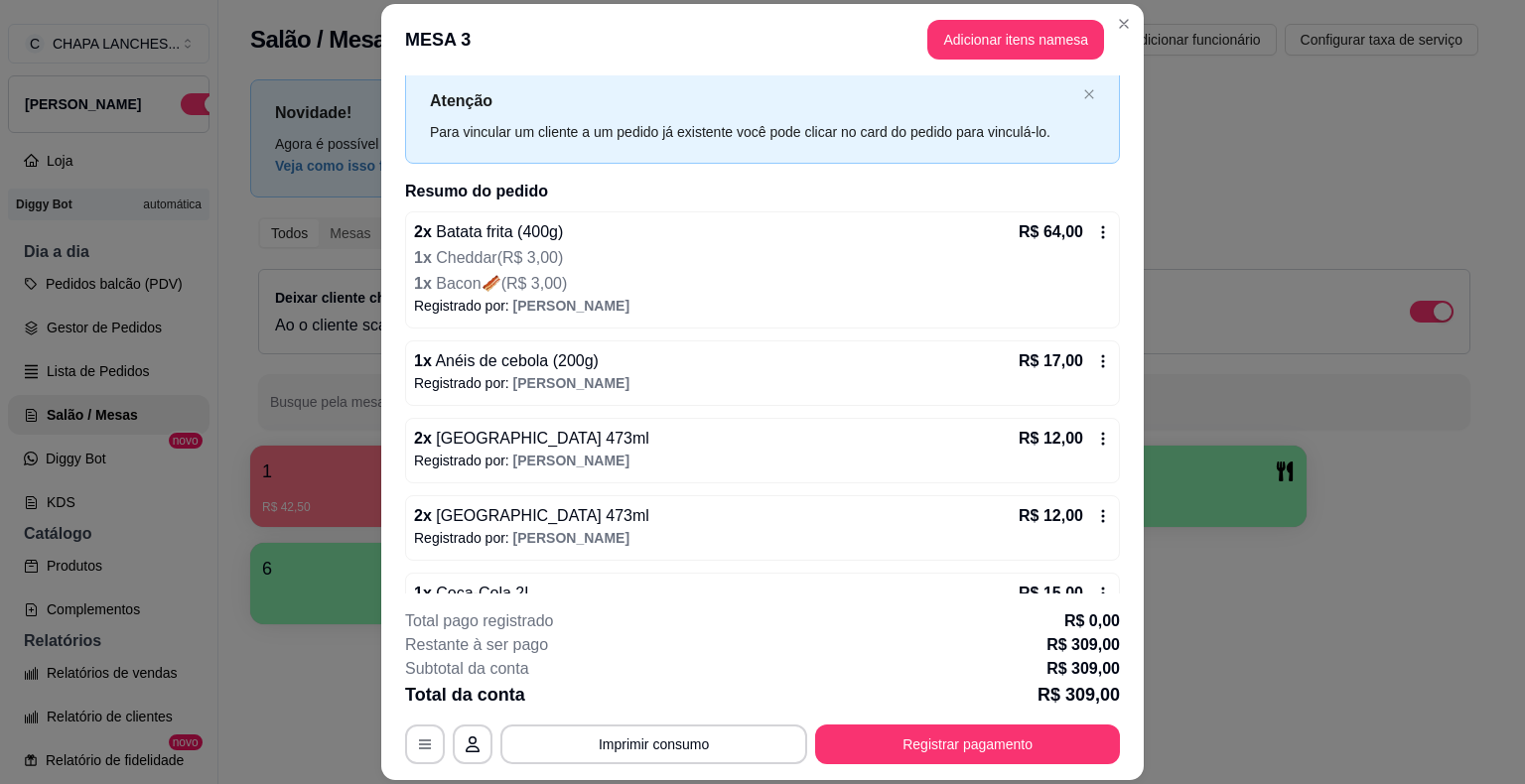 scroll, scrollTop: 99, scrollLeft: 0, axis: vertical 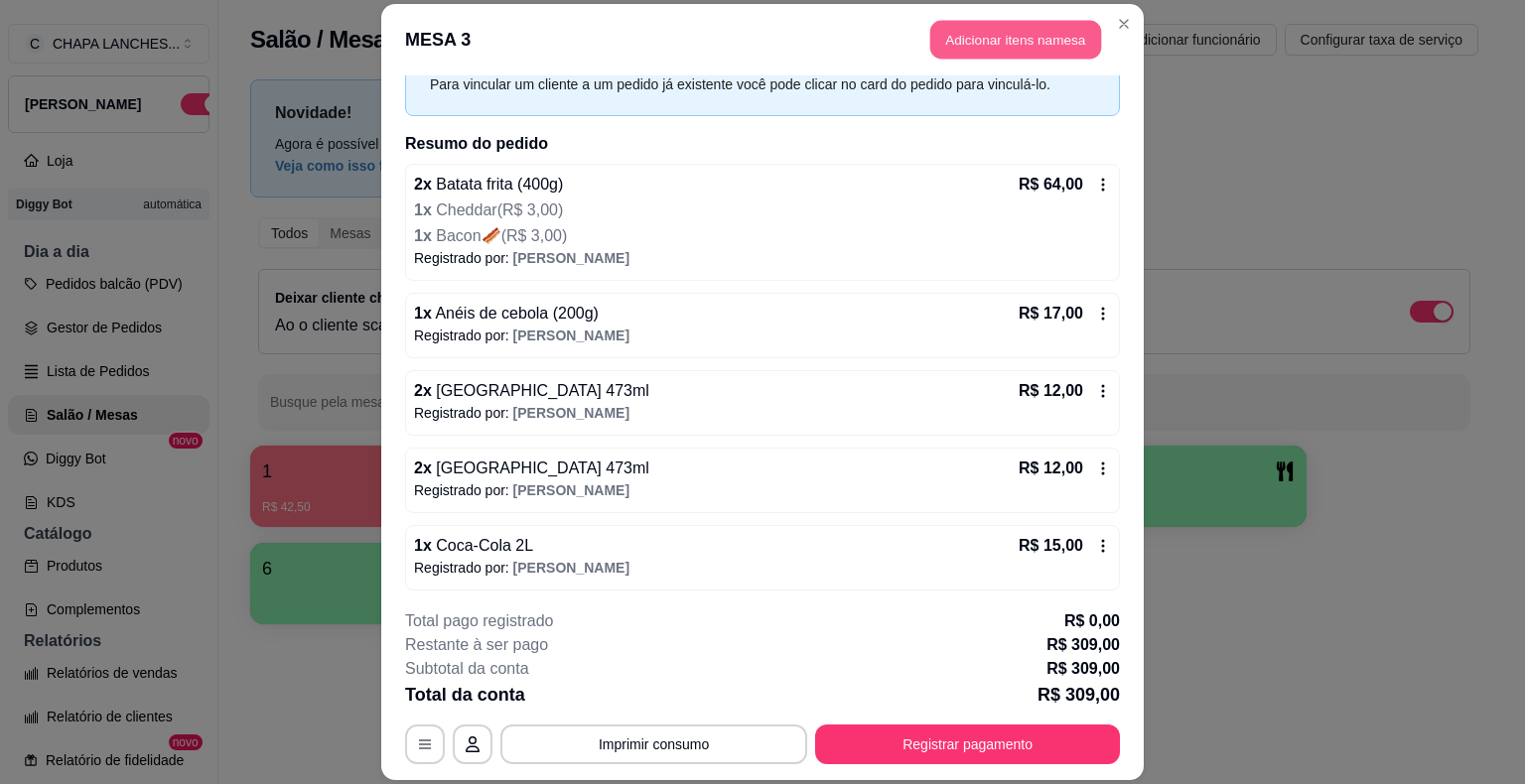 click on "Adicionar itens na  mesa" at bounding box center (1016, 40) 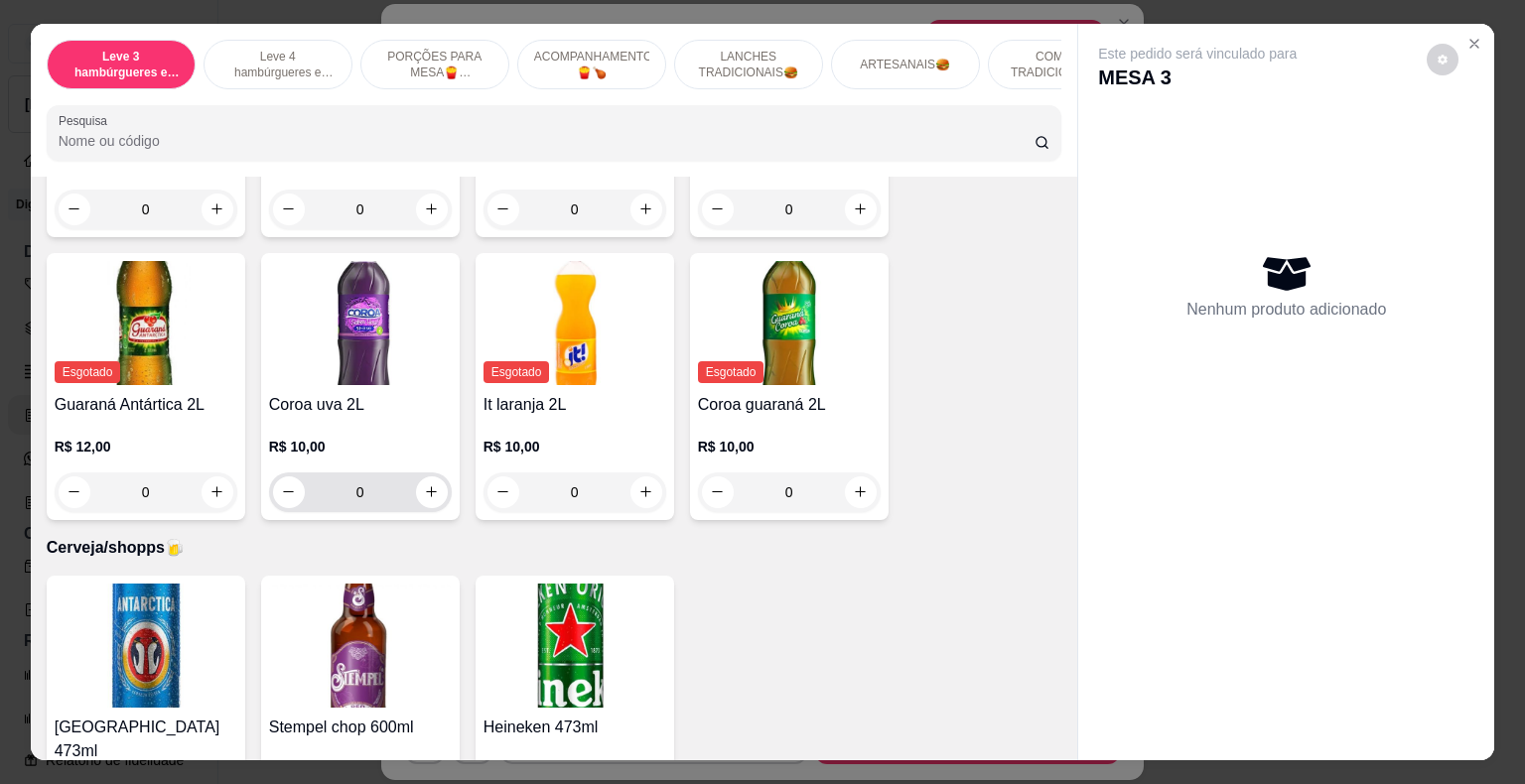 scroll, scrollTop: 5954, scrollLeft: 0, axis: vertical 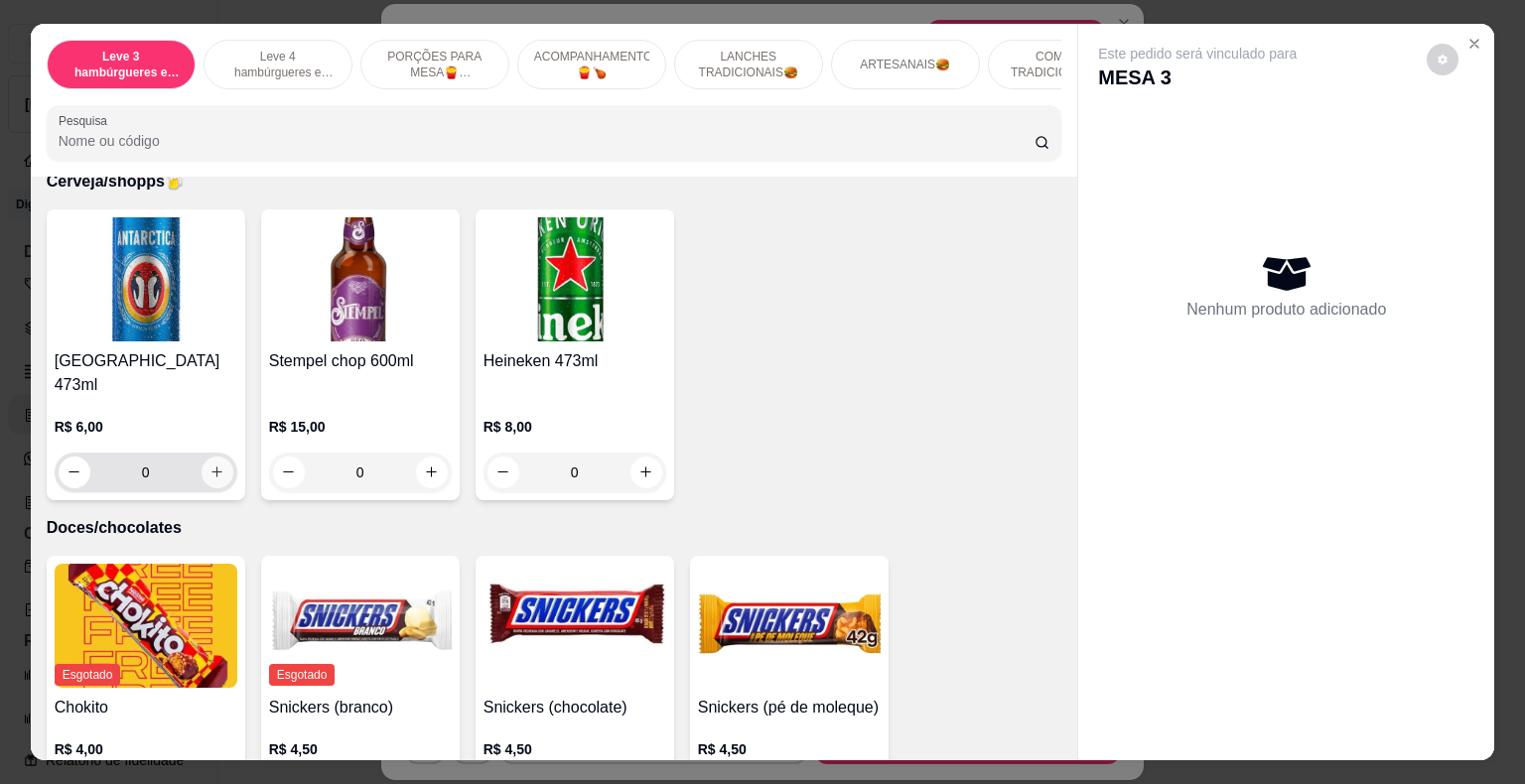 click 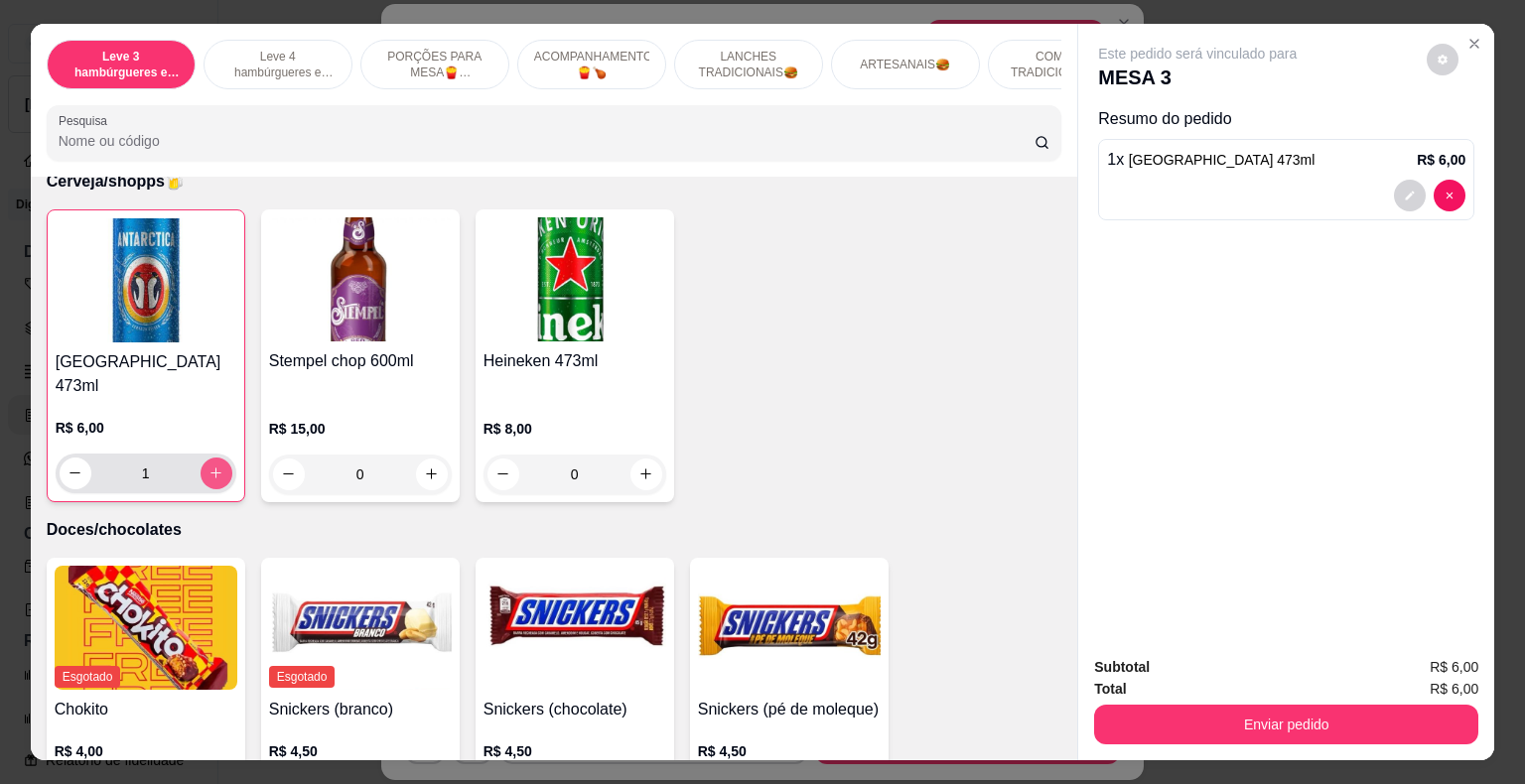 click 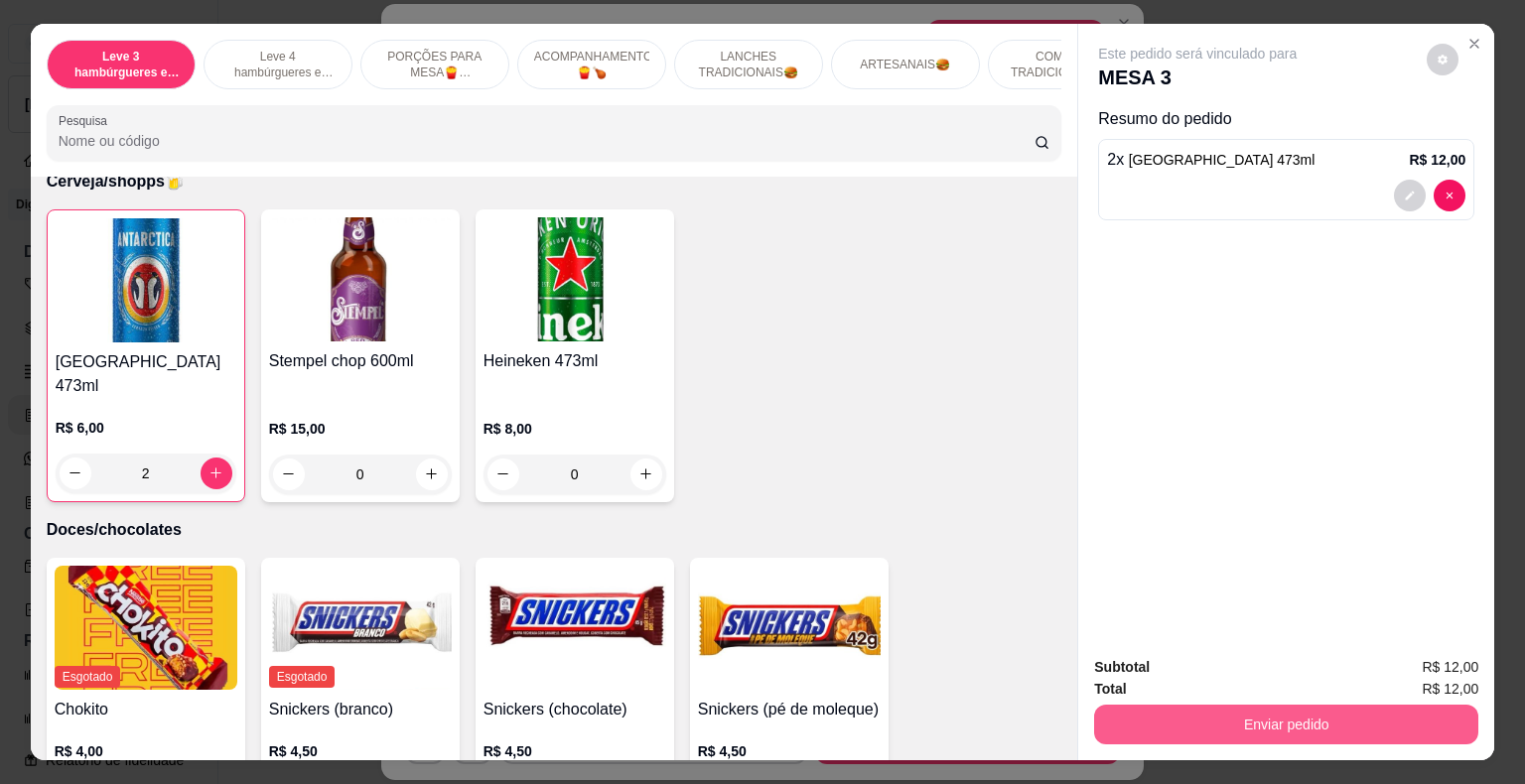 click on "Enviar pedido" at bounding box center [1286, 724] 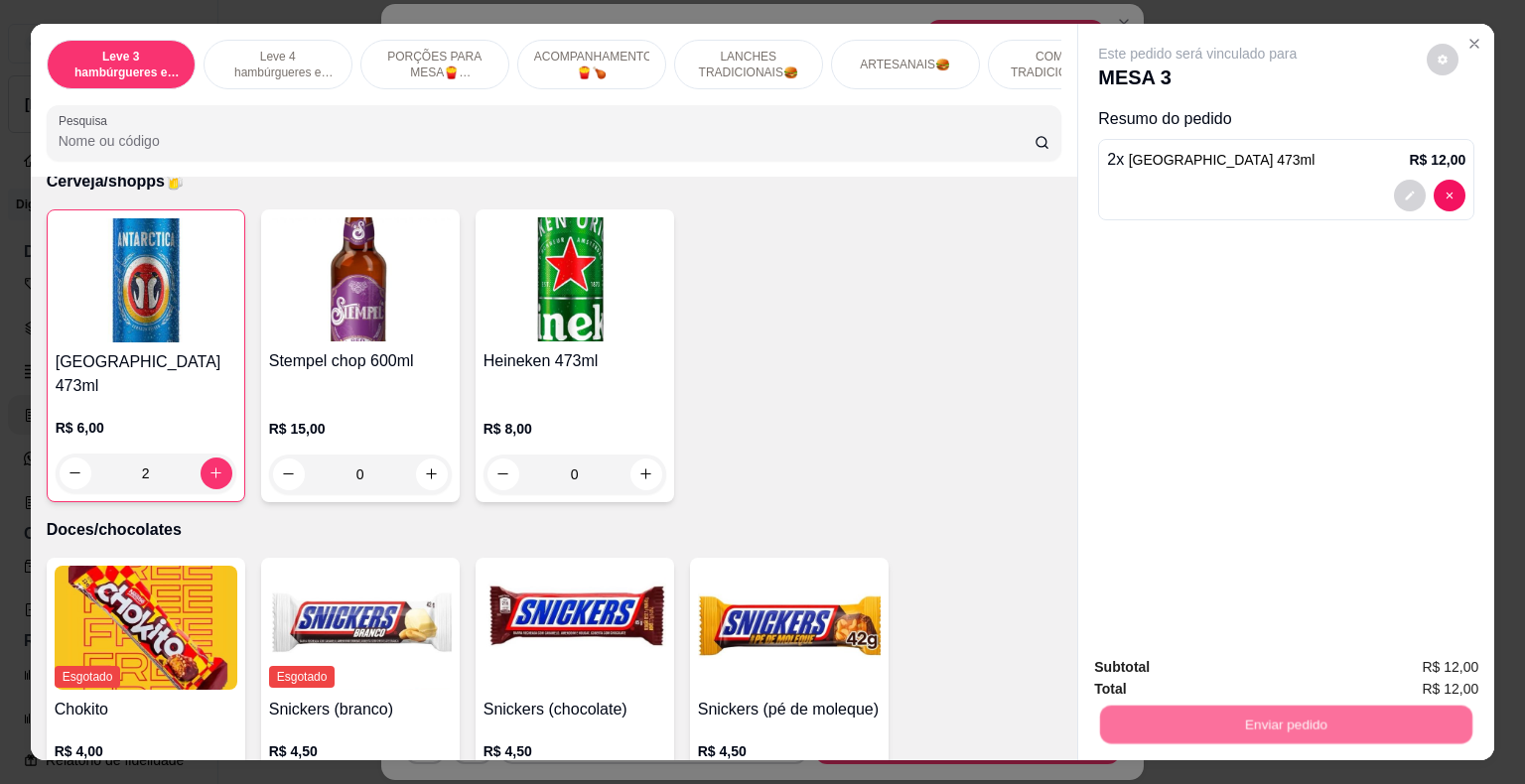 click on "Não registrar e enviar pedido" at bounding box center [1220, 668] 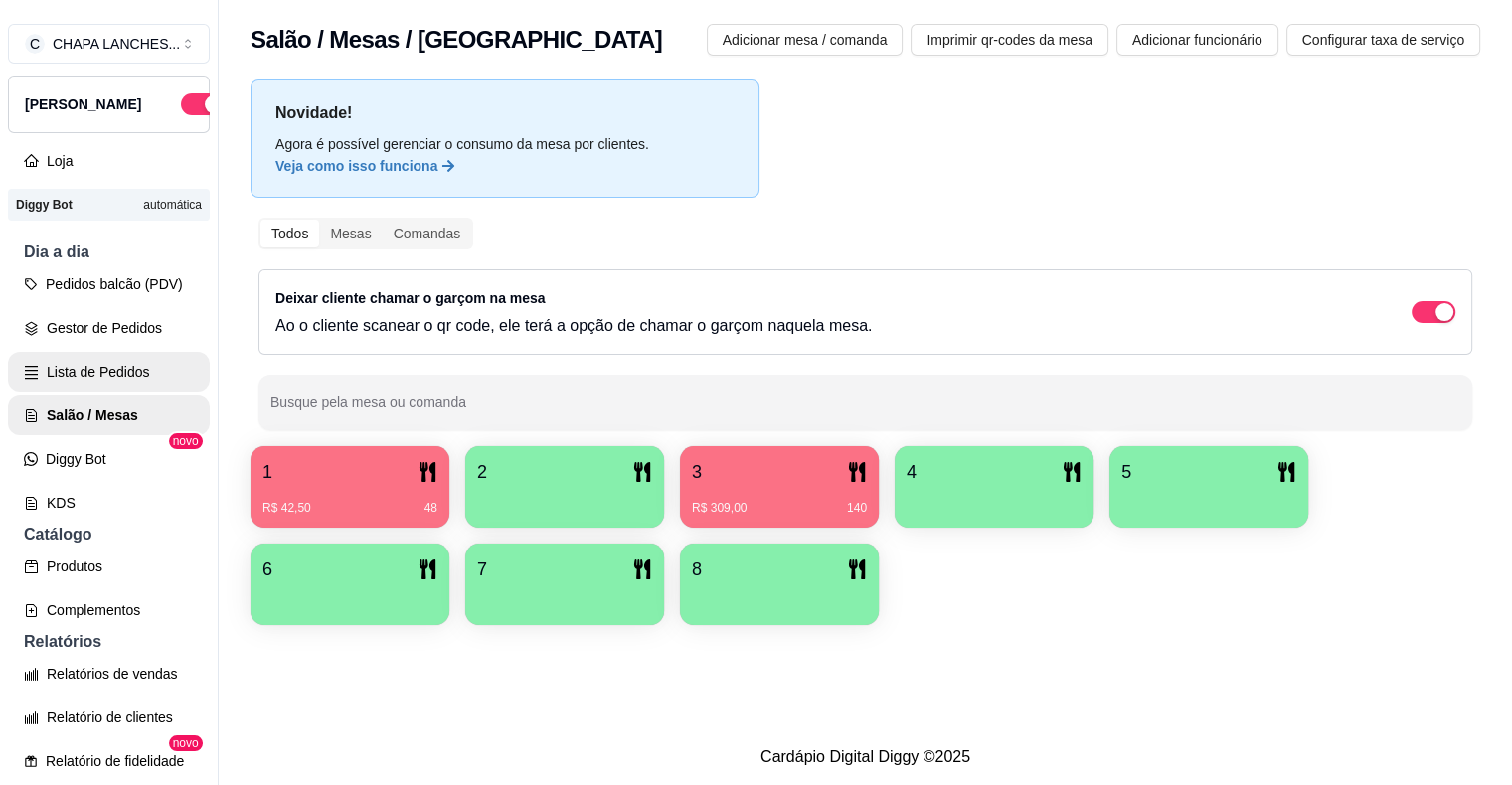 click on "Gestor de Pedidos" at bounding box center (108, 328) 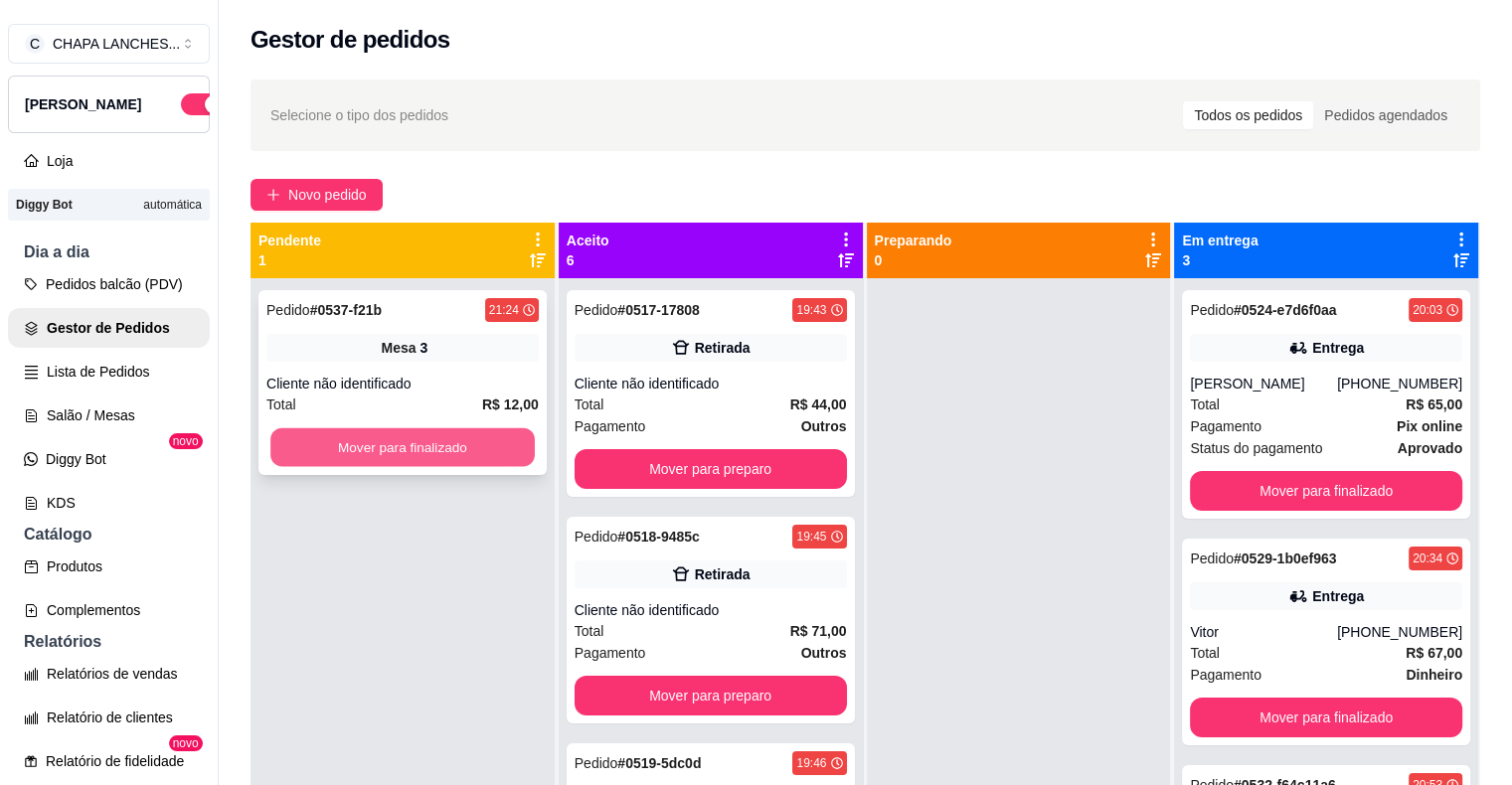 click on "Mover para finalizado" at bounding box center [403, 447] 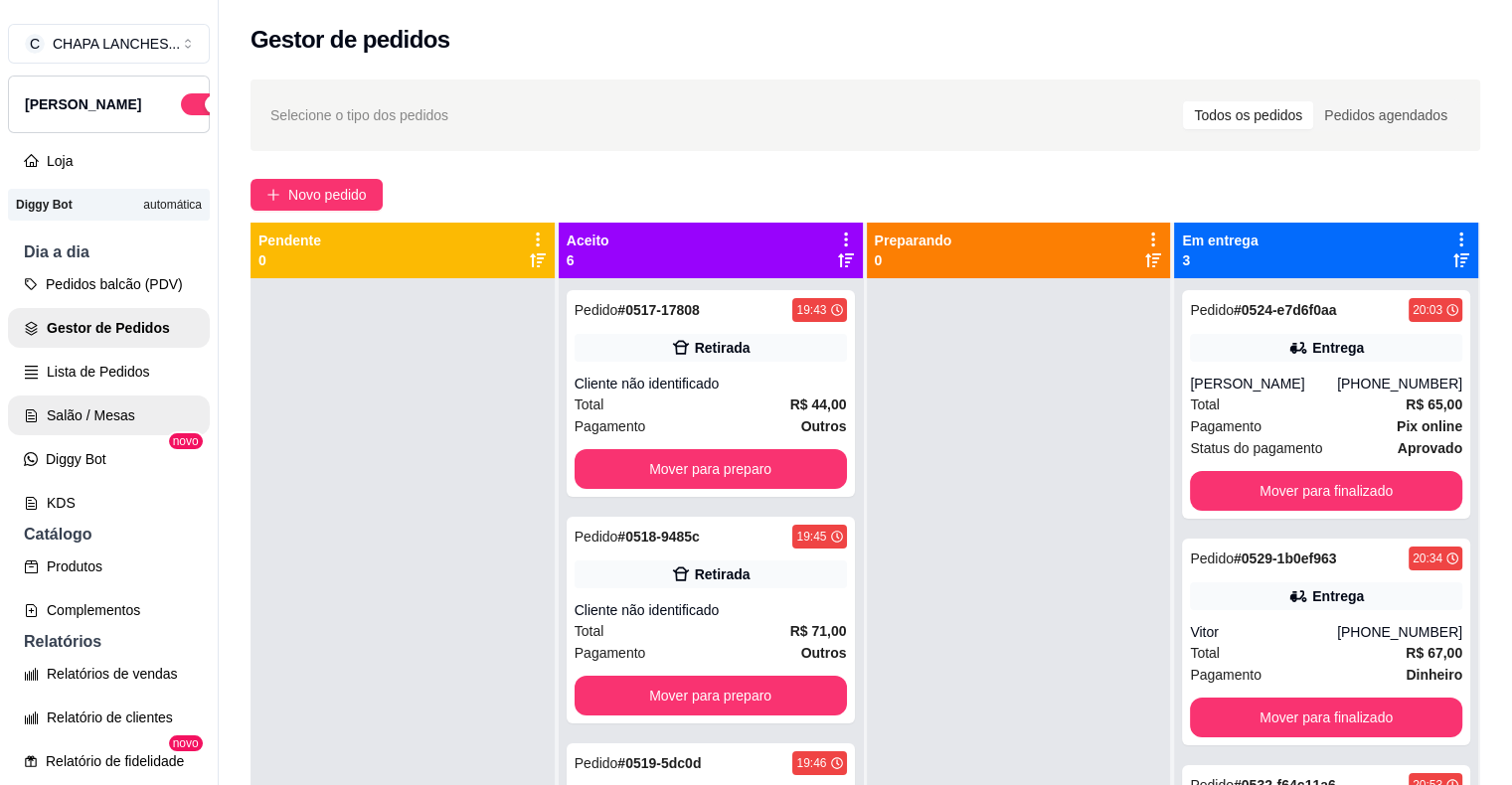 click on "Salão / Mesas" at bounding box center (108, 415) 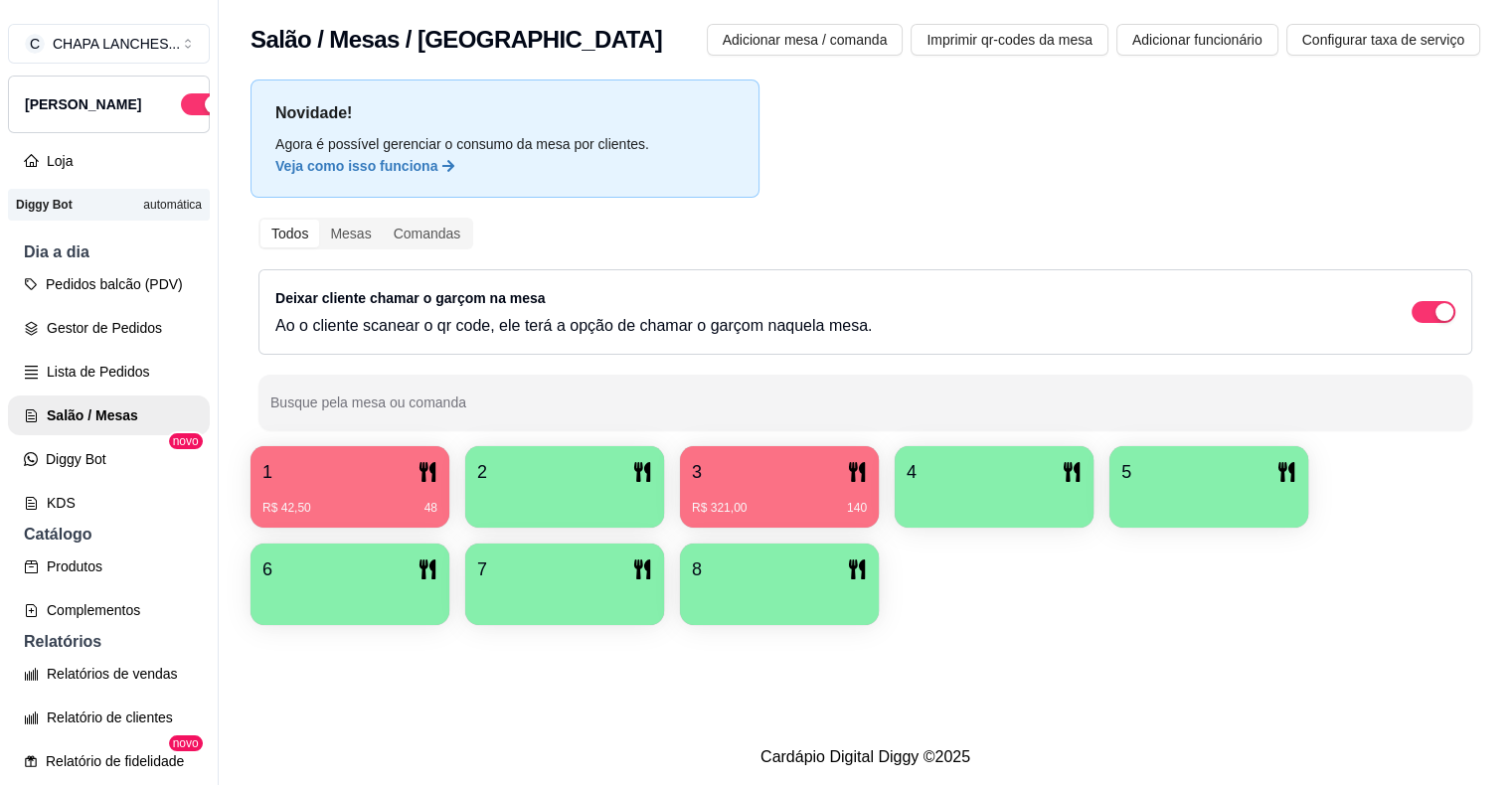 click on "R$ 321,00 140" at bounding box center [779, 501] 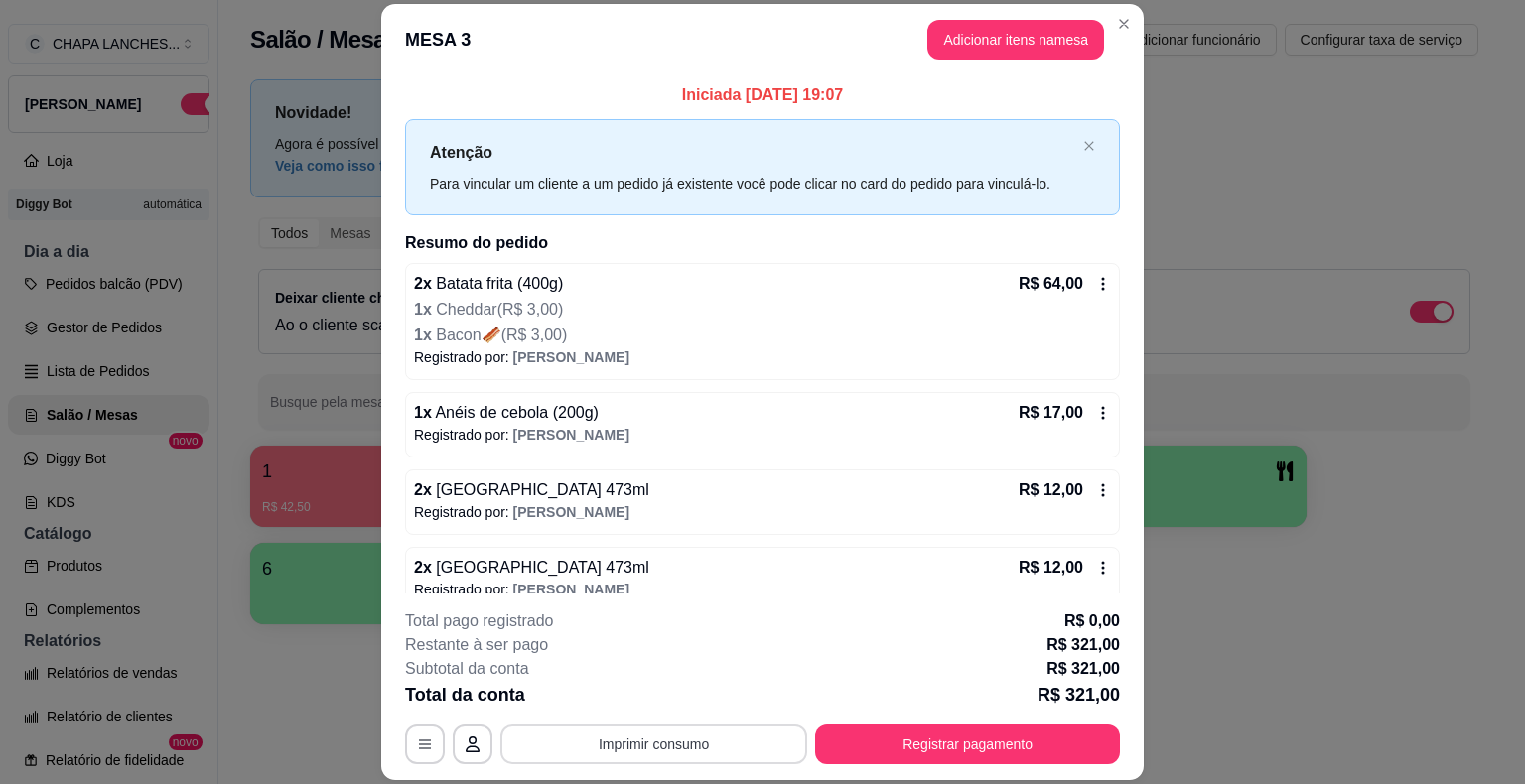 click on "Imprimir consumo" at bounding box center (653, 744) 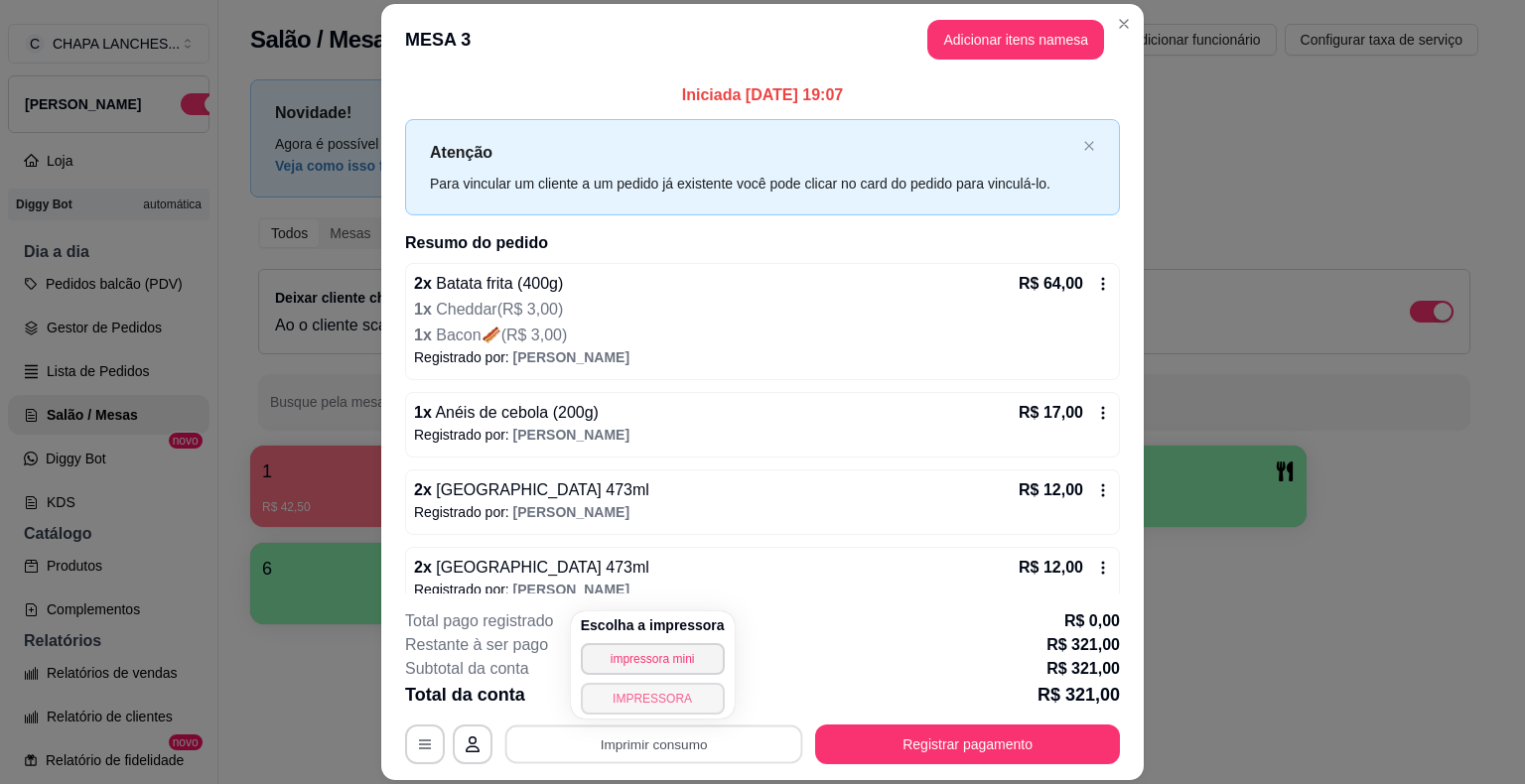 click on "IMPRESSORA" at bounding box center [652, 699] 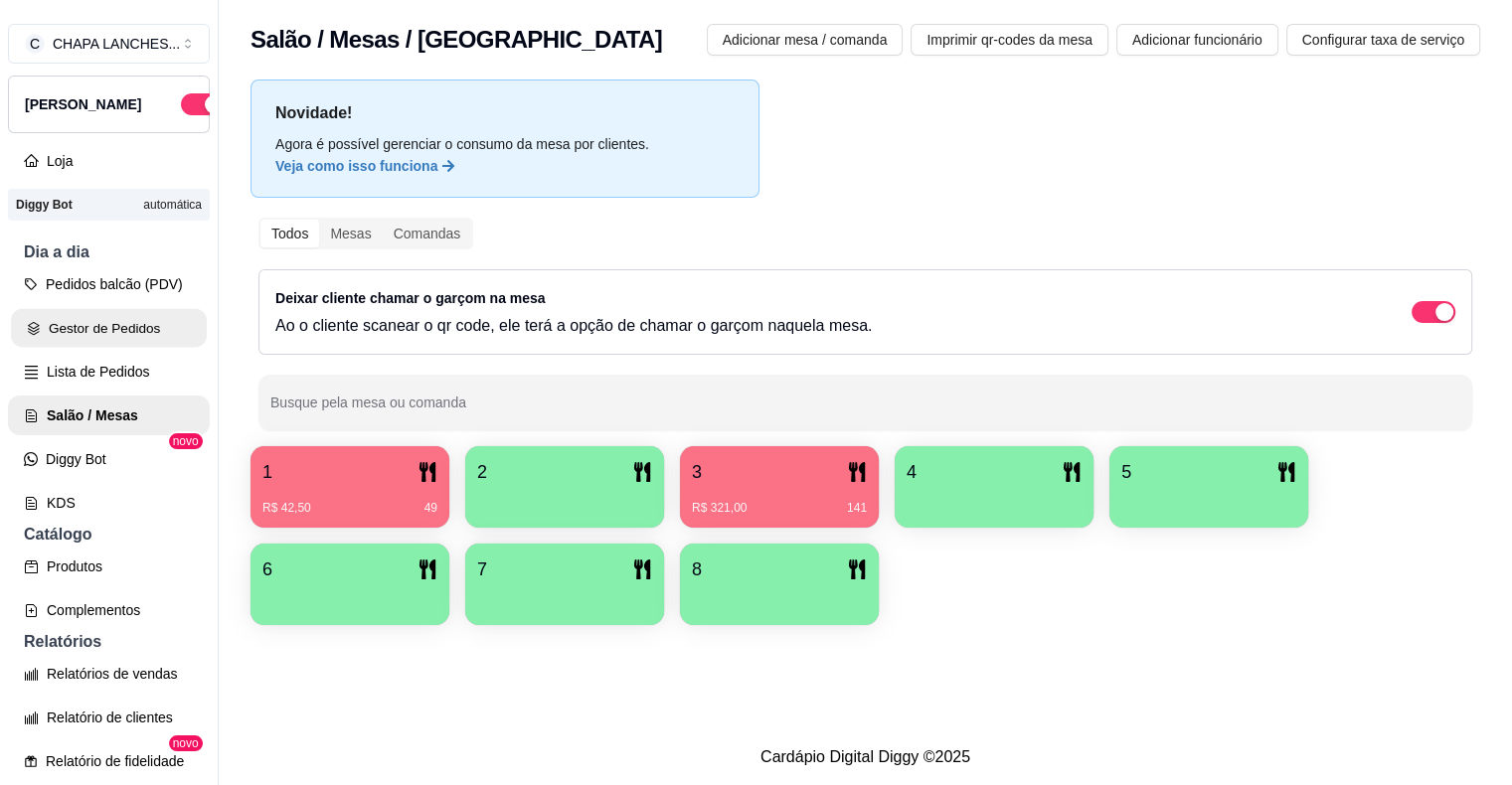 click on "Gestor de Pedidos" at bounding box center (108, 328) 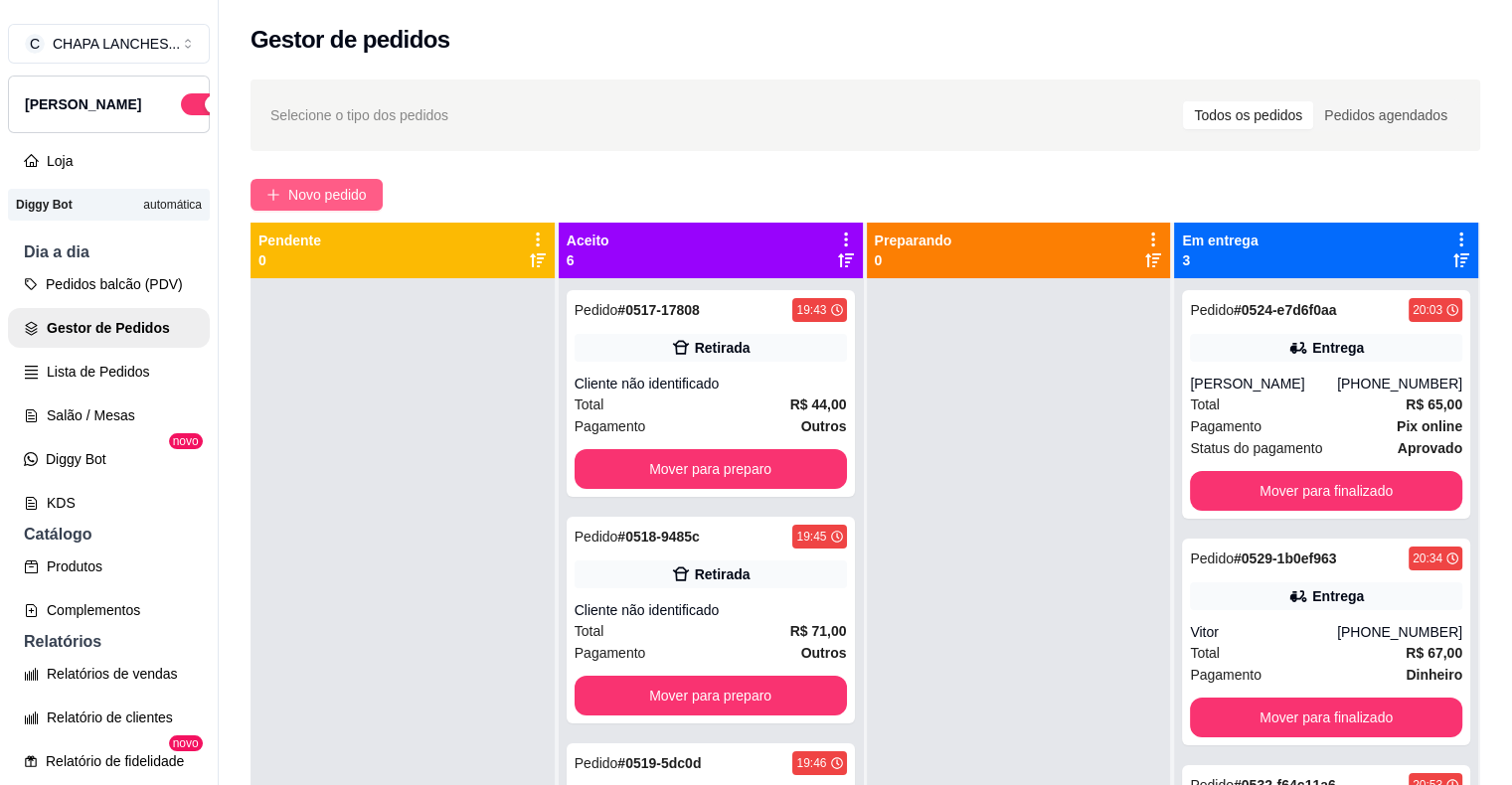 click on "Novo pedido" at bounding box center [327, 195] 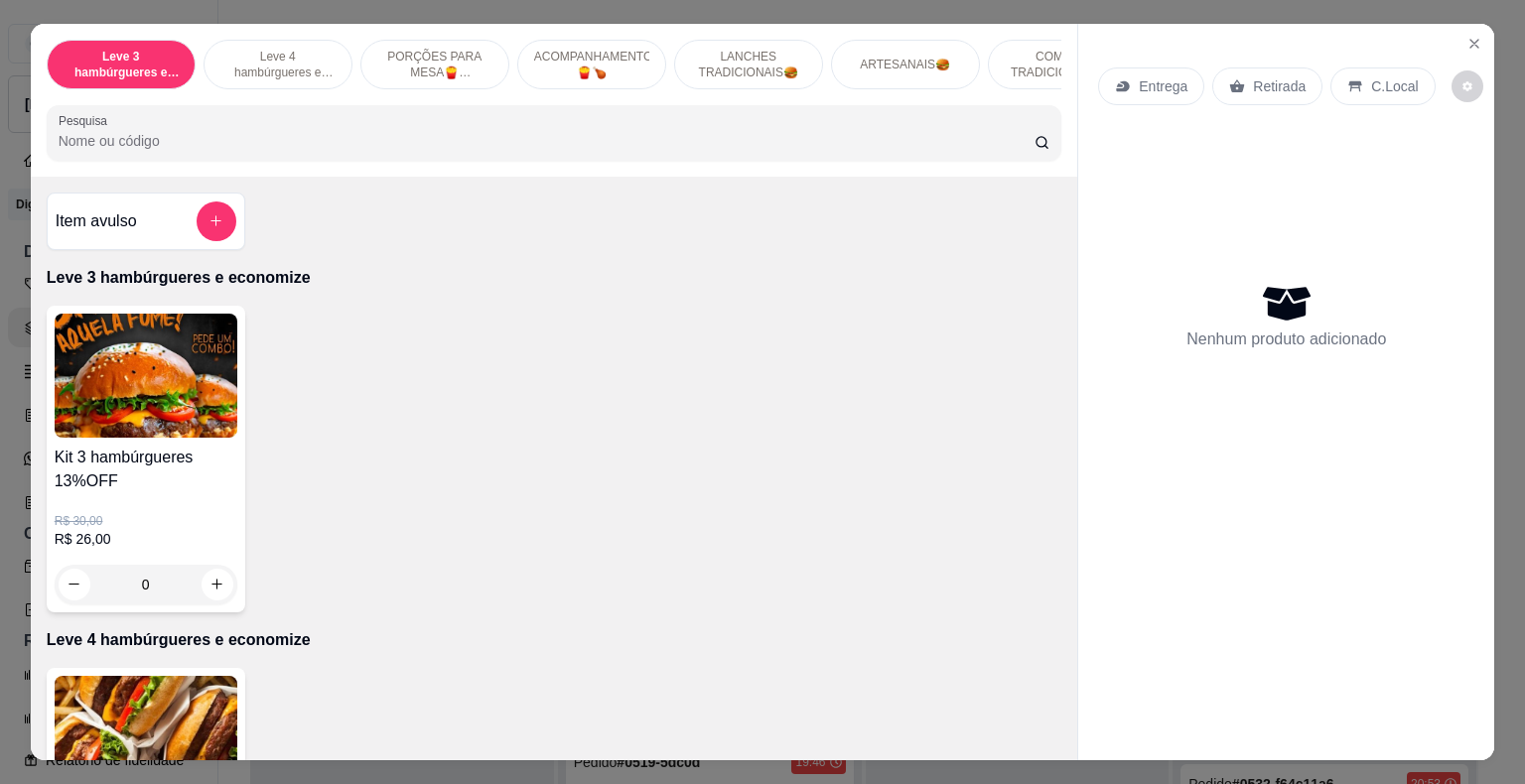 click on "LANCHES TRADICIONAIS🍔" at bounding box center [749, 65] 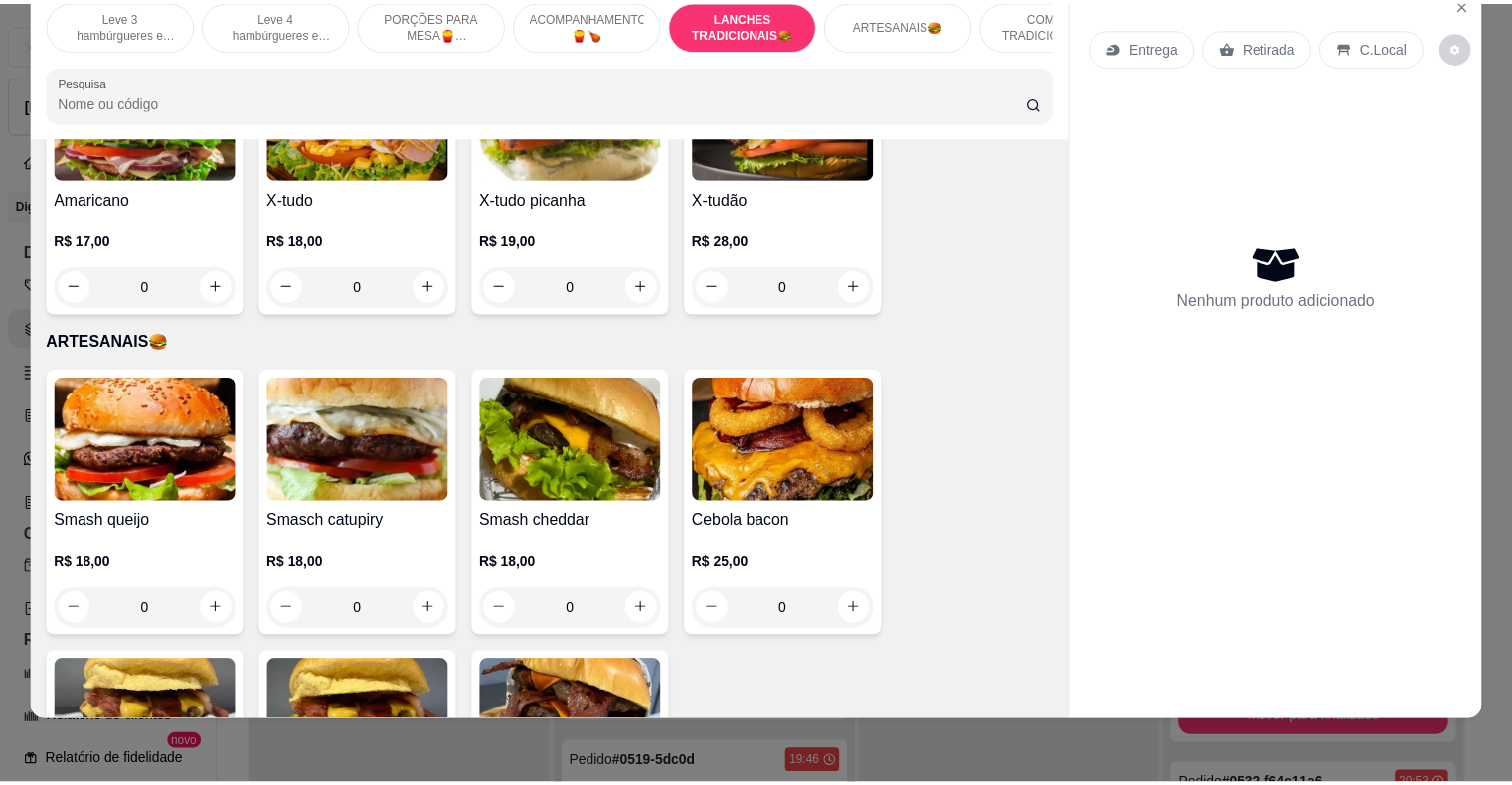 scroll, scrollTop: 2438, scrollLeft: 0, axis: vertical 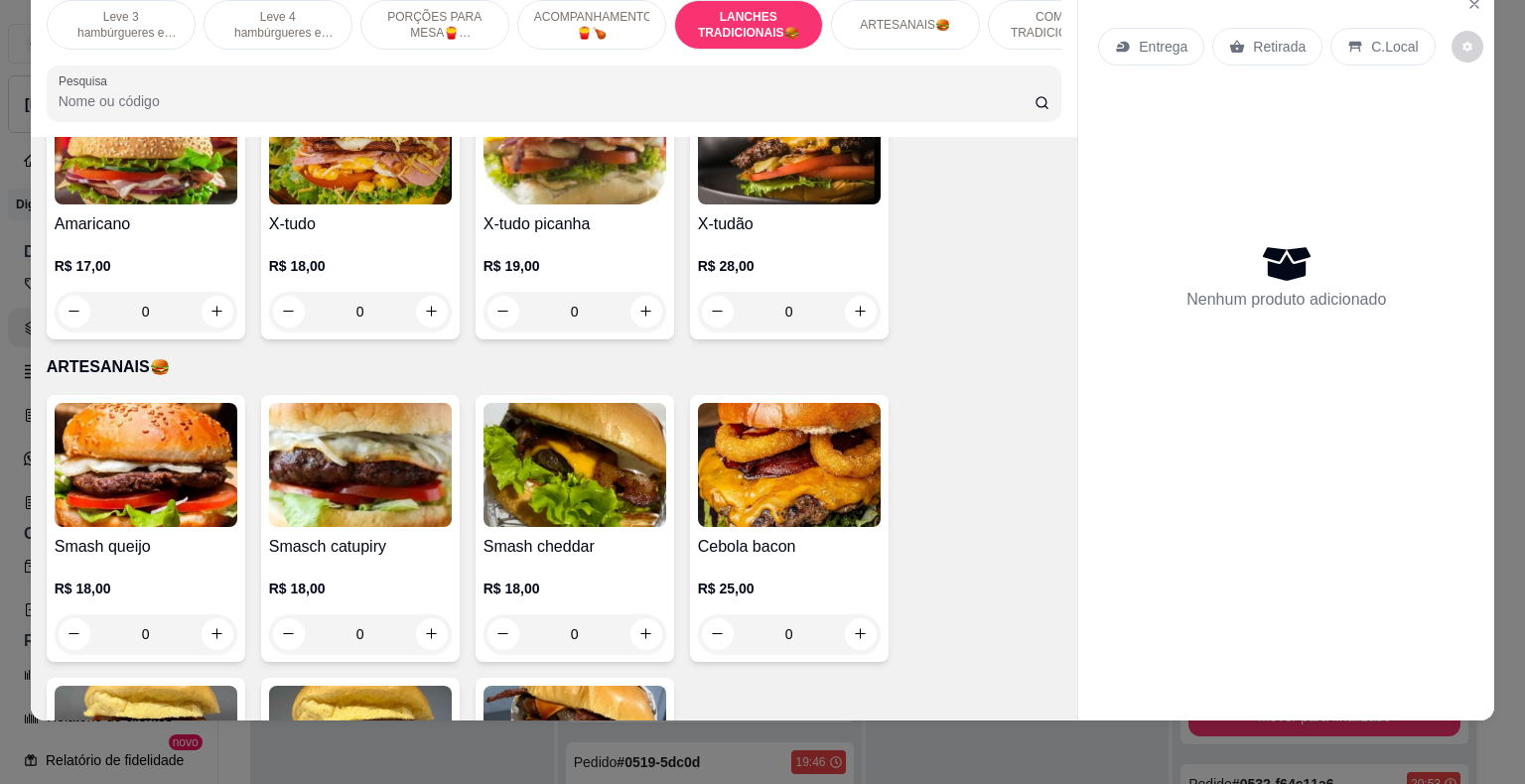 click on "0" at bounding box center (789, 312) 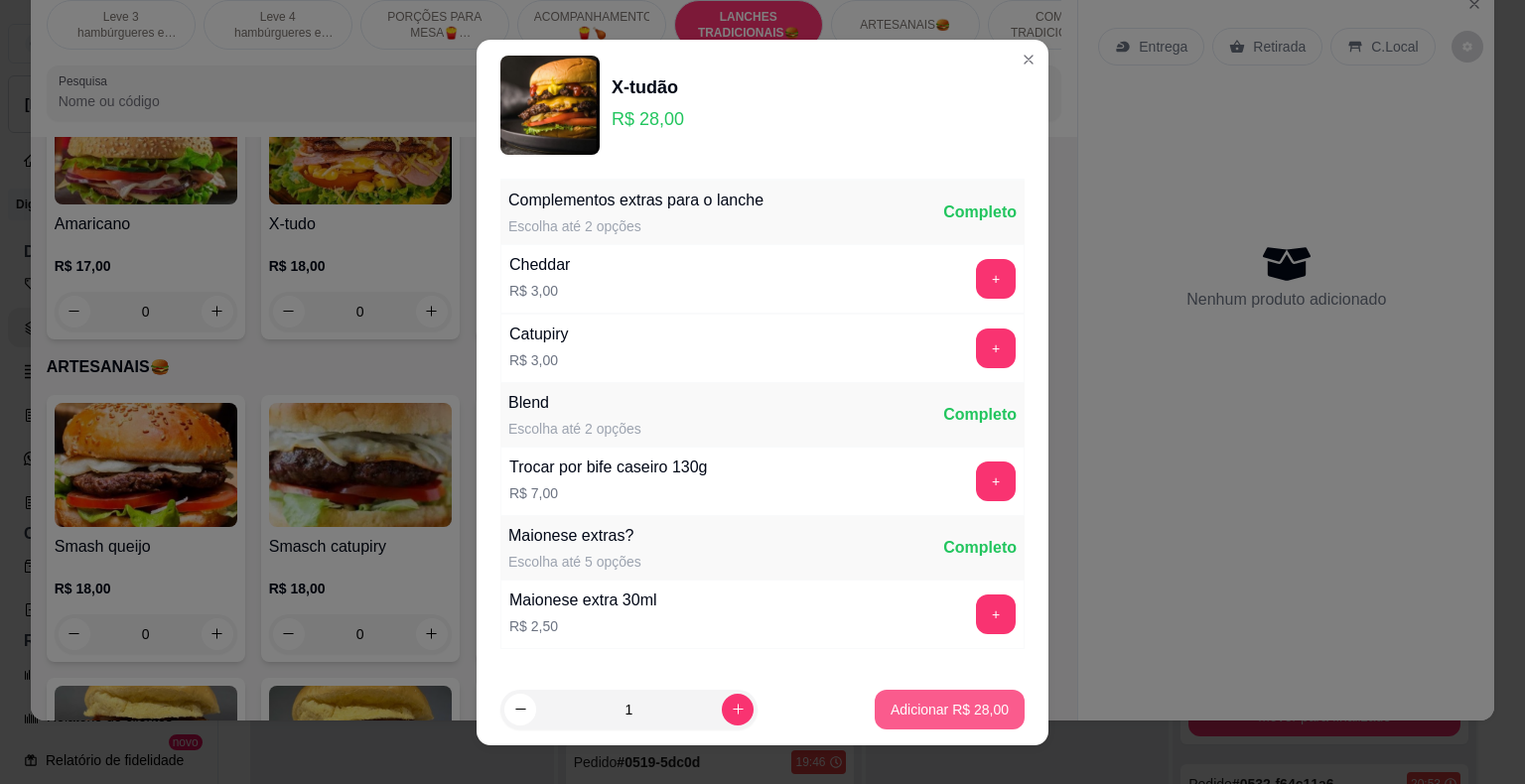 click on "Adicionar   R$ 28,00" at bounding box center [949, 710] 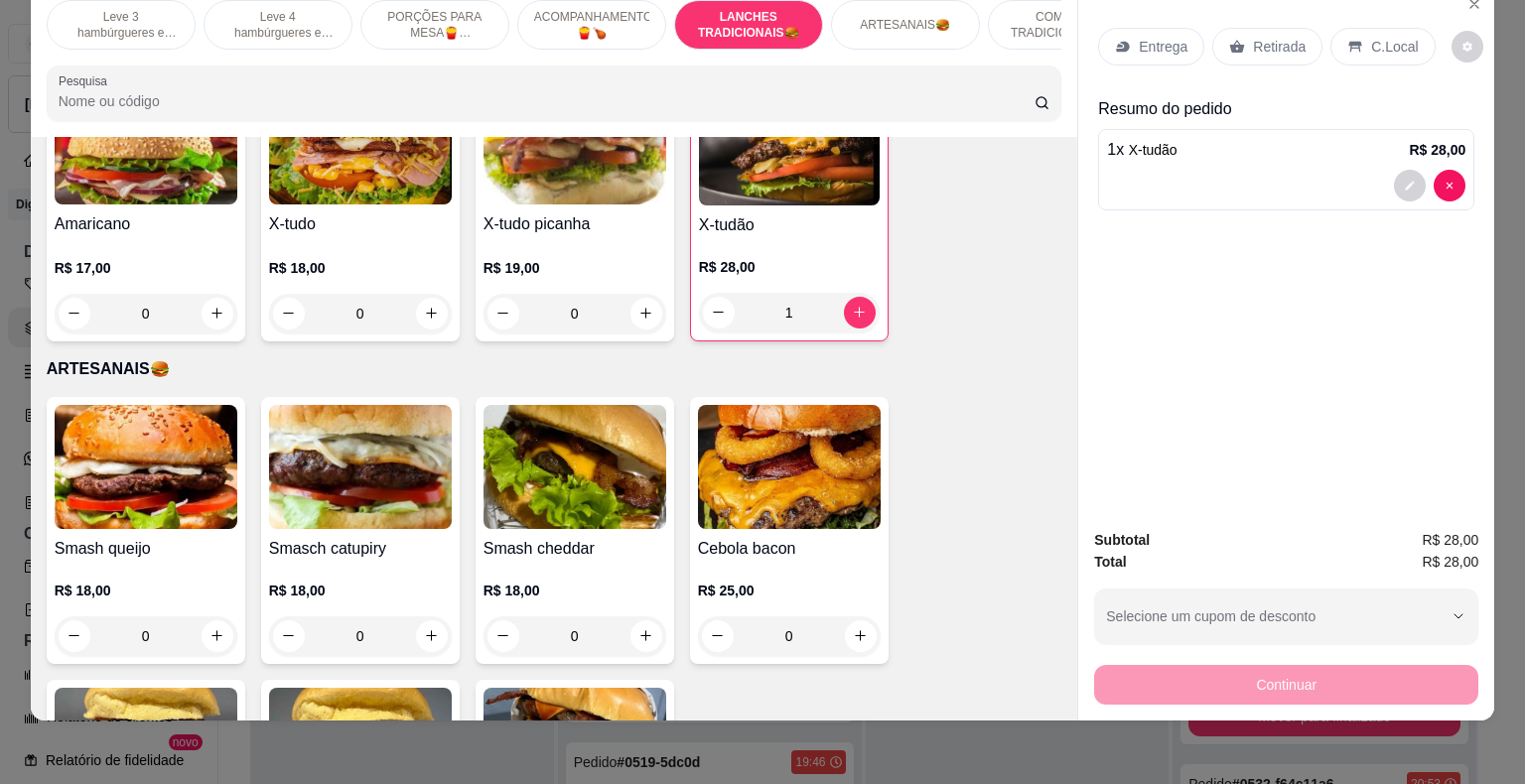click on "Retirada" at bounding box center [1267, 47] 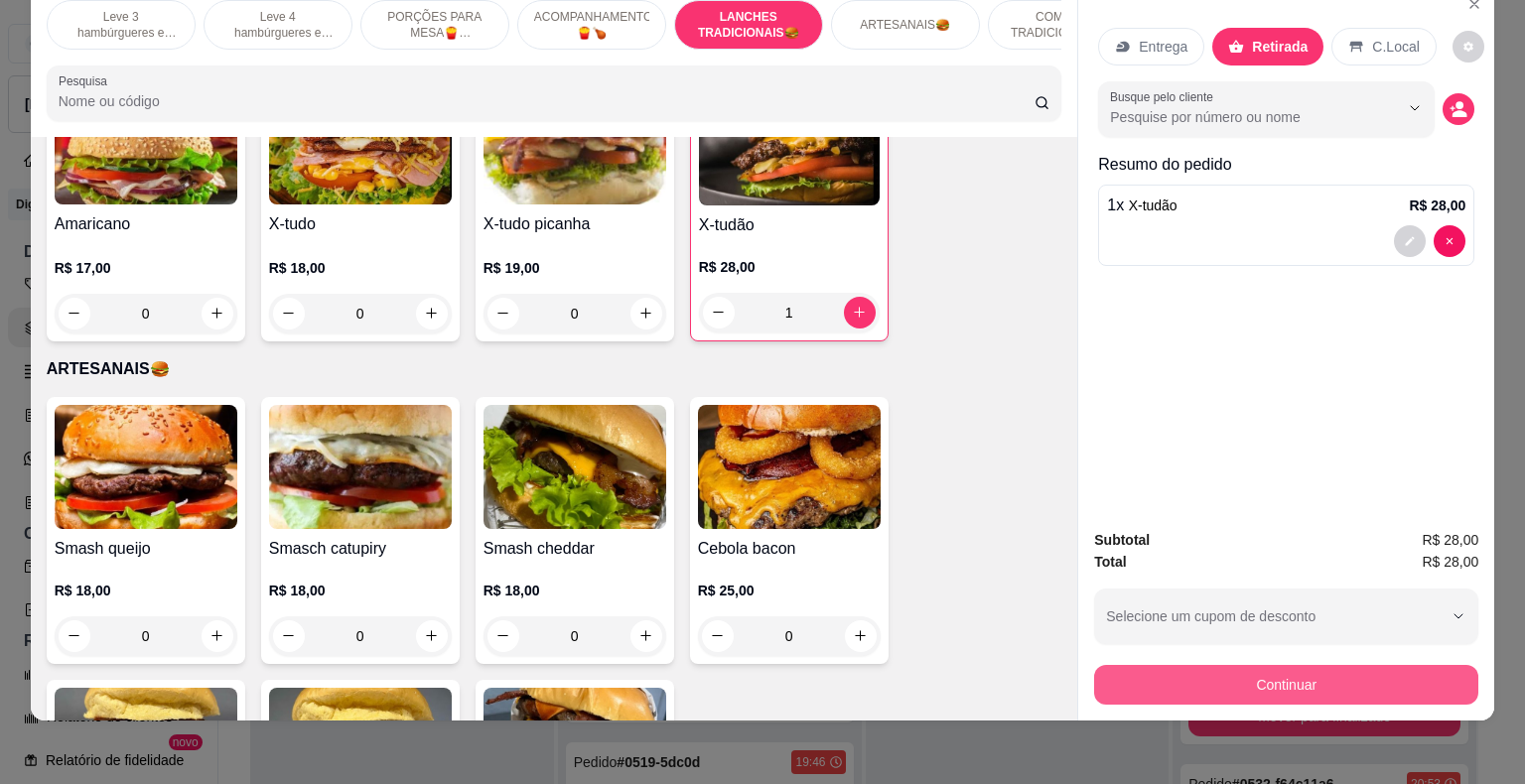 click on "Continuar" at bounding box center [1286, 685] 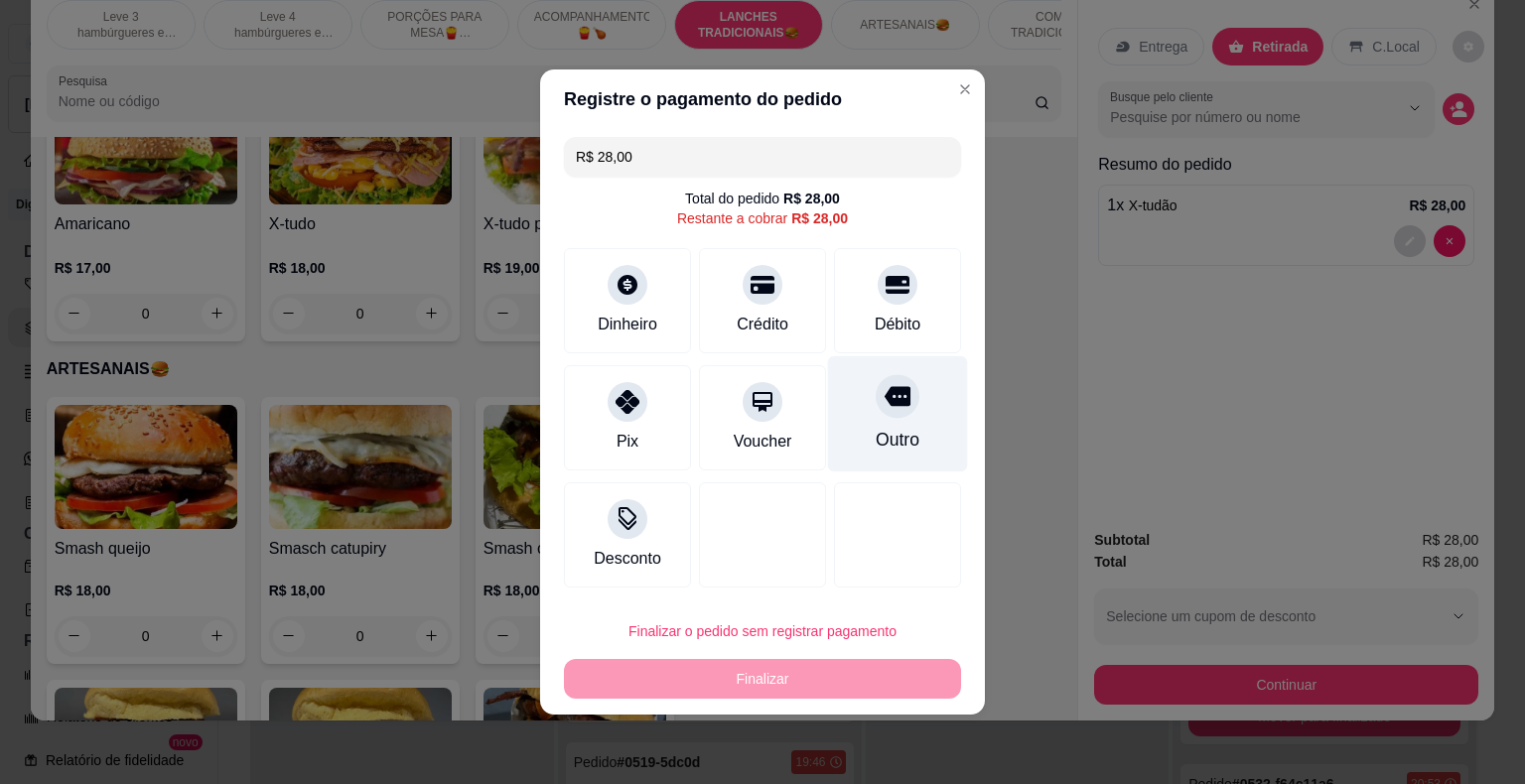 drag, startPoint x: 883, startPoint y: 403, endPoint x: 913, endPoint y: 461, distance: 65.29931 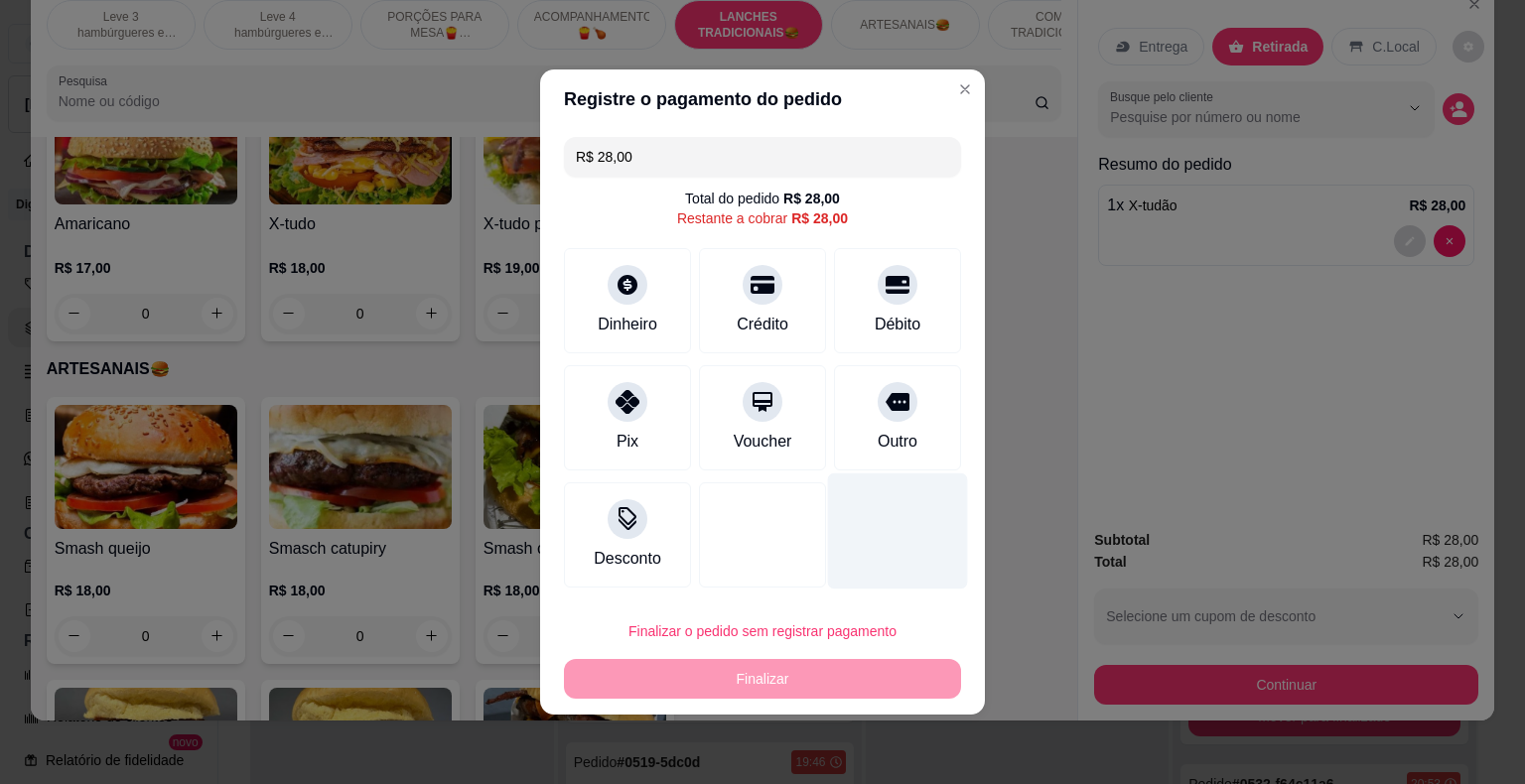 type on "R$ 0,00" 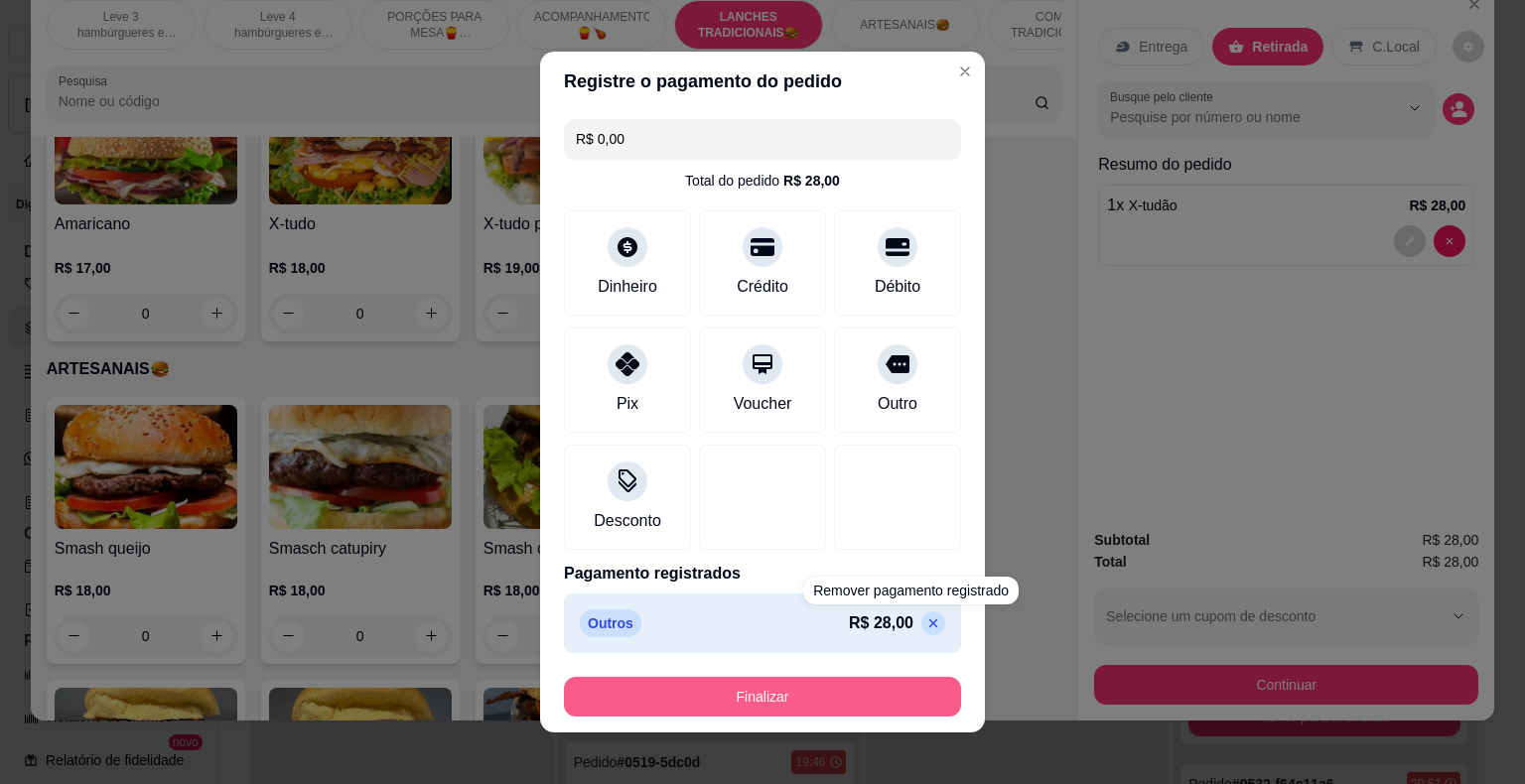 click on "Finalizar" at bounding box center (762, 697) 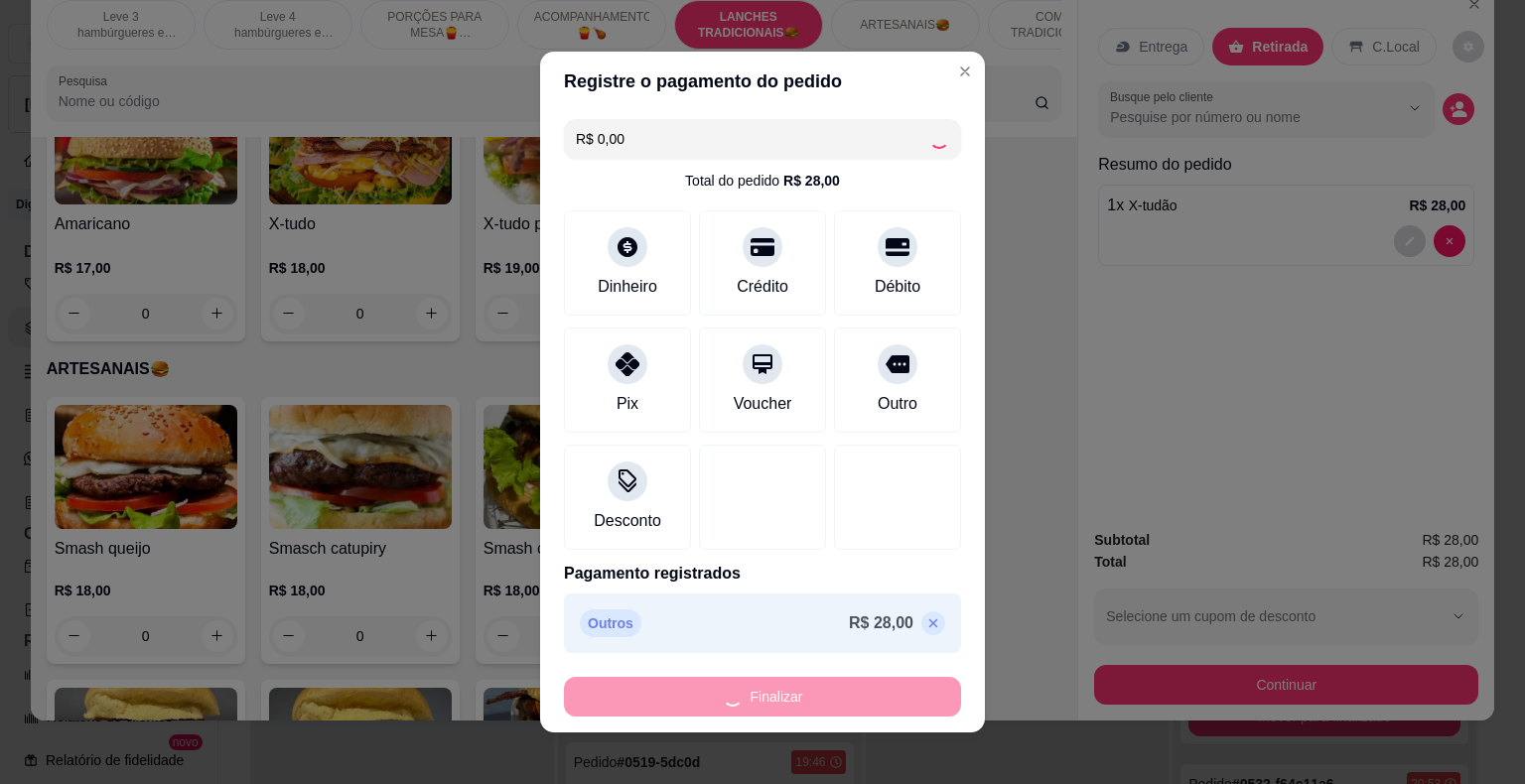 type on "0" 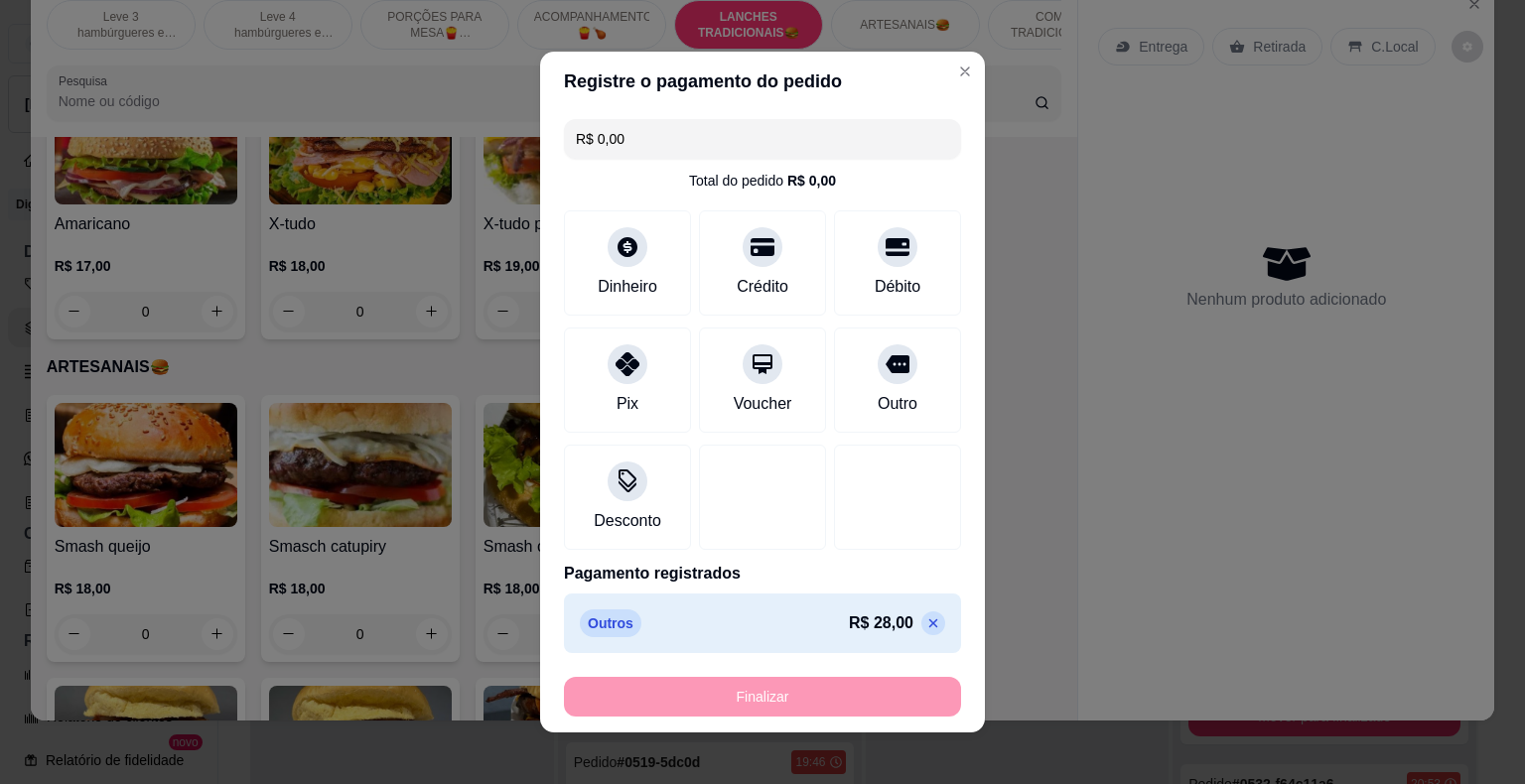 type on "-R$ 28,00" 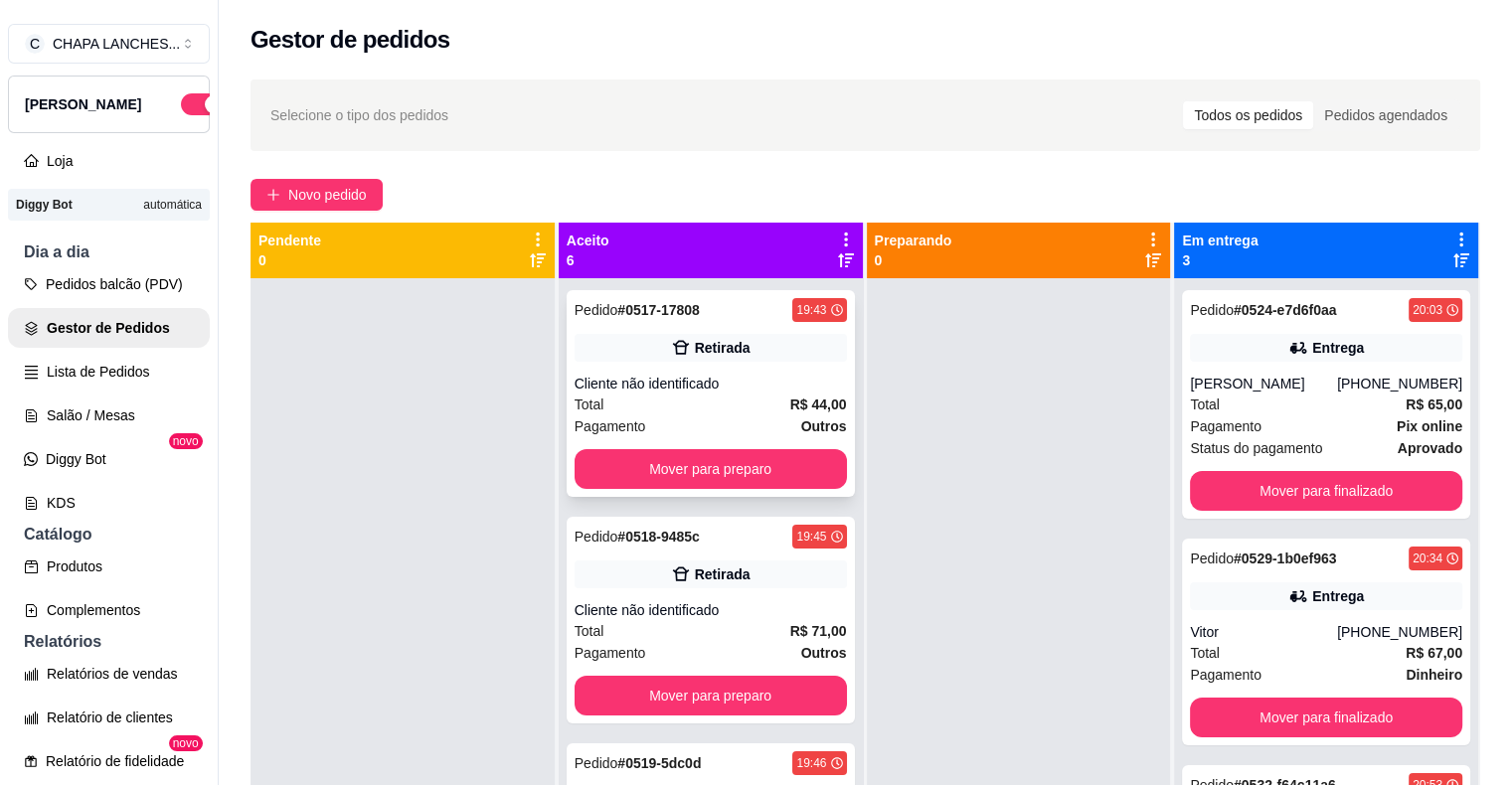 scroll, scrollTop: 593, scrollLeft: 0, axis: vertical 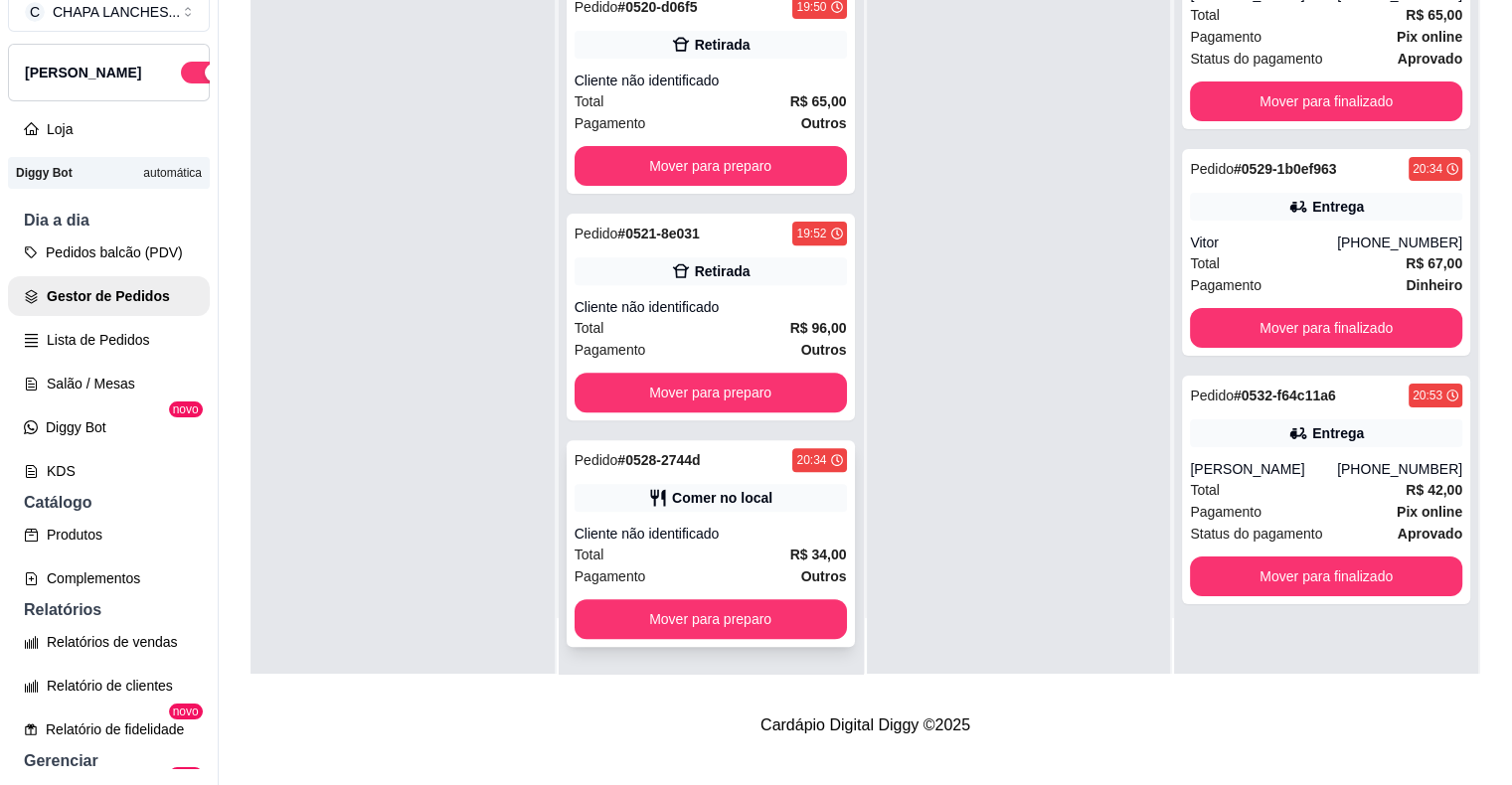 click on "Total R$ 34,00" at bounding box center (711, 554) 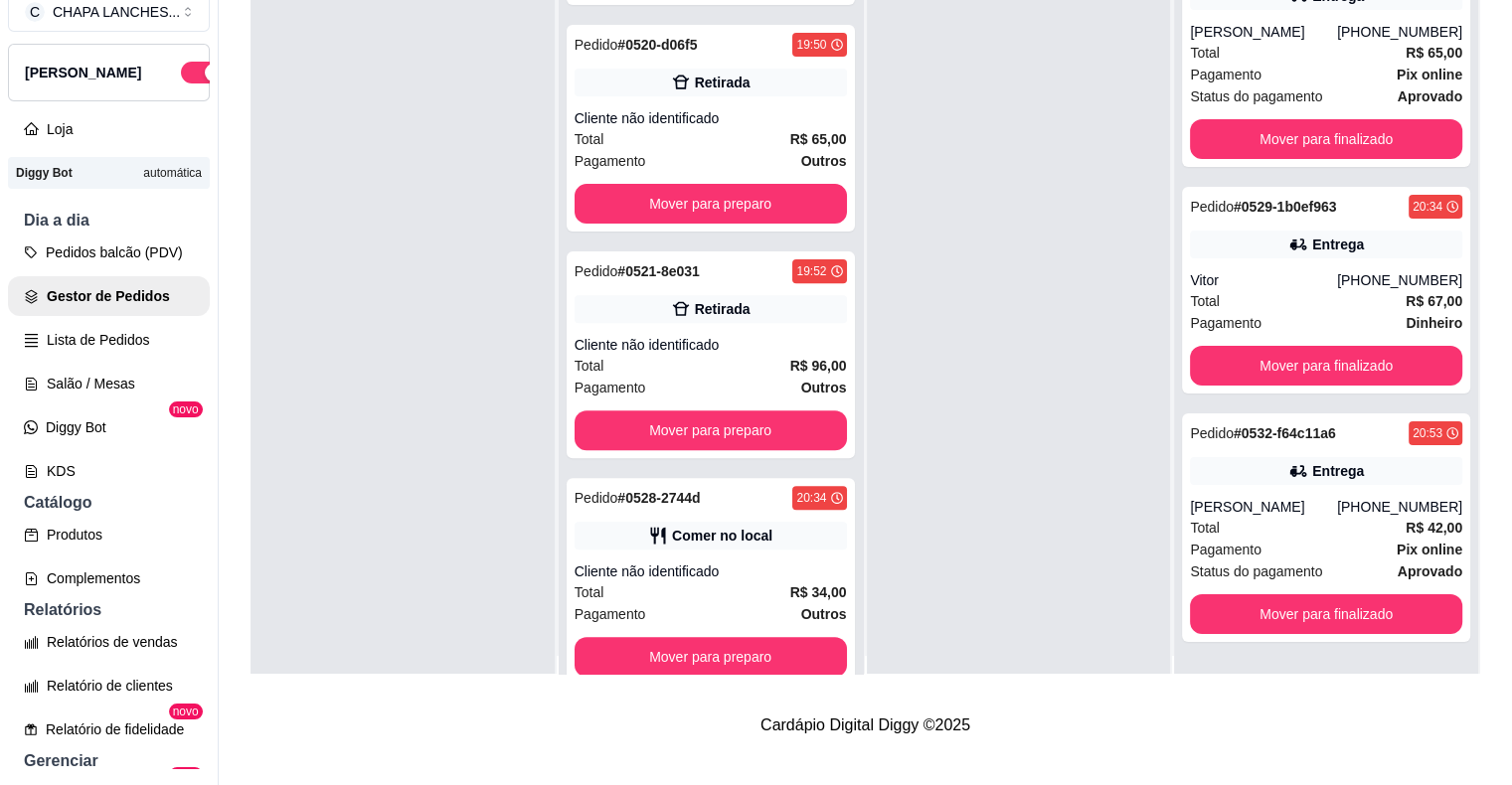 scroll, scrollTop: 0, scrollLeft: 0, axis: both 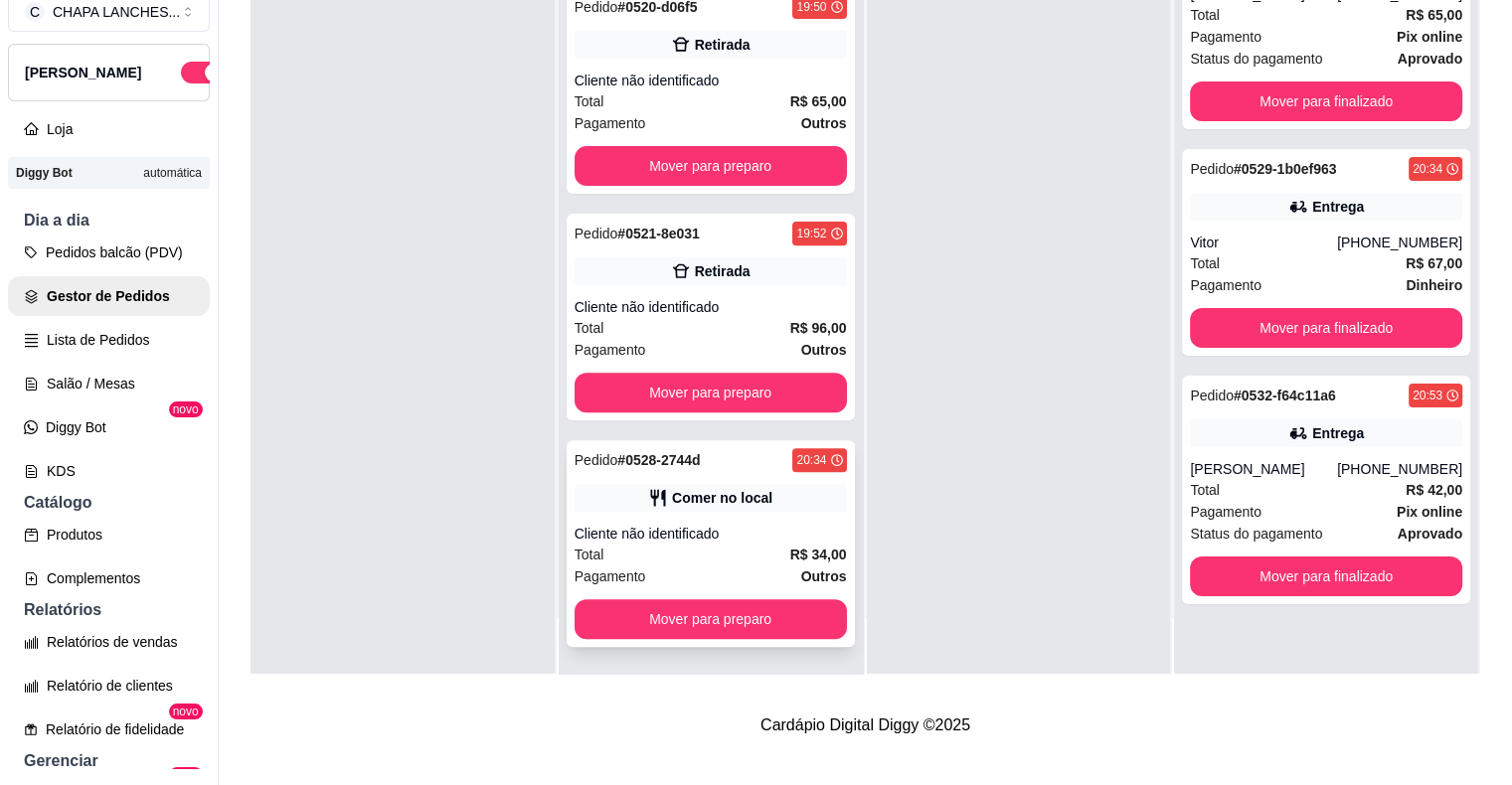 click on "Cliente não identificado" at bounding box center [711, 534] 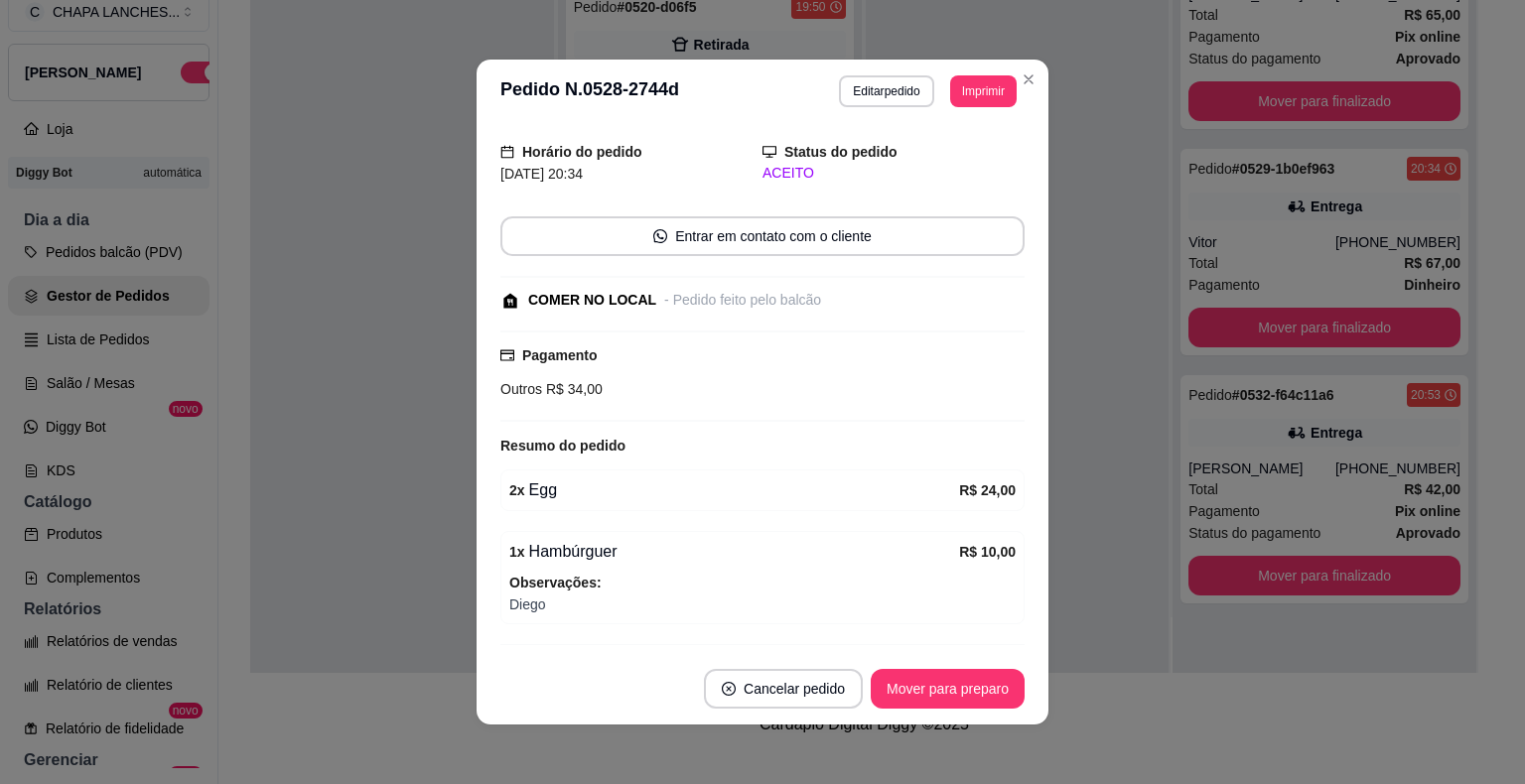 scroll, scrollTop: 108, scrollLeft: 0, axis: vertical 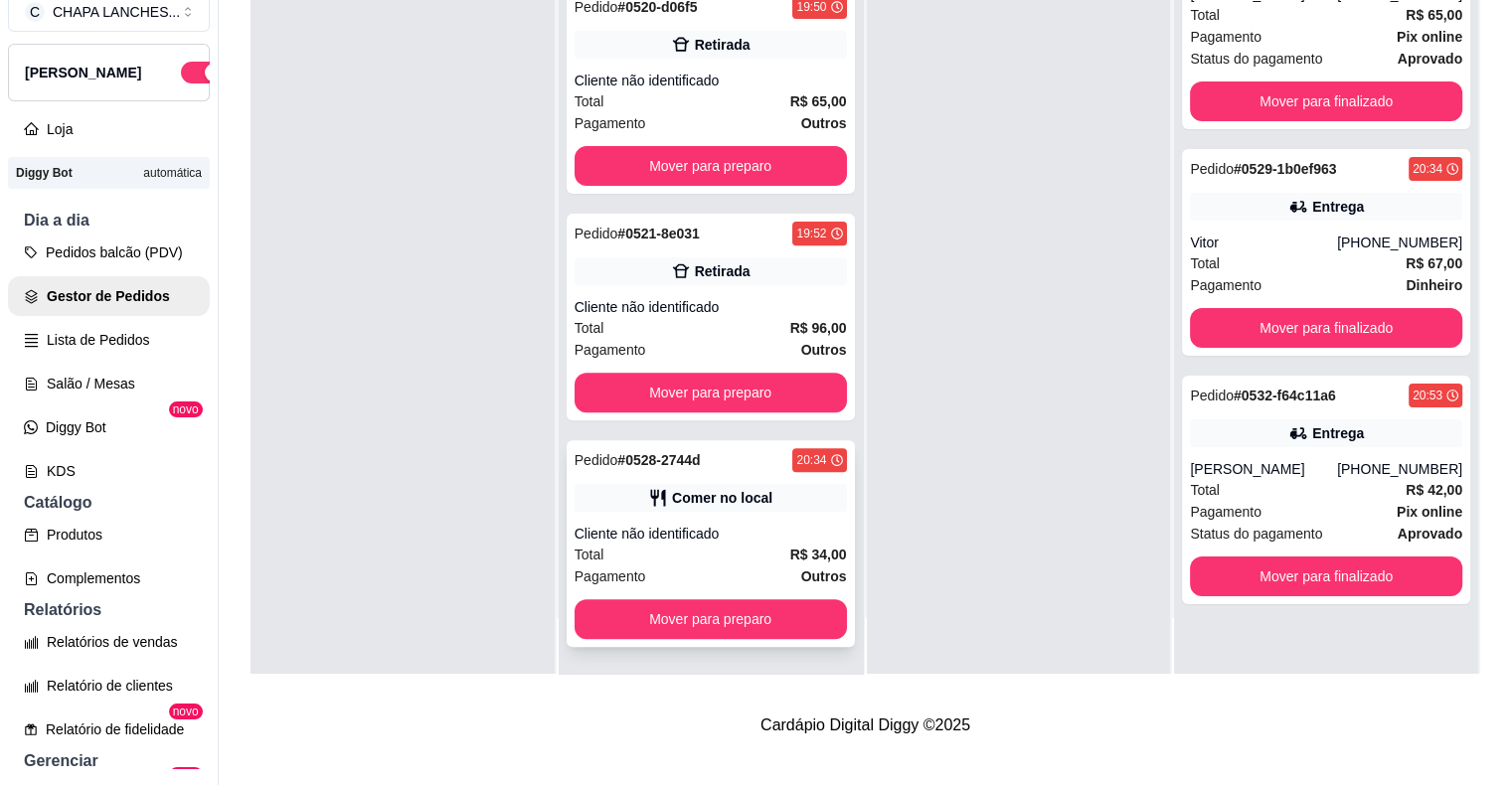 click on "Pedido  # 0528-2744d 20:34 Comer no local Cliente não identificado Total R$ 34,00 Pagamento Outros Mover para preparo" at bounding box center (711, 544) 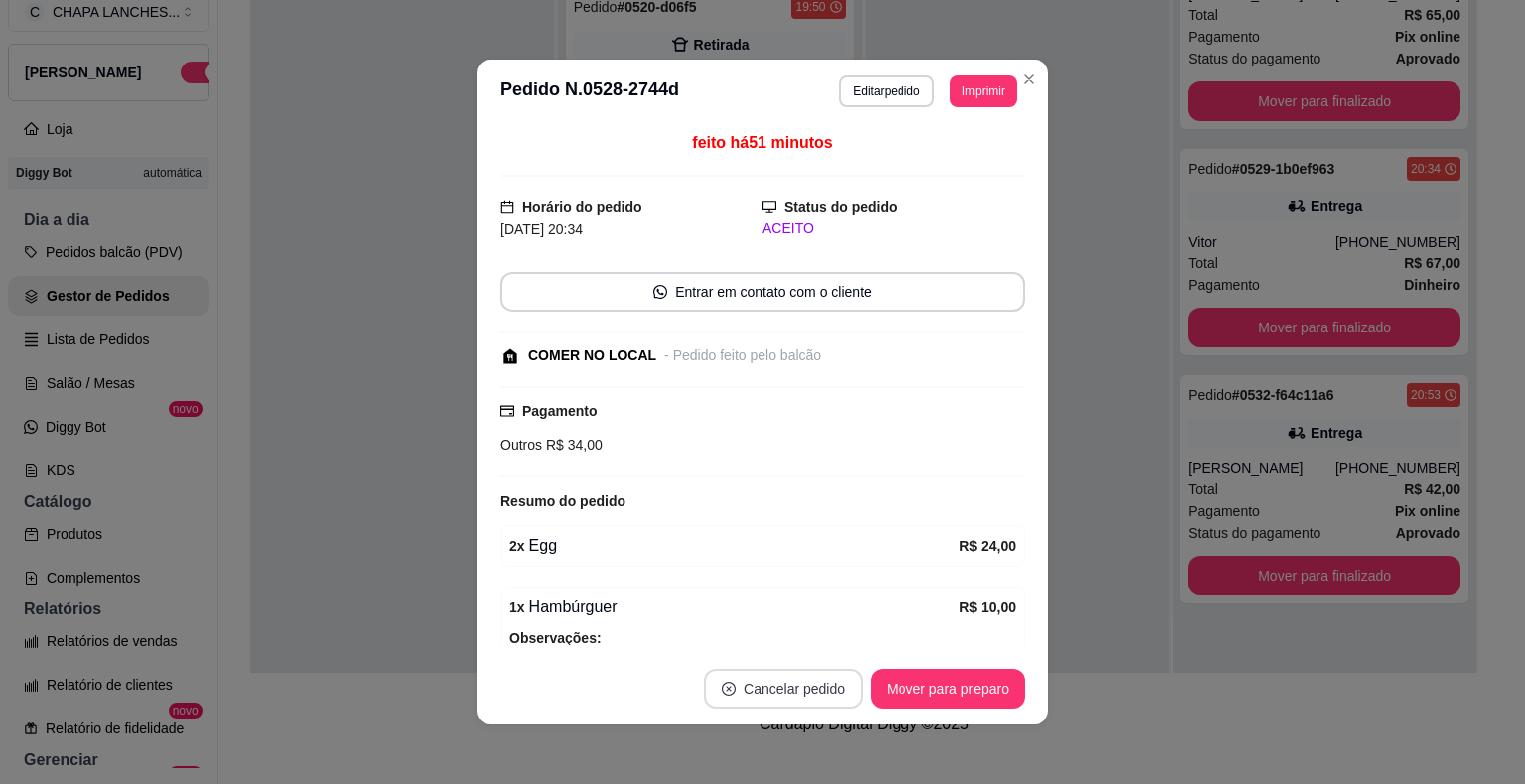 click on "Cancelar pedido" at bounding box center [783, 689] 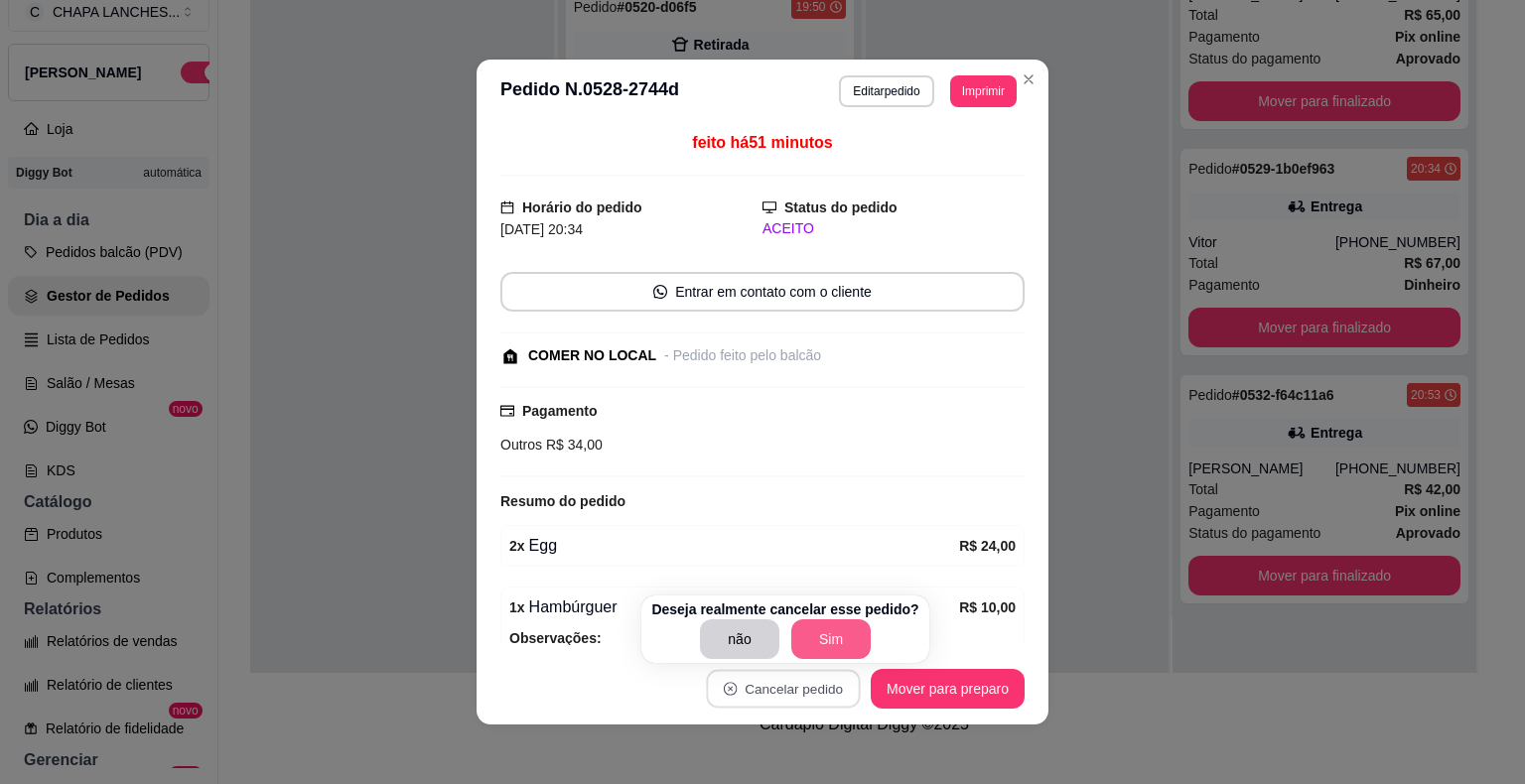 click on "Sim" at bounding box center (831, 639) 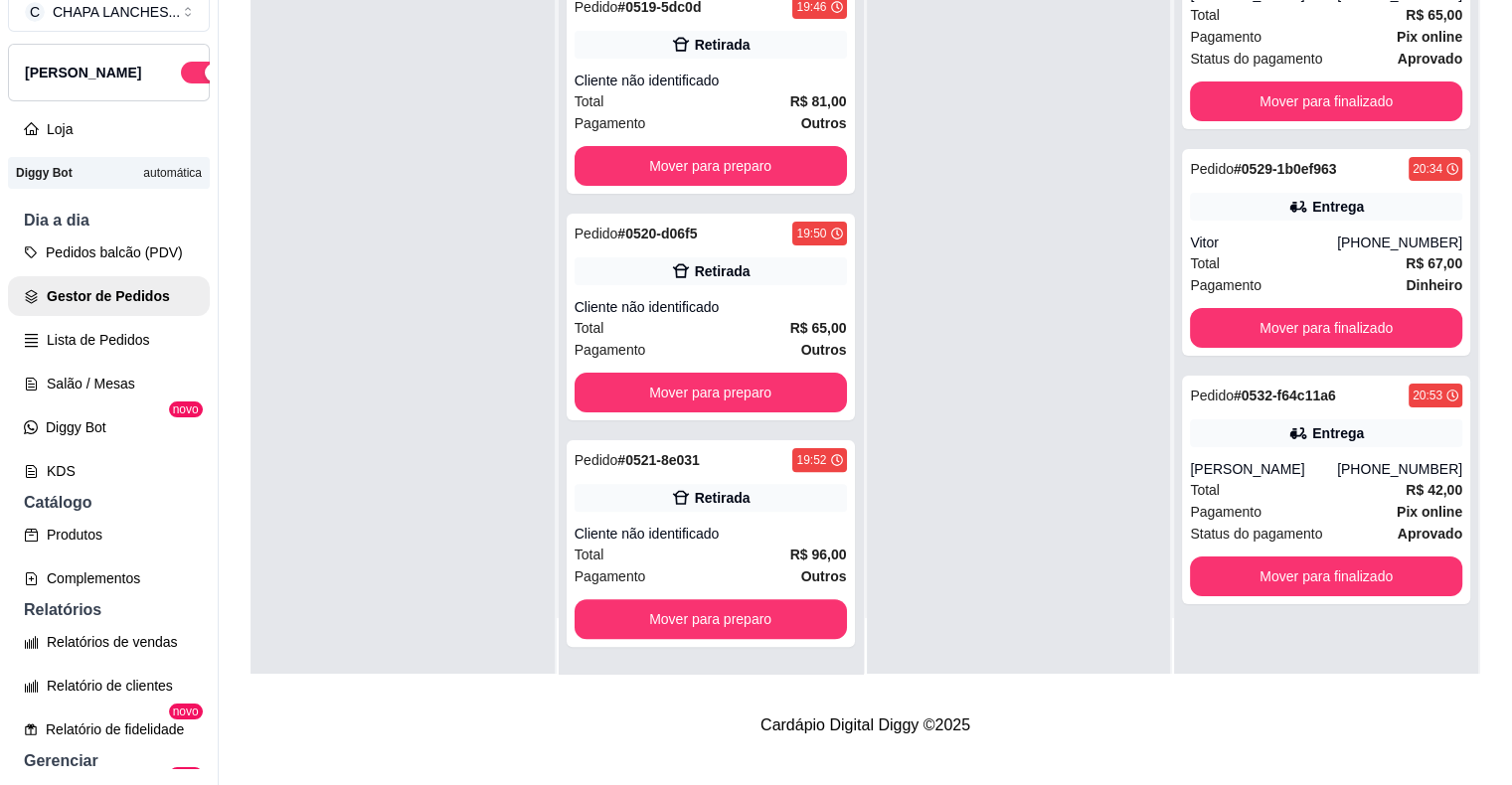 scroll, scrollTop: 593, scrollLeft: 0, axis: vertical 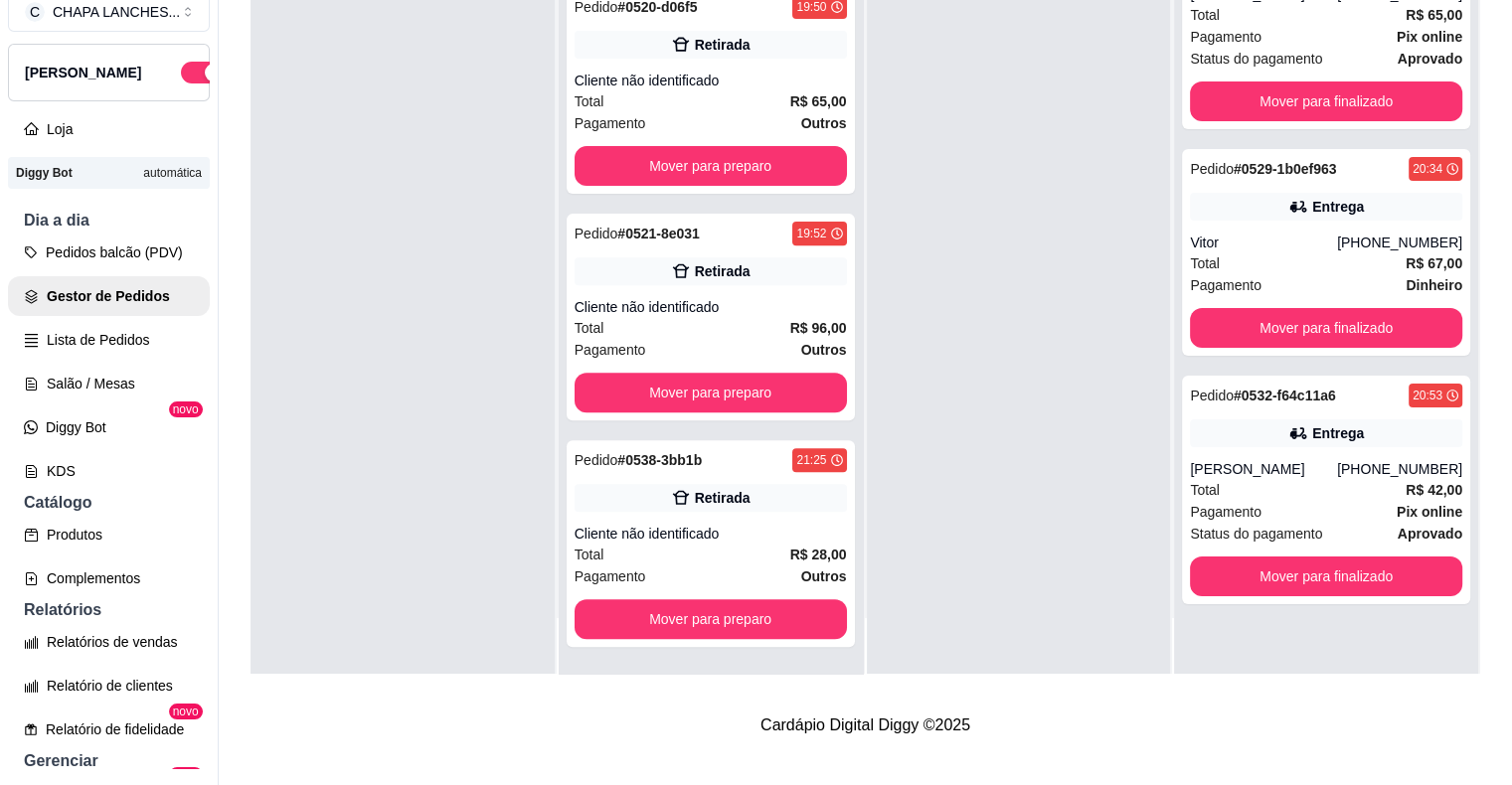 click at bounding box center [403, 281] 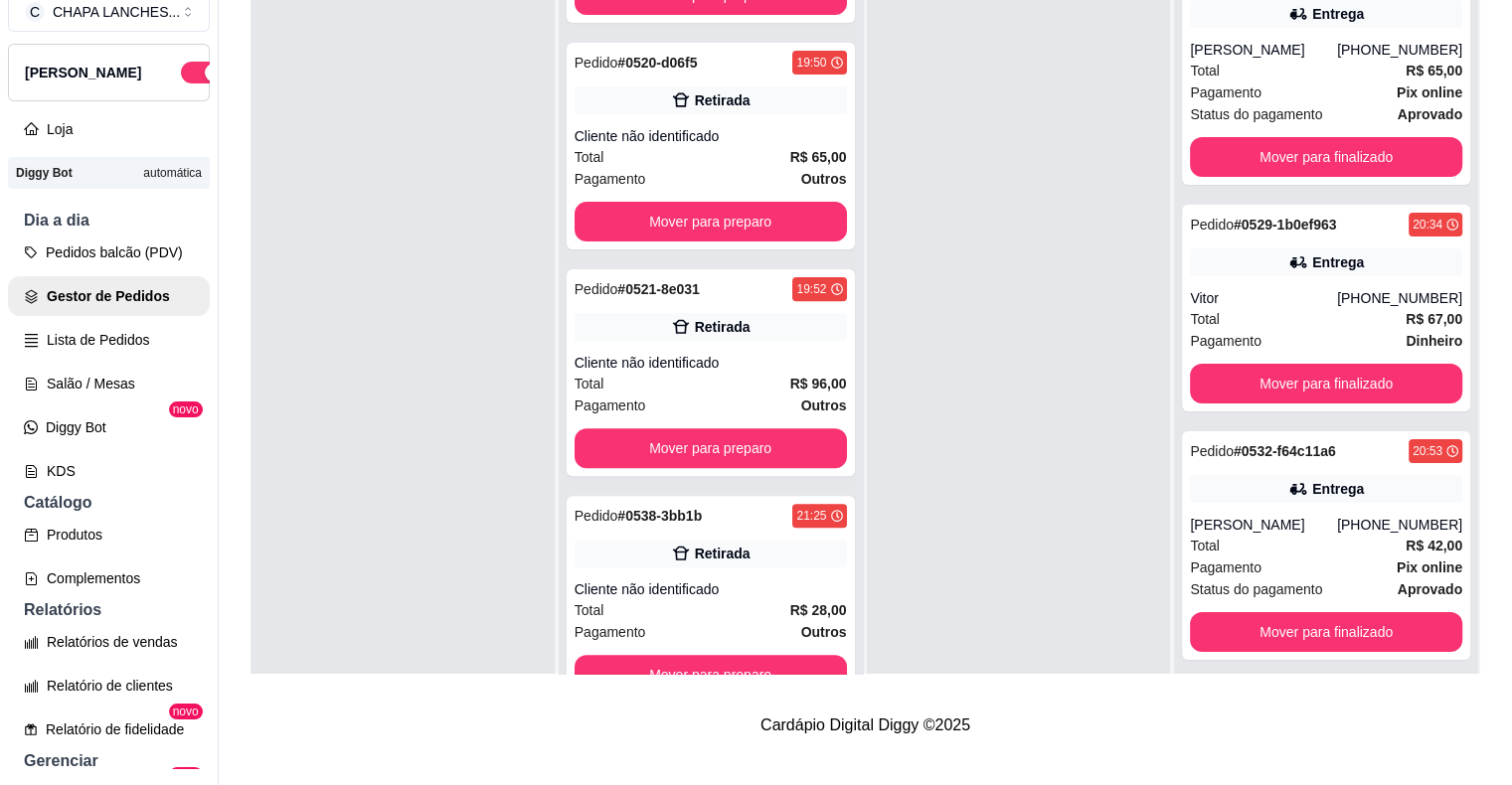 click at bounding box center (403, 337) 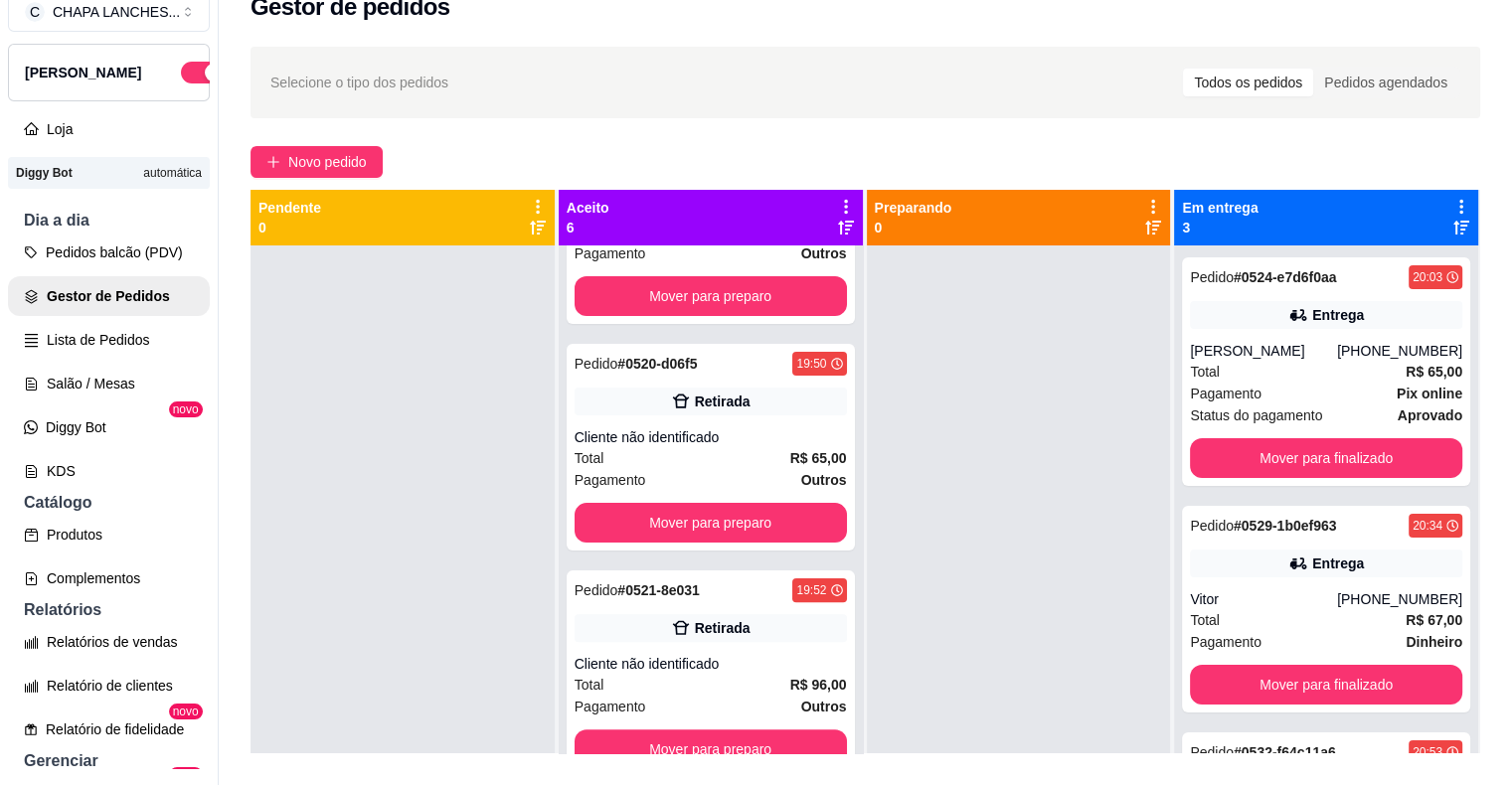 scroll, scrollTop: 0, scrollLeft: 0, axis: both 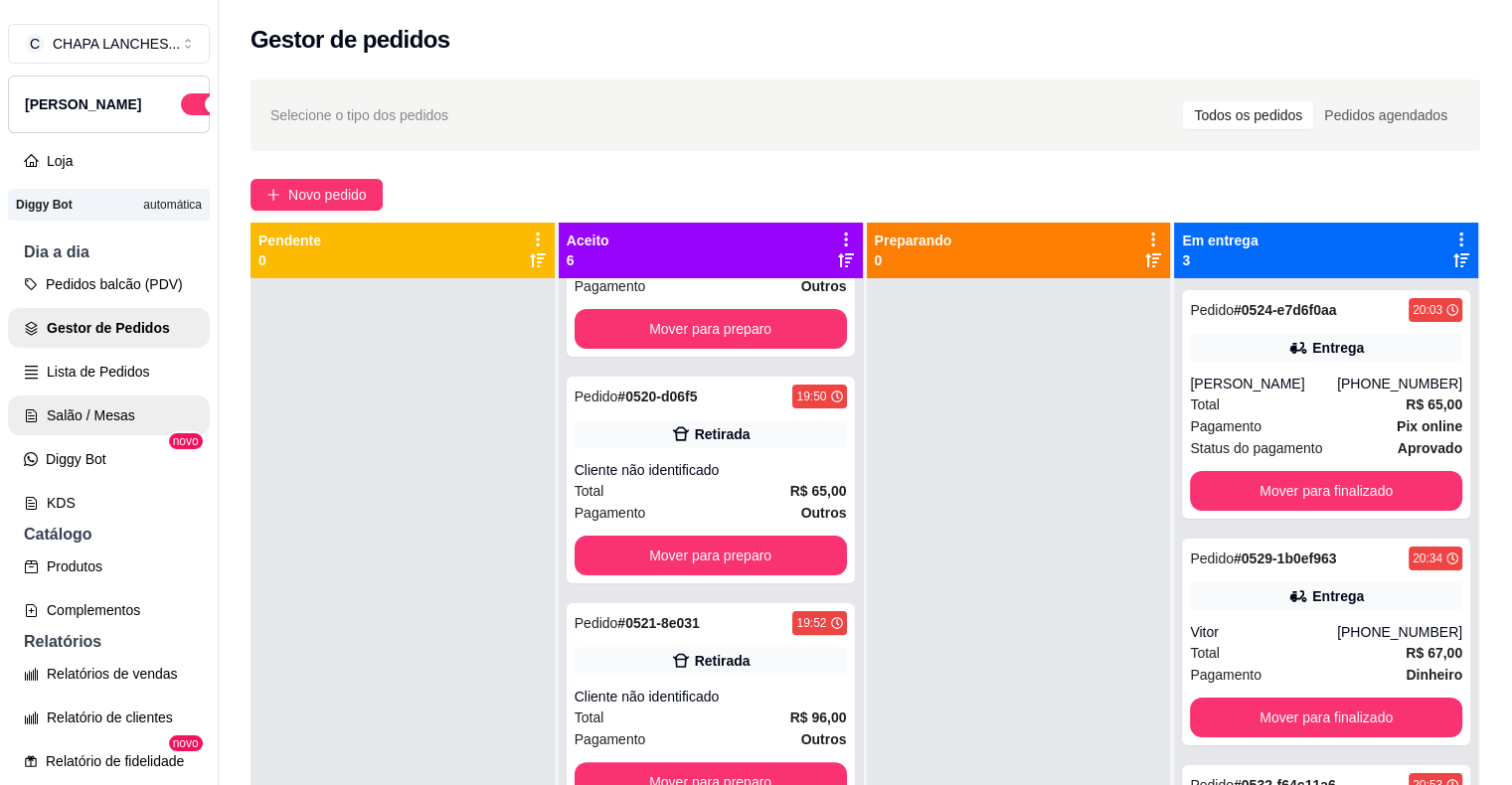 click on "Salão / Mesas" at bounding box center [108, 415] 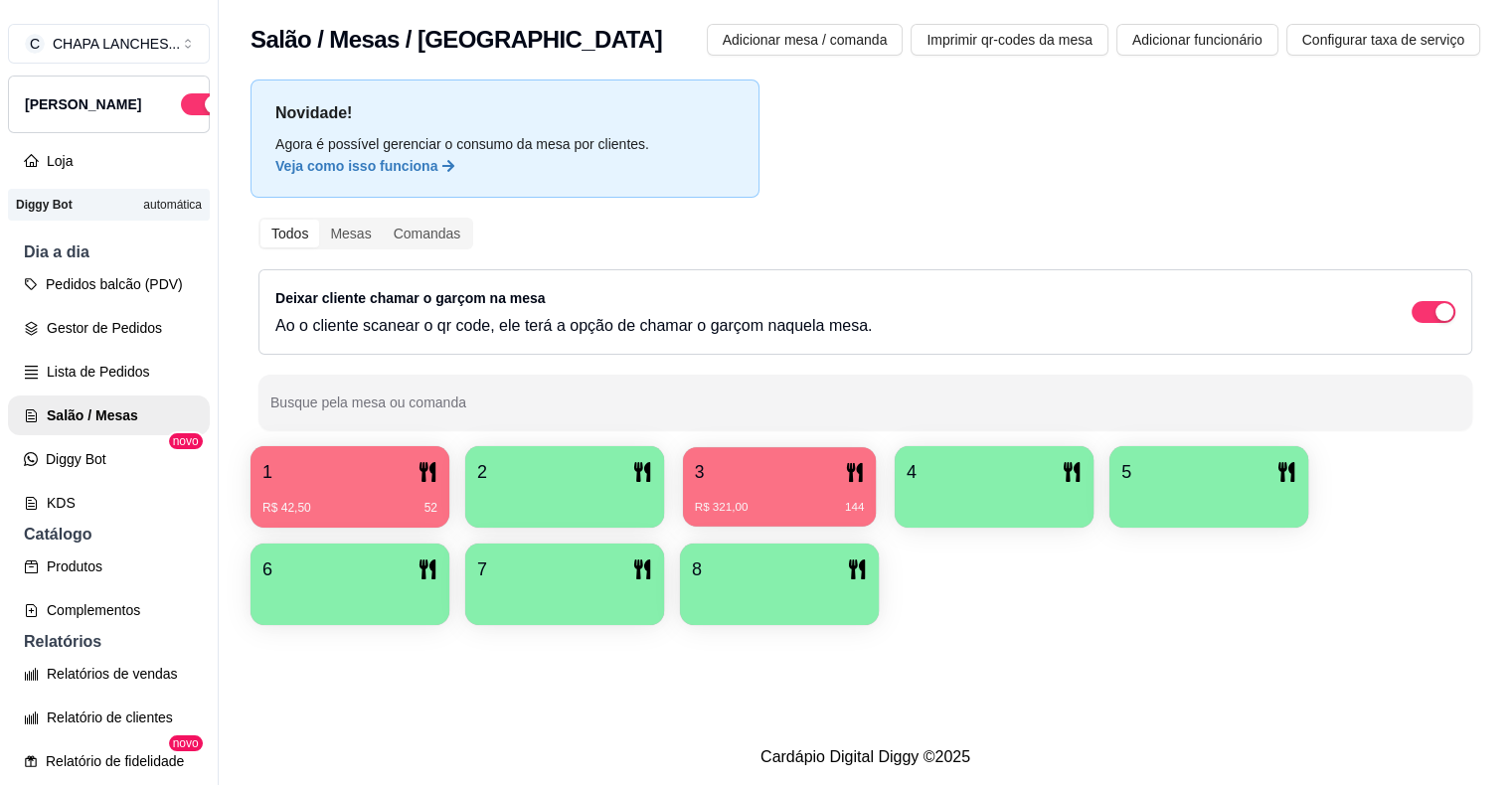 click on "R$ 321,00 144" at bounding box center (779, 500) 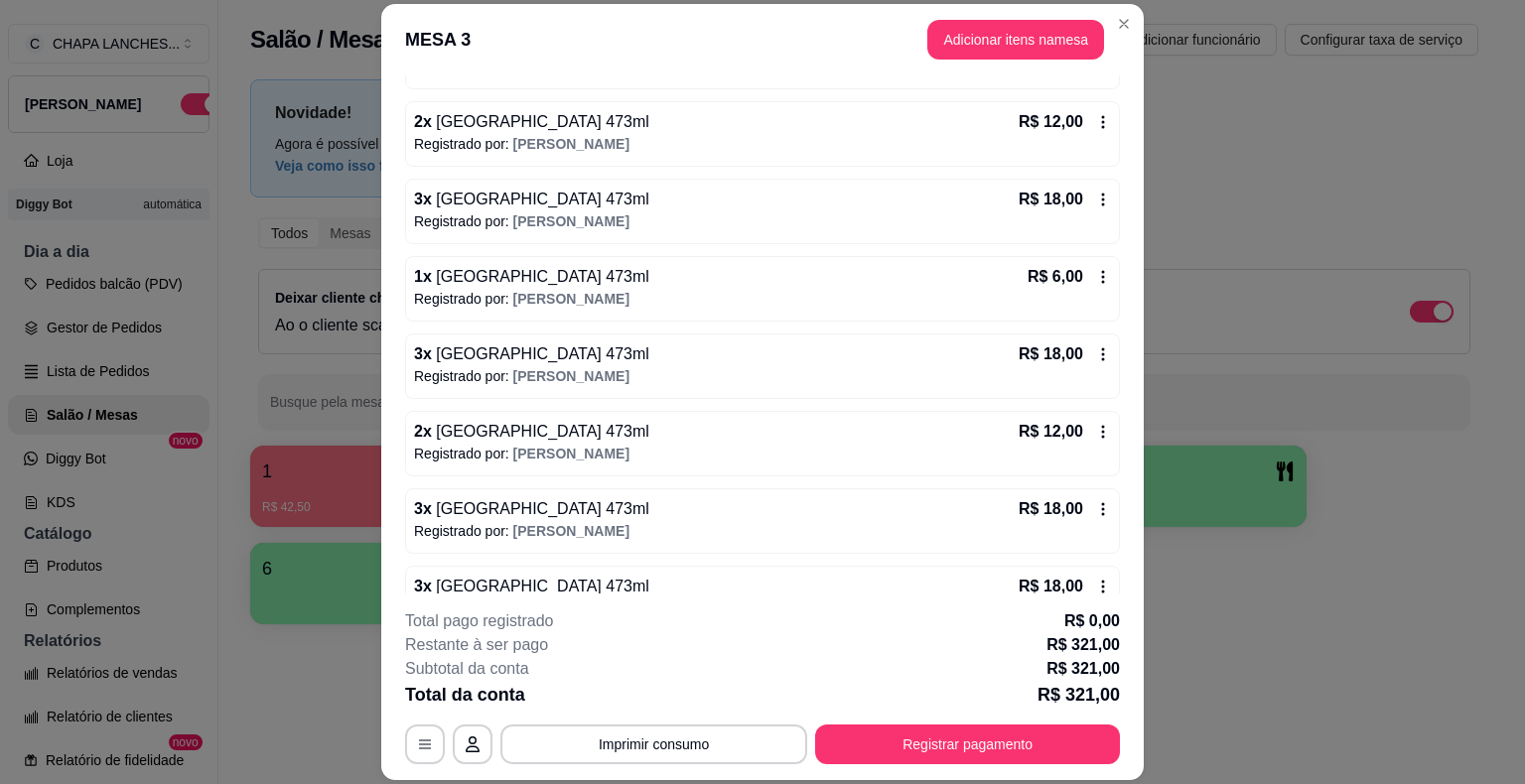 scroll, scrollTop: 794, scrollLeft: 0, axis: vertical 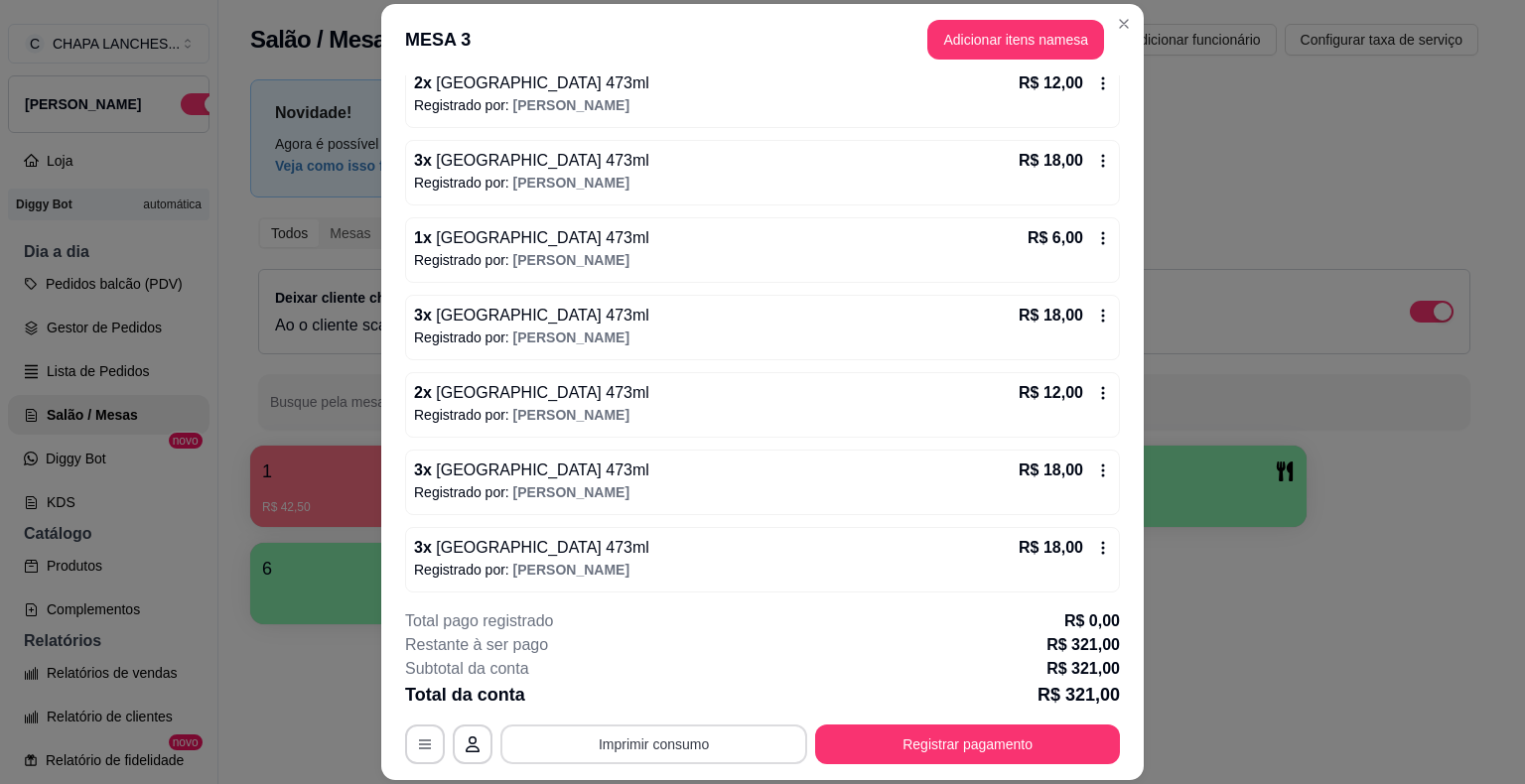 click on "Imprimir consumo" at bounding box center (653, 744) 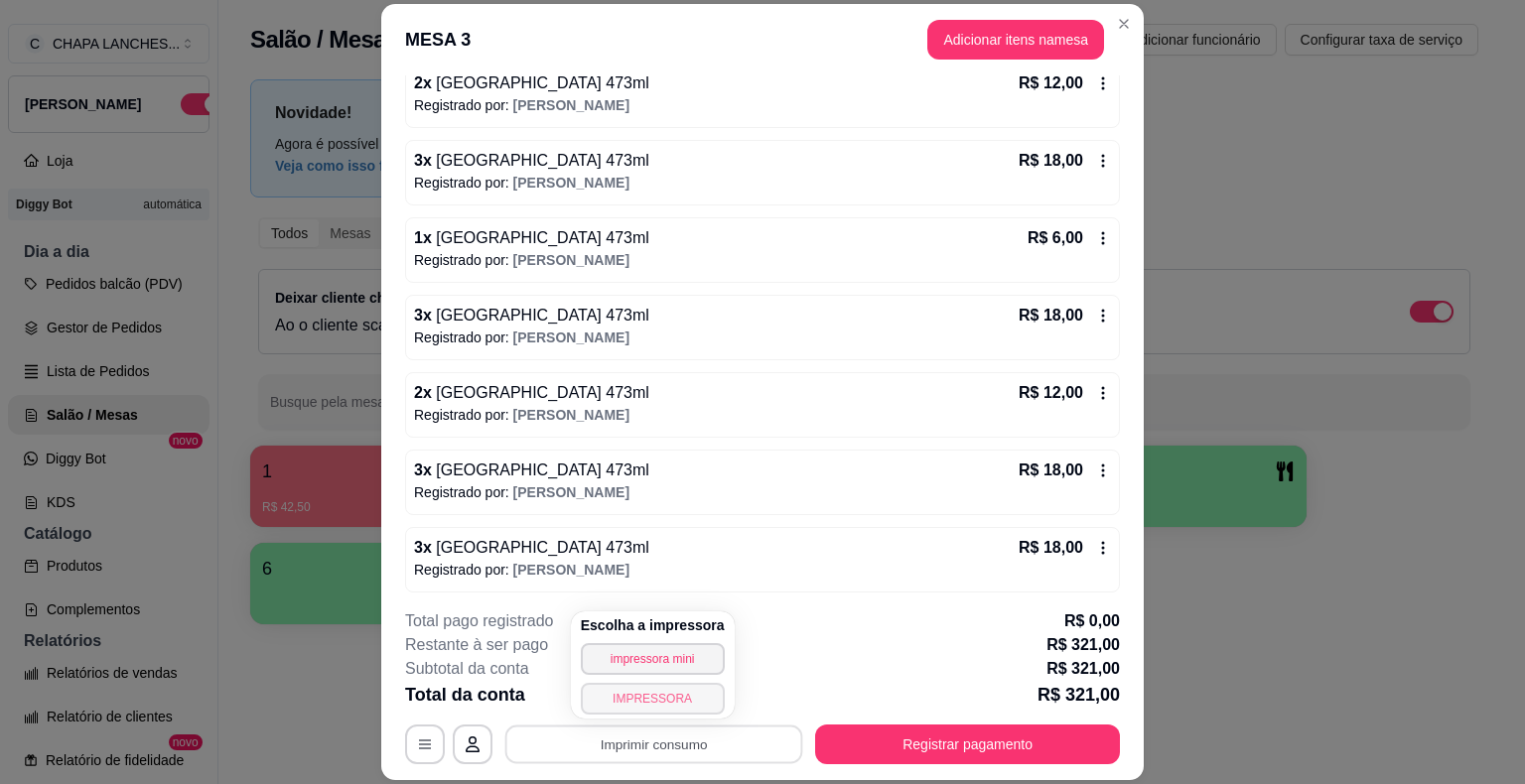 click on "IMPRESSORA" at bounding box center [652, 699] 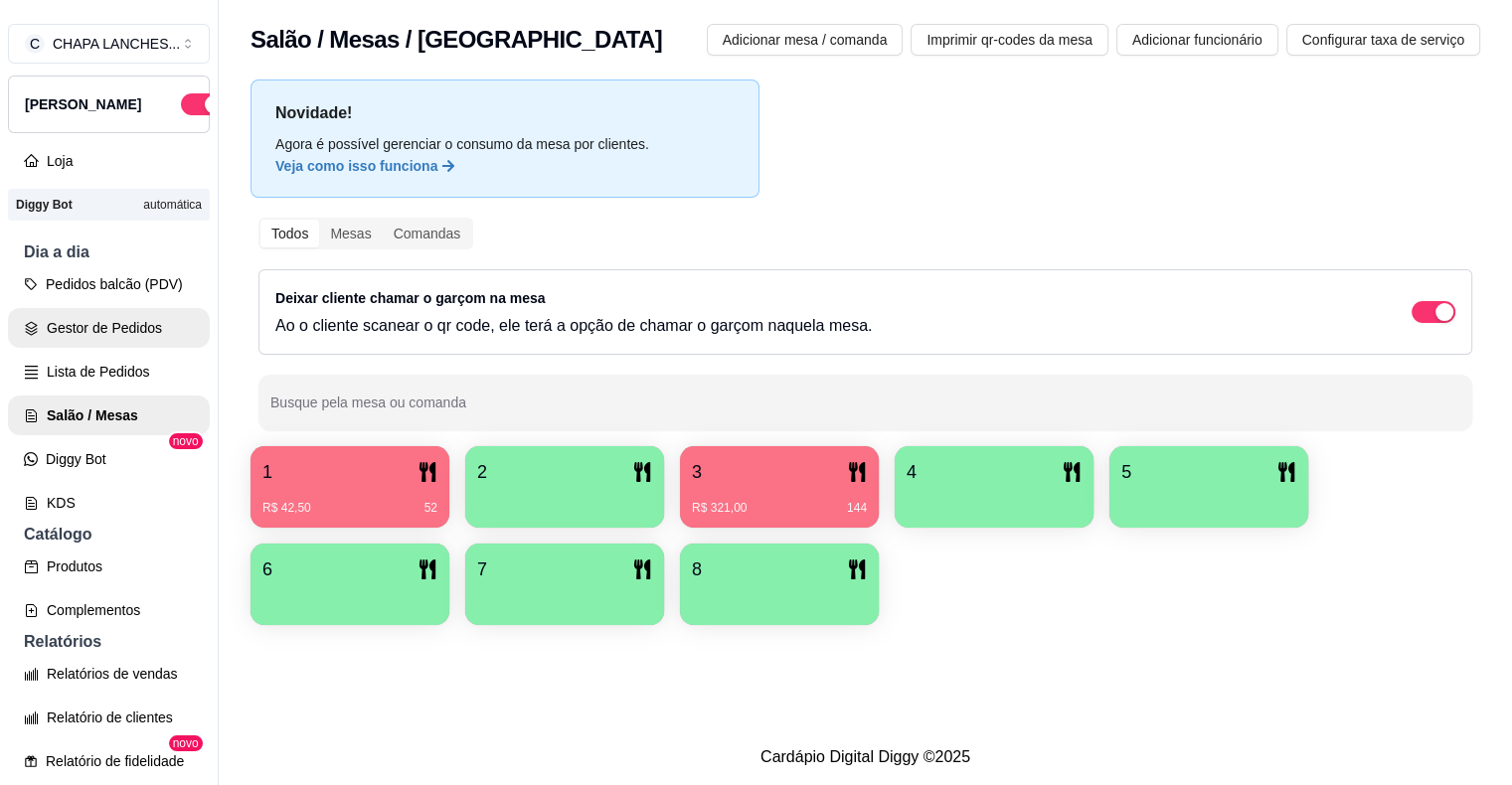 click on "Gestor de Pedidos" at bounding box center [108, 328] 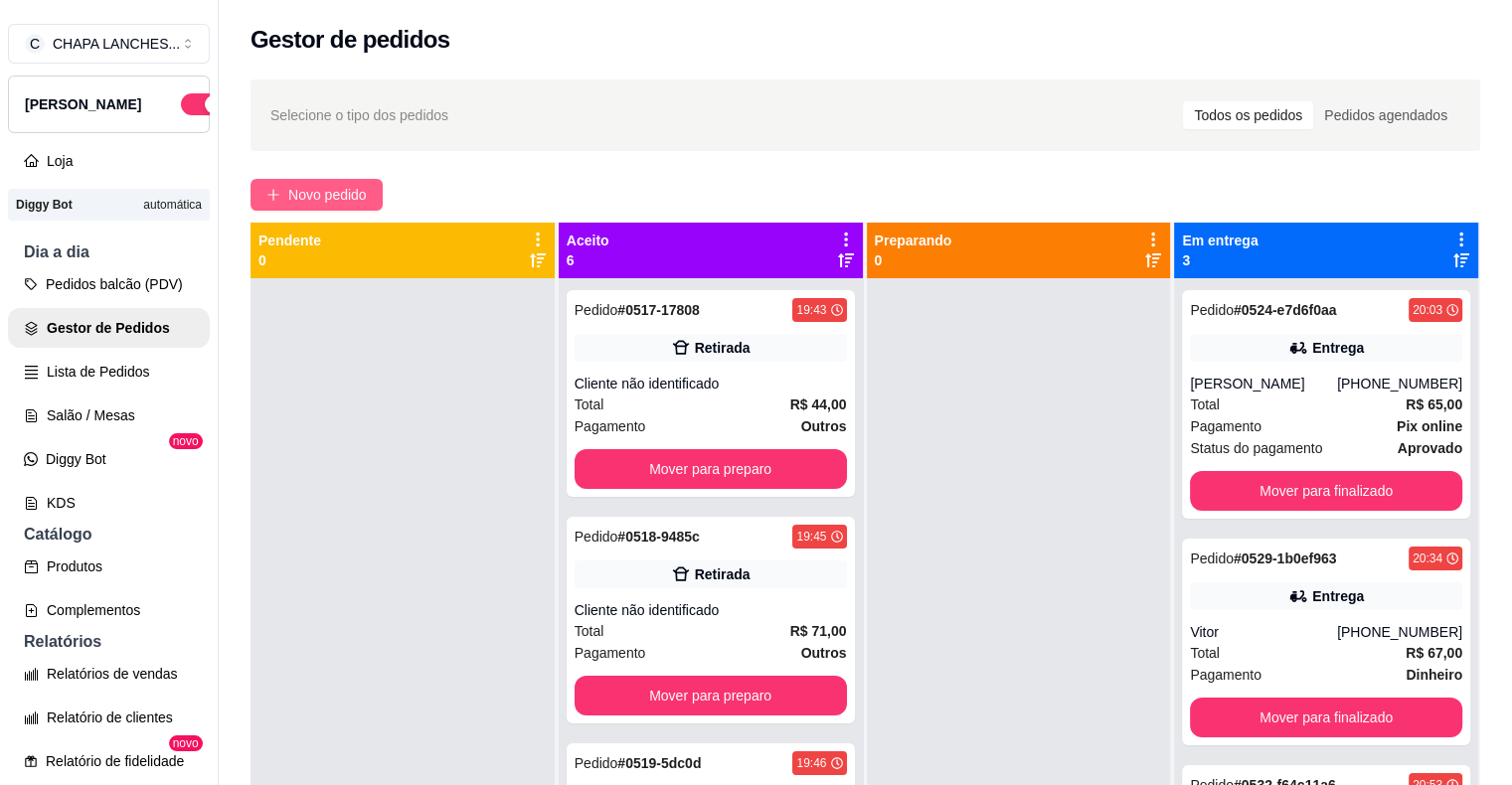 click on "Novo pedido" at bounding box center [316, 195] 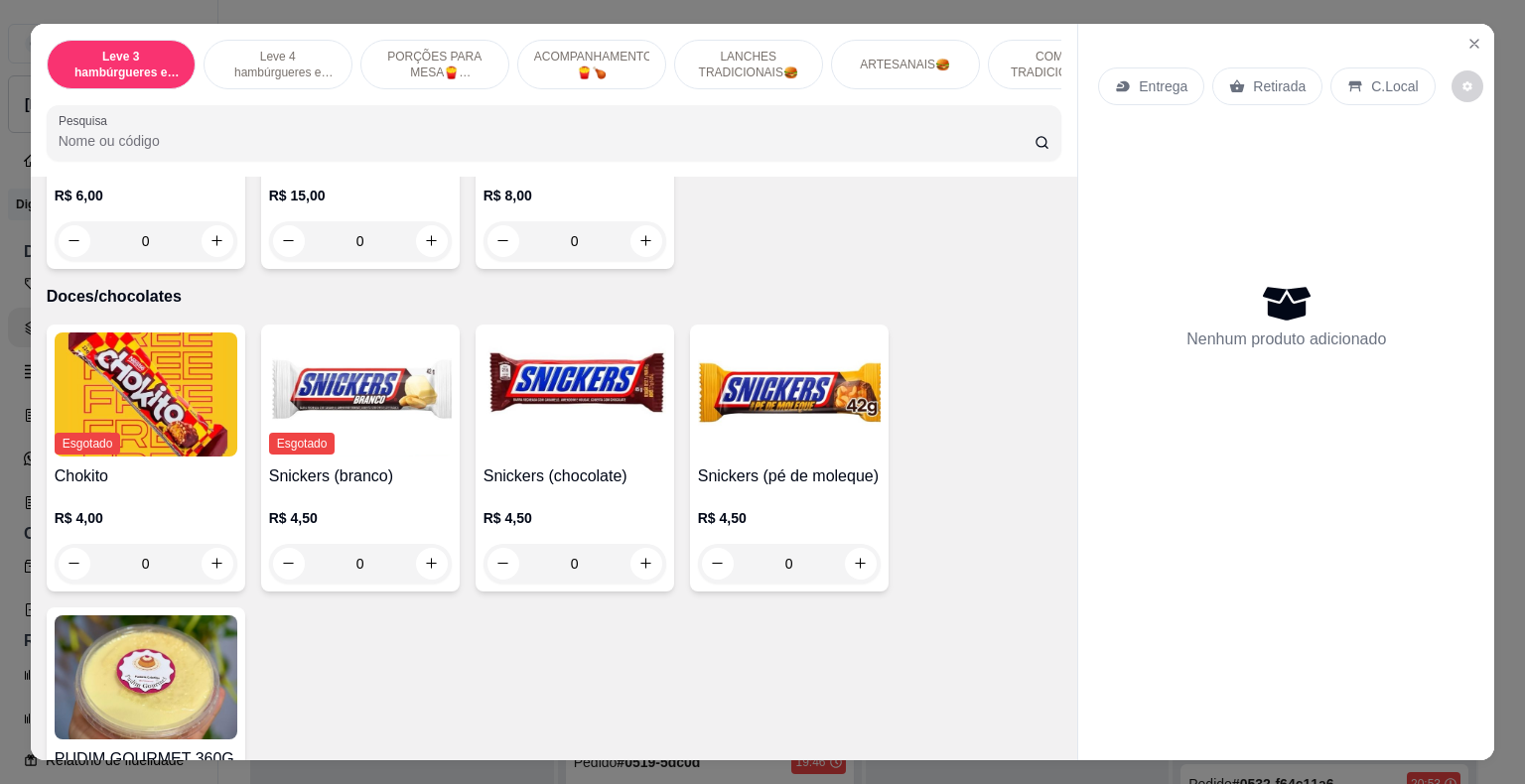 scroll, scrollTop: 6281, scrollLeft: 0, axis: vertical 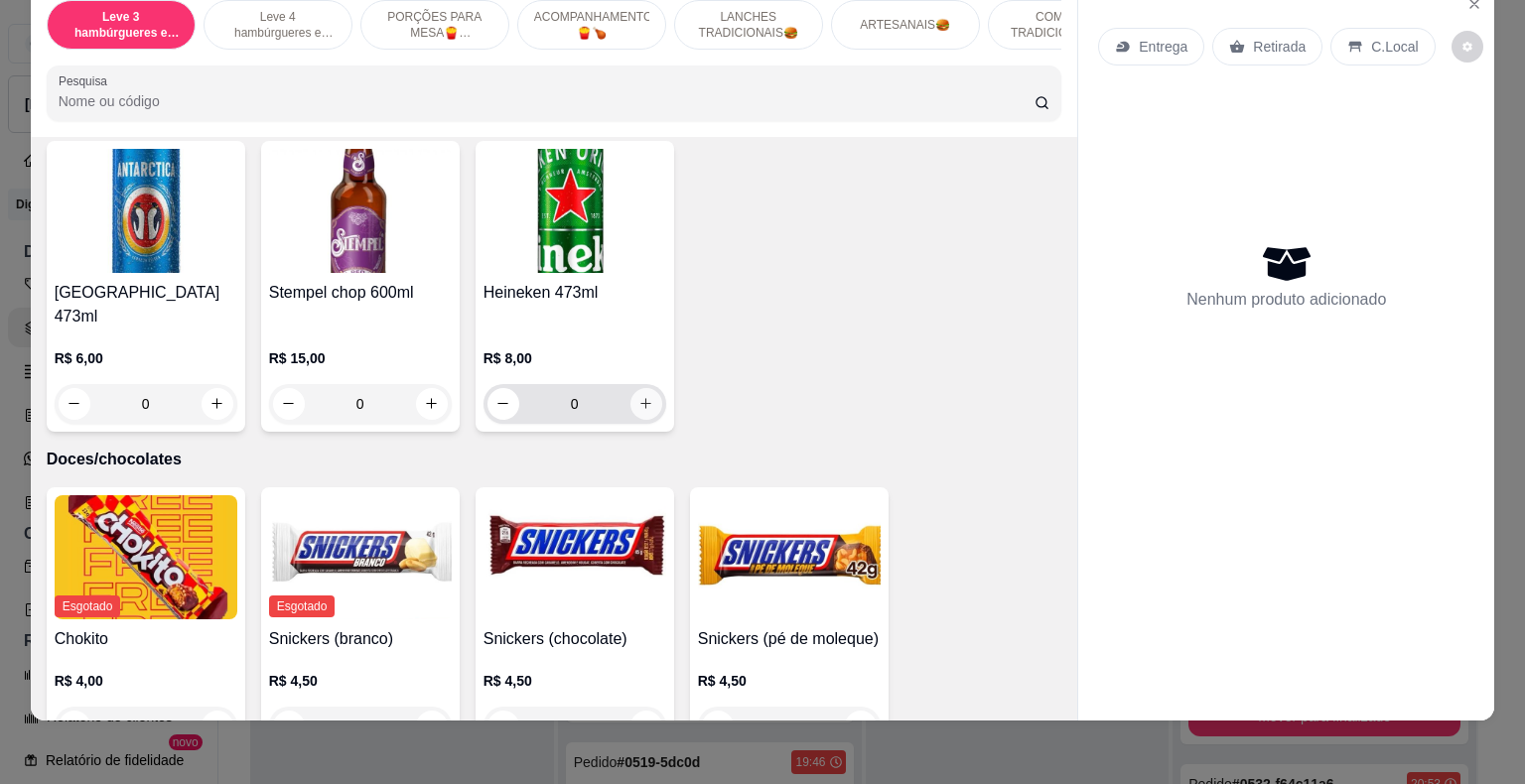 click 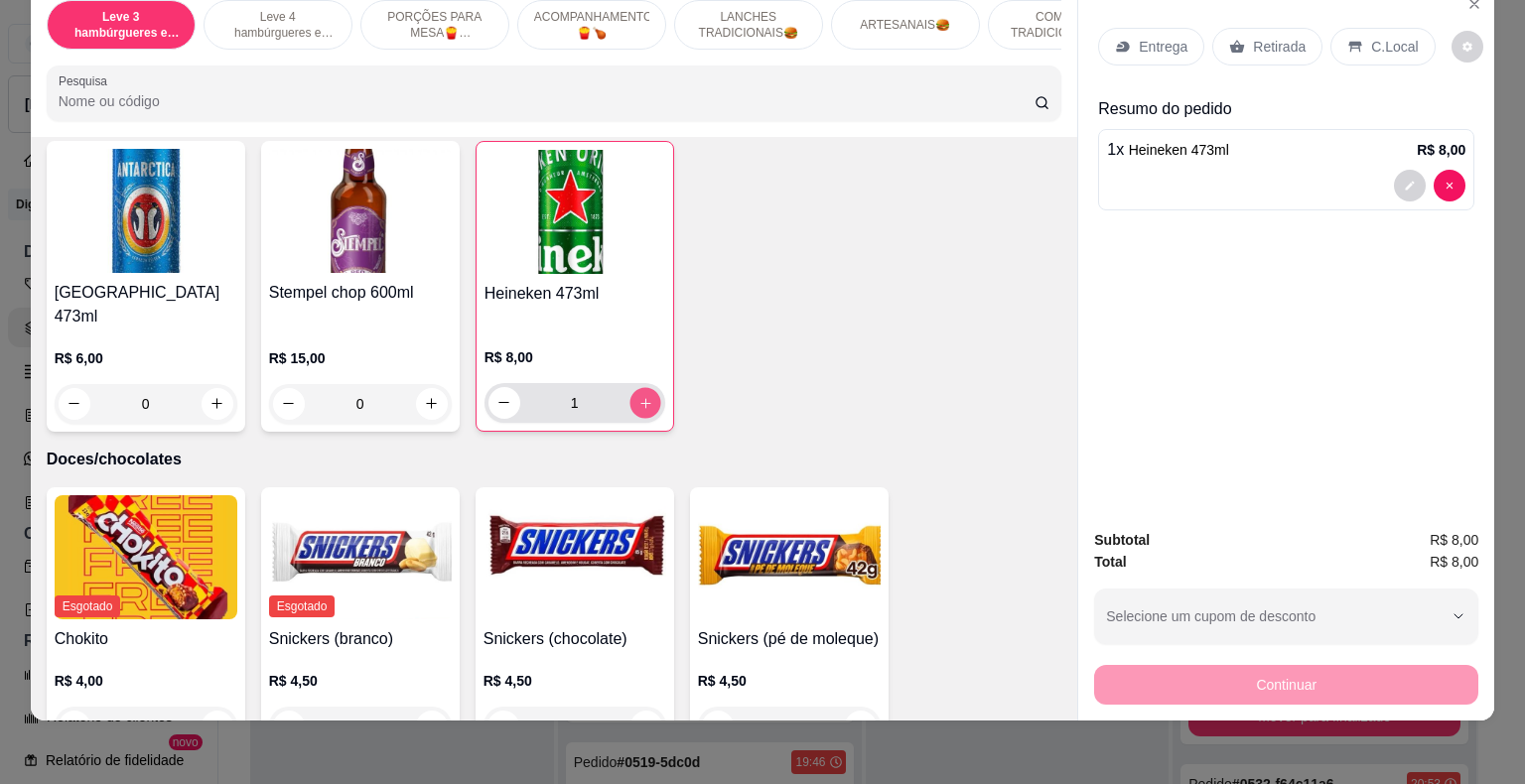 click 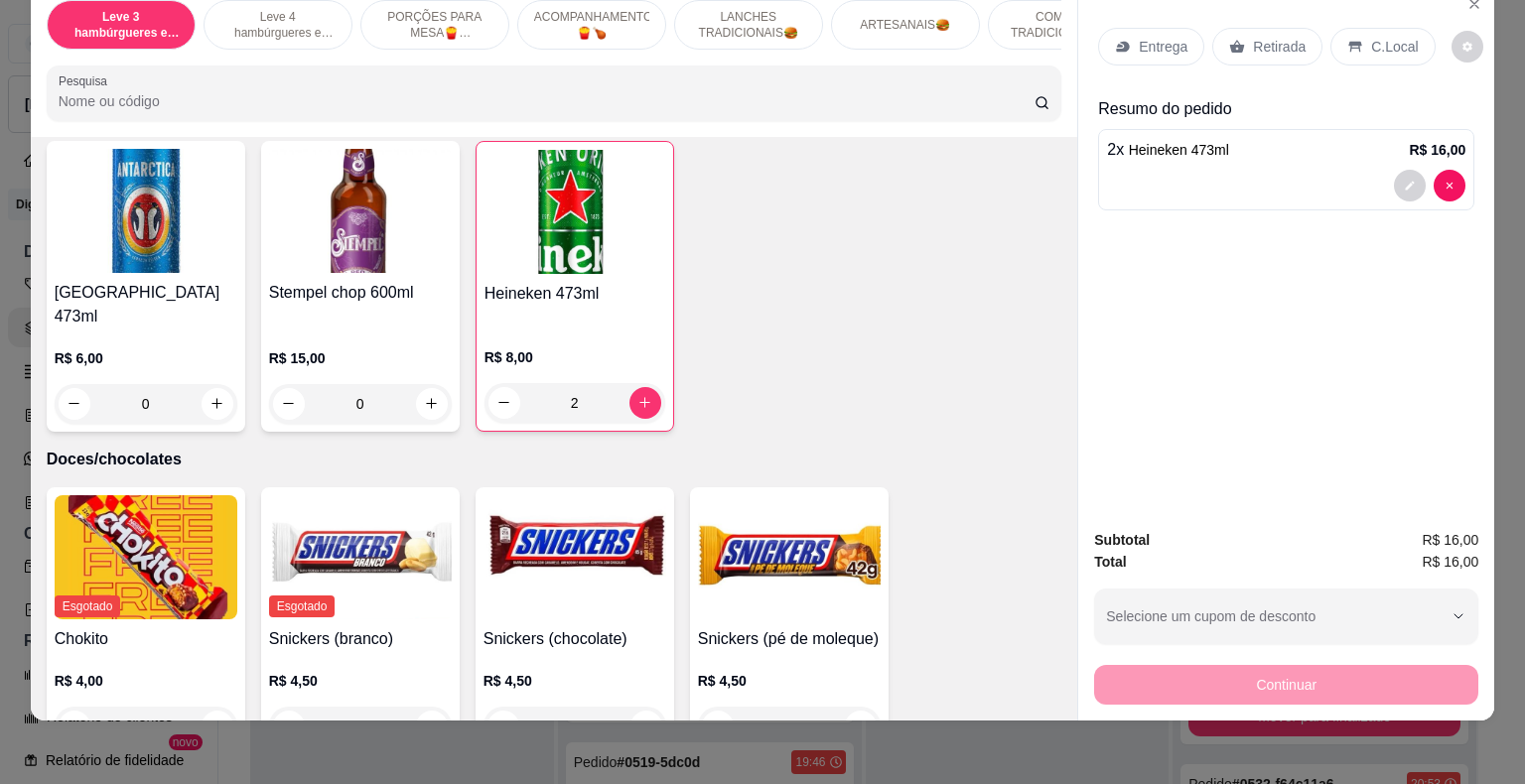 click on "Retirada" at bounding box center (1279, 47) 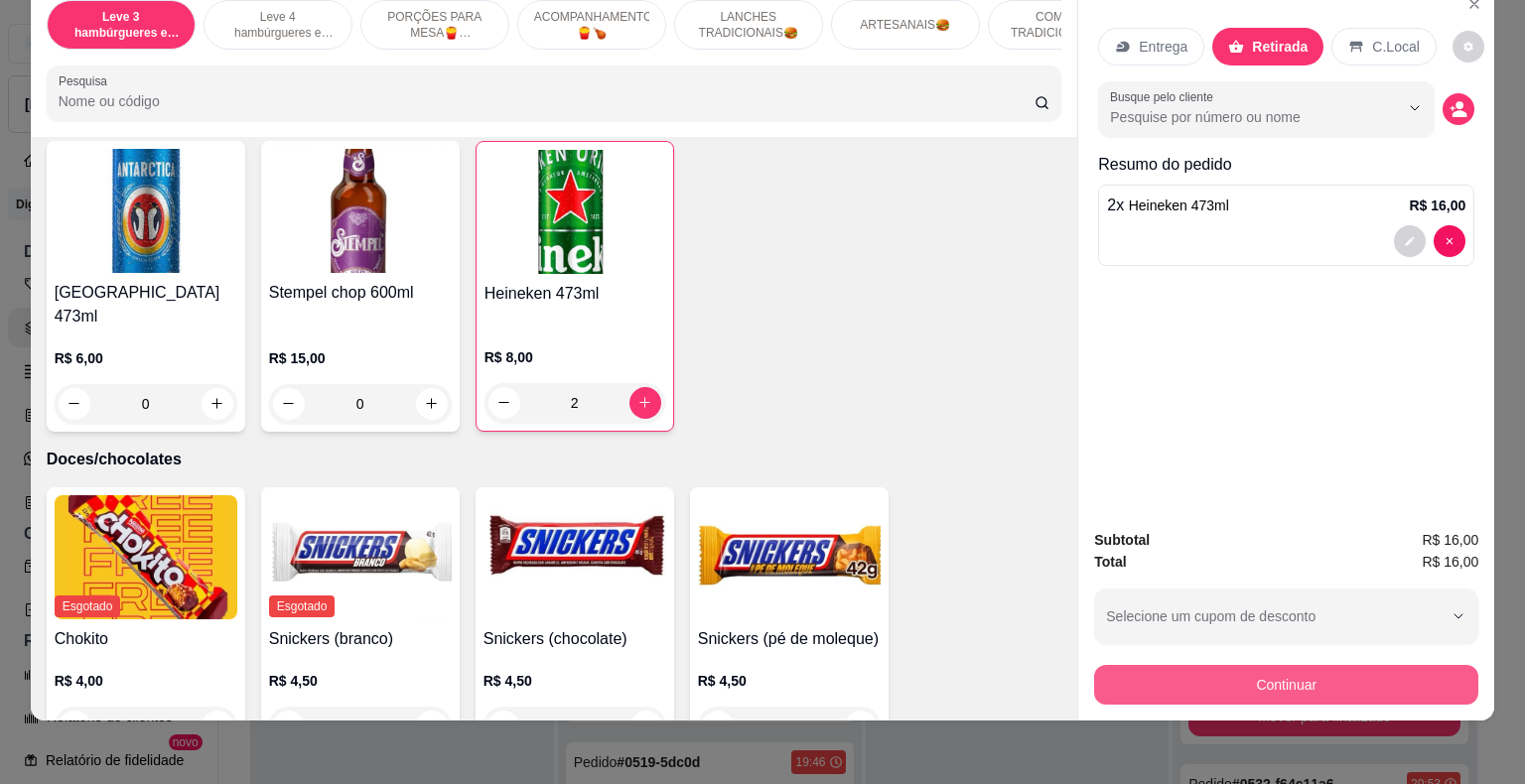 click on "Continuar" at bounding box center (1286, 685) 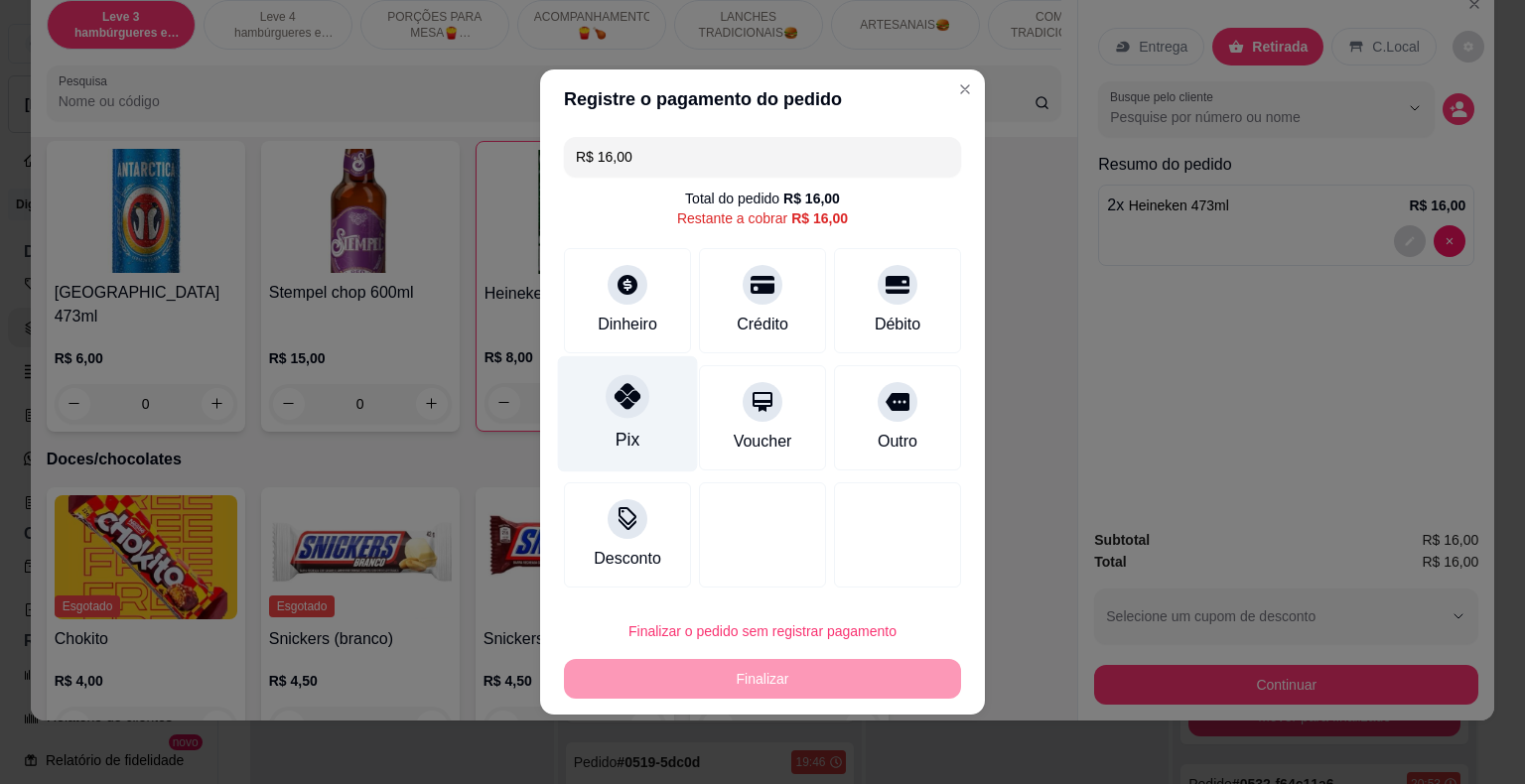 click 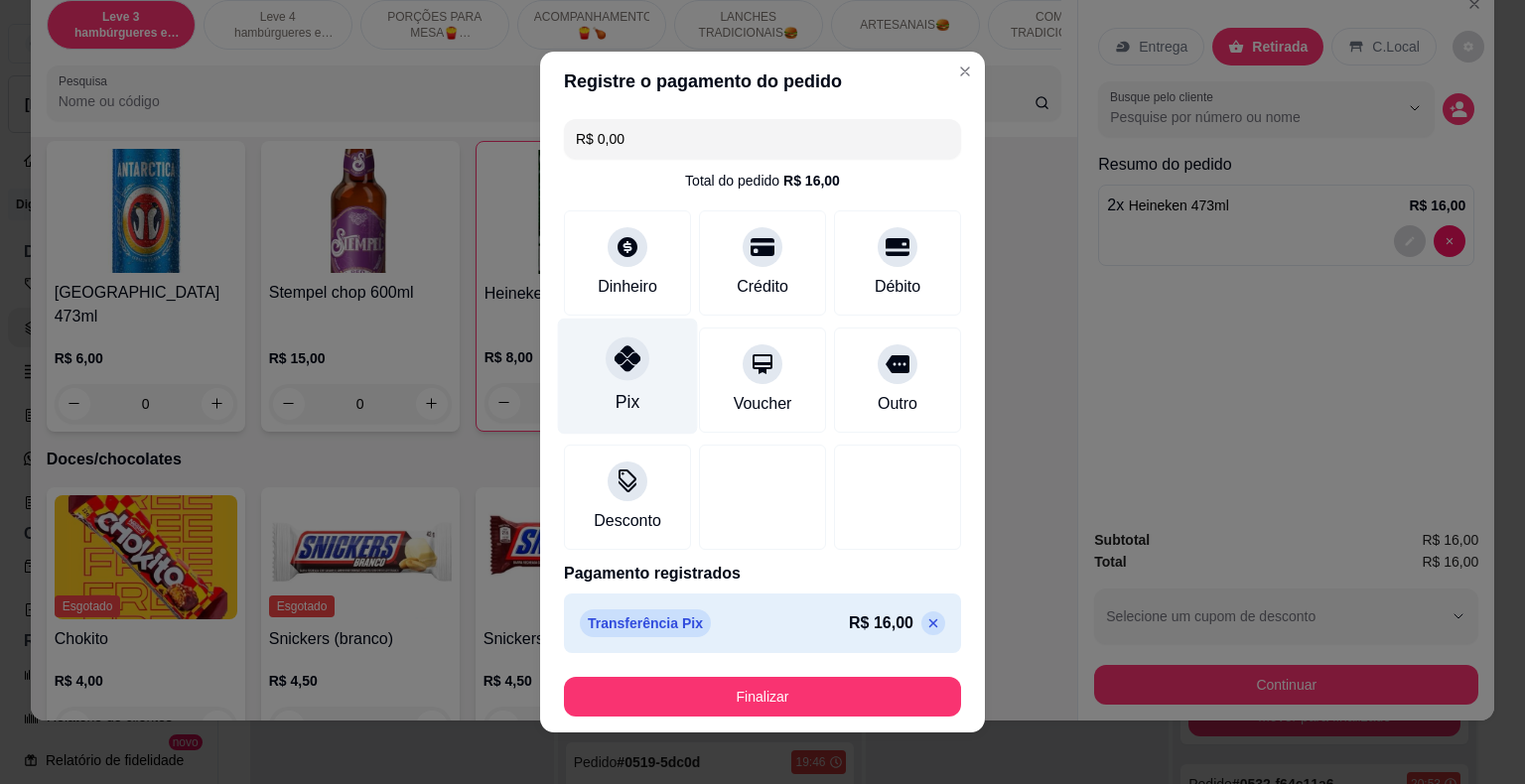 type on "R$ 0,00" 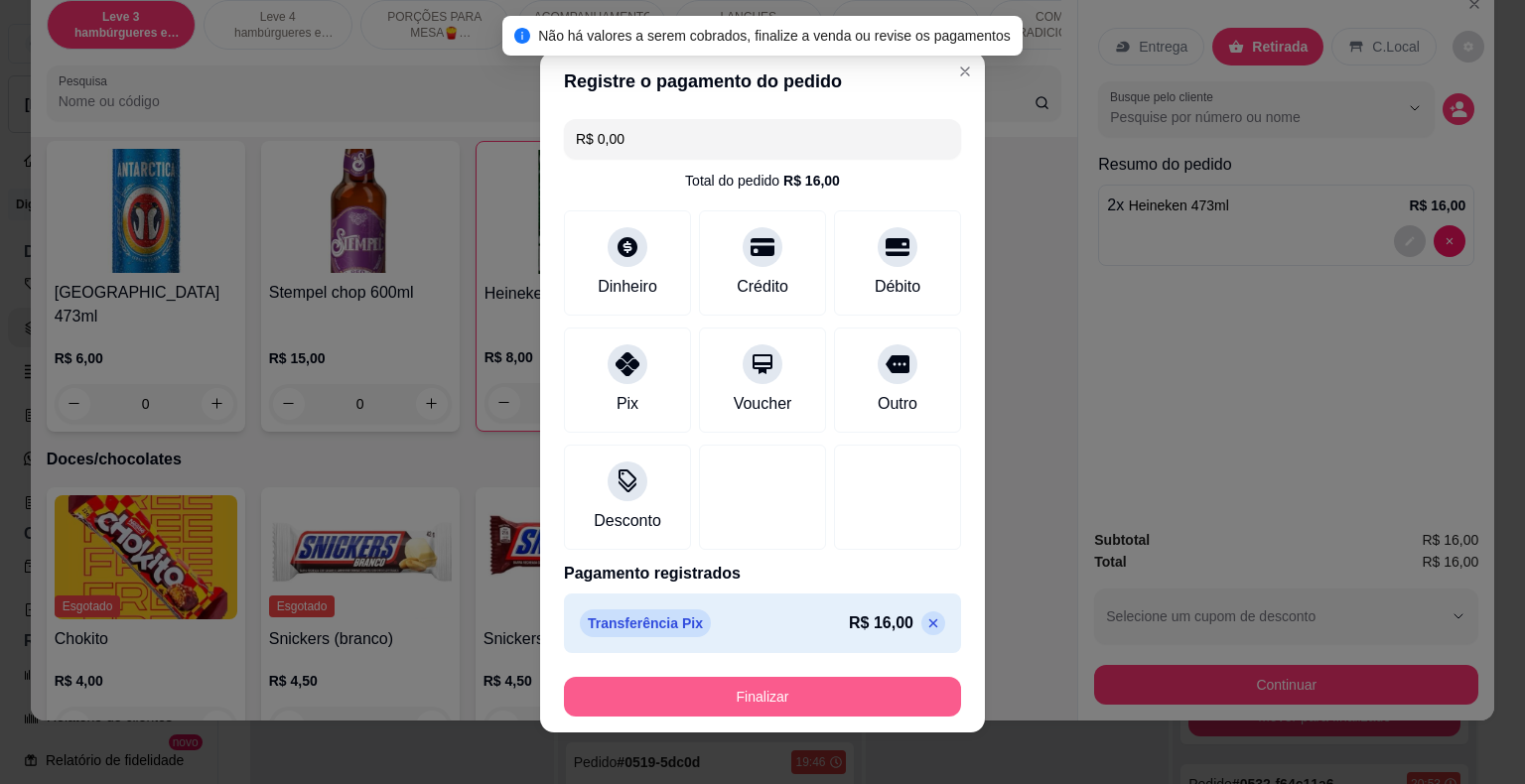 click on "Finalizar" at bounding box center (762, 697) 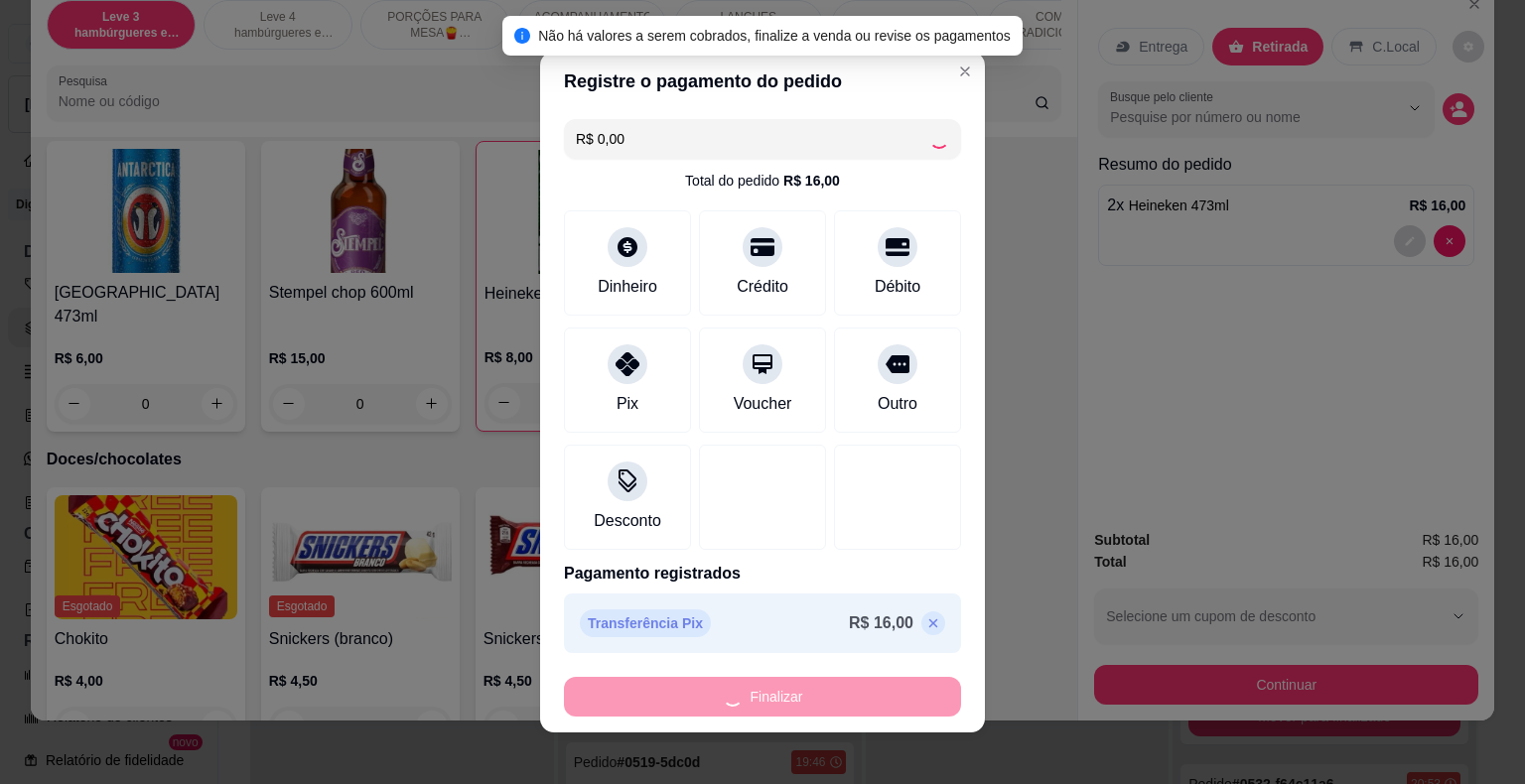 type on "0" 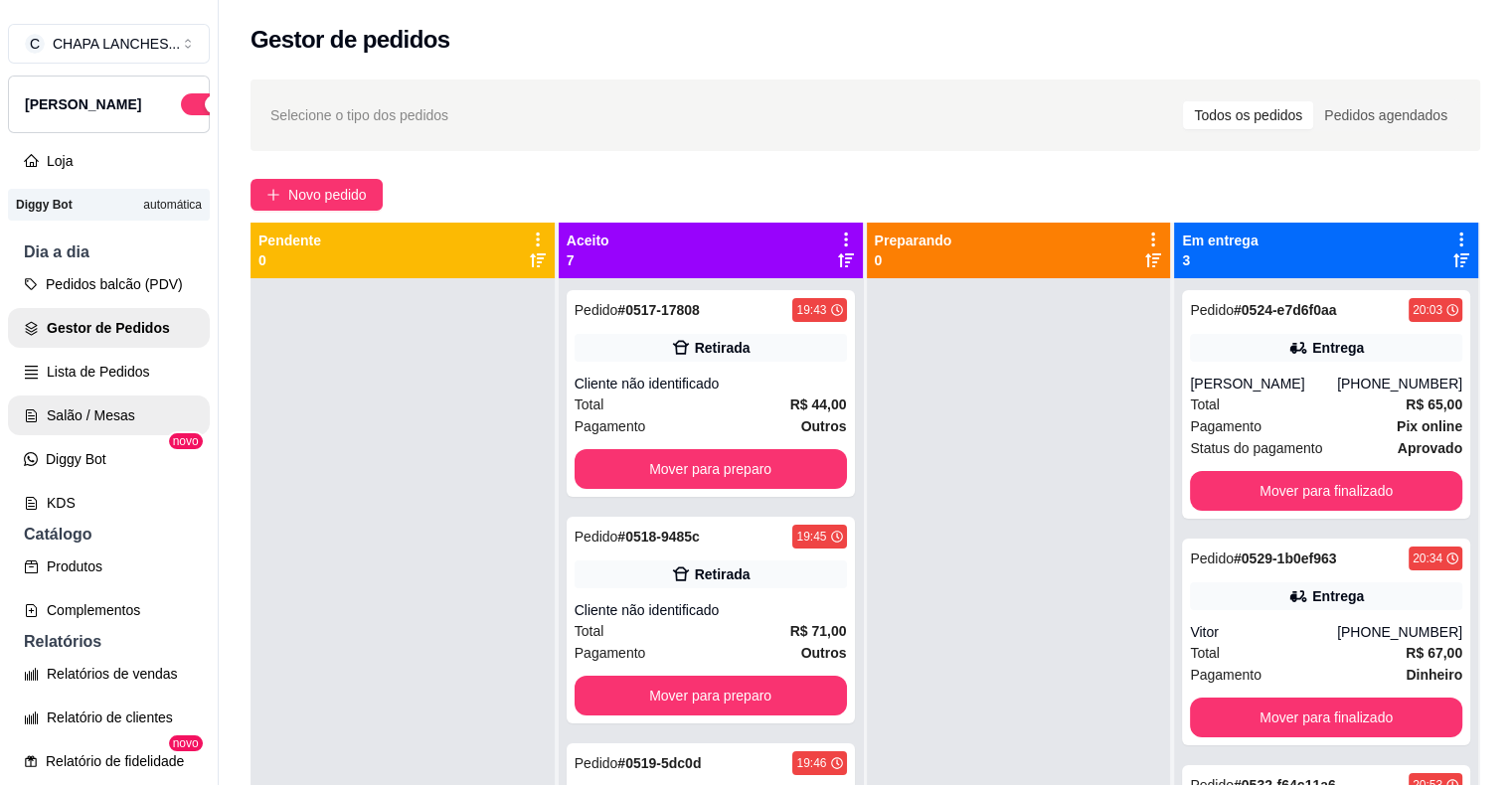 click on "Salão / Mesas" at bounding box center (108, 415) 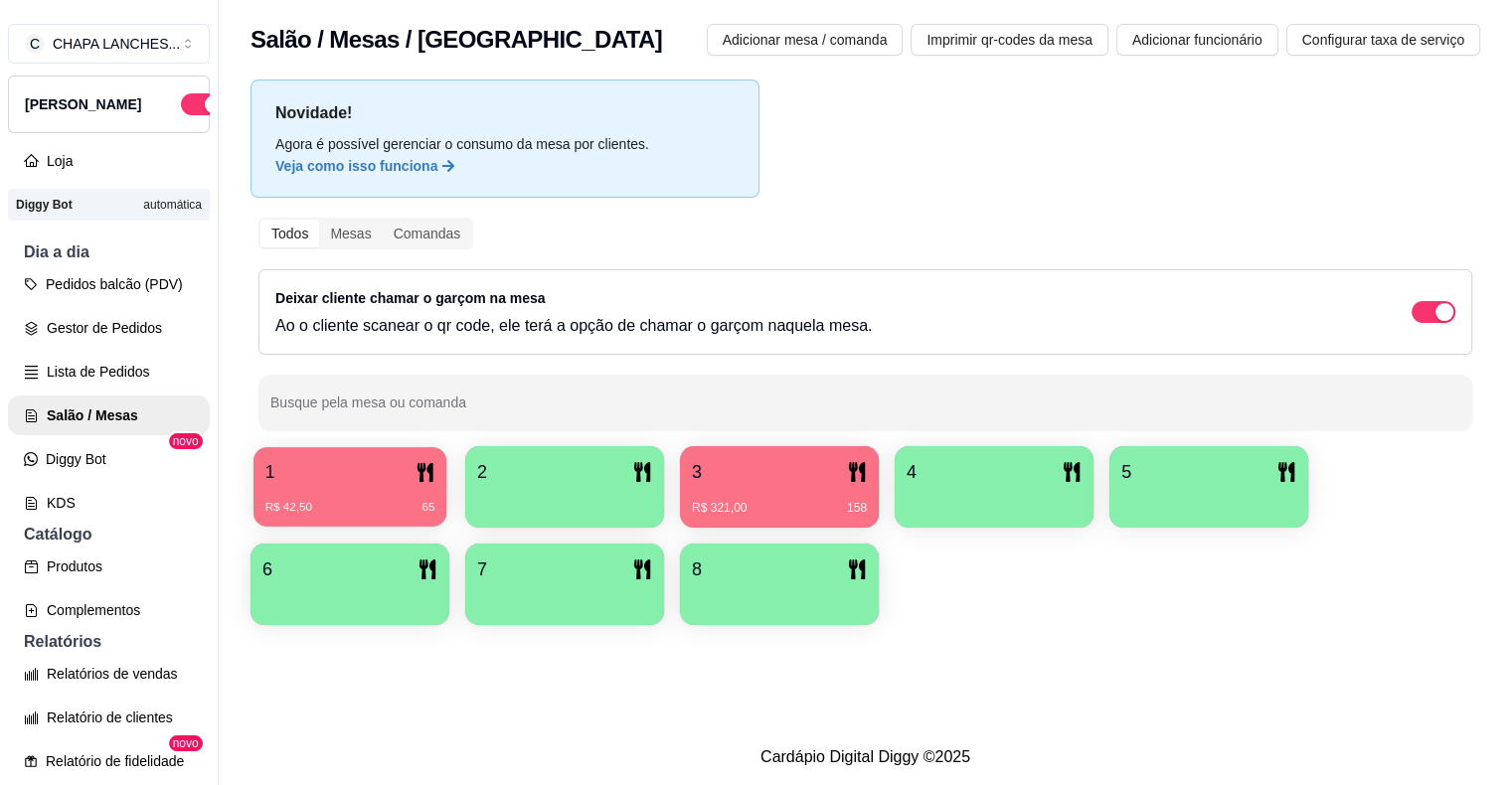 click on "R$ 42,50 65" at bounding box center (350, 500) 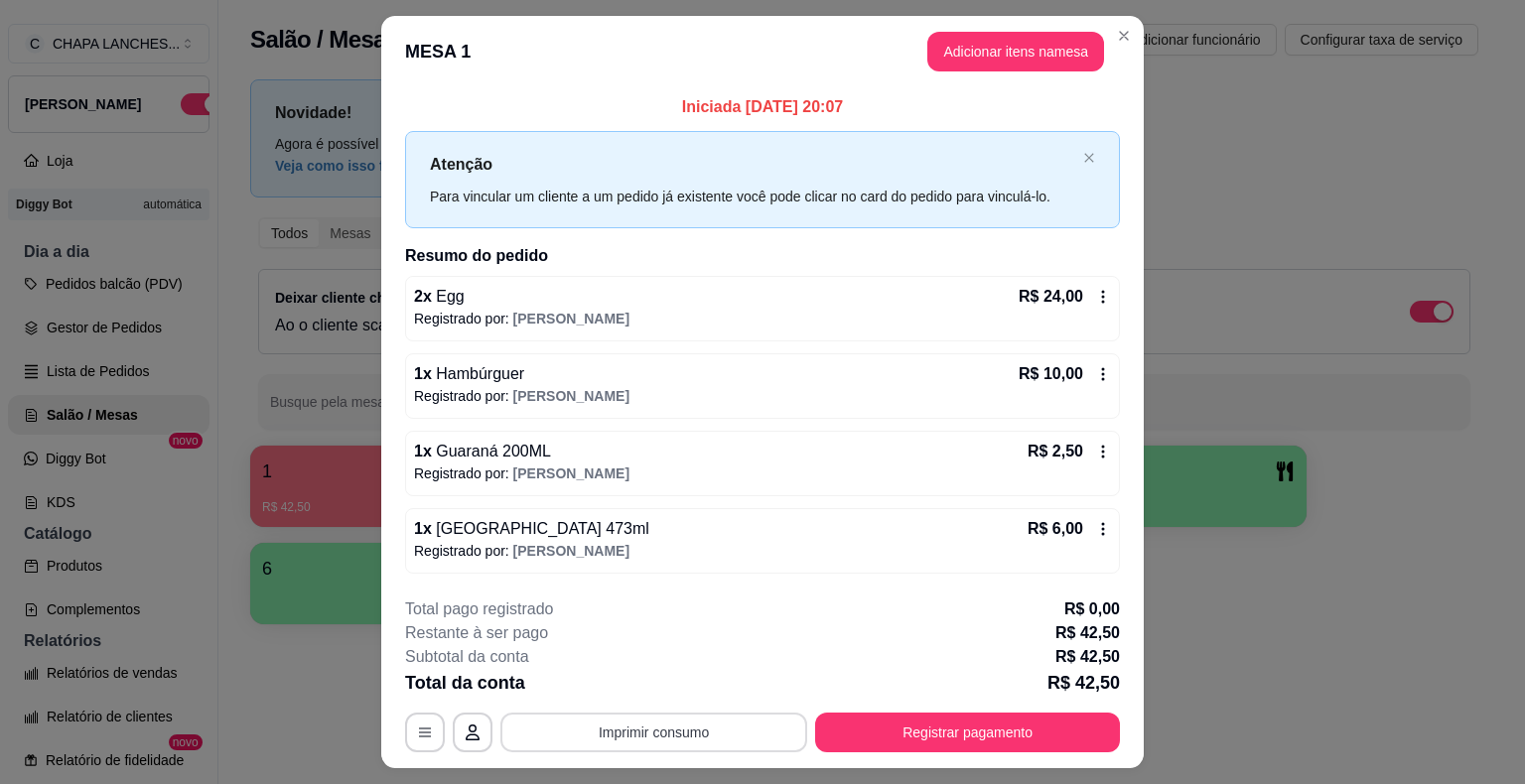 click on "Imprimir consumo" at bounding box center (653, 732) 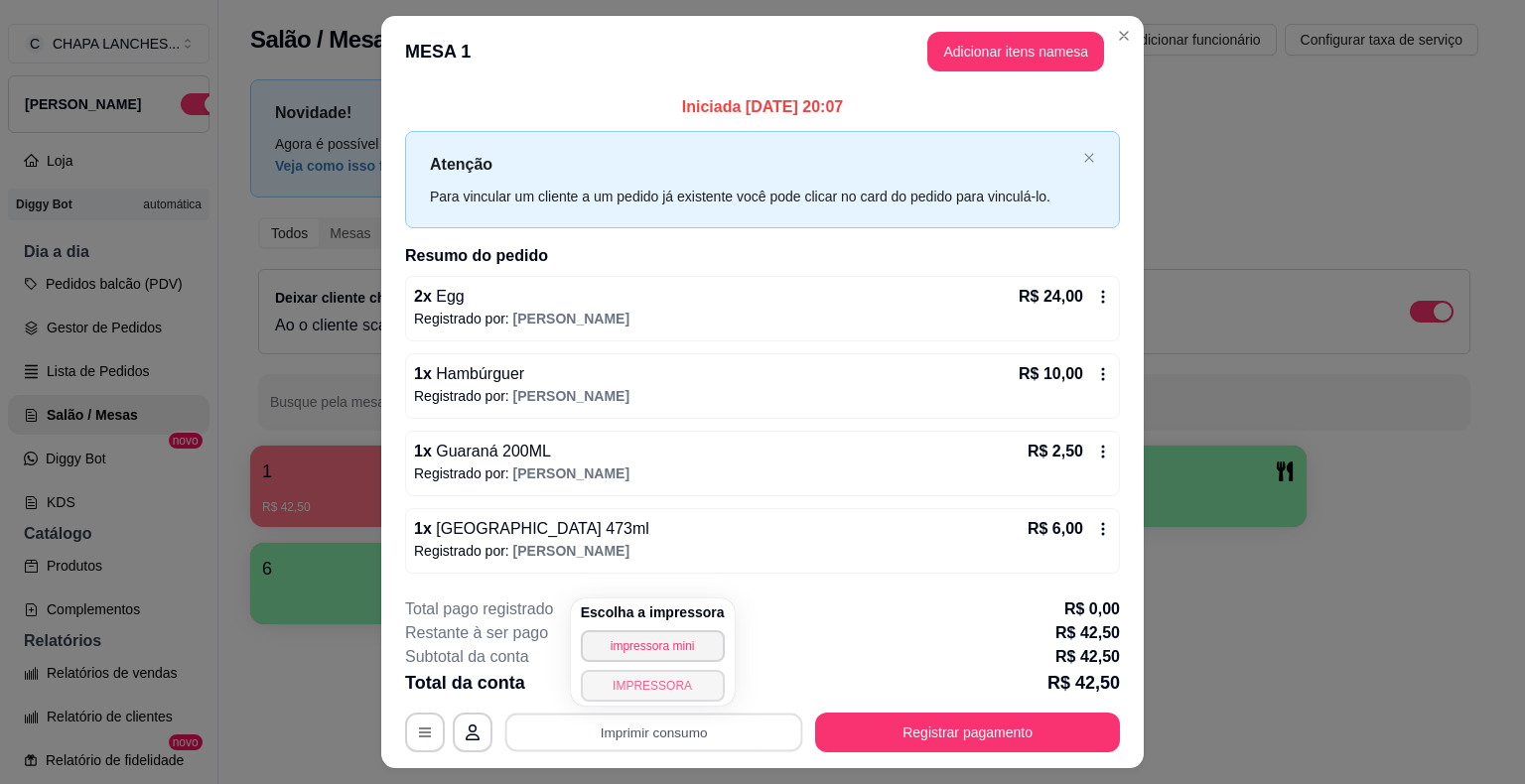 click on "IMPRESSORA" at bounding box center (652, 686) 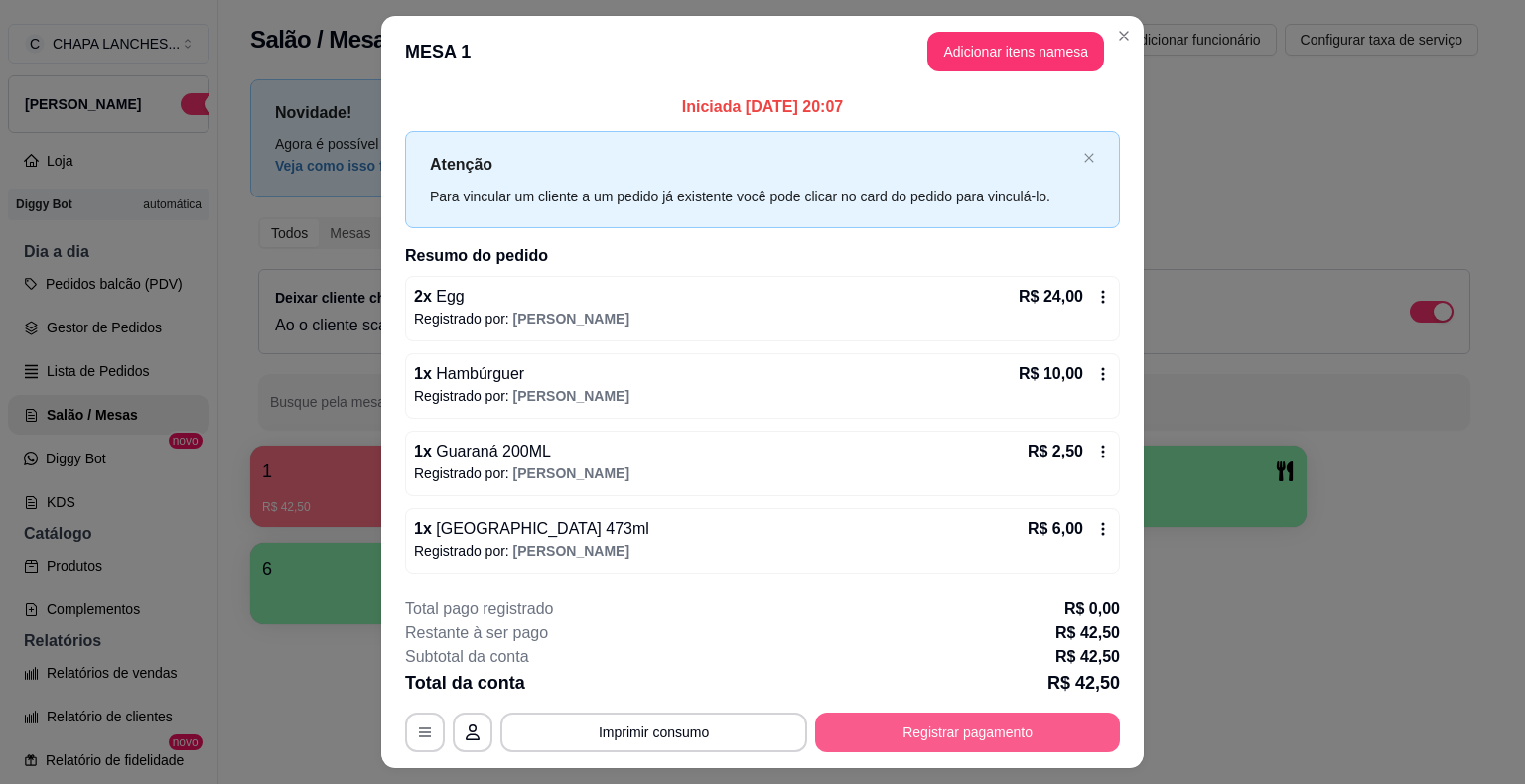 click on "Registrar pagamento" at bounding box center (967, 732) 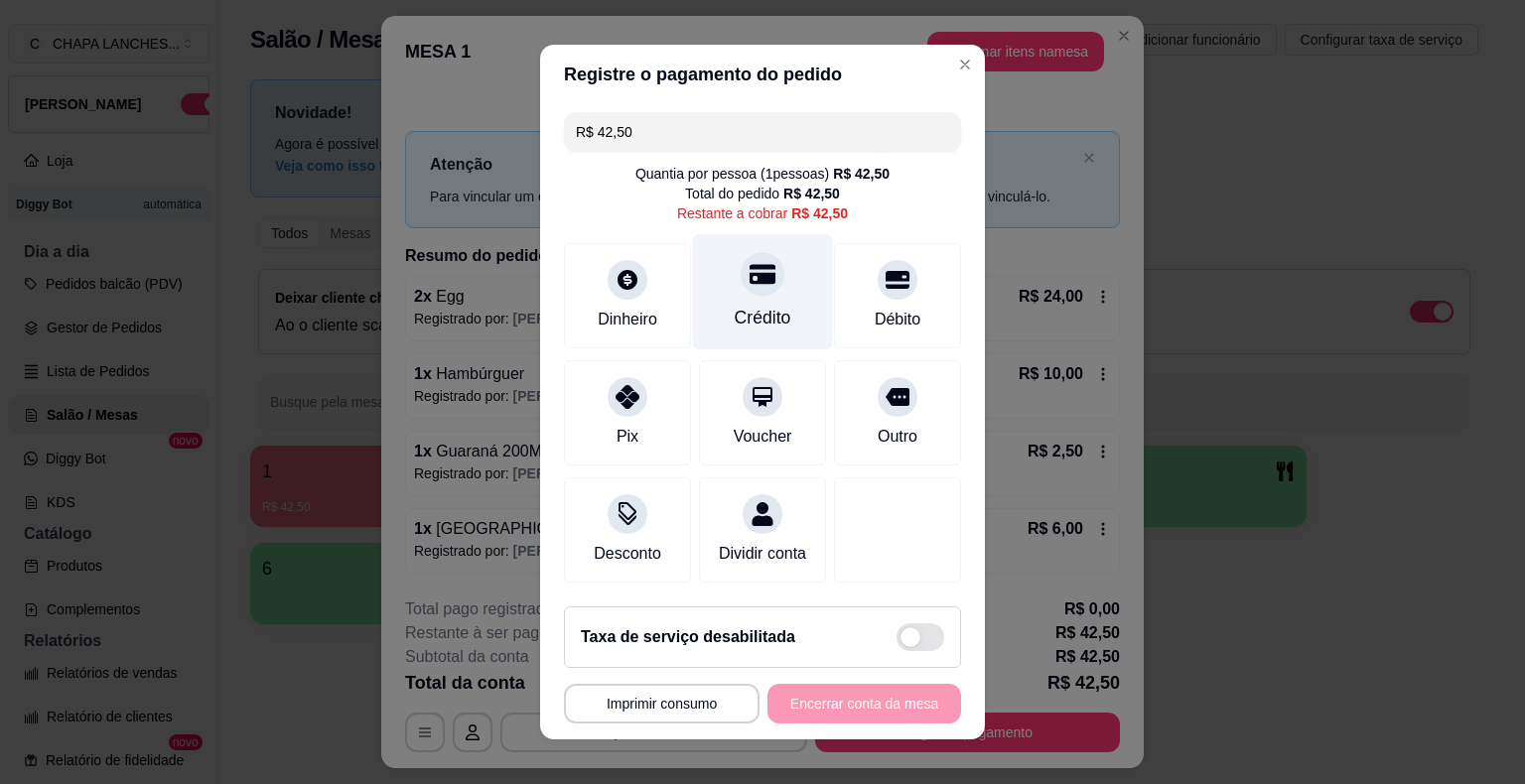drag, startPoint x: 739, startPoint y: 291, endPoint x: 769, endPoint y: 302, distance: 31.95309 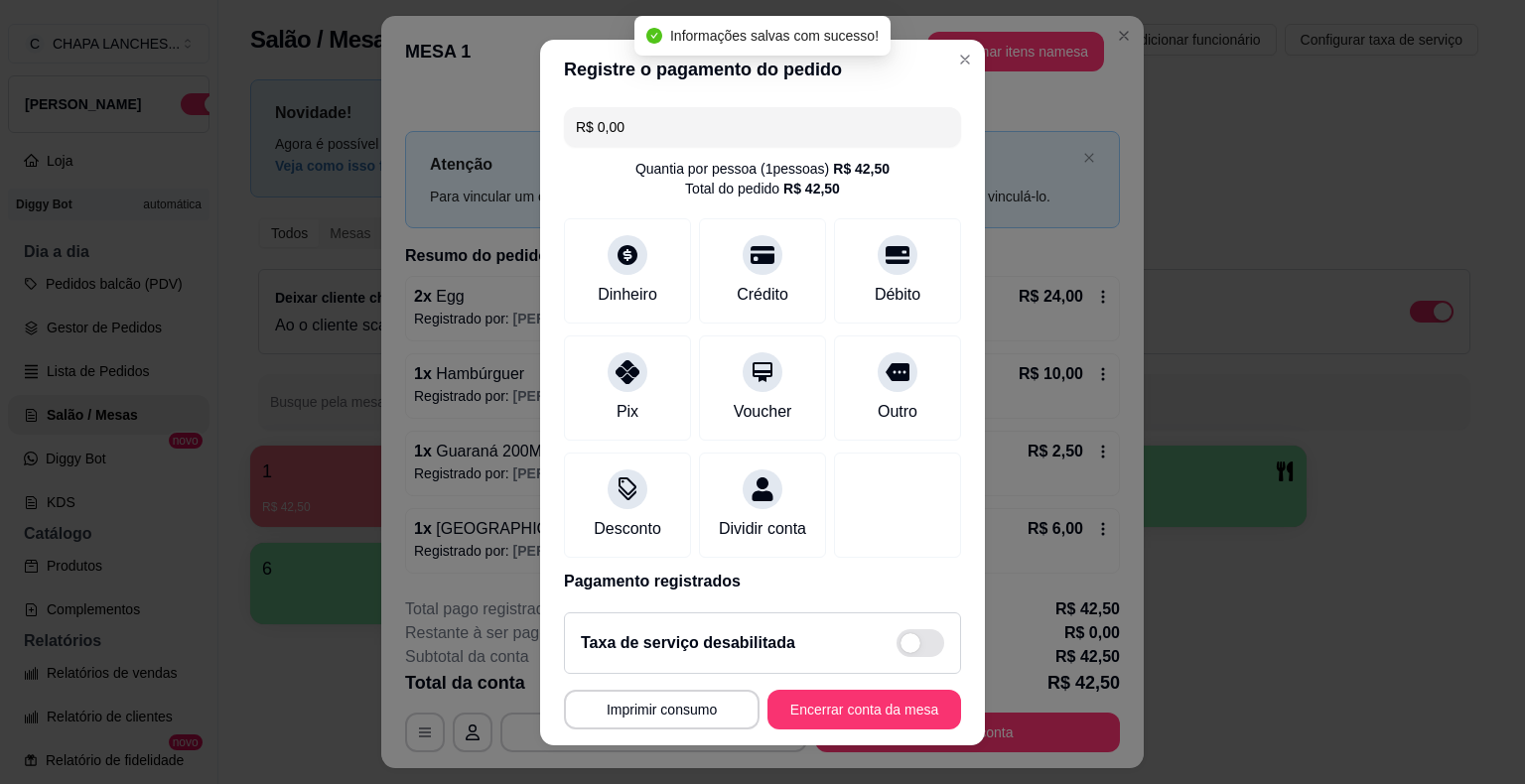 type on "R$ 0,00" 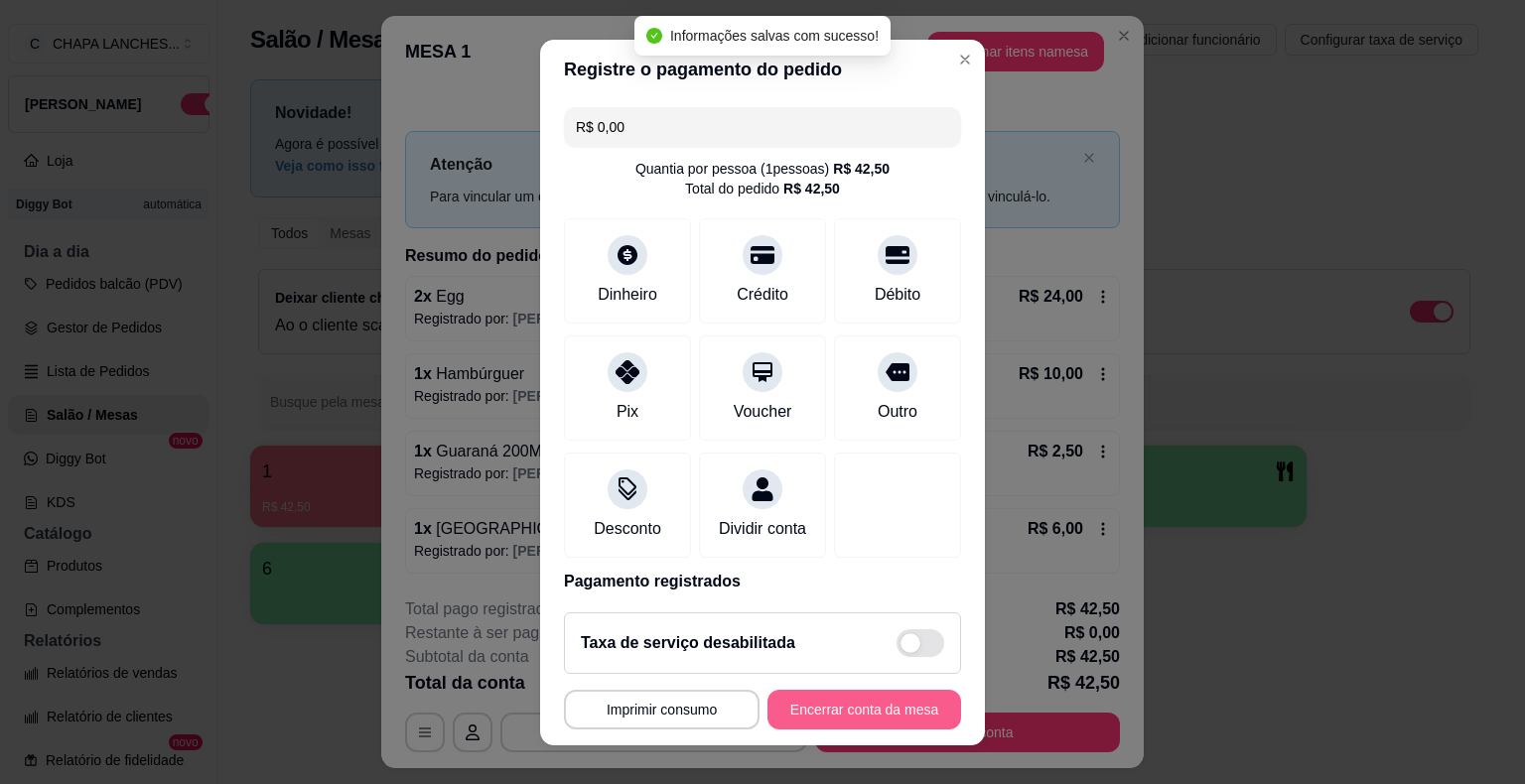 click on "Encerrar conta da mesa" at bounding box center (864, 710) 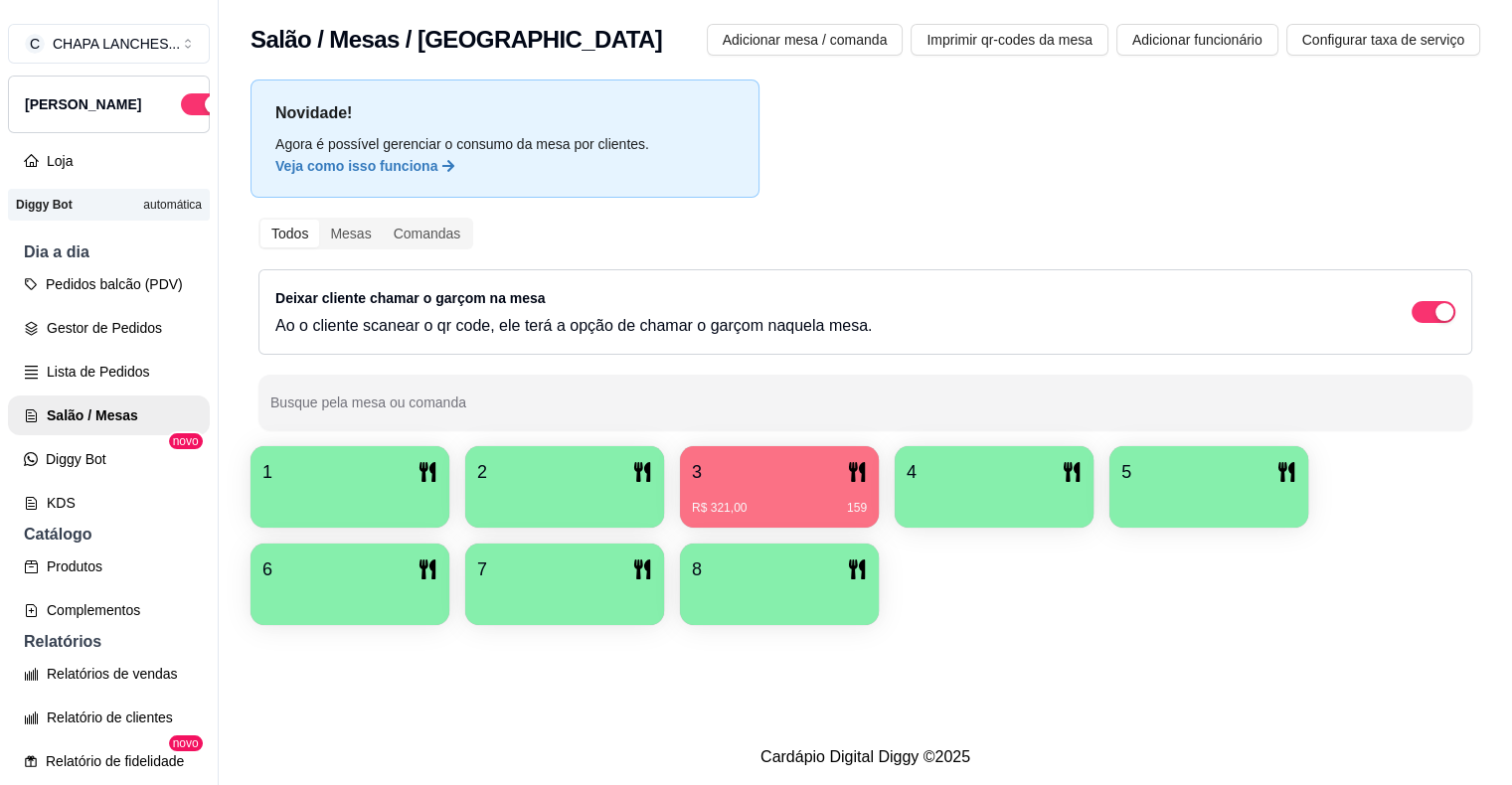 click on "3" at bounding box center [779, 472] 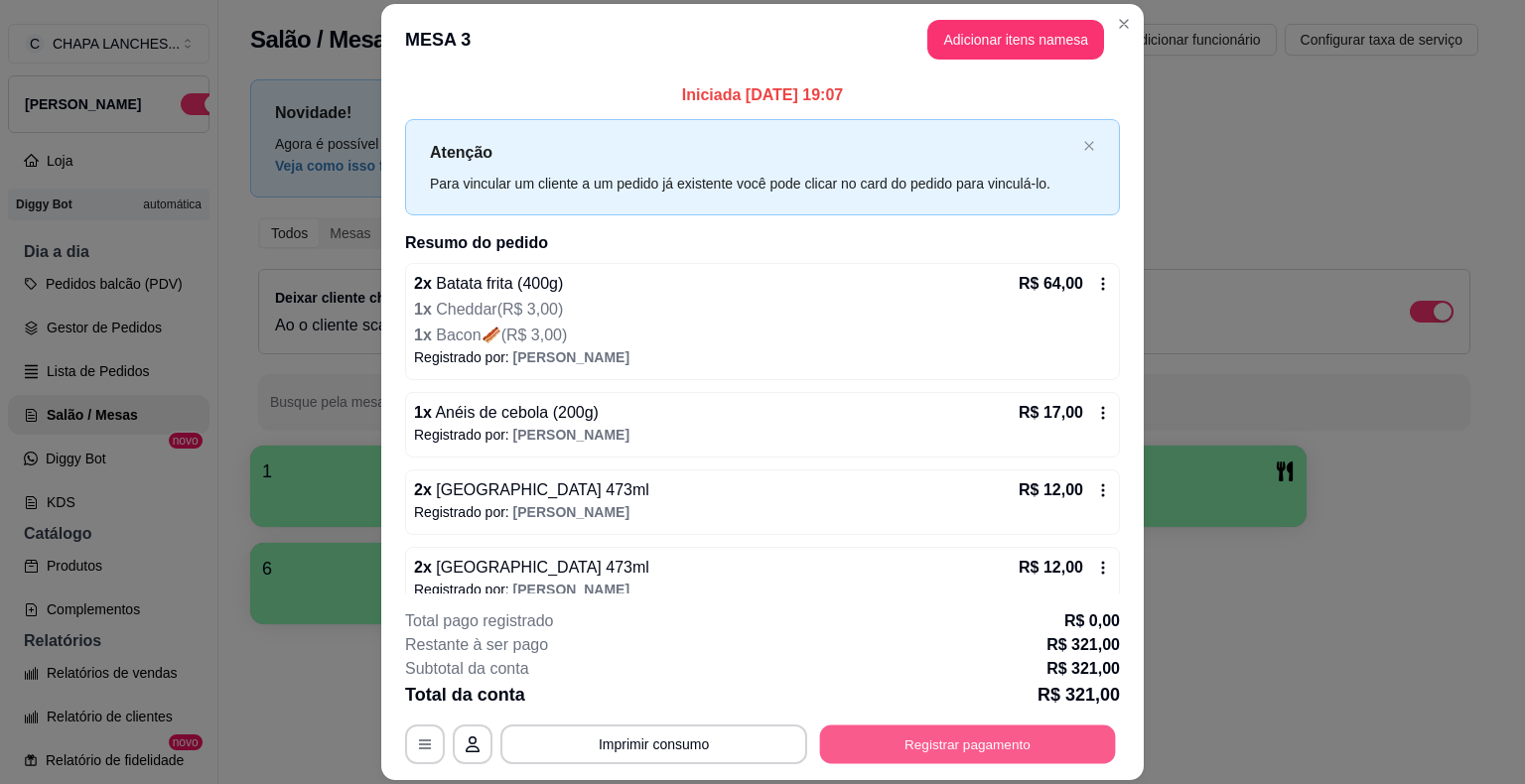 click on "Registrar pagamento" at bounding box center [968, 744] 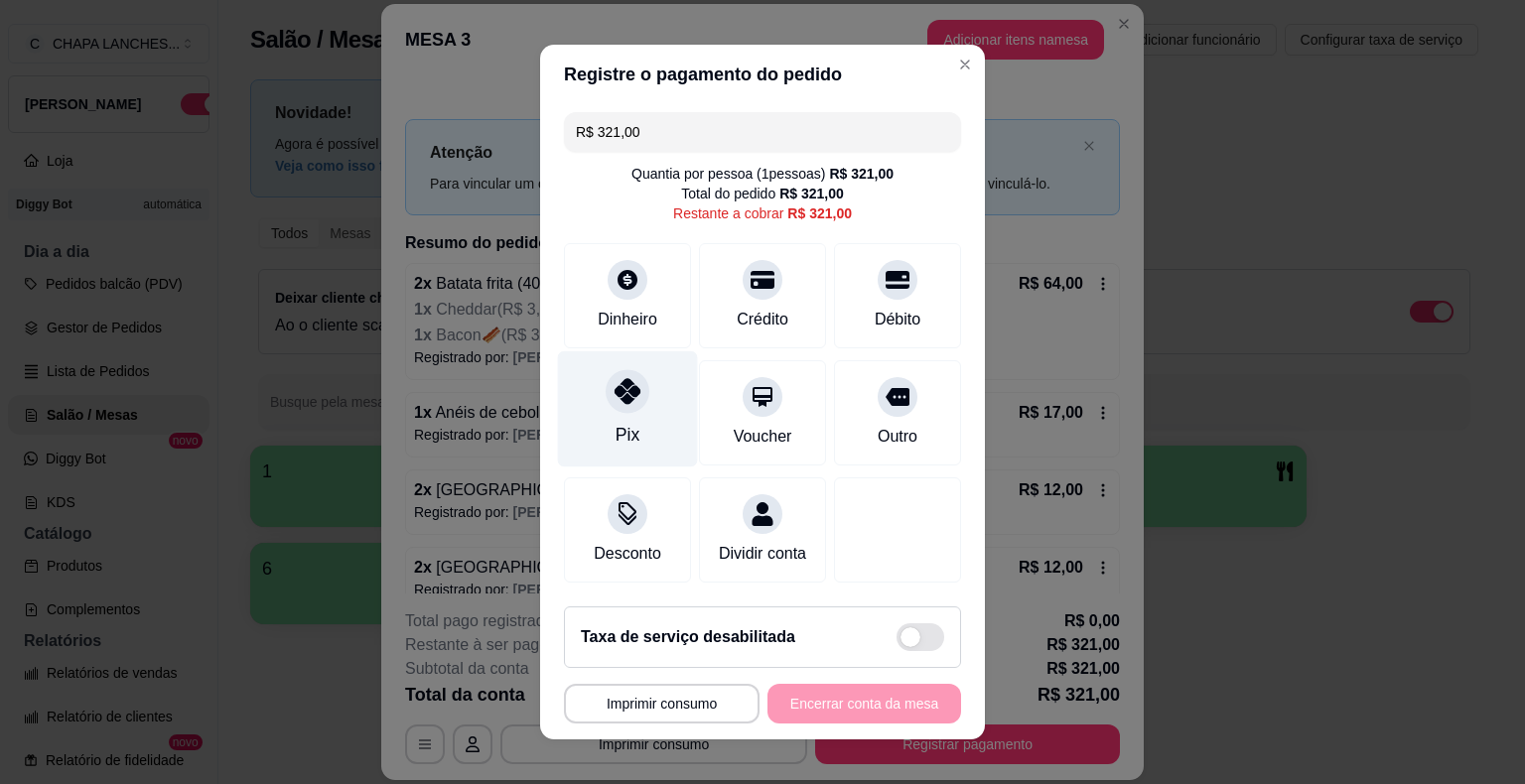 drag, startPoint x: 620, startPoint y: 417, endPoint x: 804, endPoint y: 511, distance: 206.62042 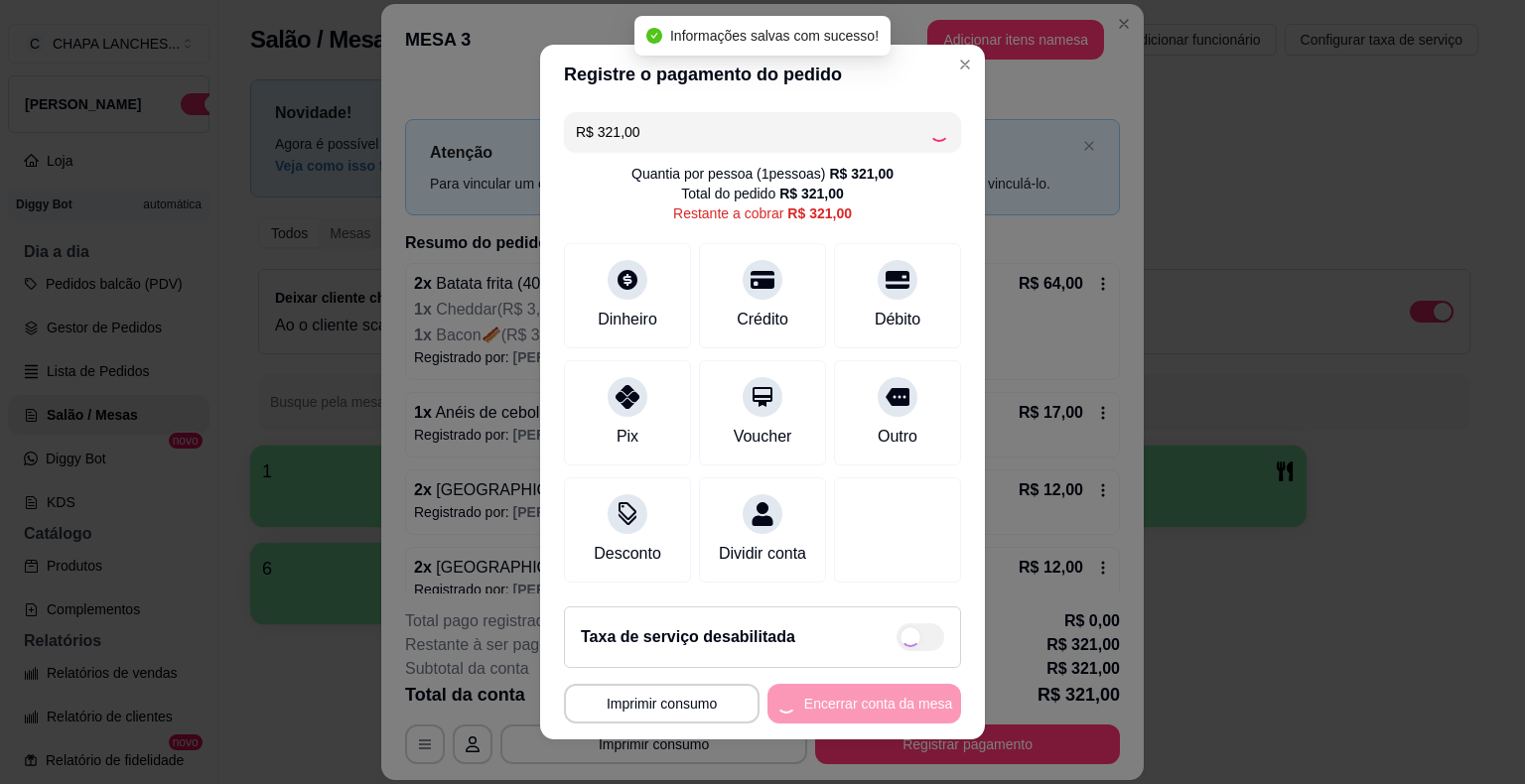 type on "R$ 0,00" 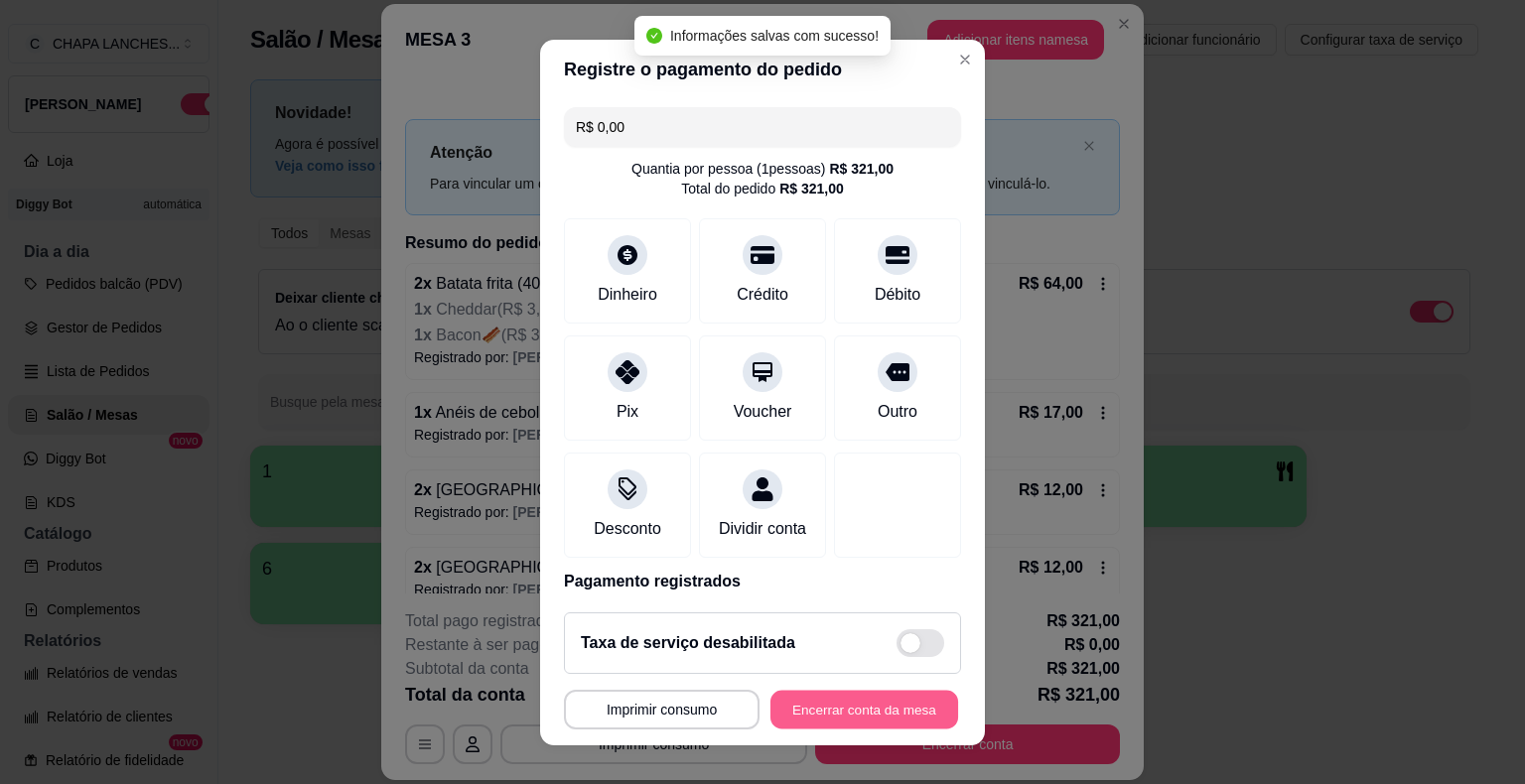 click on "Encerrar conta da mesa" at bounding box center (864, 709) 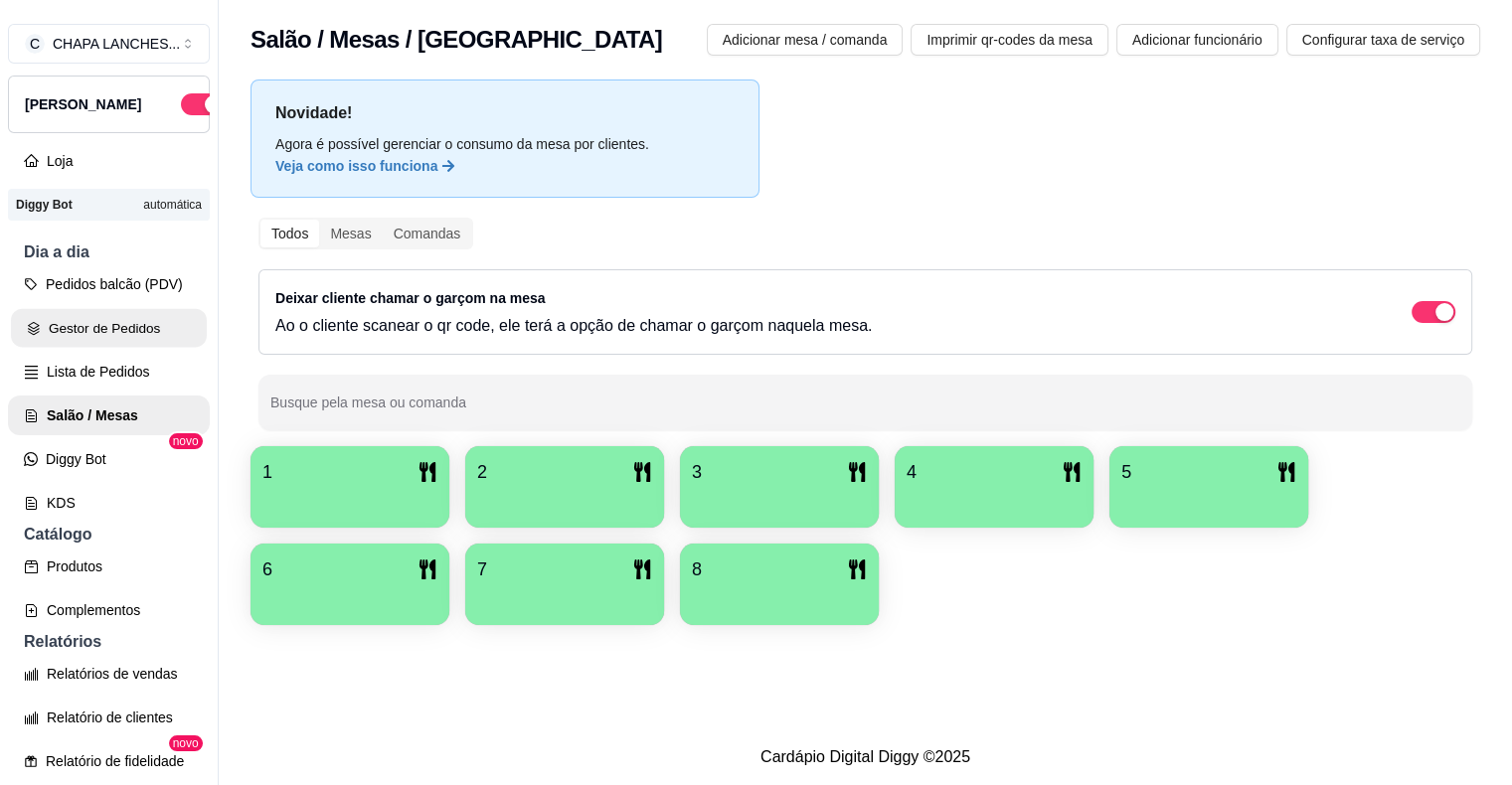click on "Gestor de Pedidos" at bounding box center (108, 328) 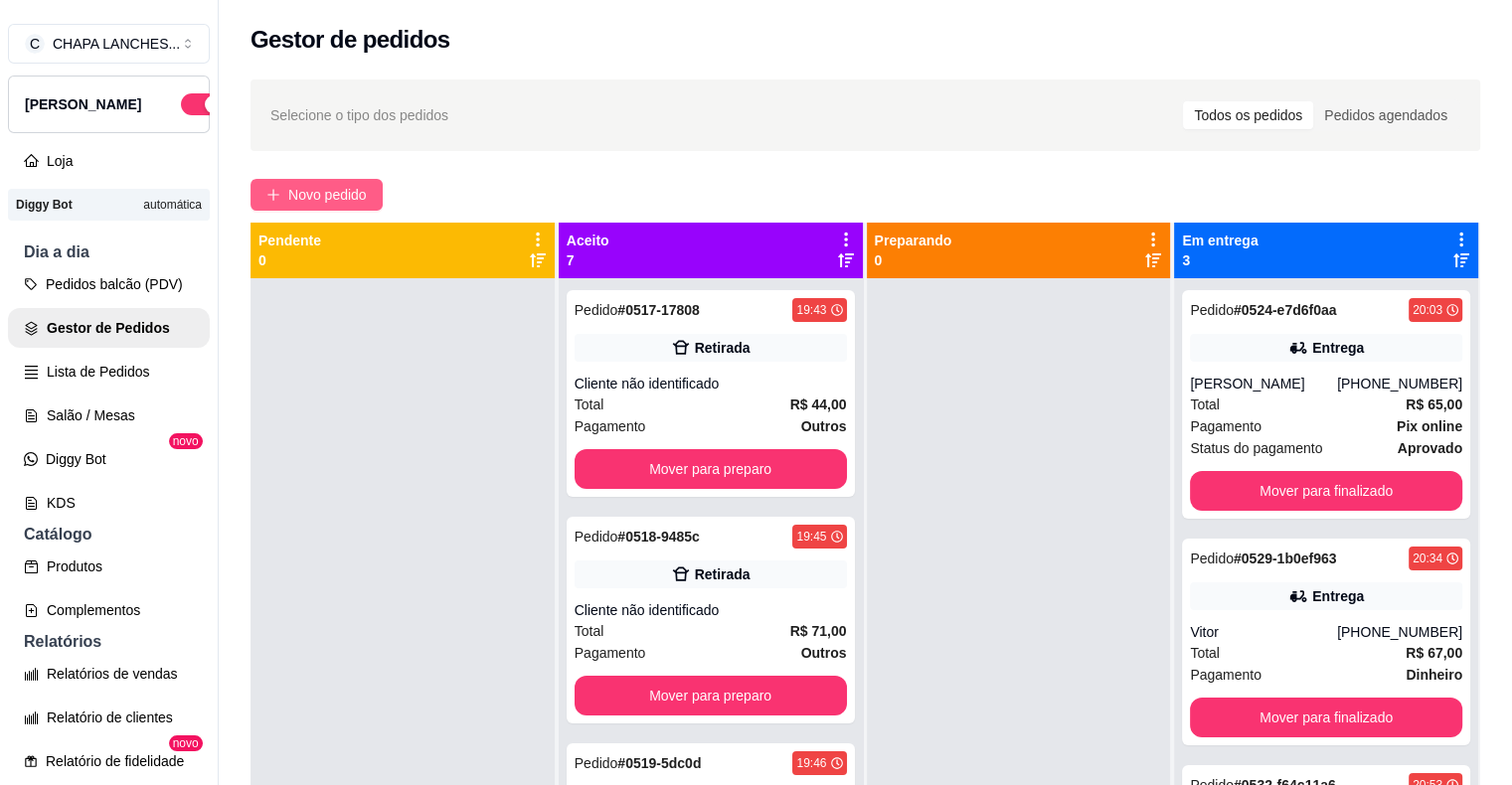 click on "Novo pedido" at bounding box center (327, 195) 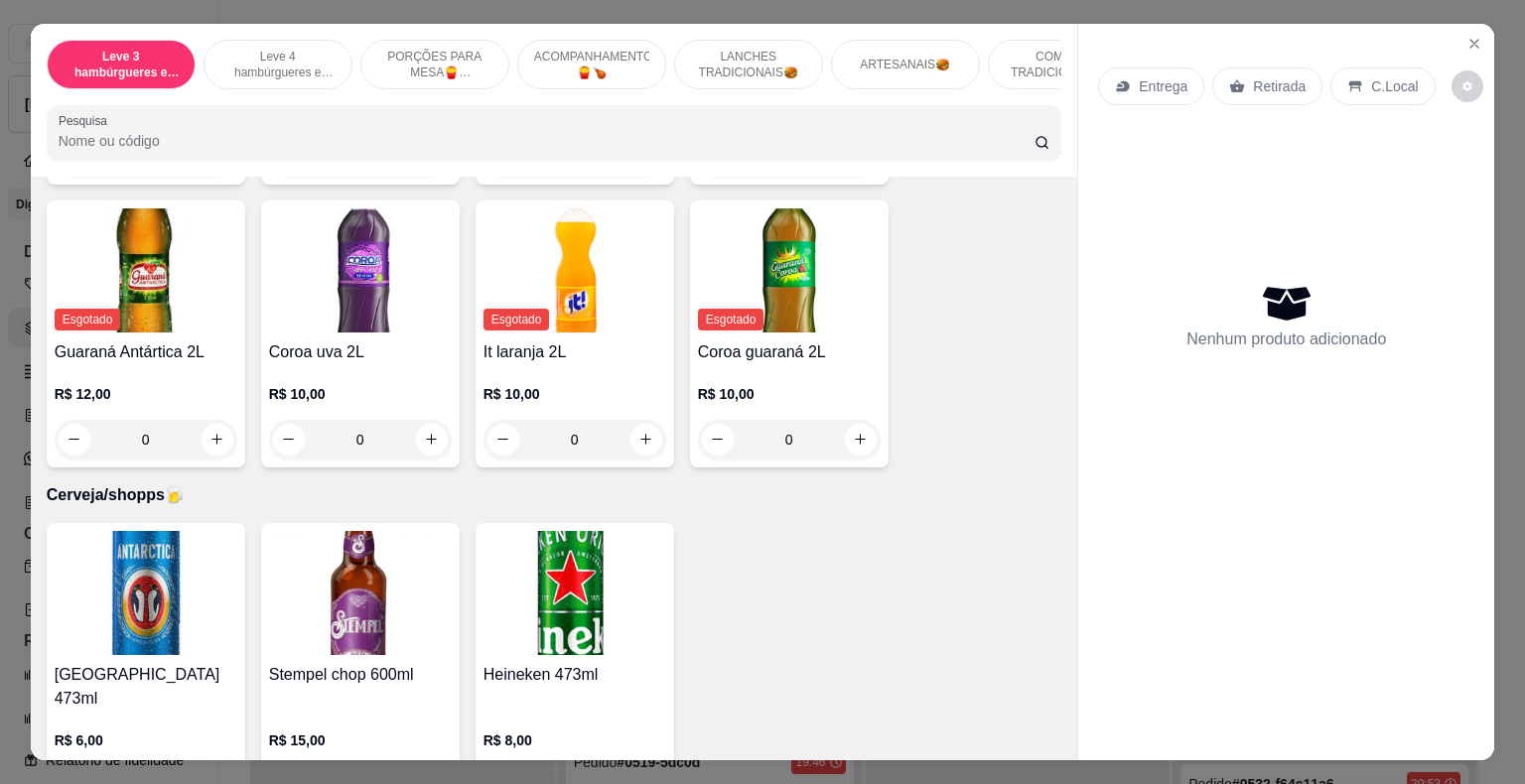 scroll, scrollTop: 5855, scrollLeft: 0, axis: vertical 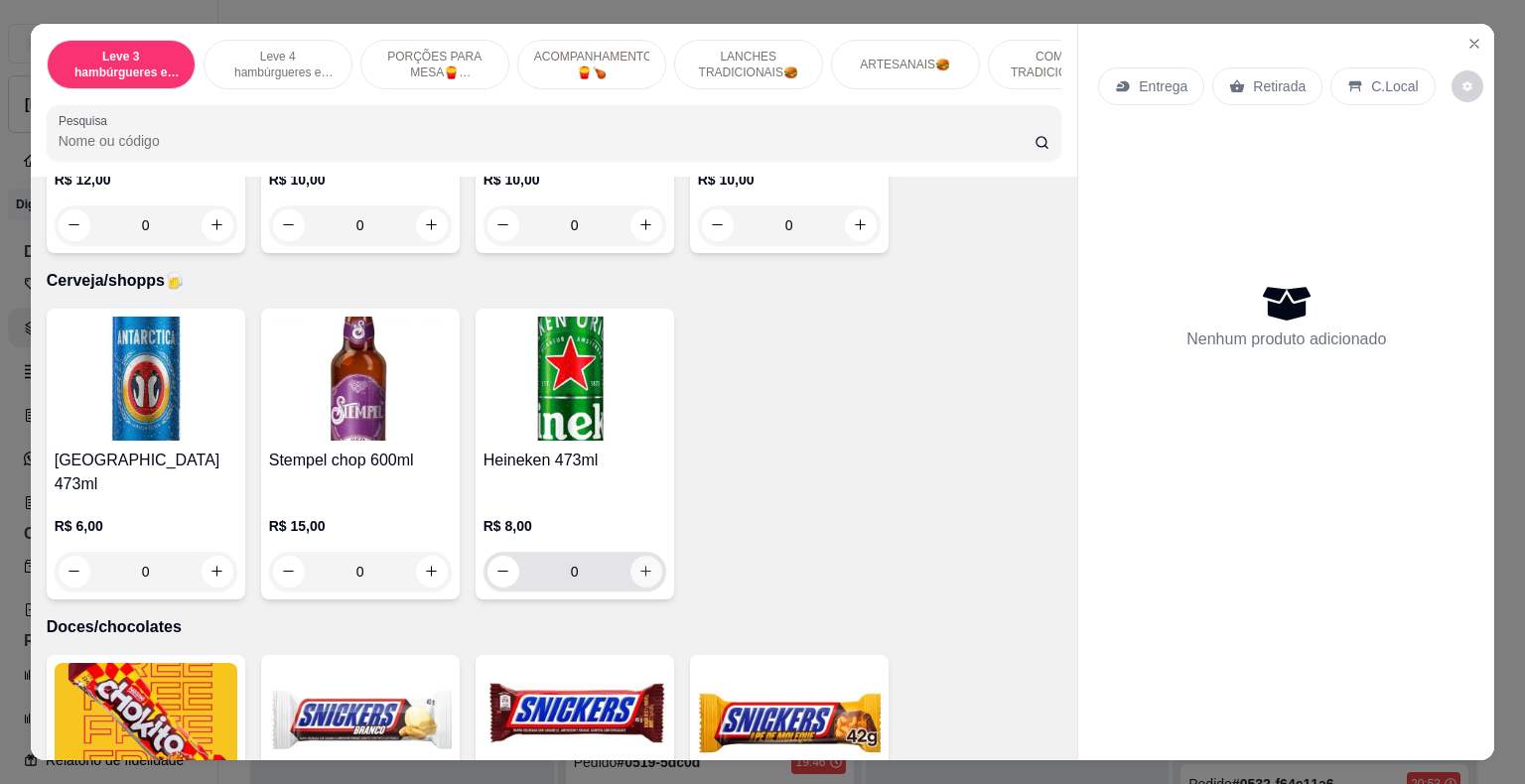 click 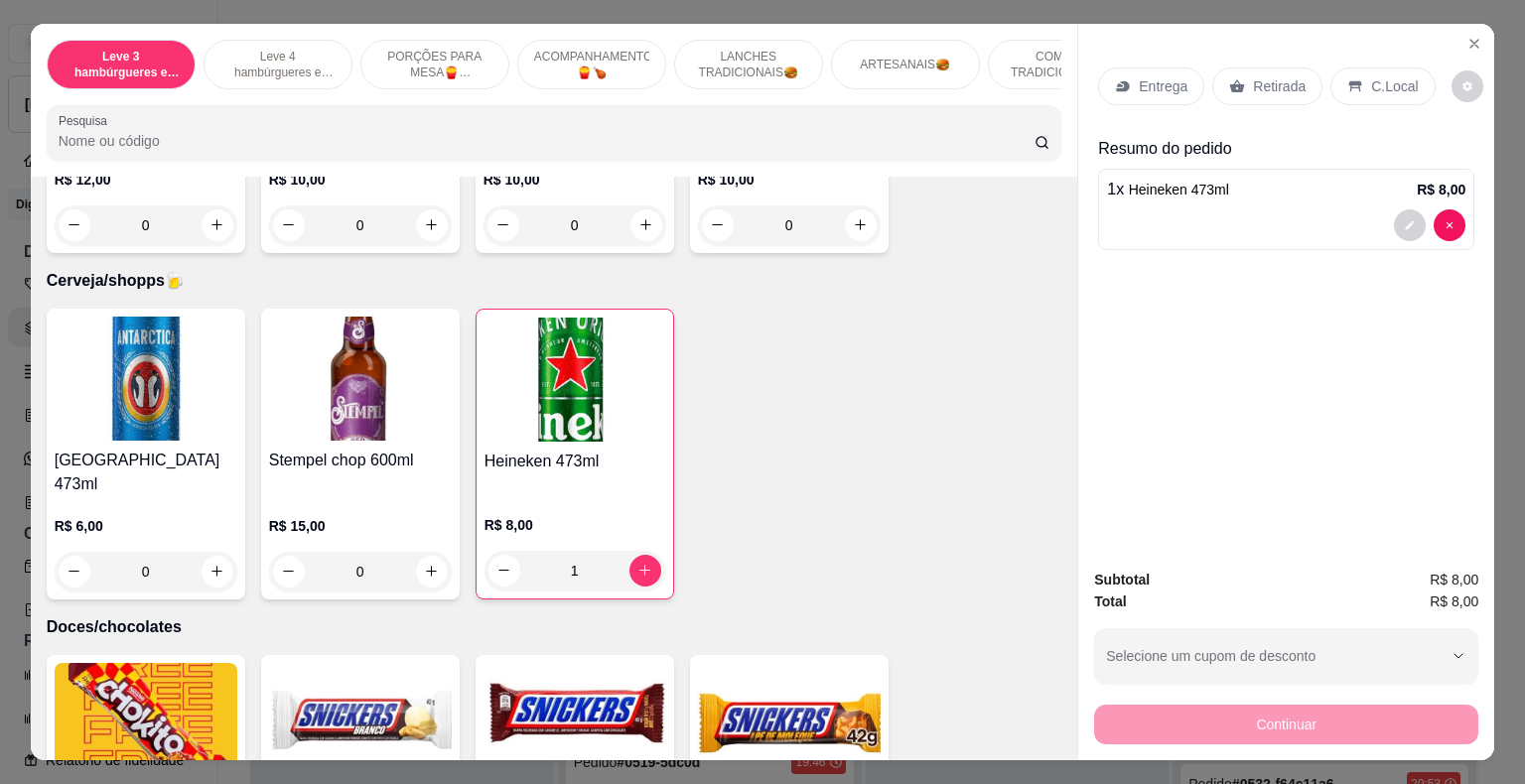 click on "Retirada" at bounding box center (1279, 86) 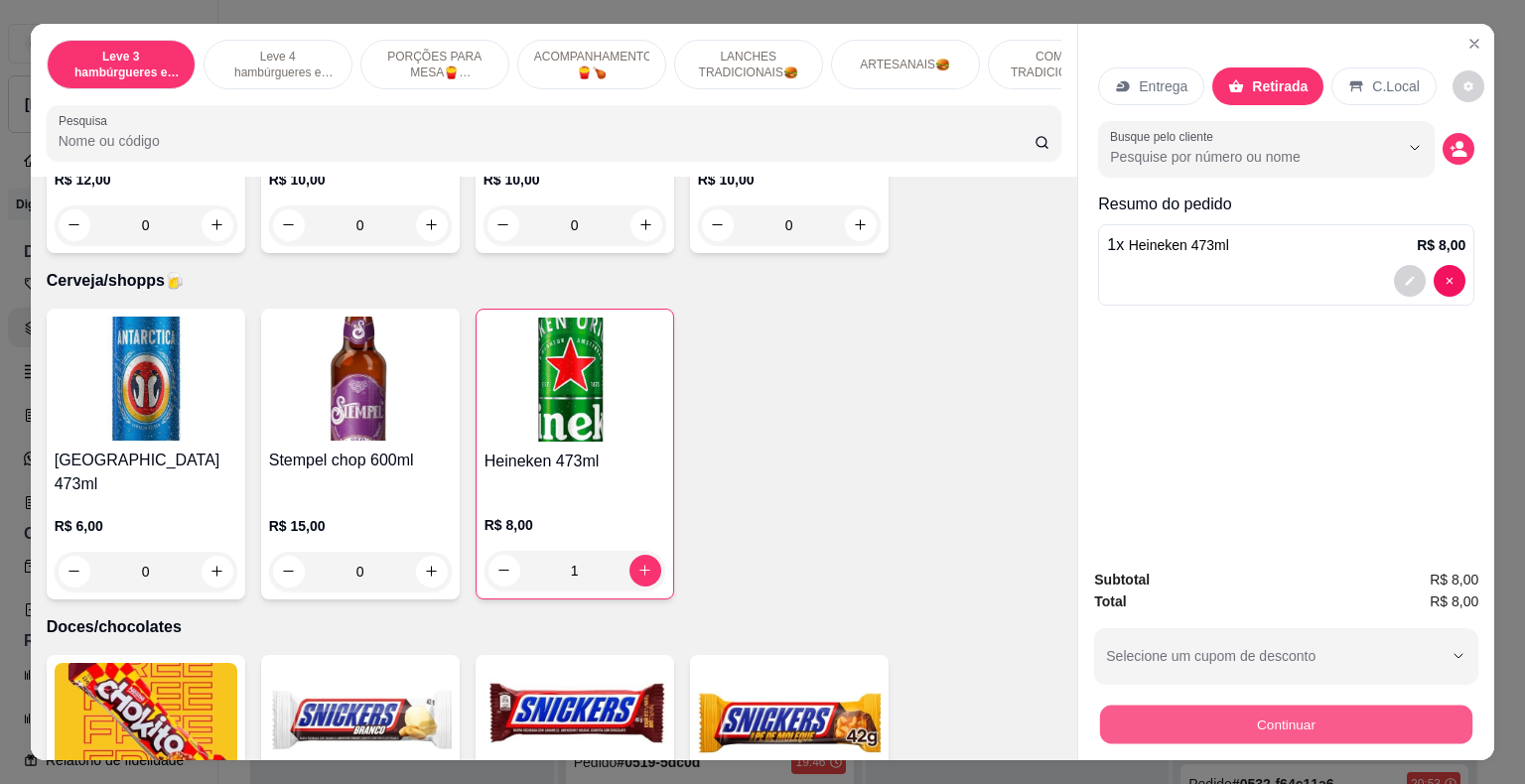 click on "Continuar" at bounding box center [1286, 724] 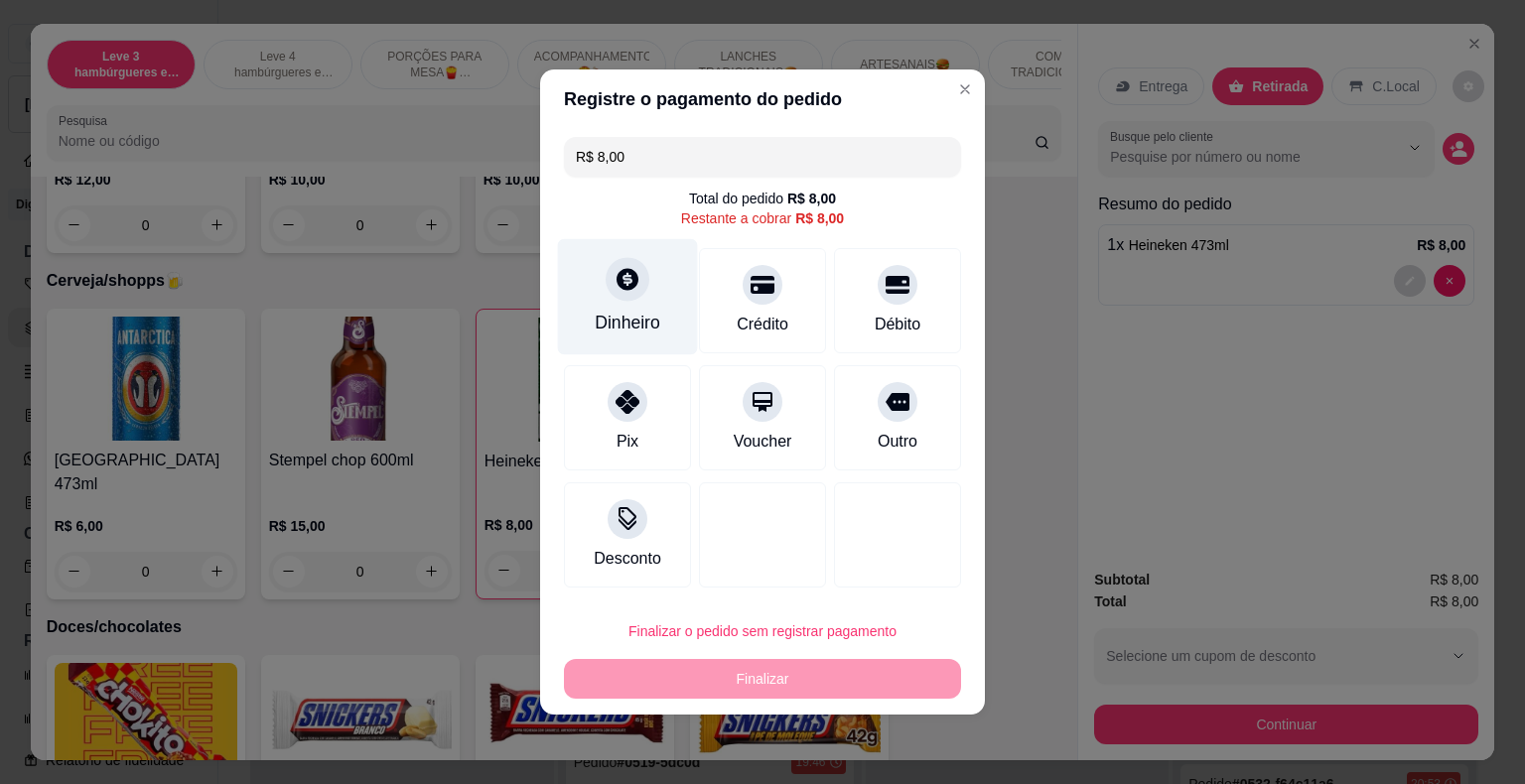 click on "Dinheiro" at bounding box center [627, 297] 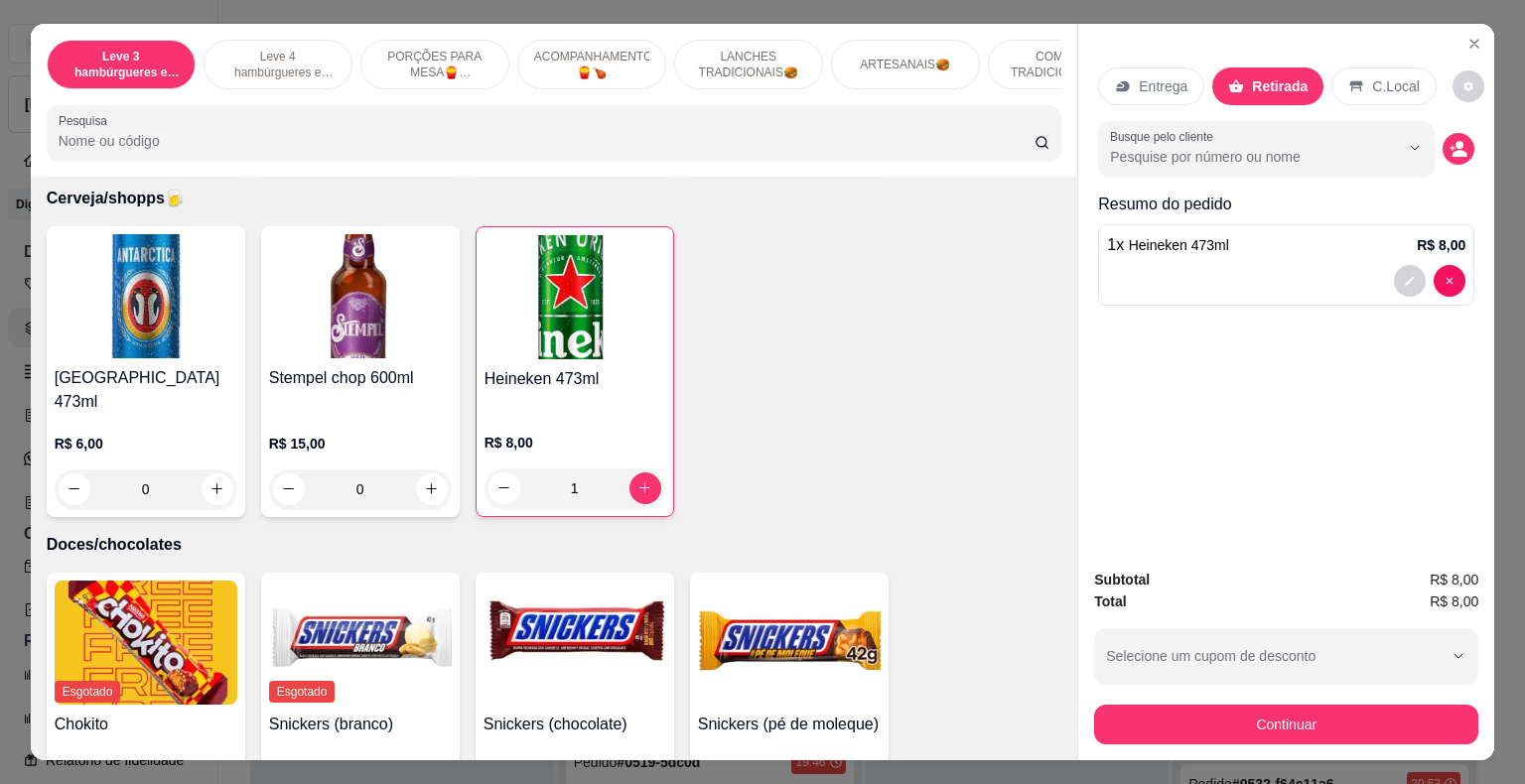 scroll, scrollTop: 6054, scrollLeft: 0, axis: vertical 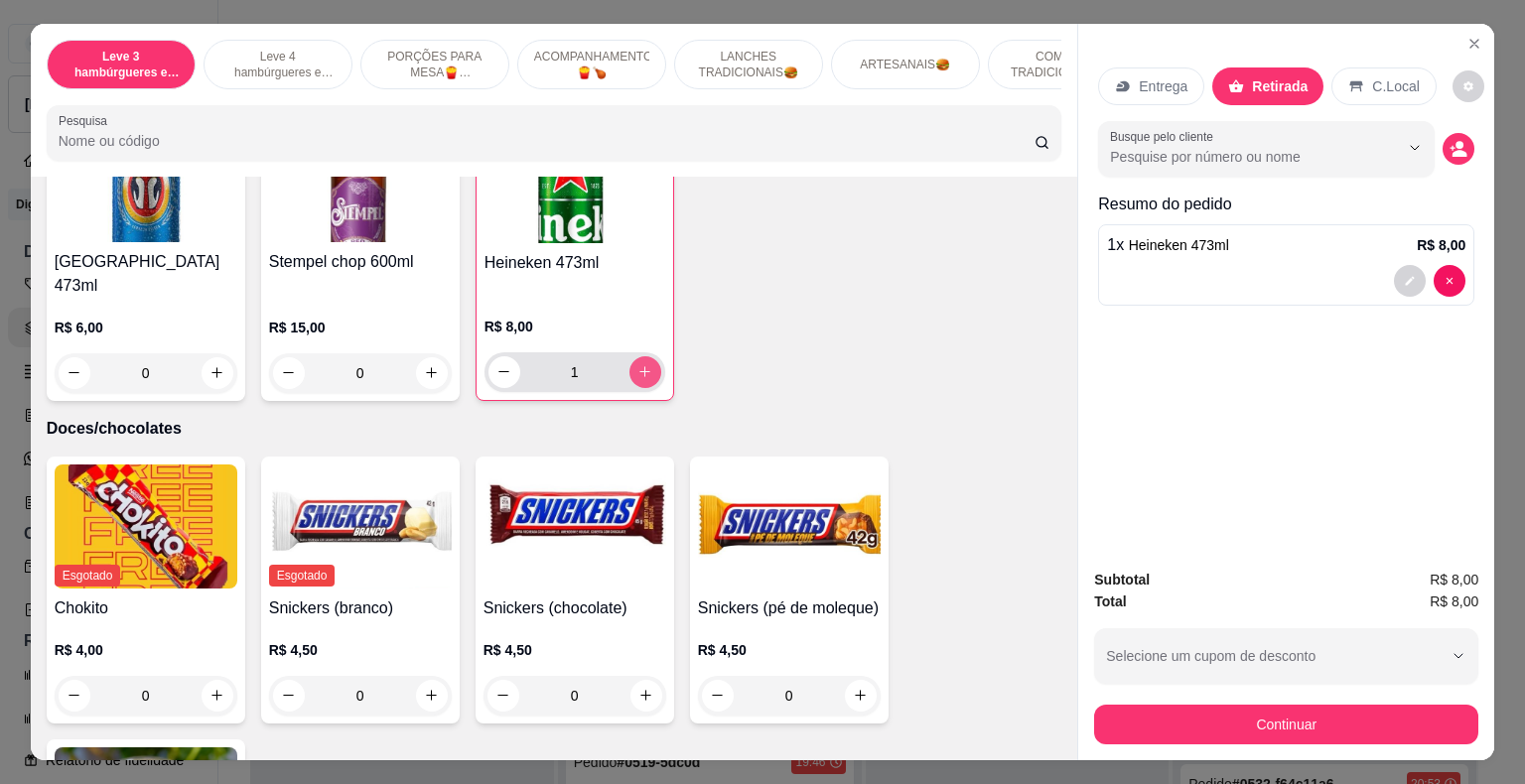 click 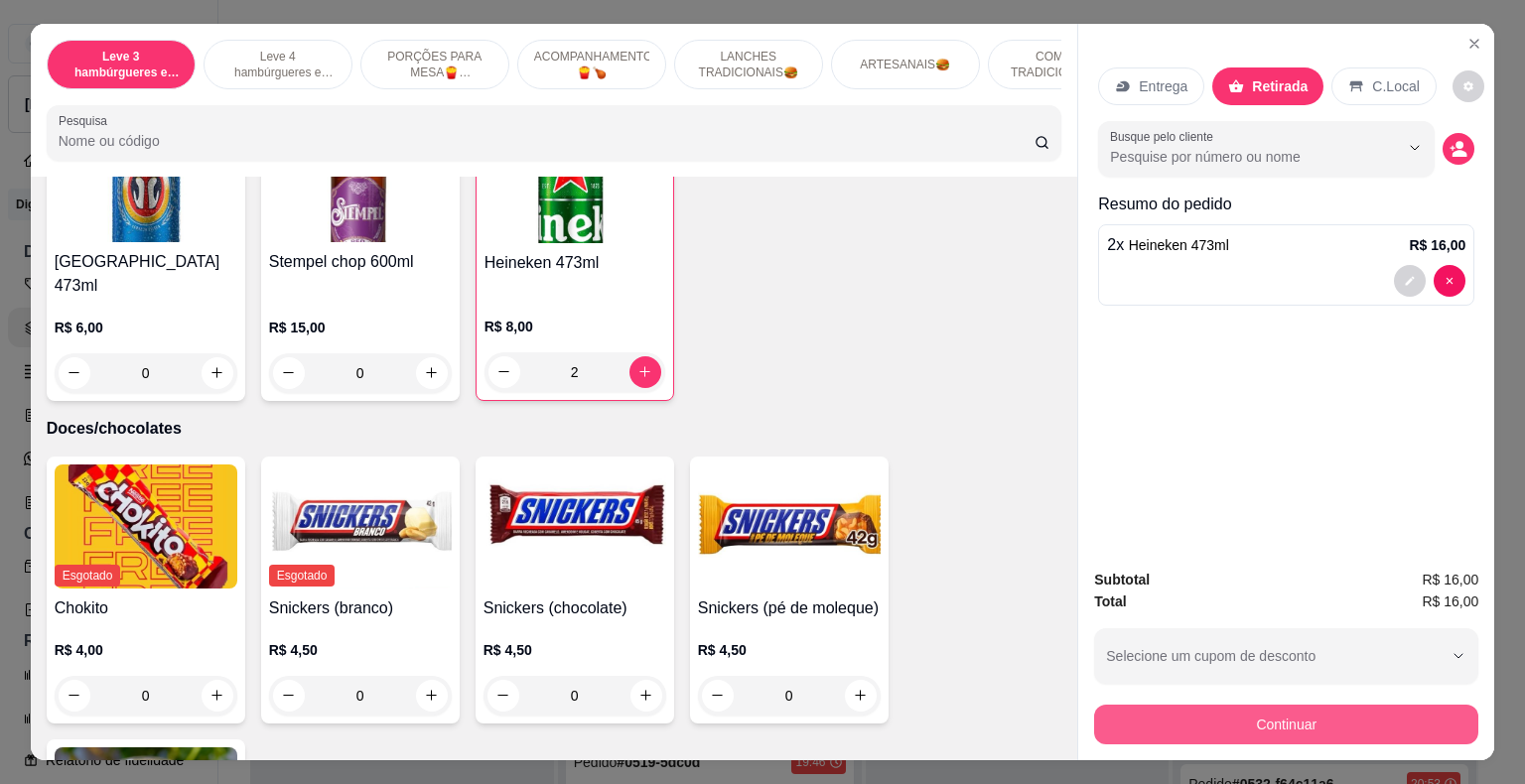 click on "Continuar" at bounding box center (1286, 724) 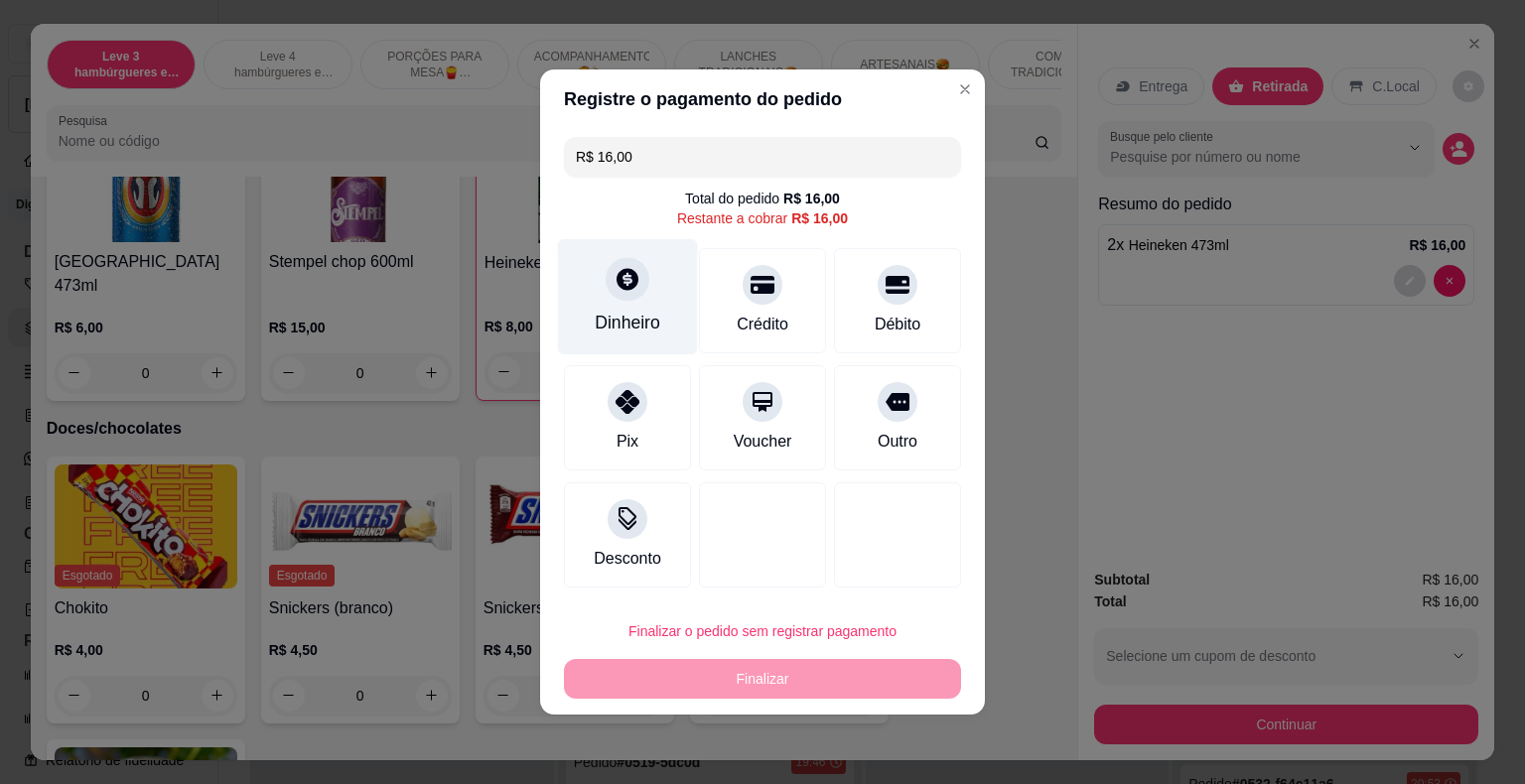 click at bounding box center (627, 279) 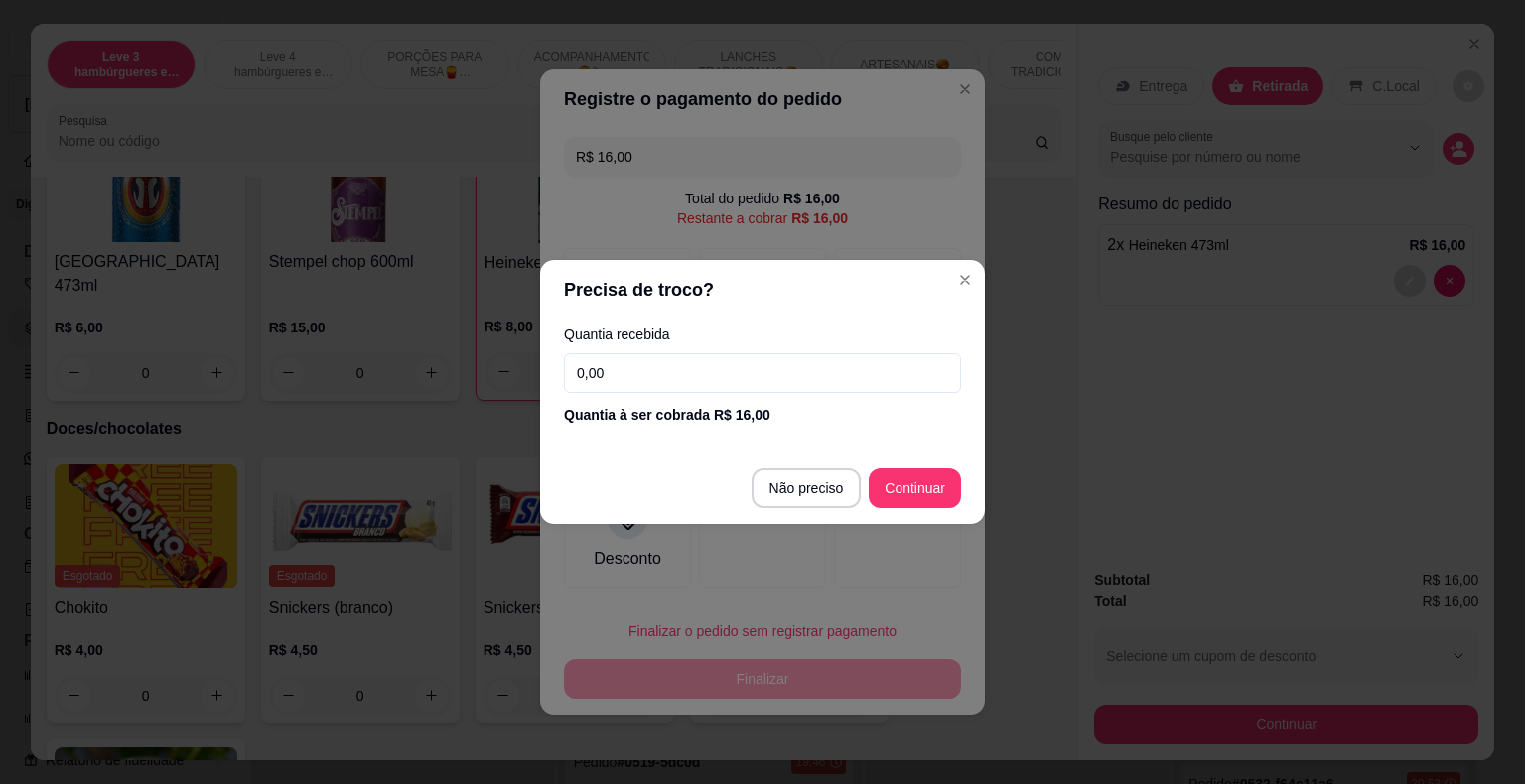 click on "0,00" at bounding box center (762, 373) 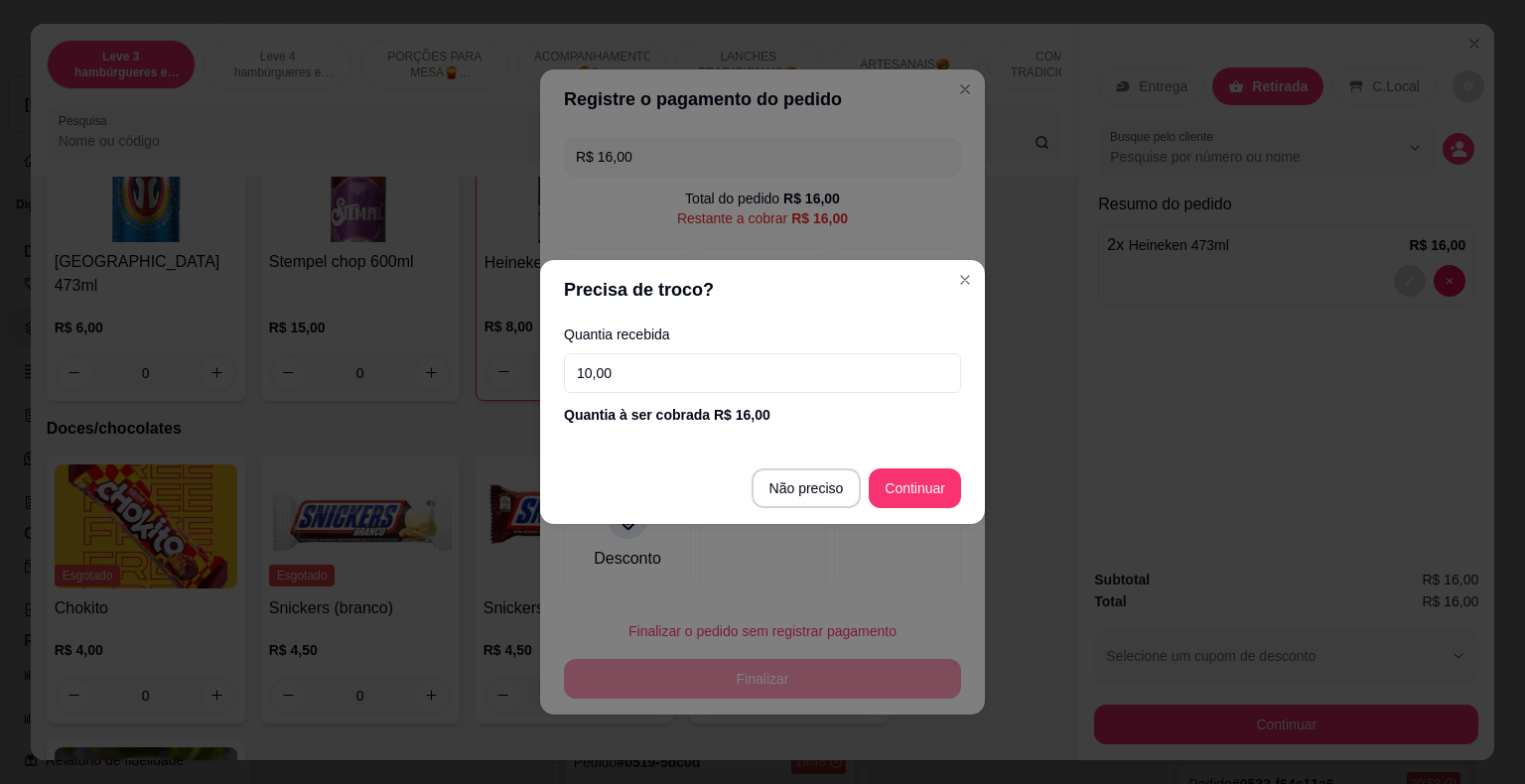 type on "100,00" 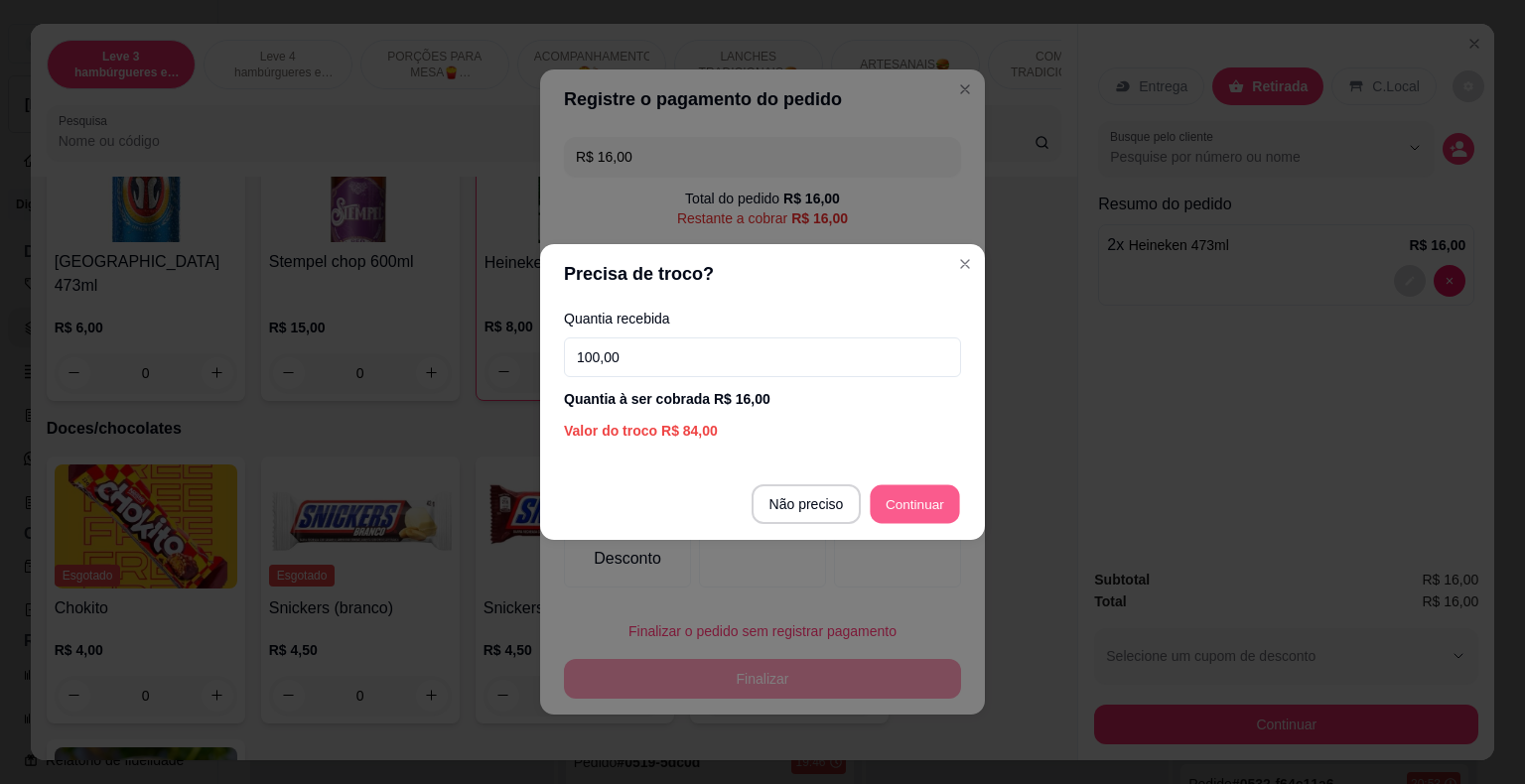 type on "R$ 0,00" 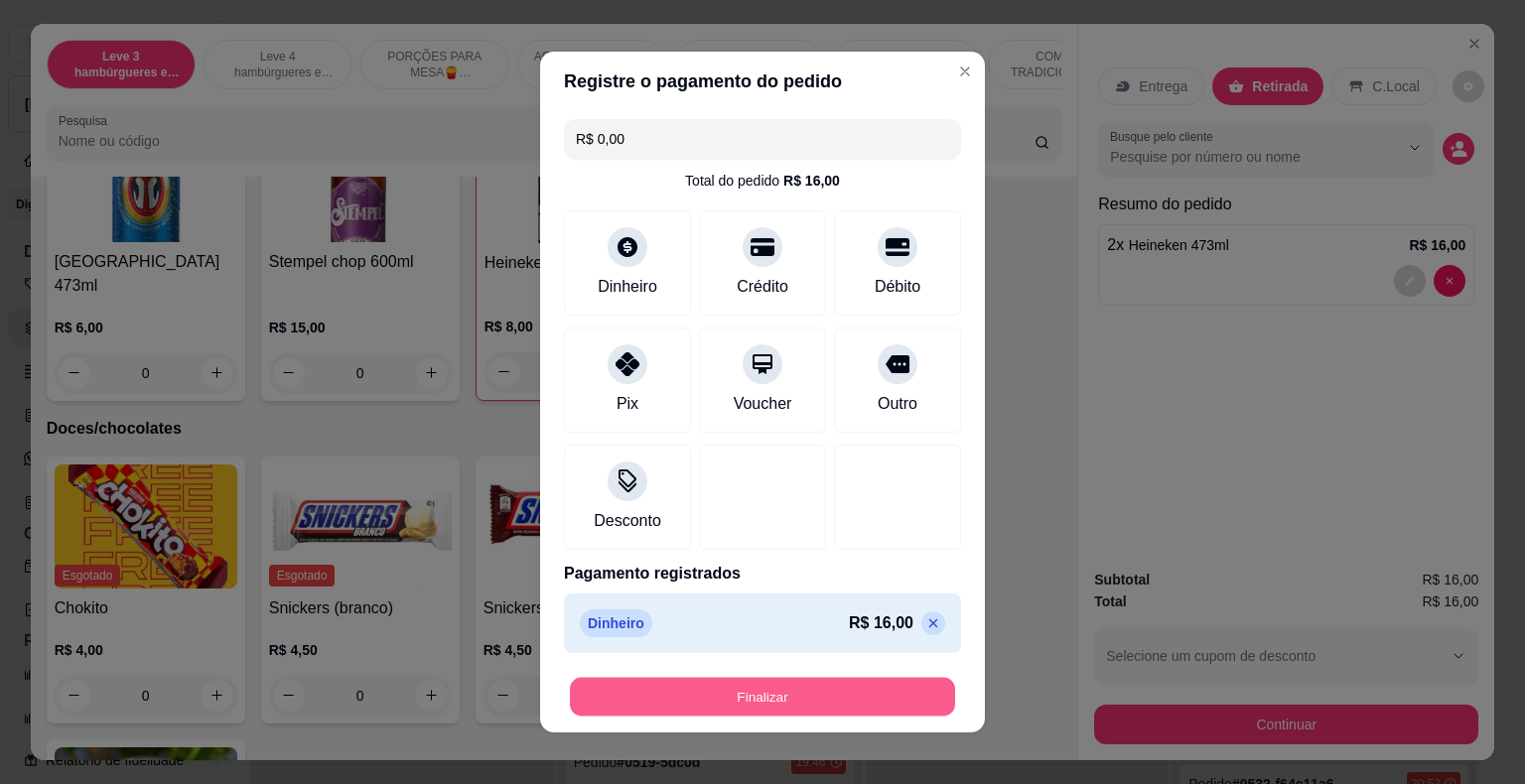 click on "Finalizar" at bounding box center (762, 697) 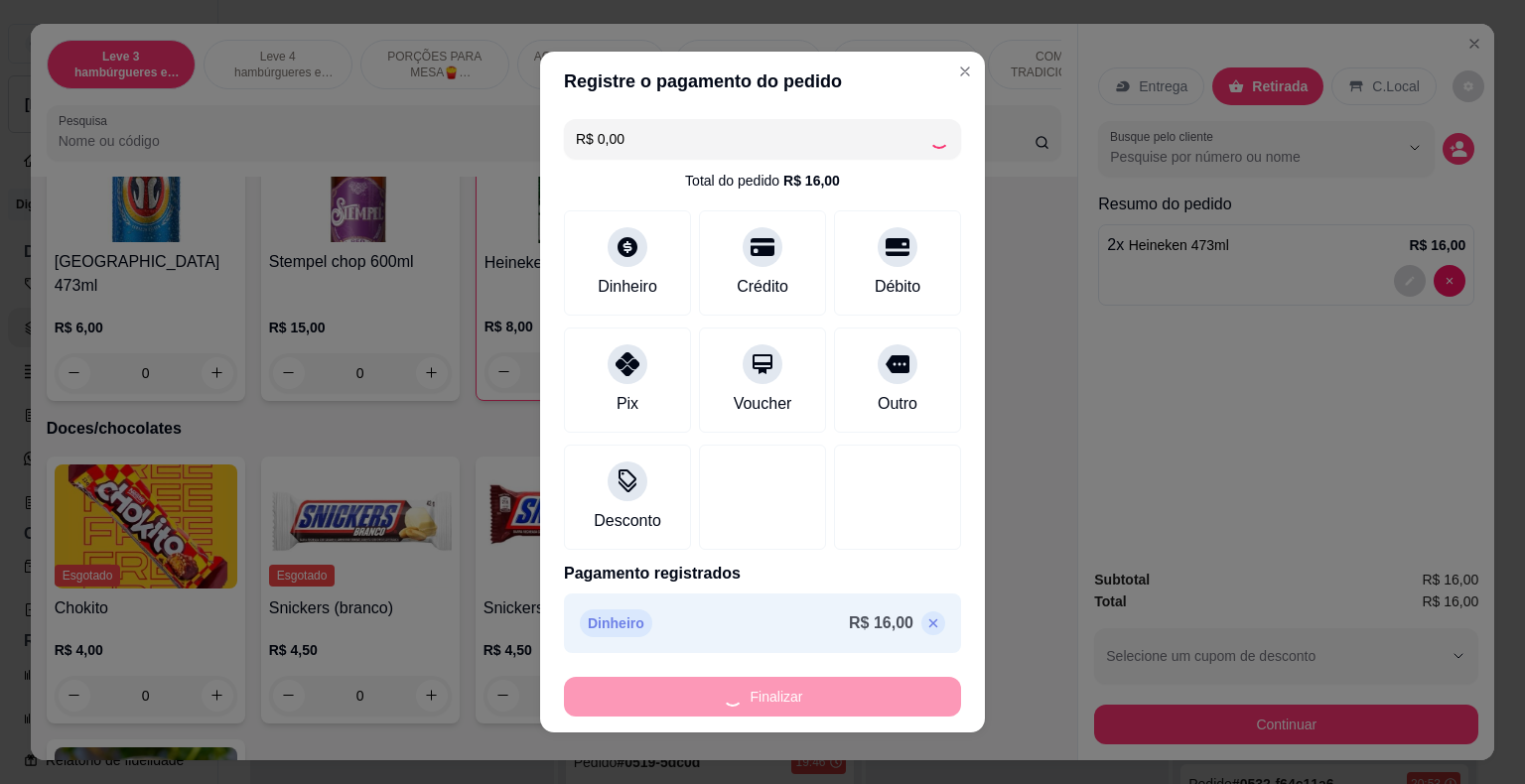 type on "0" 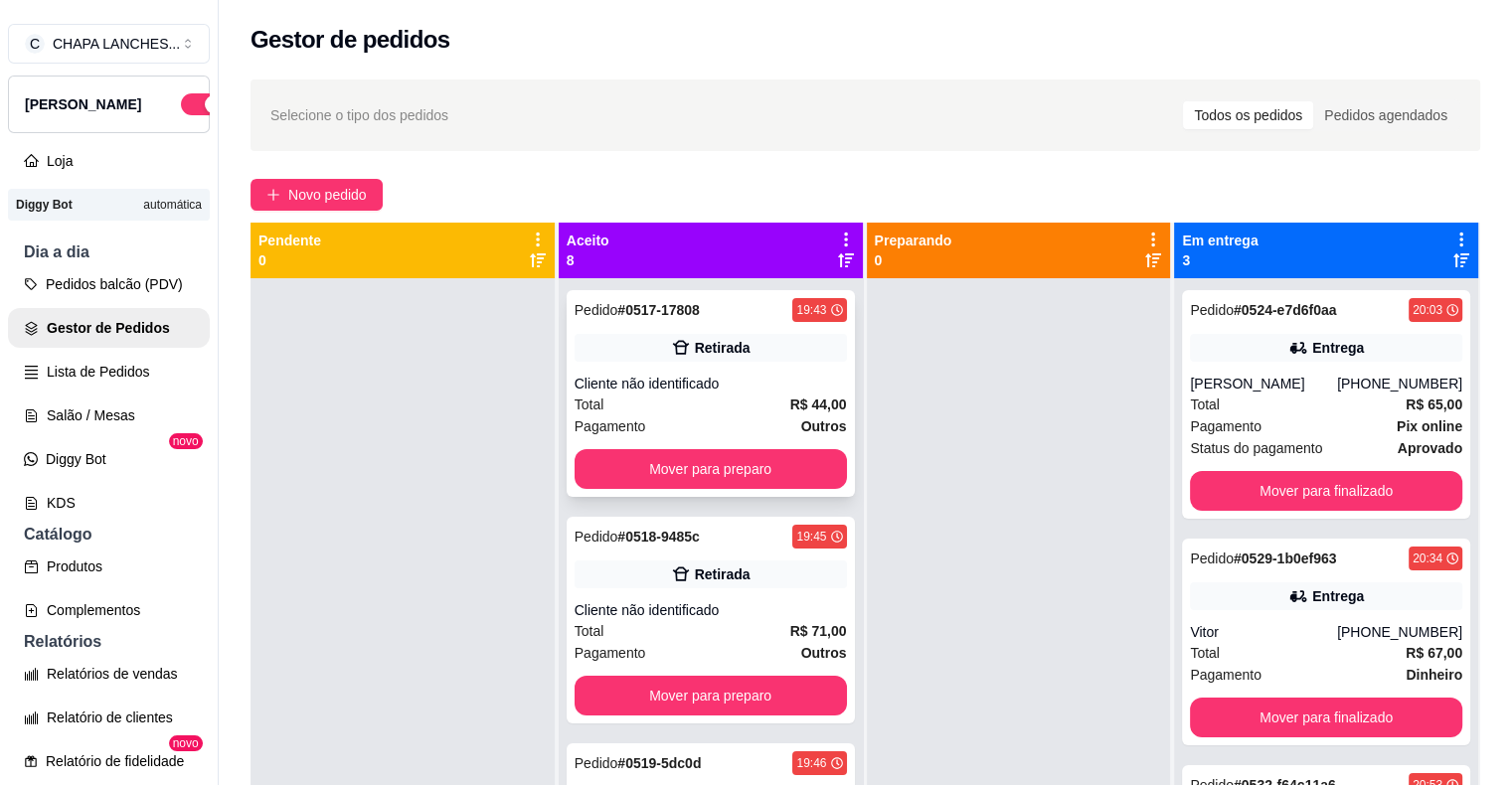click on "Cliente não identificado" at bounding box center [711, 384] 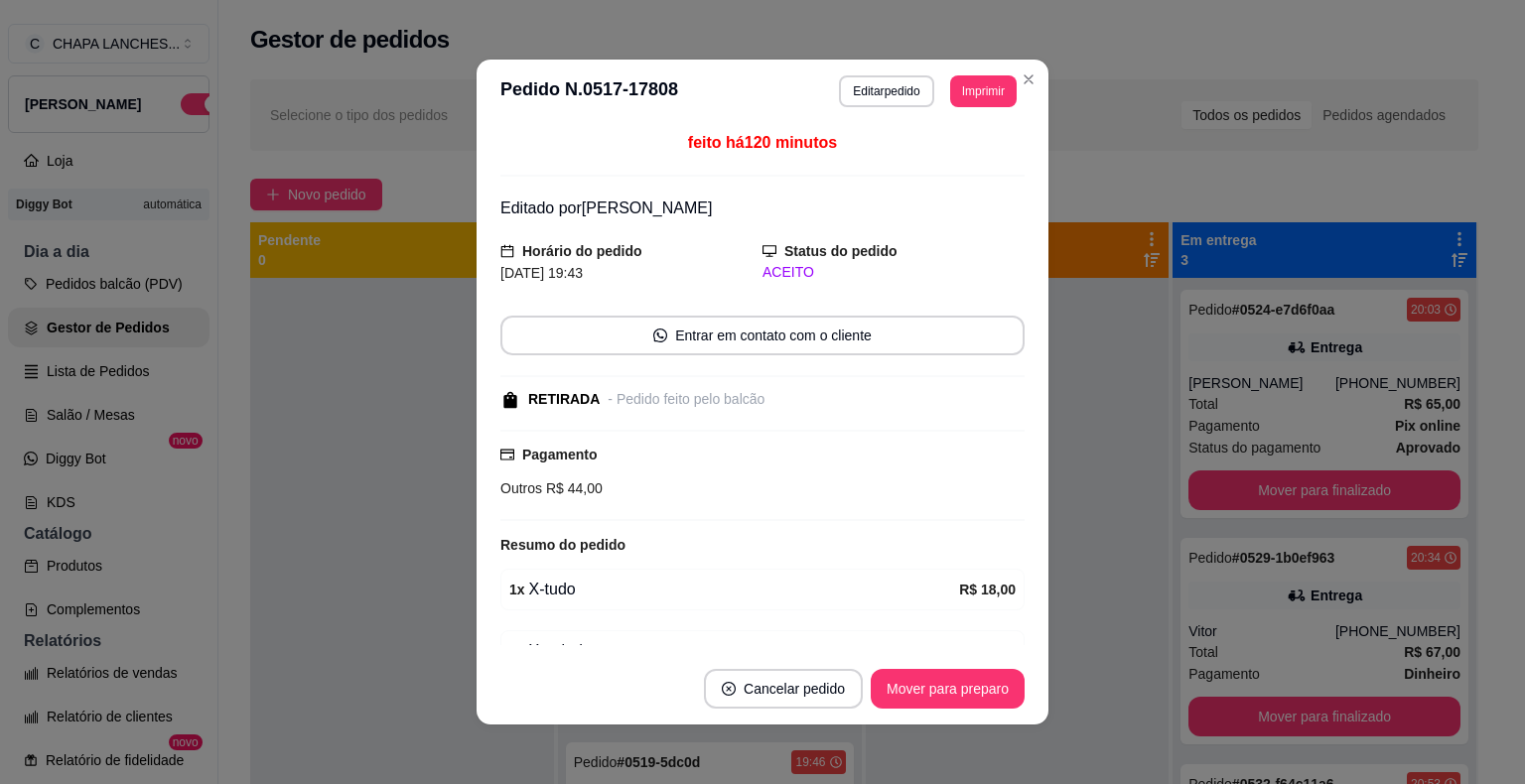 scroll, scrollTop: 265, scrollLeft: 0, axis: vertical 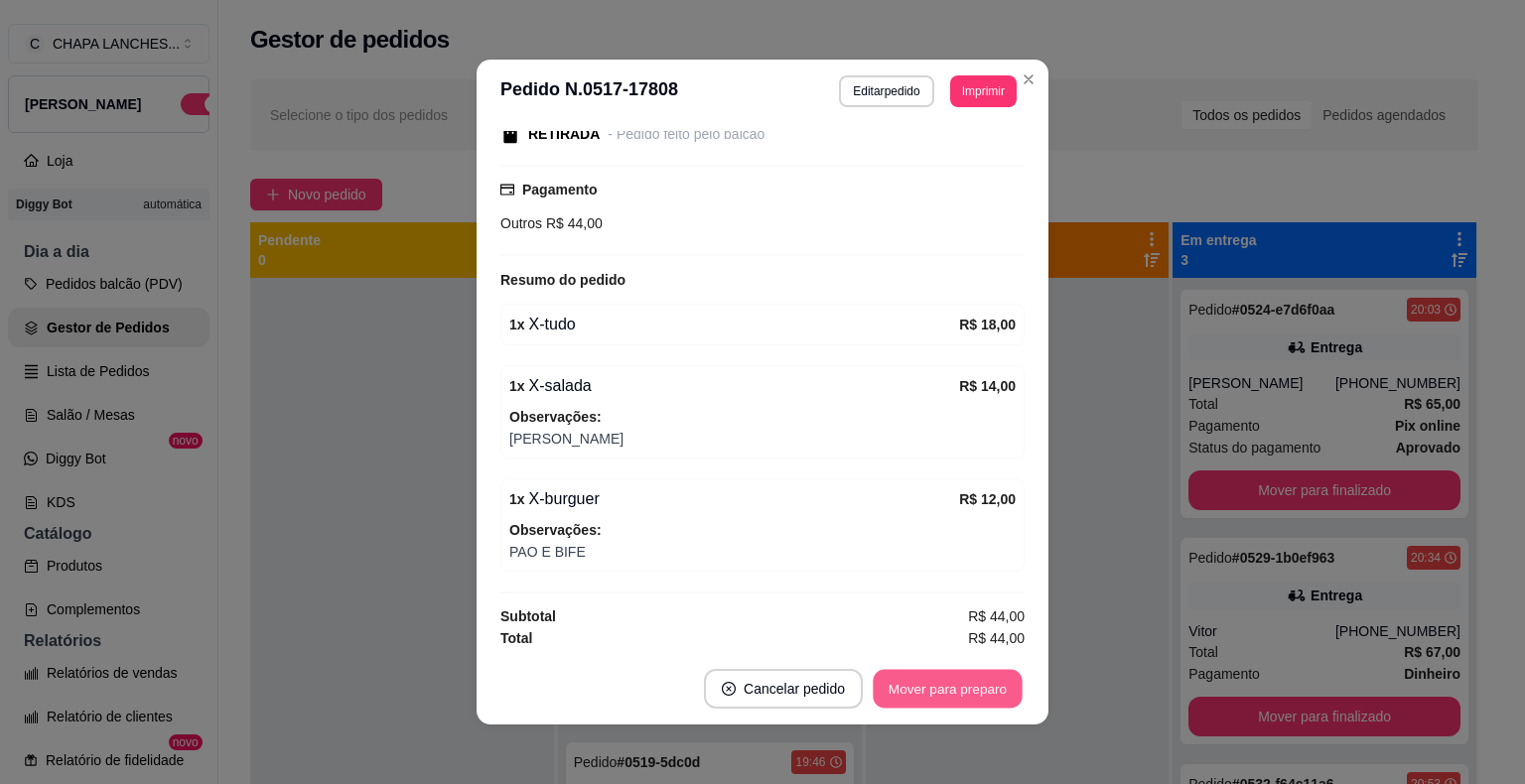 click on "Mover para preparo" at bounding box center [947, 689] 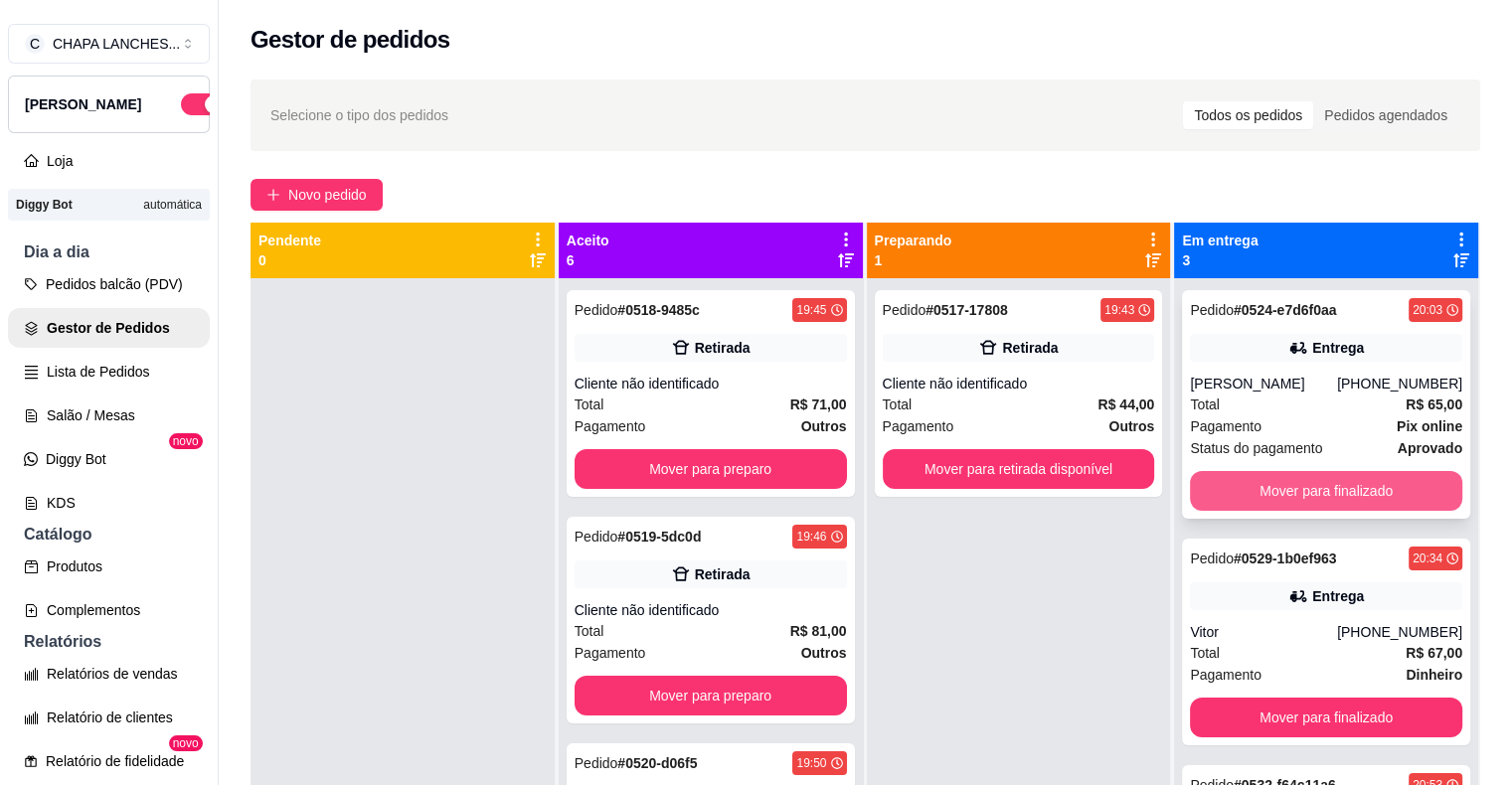 click on "Mover para finalizado" at bounding box center [1326, 491] 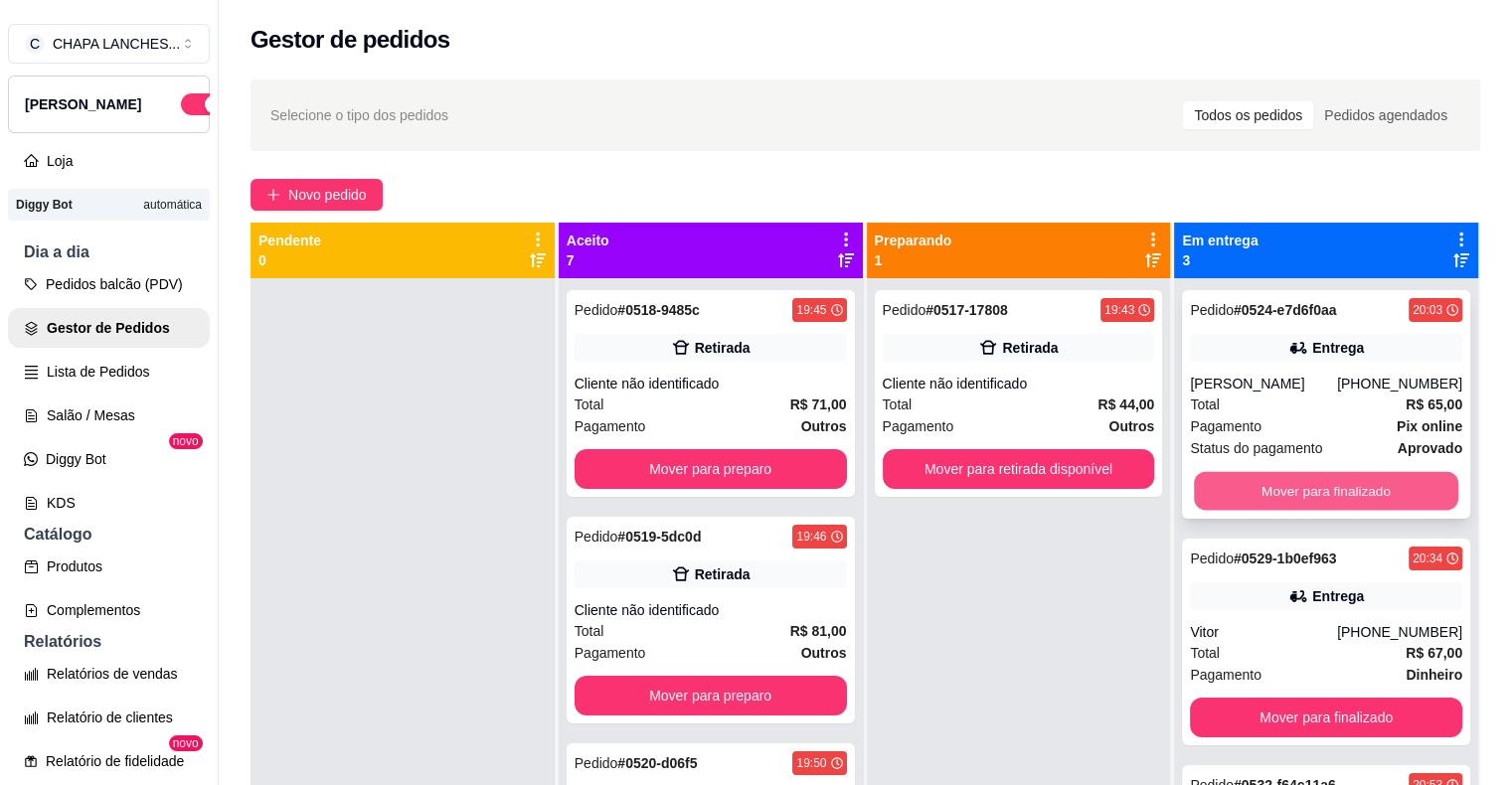 click on "Mover para finalizado" at bounding box center [1326, 491] 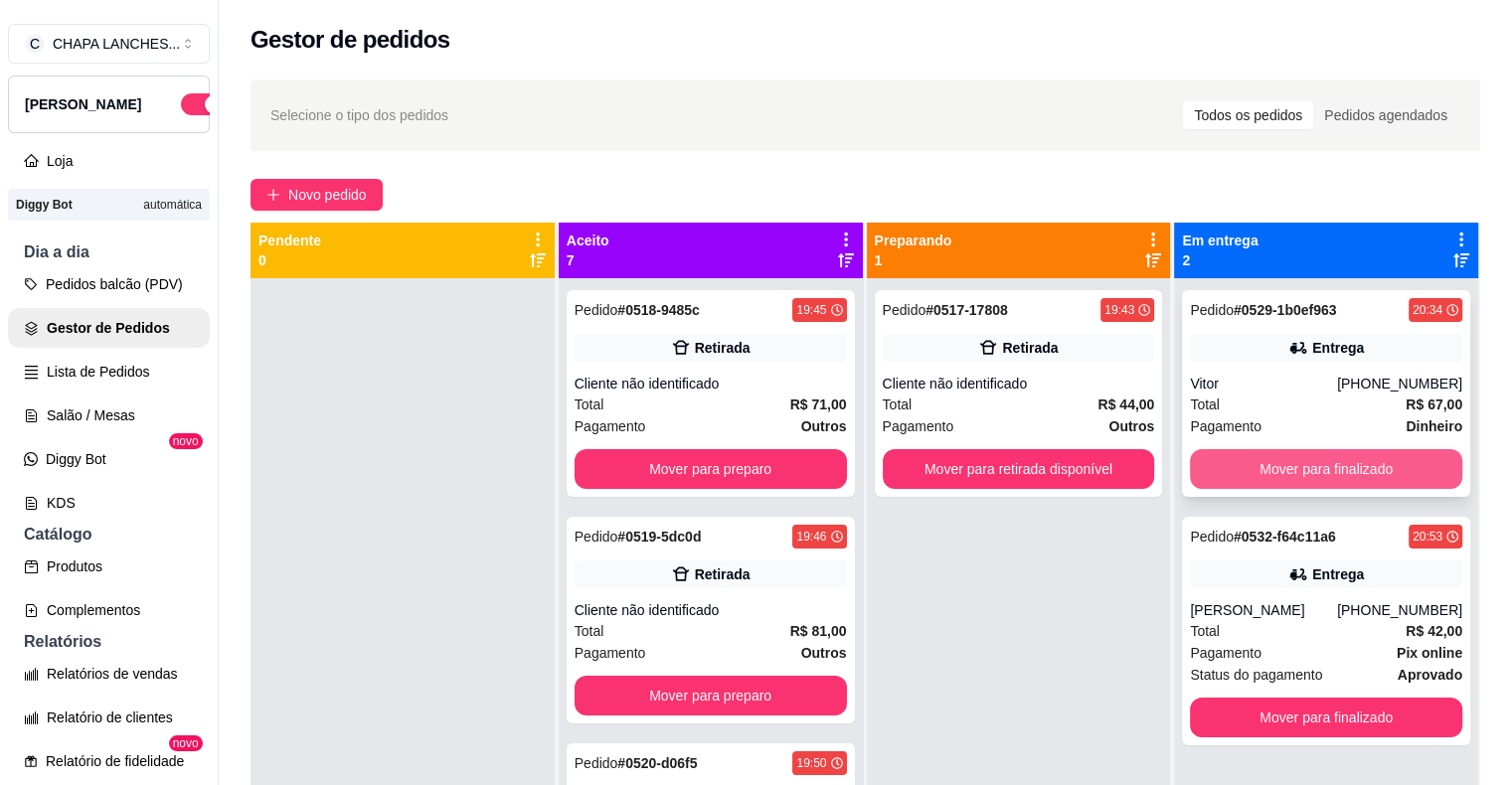 click on "Mover para finalizado" at bounding box center [1326, 469] 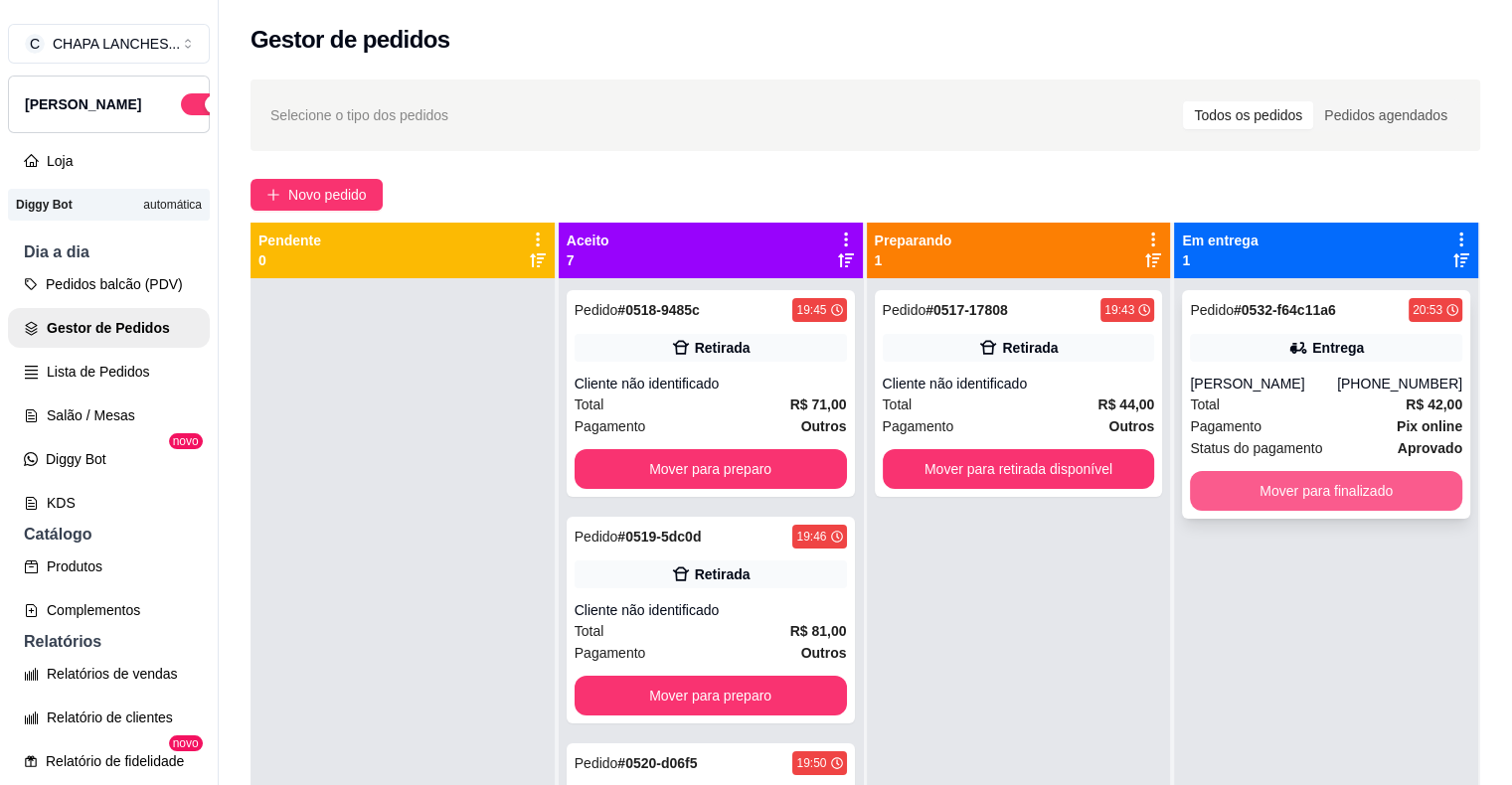 click on "Mover para finalizado" at bounding box center [1326, 491] 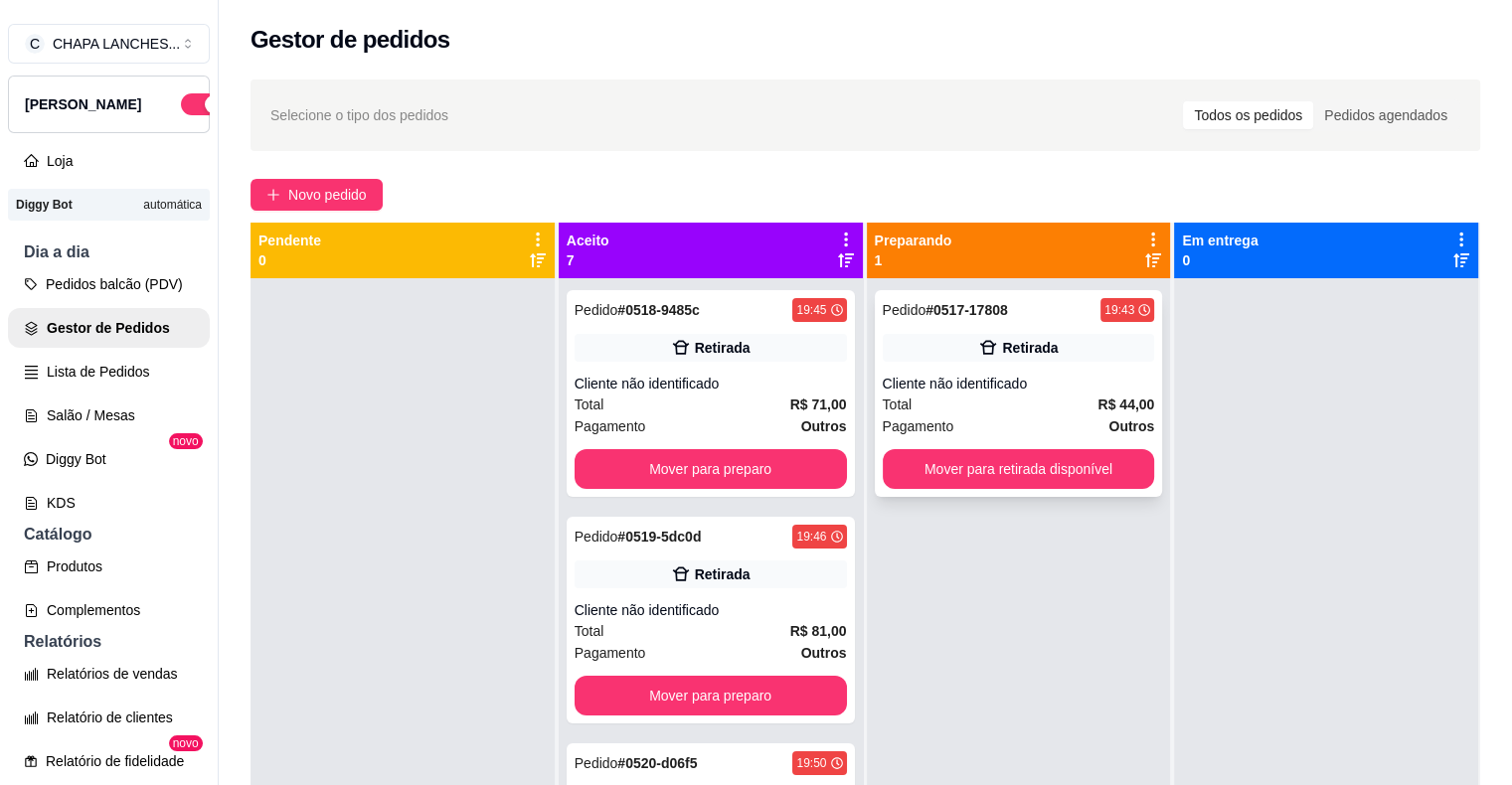 click on "Pedido  # 0517-17808 19:43 Retirada Cliente não identificado Total R$ 44,00 Pagamento Outros Mover para retirada disponível" at bounding box center (1019, 393) 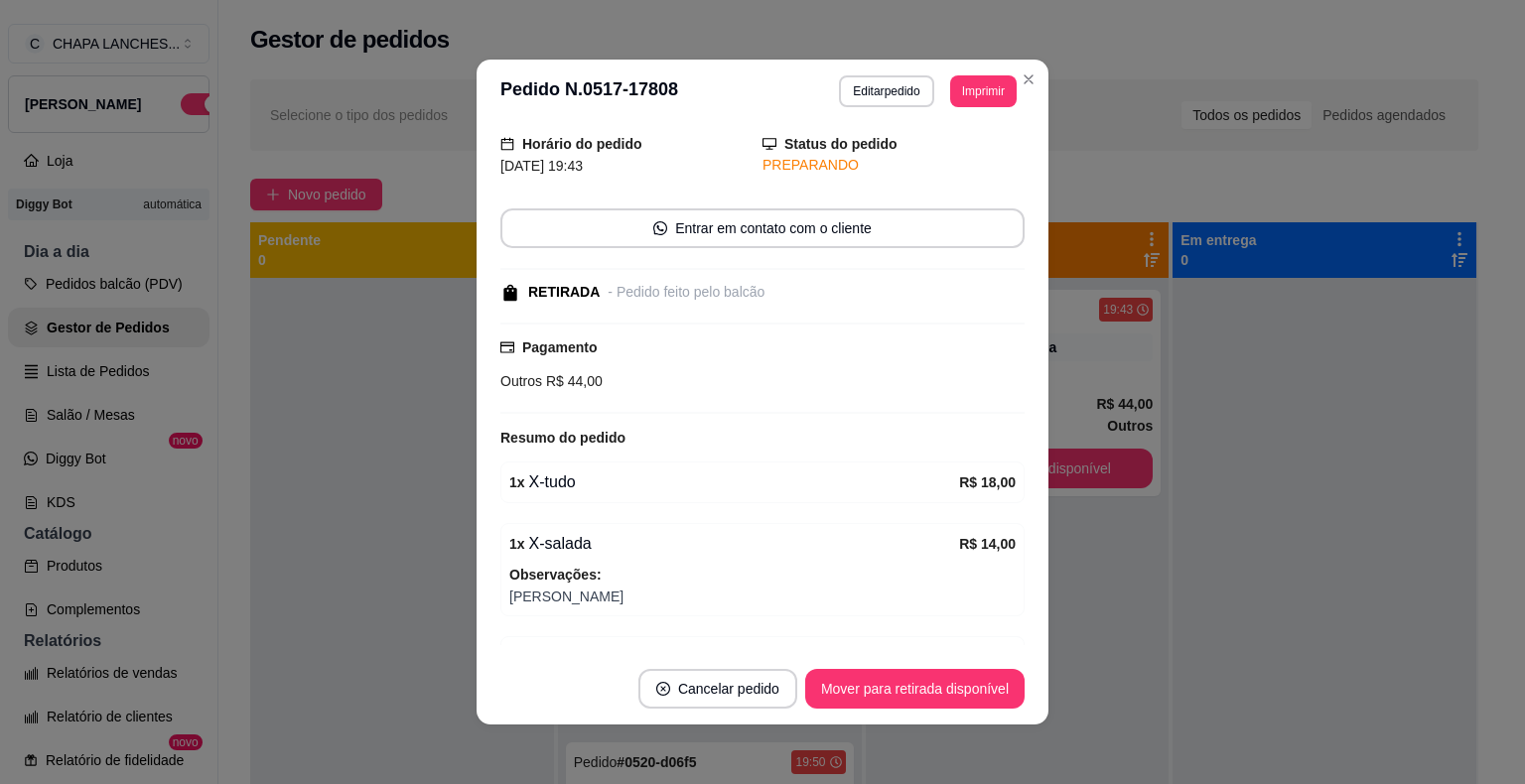 scroll, scrollTop: 265, scrollLeft: 0, axis: vertical 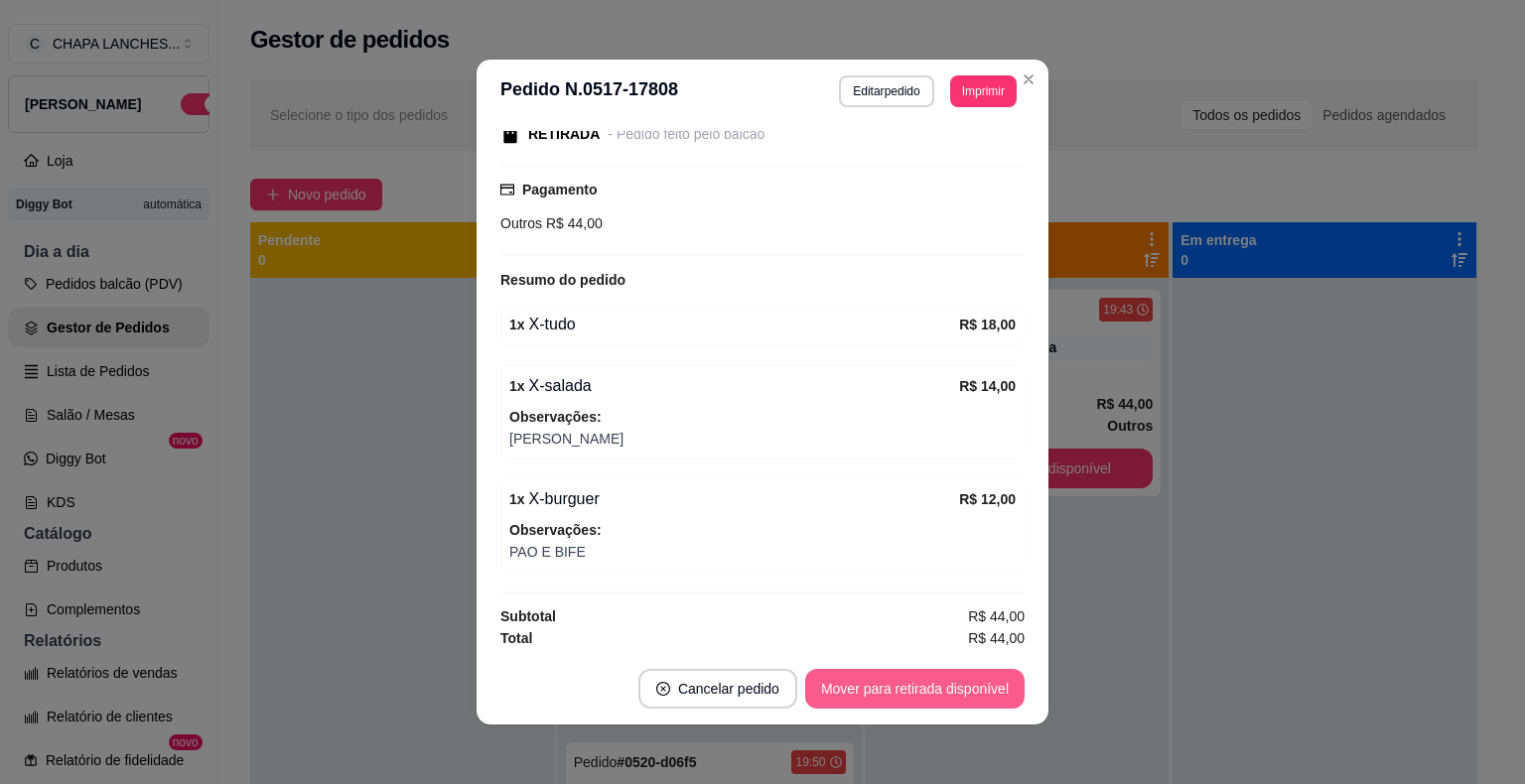 click on "Mover para retirada disponível" at bounding box center (914, 689) 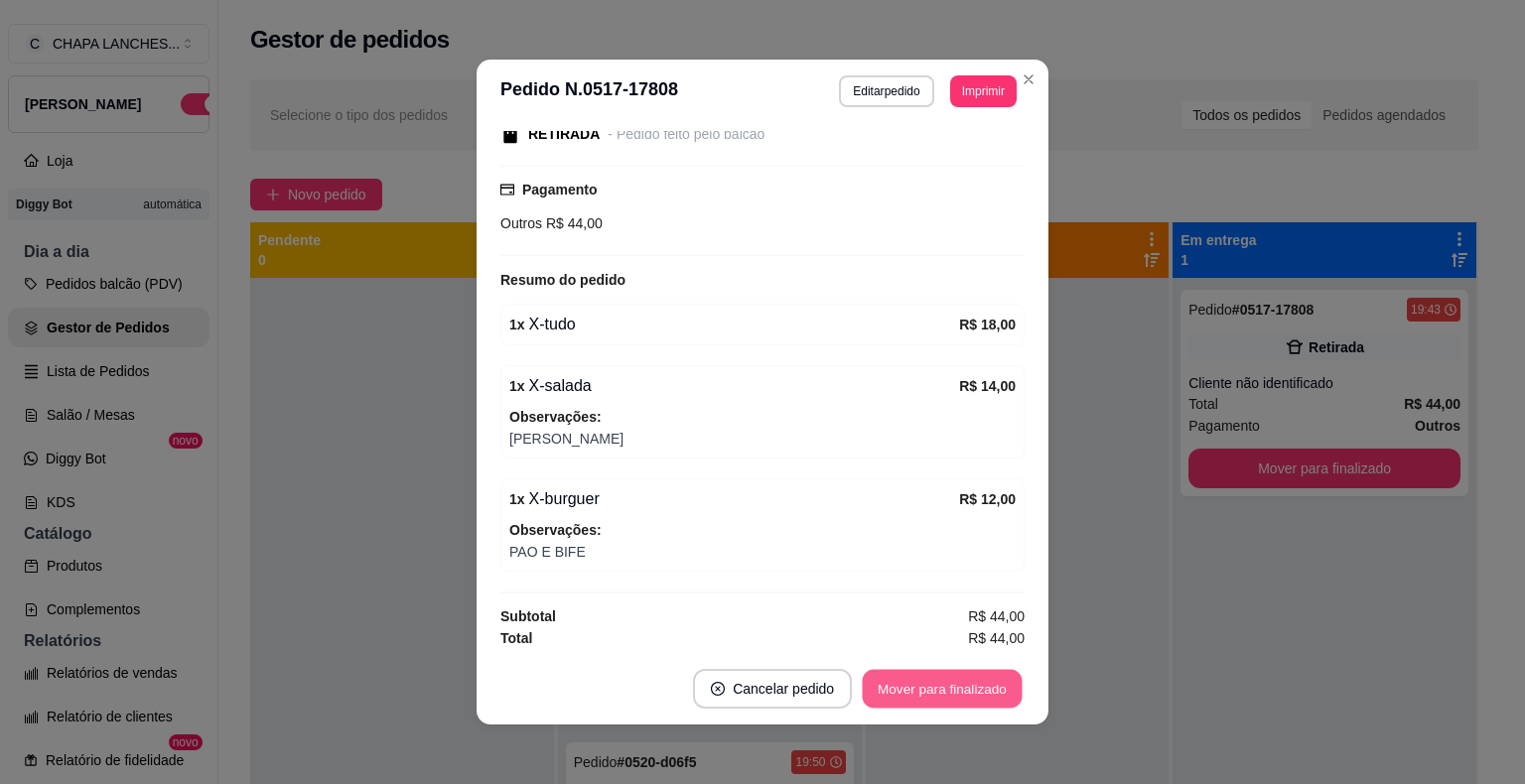 click on "Mover para finalizado" at bounding box center [942, 689] 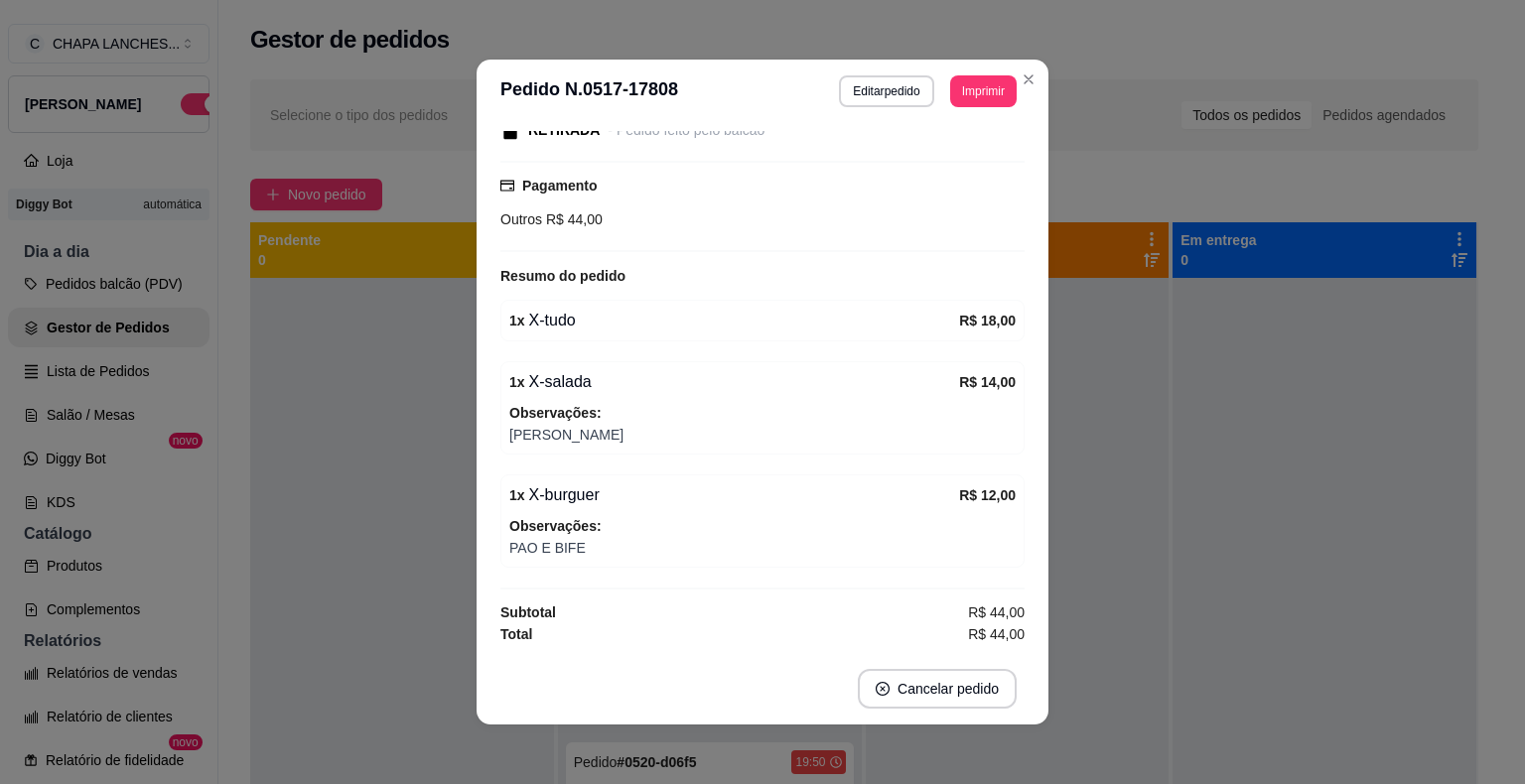 scroll, scrollTop: 160, scrollLeft: 0, axis: vertical 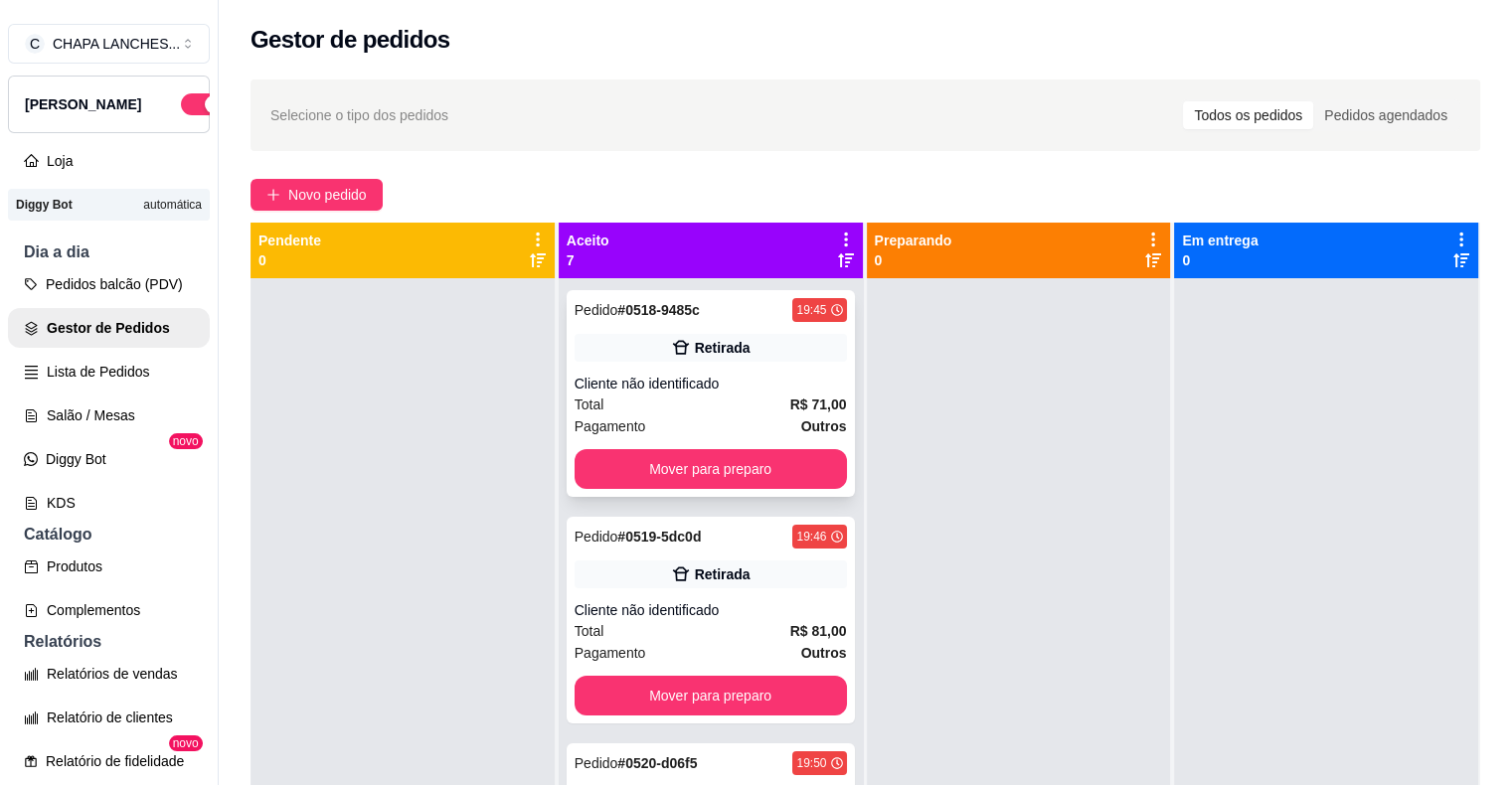 click on "Total R$ 71,00" at bounding box center [711, 404] 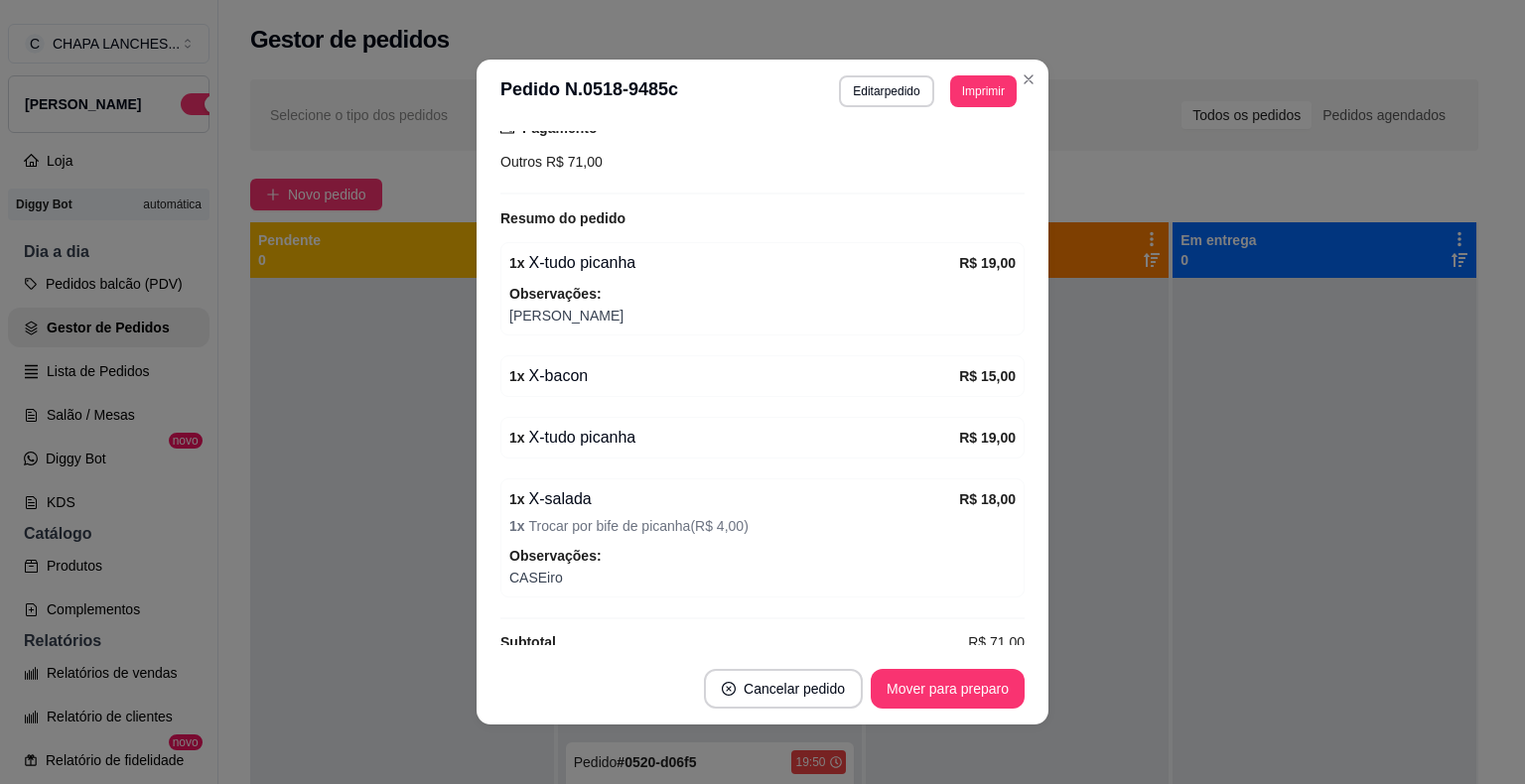 scroll, scrollTop: 352, scrollLeft: 0, axis: vertical 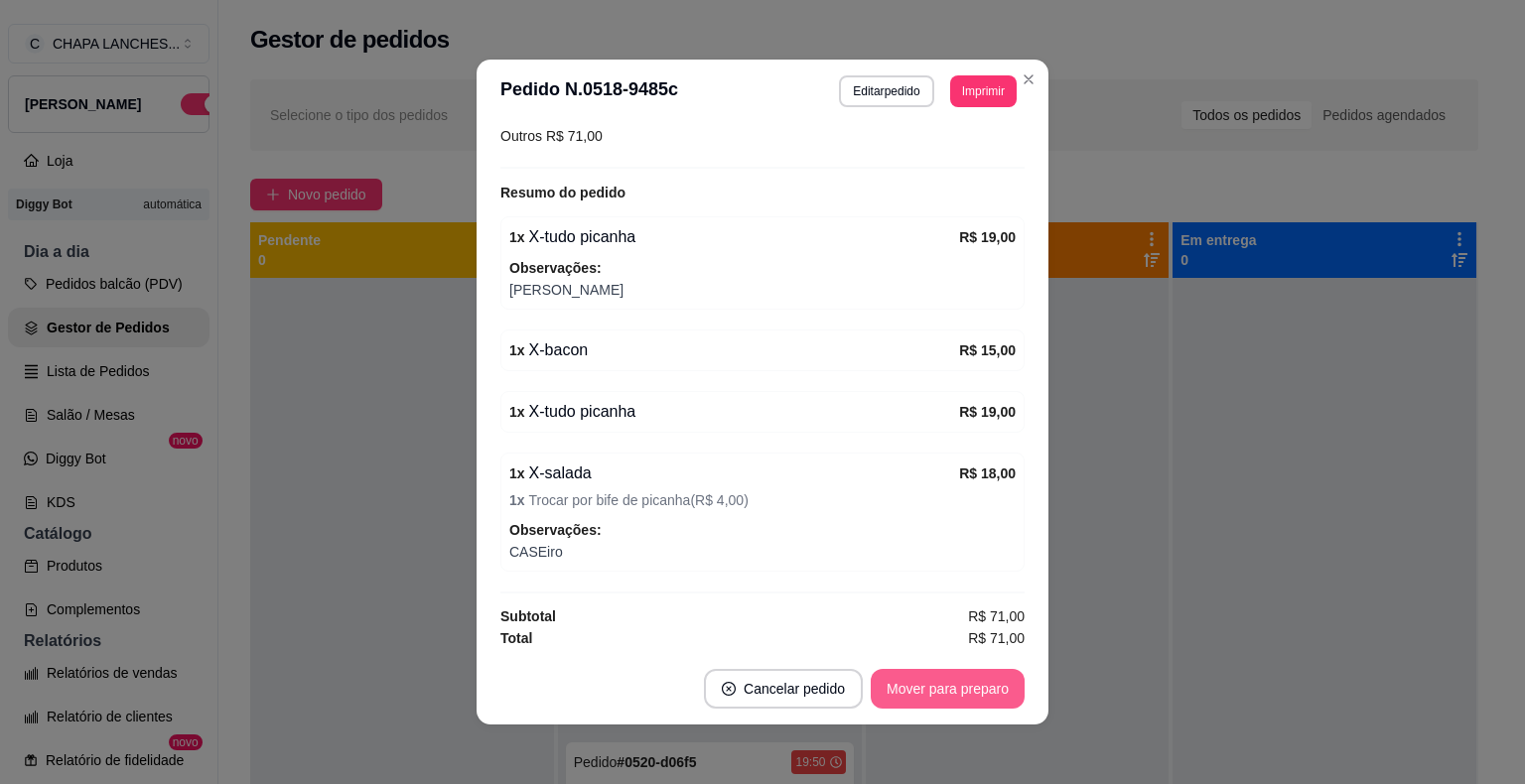 click on "Mover para preparo" at bounding box center [947, 689] 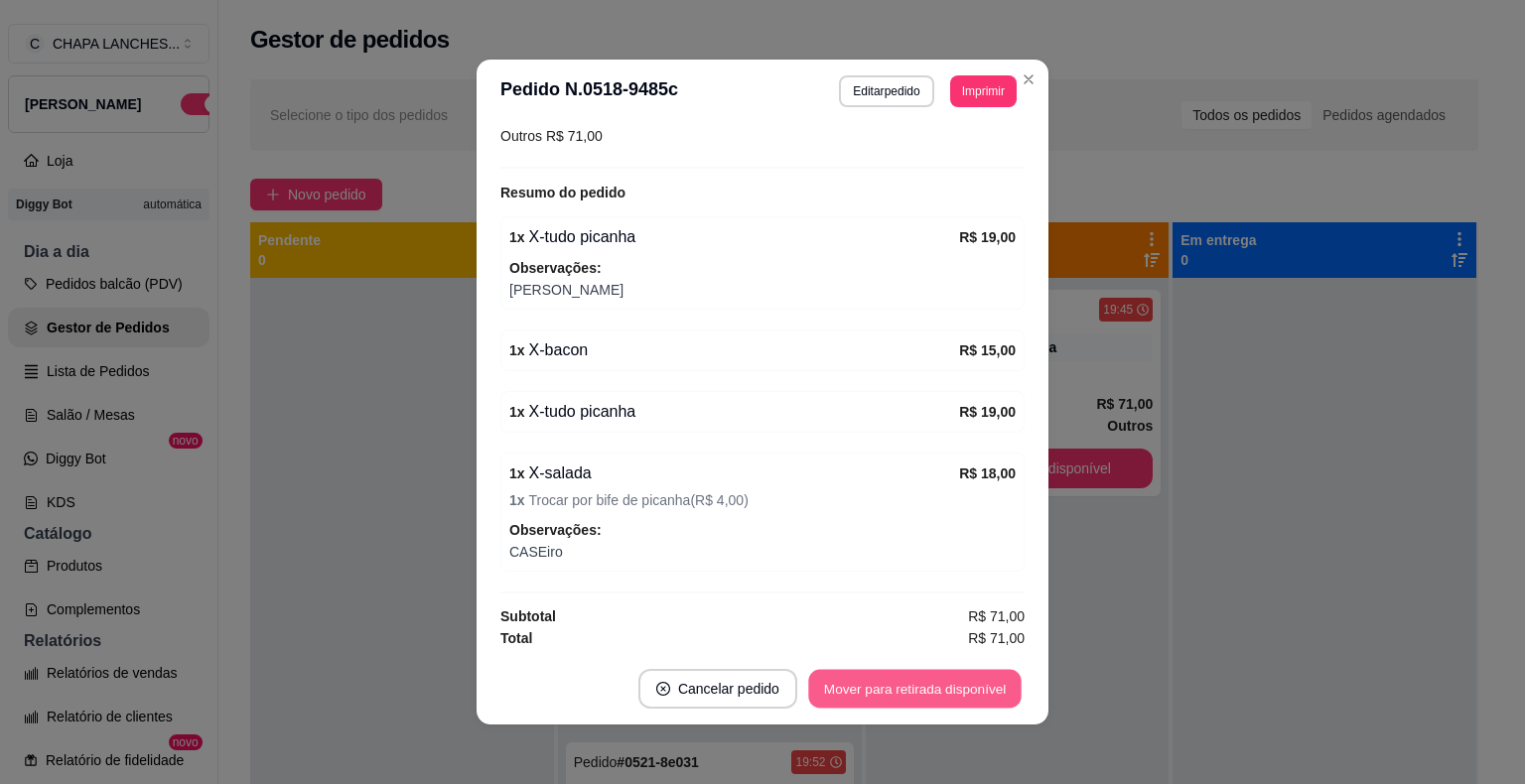 click on "Mover para retirada disponível" at bounding box center (914, 689) 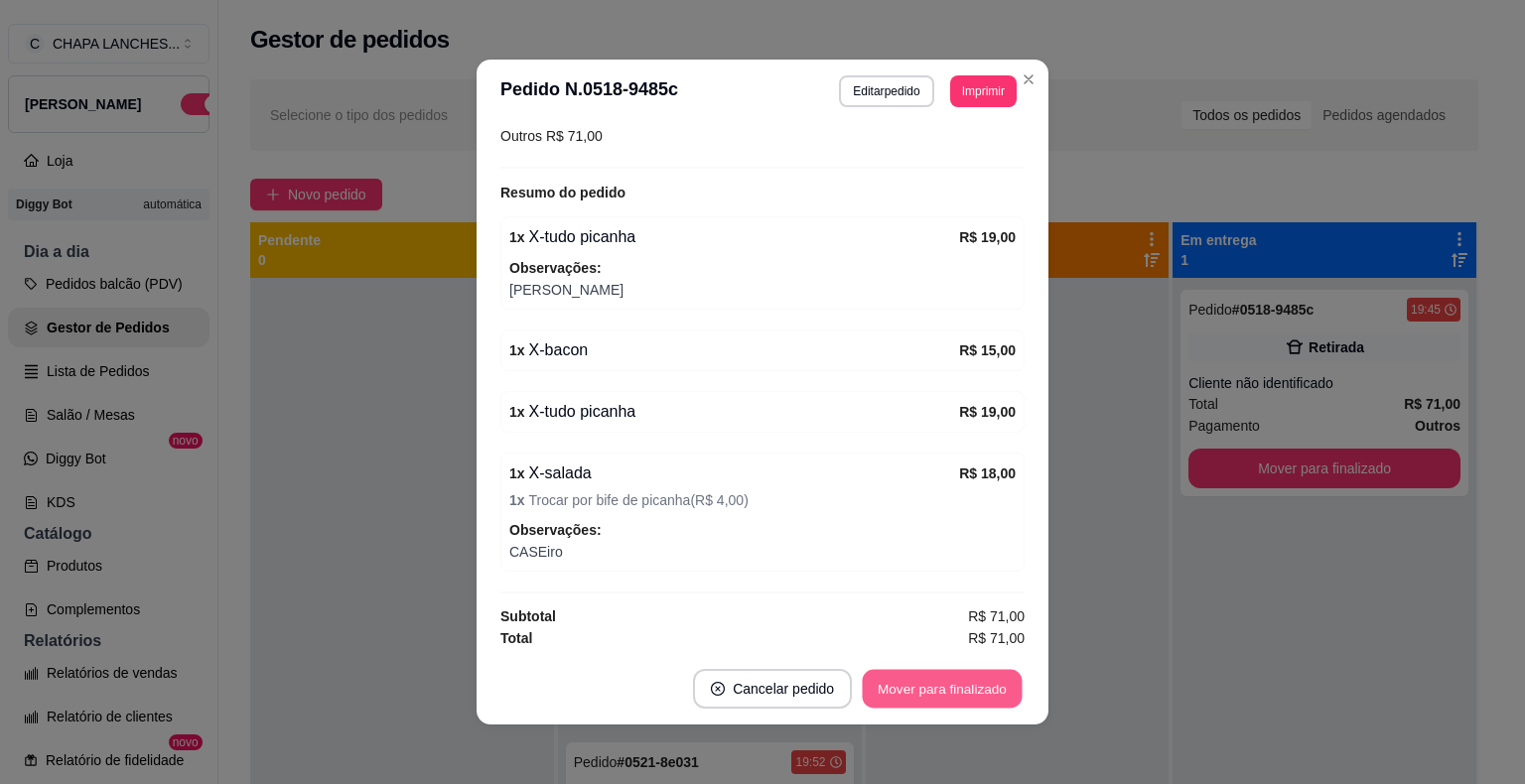 click on "Mover para finalizado" at bounding box center (942, 689) 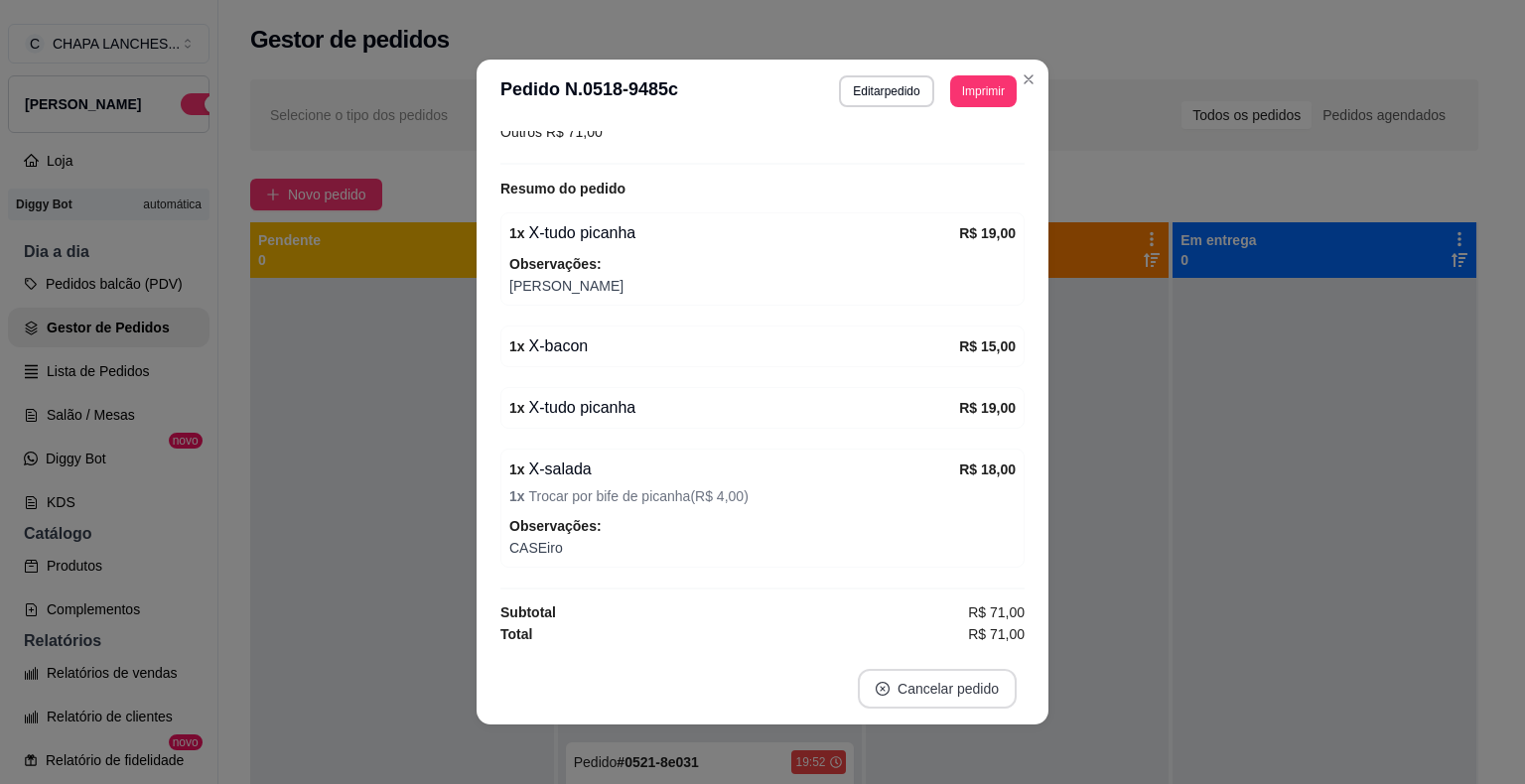 scroll, scrollTop: 247, scrollLeft: 0, axis: vertical 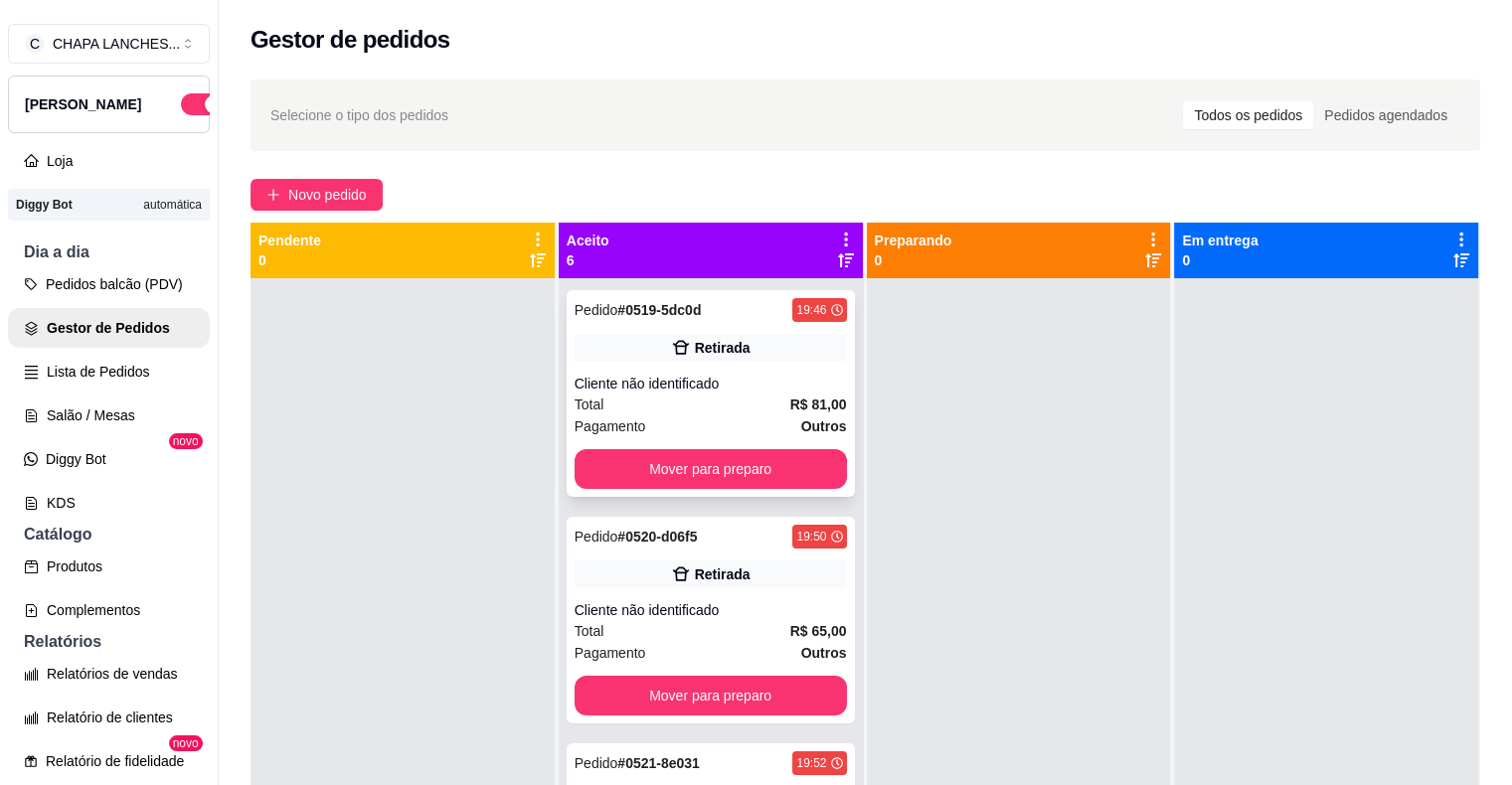 click on "Total R$ 81,00" at bounding box center (711, 404) 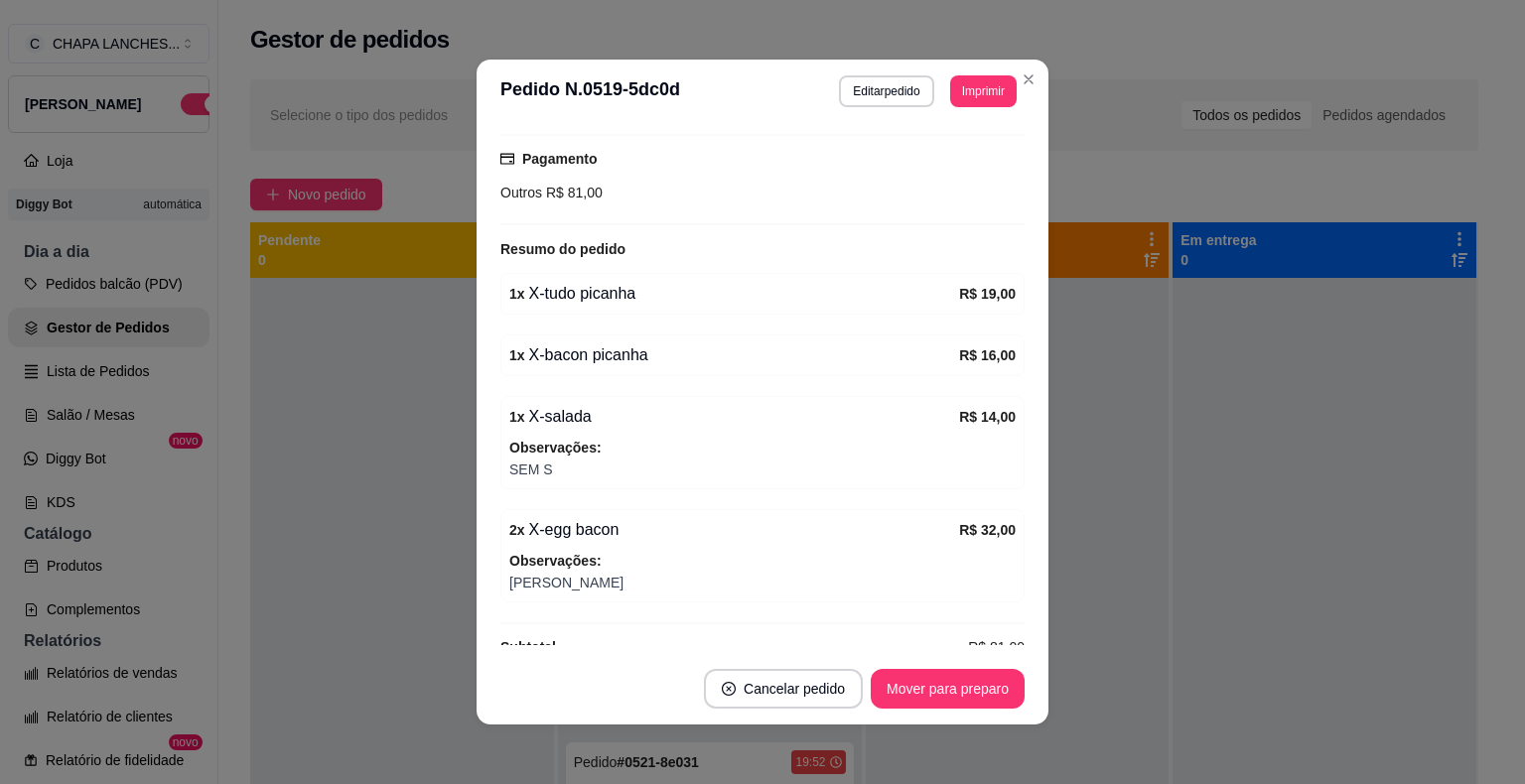scroll, scrollTop: 282, scrollLeft: 0, axis: vertical 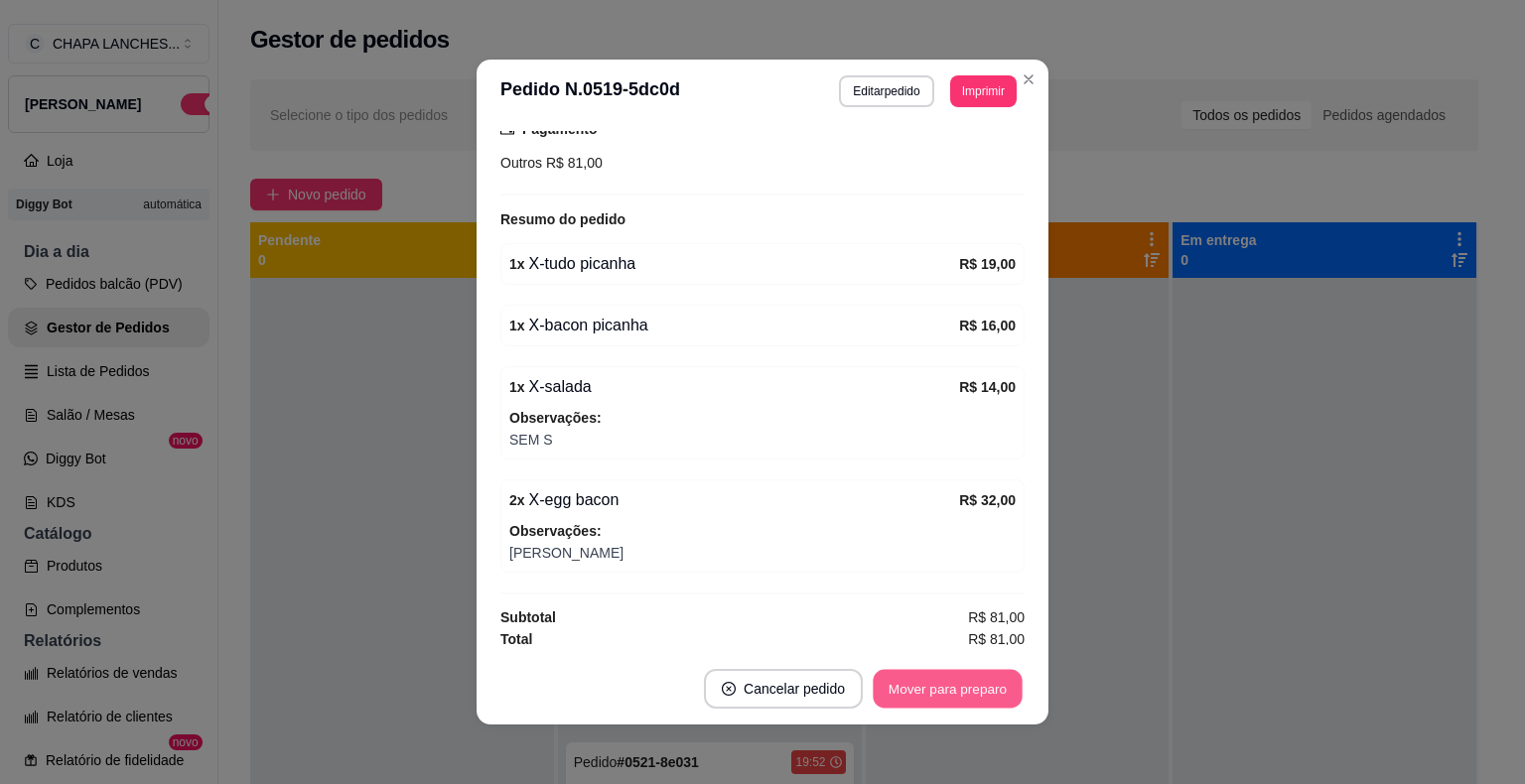 click on "Mover para preparo" at bounding box center [947, 689] 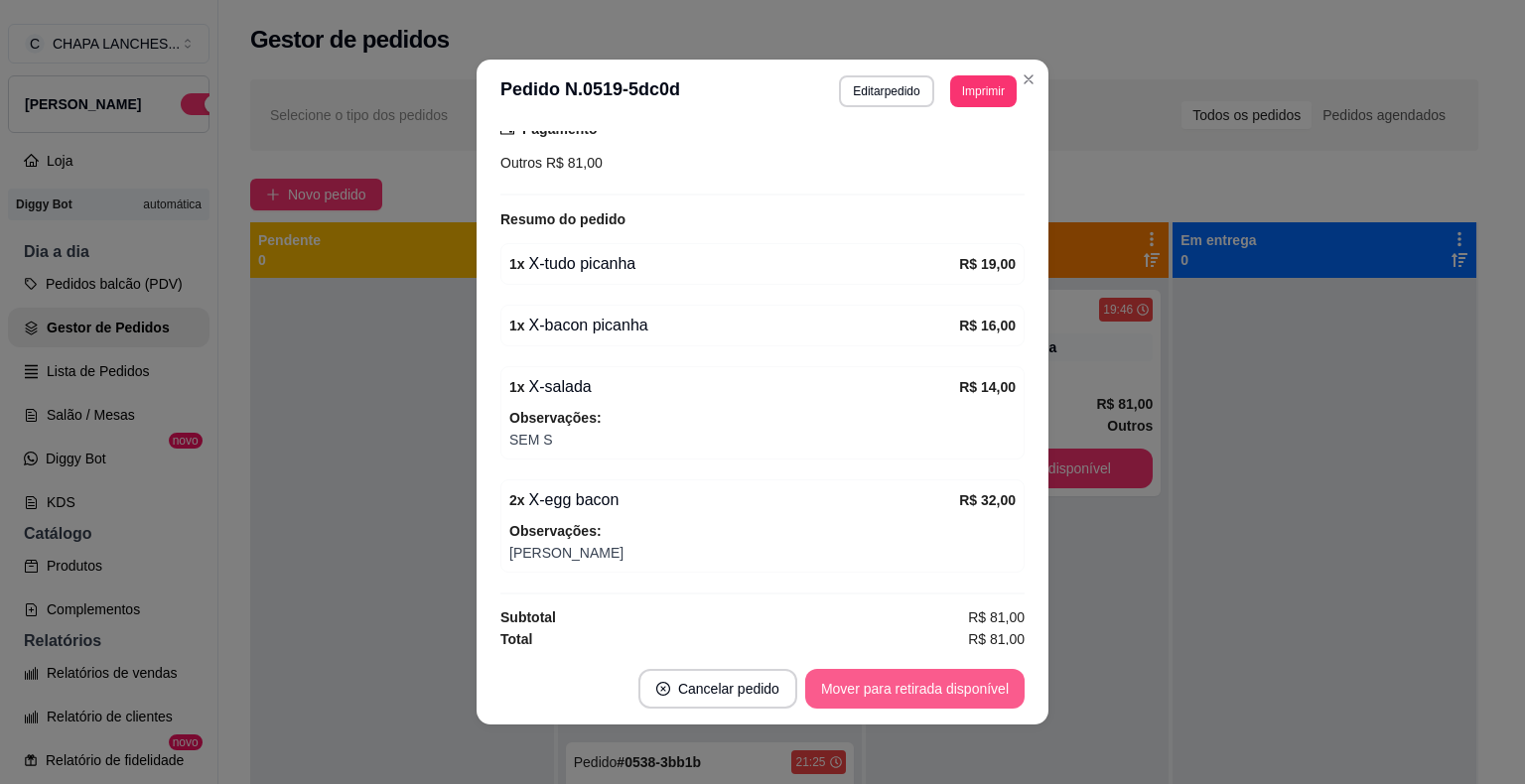click on "Mover para retirada disponível" at bounding box center (914, 689) 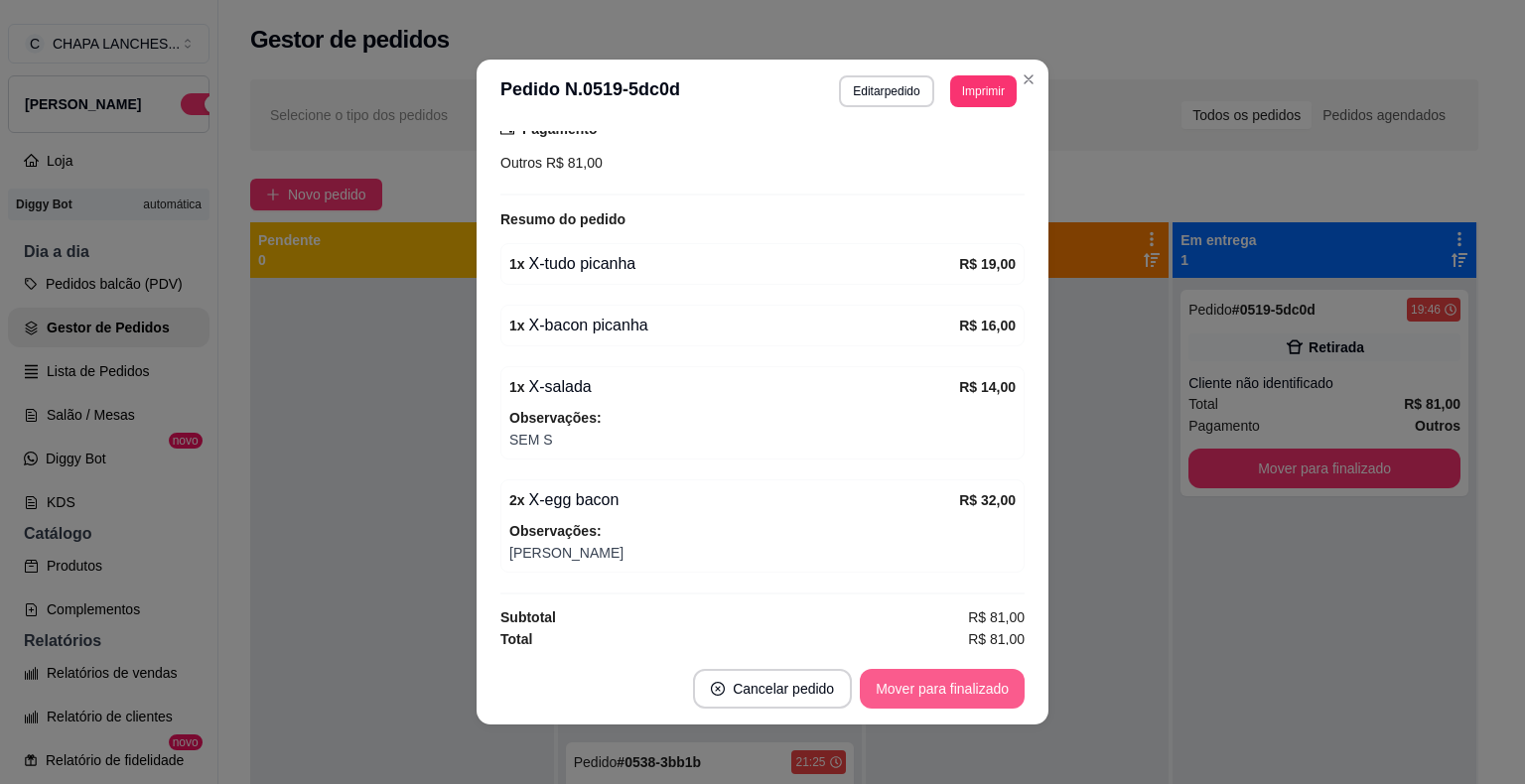 click on "Mover para finalizado" at bounding box center [942, 689] 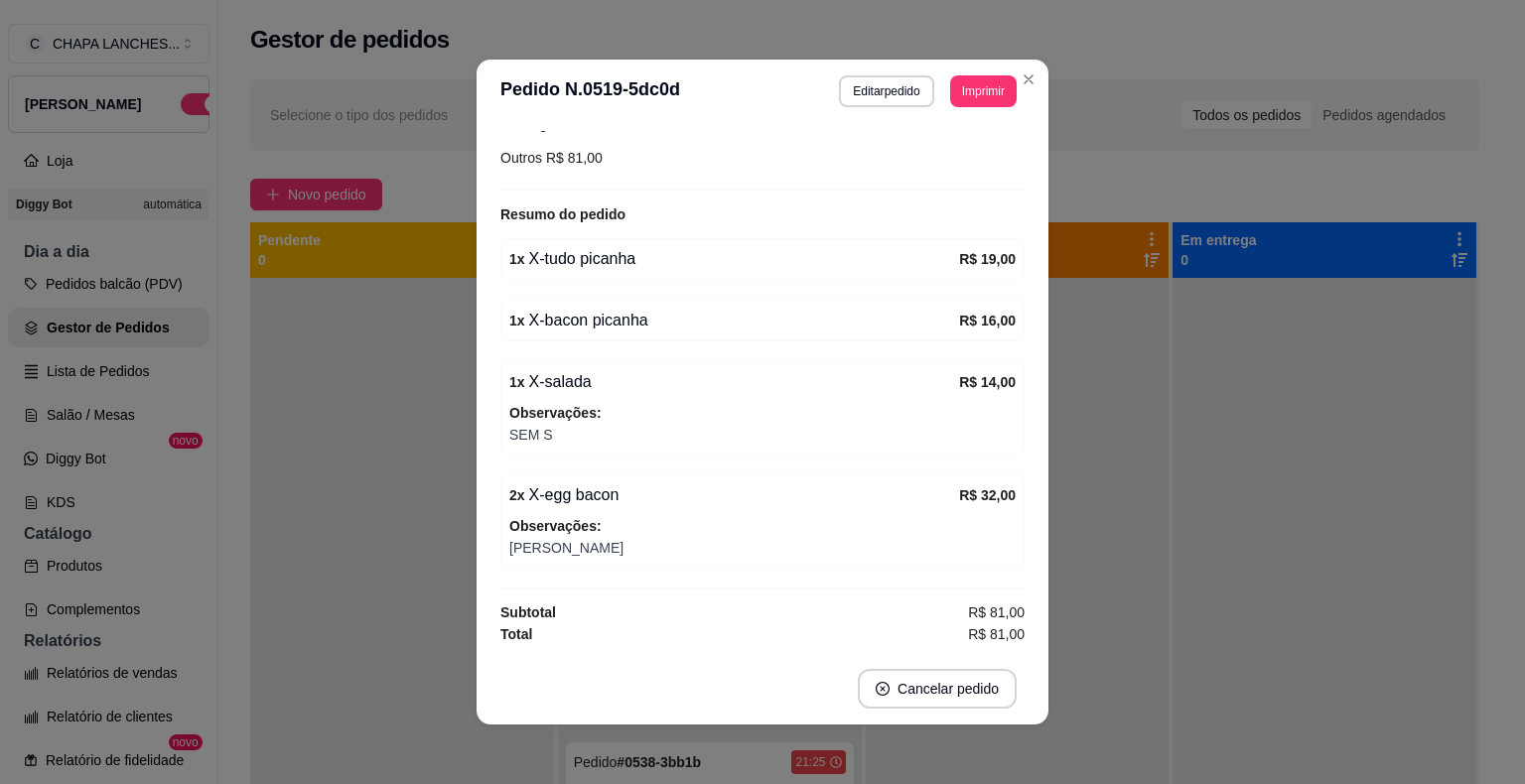 scroll, scrollTop: 197, scrollLeft: 0, axis: vertical 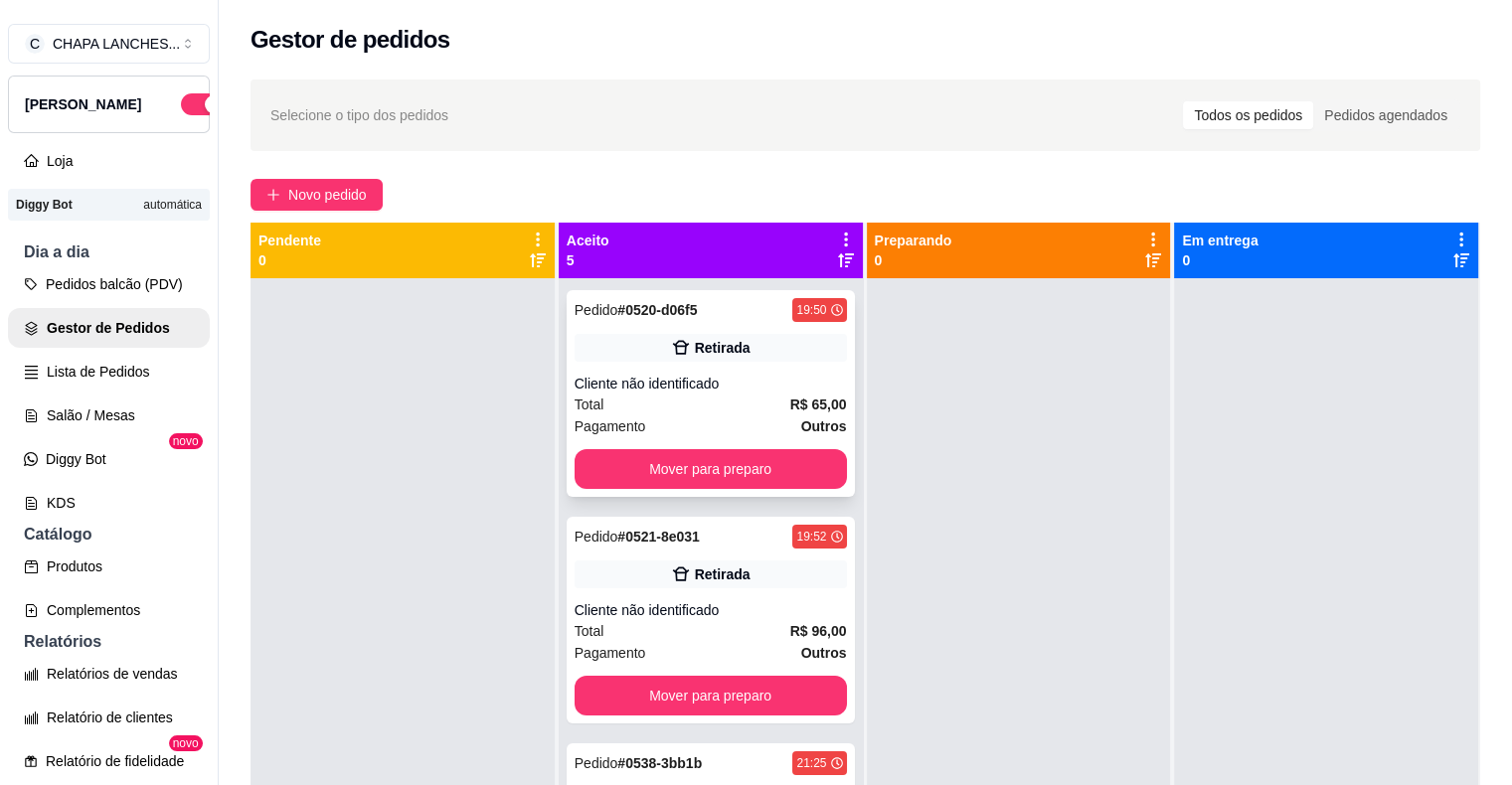 click on "Total R$ 65,00" at bounding box center [711, 404] 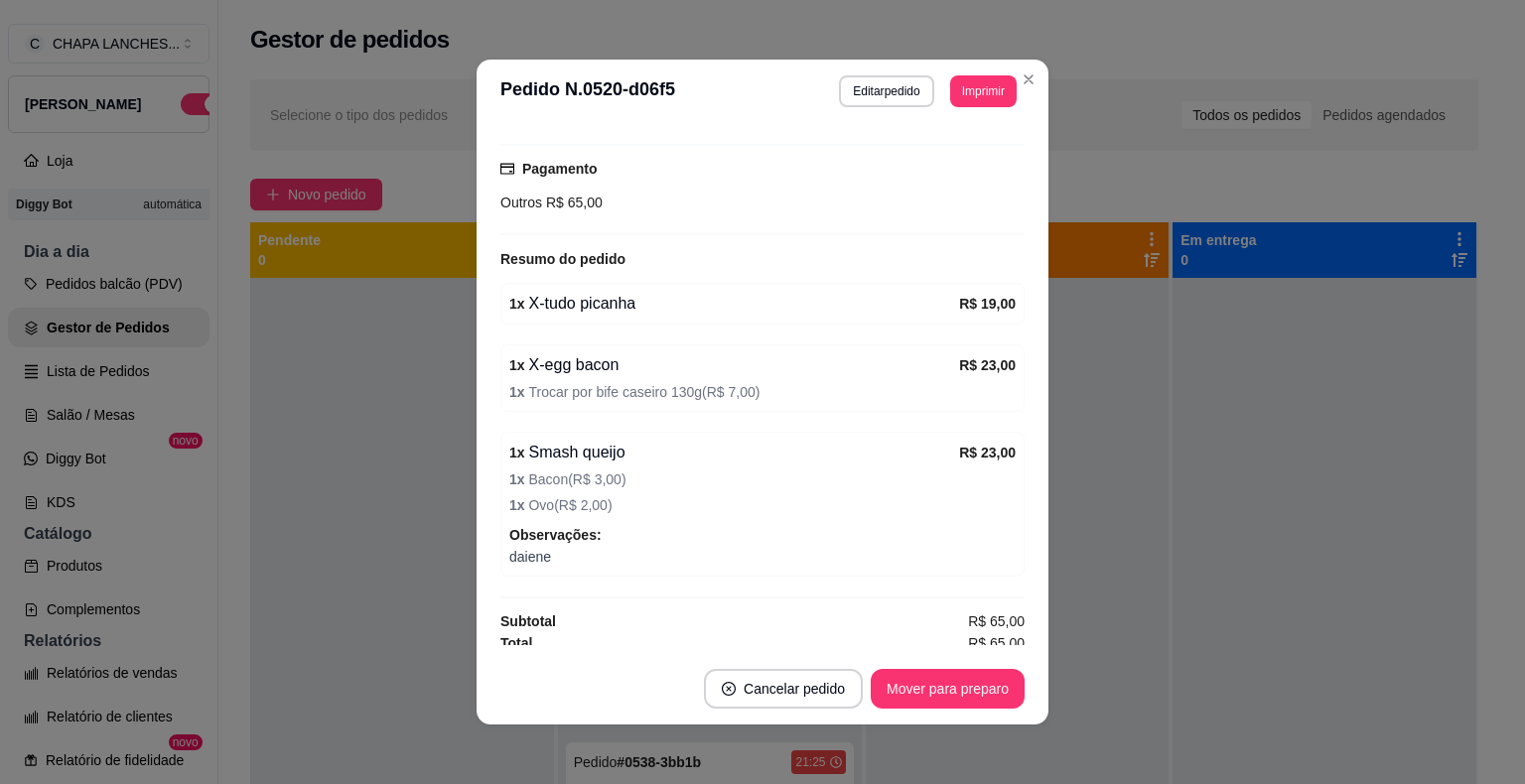 scroll, scrollTop: 247, scrollLeft: 0, axis: vertical 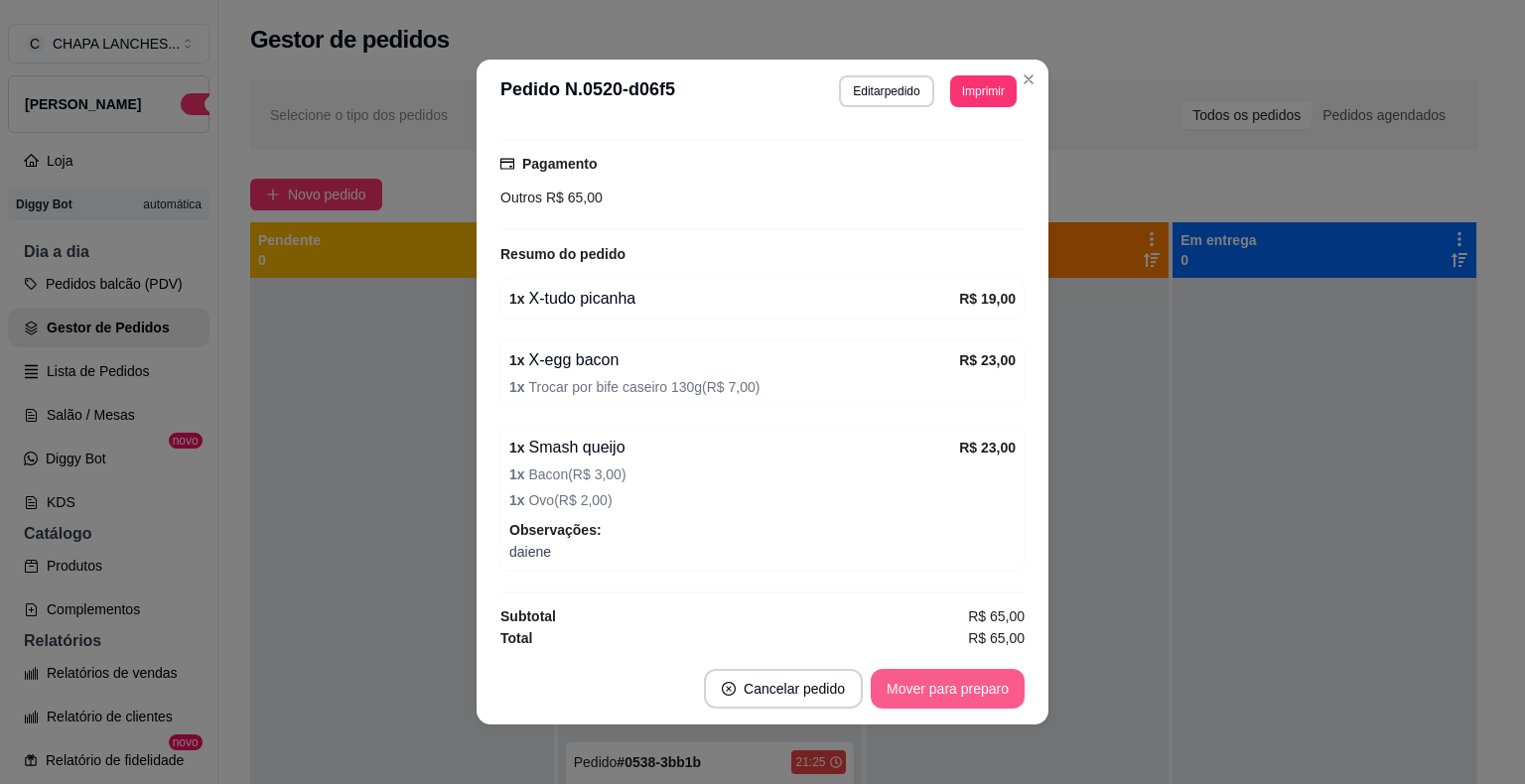 click on "Mover para preparo" at bounding box center [947, 689] 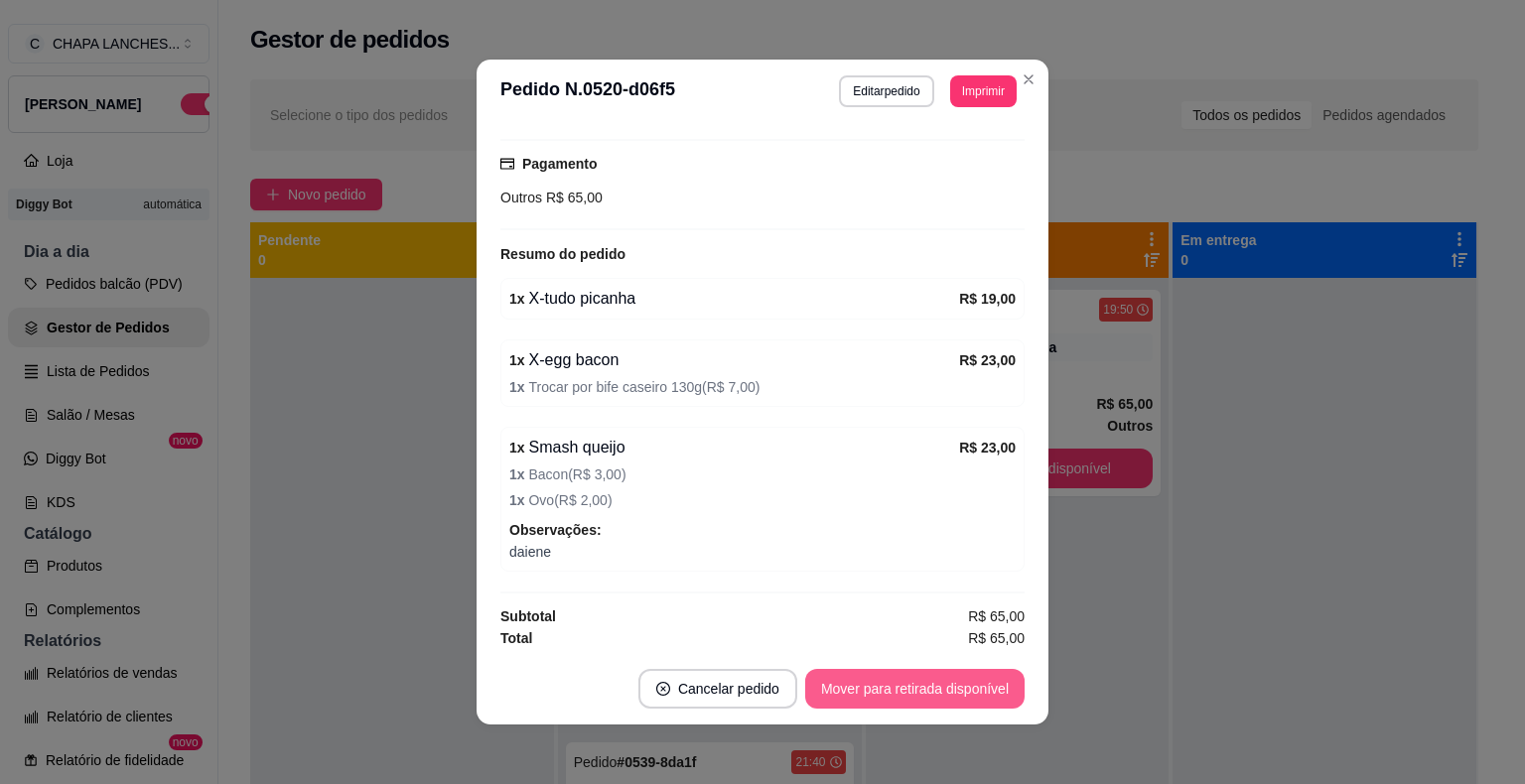 click on "Mover para retirada disponível" at bounding box center [914, 689] 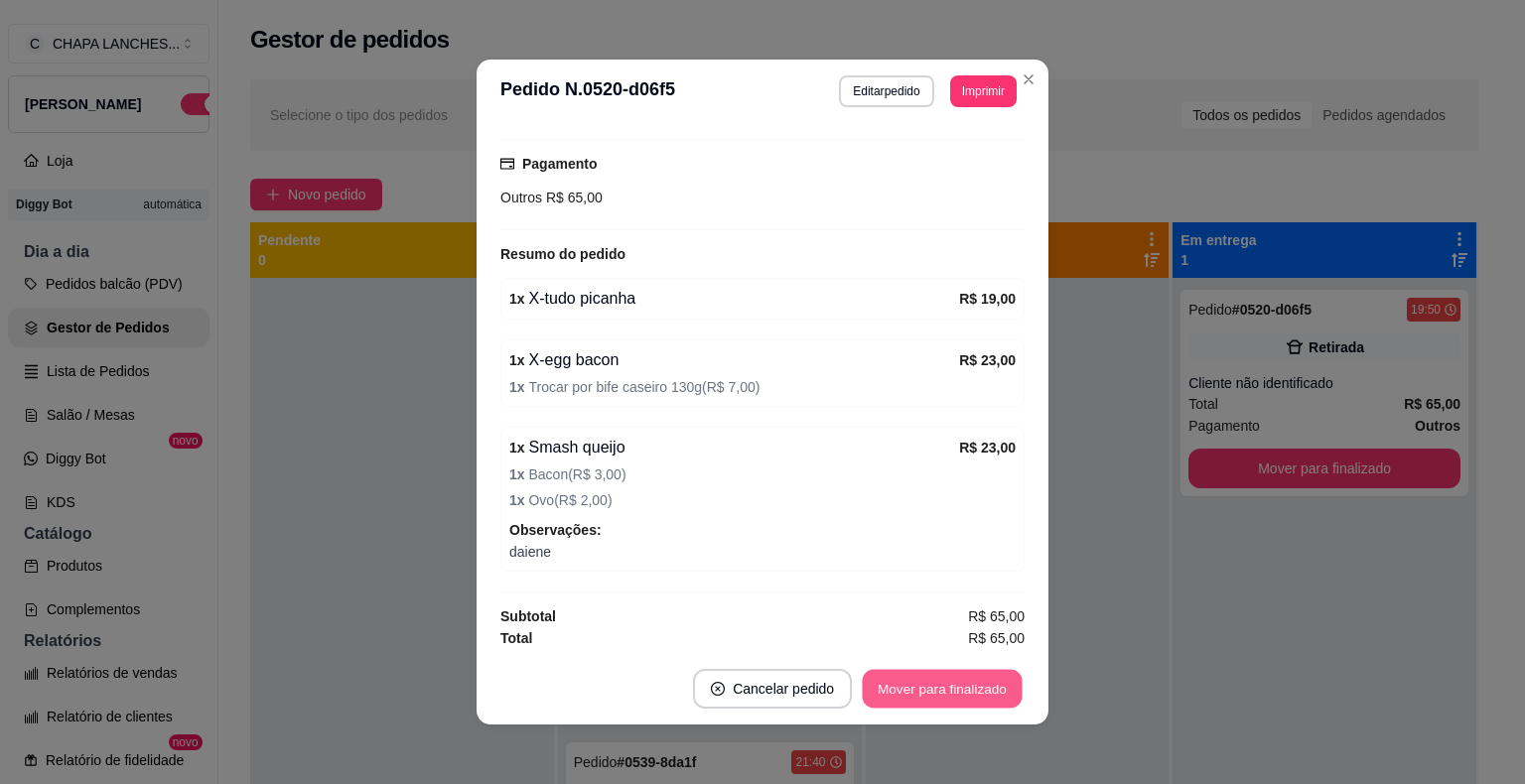 click on "Mover para finalizado" at bounding box center (942, 689) 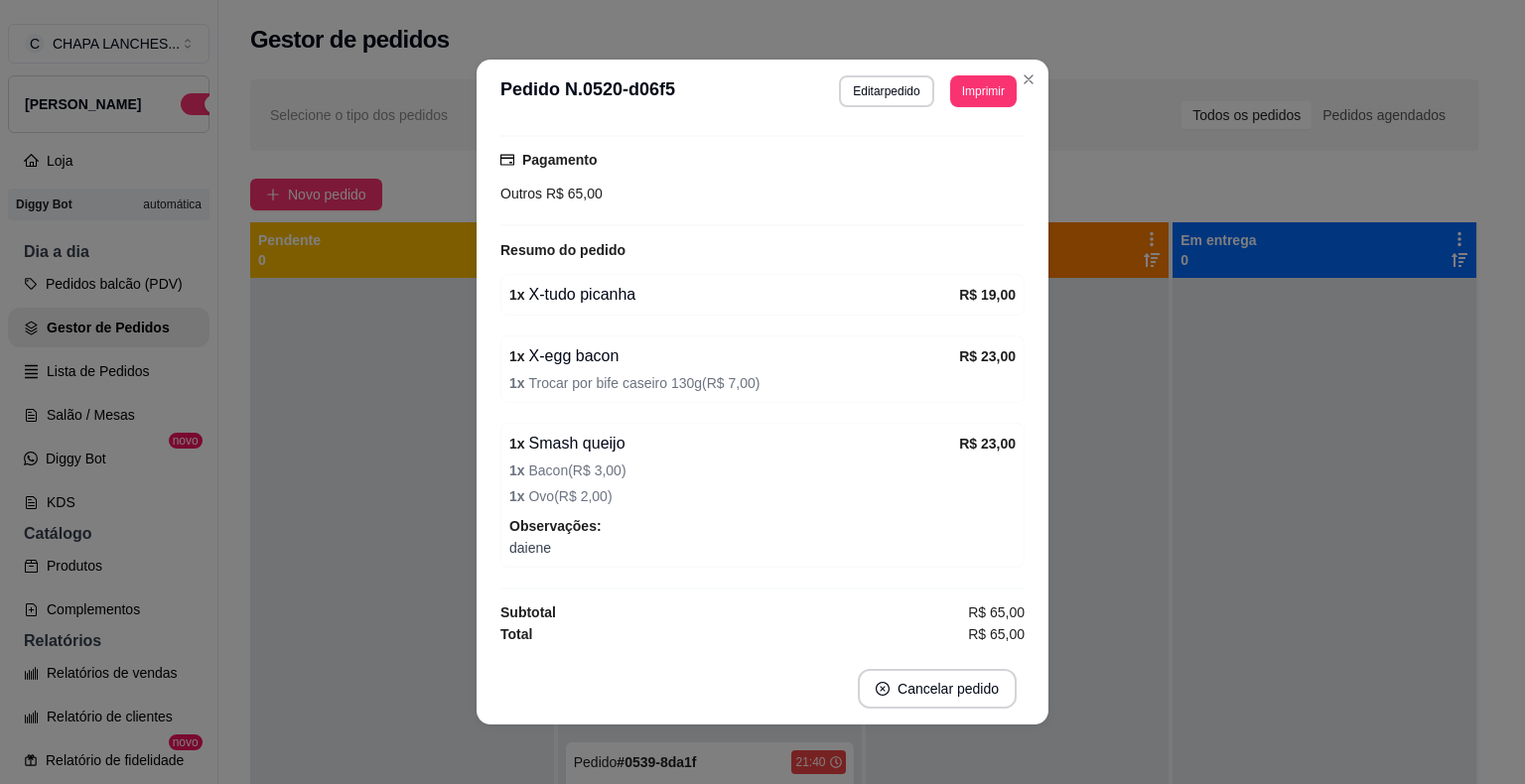 scroll, scrollTop: 163, scrollLeft: 0, axis: vertical 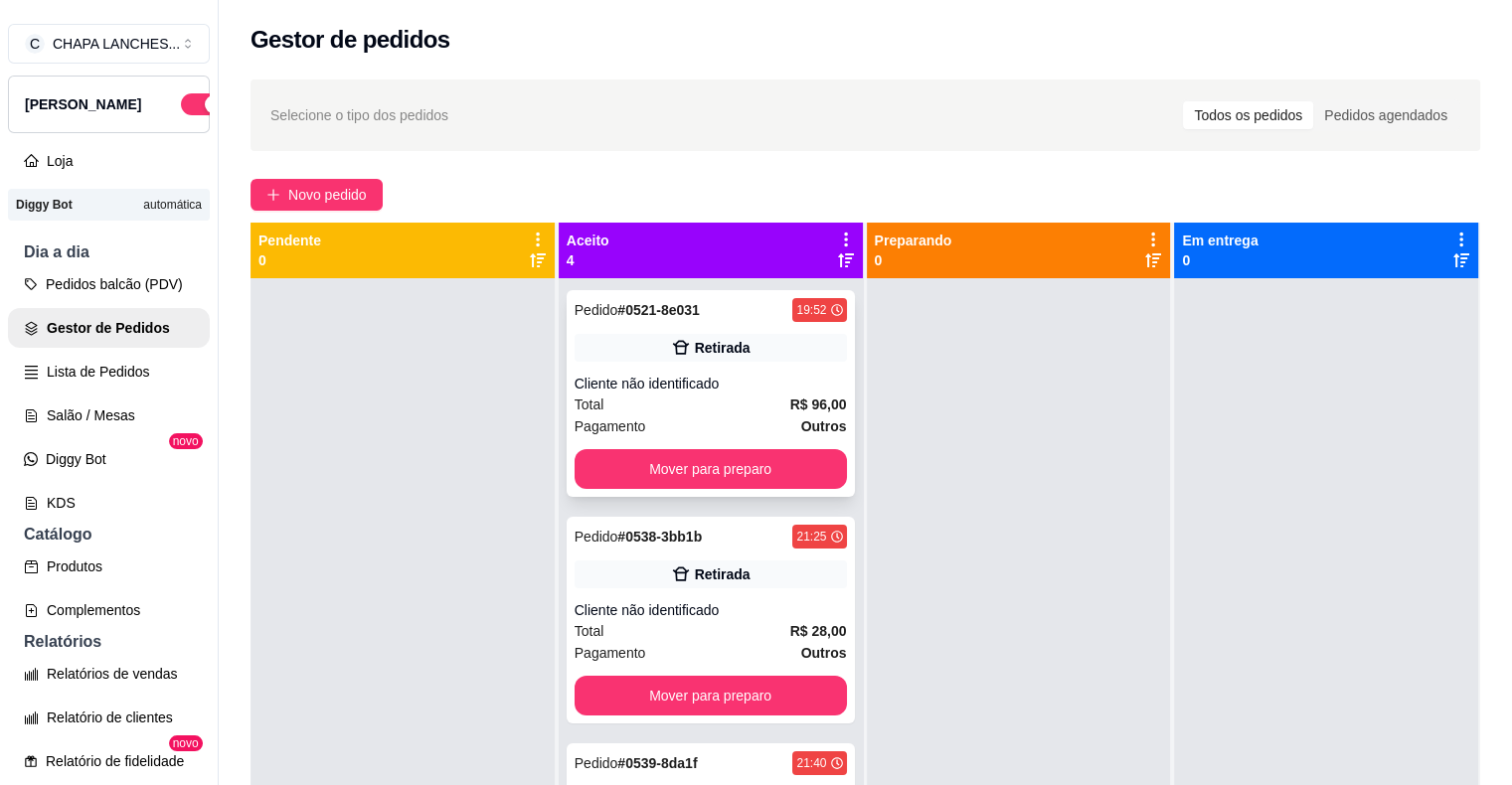 click on "Total R$ 96,00" at bounding box center (711, 404) 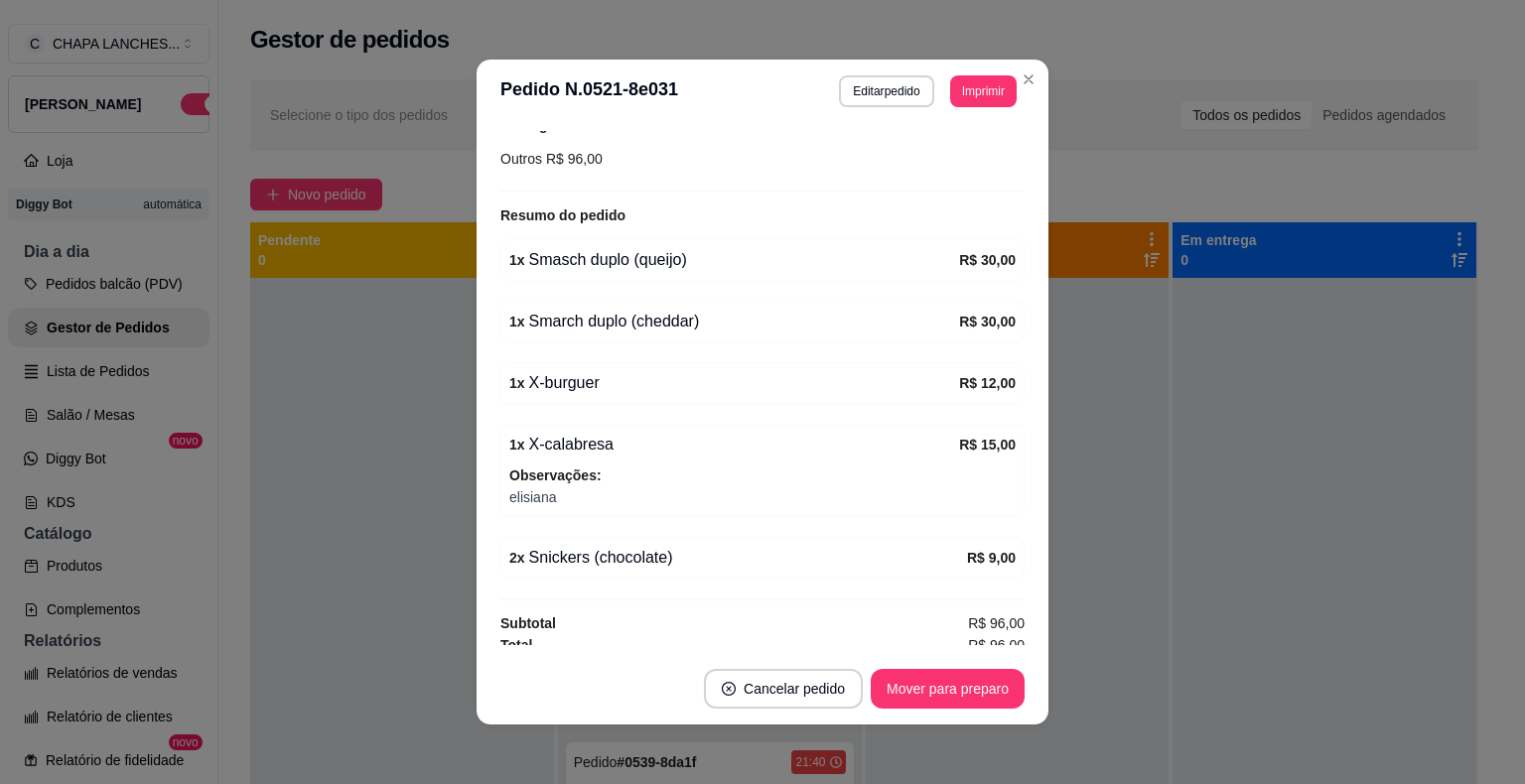 scroll, scrollTop: 335, scrollLeft: 0, axis: vertical 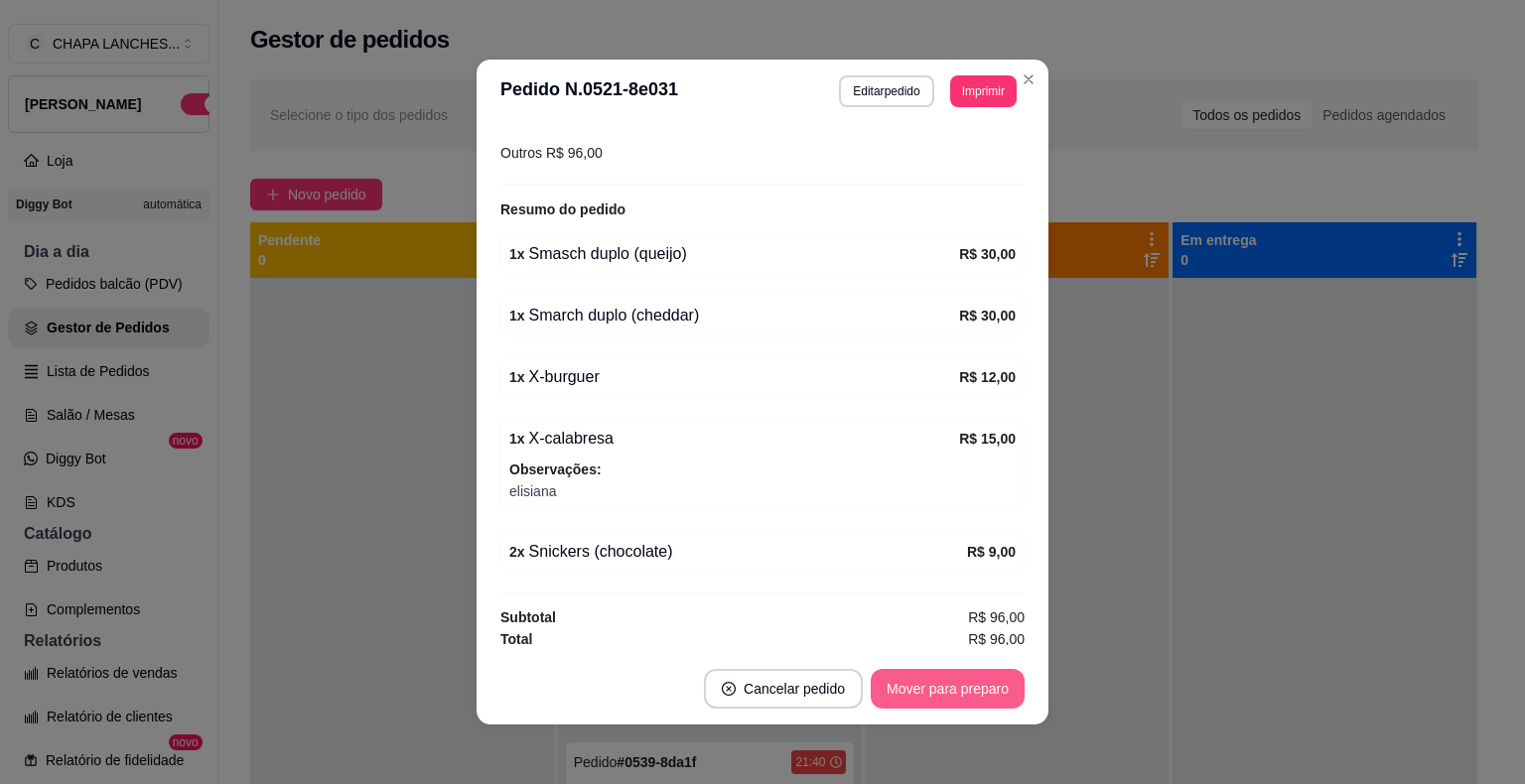 click on "Mover para preparo" at bounding box center [947, 689] 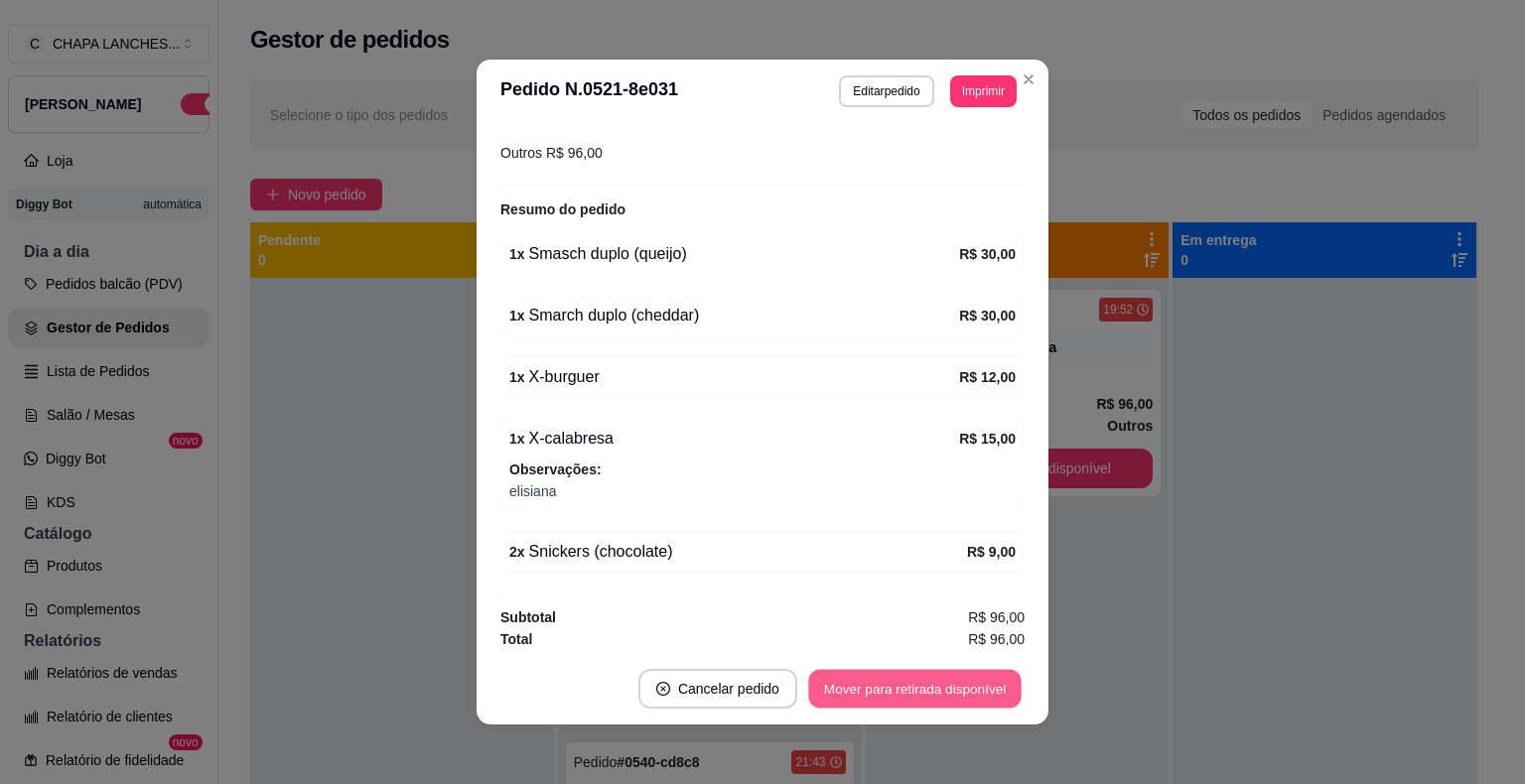 click on "Mover para retirada disponível" at bounding box center (914, 689) 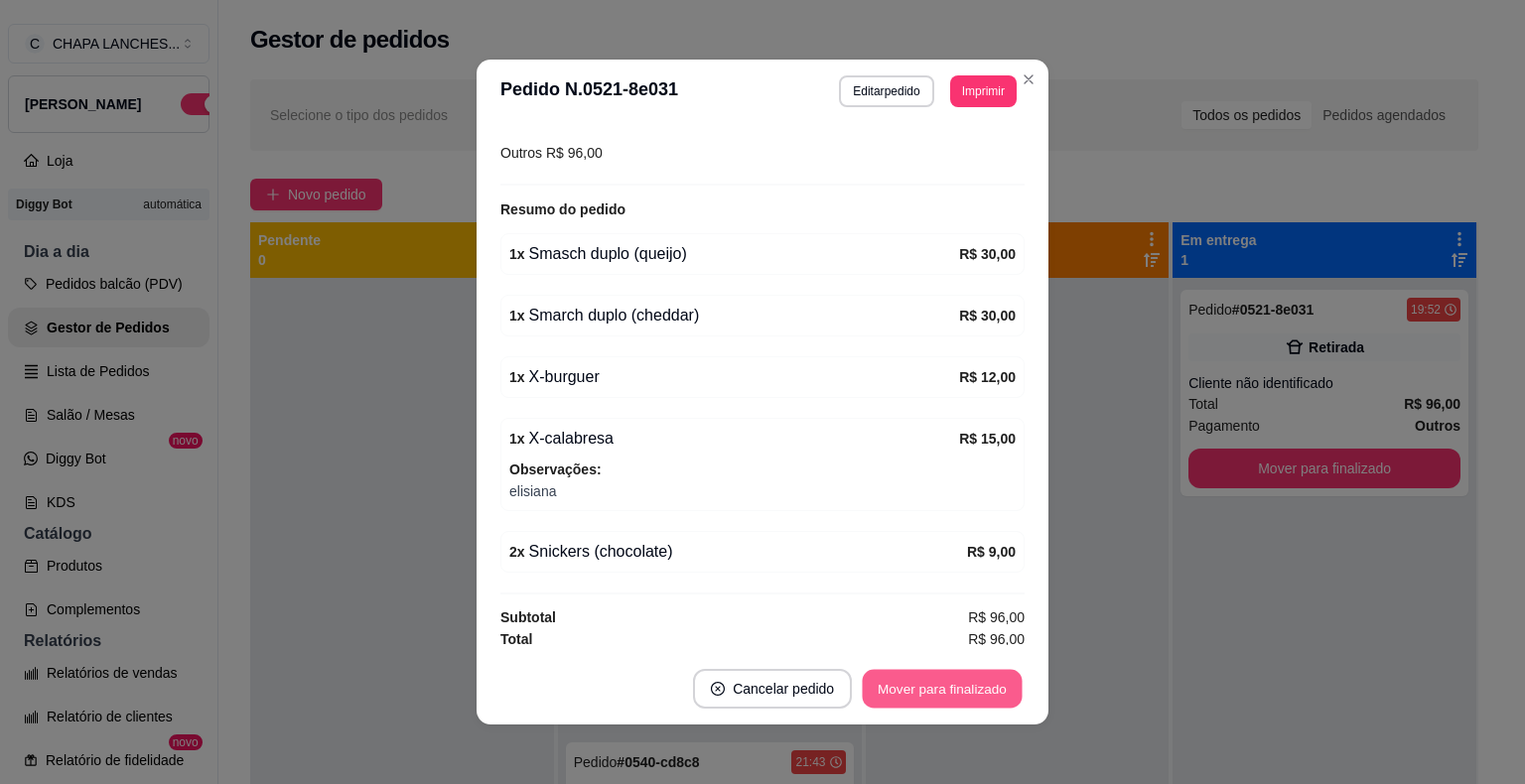 click on "Mover para finalizado" at bounding box center (942, 689) 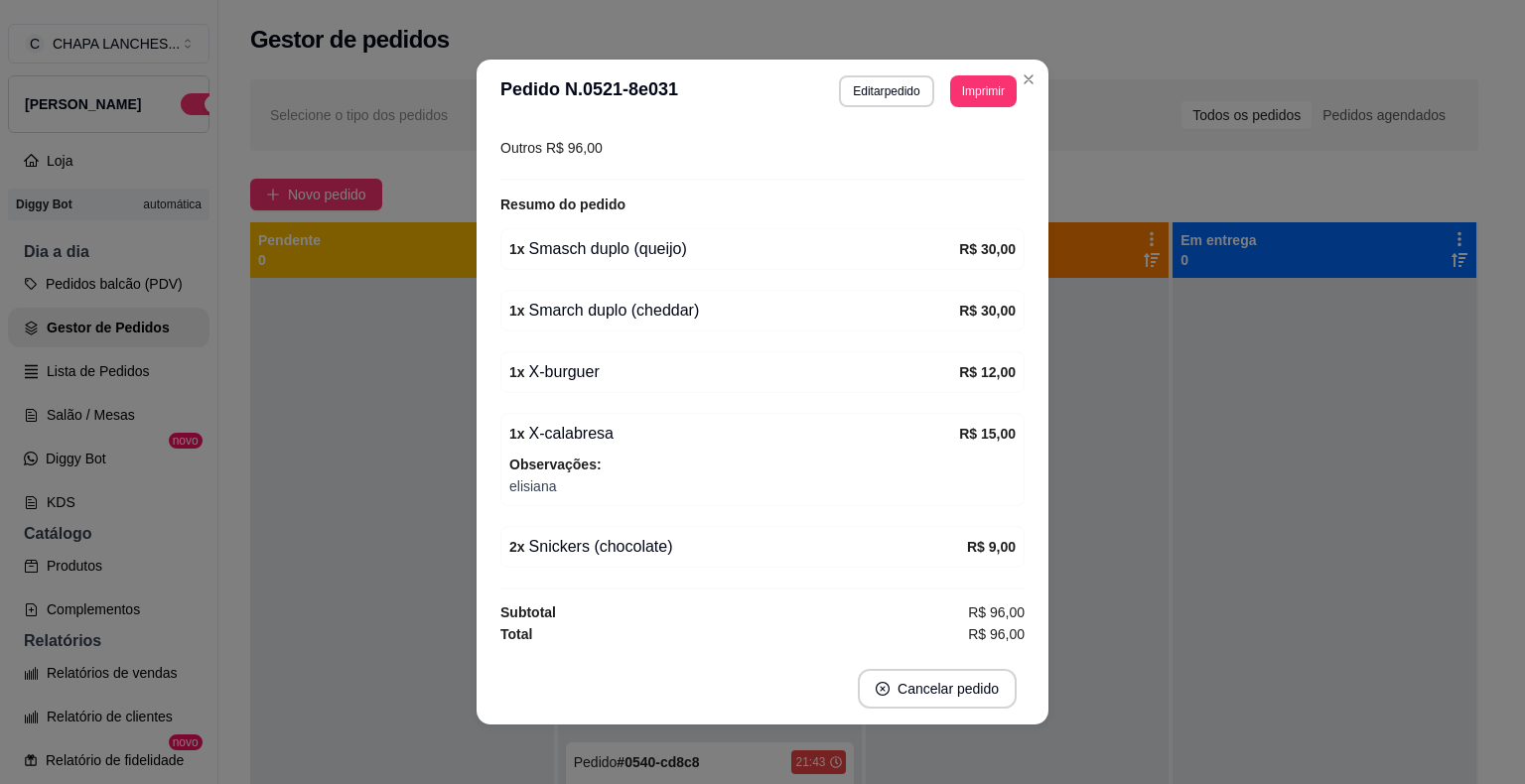 scroll, scrollTop: 230, scrollLeft: 0, axis: vertical 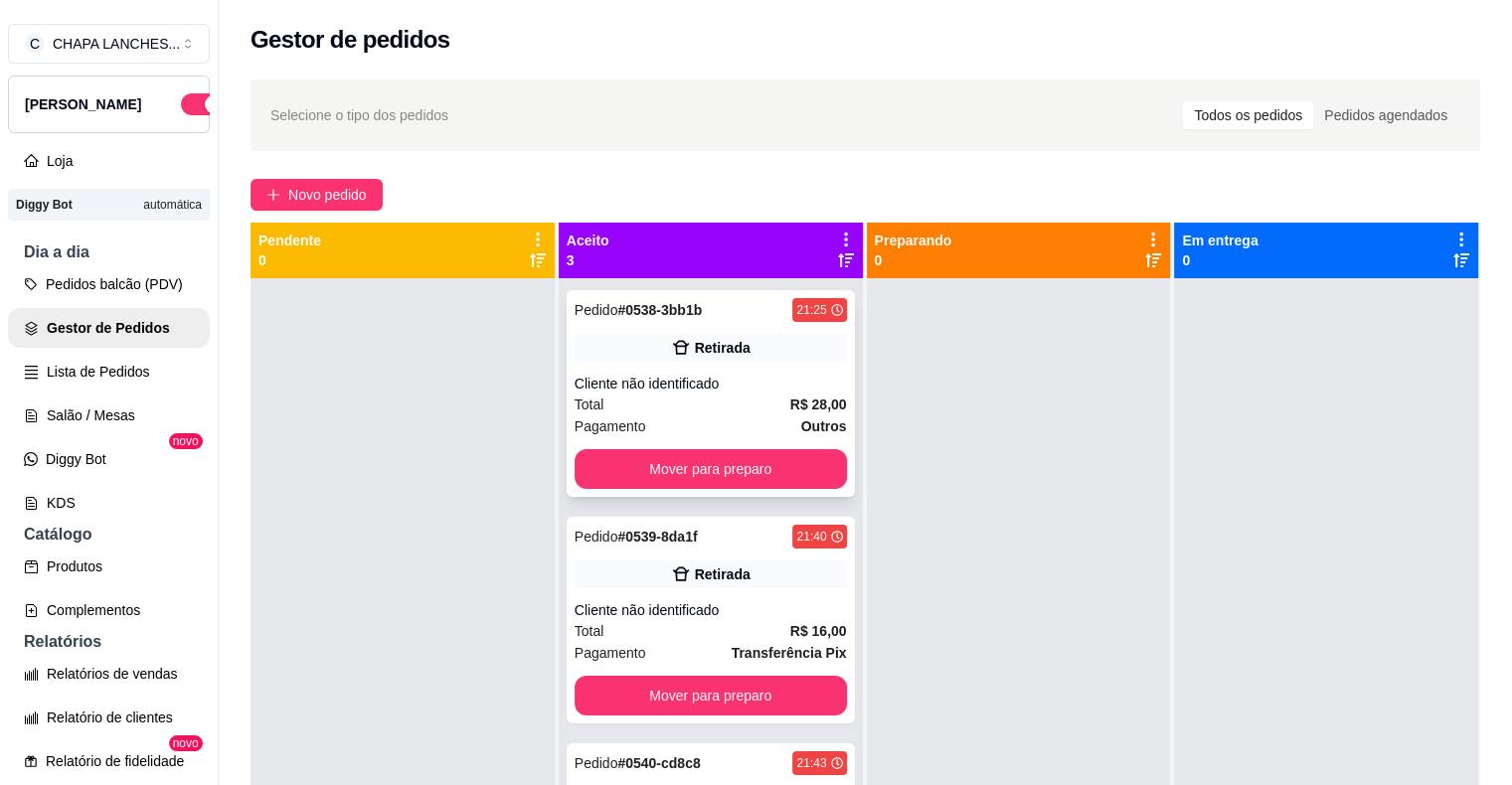 click on "Total R$ 28,00" at bounding box center [711, 404] 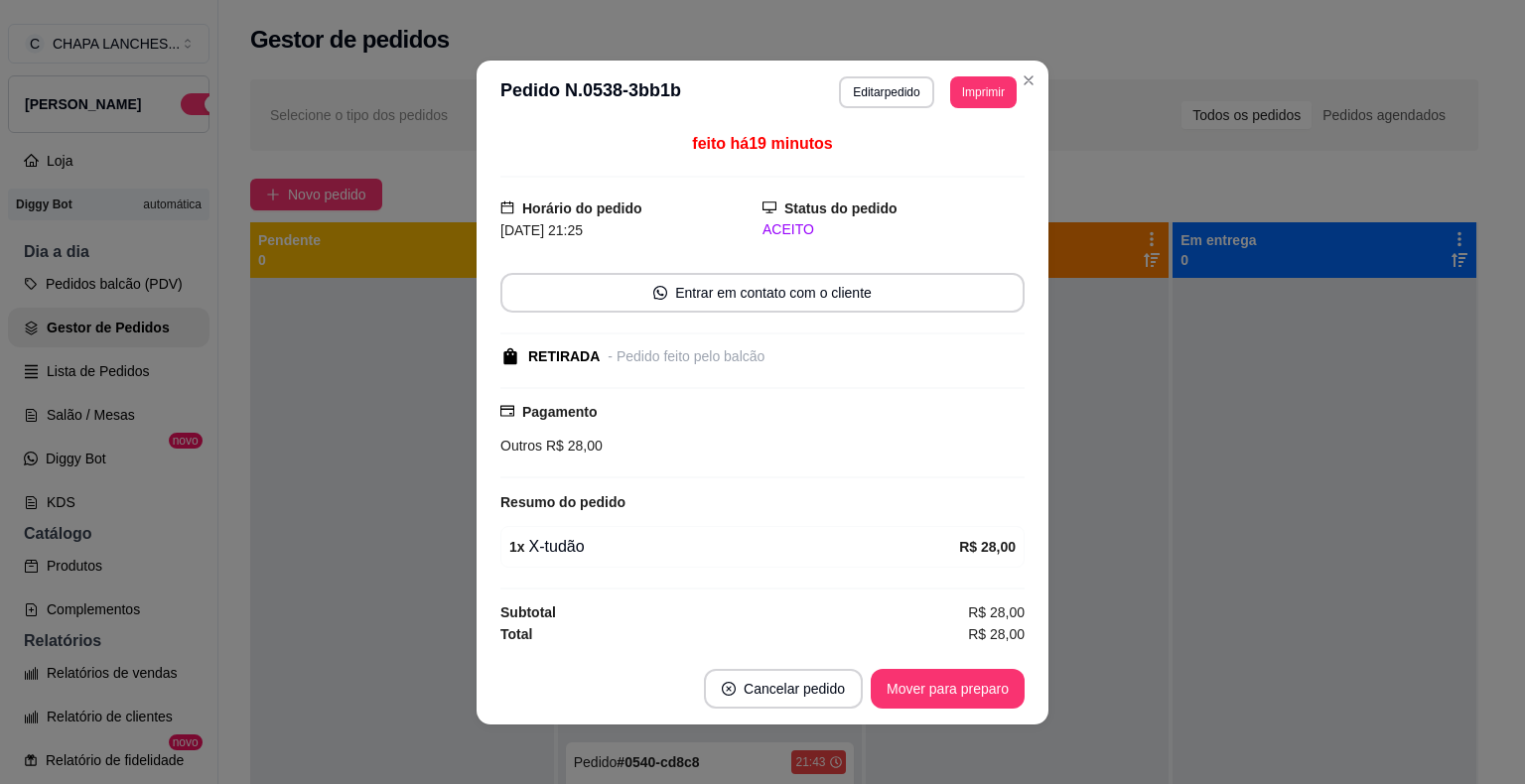 scroll, scrollTop: 2, scrollLeft: 0, axis: vertical 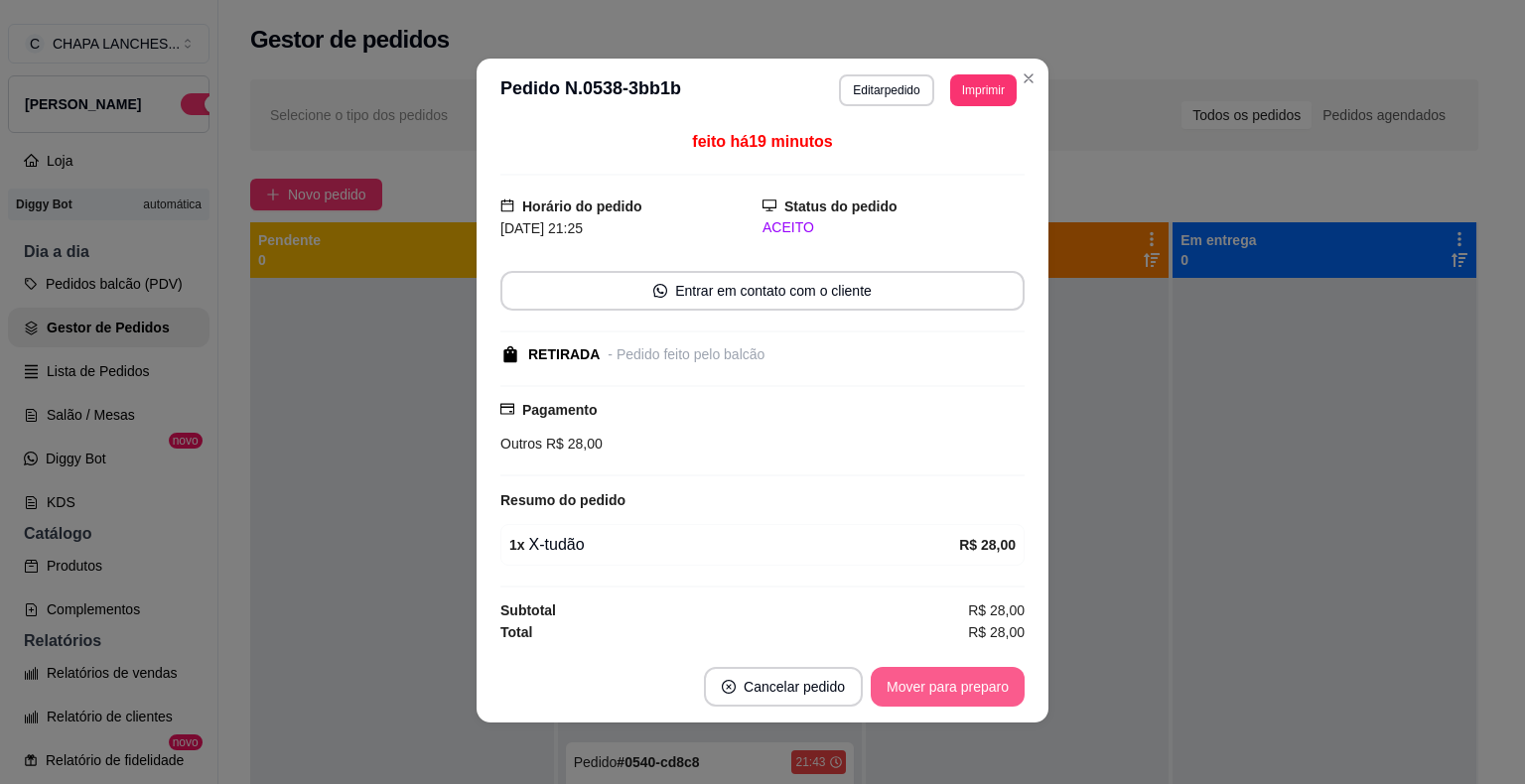 click on "Mover para preparo" at bounding box center [947, 687] 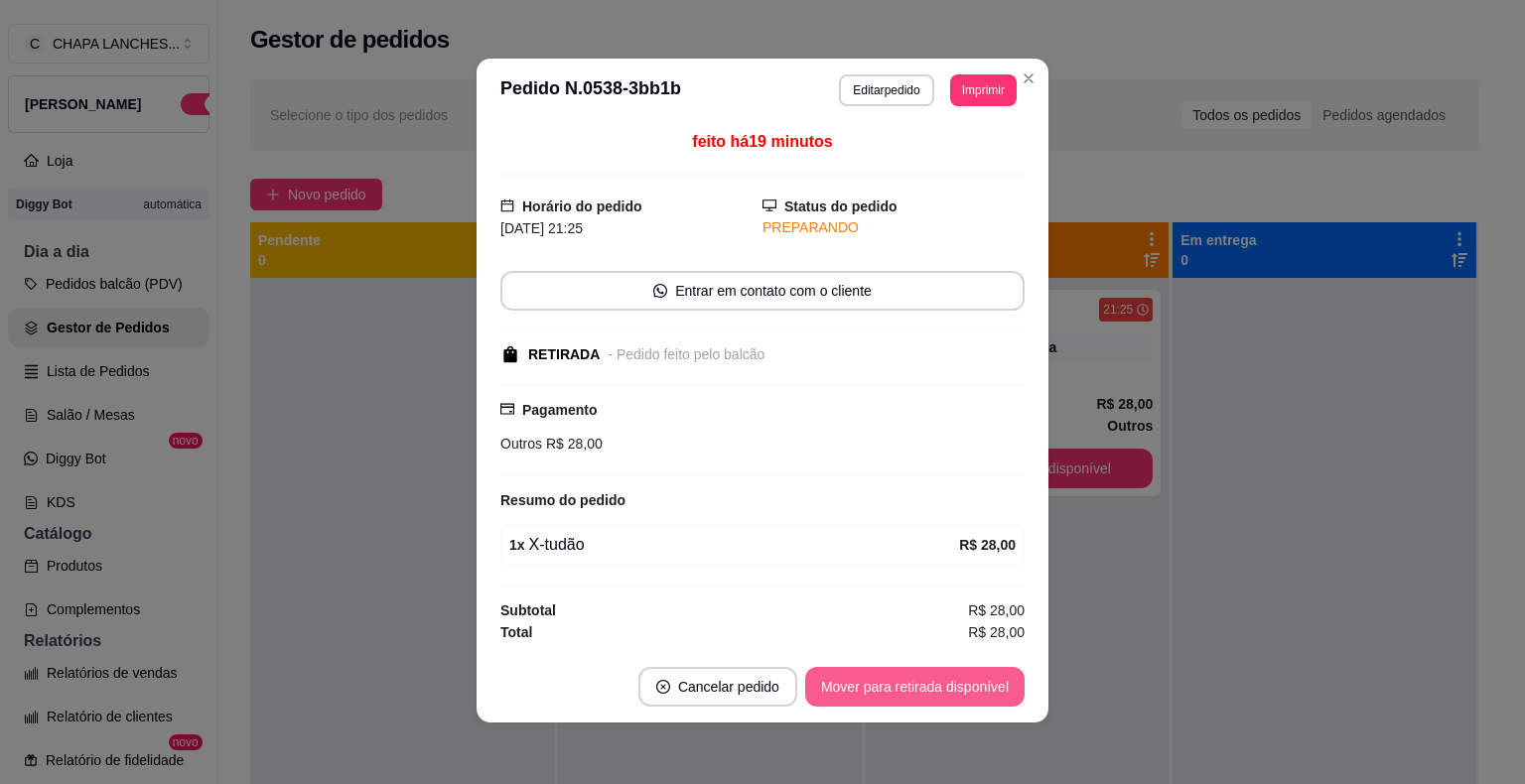 click on "Mover para retirada disponível" at bounding box center [914, 687] 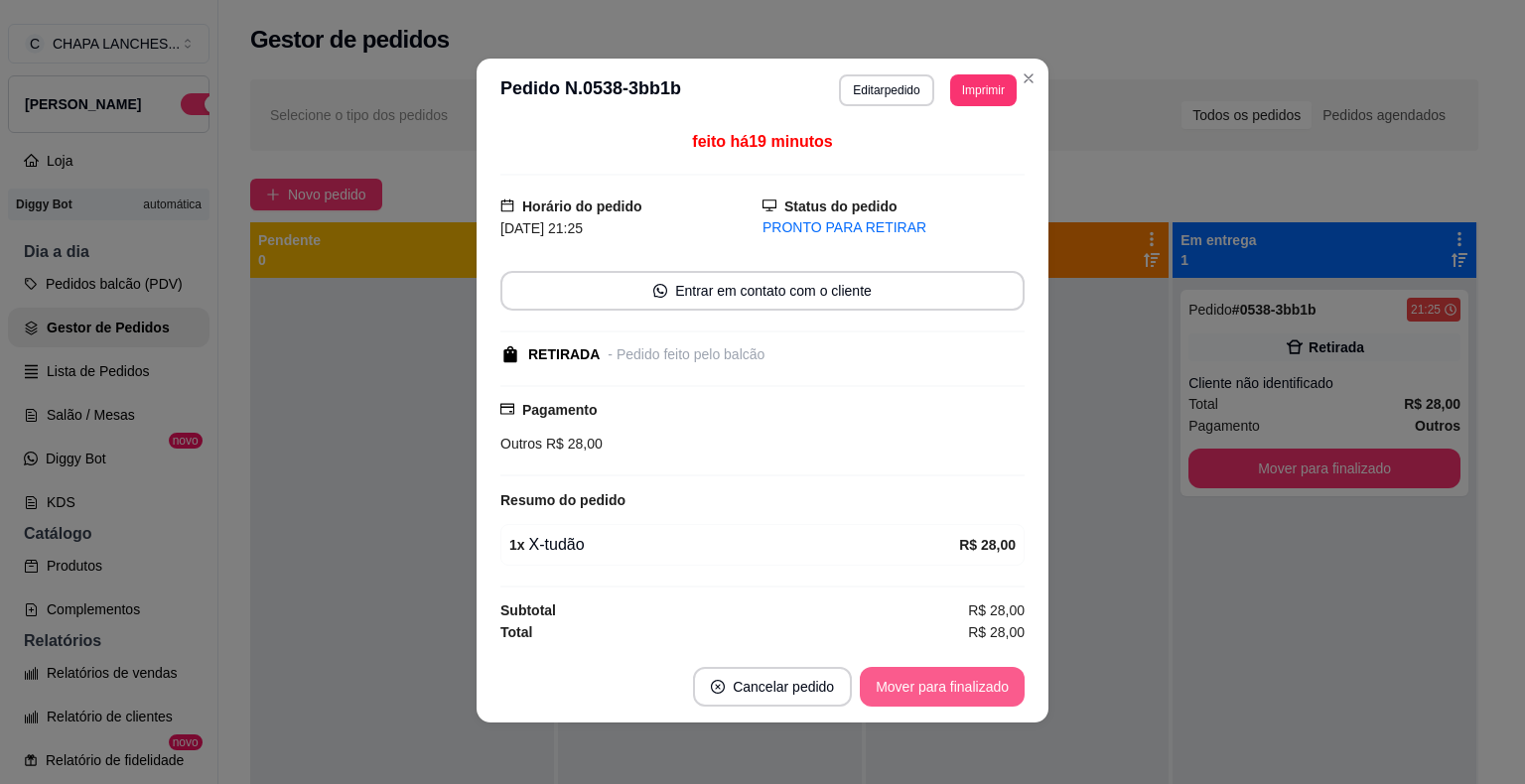 click on "Mover para finalizado" at bounding box center [942, 687] 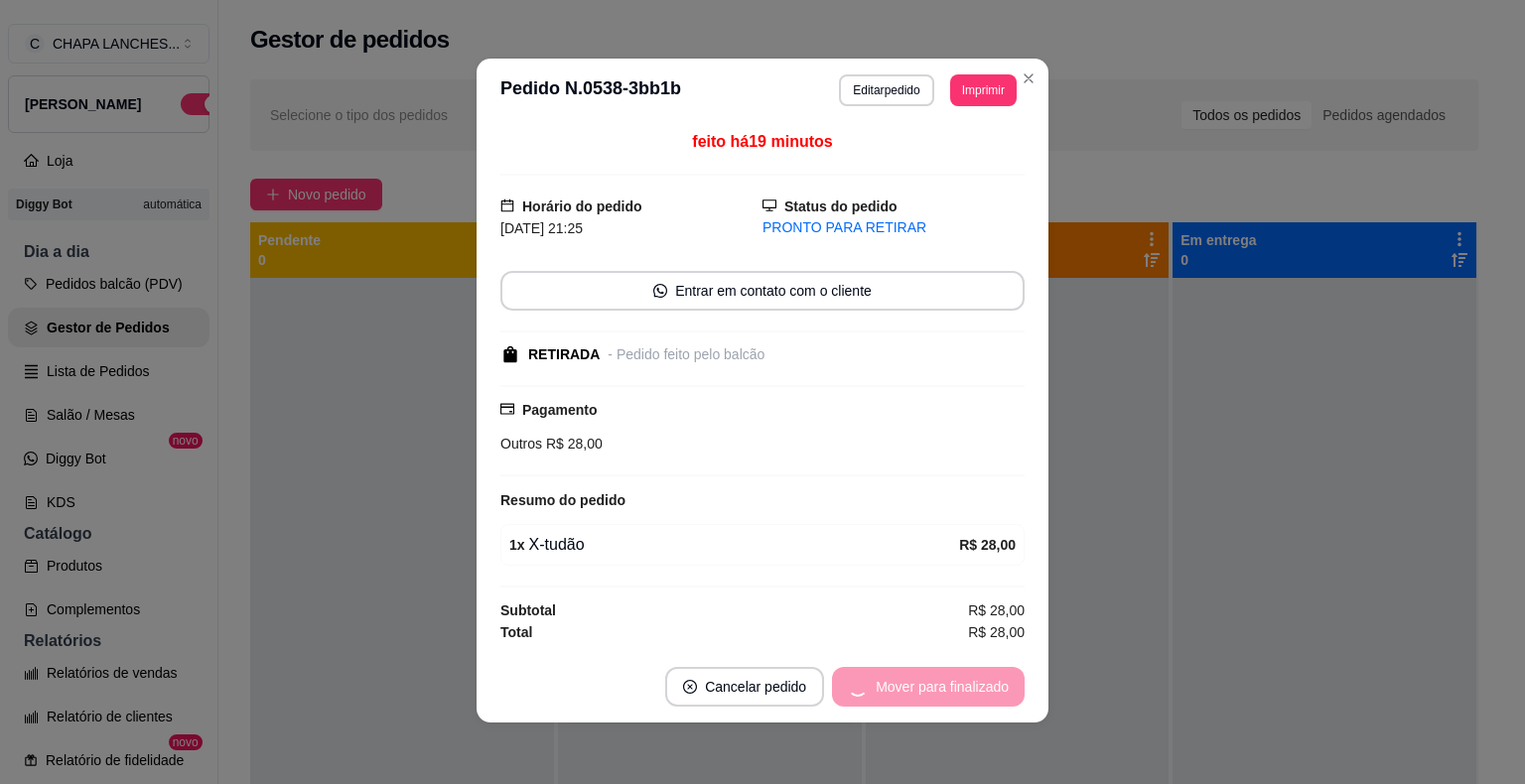 scroll, scrollTop: 0, scrollLeft: 0, axis: both 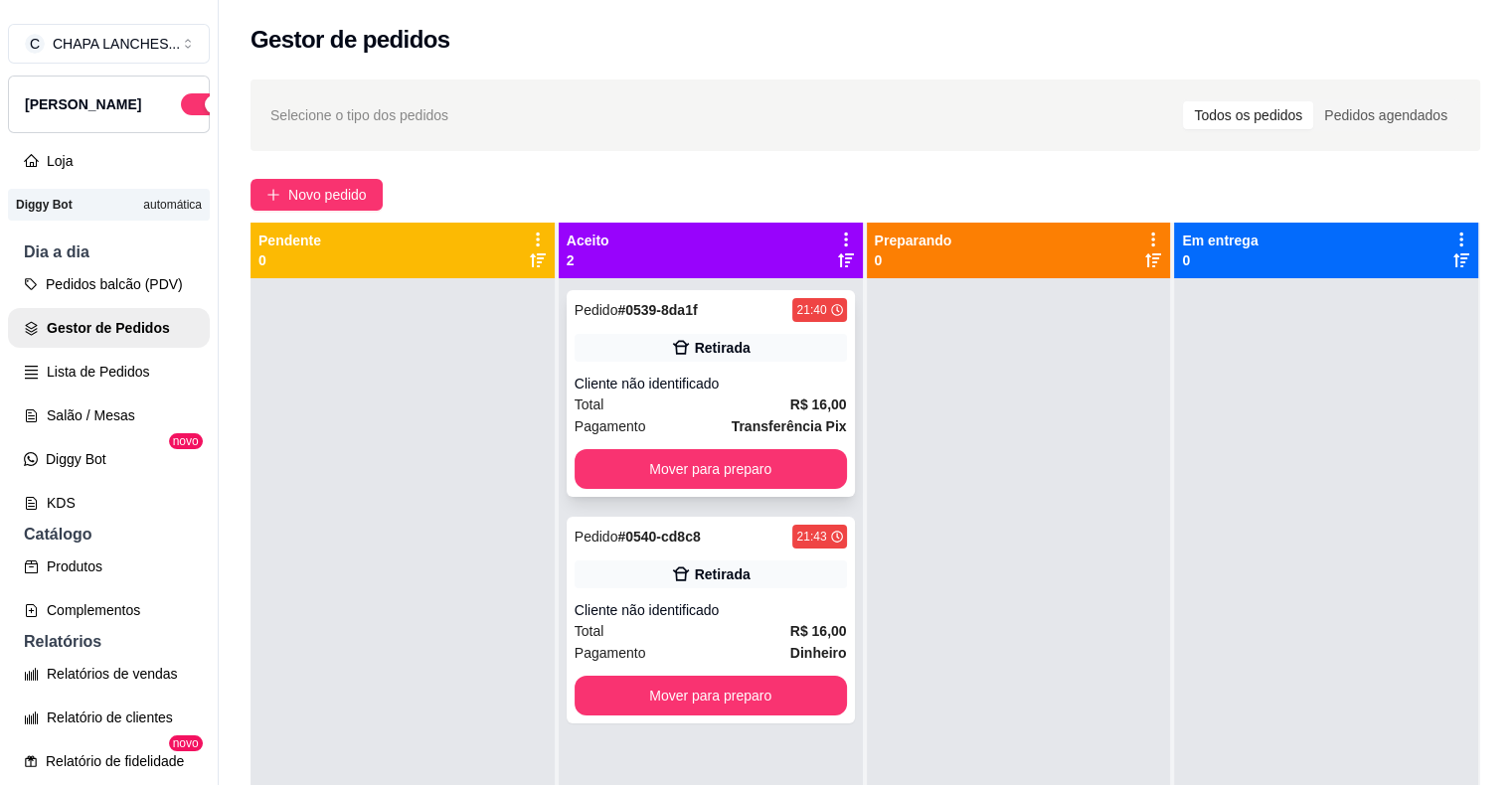click on "Cliente não identificado" at bounding box center (711, 384) 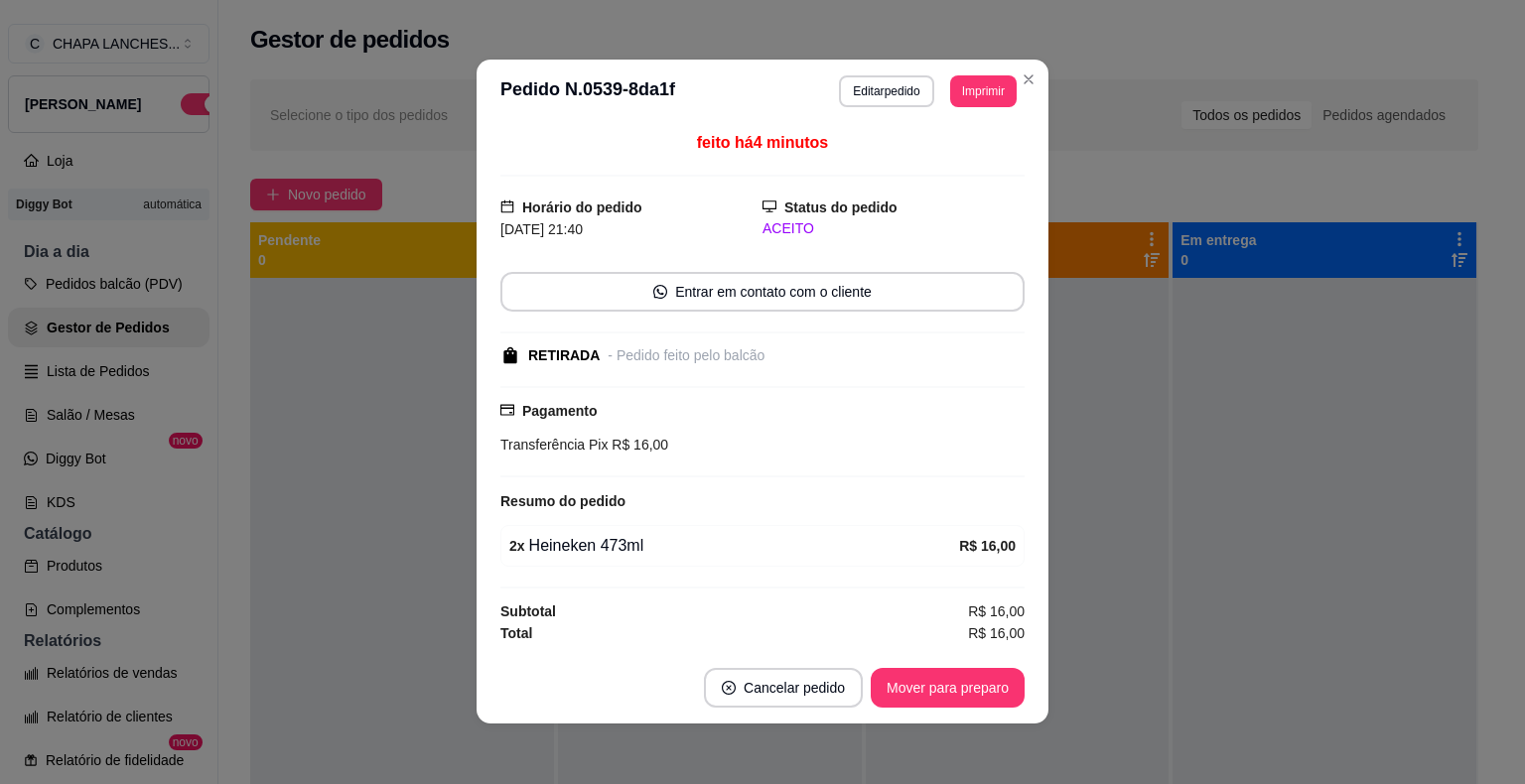 scroll, scrollTop: 2, scrollLeft: 0, axis: vertical 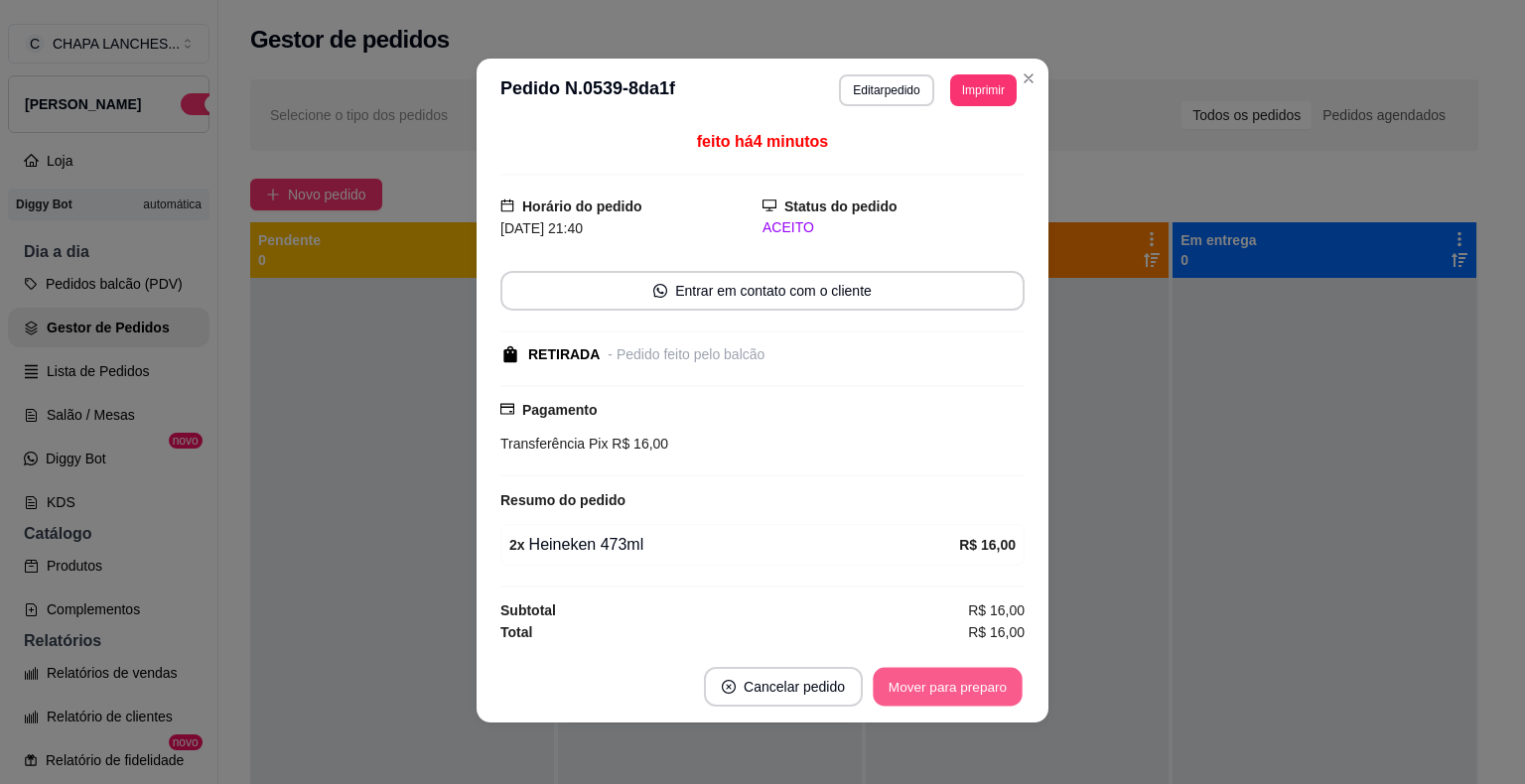 click on "Mover para preparo" at bounding box center (947, 686) 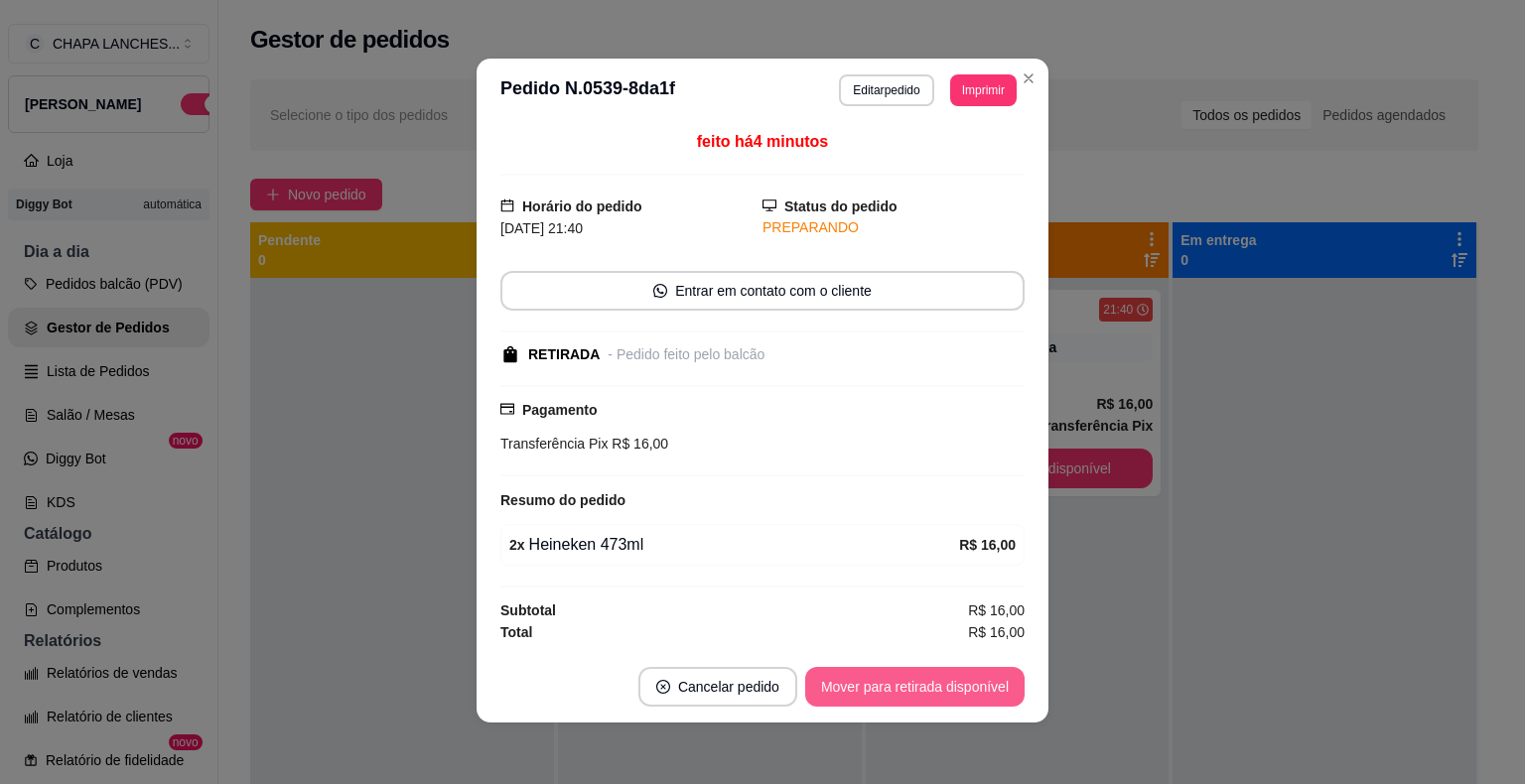 click on "Mover para retirada disponível" at bounding box center [914, 687] 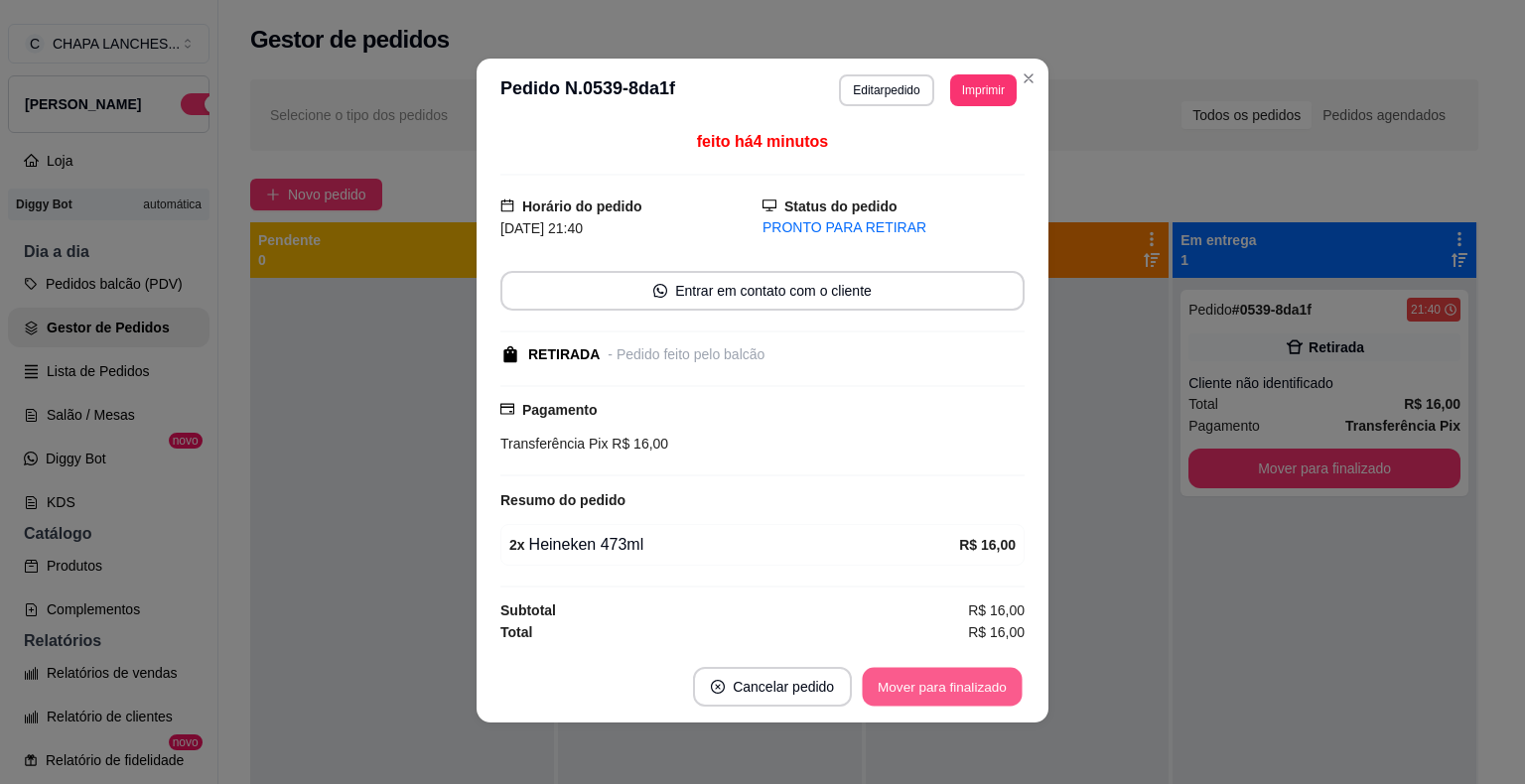 click on "Mover para finalizado" at bounding box center [942, 686] 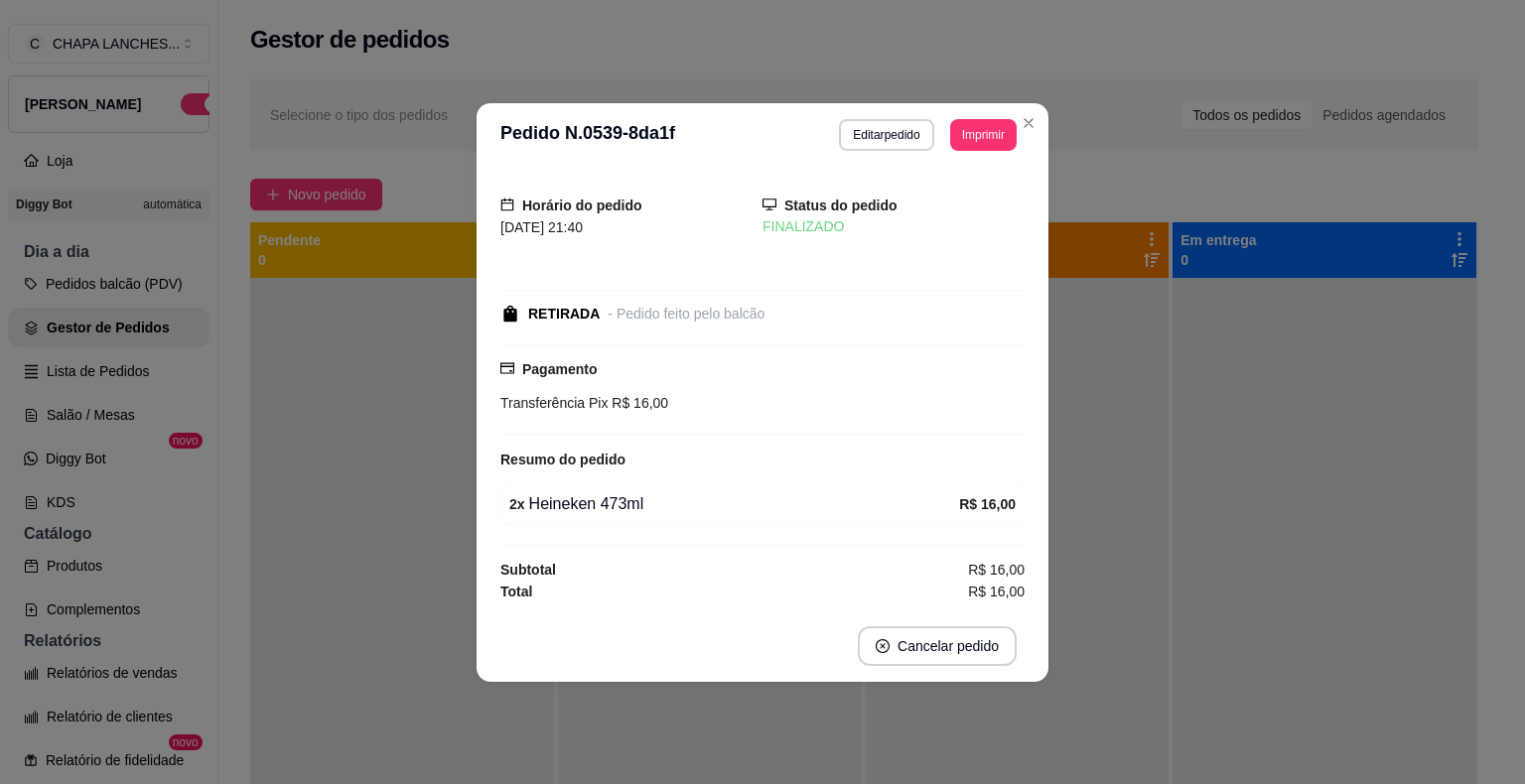scroll, scrollTop: 0, scrollLeft: 0, axis: both 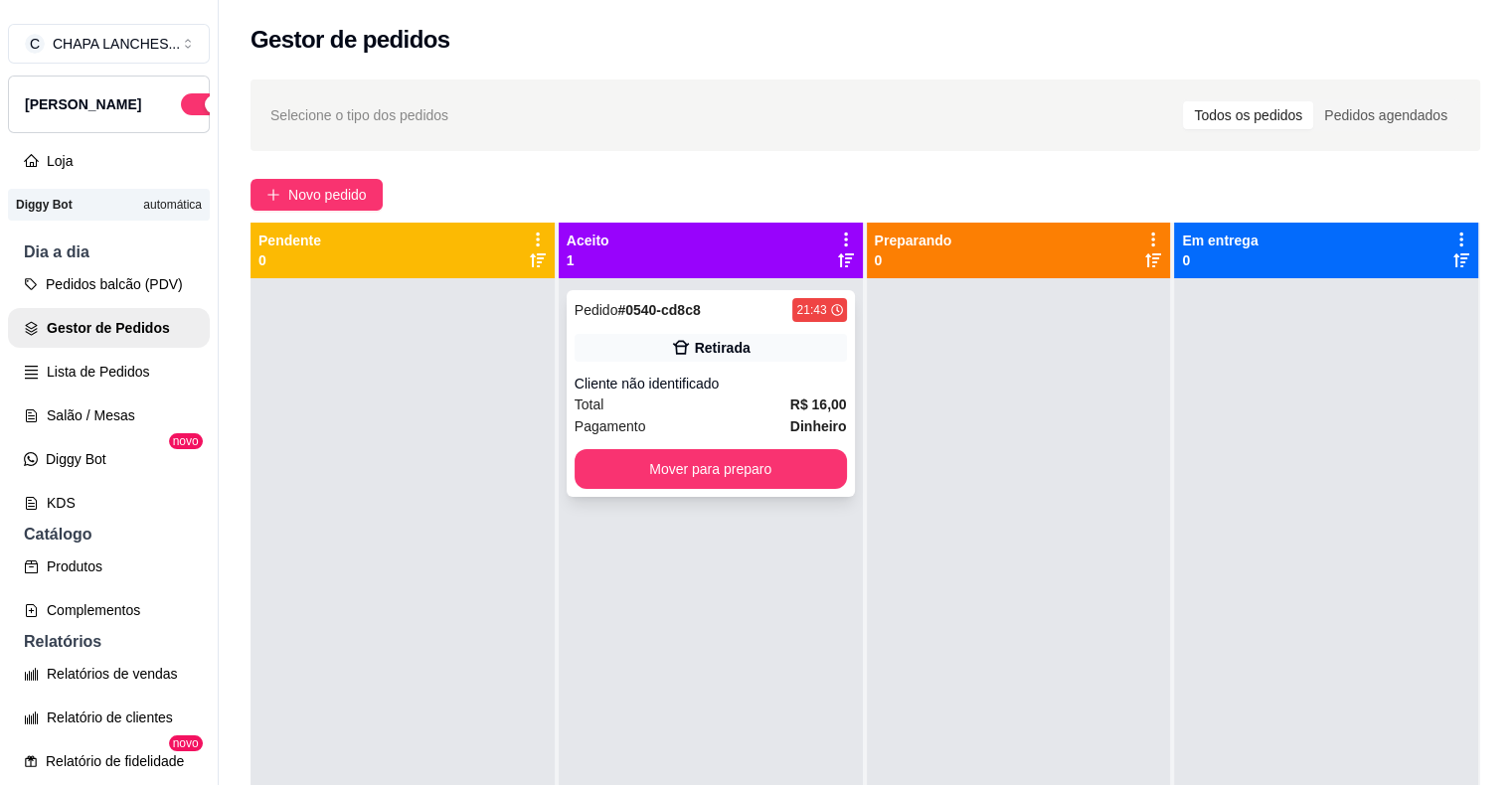 click on "Total R$ 16,00" at bounding box center (711, 404) 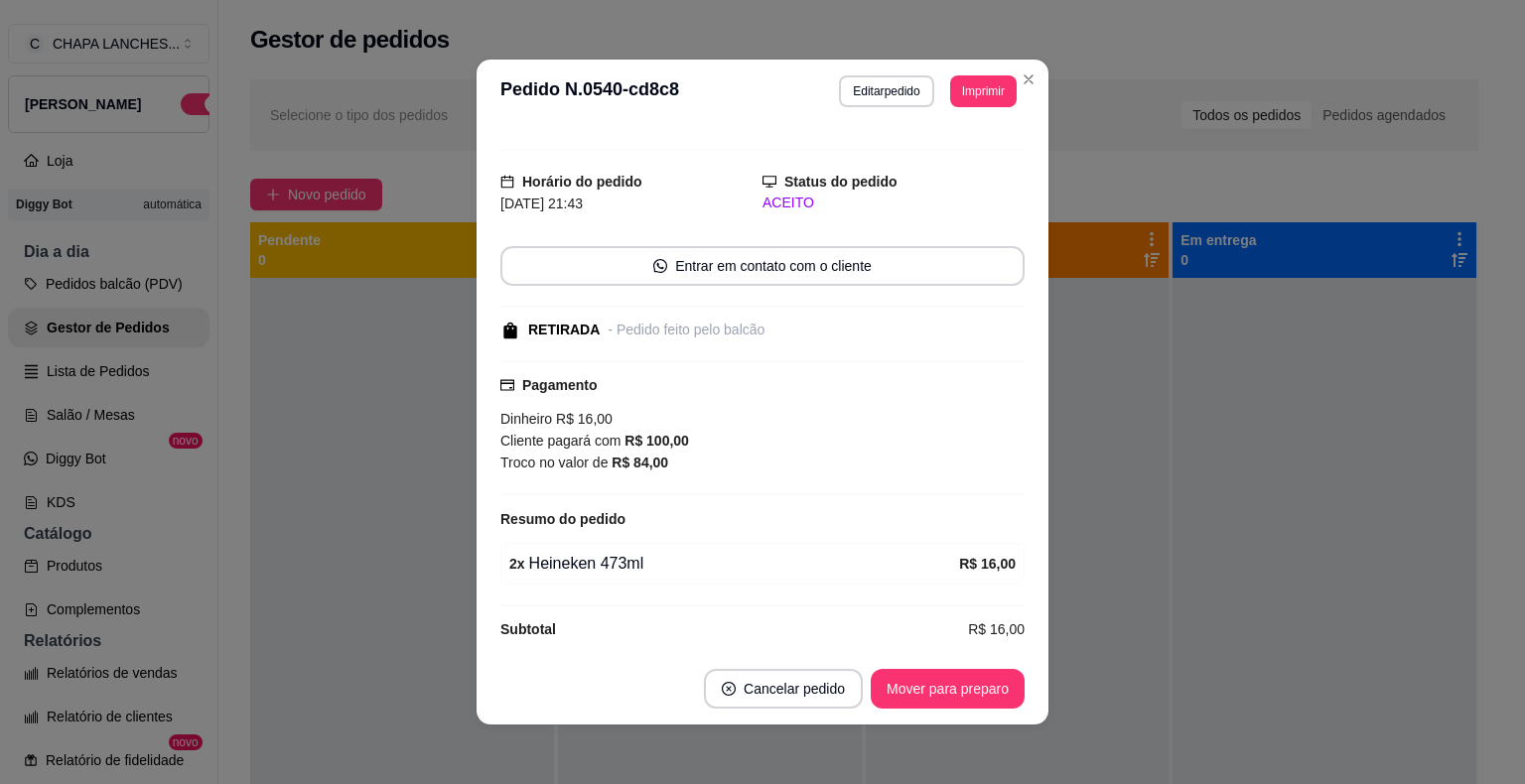 scroll, scrollTop: 40, scrollLeft: 0, axis: vertical 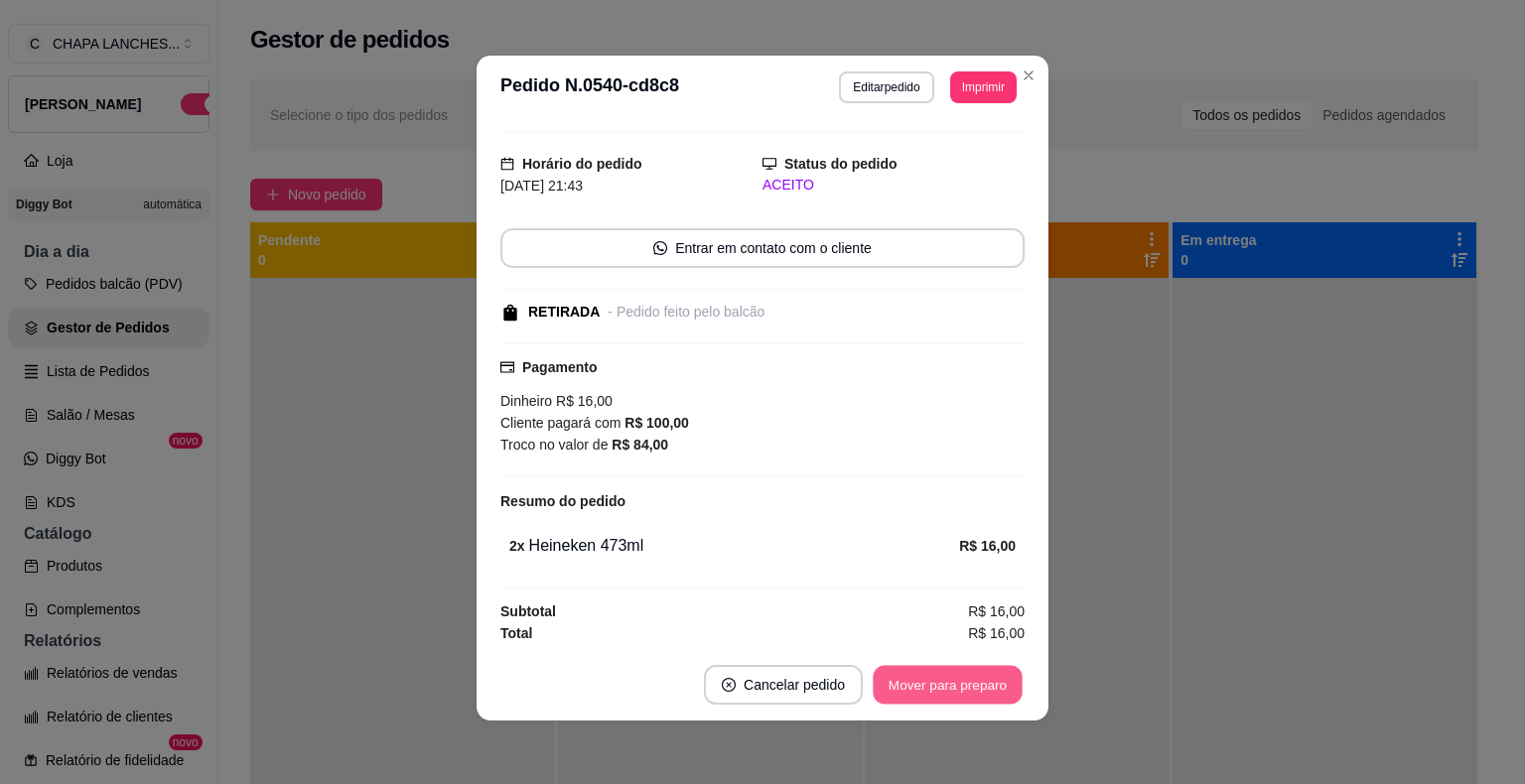 click on "Mover para preparo" at bounding box center (947, 685) 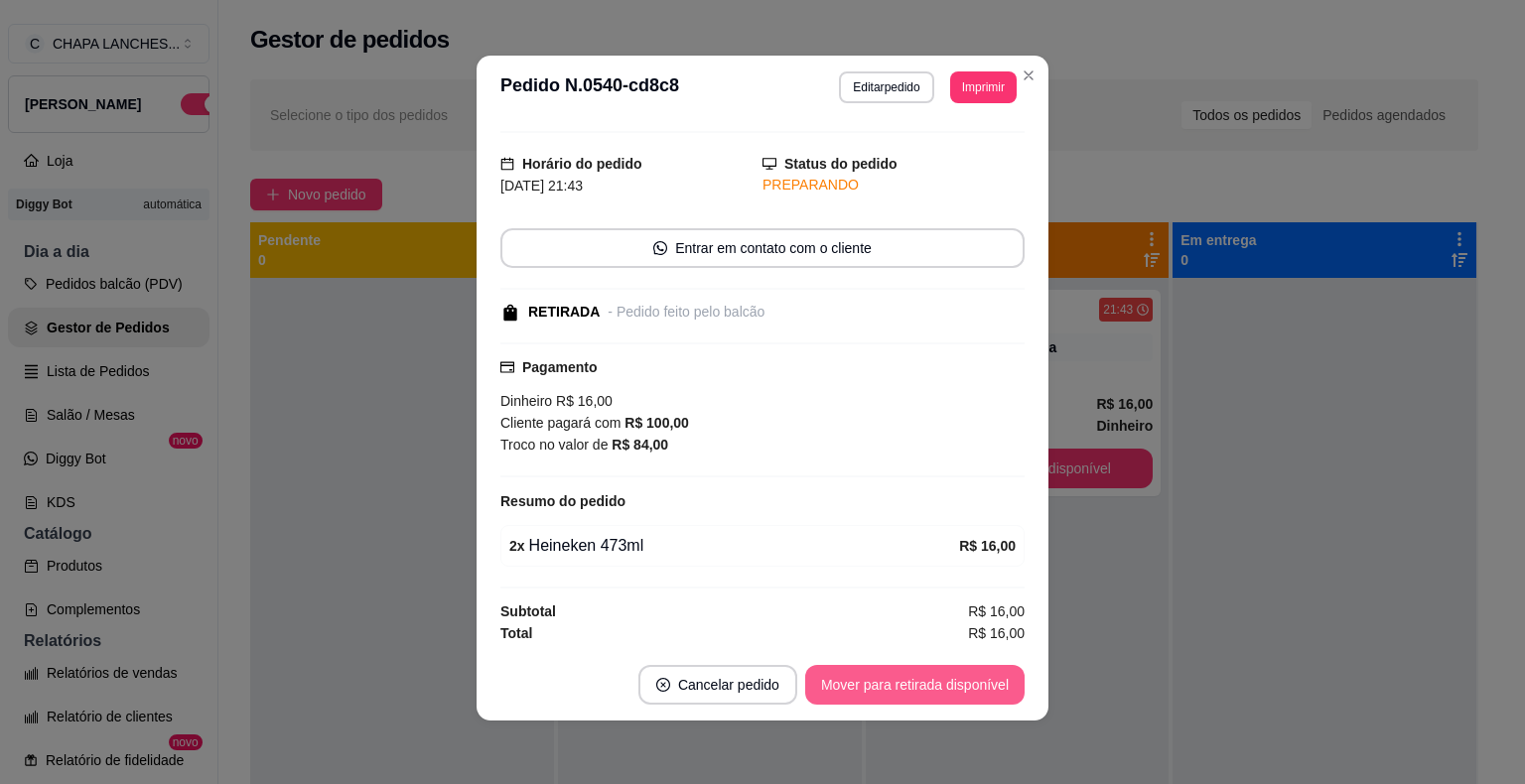 click on "Mover para retirada disponível" at bounding box center [914, 685] 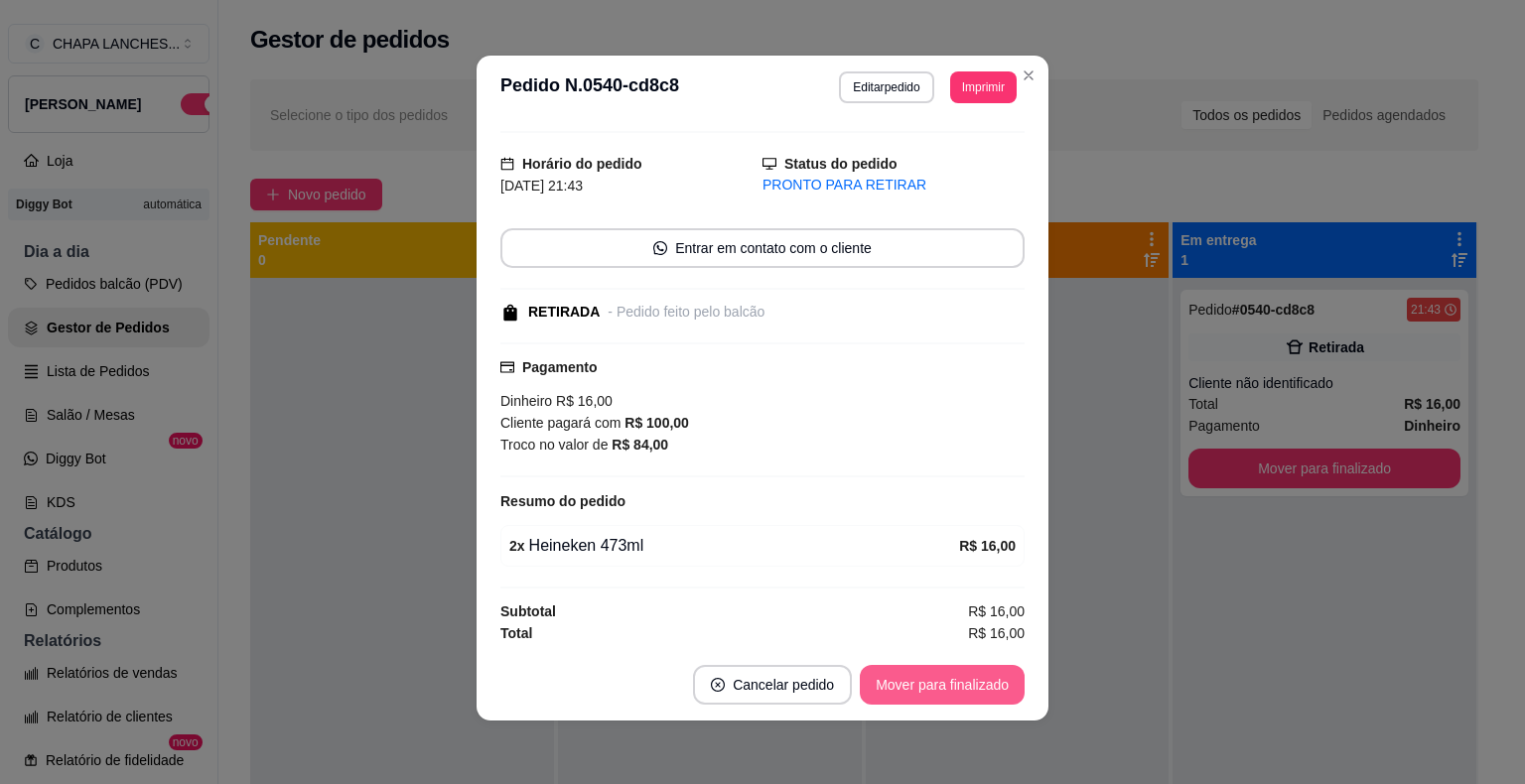 click on "Mover para finalizado" at bounding box center (942, 685) 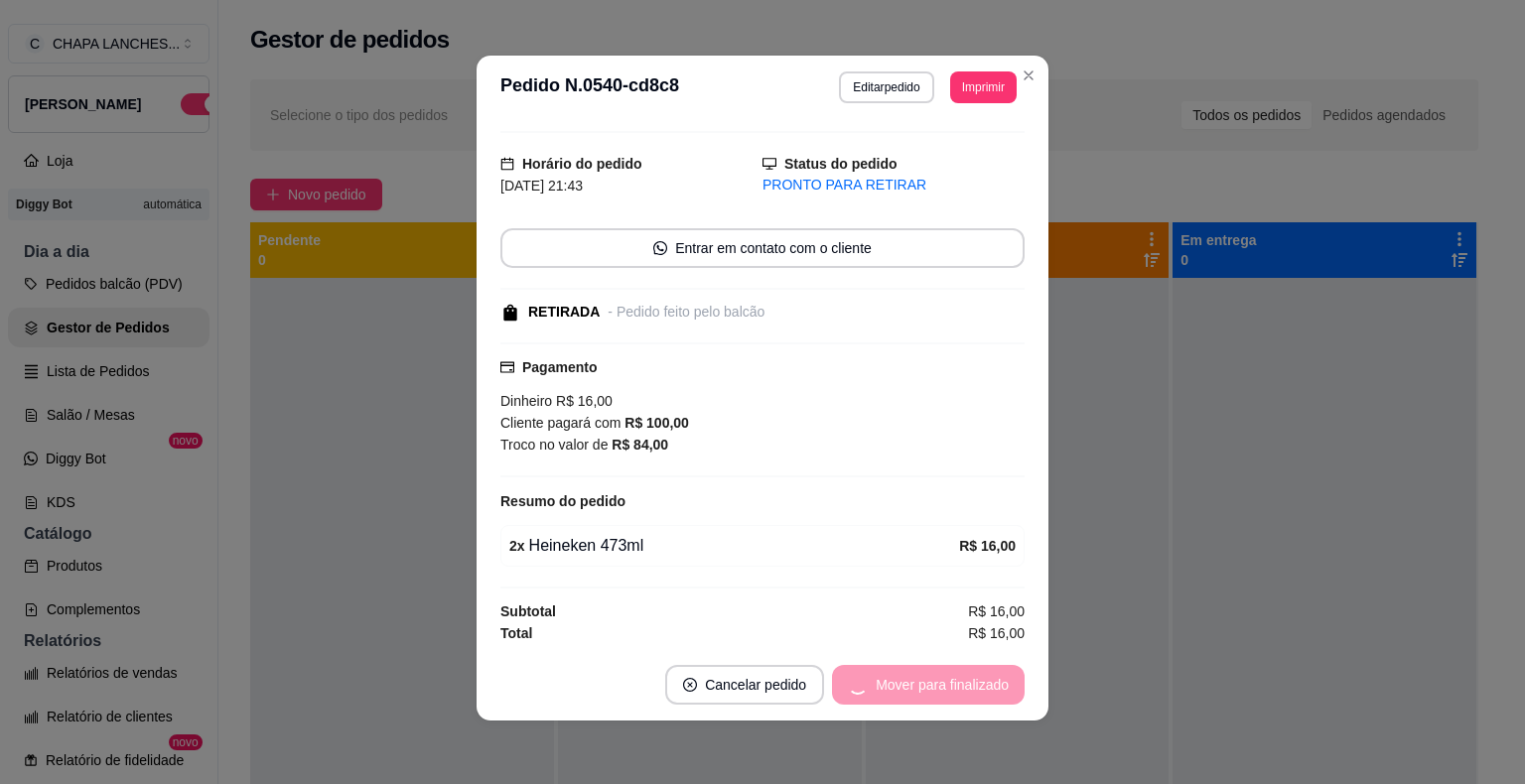scroll, scrollTop: 0, scrollLeft: 0, axis: both 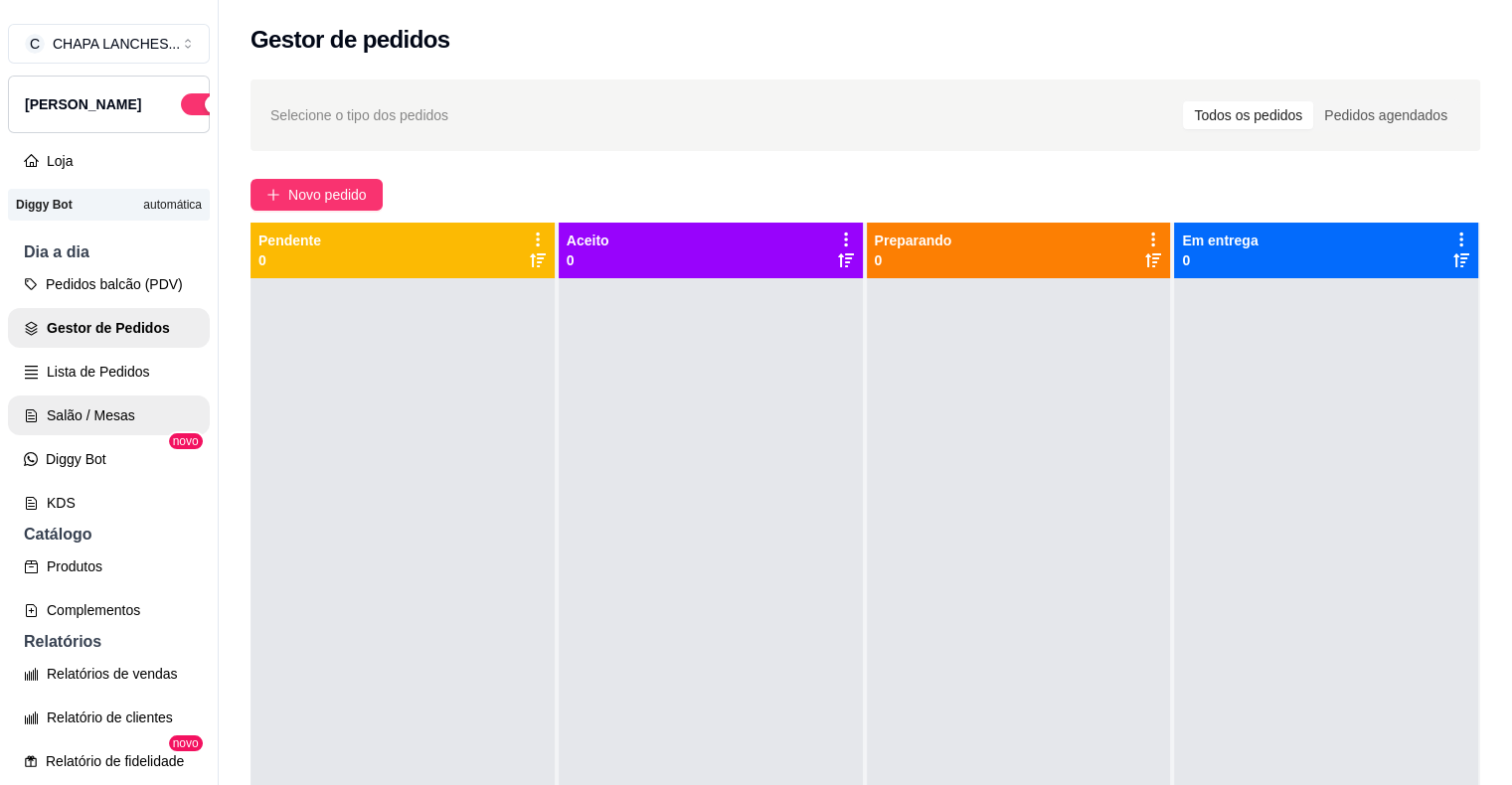 click on "Salão / Mesas" at bounding box center (108, 415) 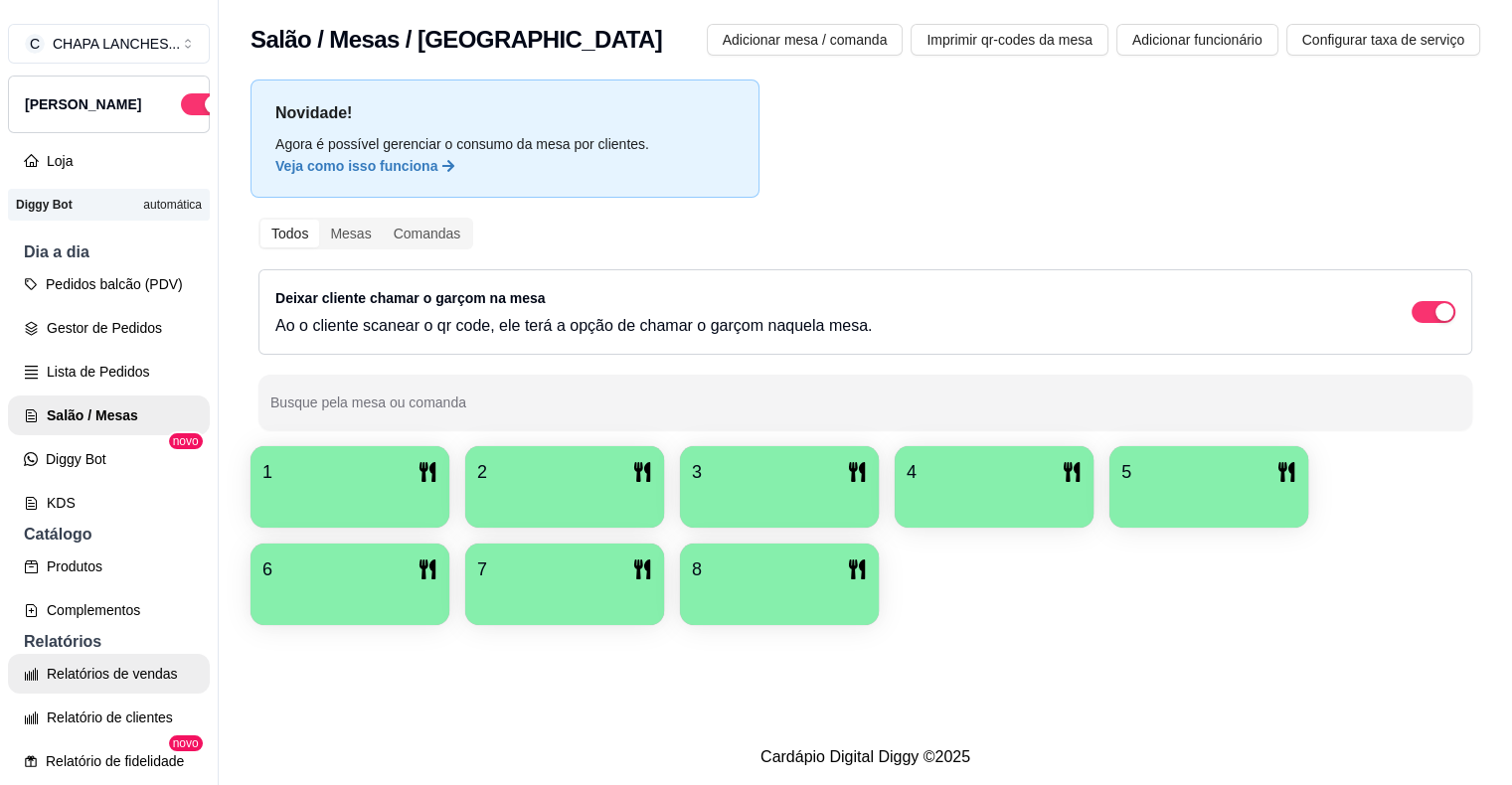 click on "Relatórios de vendas" at bounding box center [108, 674] 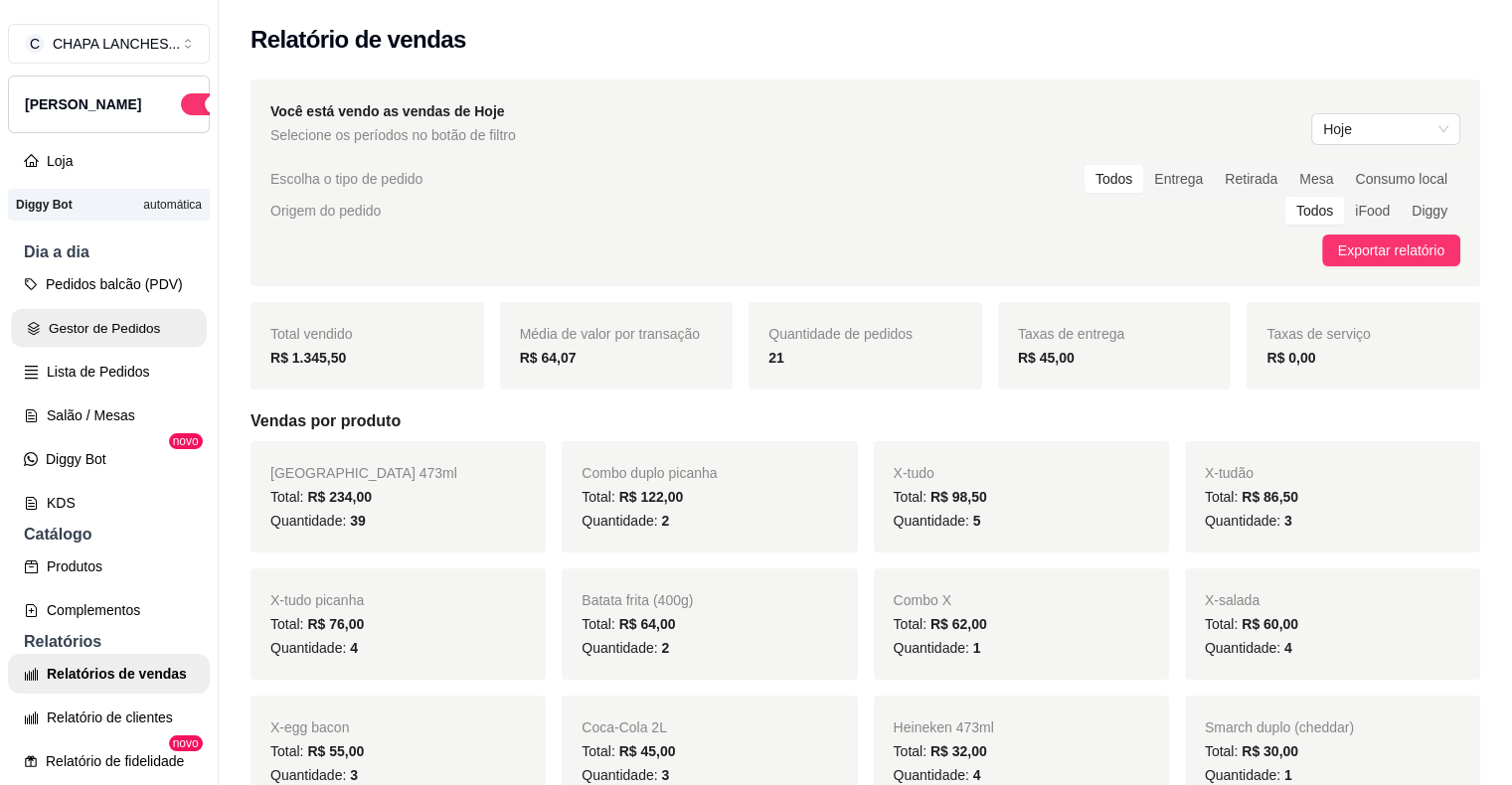 click on "Gestor de Pedidos" at bounding box center [108, 328] 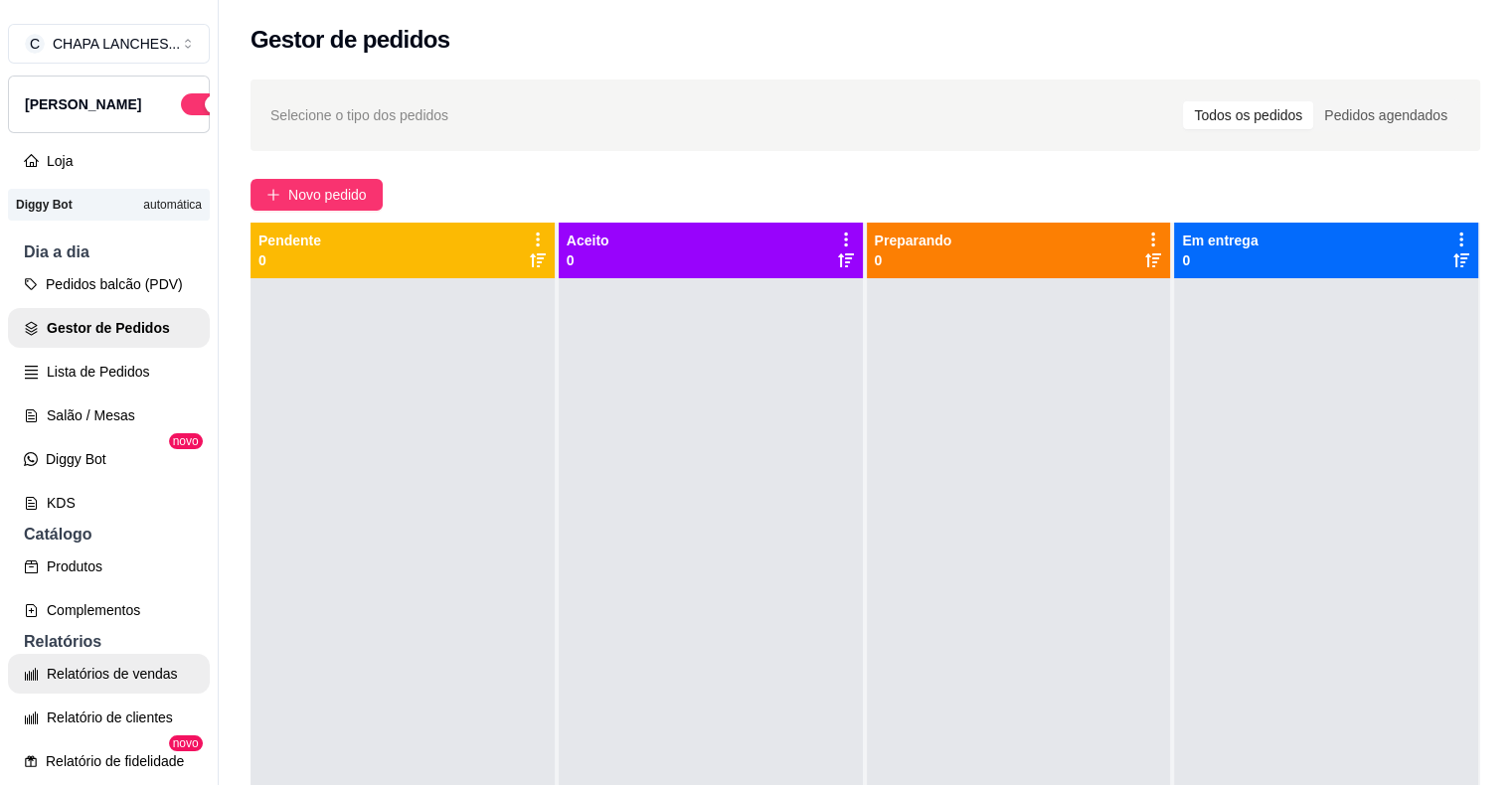 click on "Relatórios de vendas" at bounding box center [108, 674] 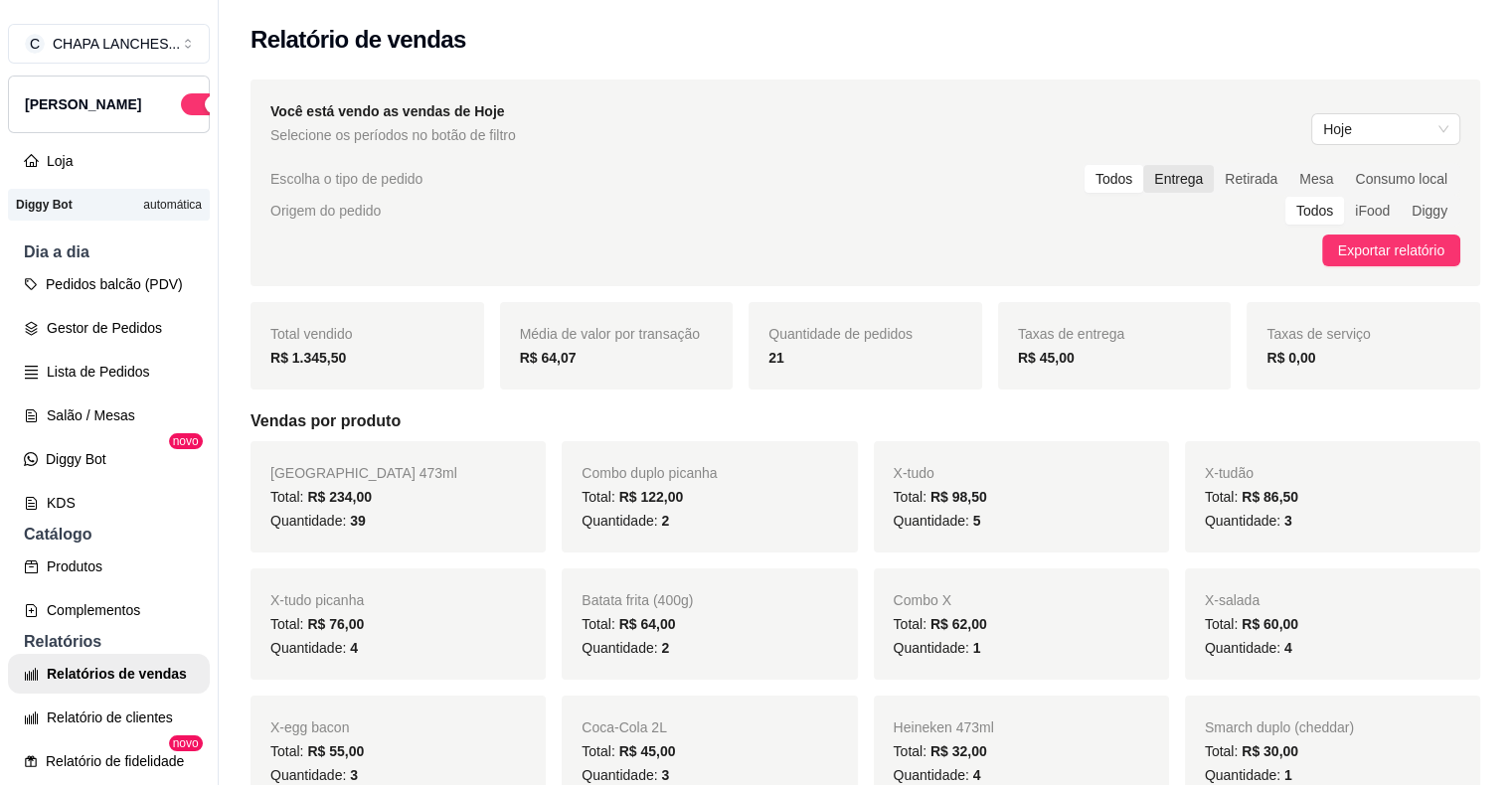 click on "Entrega" at bounding box center [1178, 179] 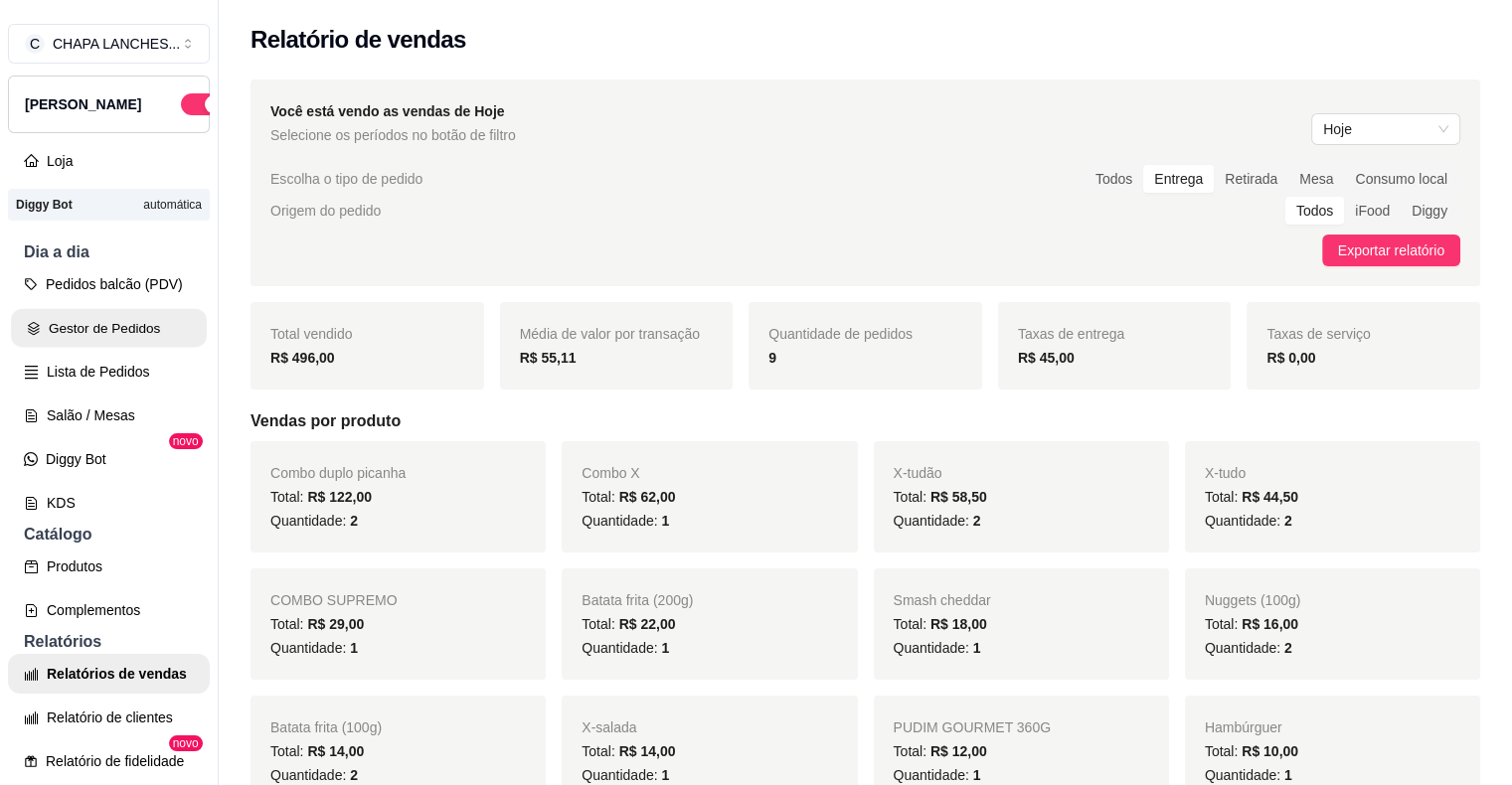 click on "Gestor de Pedidos" at bounding box center (108, 328) 